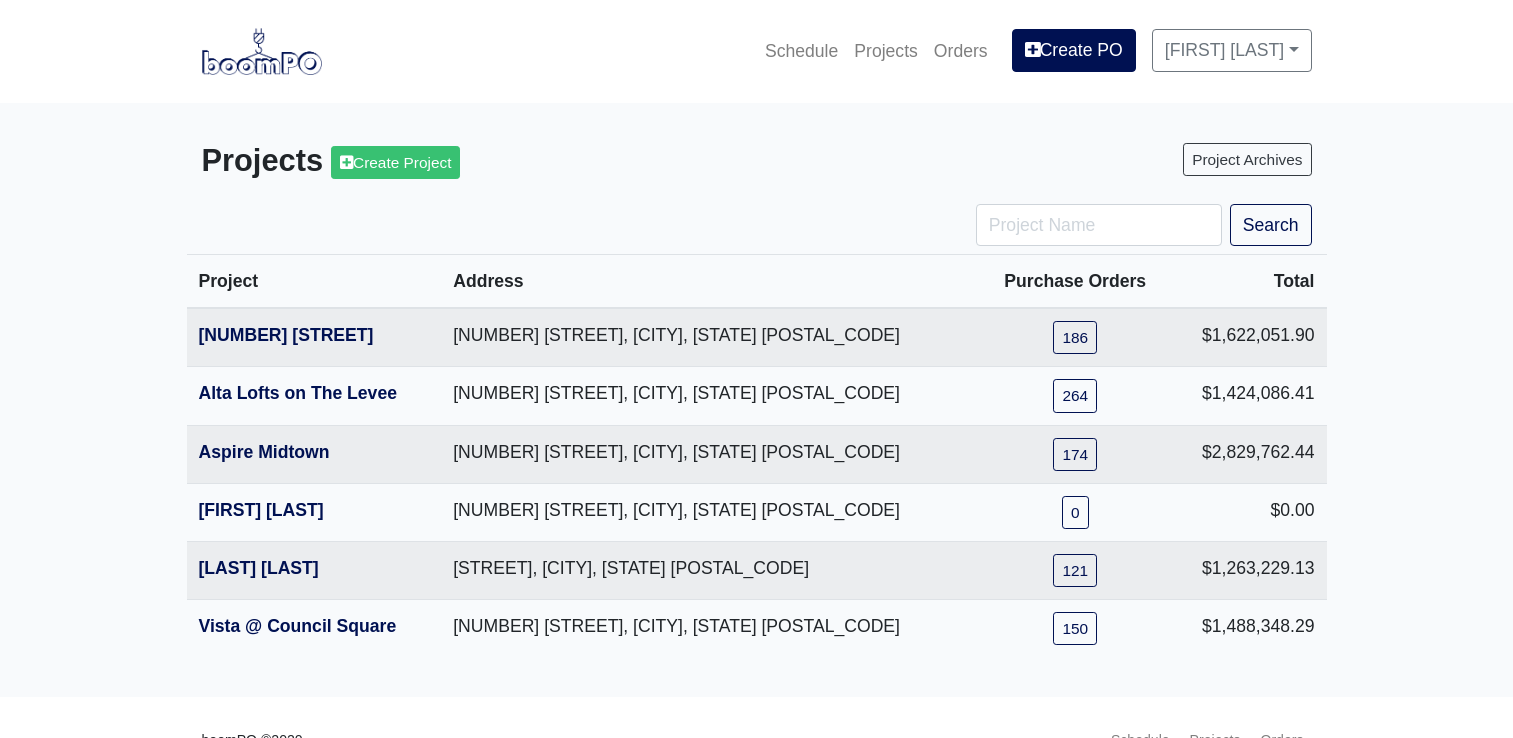 scroll, scrollTop: 0, scrollLeft: 0, axis: both 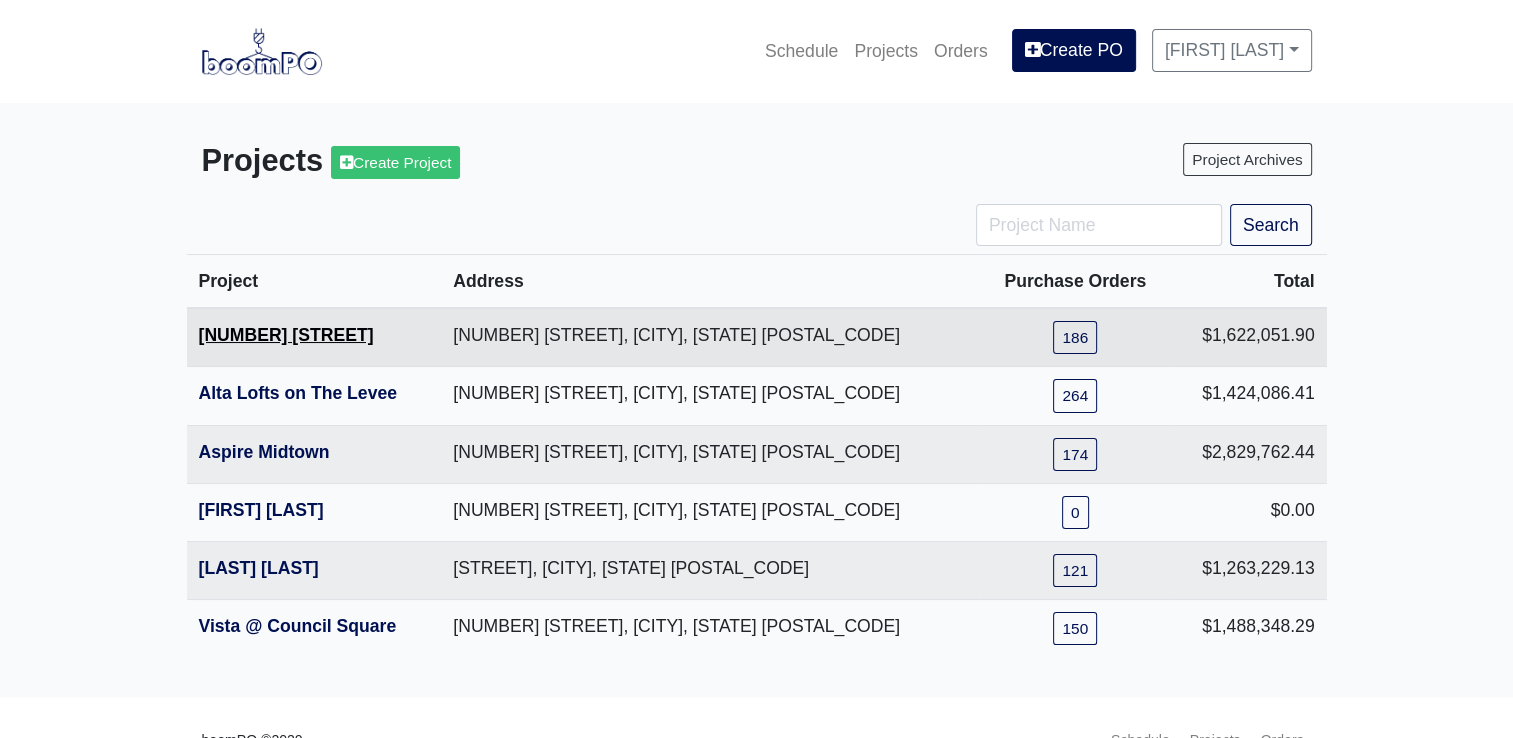 click on "[NUMBER] [STREET]" at bounding box center [286, 335] 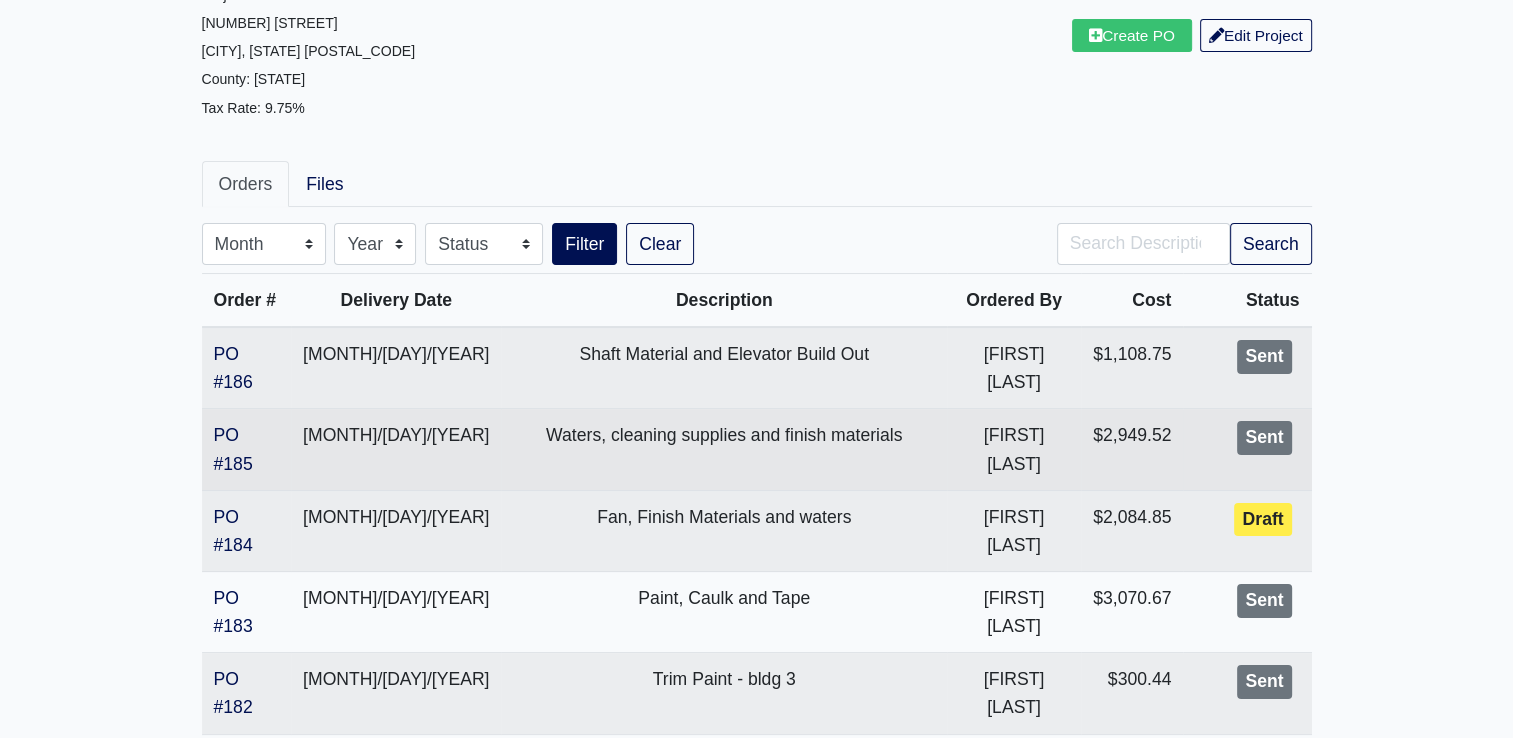 scroll, scrollTop: 300, scrollLeft: 0, axis: vertical 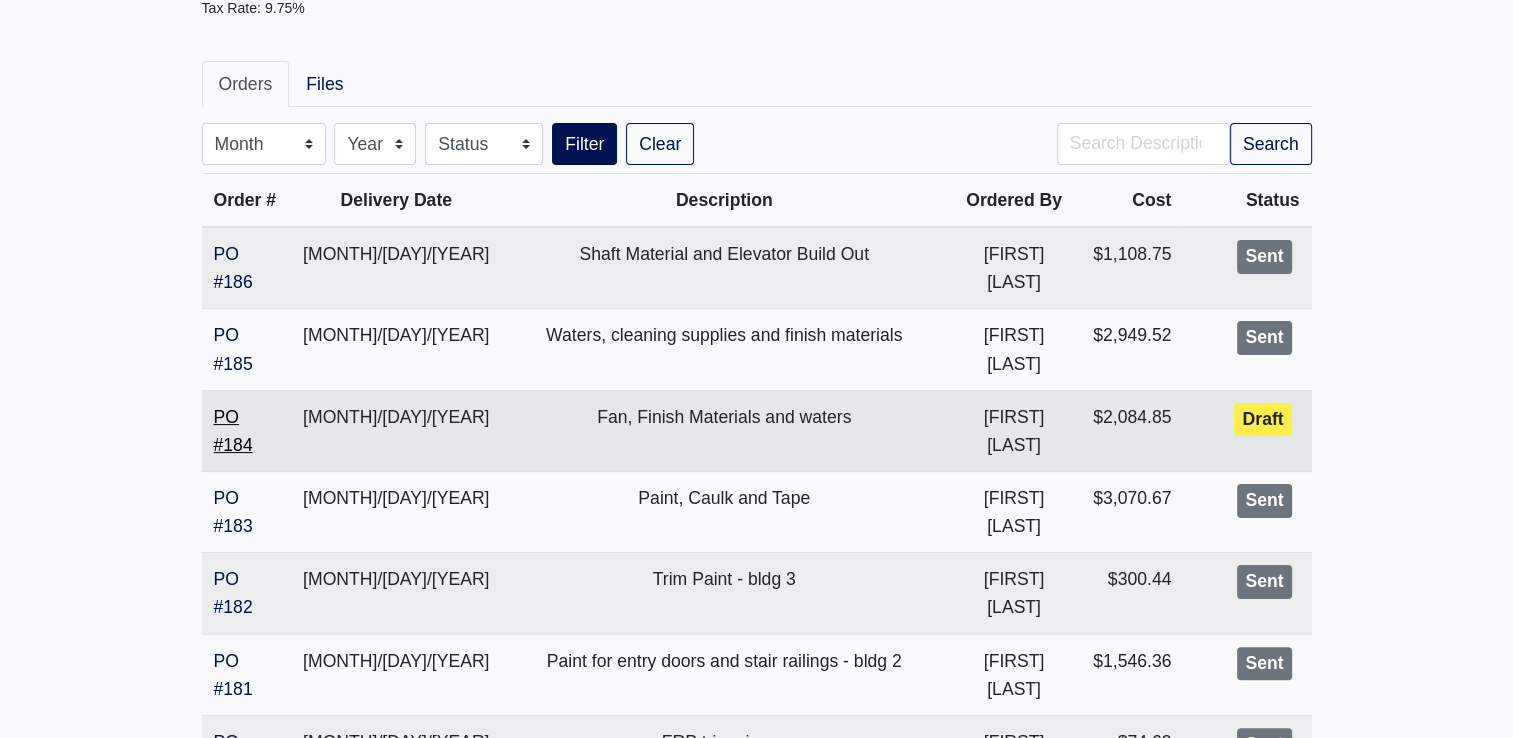 click on "PO #184" at bounding box center [233, 431] 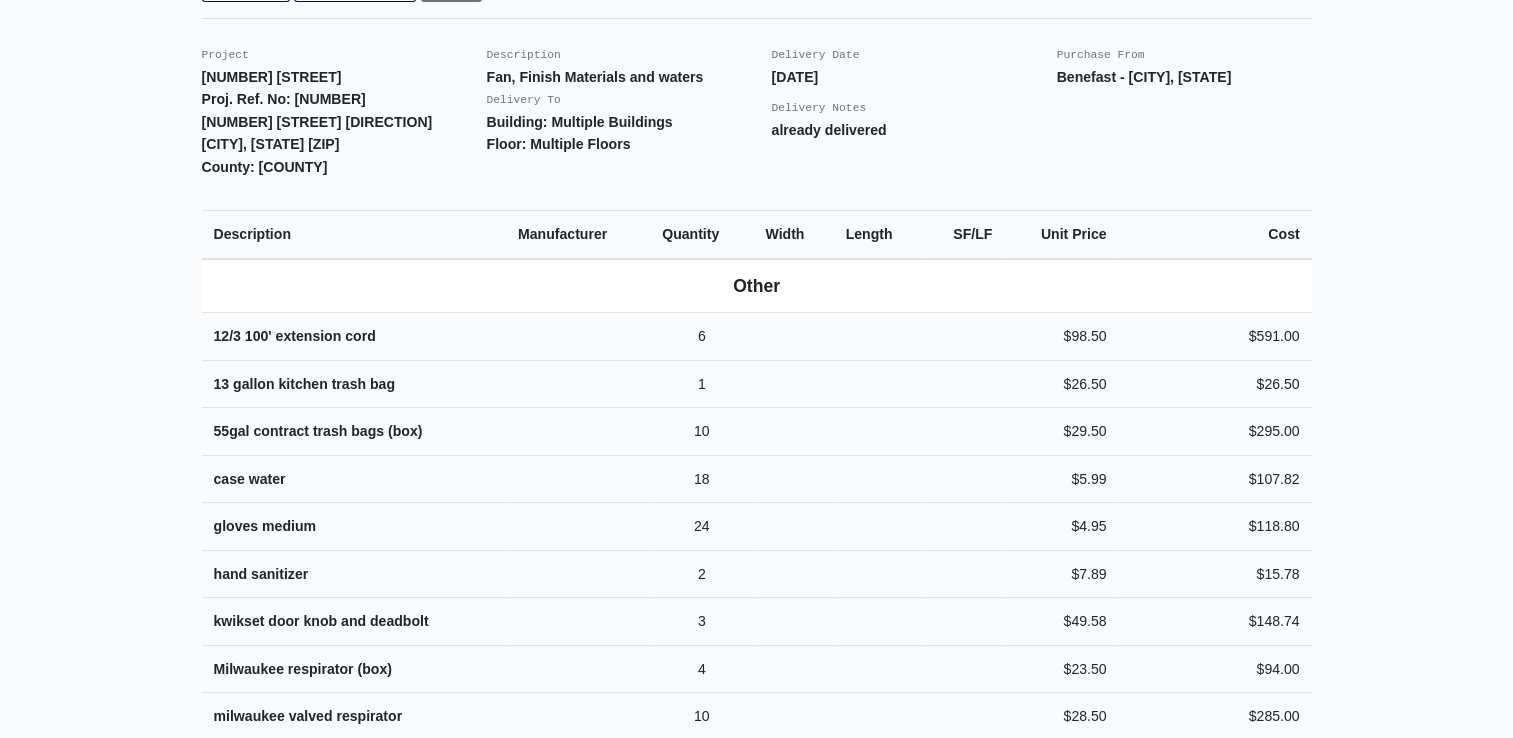scroll, scrollTop: 400, scrollLeft: 0, axis: vertical 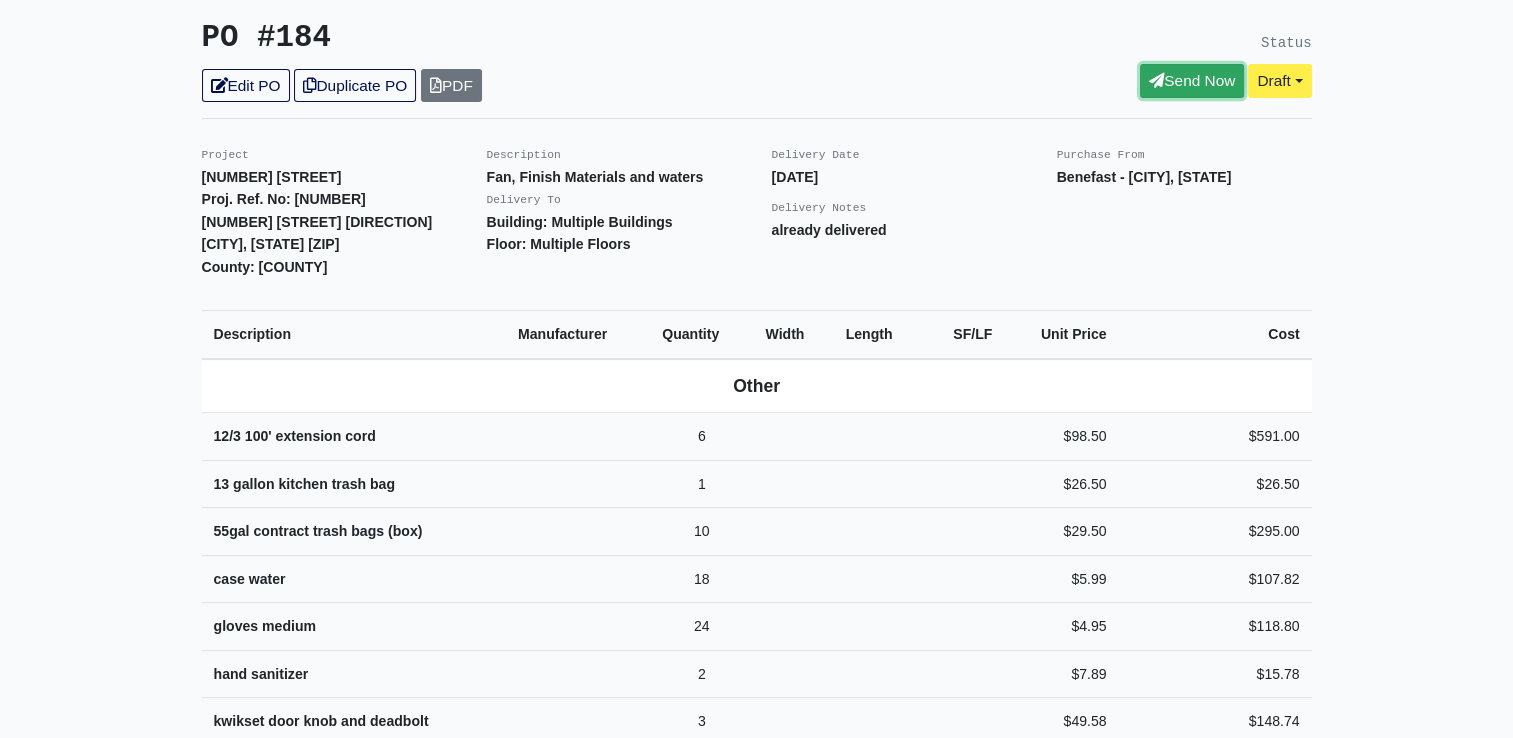 click on "Send Now" at bounding box center (1192, 80) 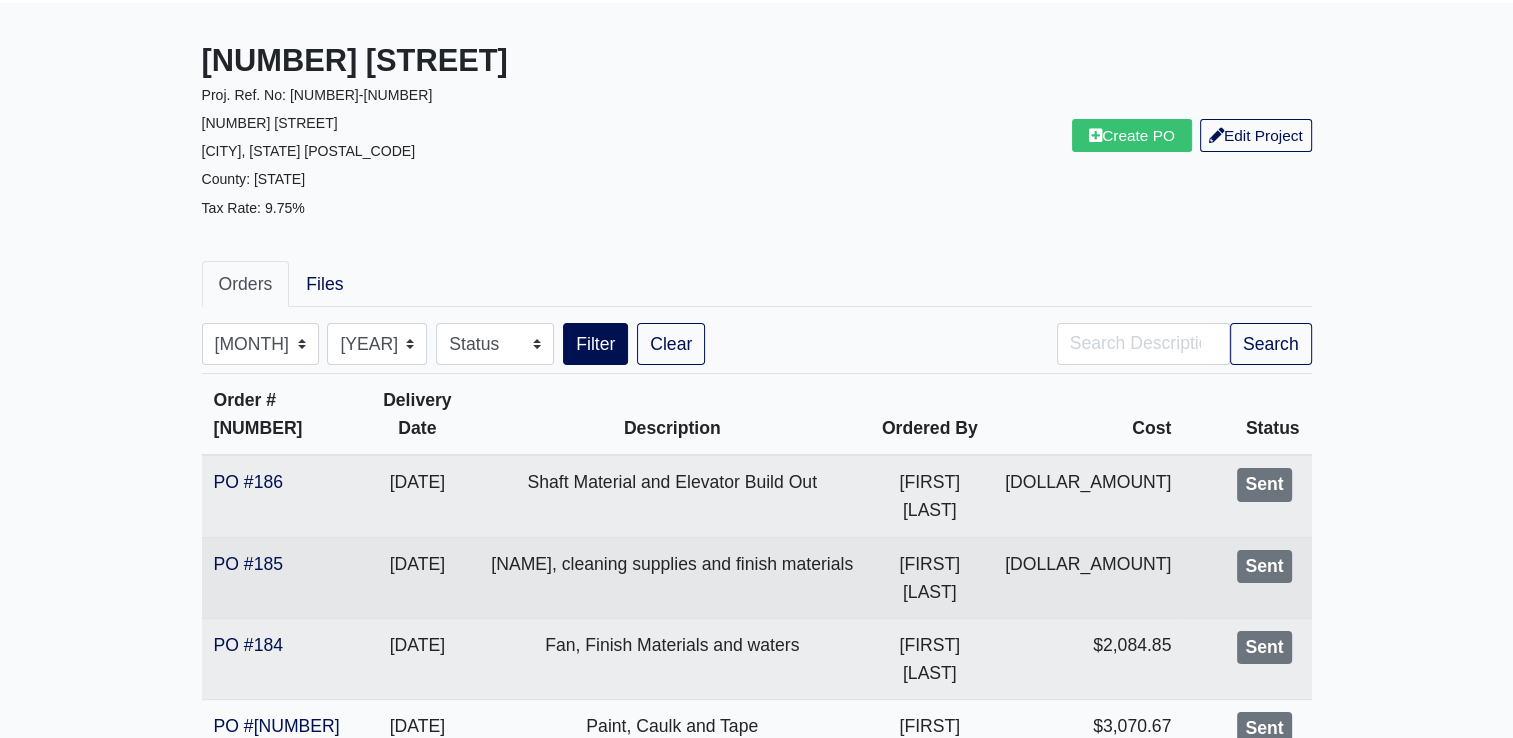 scroll, scrollTop: 200, scrollLeft: 0, axis: vertical 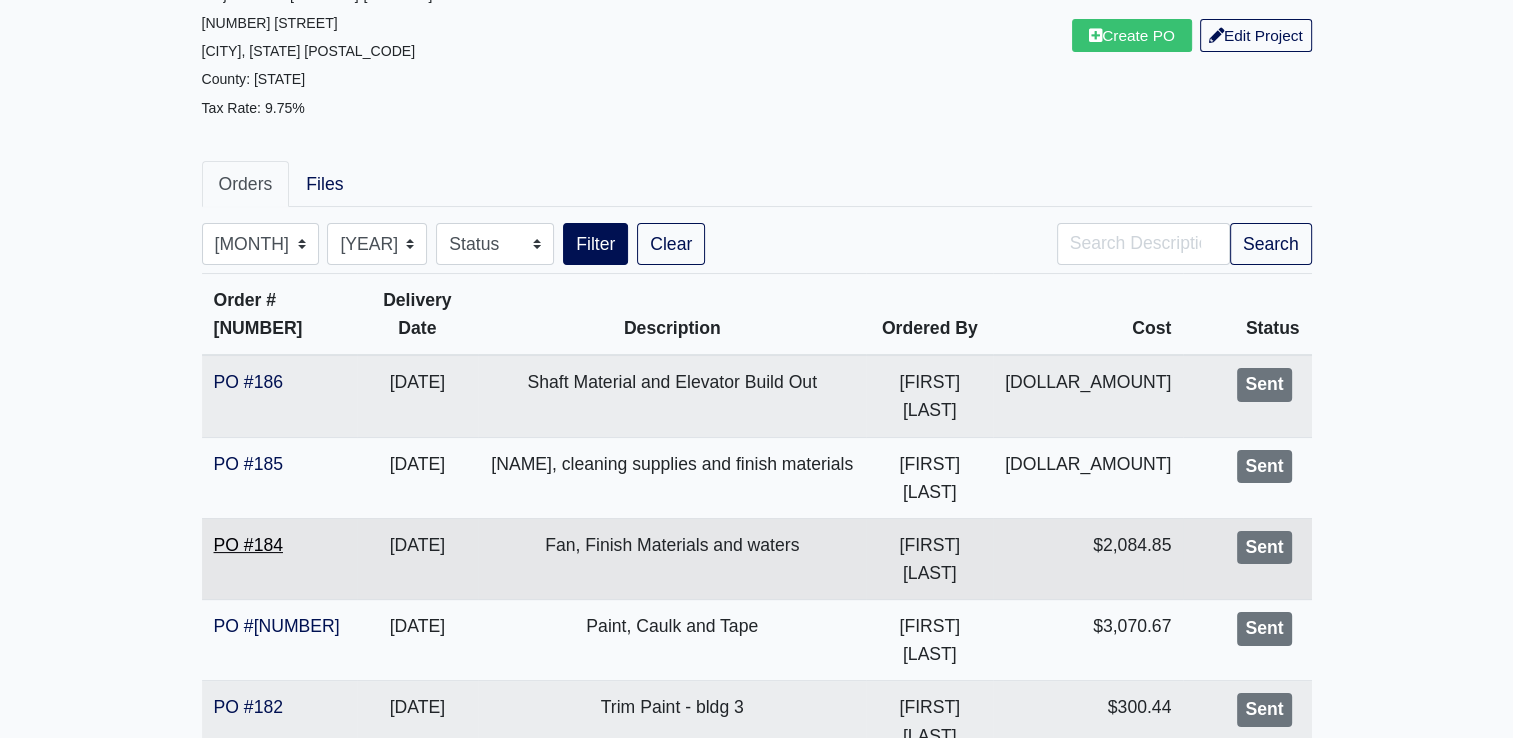 click on "PO #184" at bounding box center [248, 545] 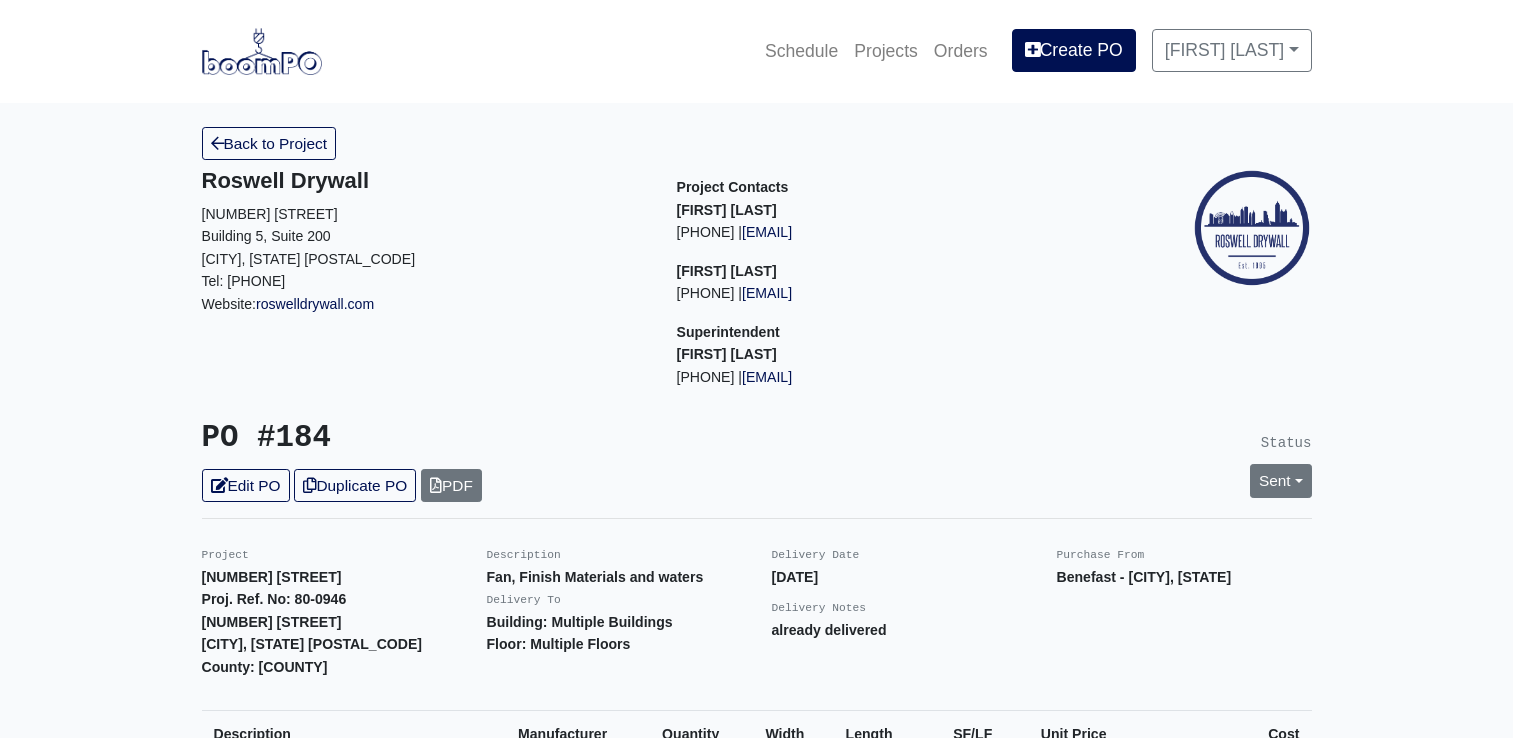 scroll, scrollTop: 0, scrollLeft: 0, axis: both 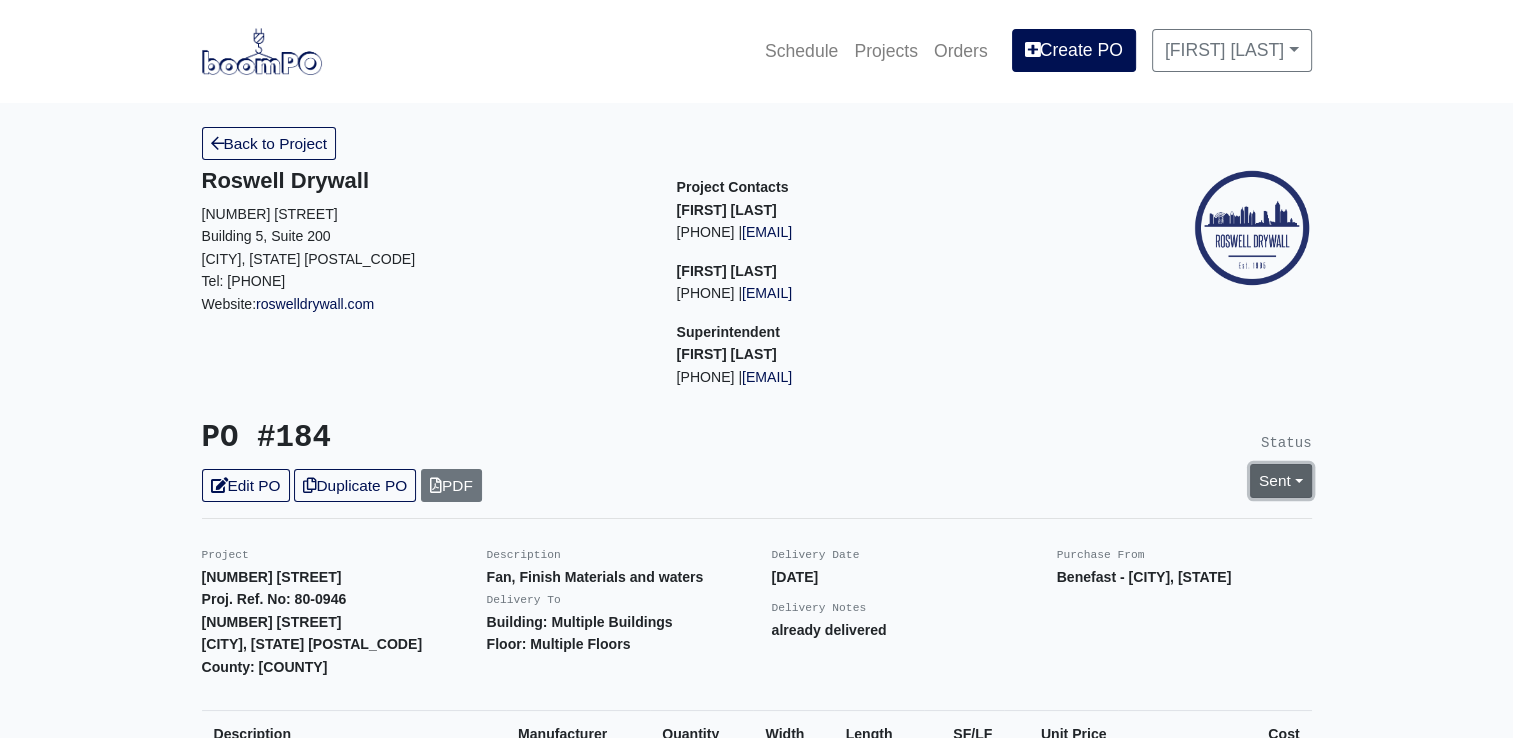 click on "Sent" at bounding box center [1281, 480] 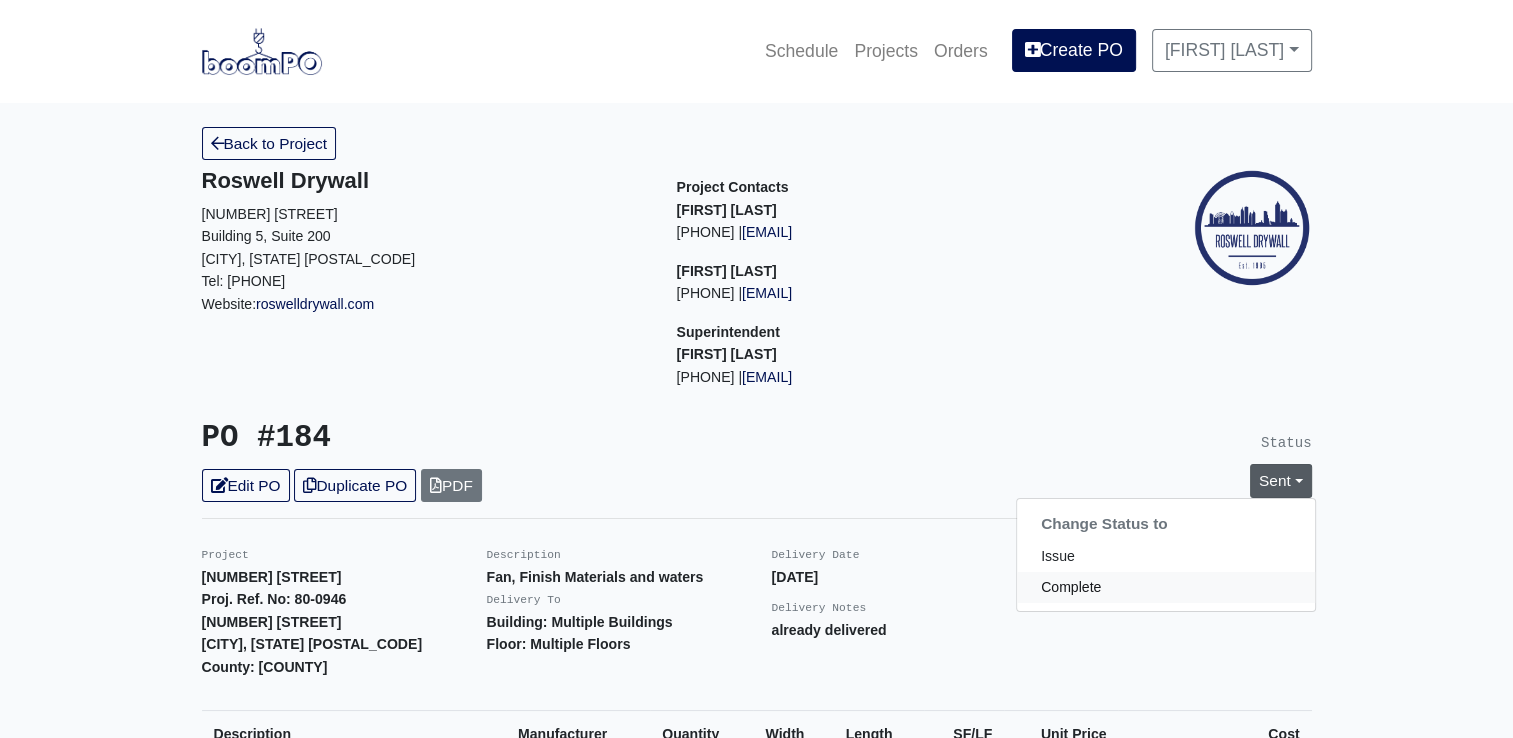 click on "Complete" at bounding box center (1166, 587) 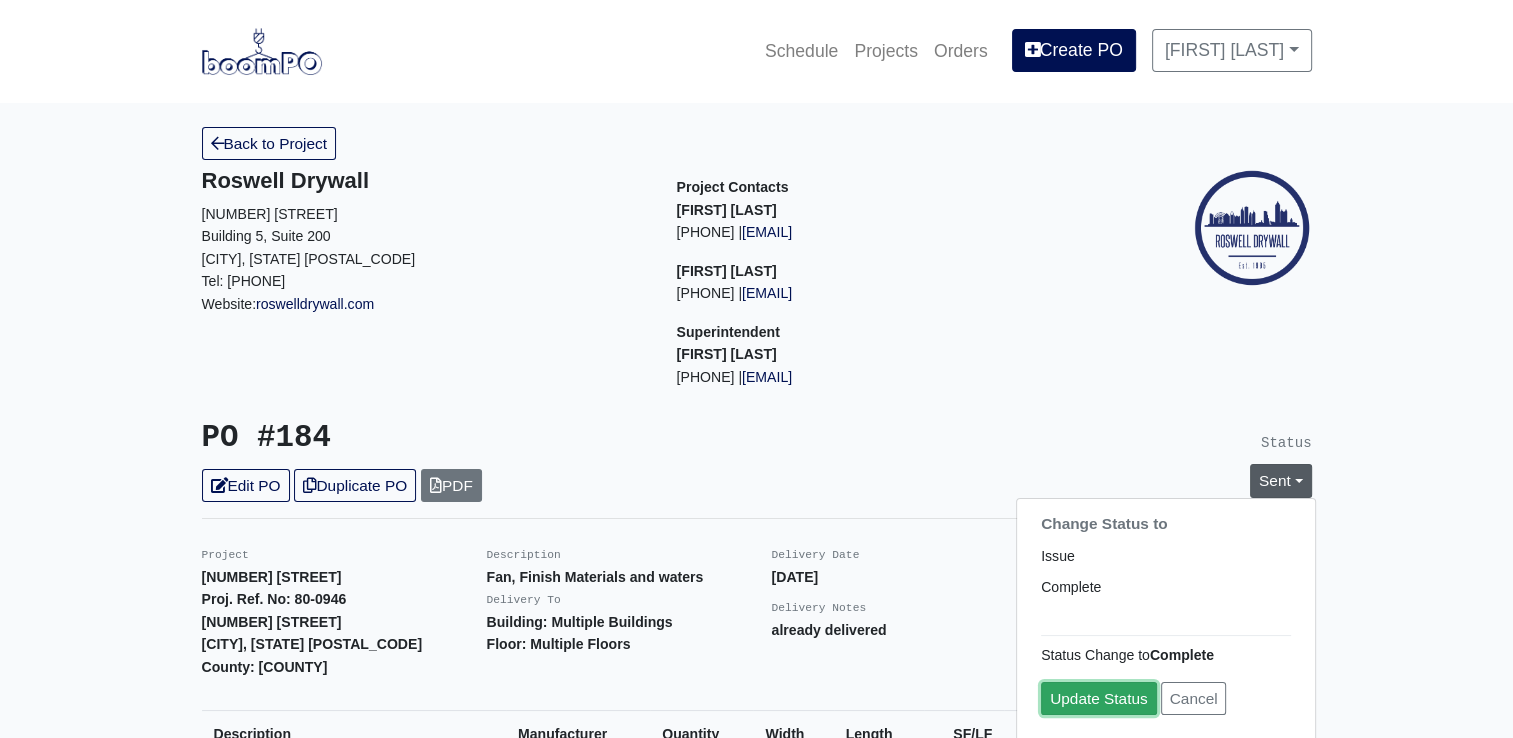 click on "Update Status" at bounding box center (1099, 698) 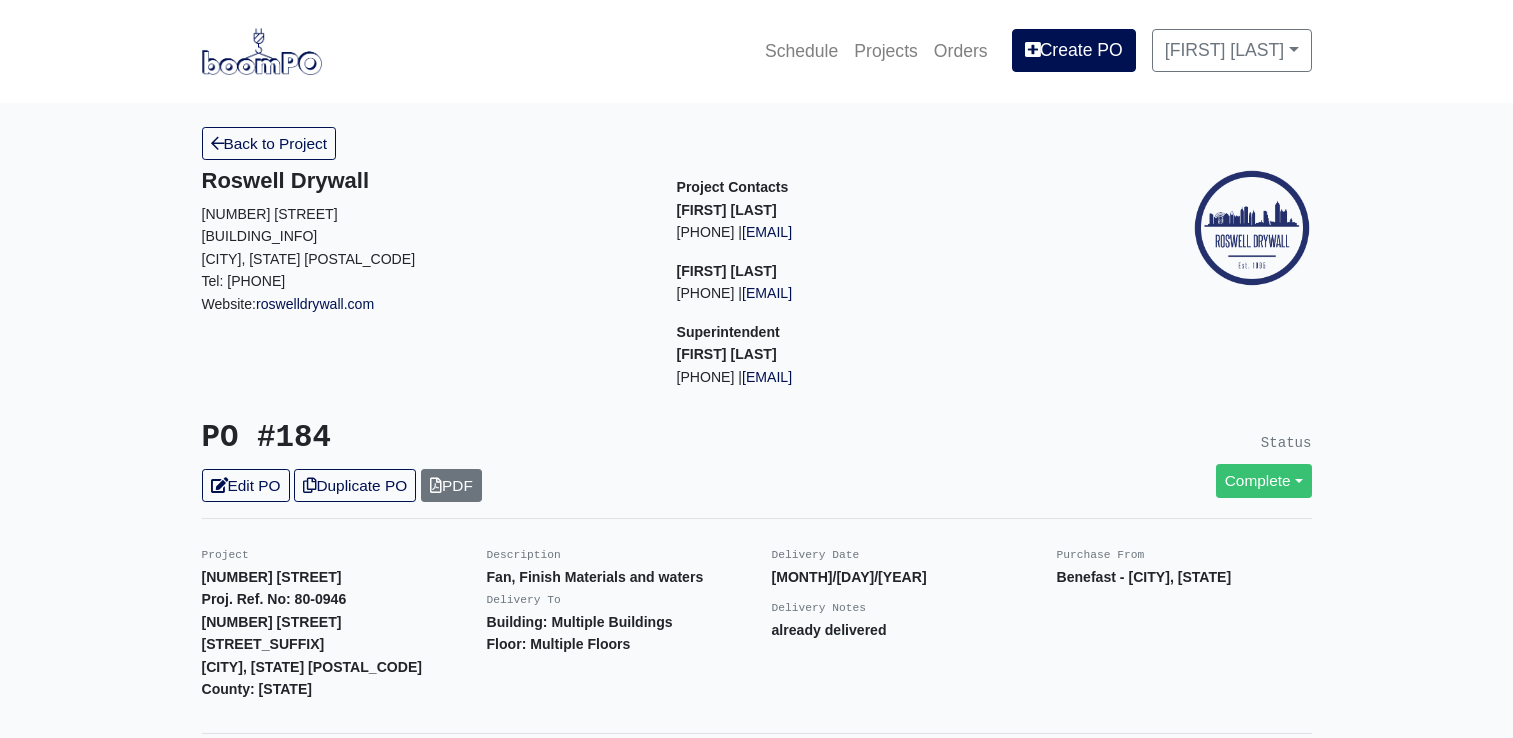 scroll, scrollTop: 0, scrollLeft: 0, axis: both 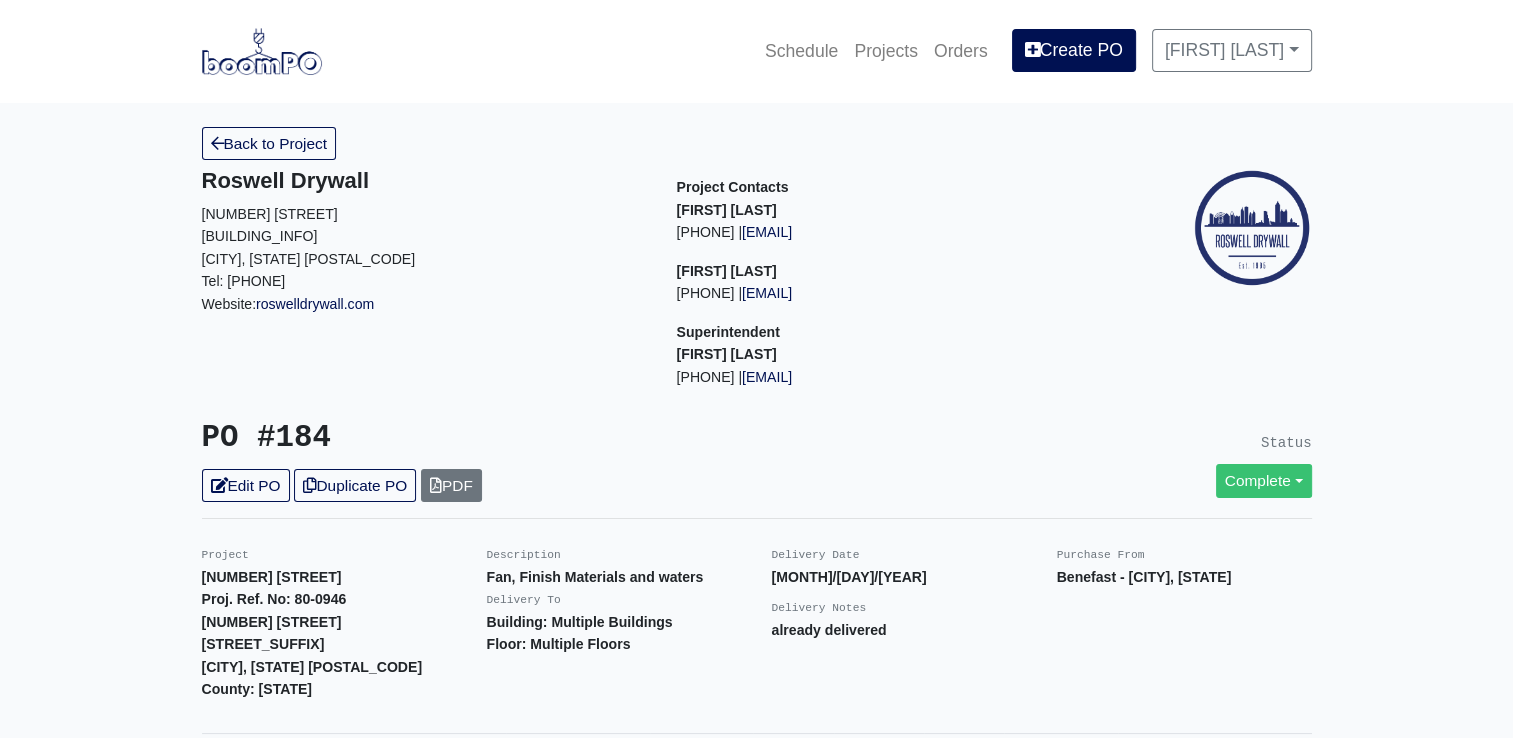 click on "Roswell Drywall
7000 Peachtree Dunwoody Rd NE    Building 5, Suite 200   Atlanta, GA 30328
Tel: (770) 518 - 2442
Website:  roswelldrywall.com" at bounding box center [424, 286] 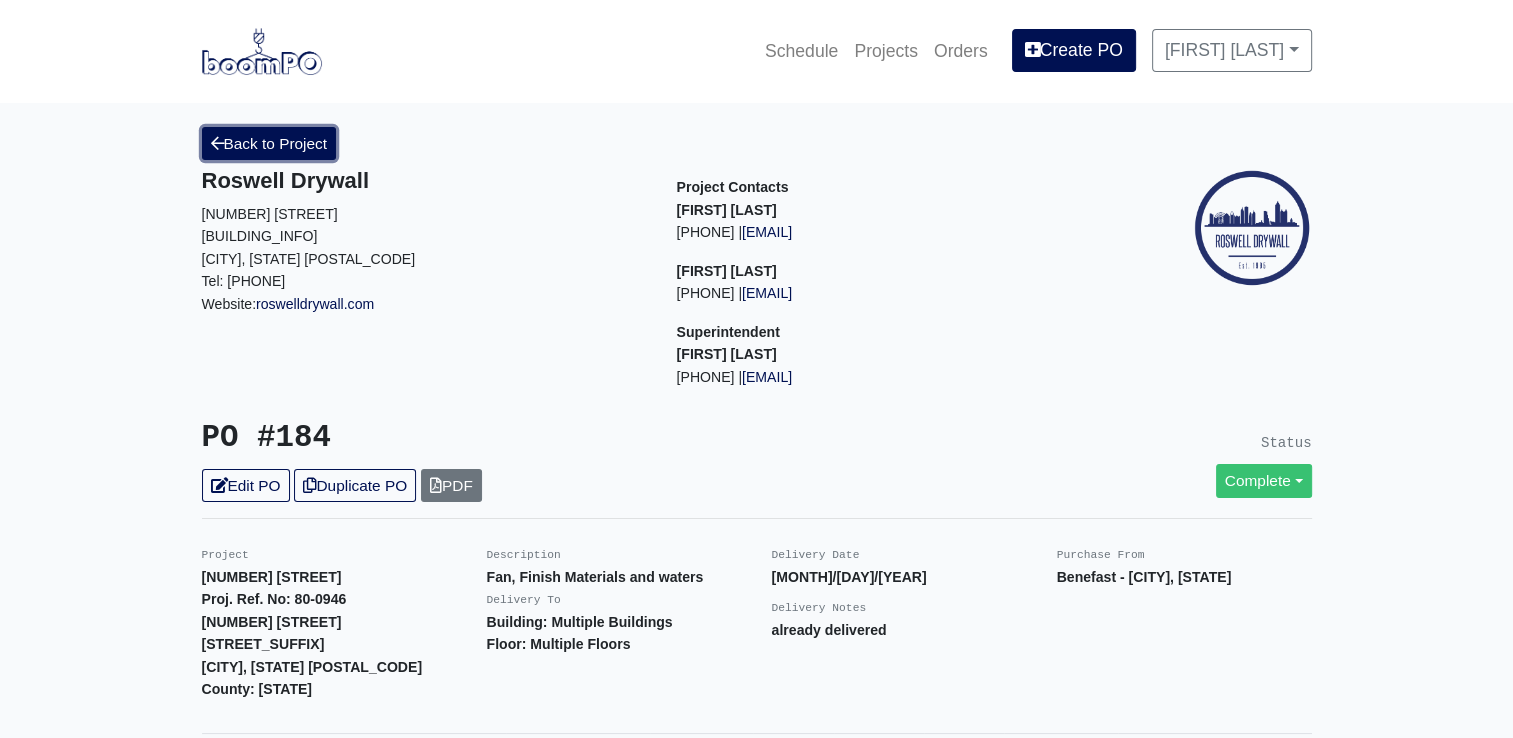 click on "Back to Project" at bounding box center (269, 143) 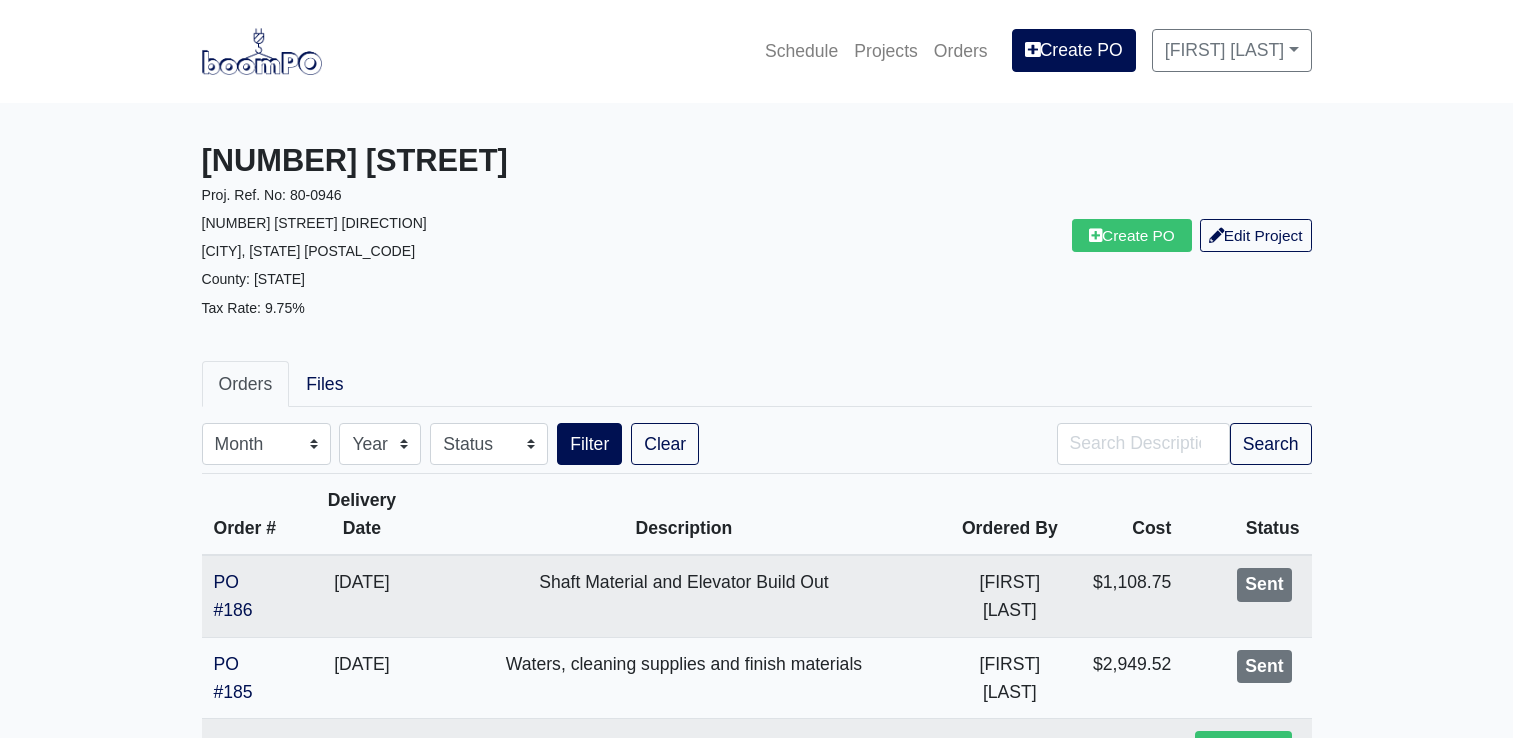 scroll, scrollTop: 0, scrollLeft: 0, axis: both 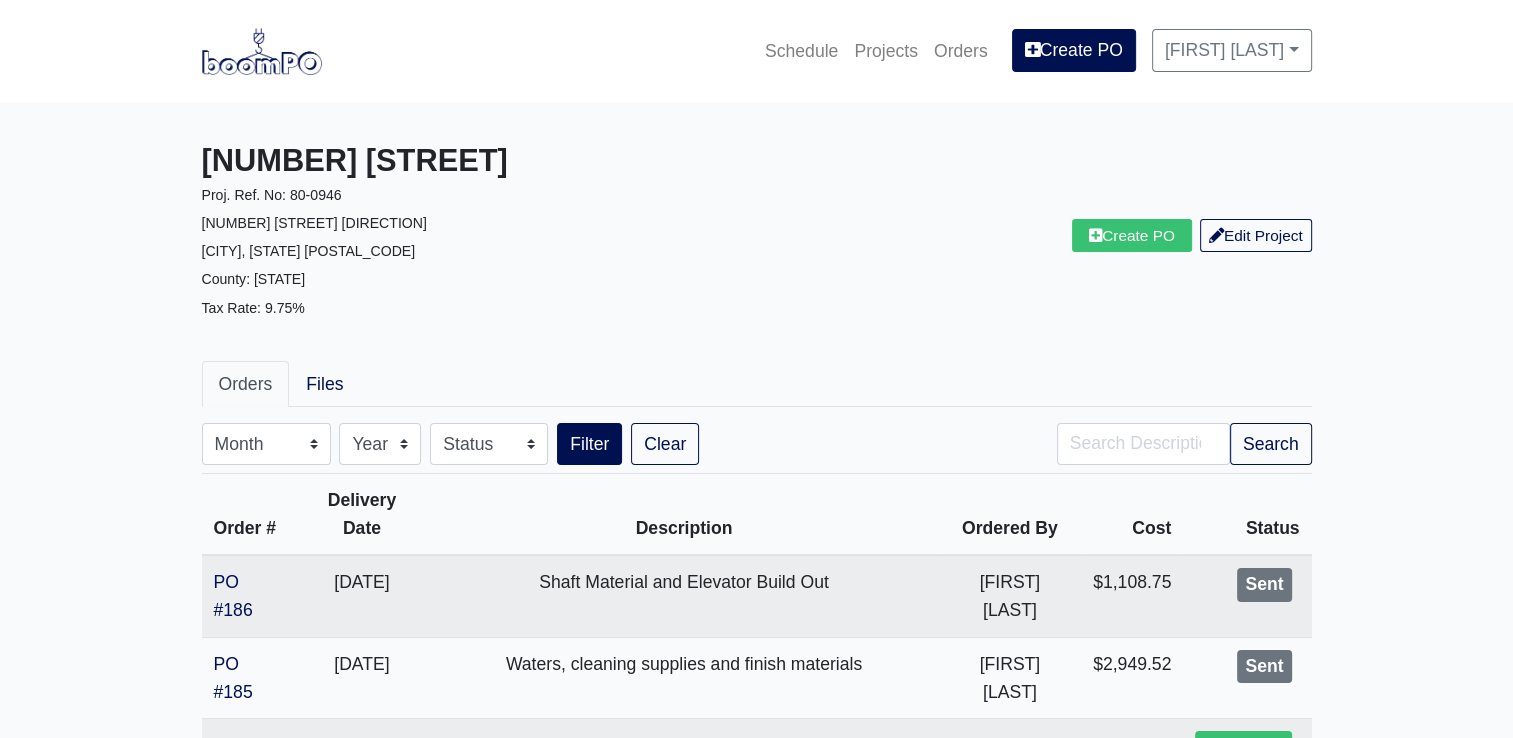 click at bounding box center [262, 51] 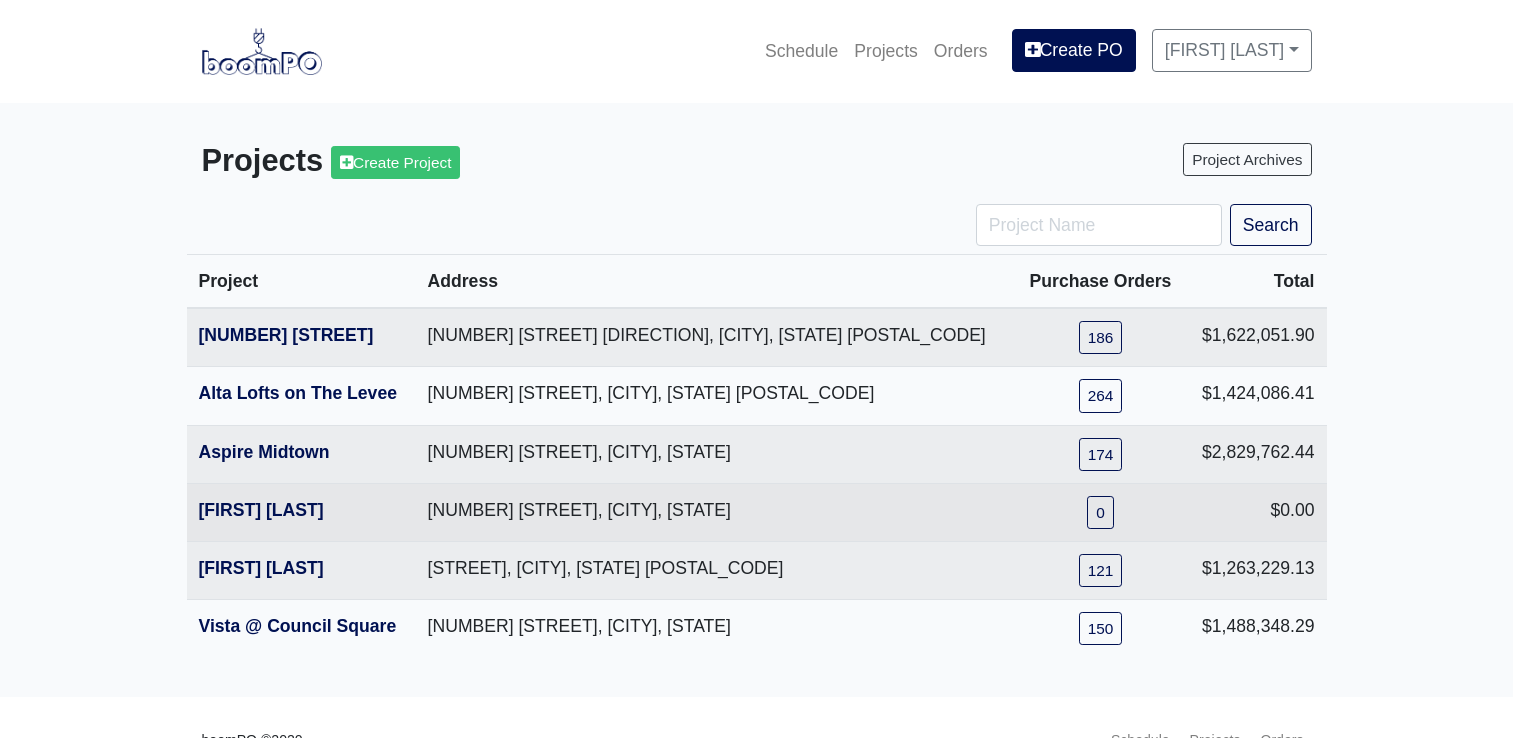 scroll, scrollTop: 0, scrollLeft: 0, axis: both 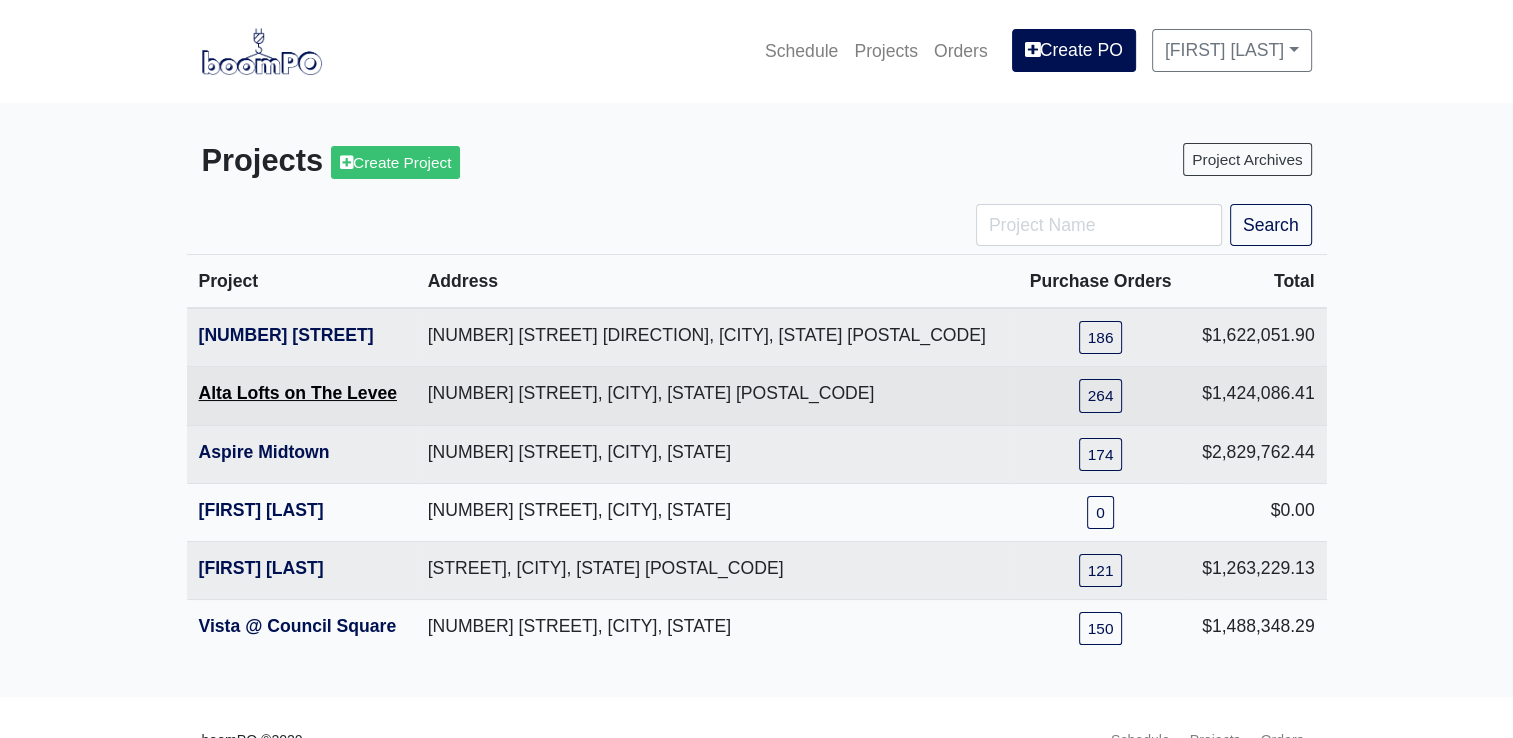 click on "Alta Lofts on The Levee" at bounding box center (298, 393) 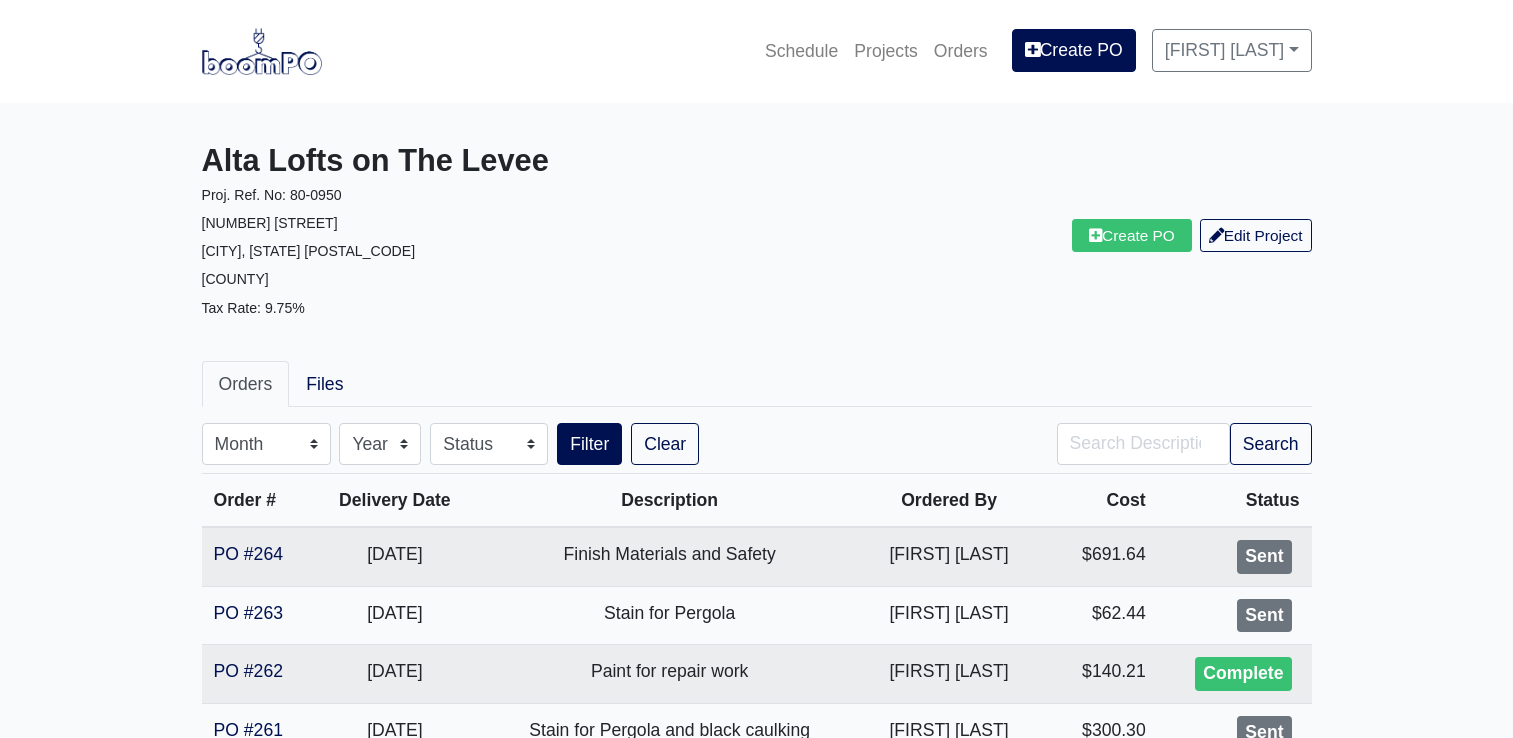 scroll, scrollTop: 0, scrollLeft: 0, axis: both 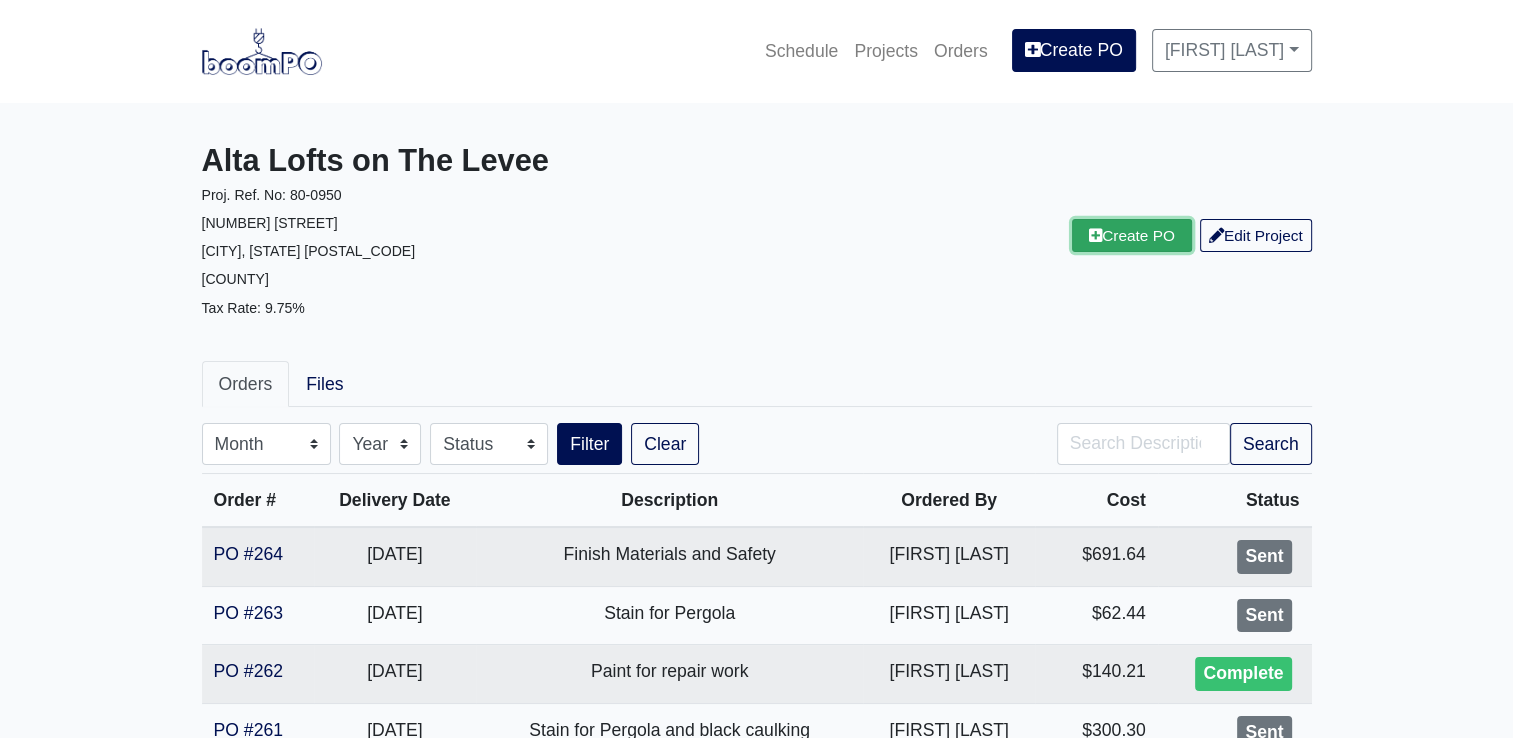 click on "Create PO" at bounding box center (1132, 235) 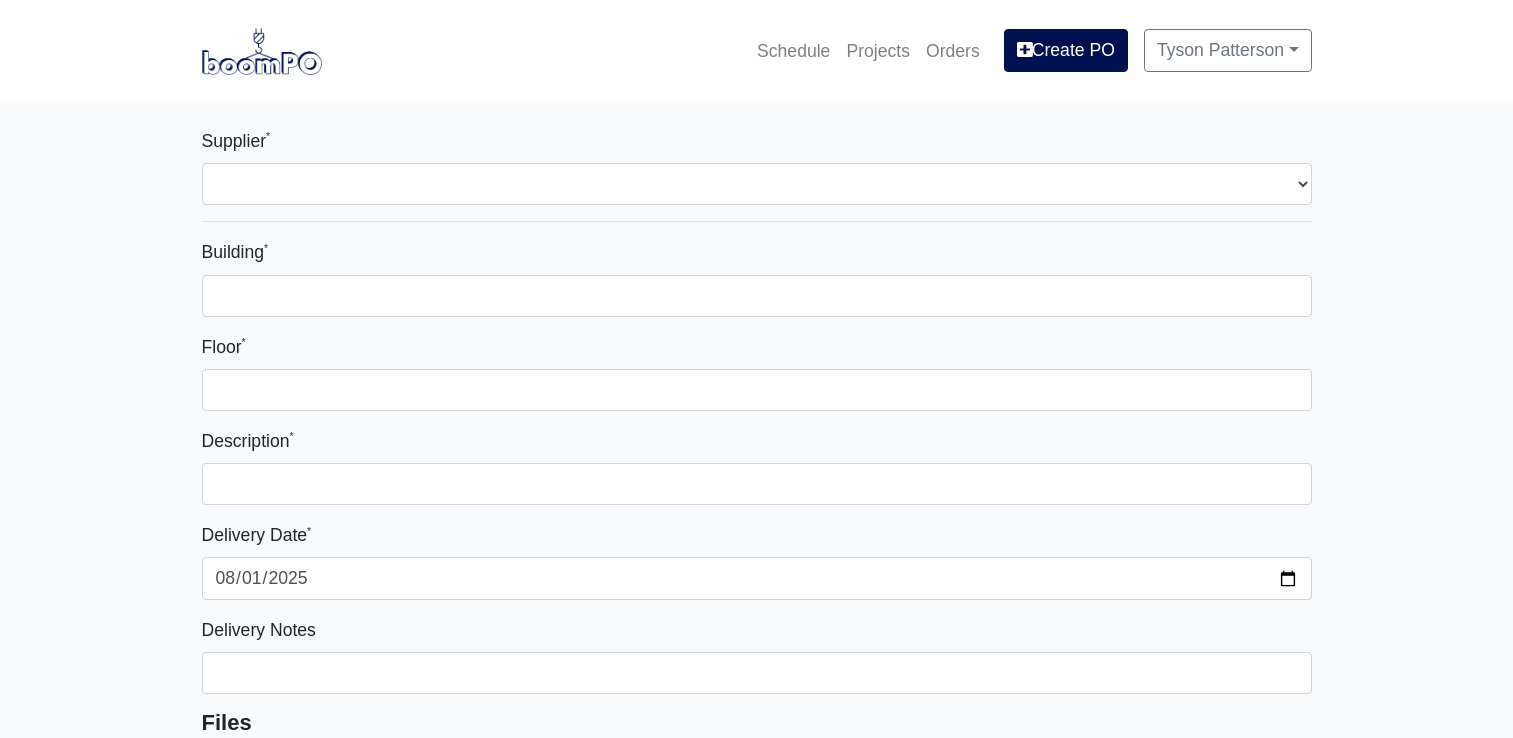 select 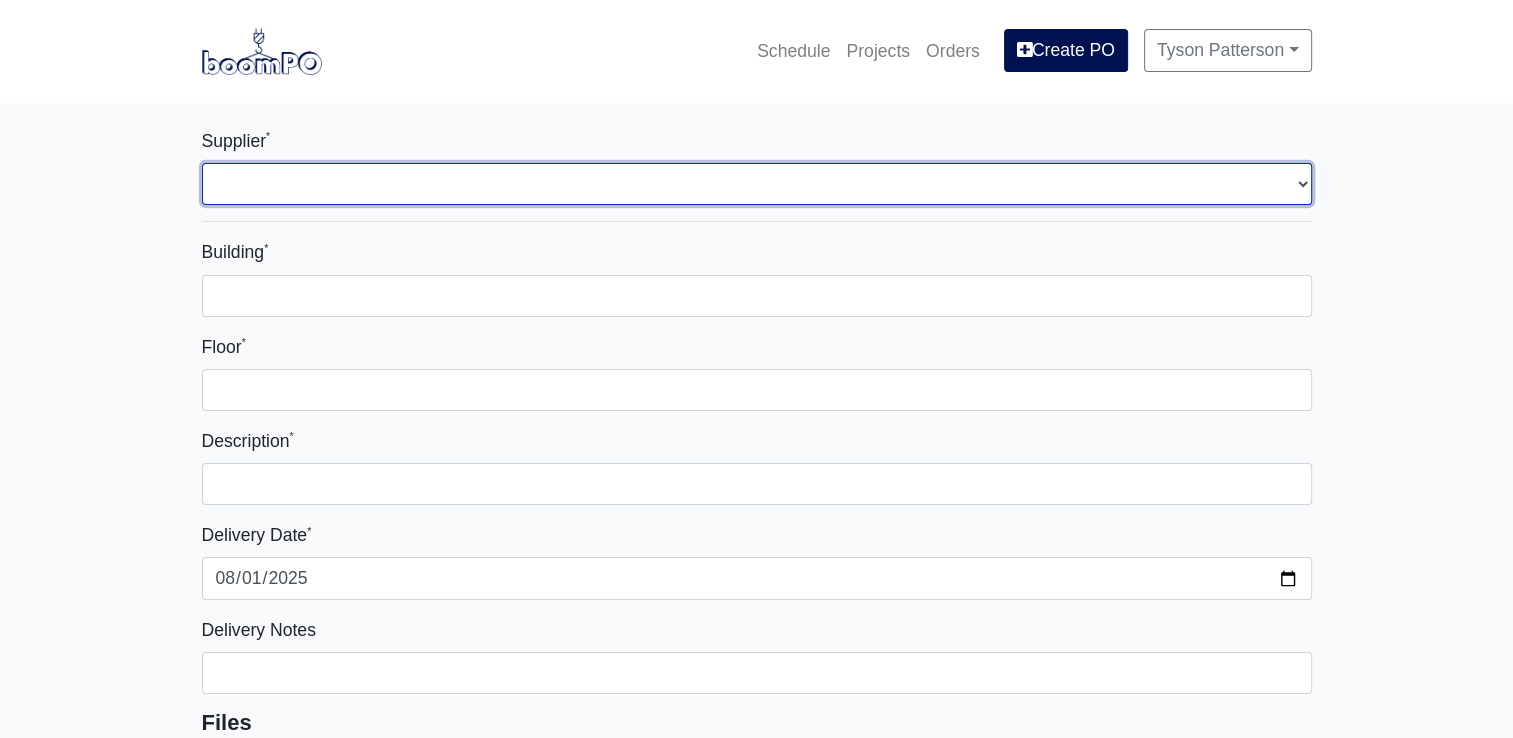 click on "Select one...   L&W Supply - Nashville, TN (Cowan St.) Benefast - Nashville, TN Sherwin-Williams - Nashville, TN" at bounding box center (757, 184) 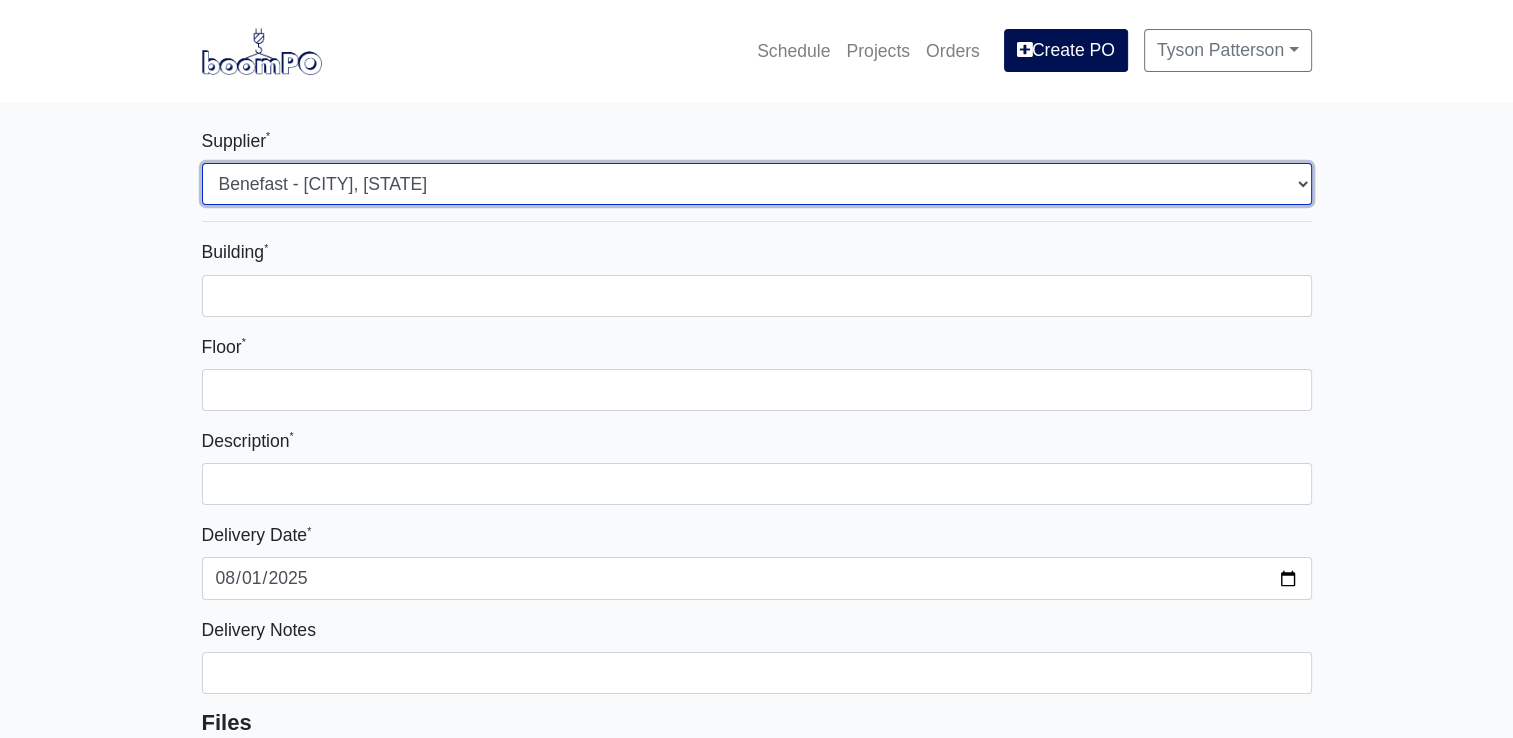 click on "Select one...   L&W Supply - Nashville, TN (Cowan St.) Benefast - Nashville, TN Sherwin-Williams - Nashville, TN" at bounding box center (757, 184) 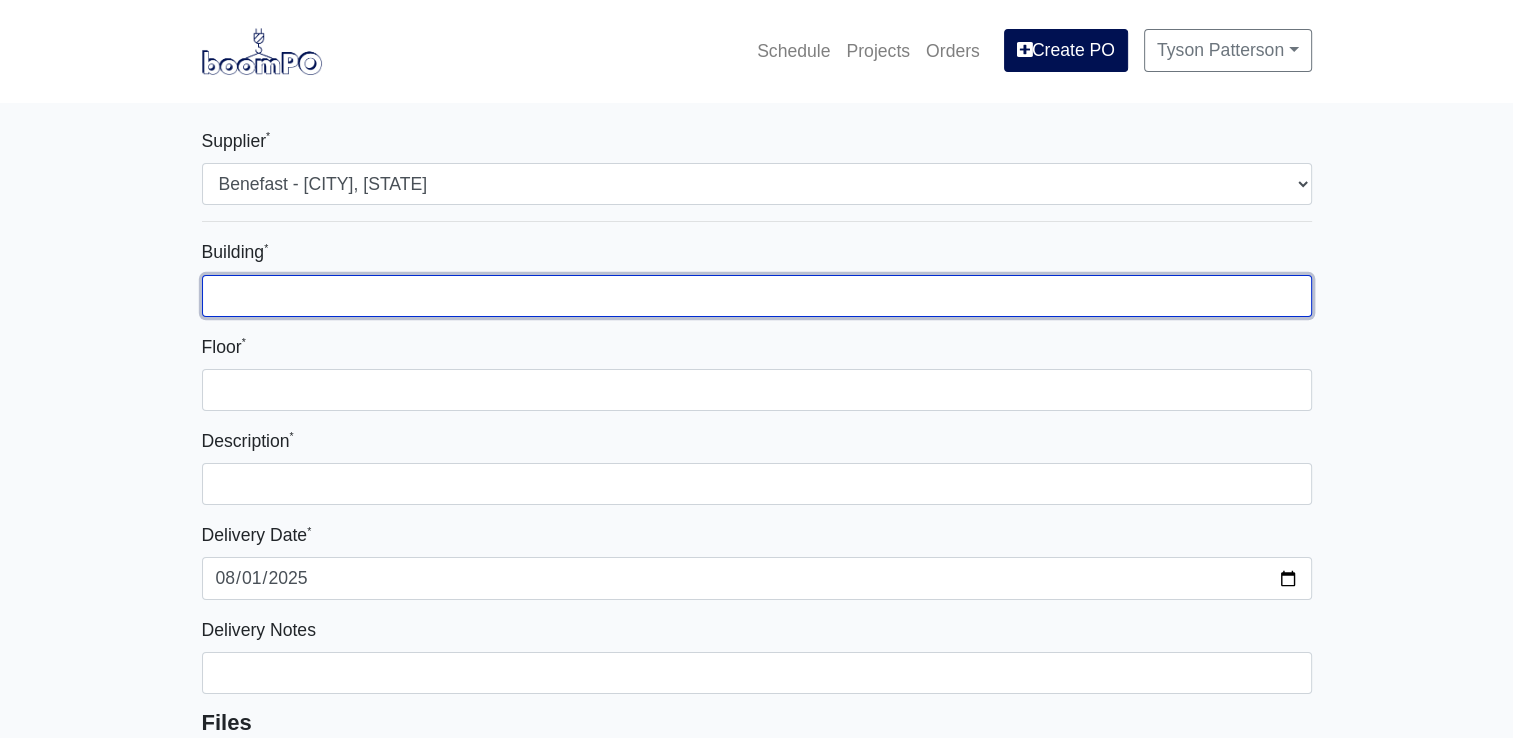 click on "Building *" at bounding box center (757, 296) 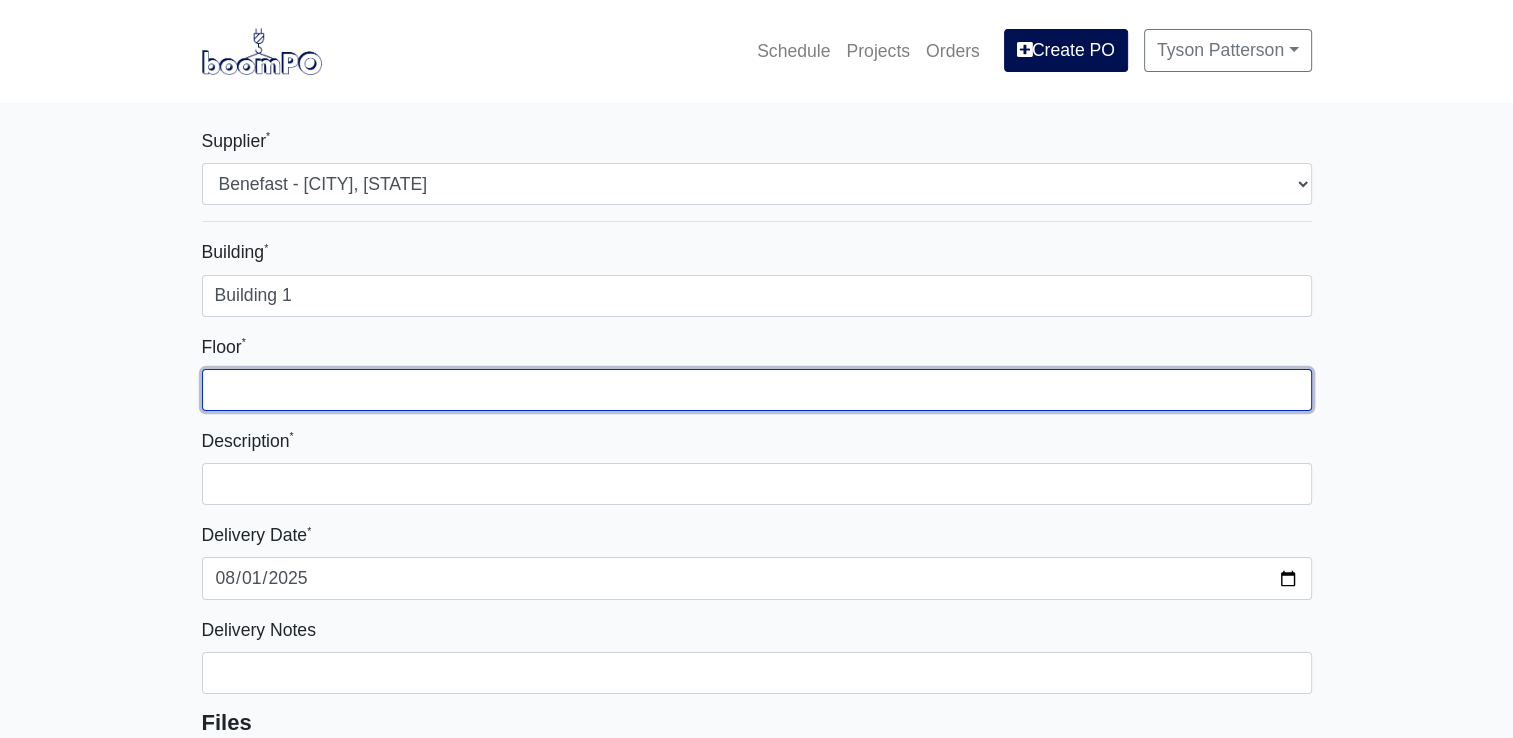 click on "Floor *" at bounding box center [757, 390] 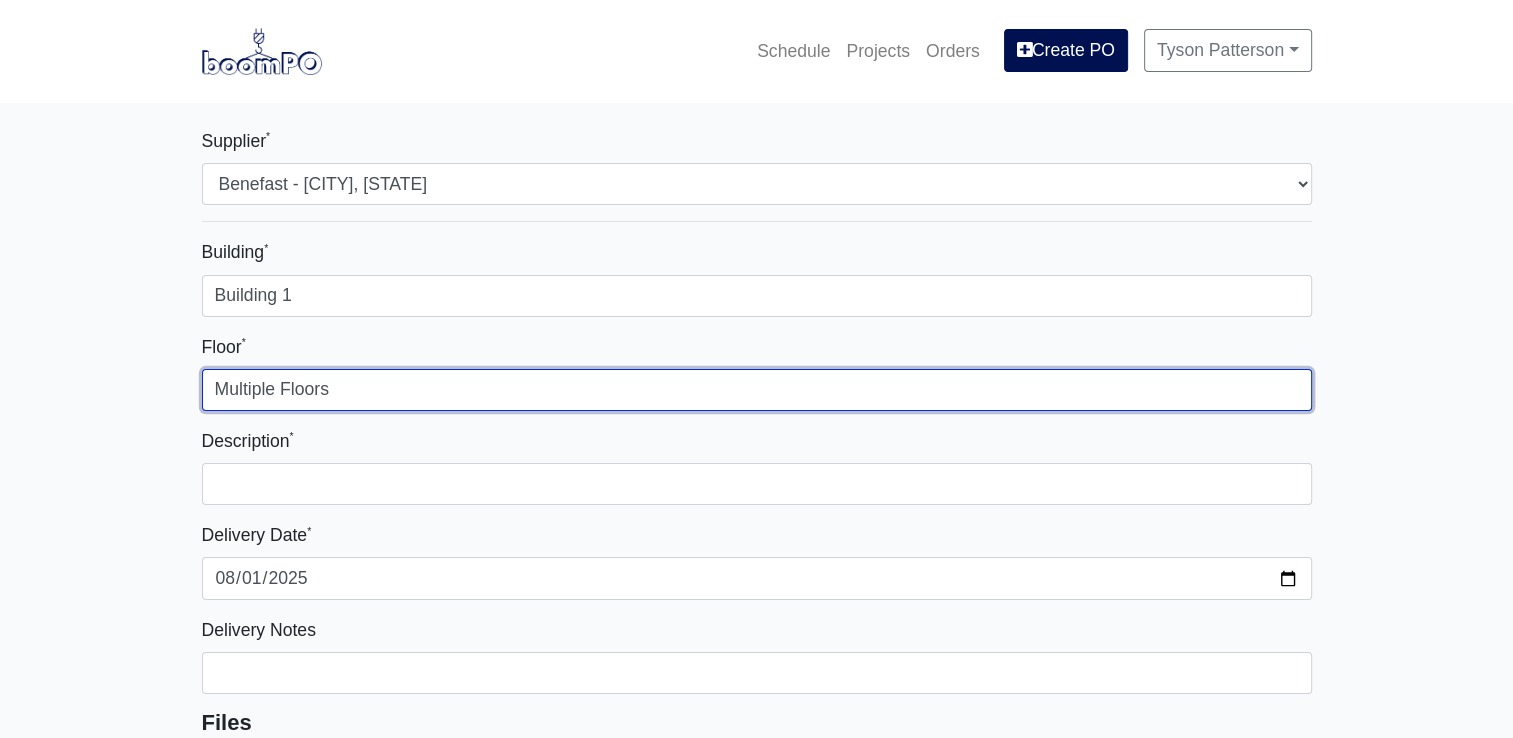 scroll, scrollTop: 100, scrollLeft: 0, axis: vertical 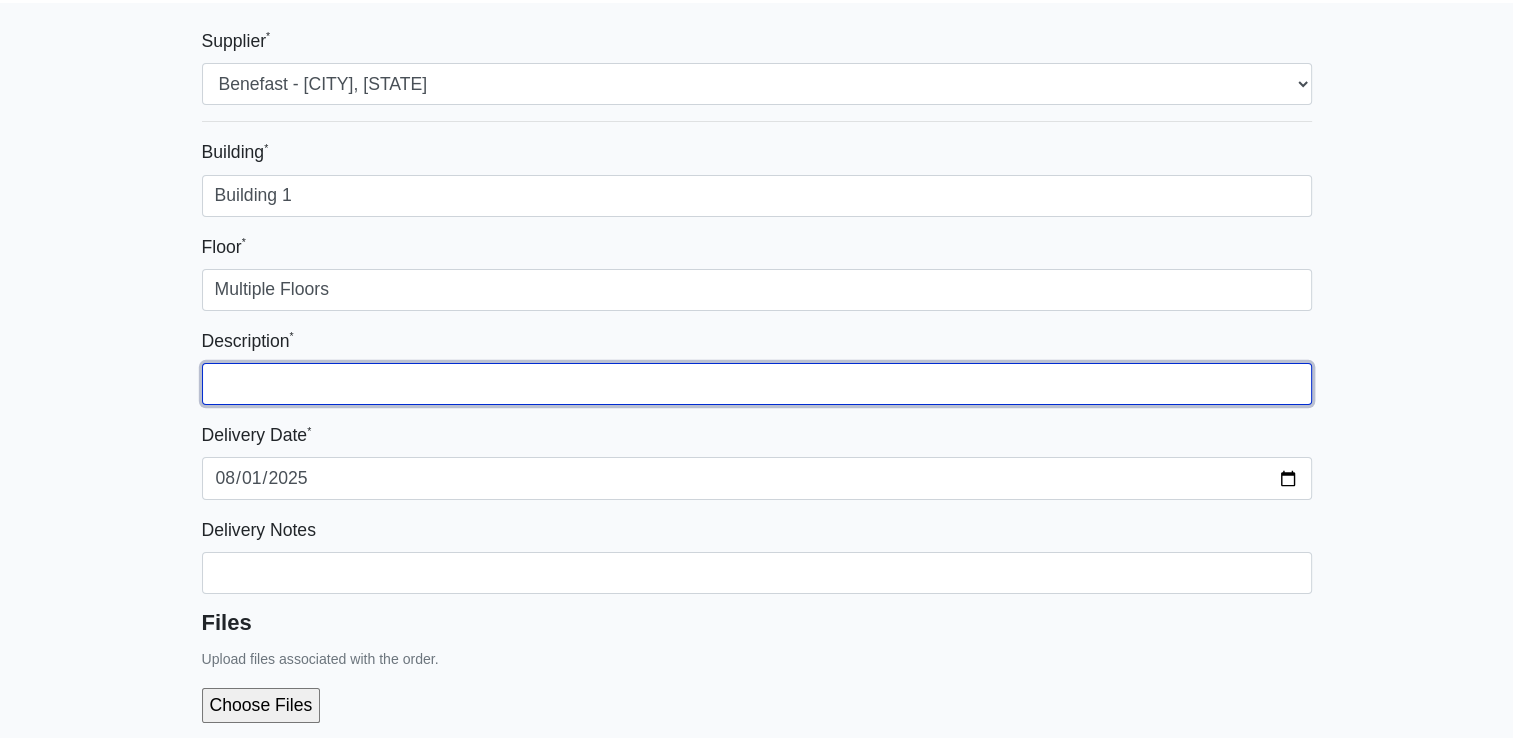 click at bounding box center [757, 384] 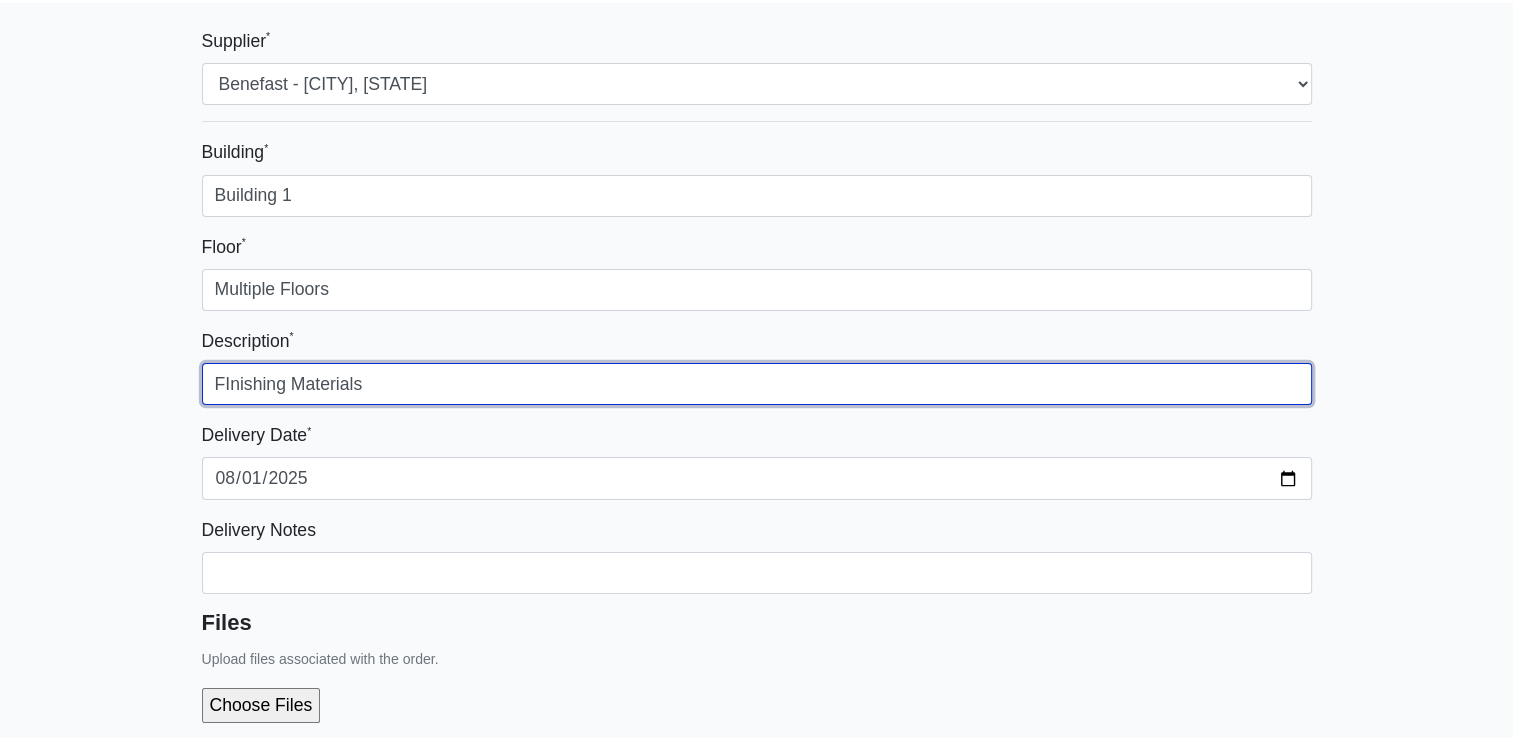 type on "FInishing Materials" 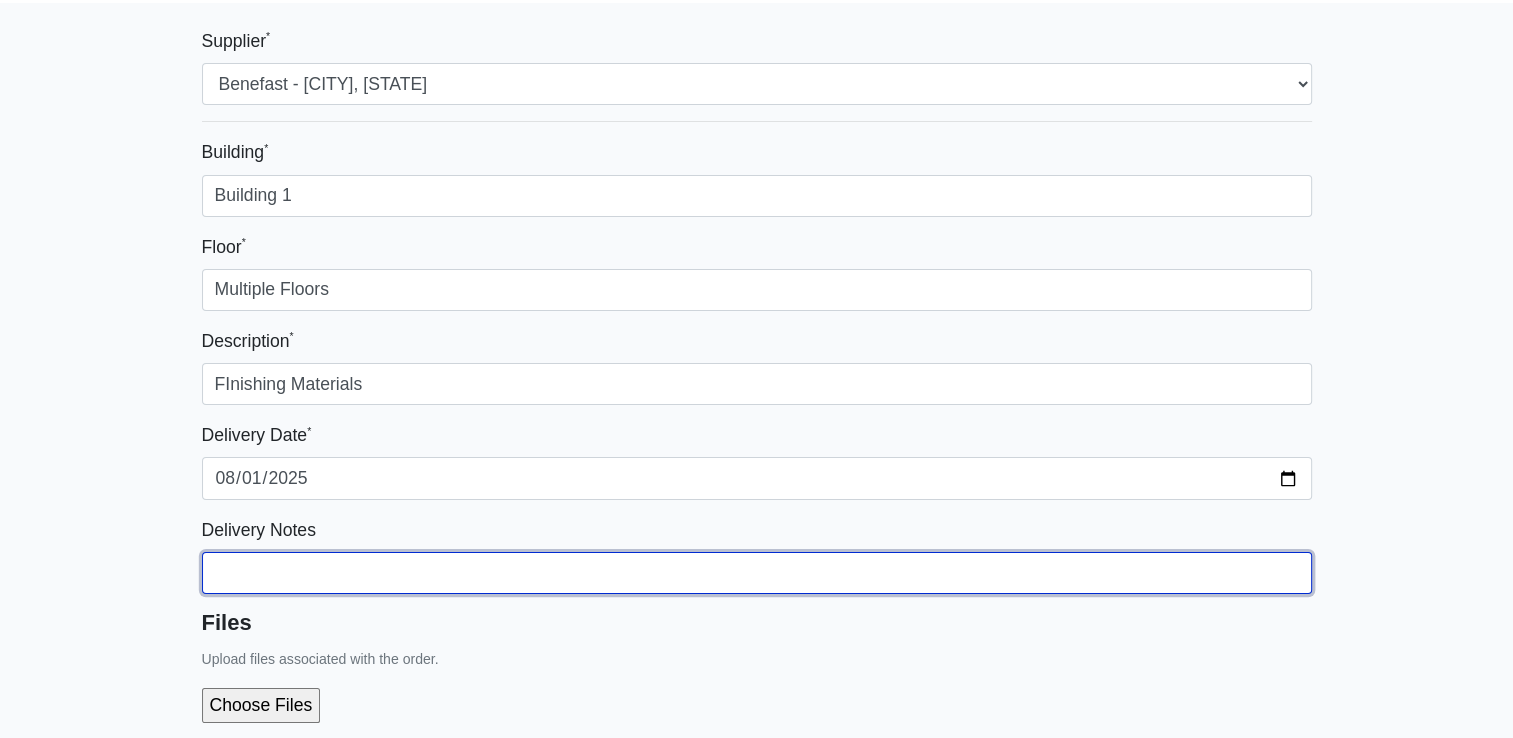 click on "Building *" at bounding box center [757, 196] 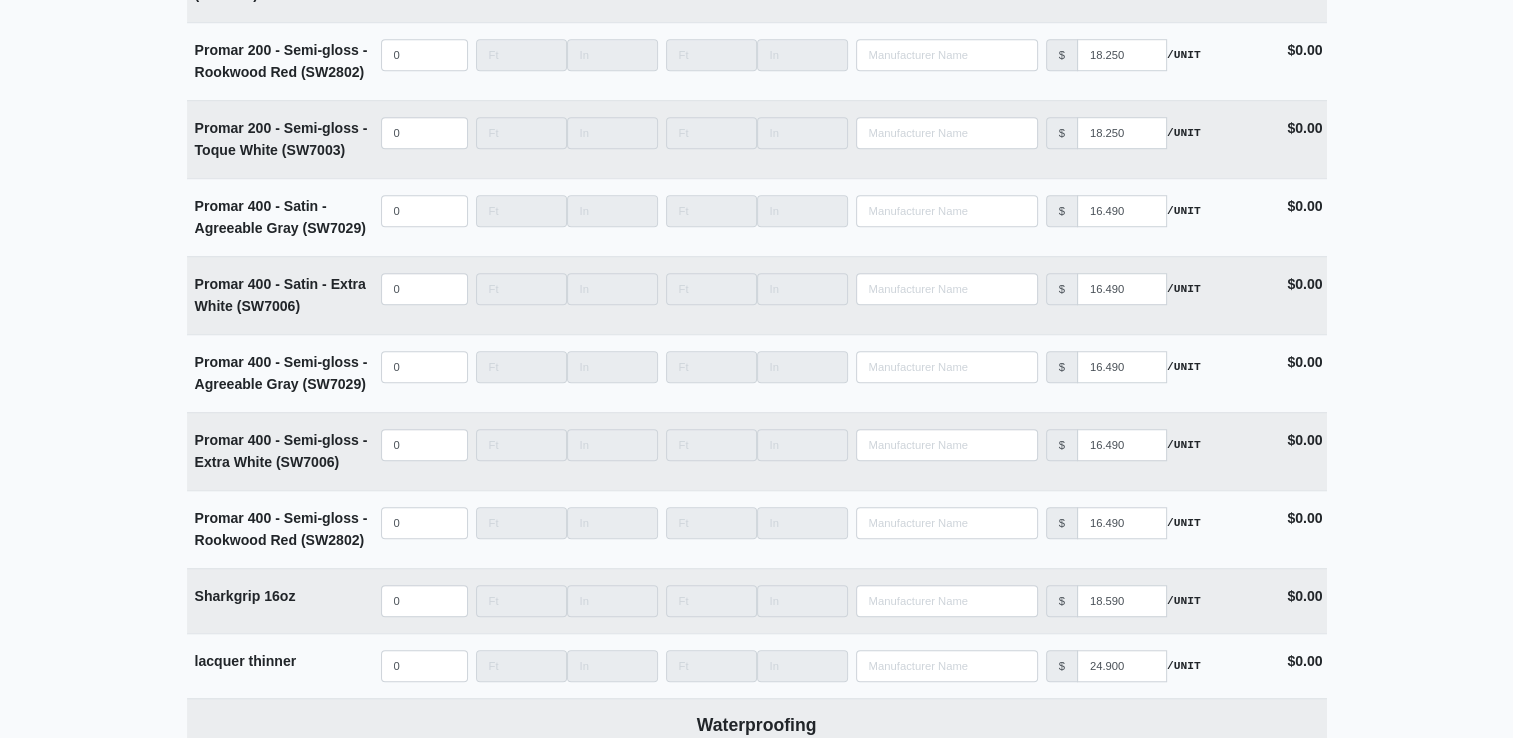 scroll, scrollTop: 9640, scrollLeft: 0, axis: vertical 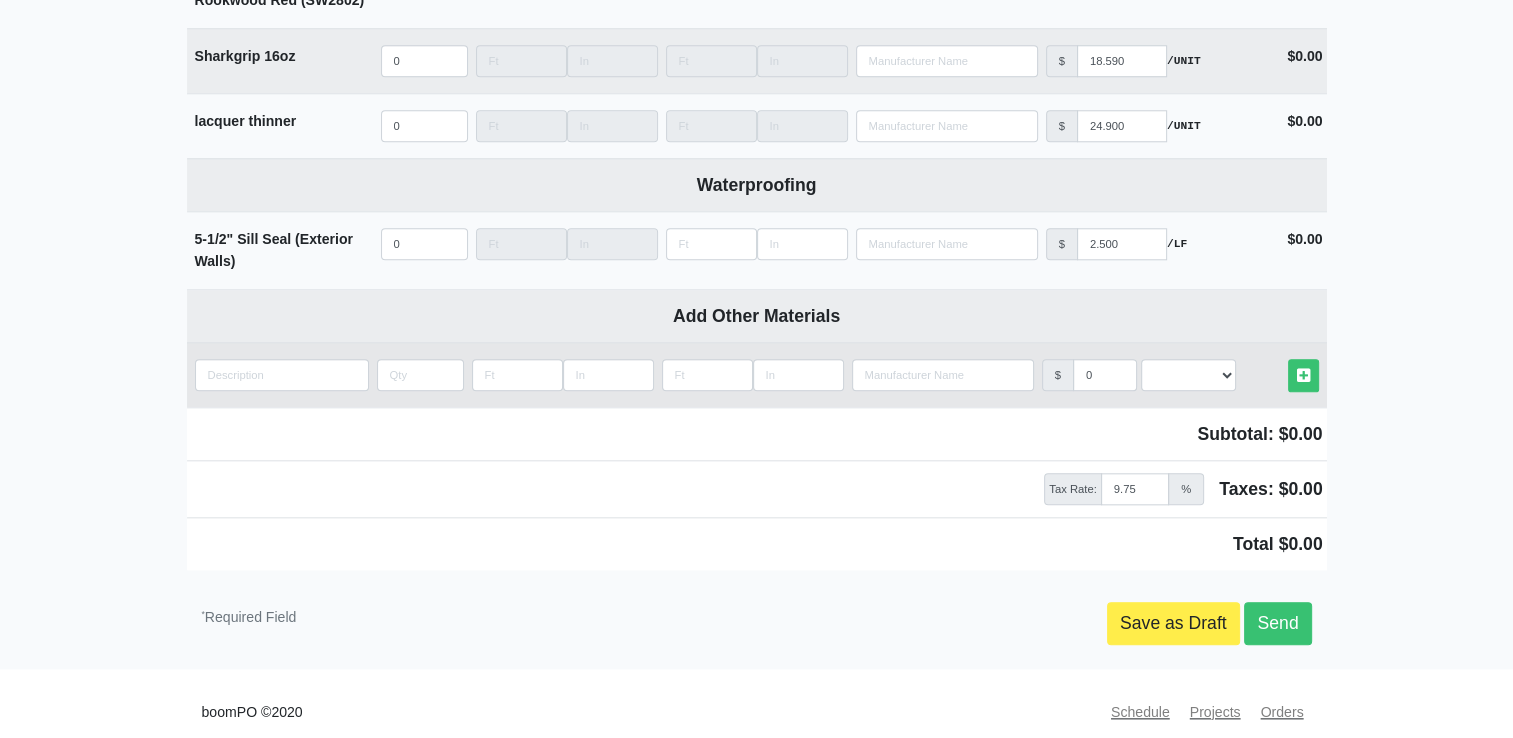 type on "already delivered" 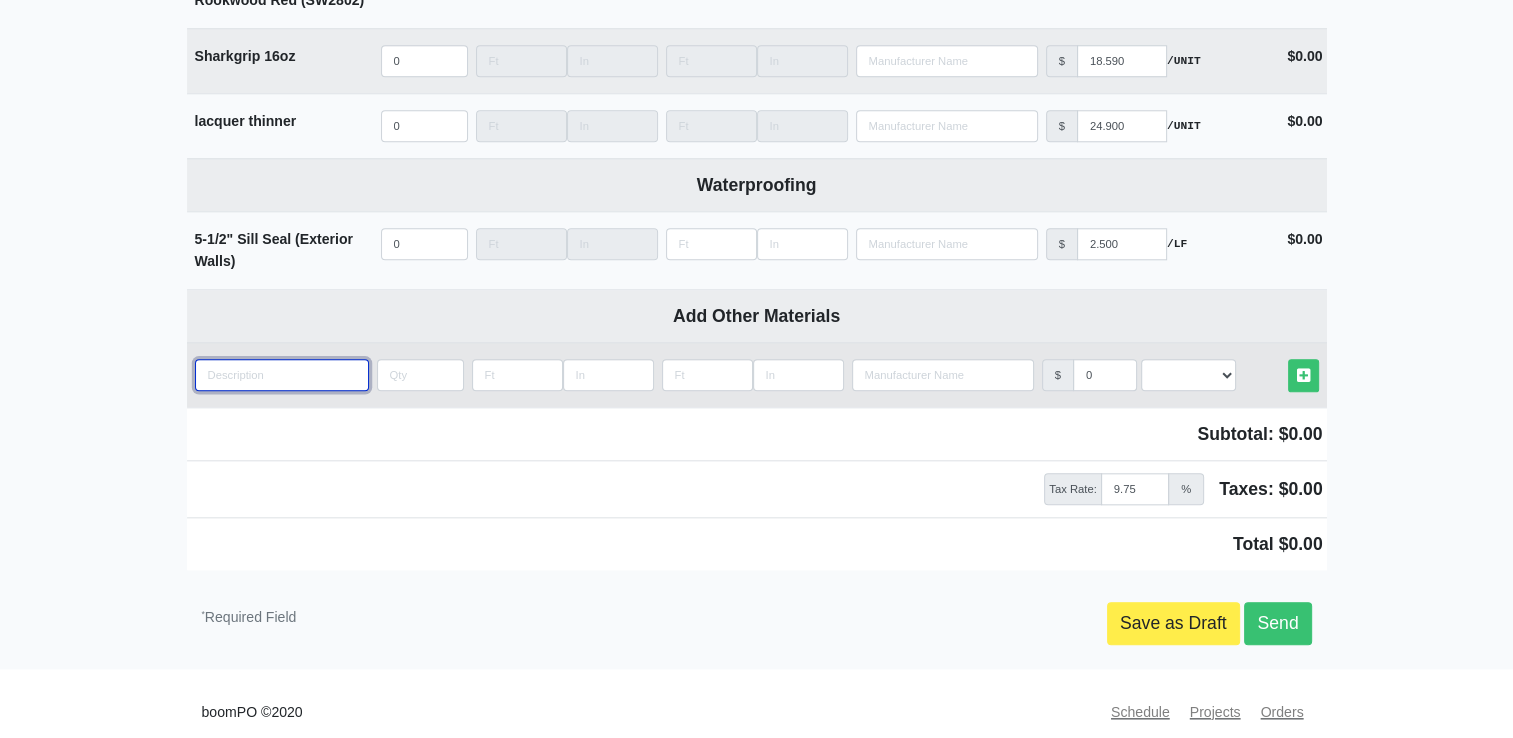 click at bounding box center (282, 375) 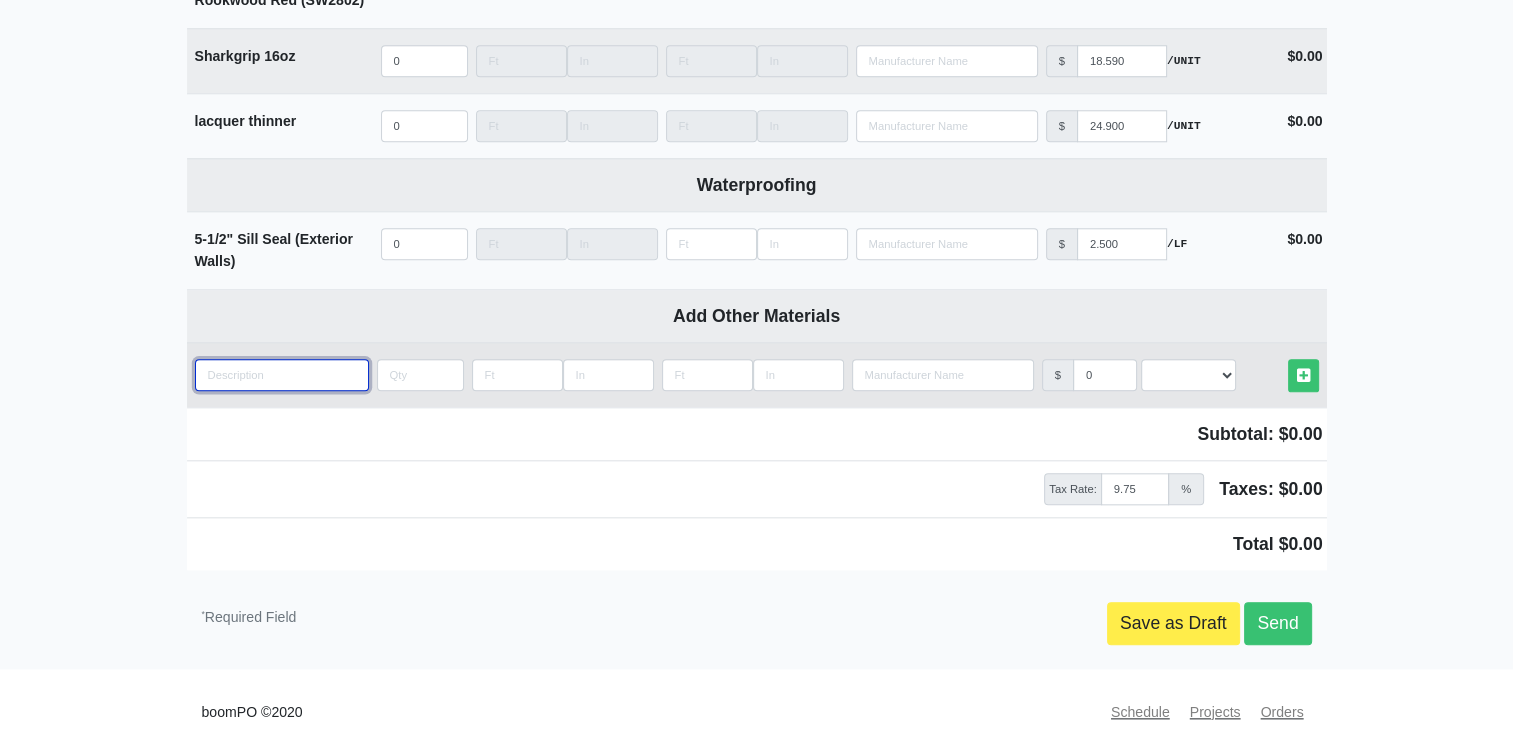 type on "4" 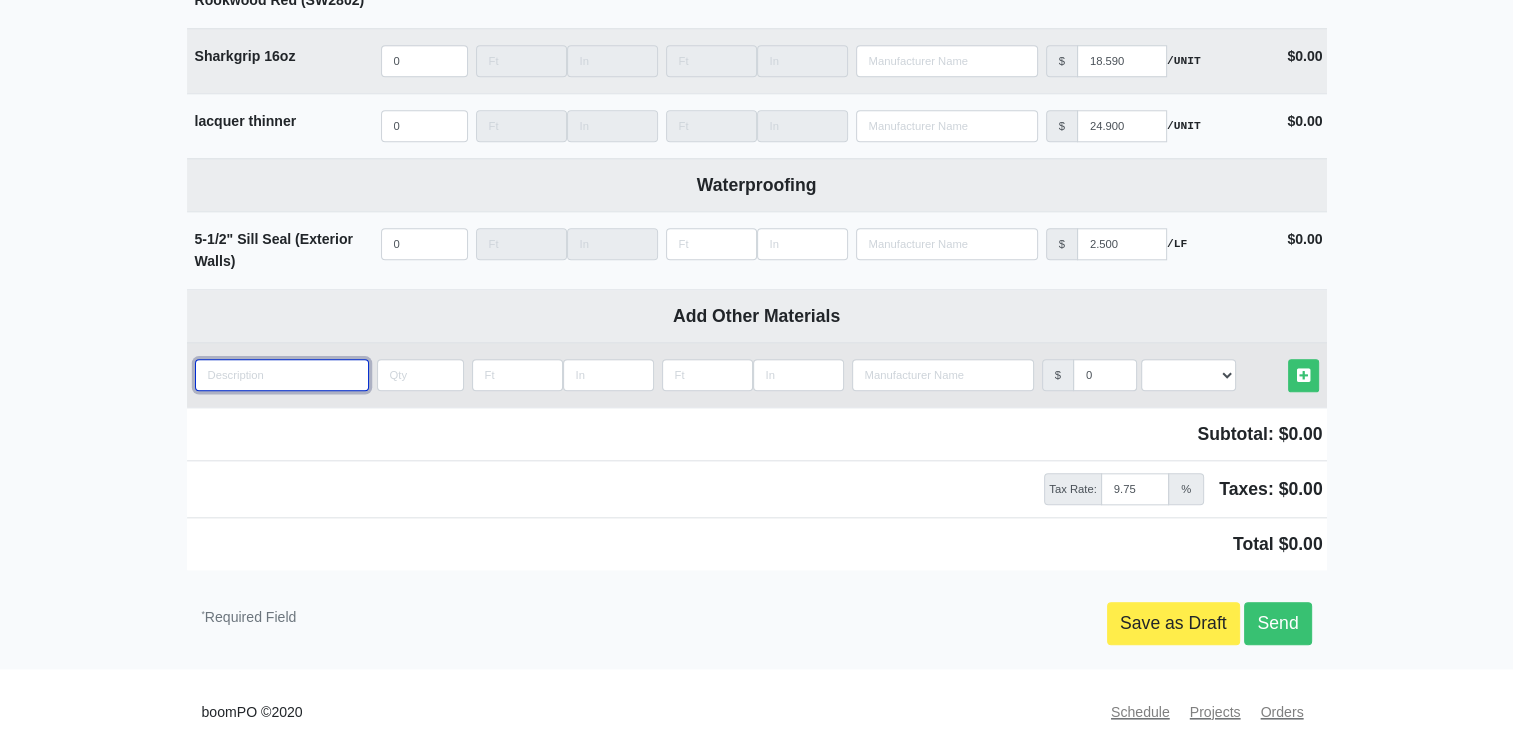 select 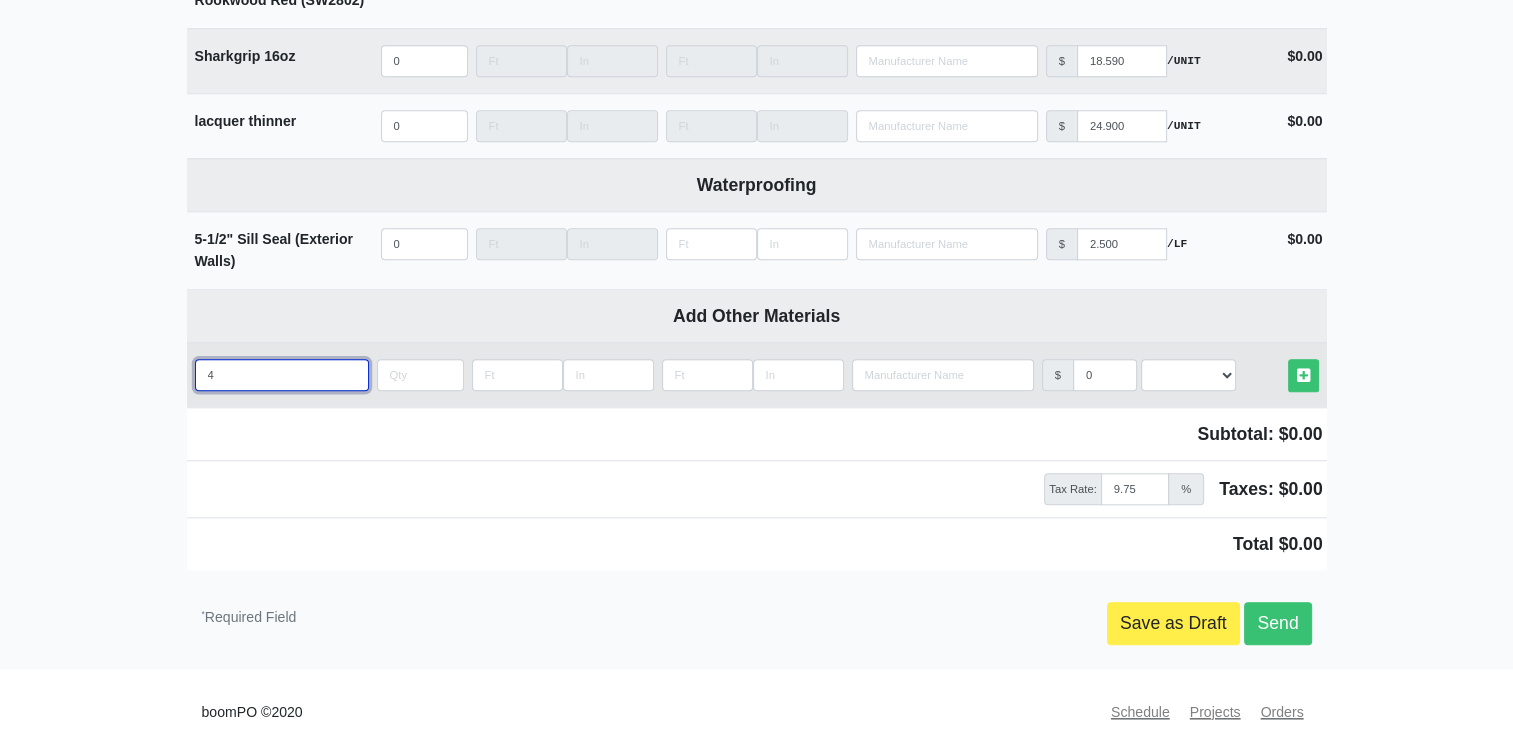 type on "45" 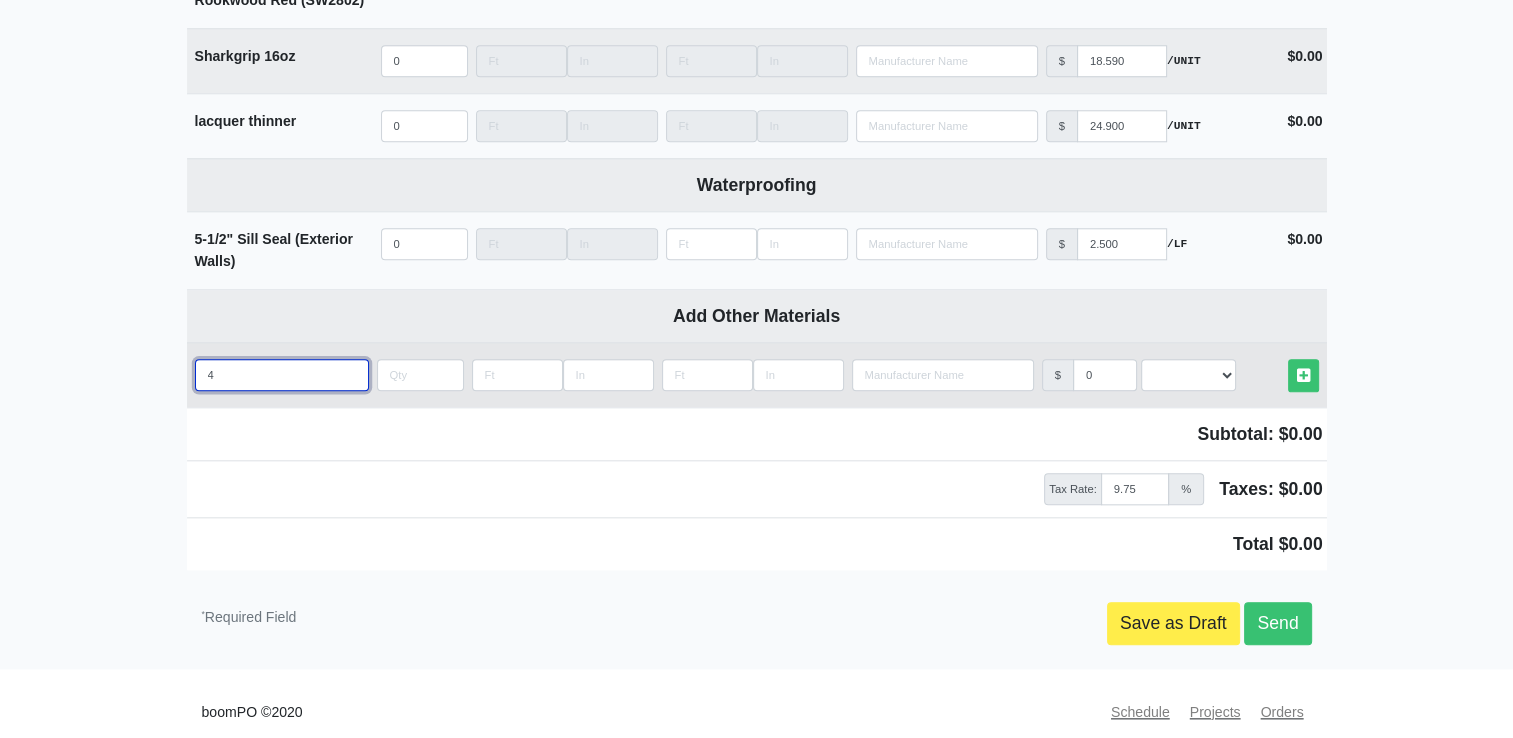 select 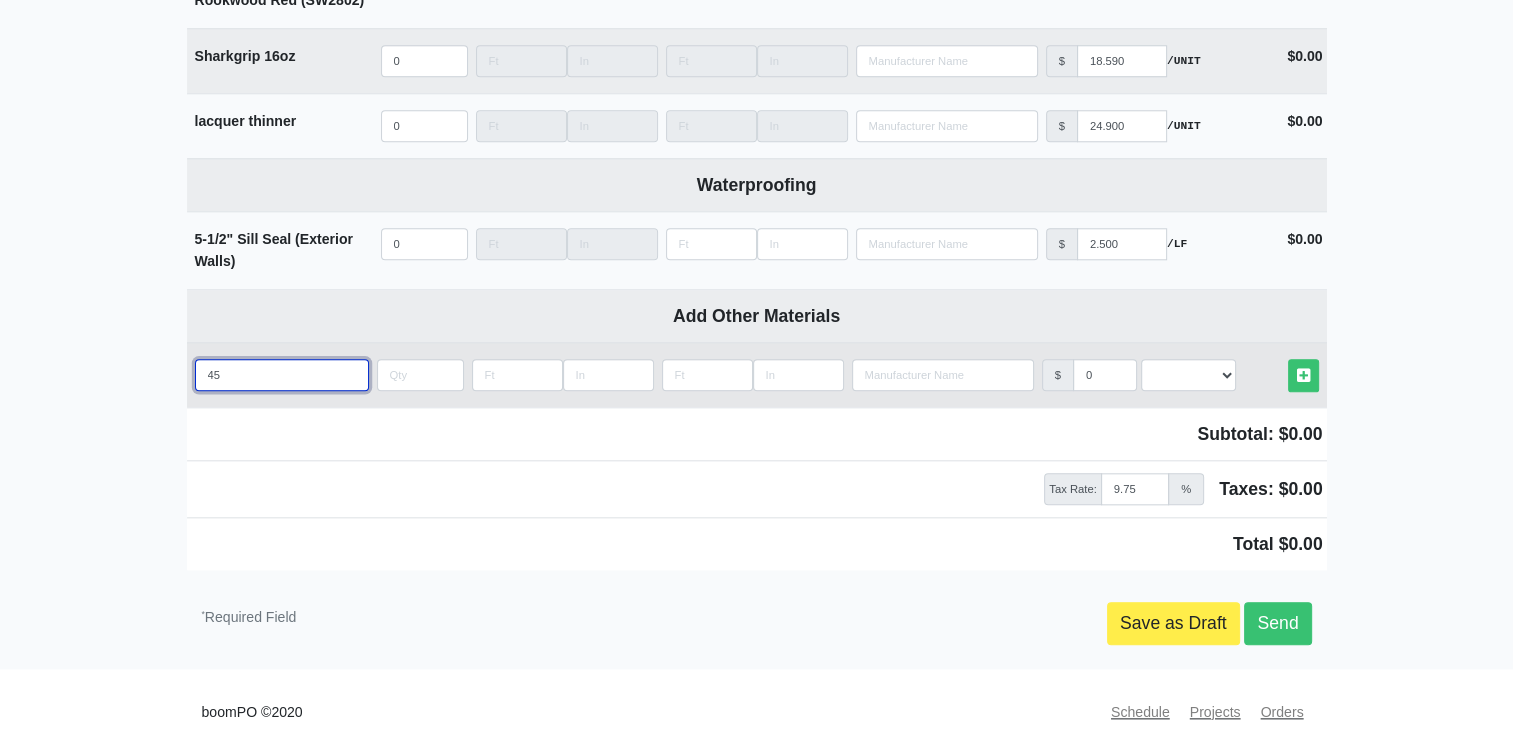 type on "45m" 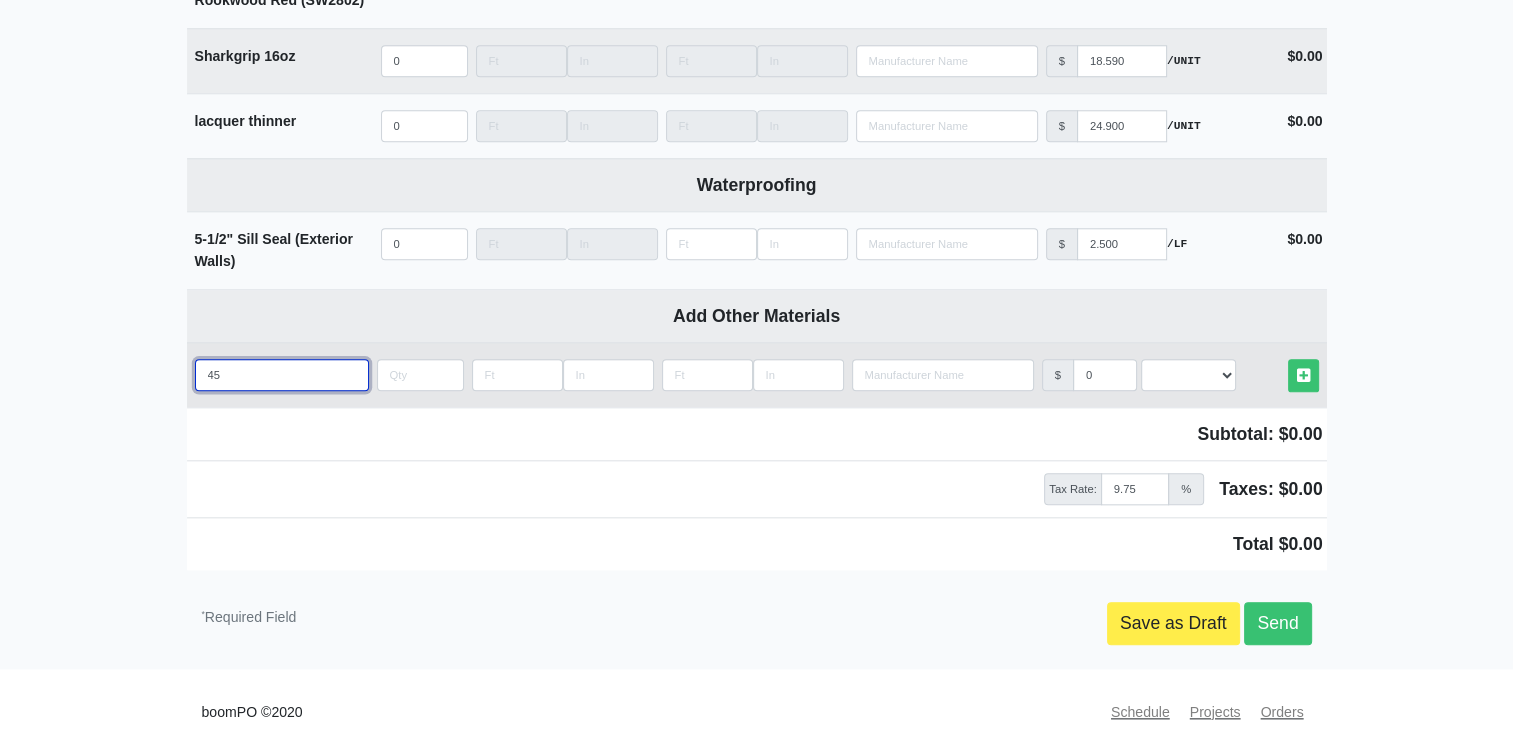 select 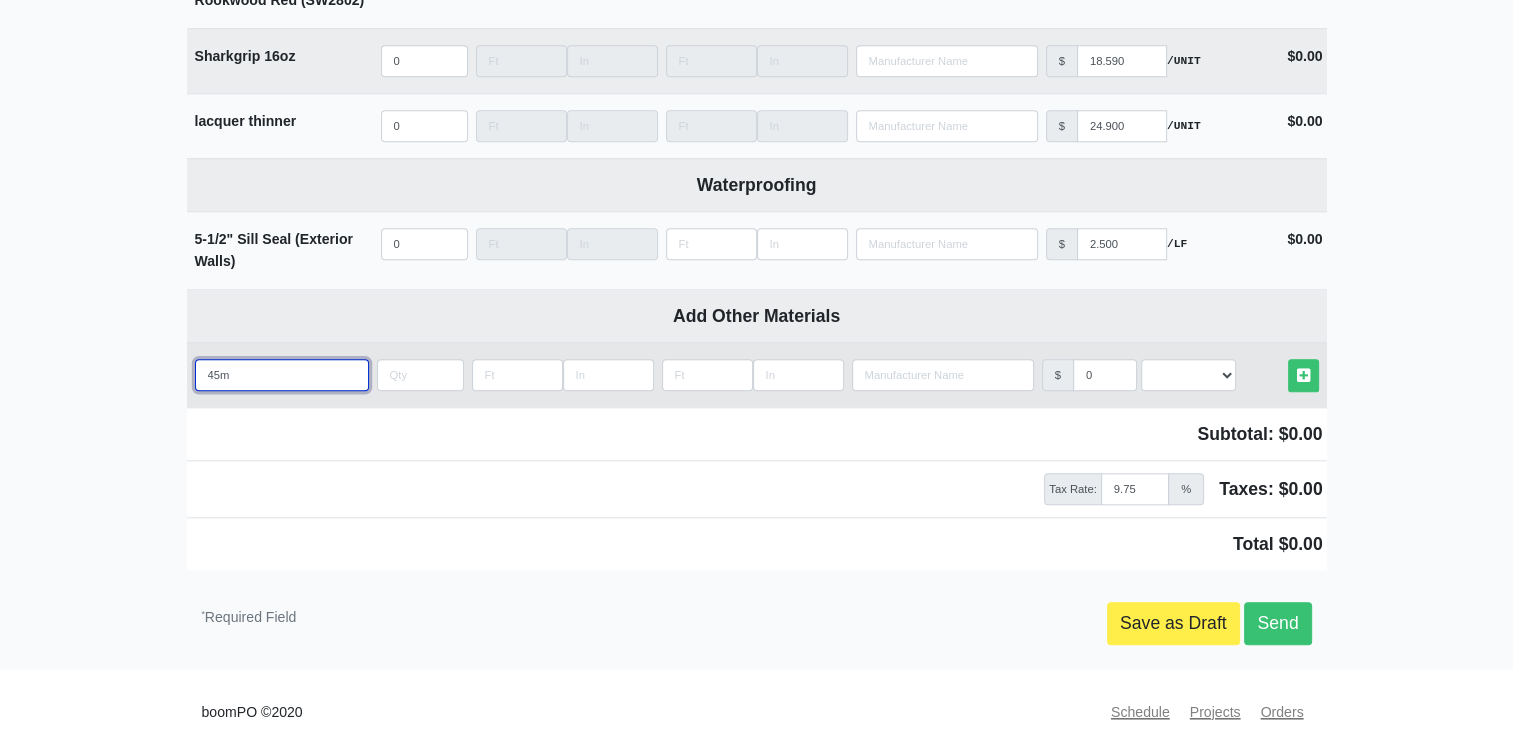 type on "45mi" 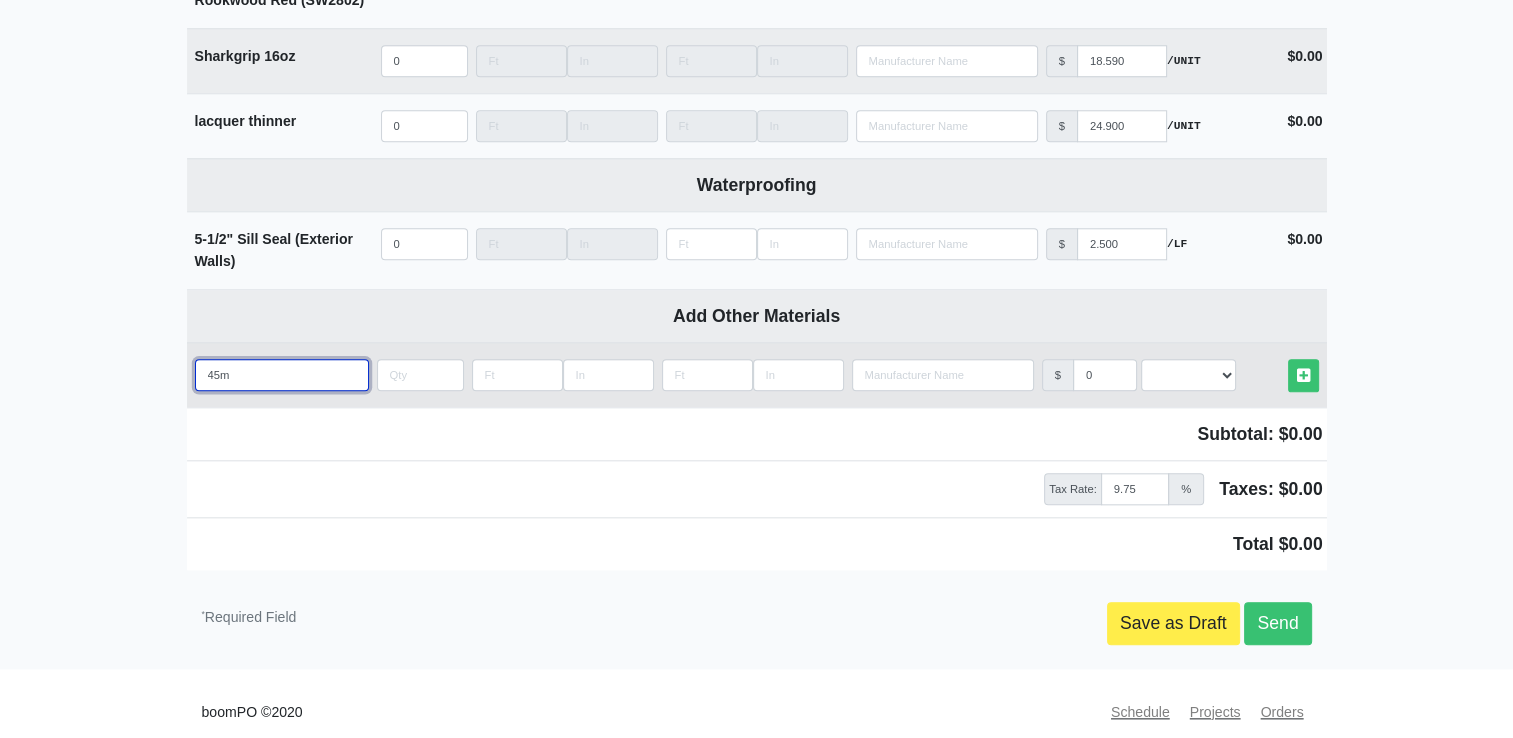 select 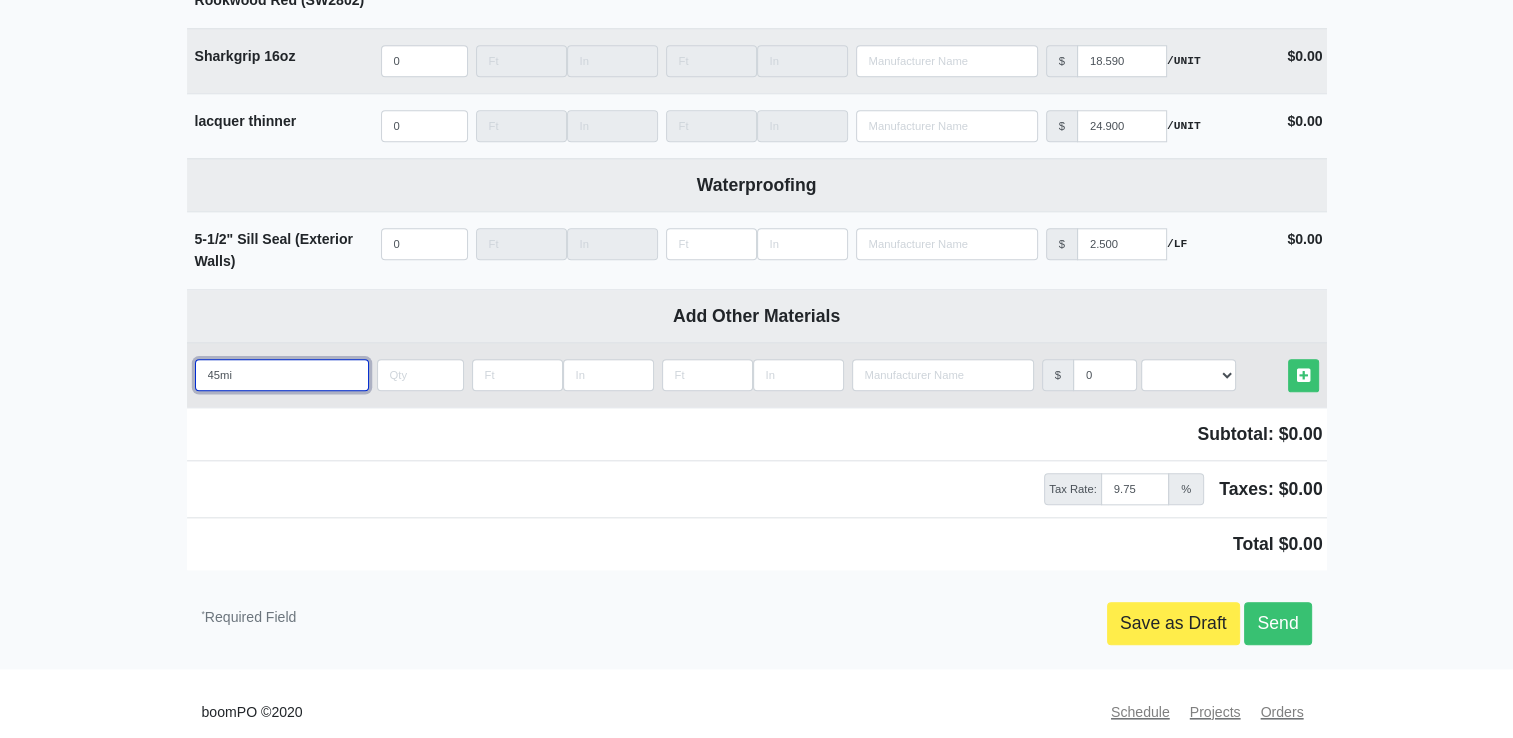 type on "45min" 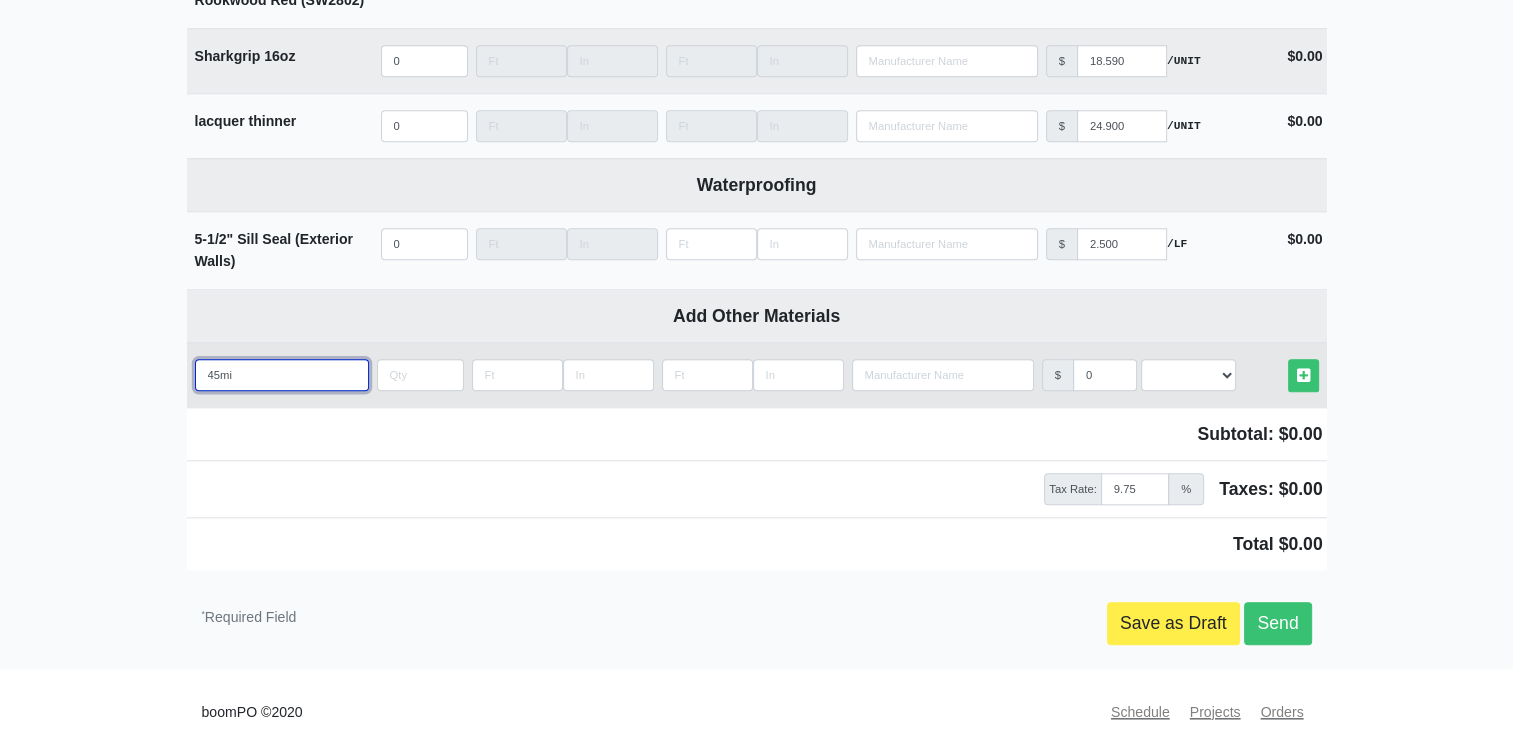select 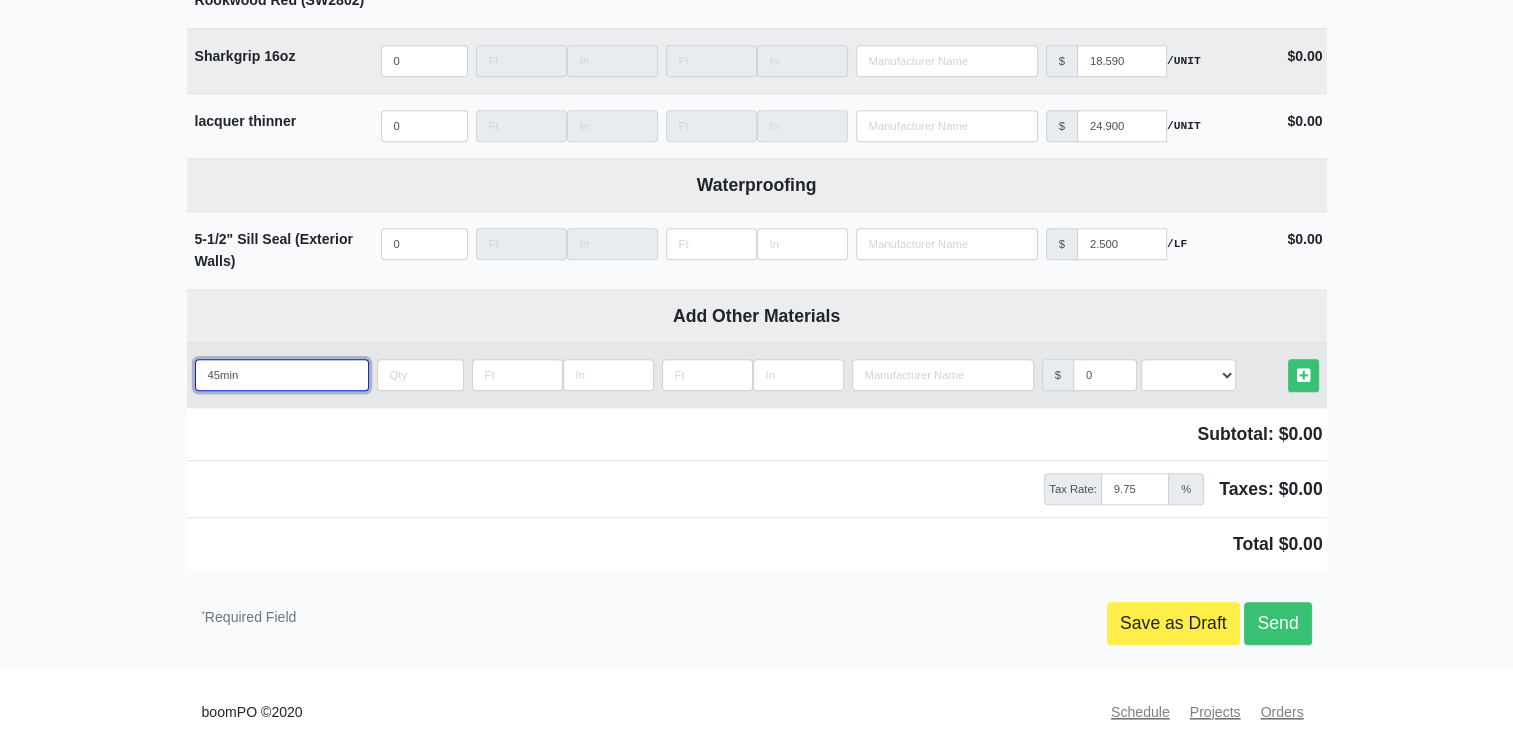 type on "45min" 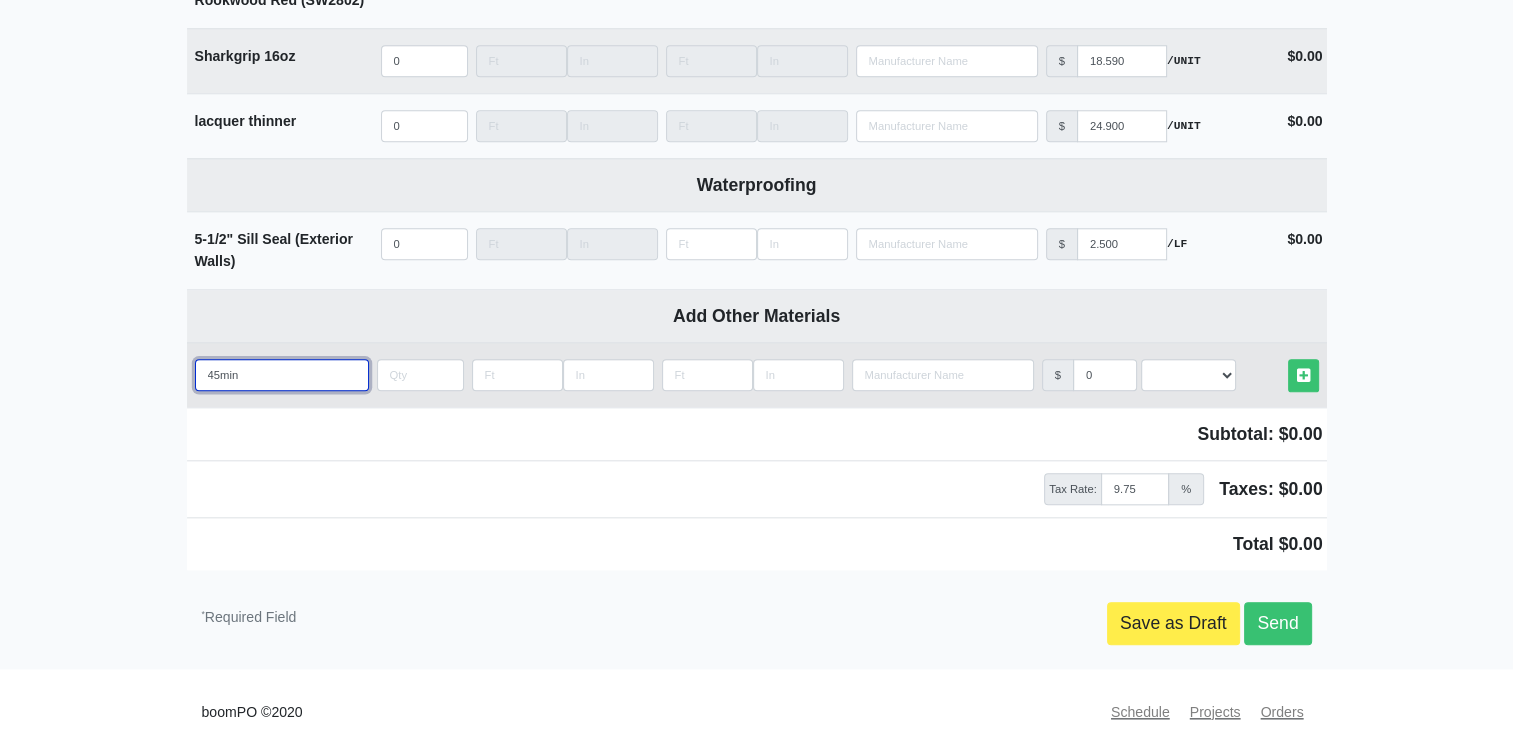 select 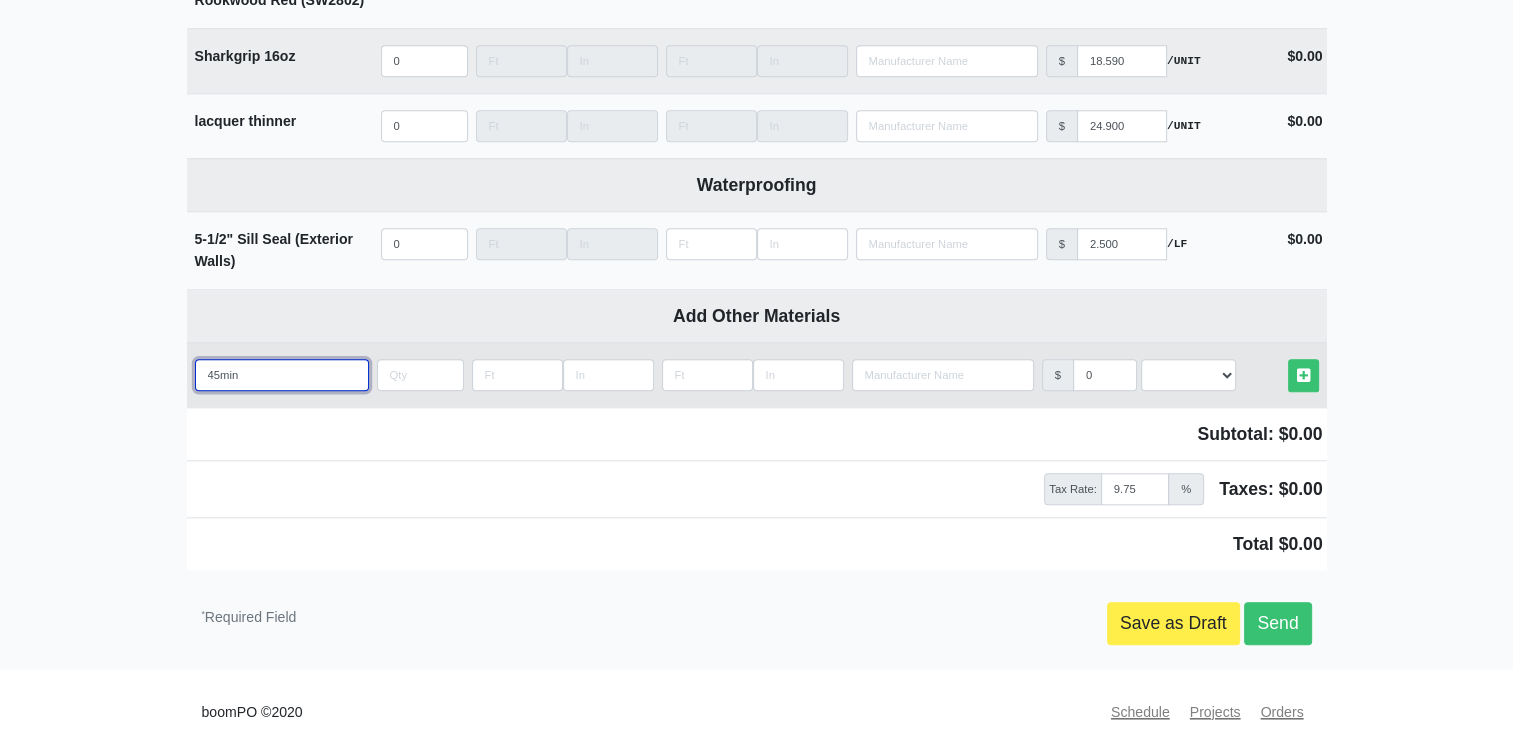 type on "45min j" 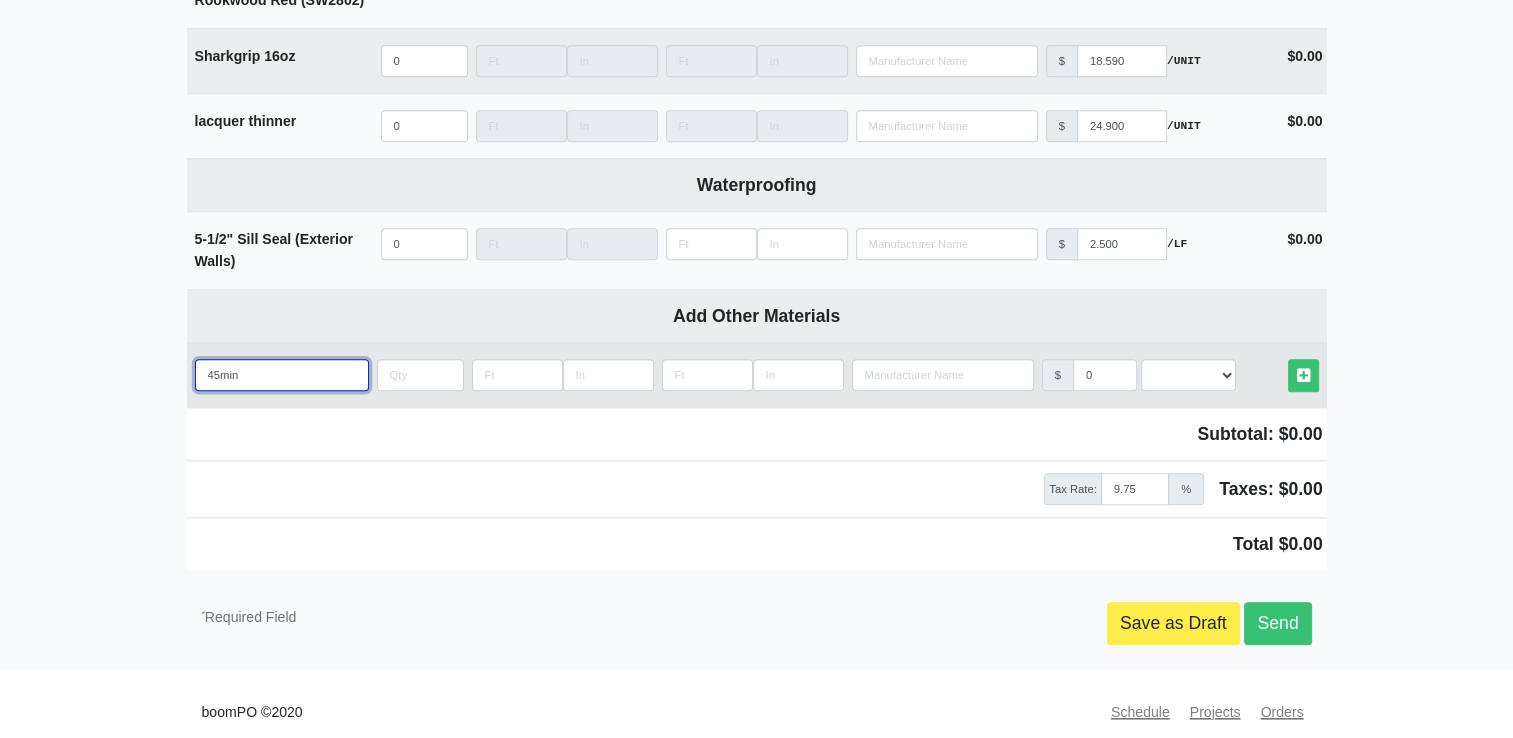 select 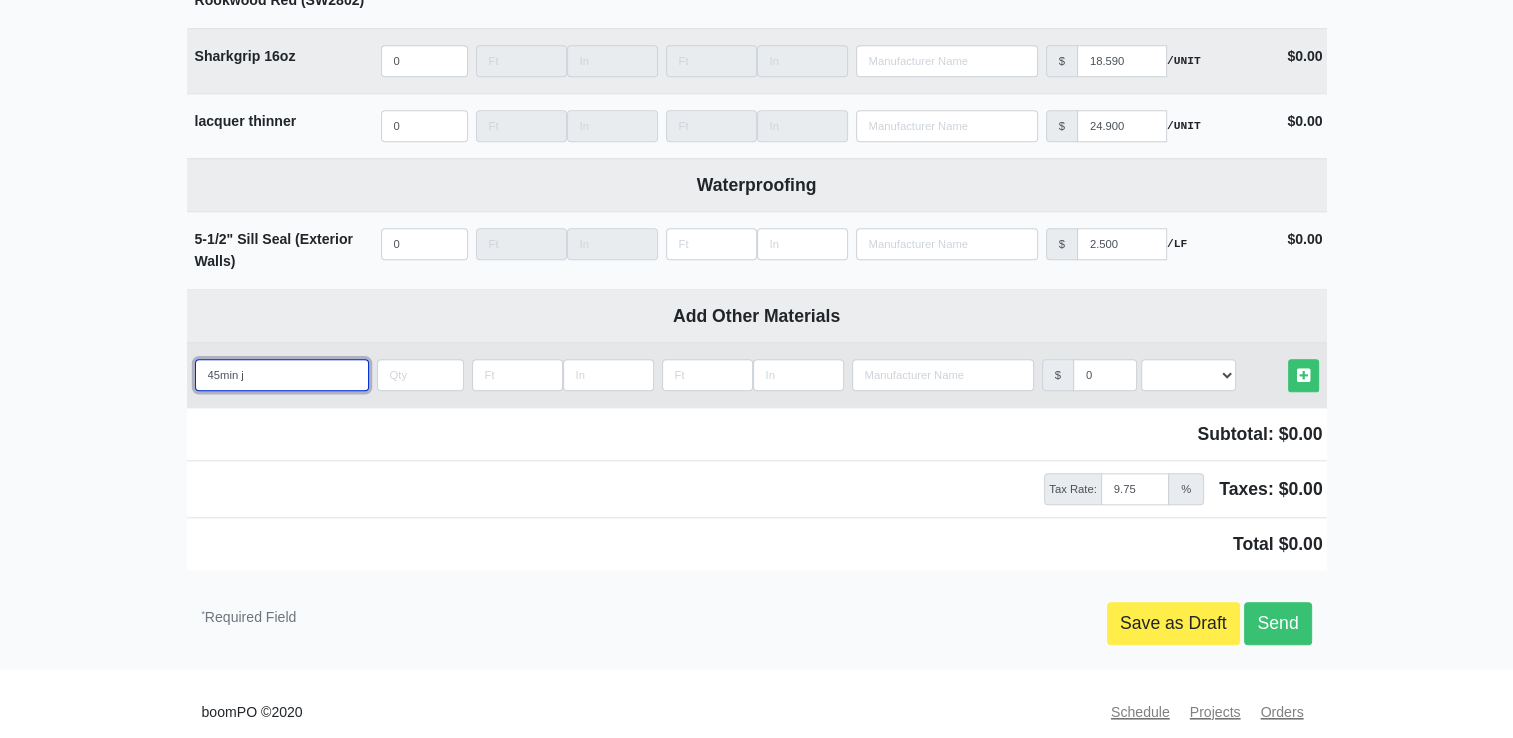 type on "45min jo" 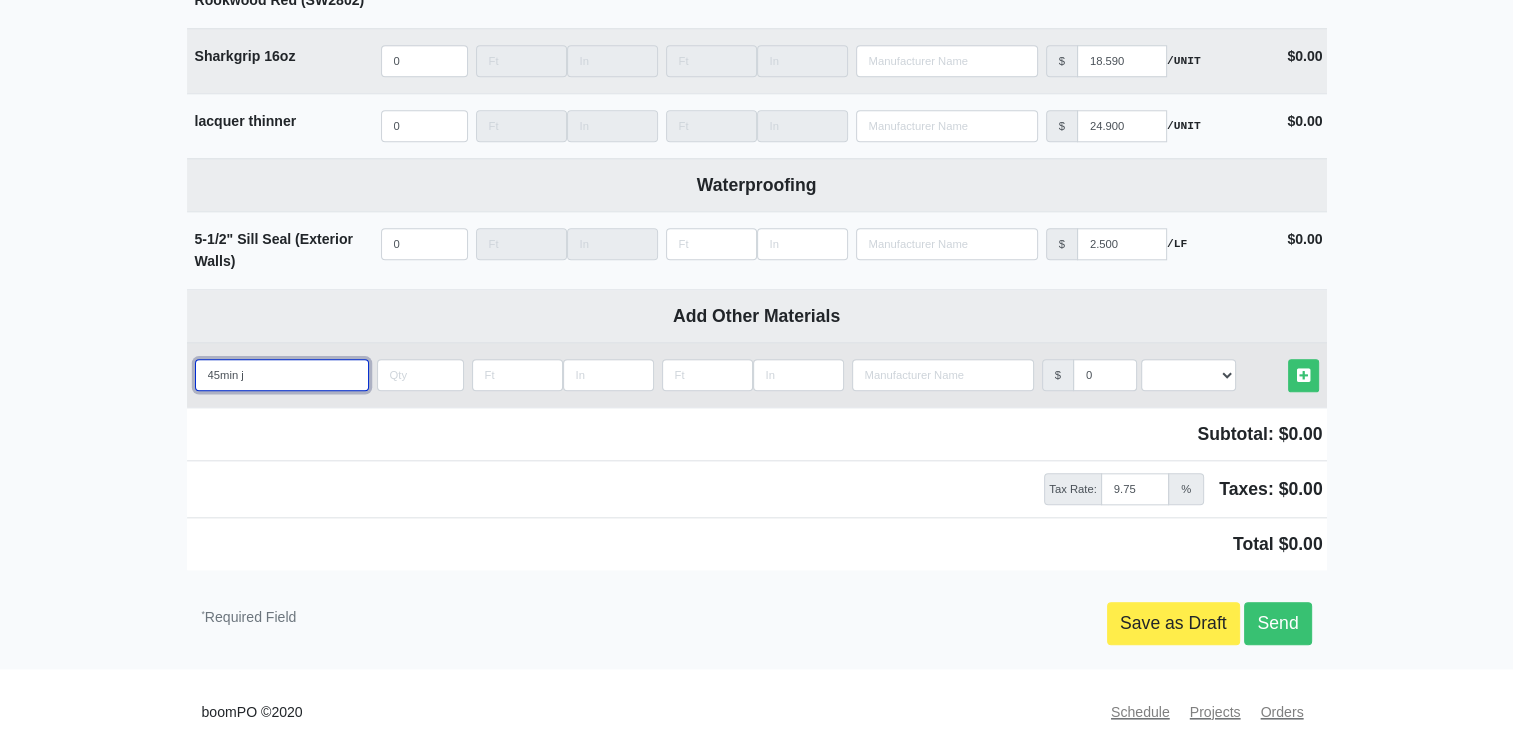 select 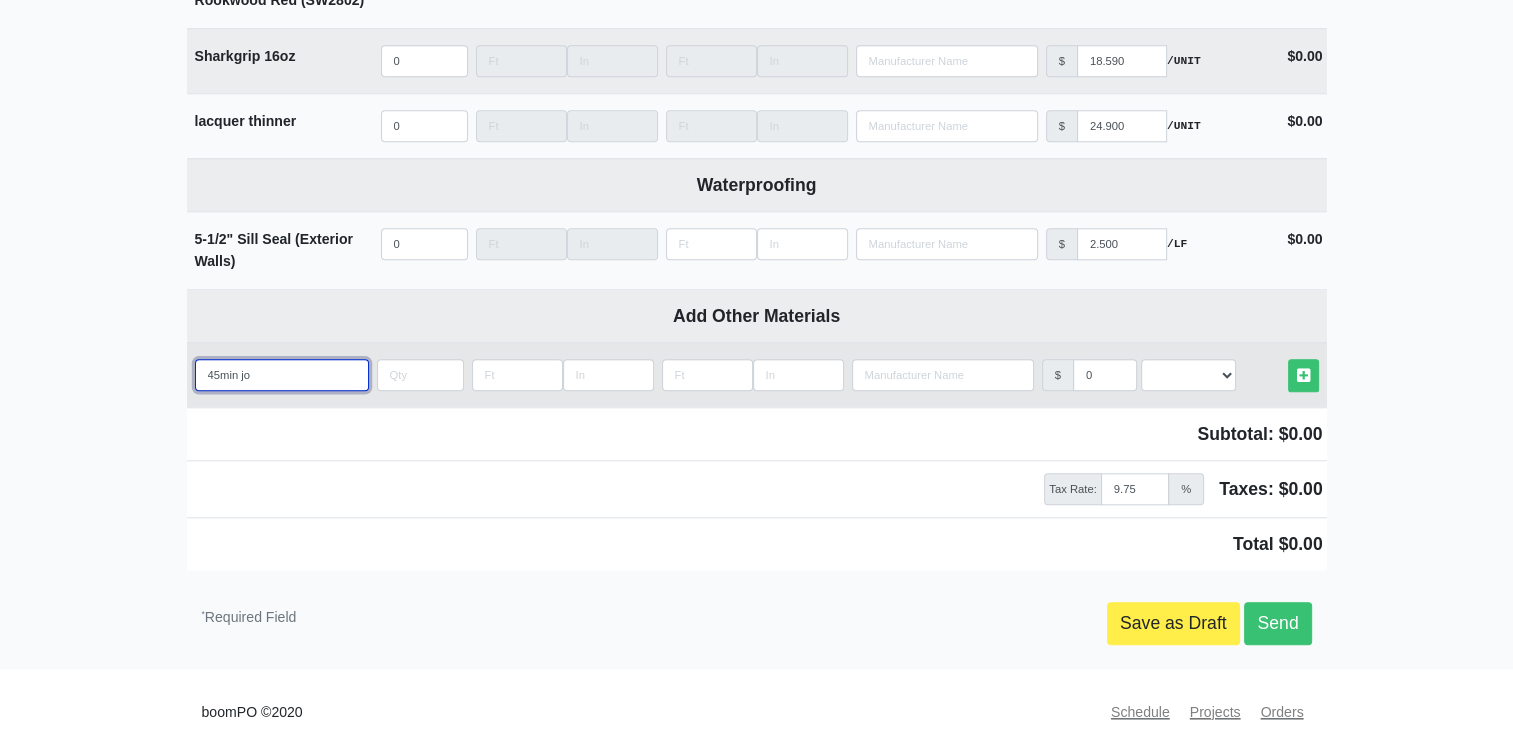 type on "45min joi" 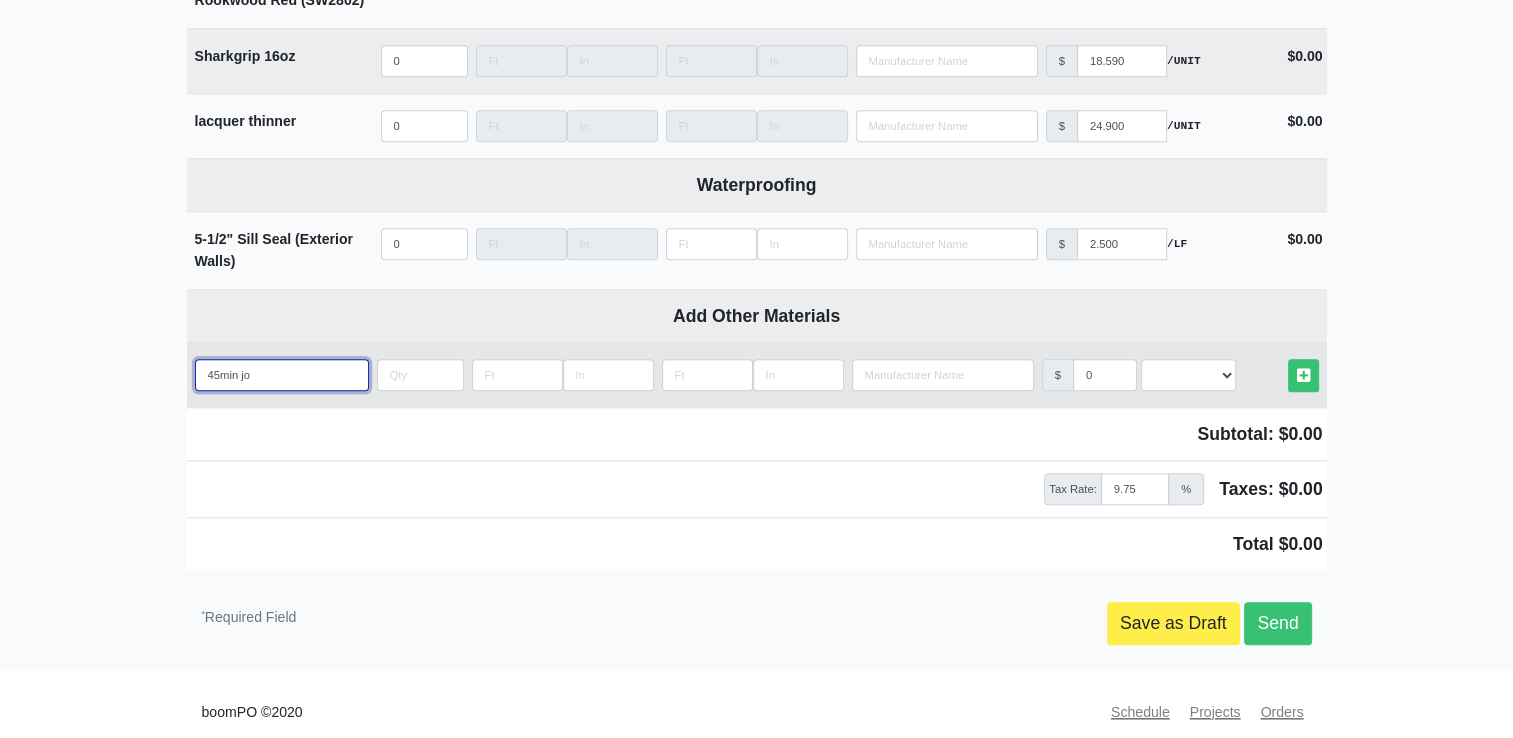 select 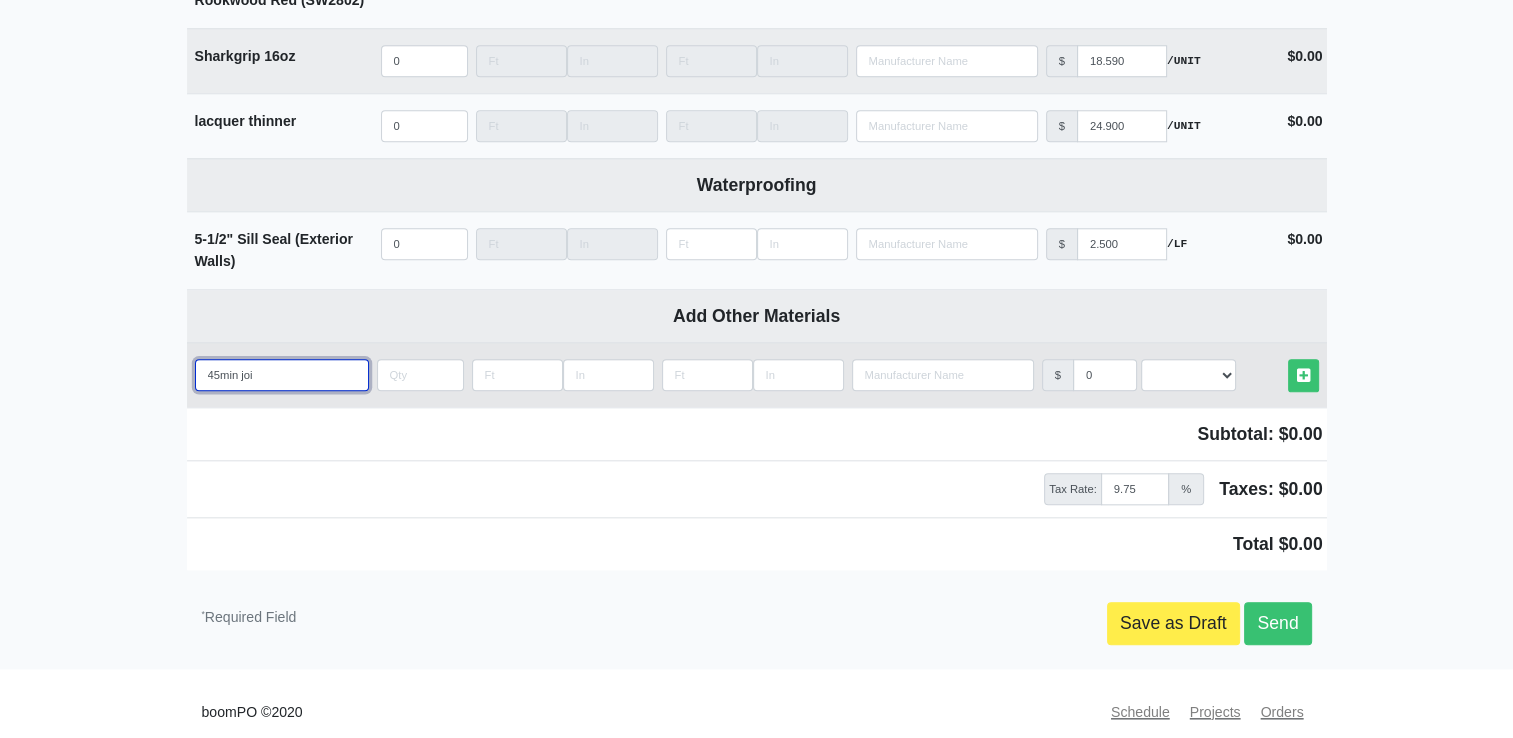 type on "45min join" 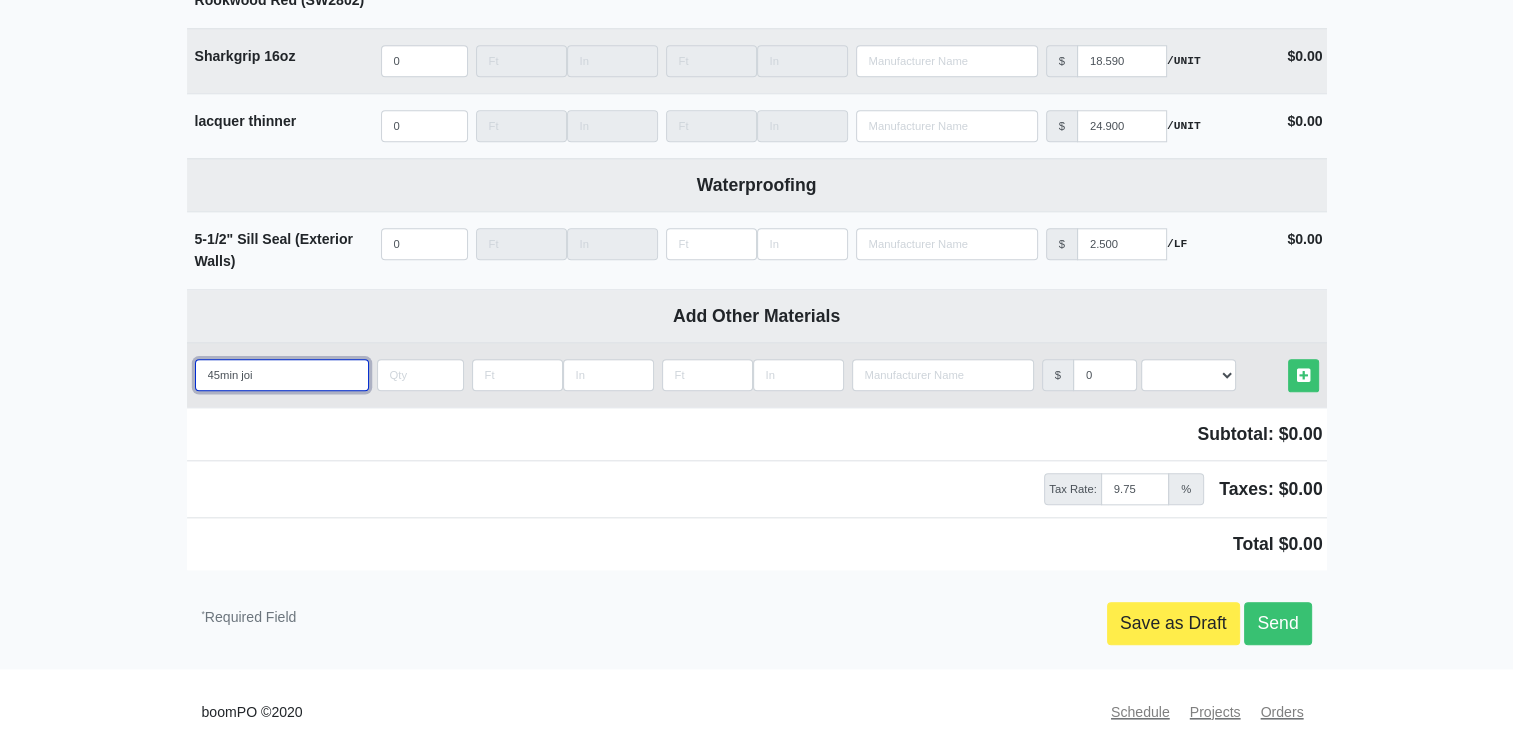 select 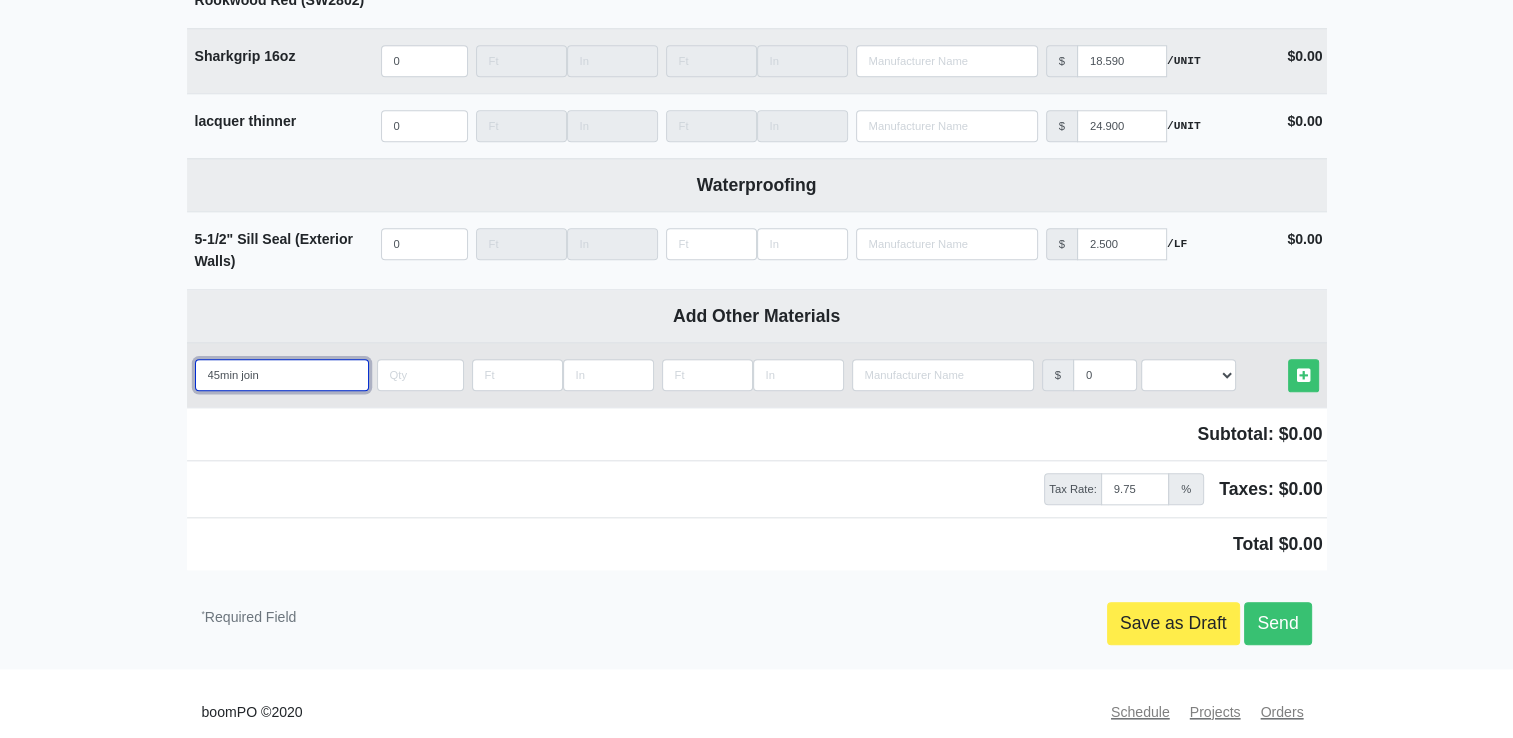 type on "45min joint" 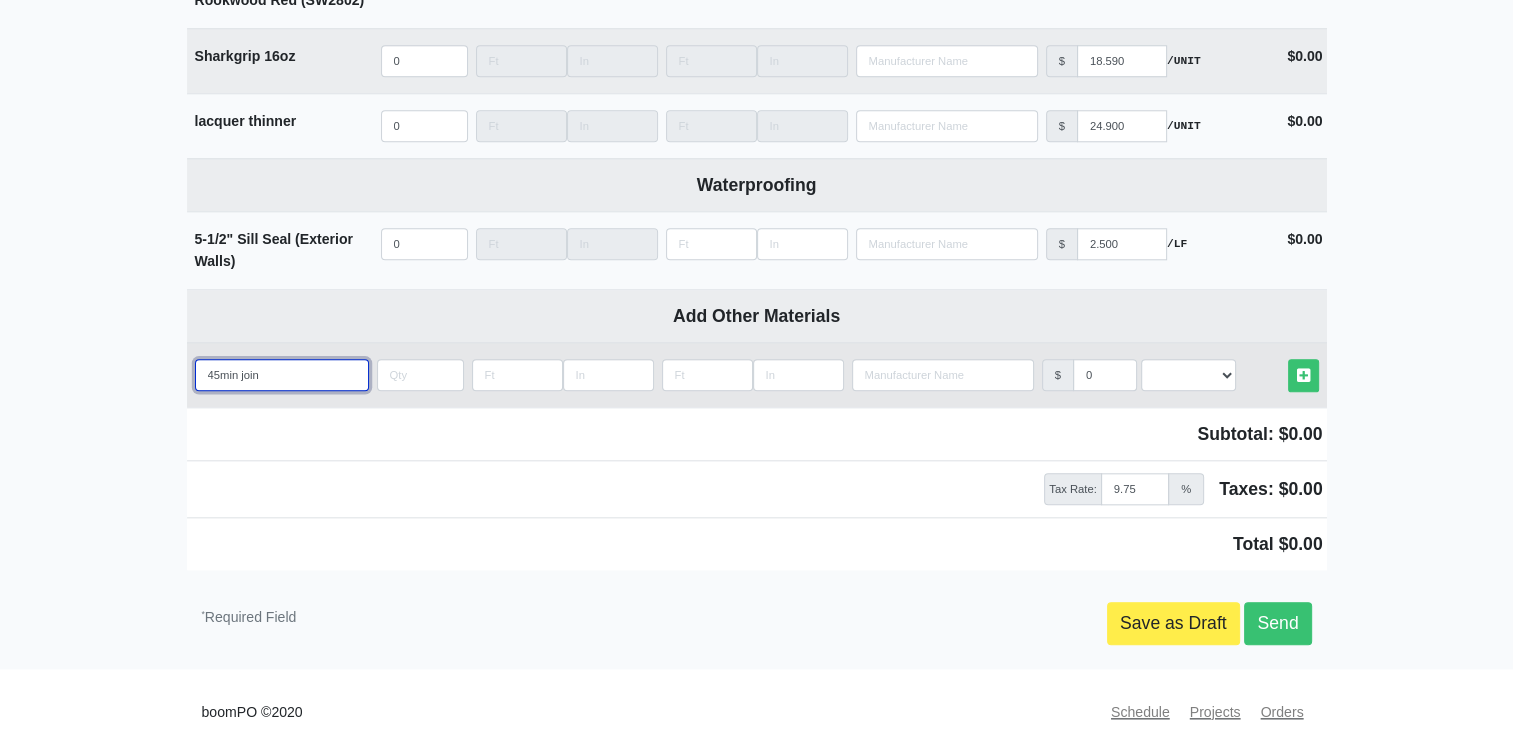 select 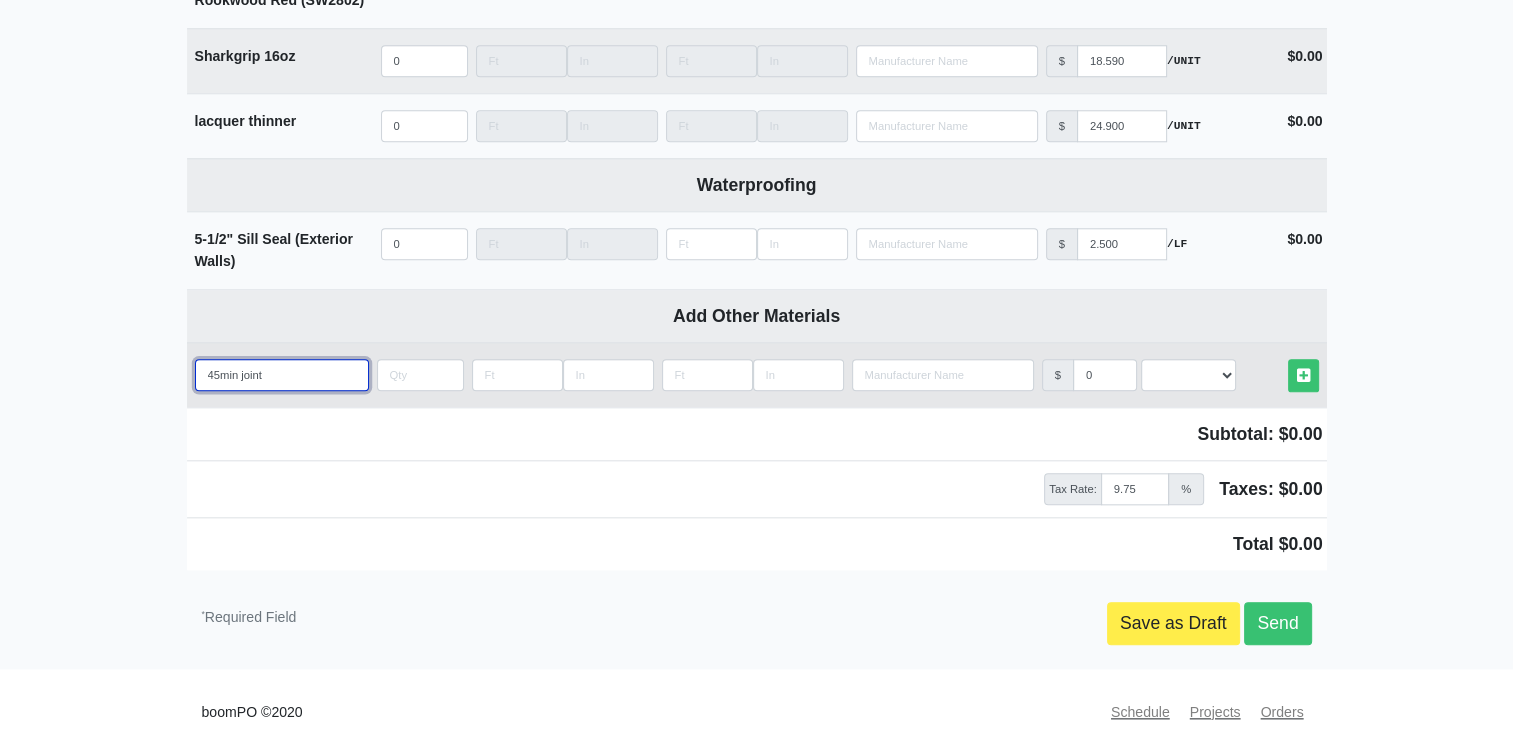 type on "45min joint" 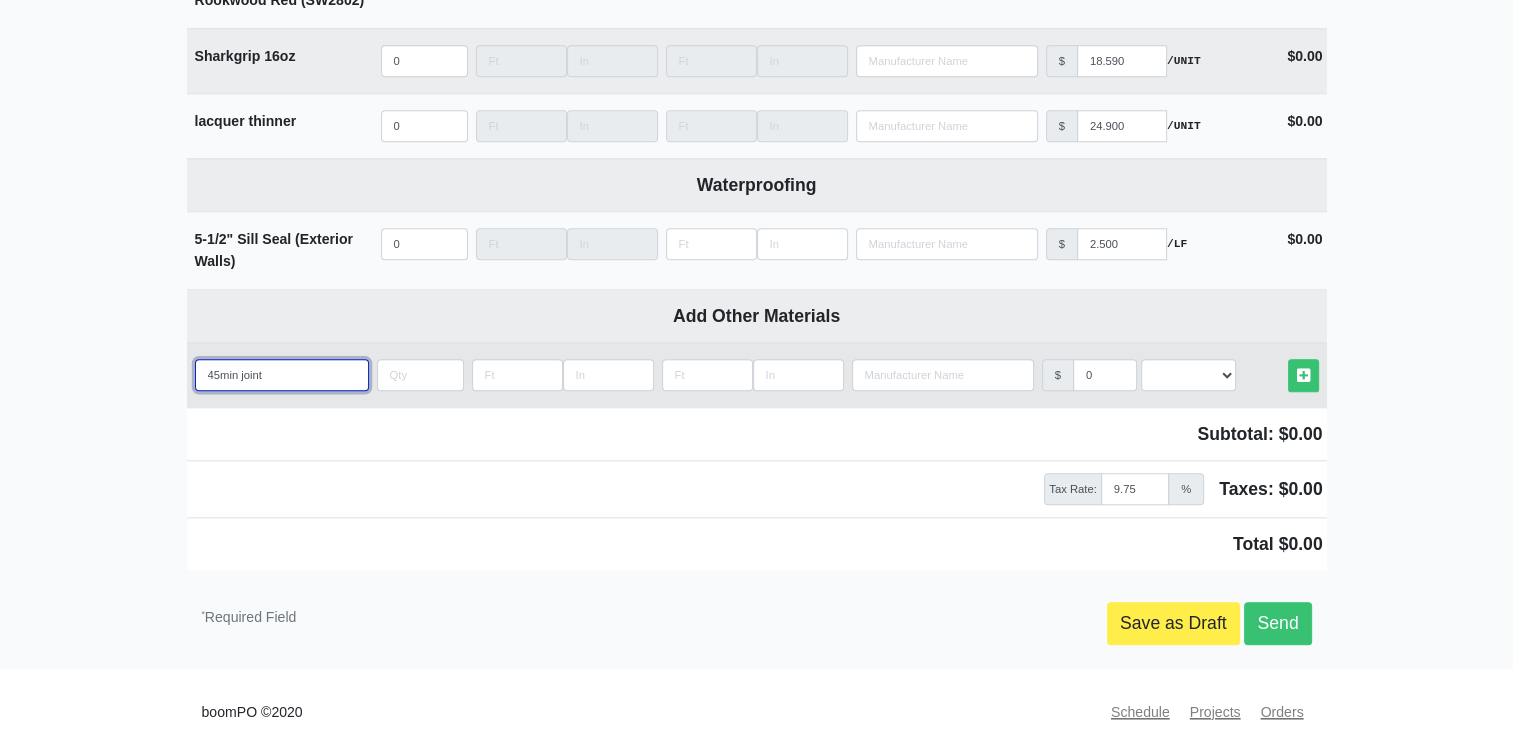 select 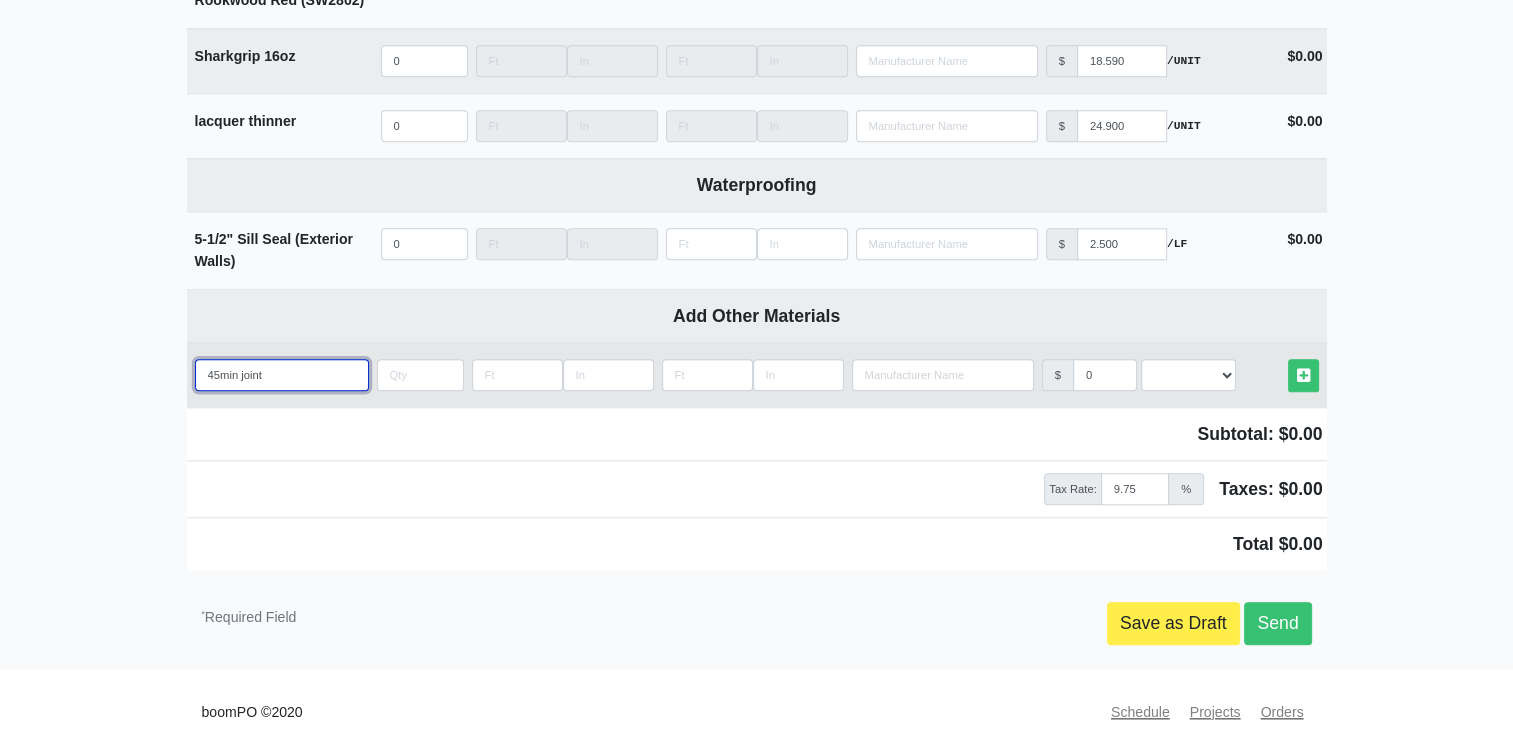 type on "45min joint c" 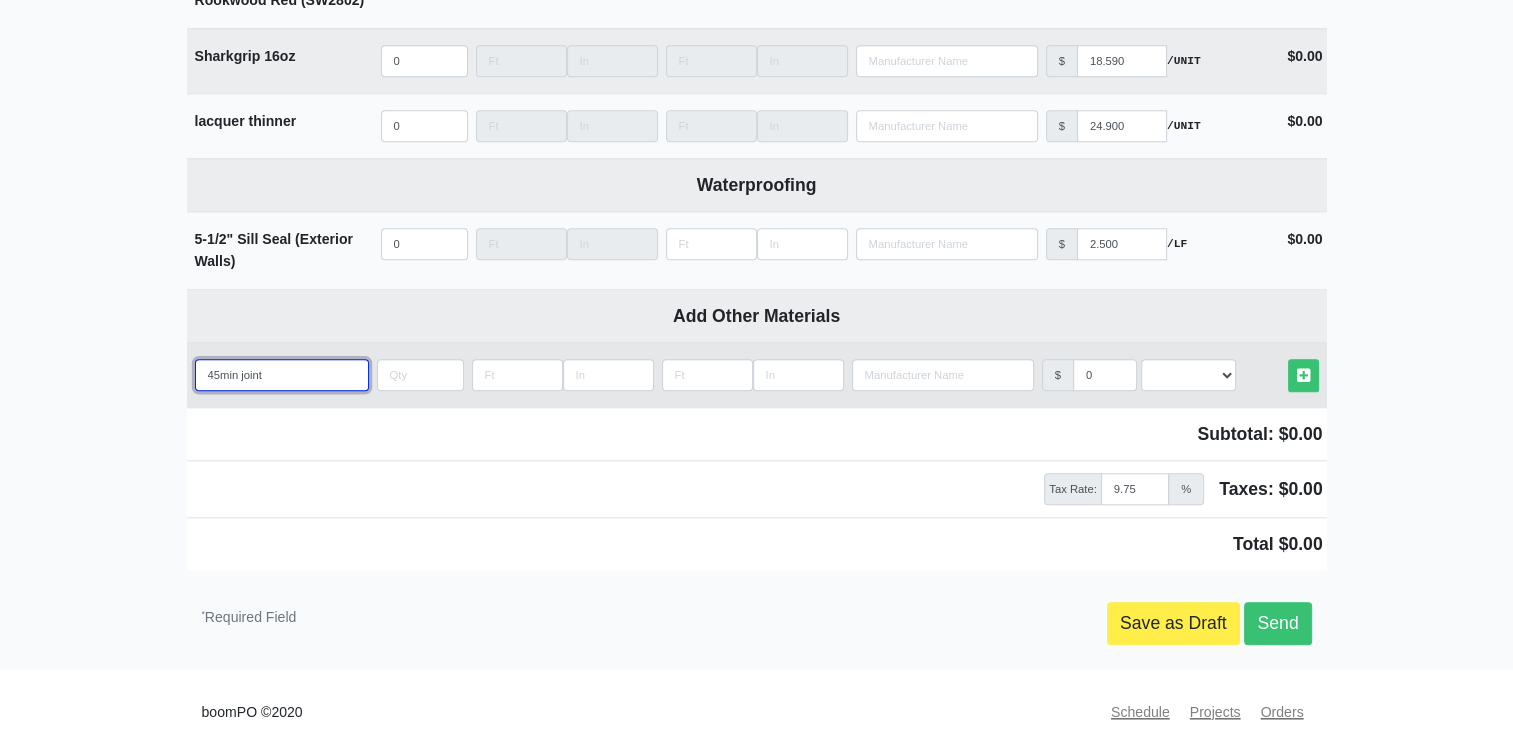 select 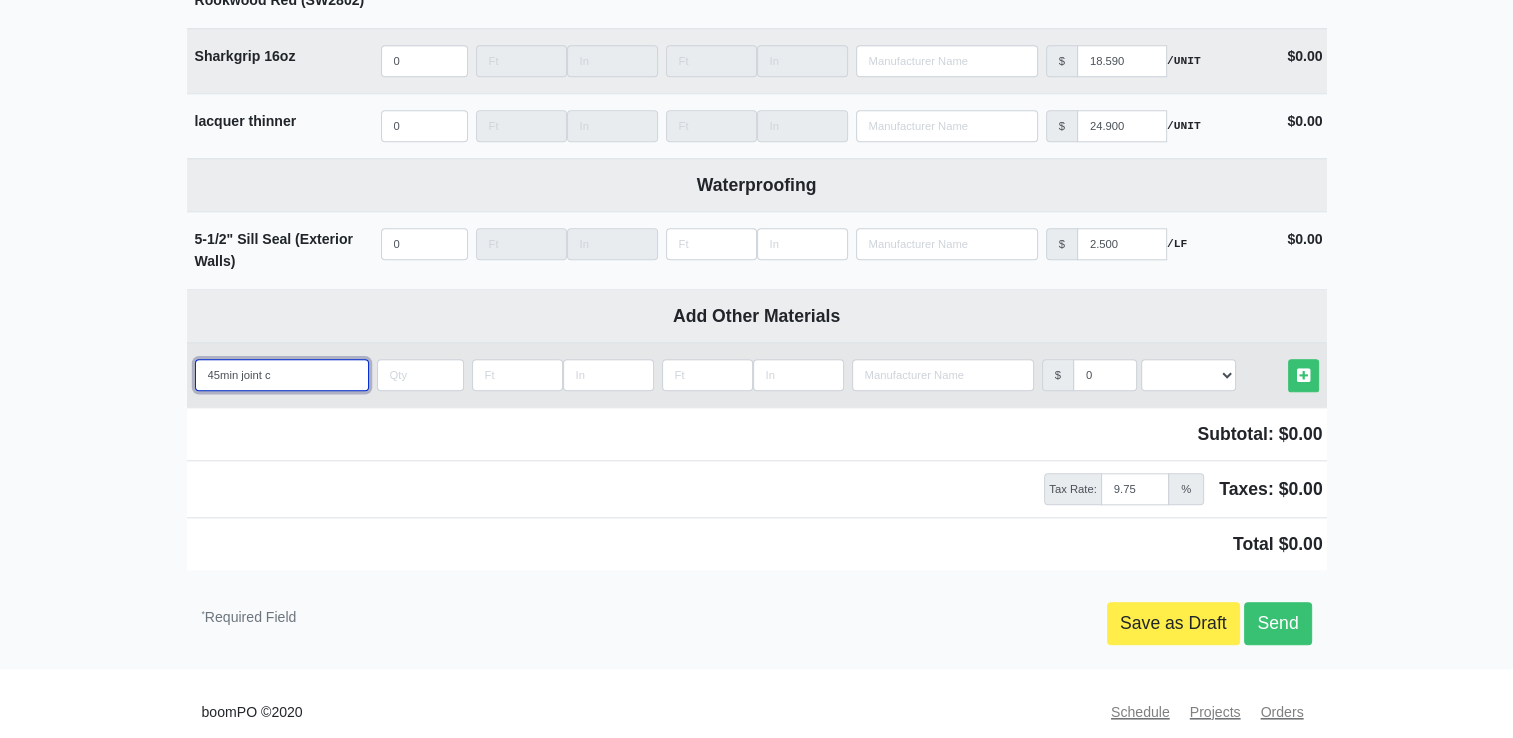 type on "45min joint co" 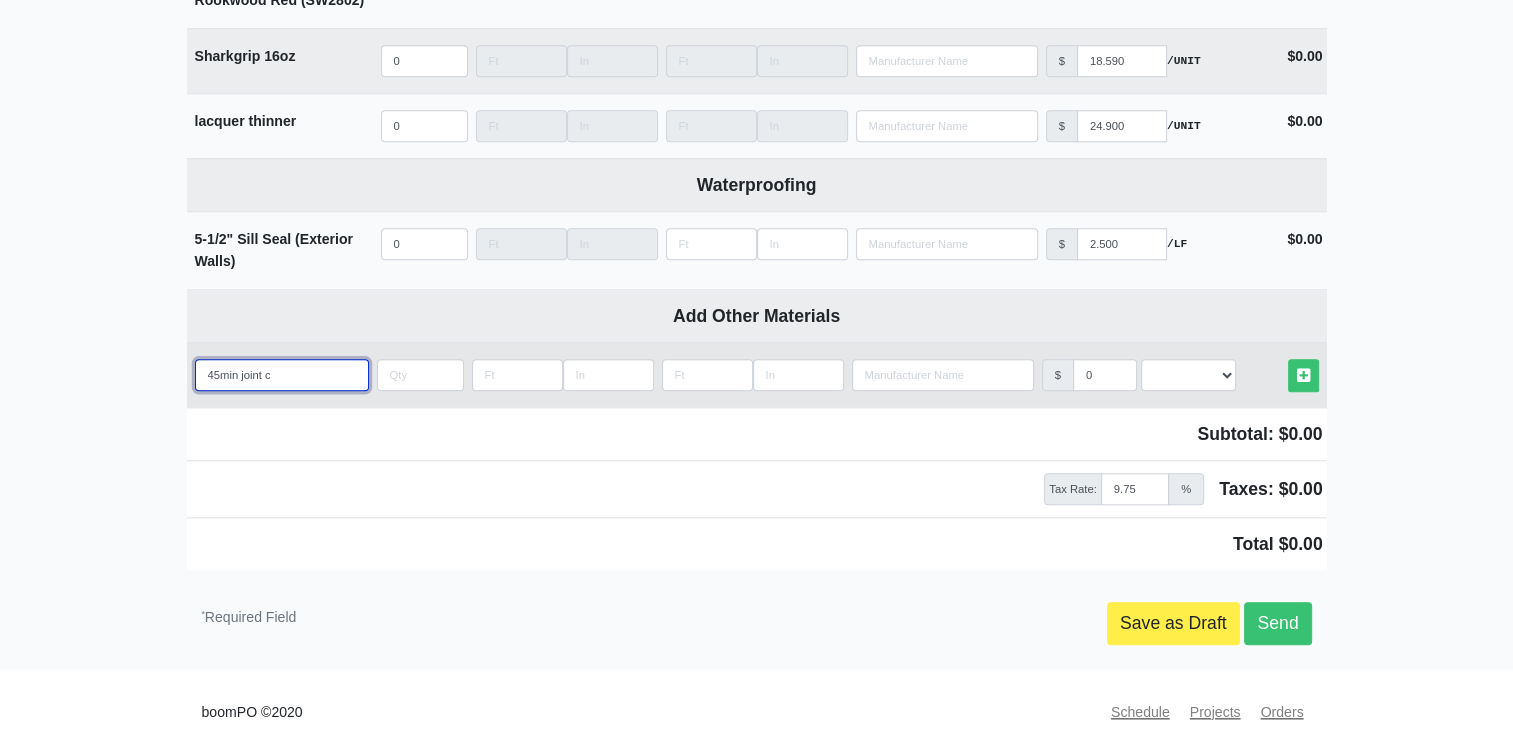 select 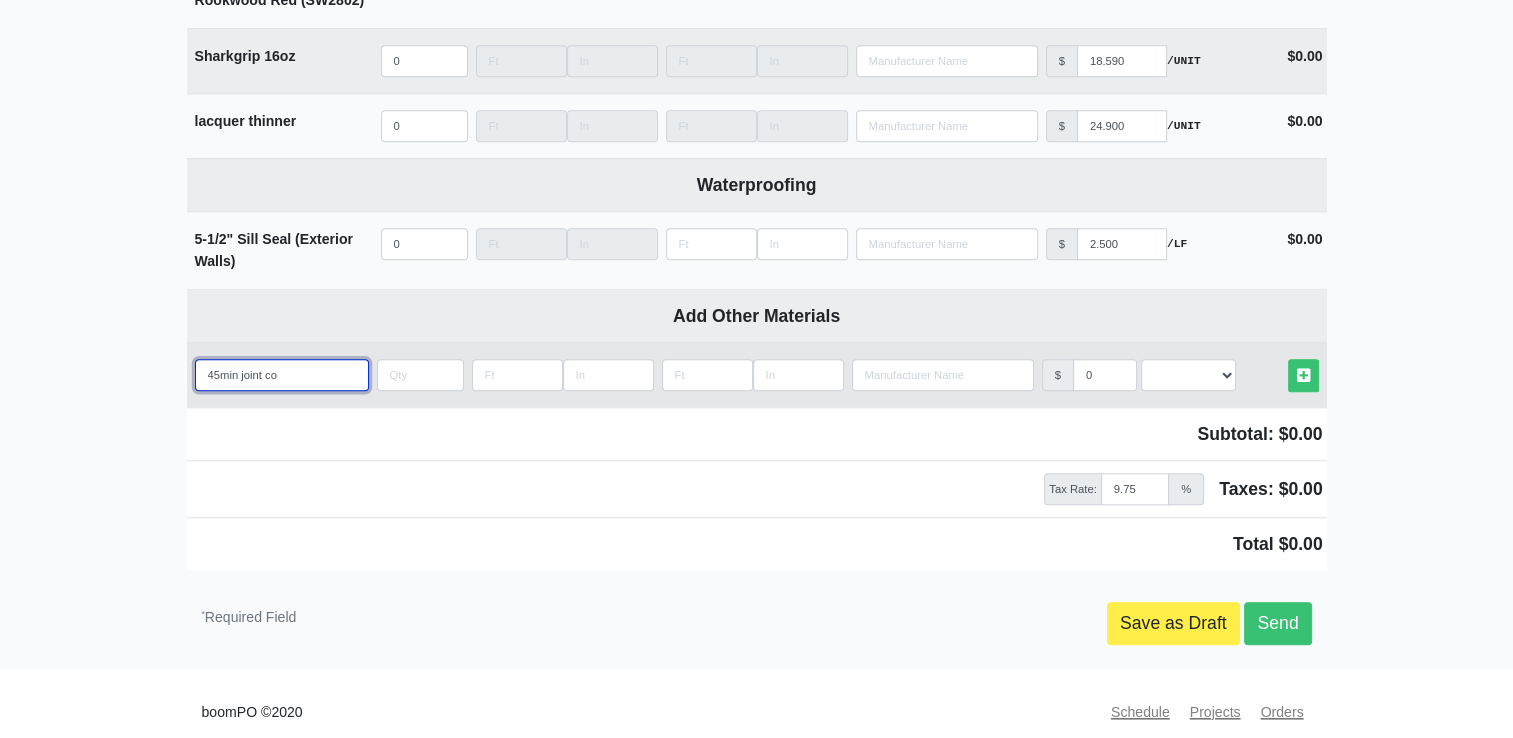 type on "45min joint com" 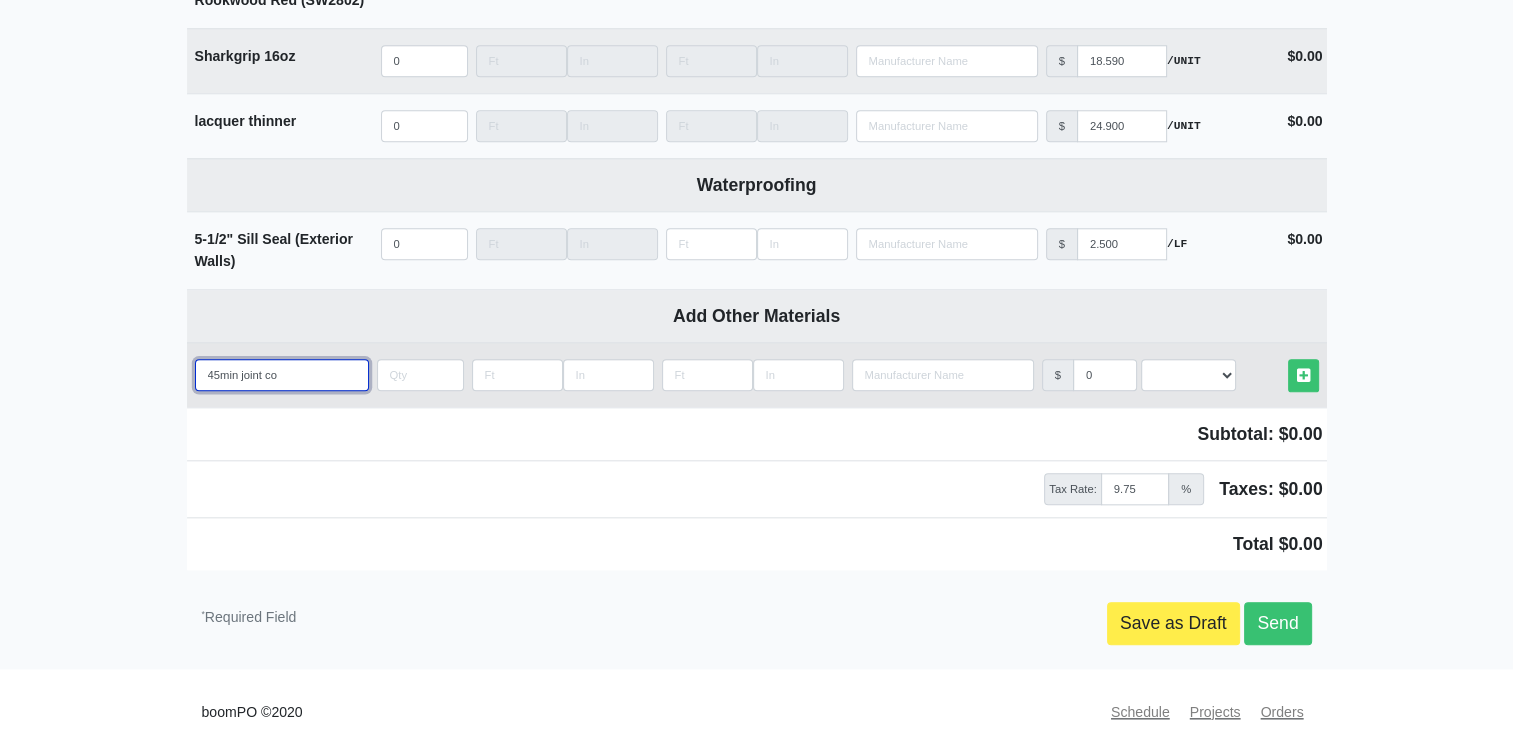 select 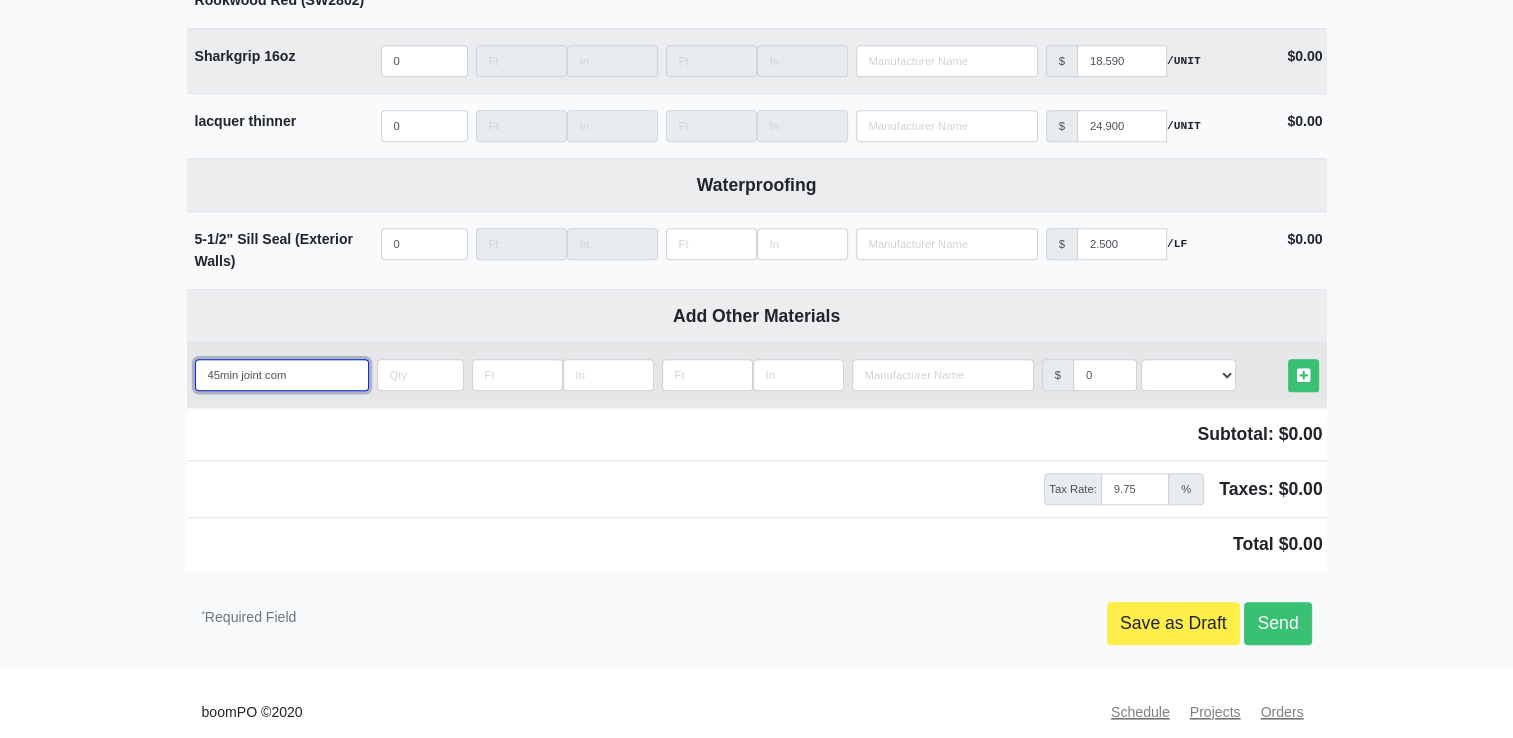 type on "45min joint comp" 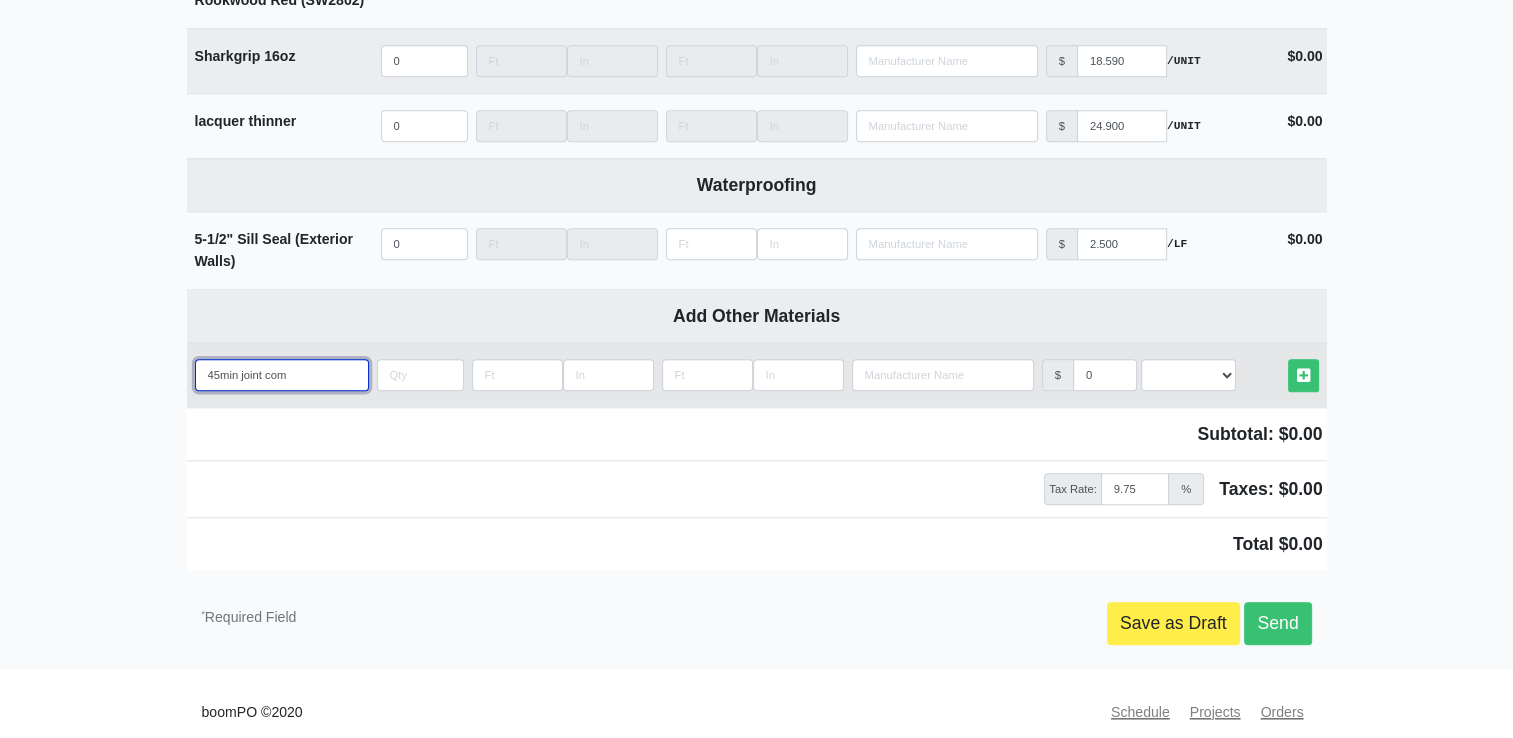 select 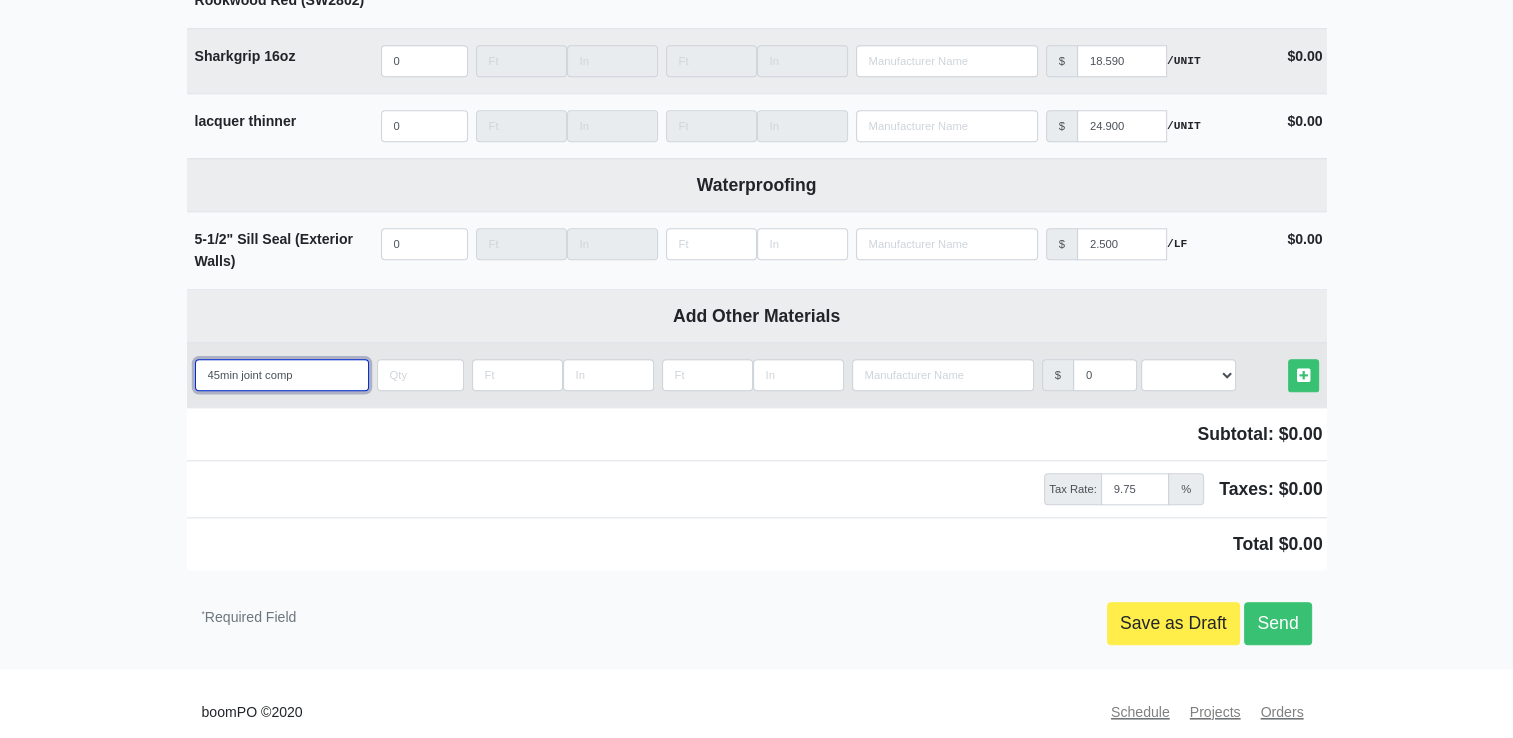 type on "45min joint compo" 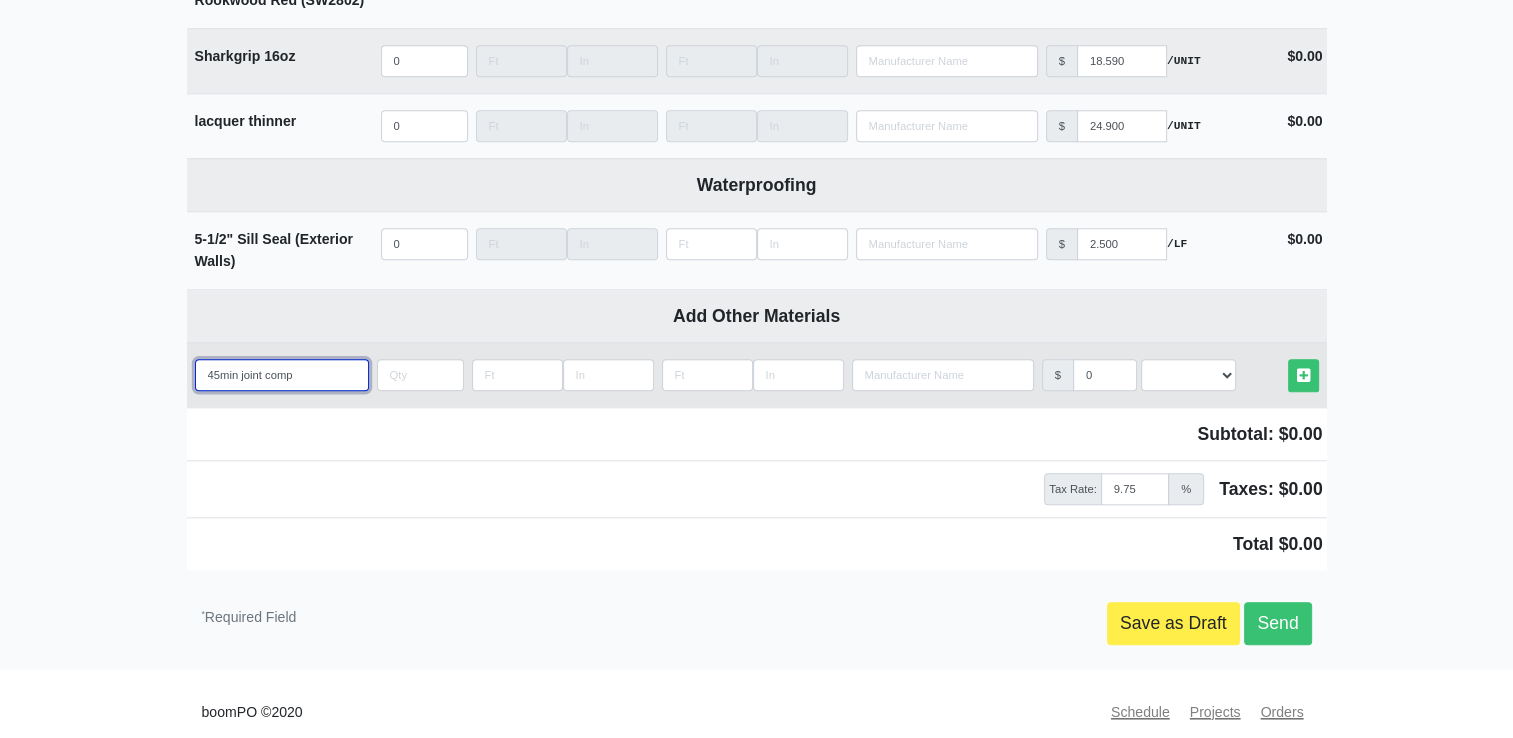 select 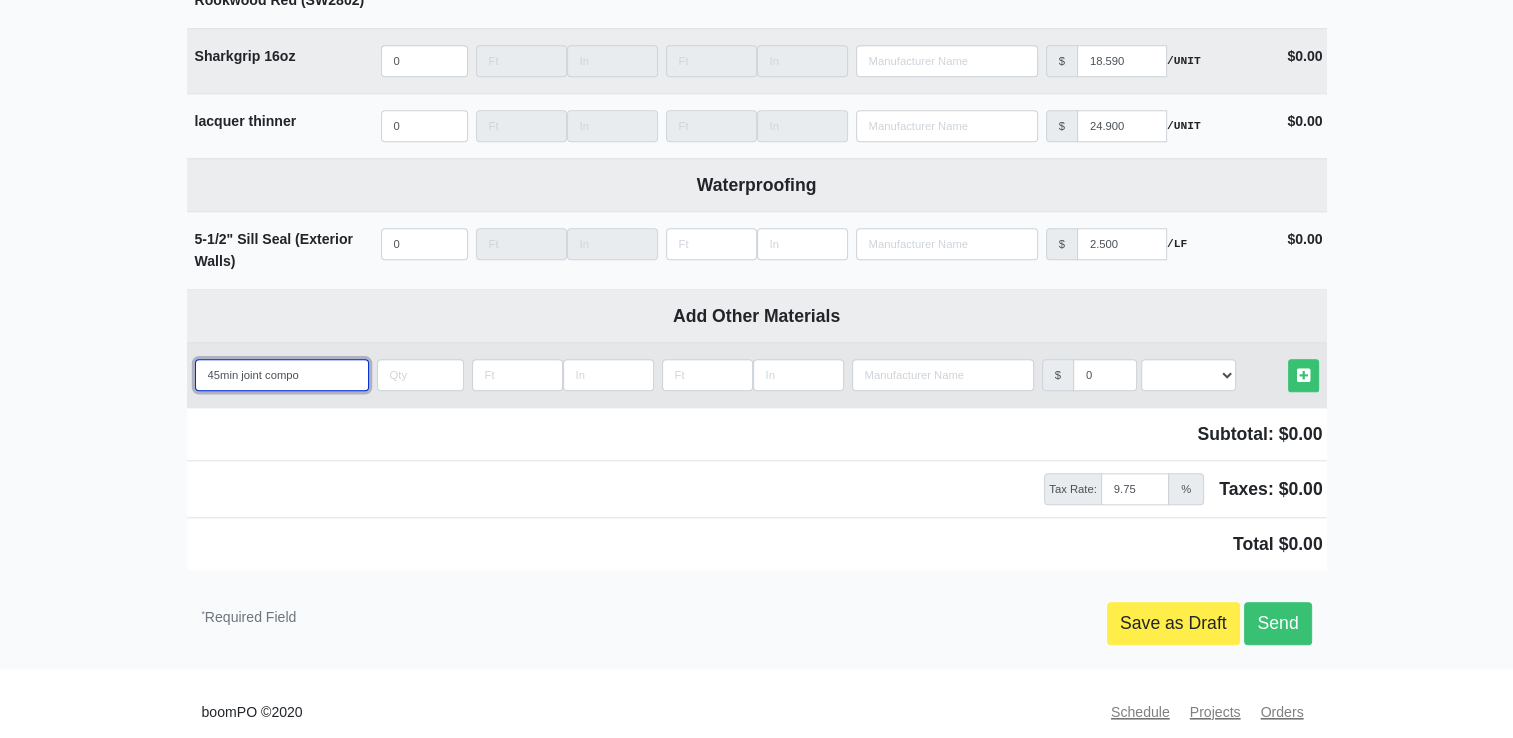 type on "45min joint compou" 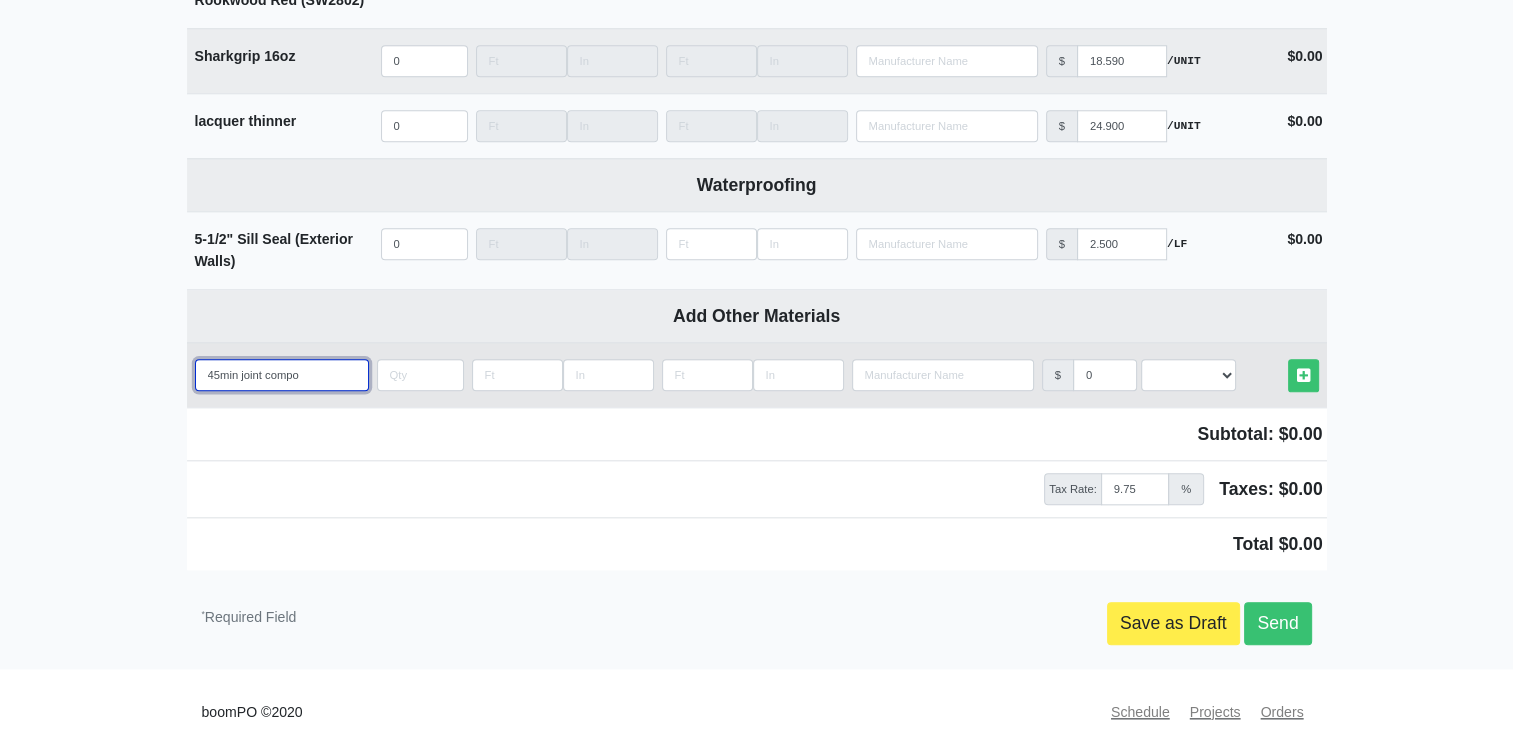 select 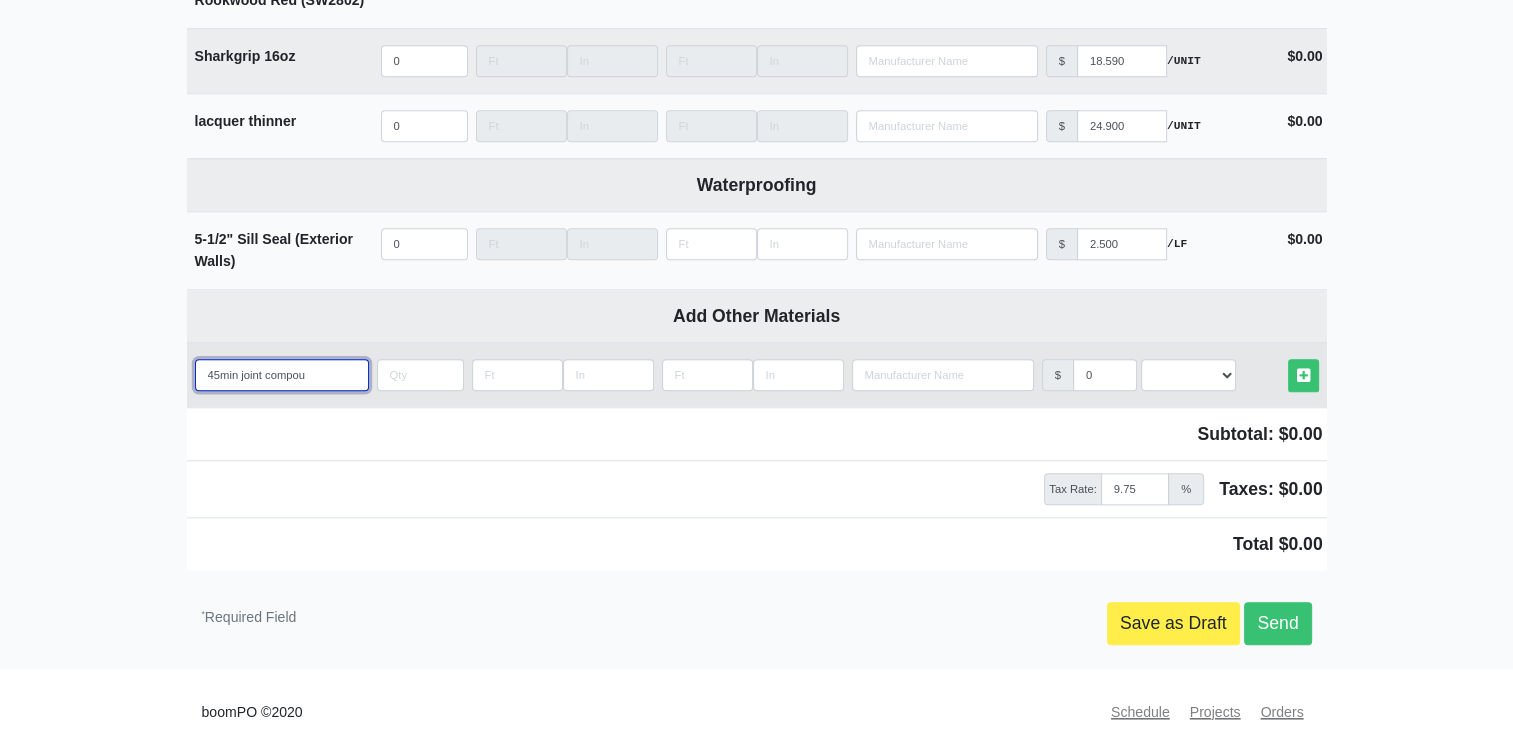 type on "45min joint compoun" 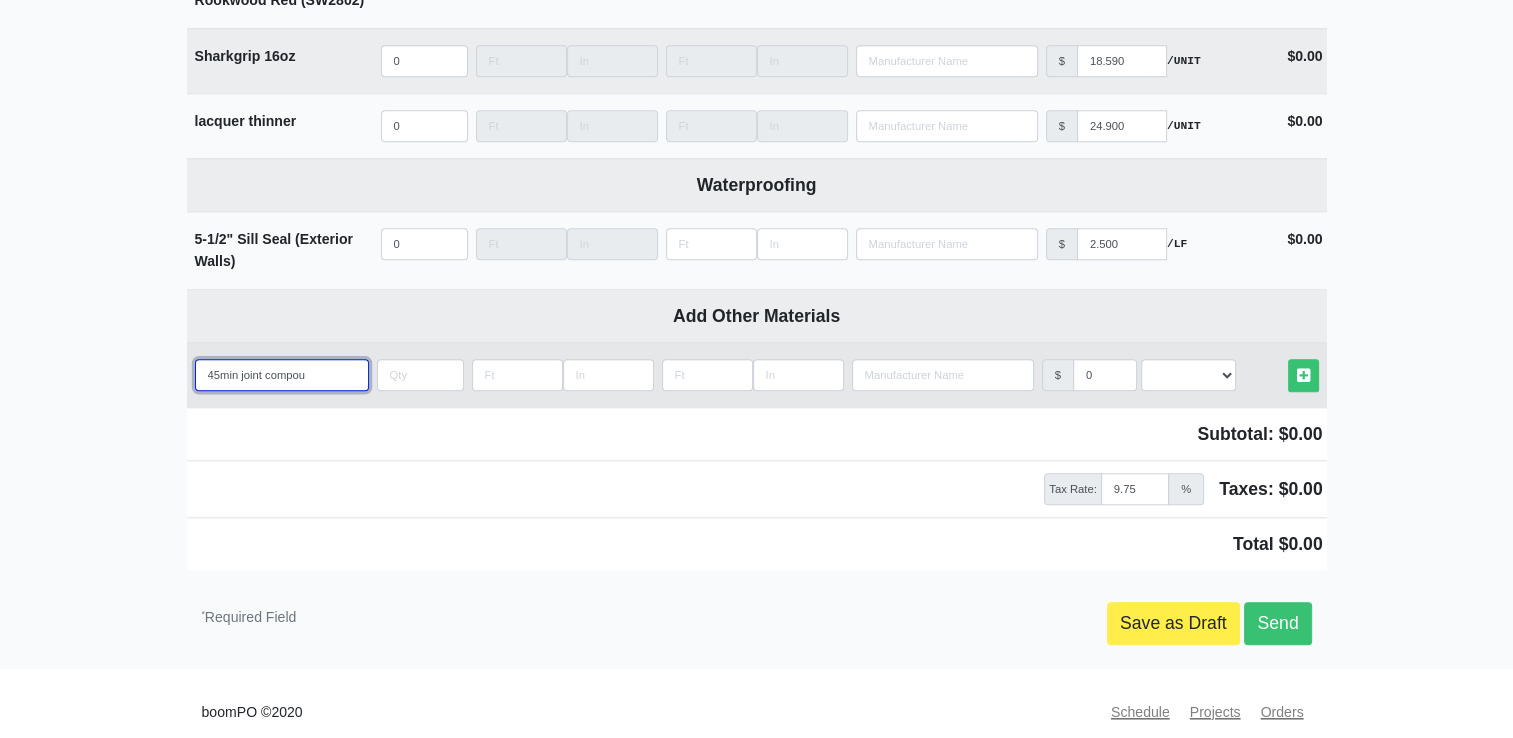 select 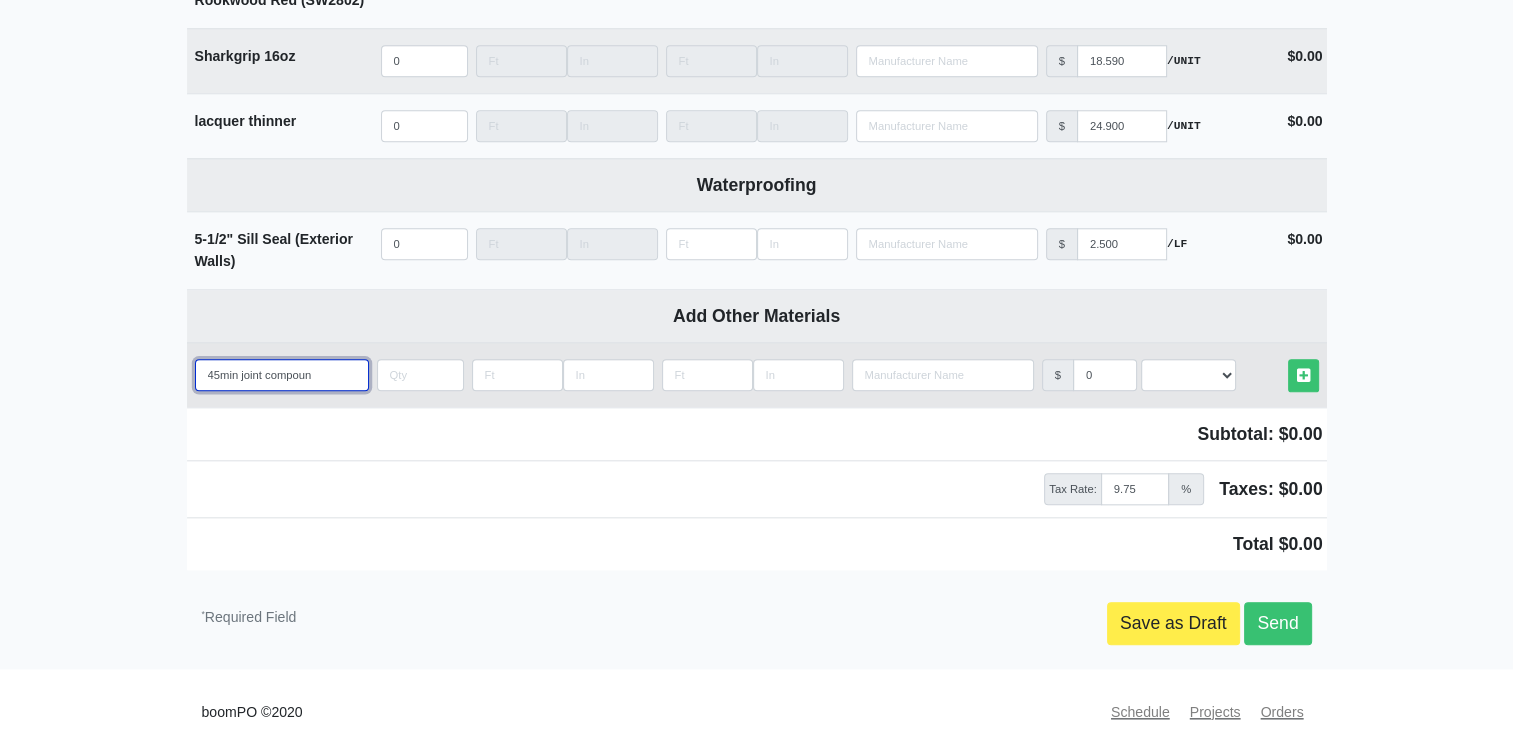 type on "45min joint compound" 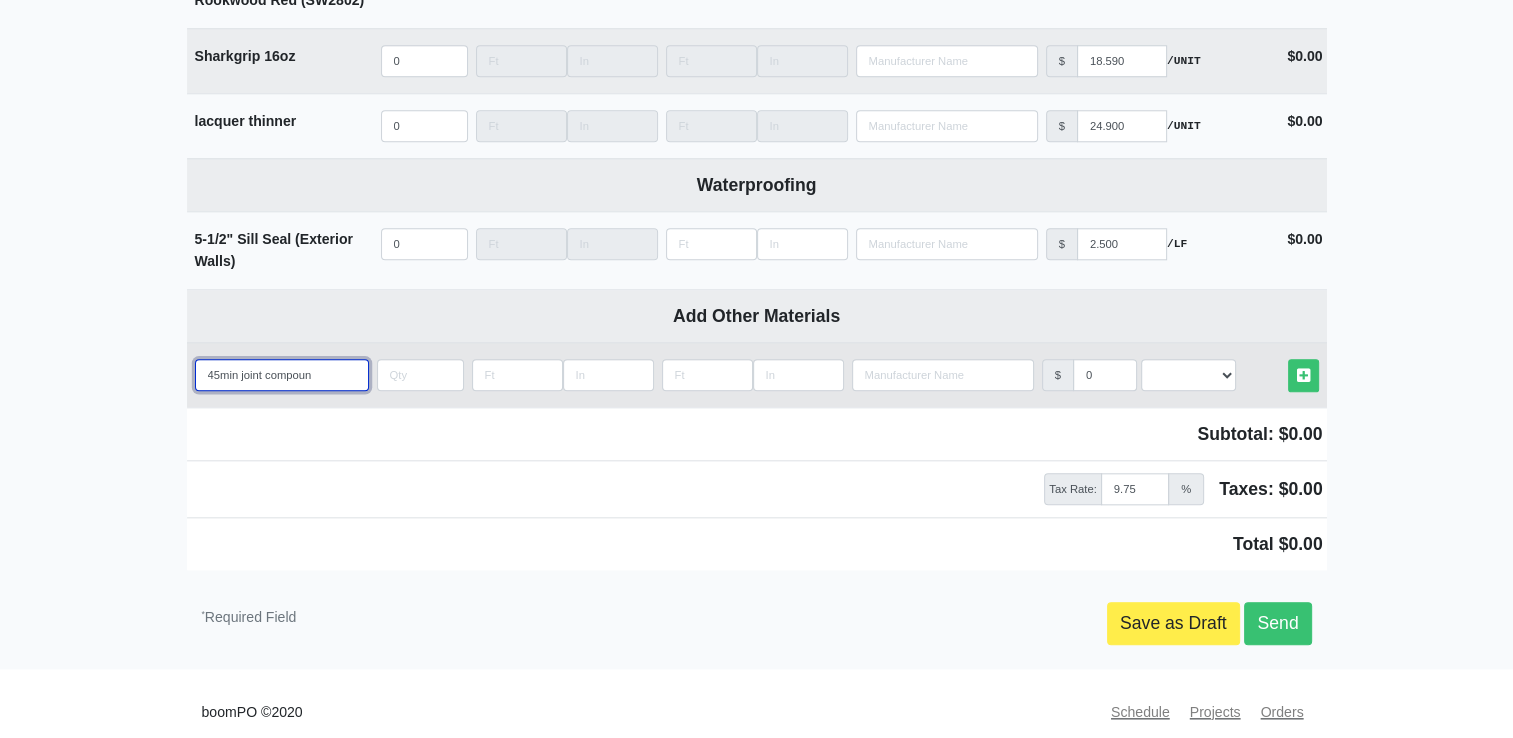select 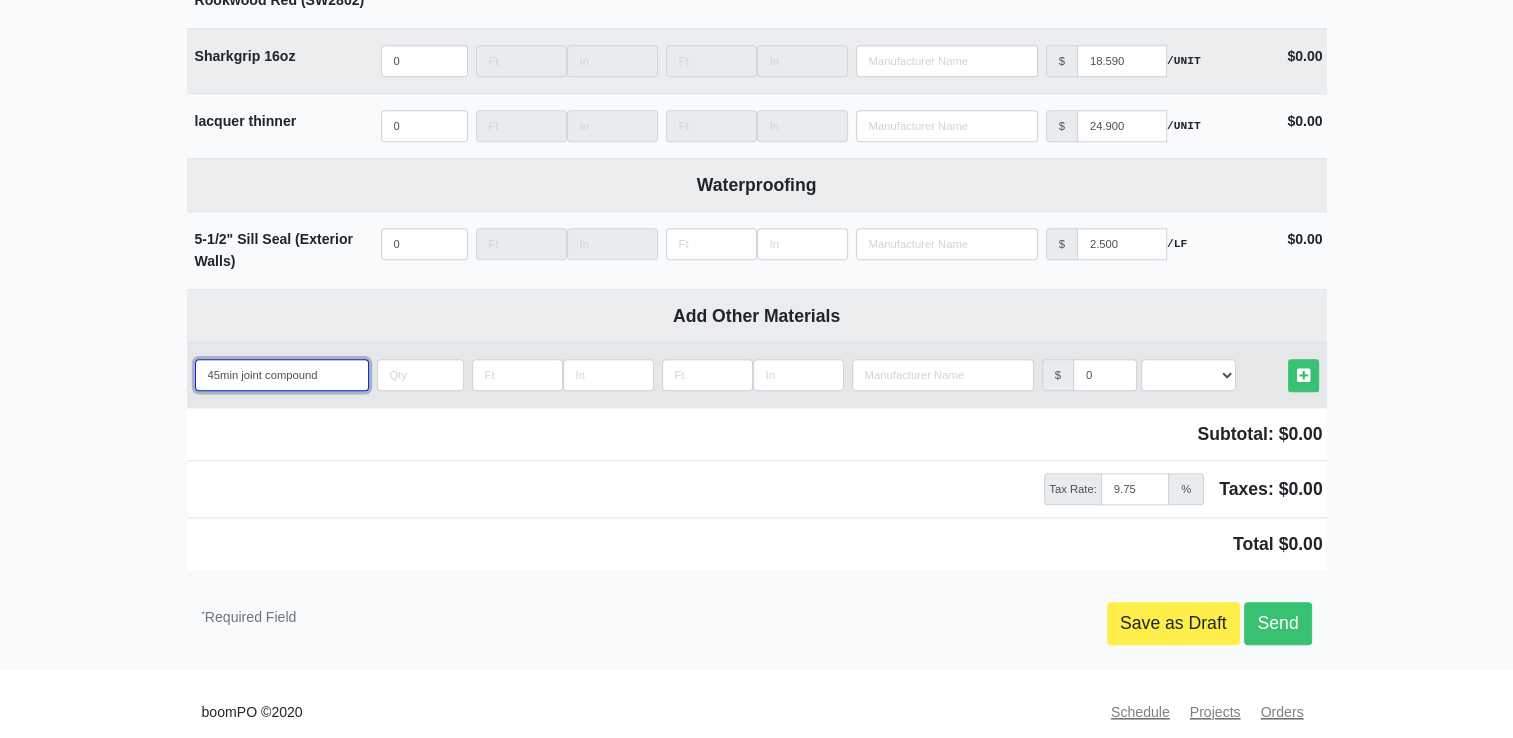 type on "45min joint compound" 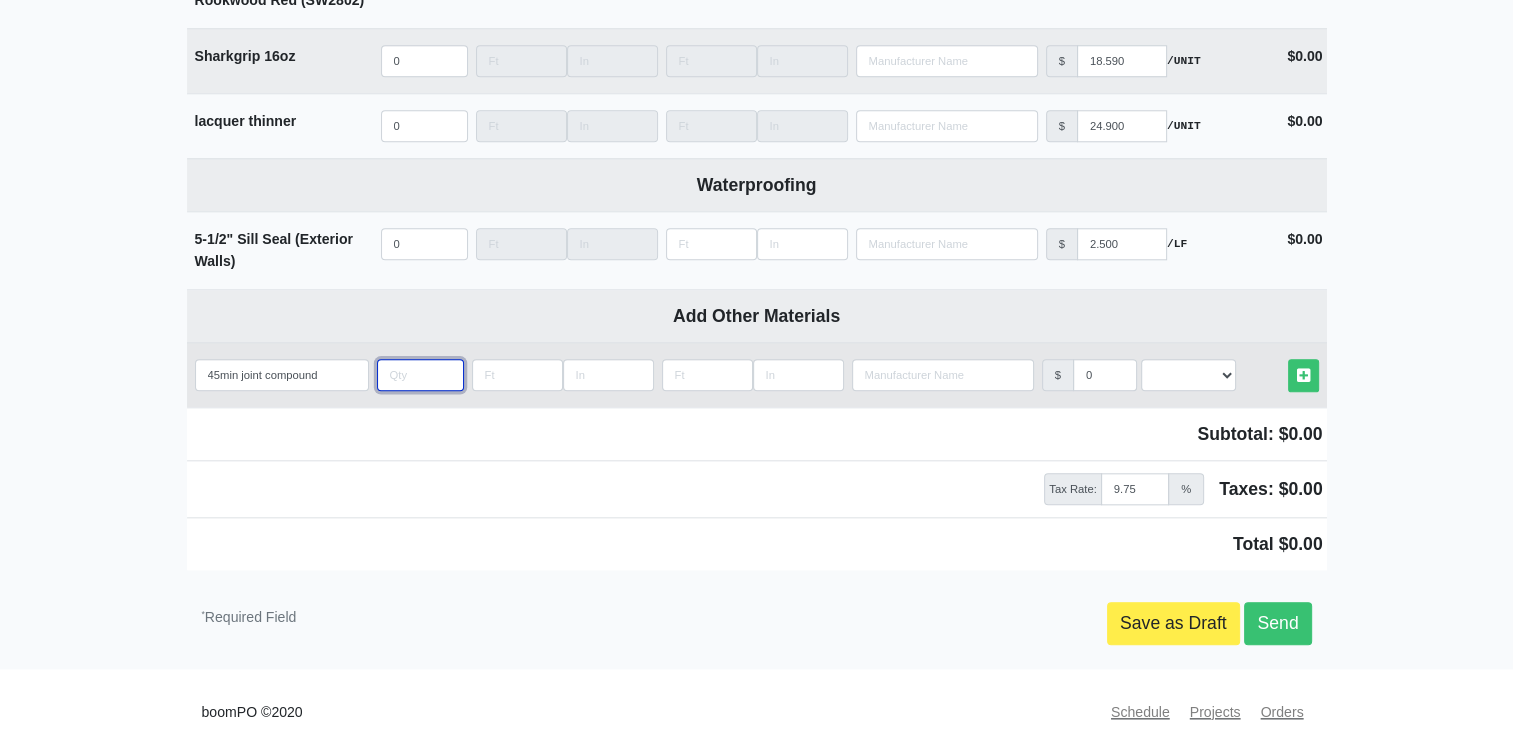 click at bounding box center (420, 375) 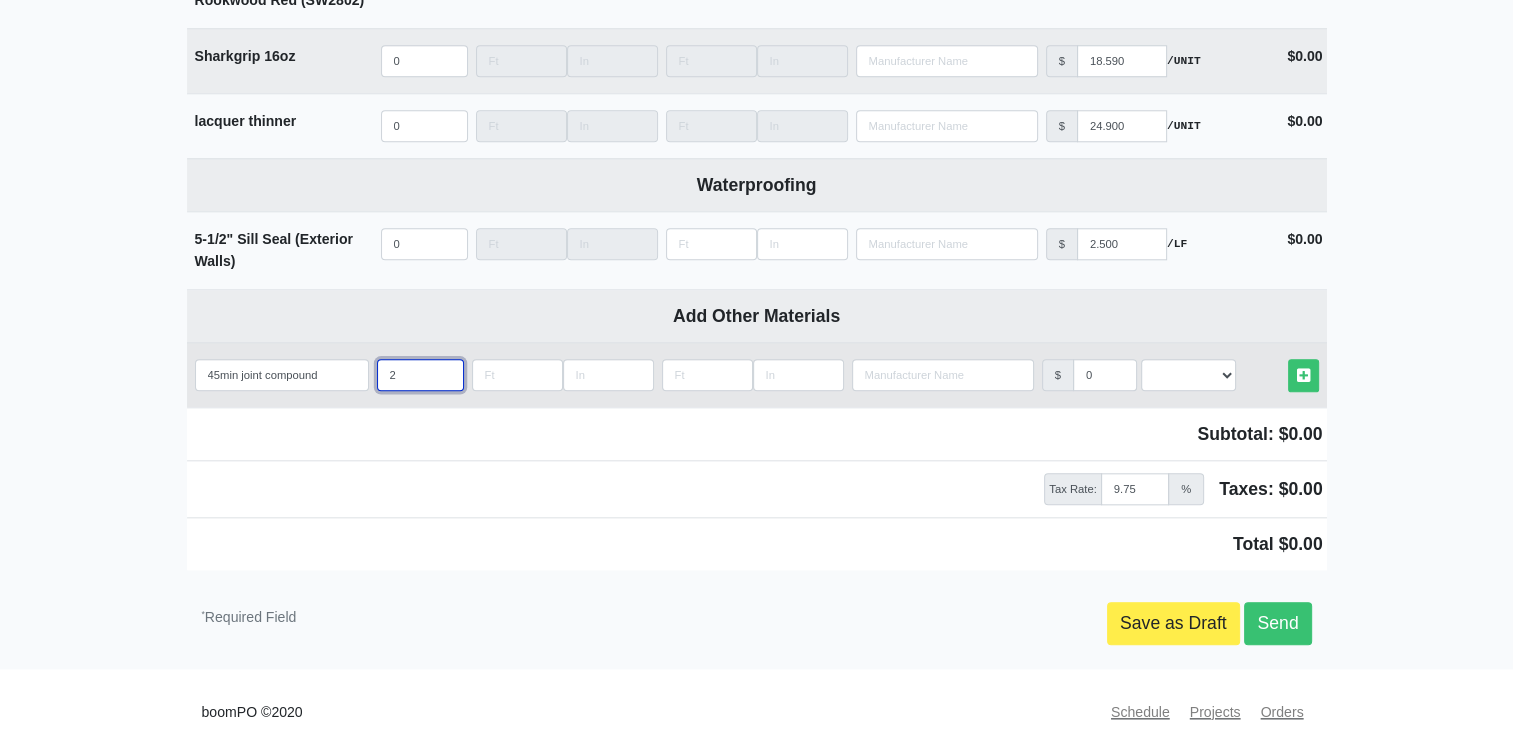 type on "2" 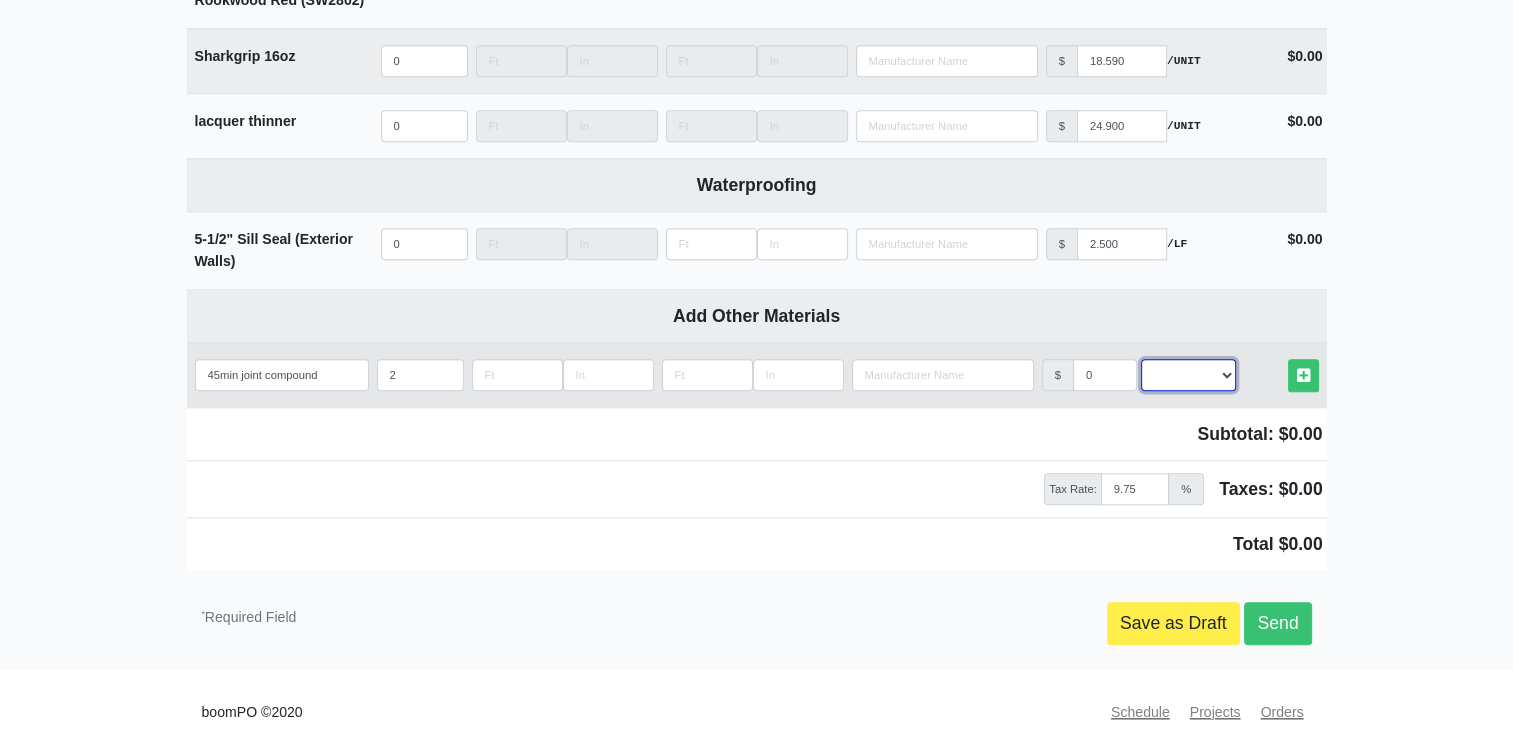 drag, startPoint x: 1195, startPoint y: 358, endPoint x: 1184, endPoint y: 362, distance: 11.7046995 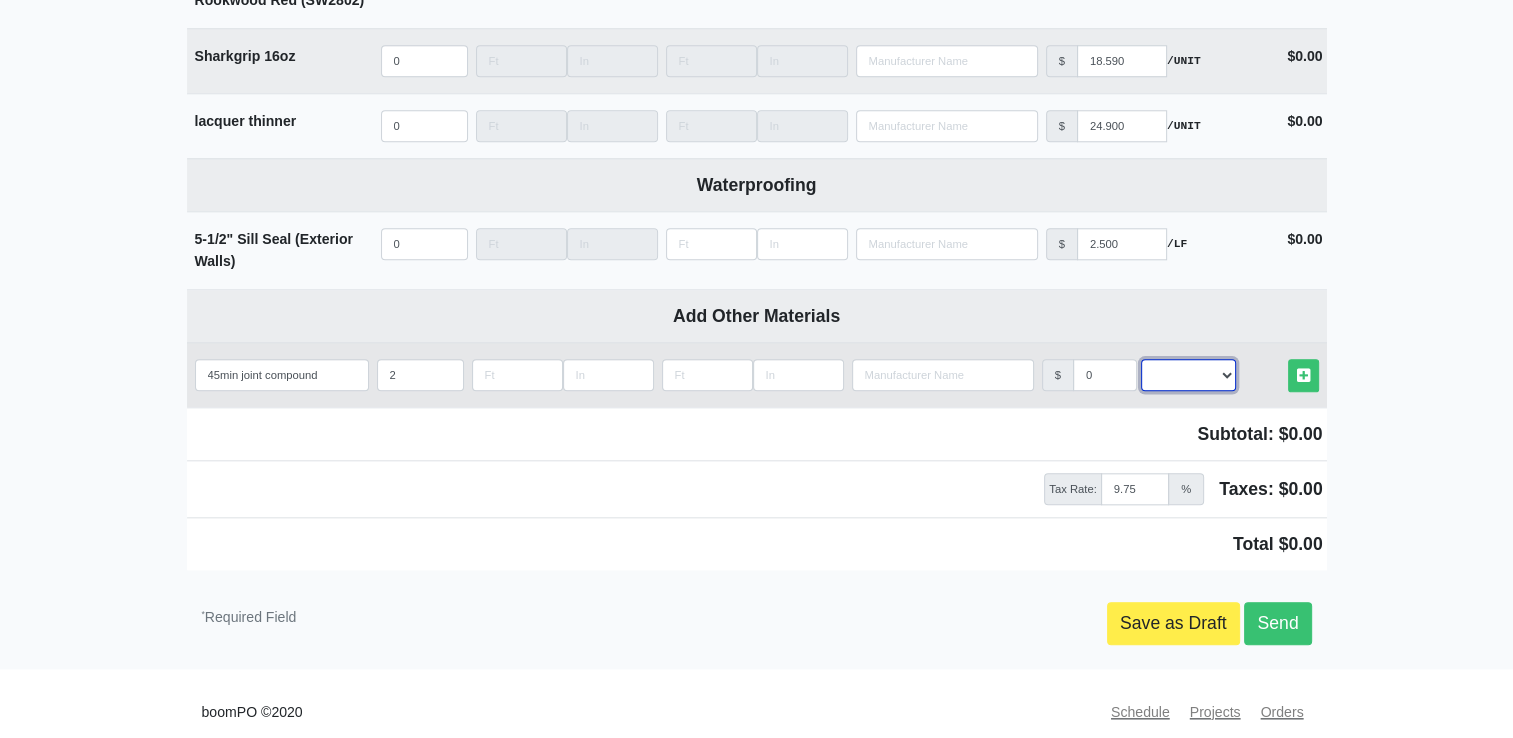 click on "Select an Option!   UNIT   MLF   LF   MSQFT   SQFT" at bounding box center (1188, 375) 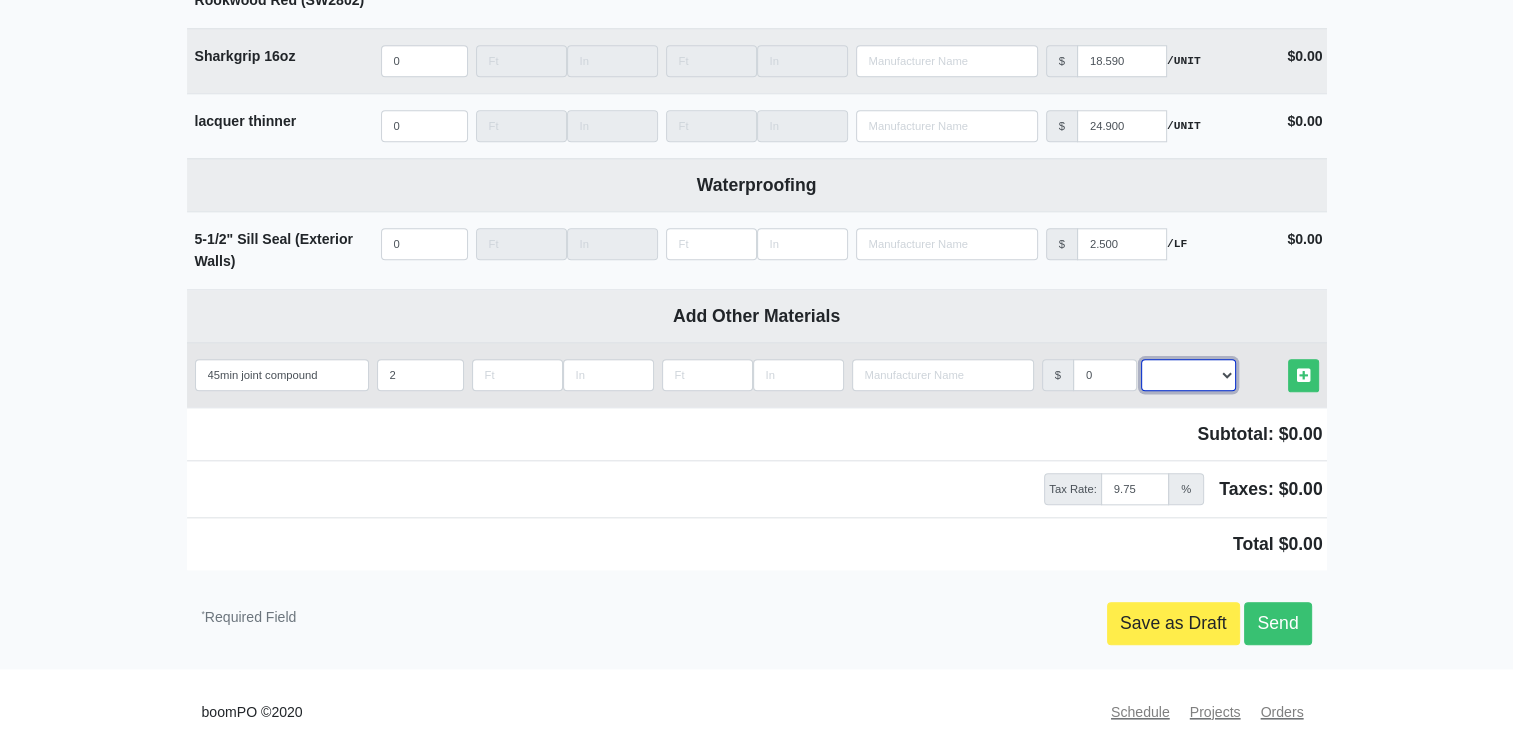 select on "2" 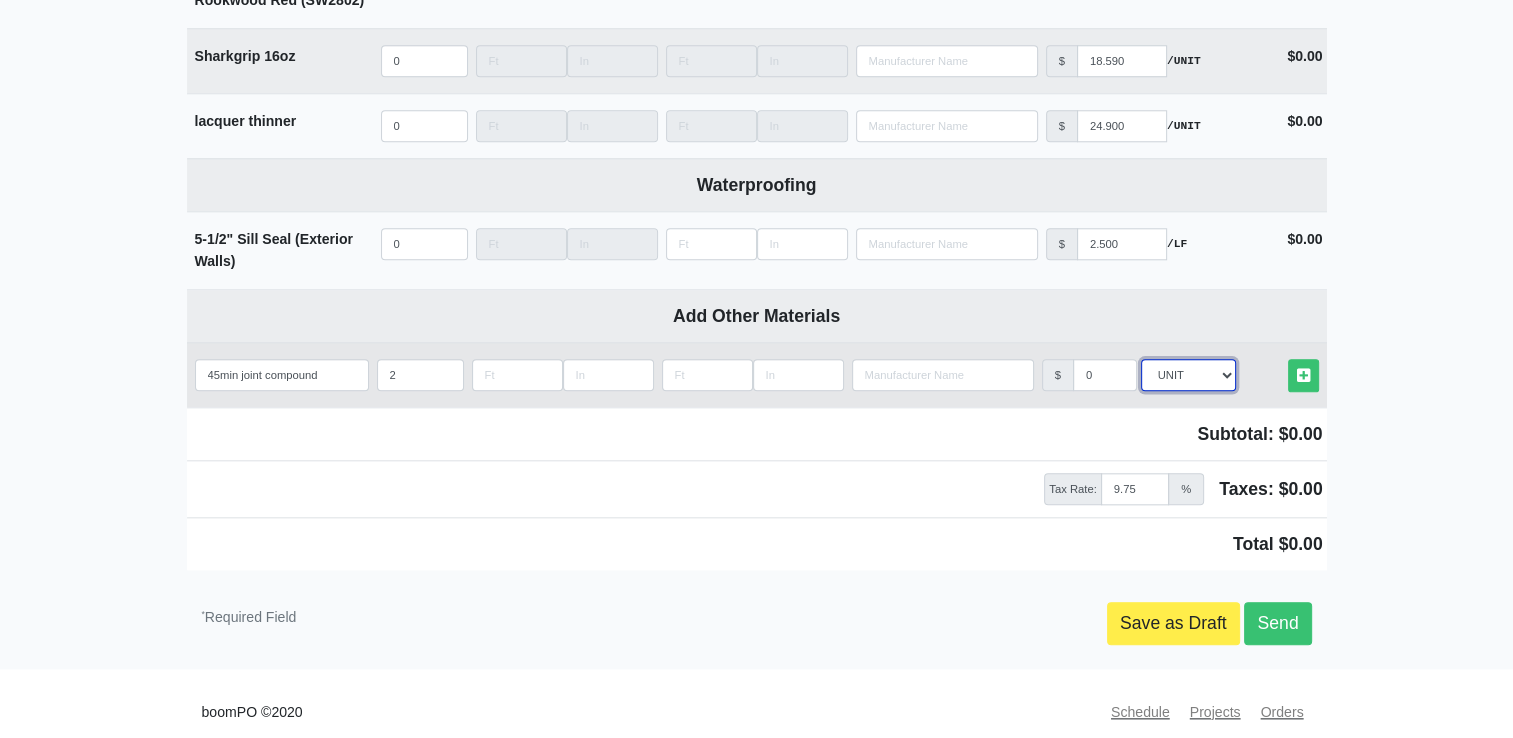 click on "Select an Option!   UNIT   MLF   LF   MSQFT   SQFT" at bounding box center (1188, 375) 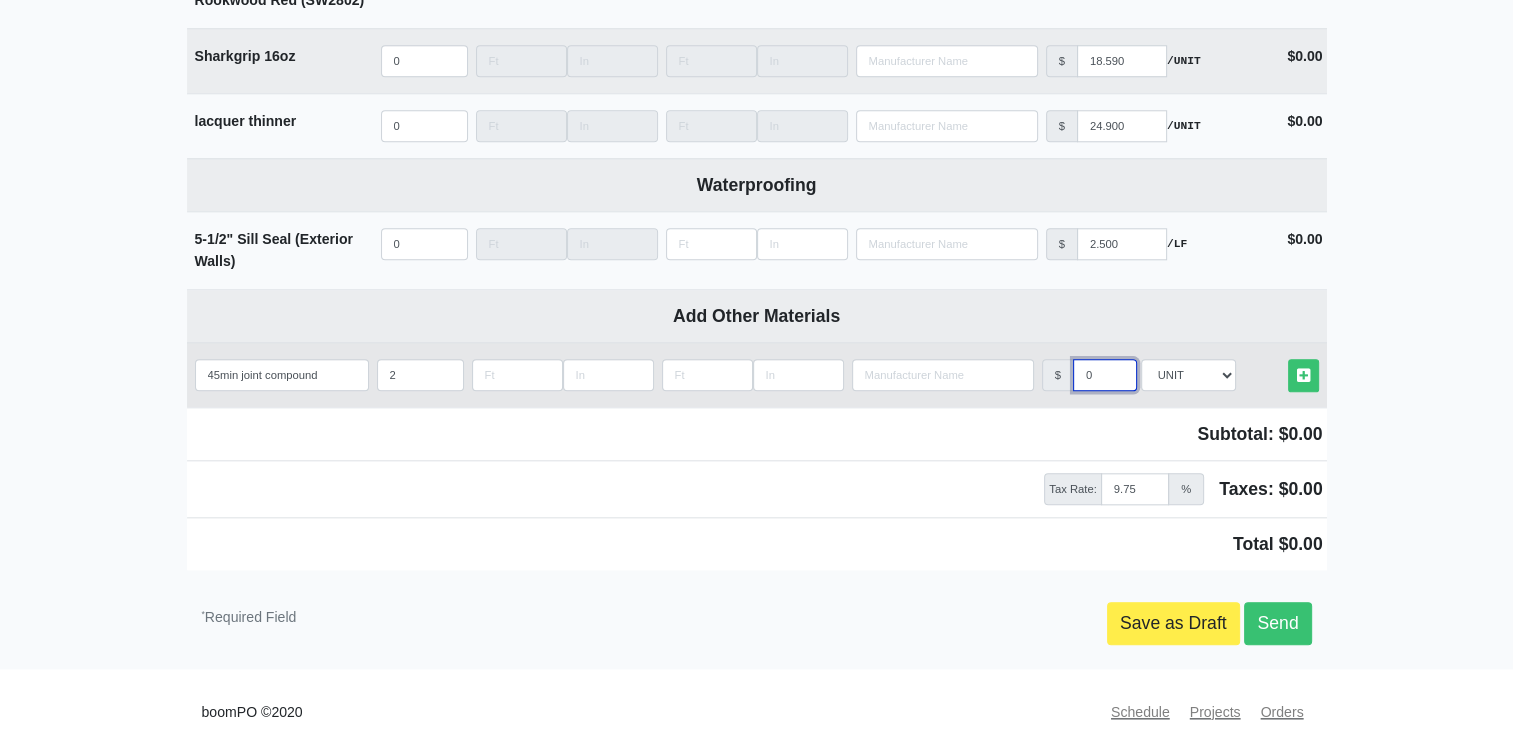 click on "0" at bounding box center [1105, 375] 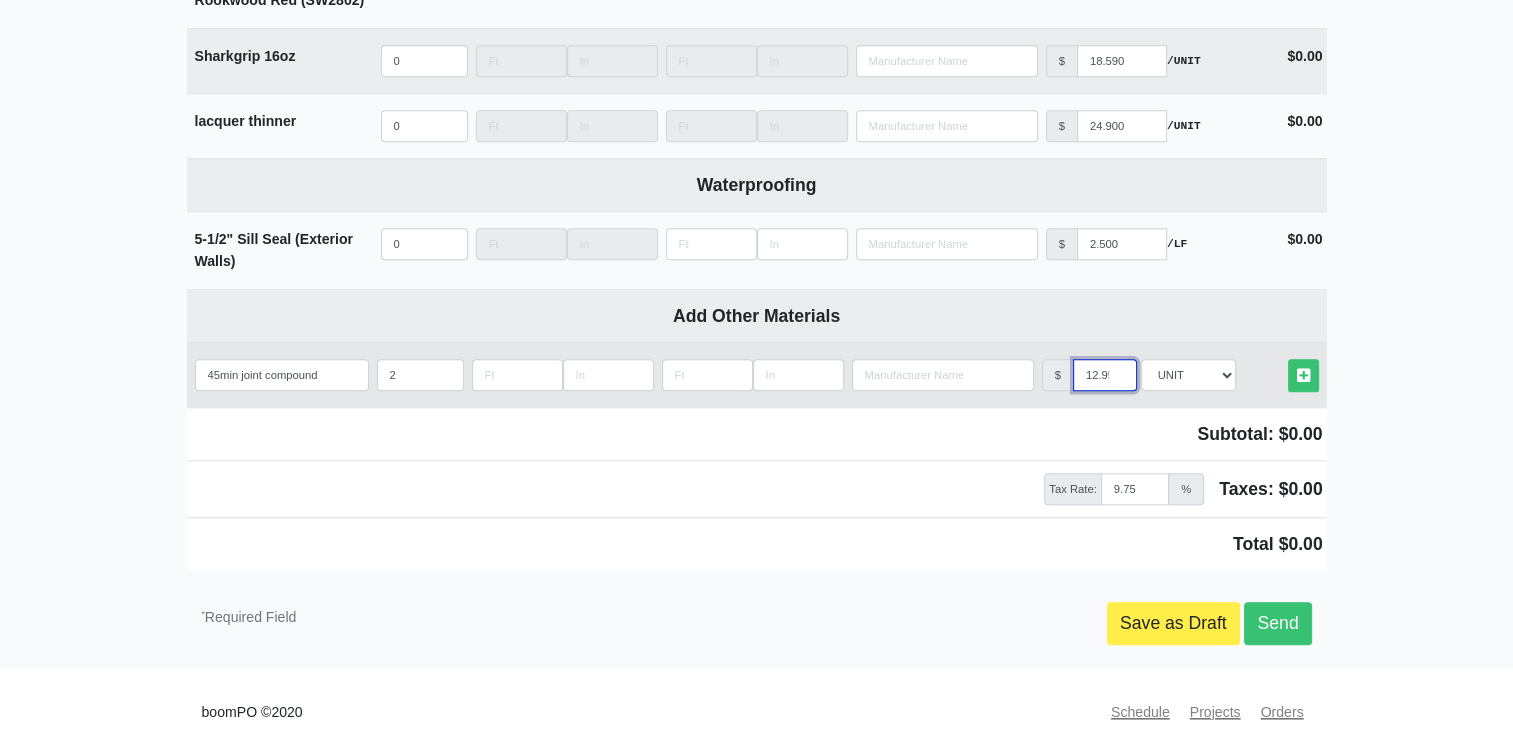 scroll, scrollTop: 0, scrollLeft: 4, axis: horizontal 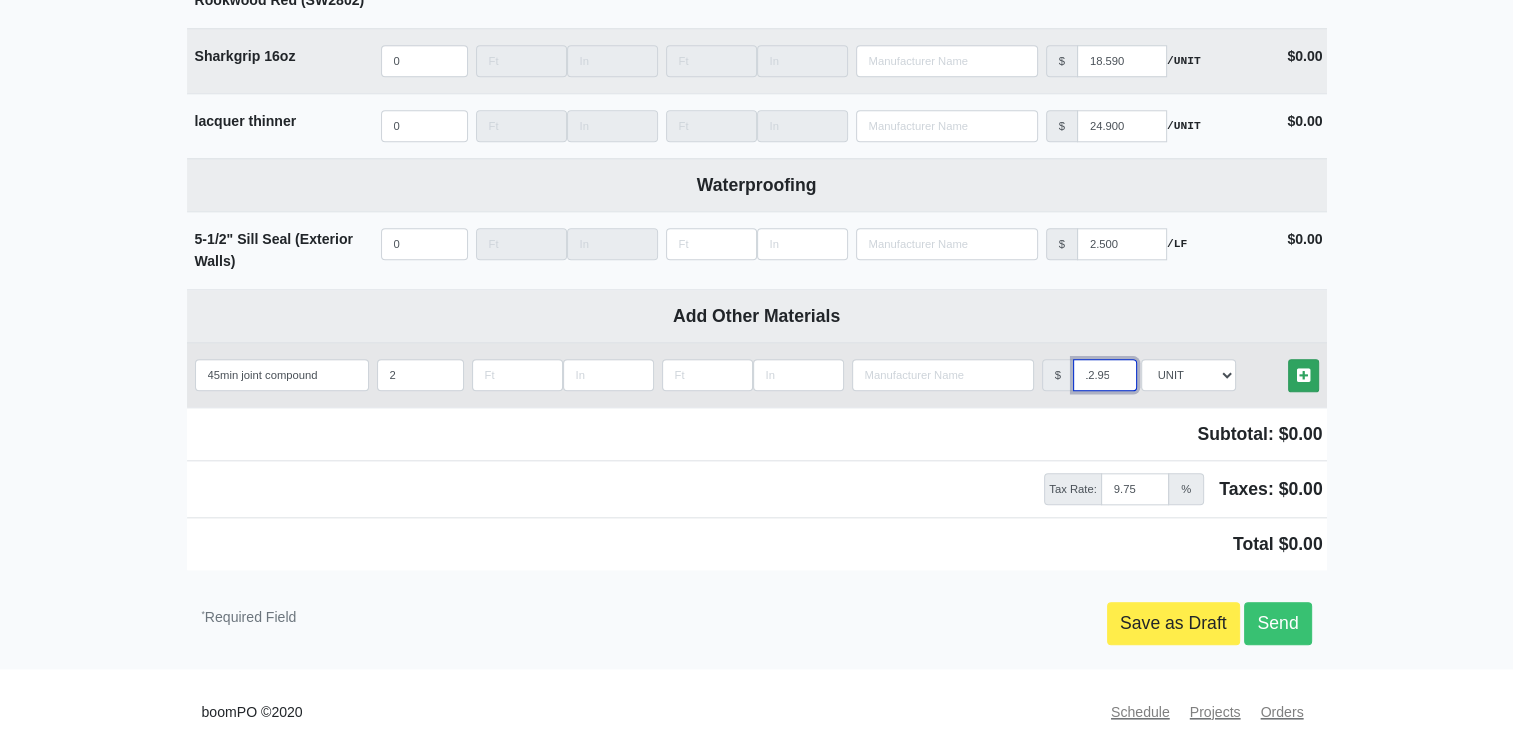 type on "12.95" 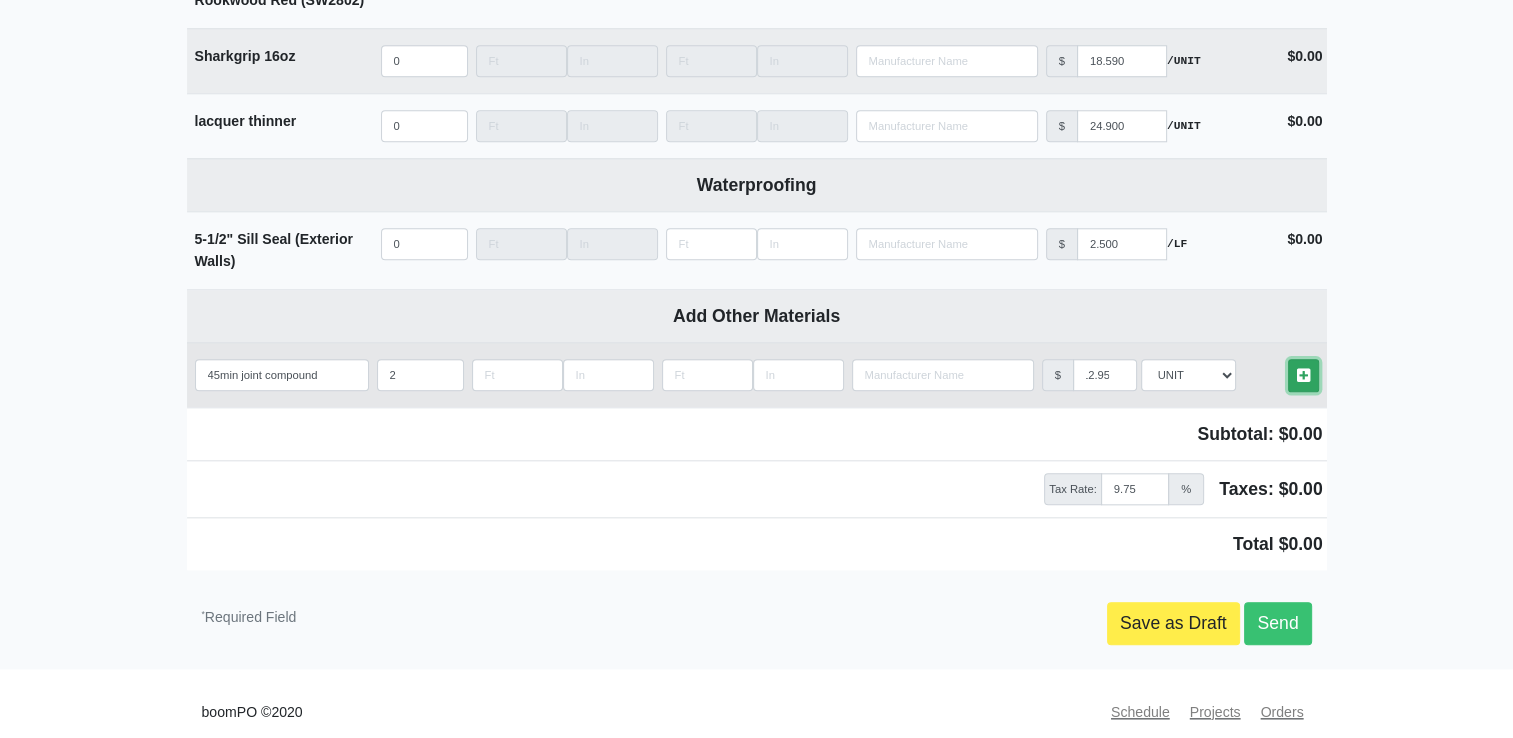 scroll, scrollTop: 0, scrollLeft: 0, axis: both 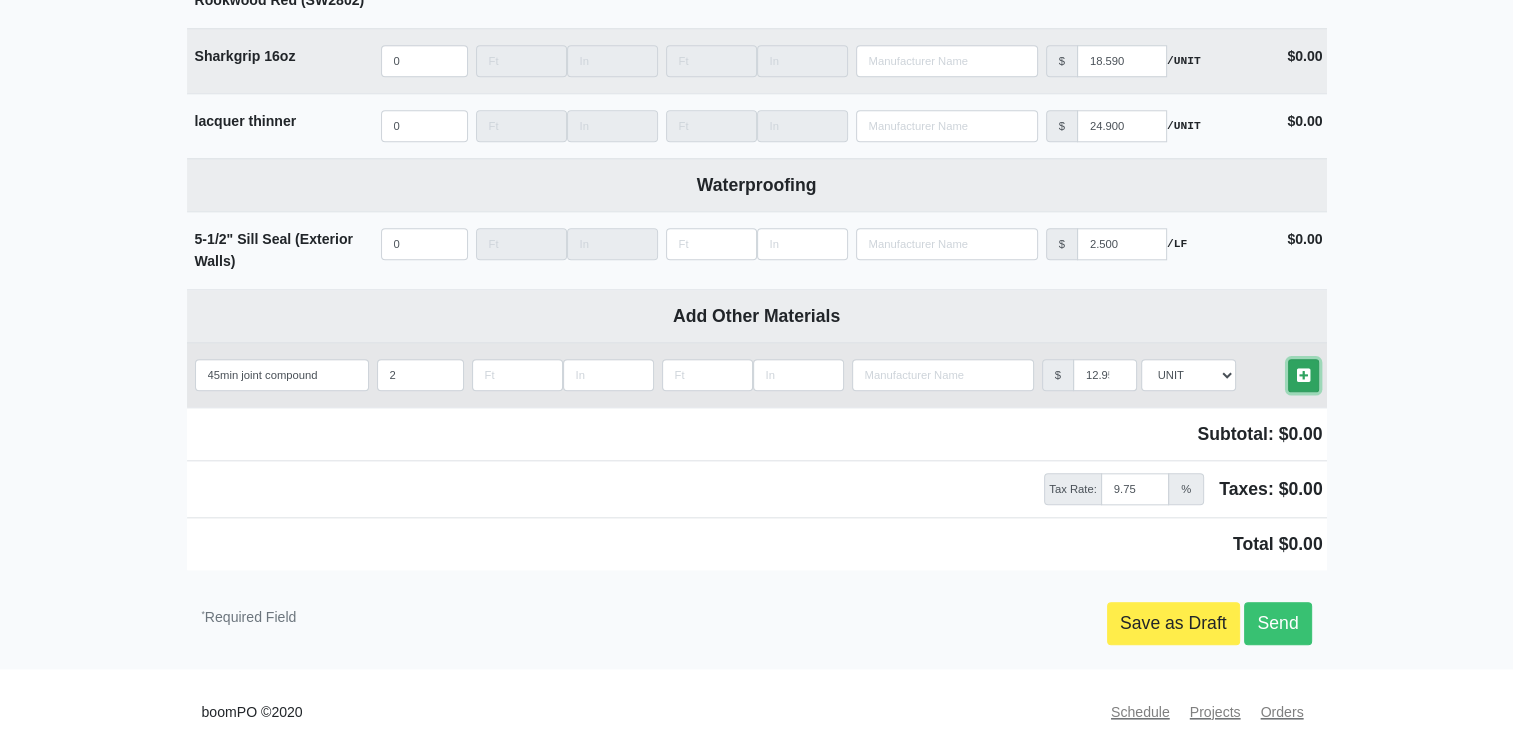 click at bounding box center (1303, 375) 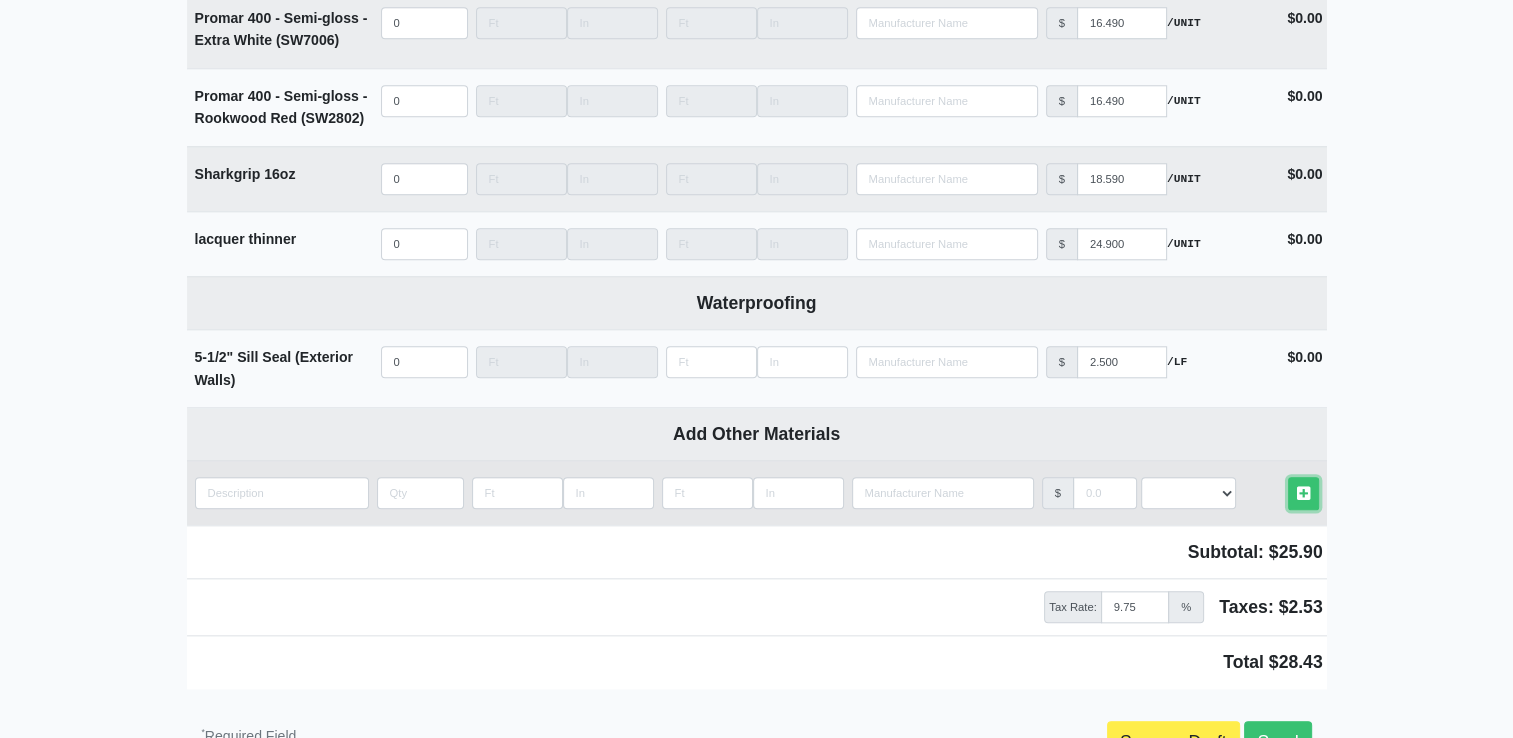 scroll, scrollTop: 9759, scrollLeft: 0, axis: vertical 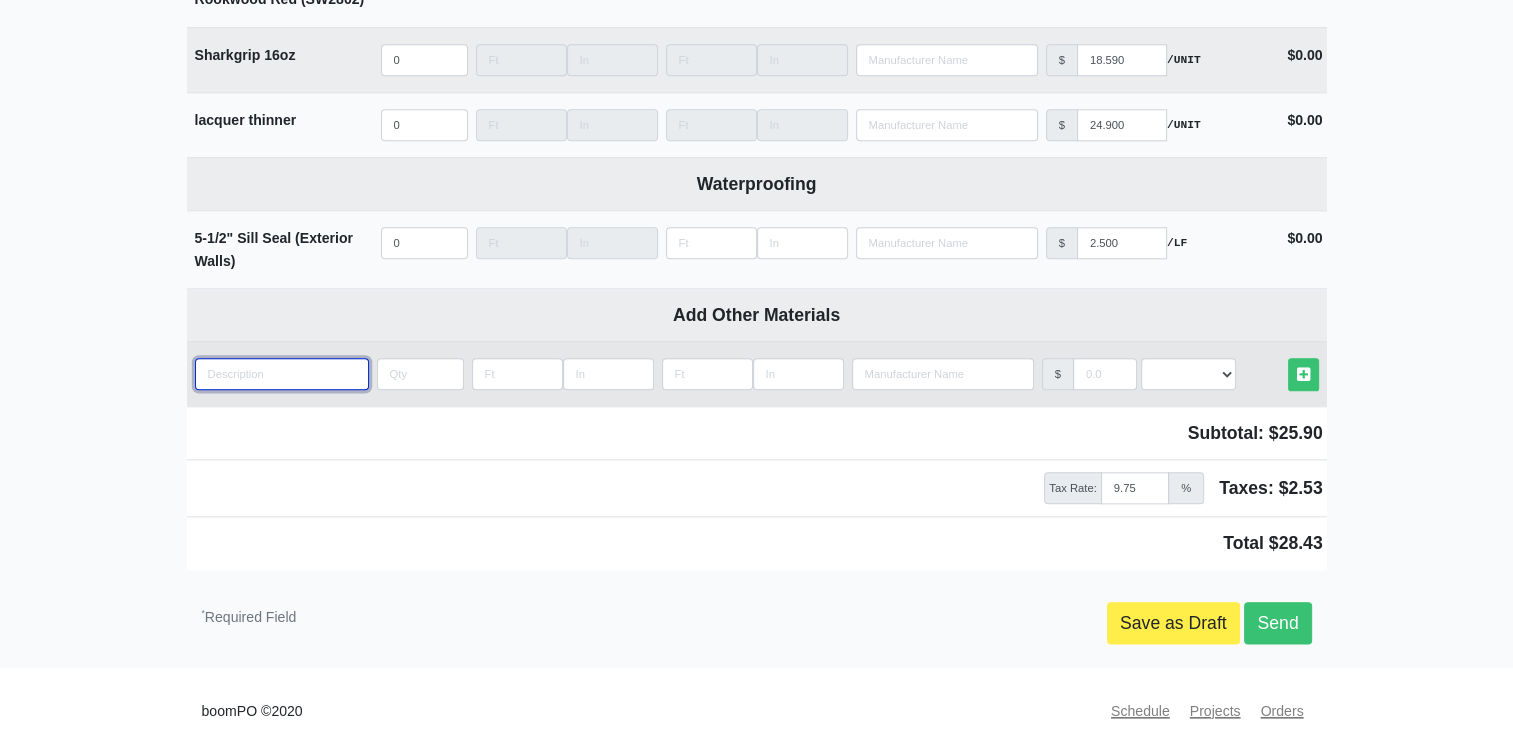 click at bounding box center (282, 374) 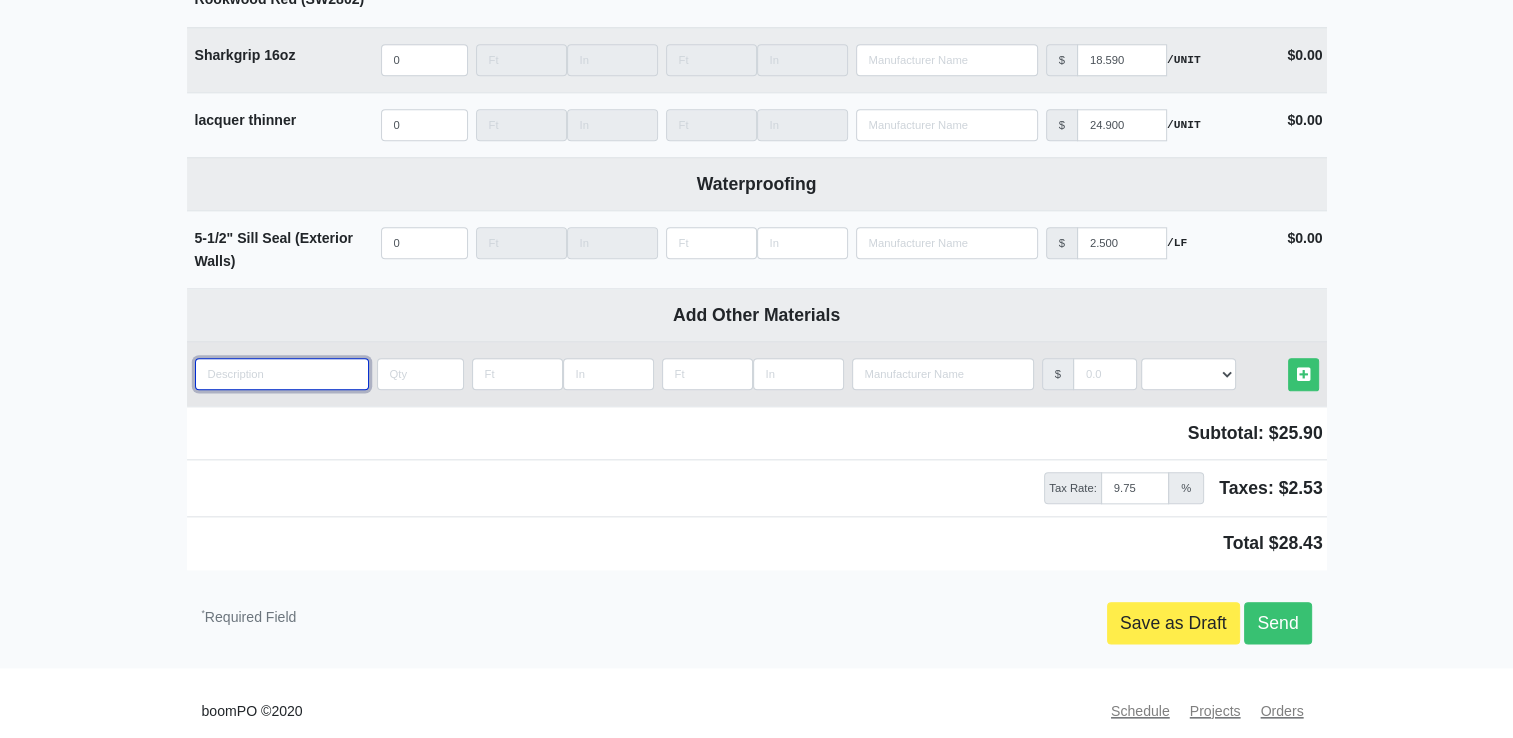 type on "a" 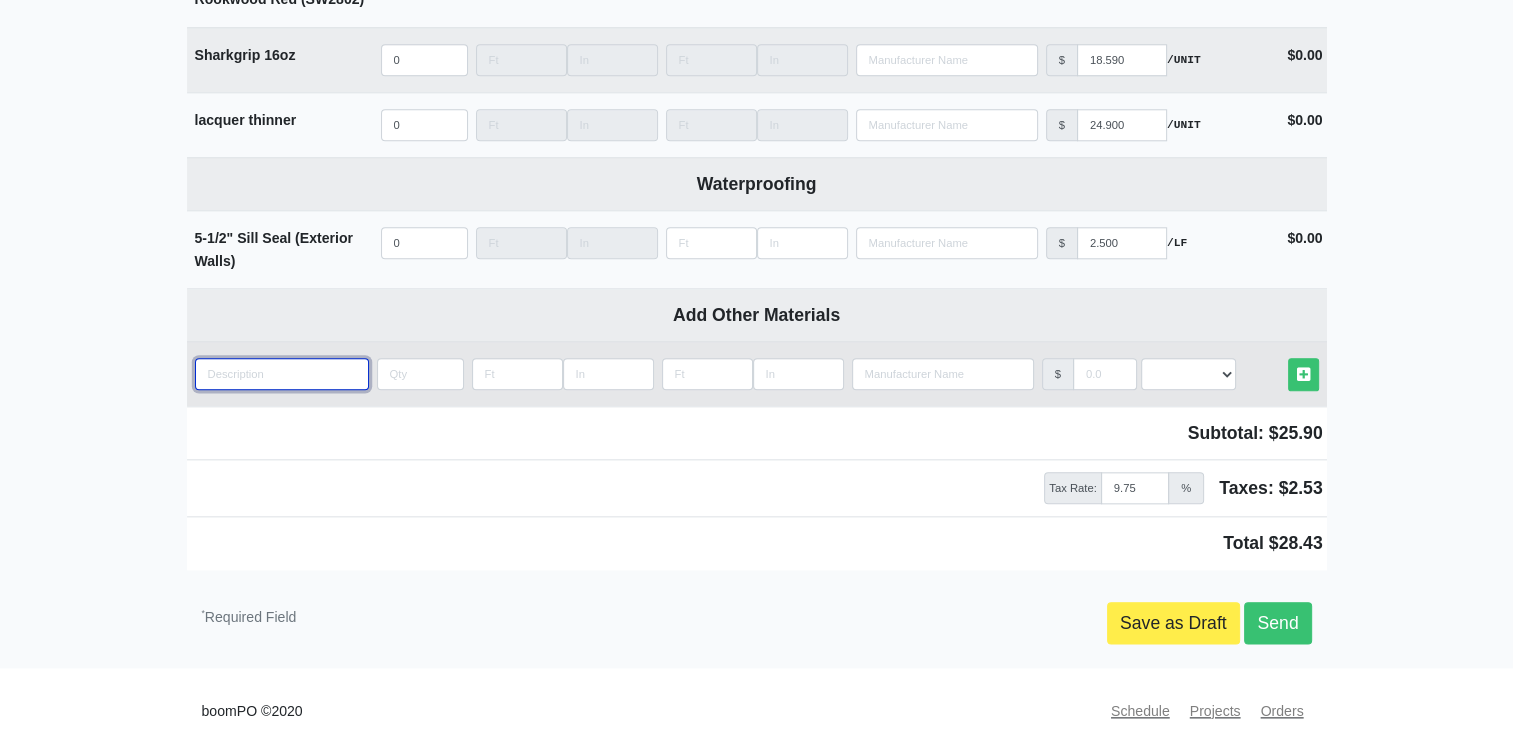 select 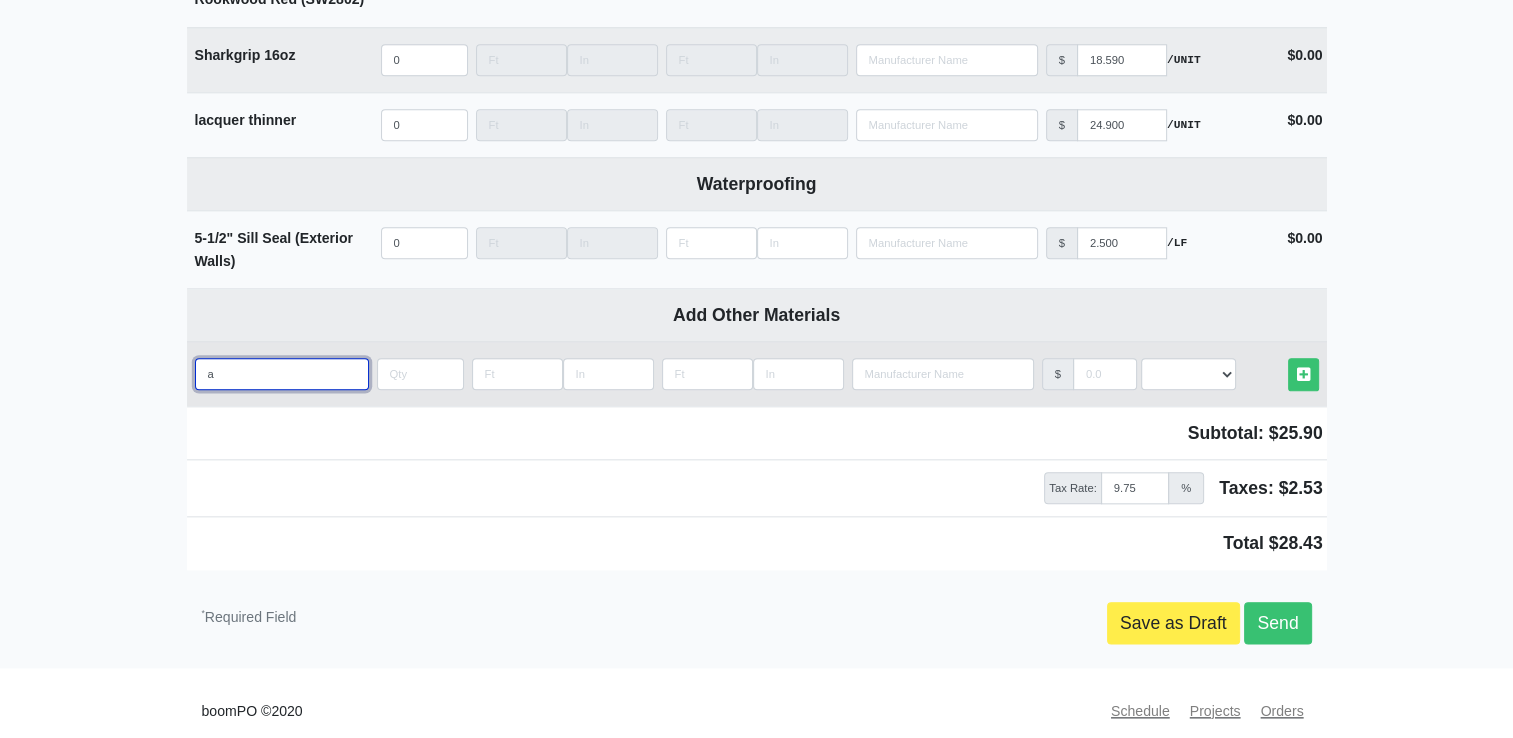 type on "al" 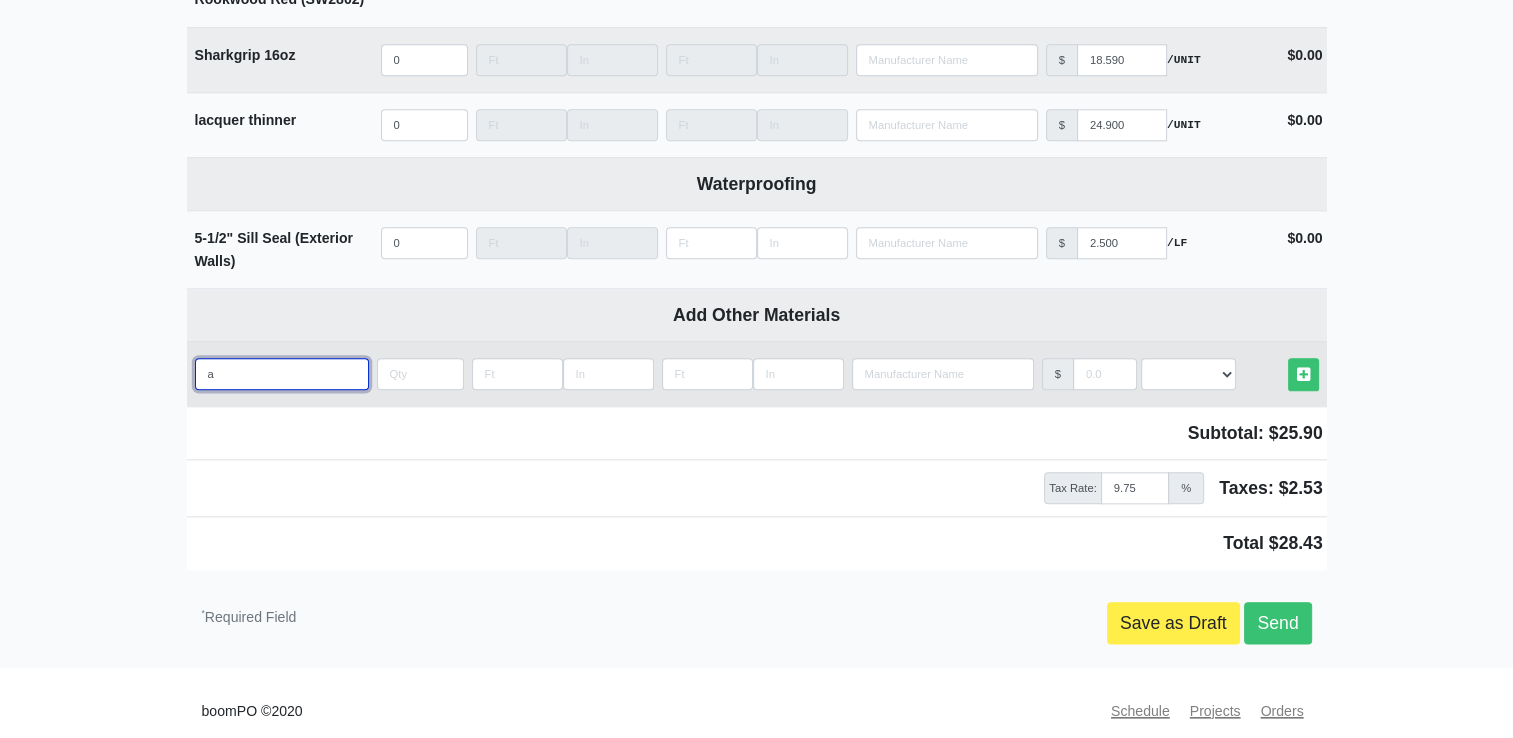 select 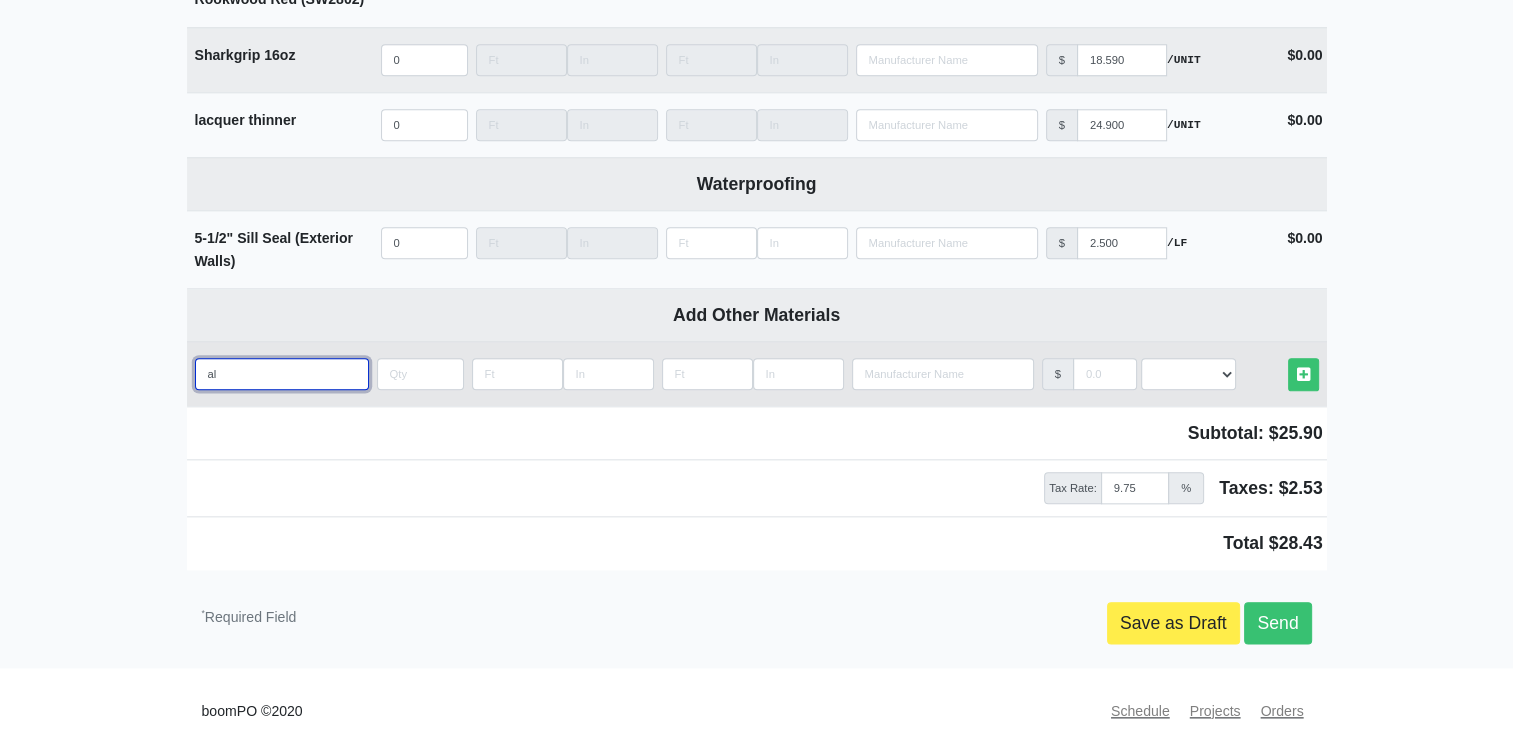 type on "all" 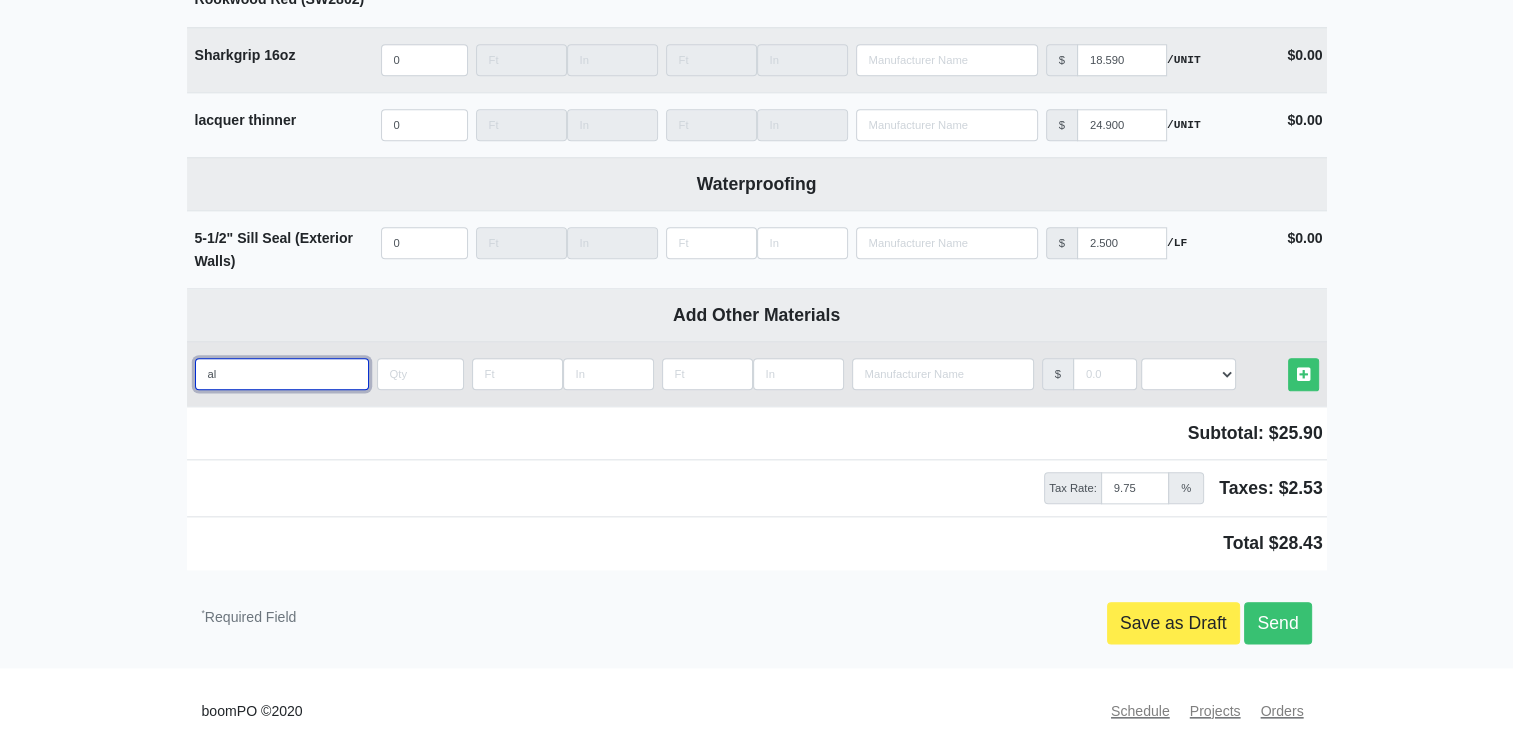 select 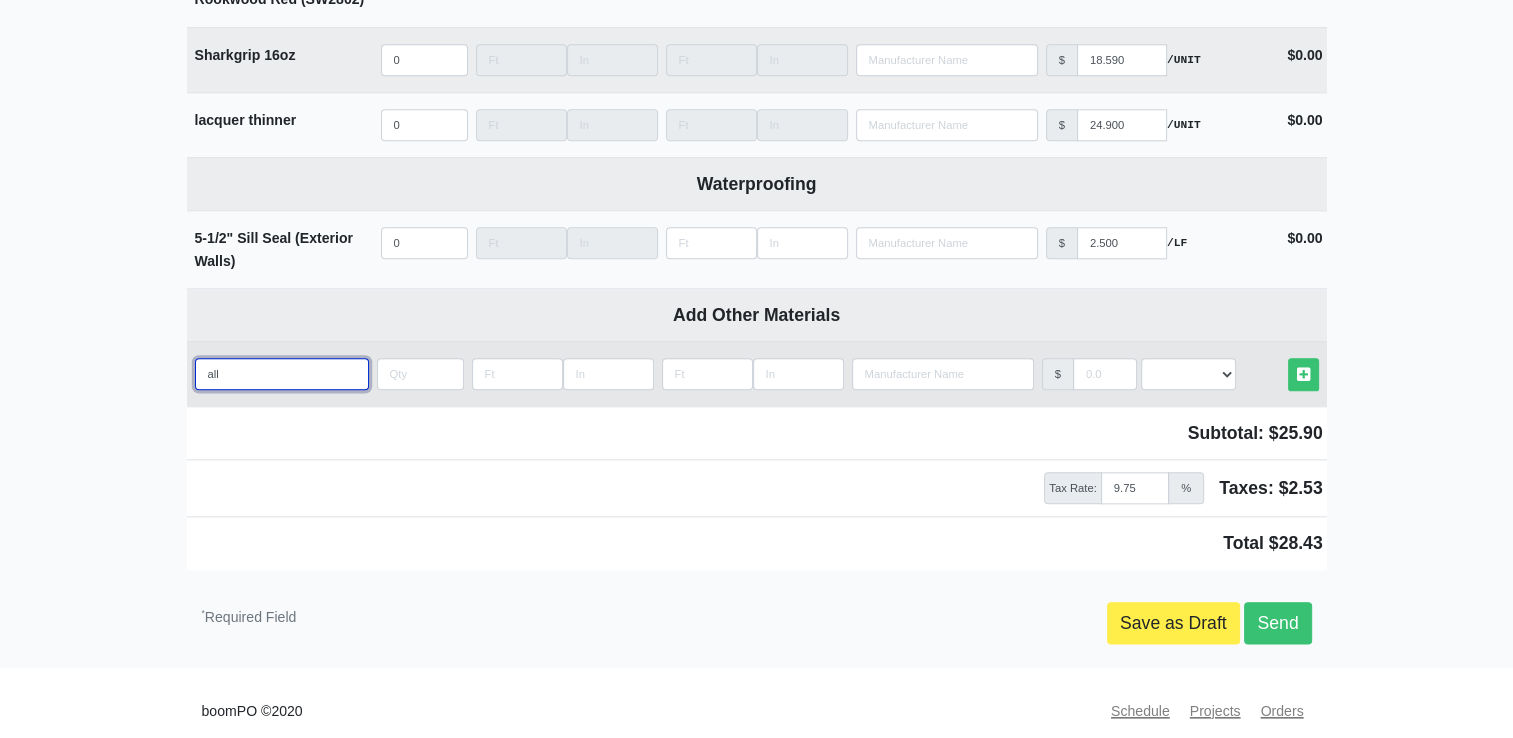 type on "all" 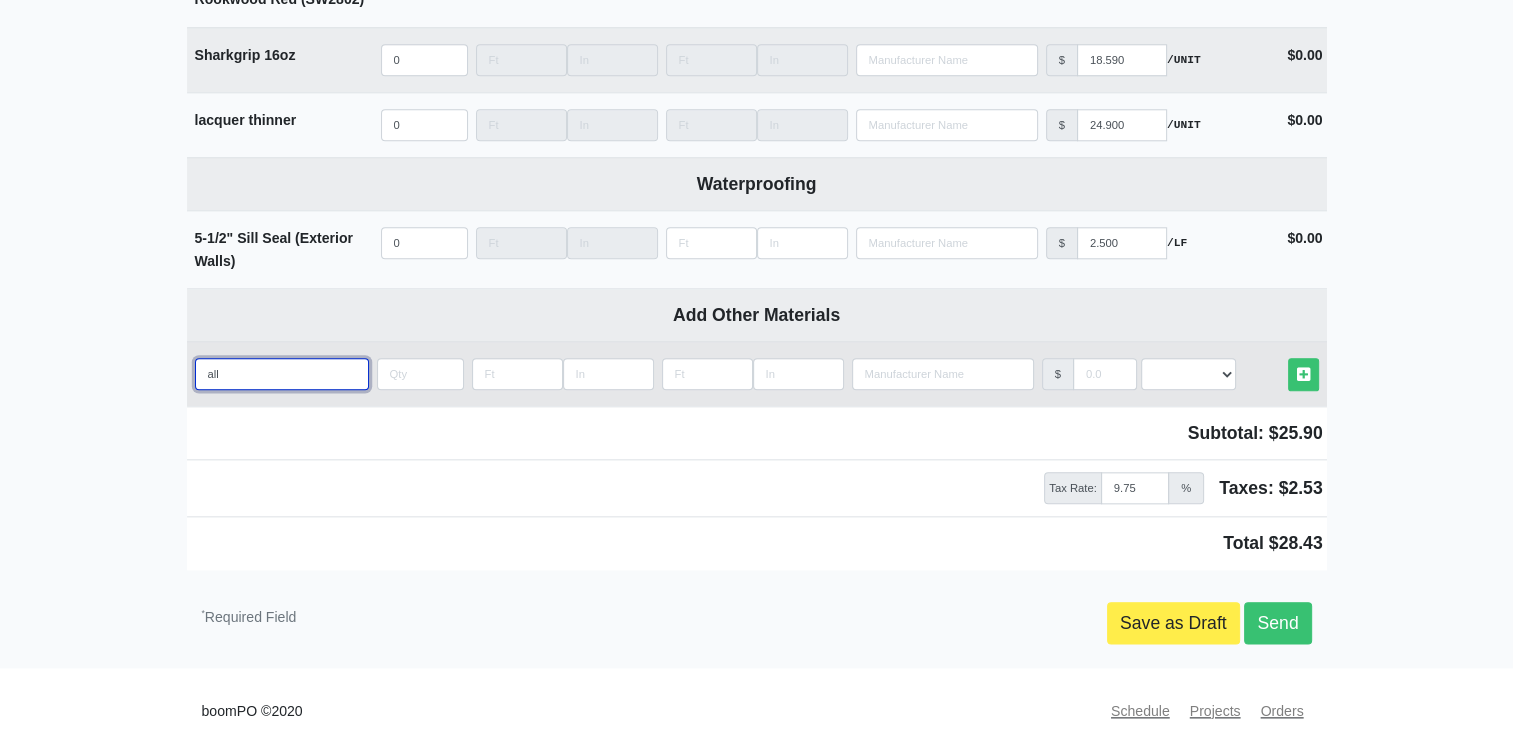 select 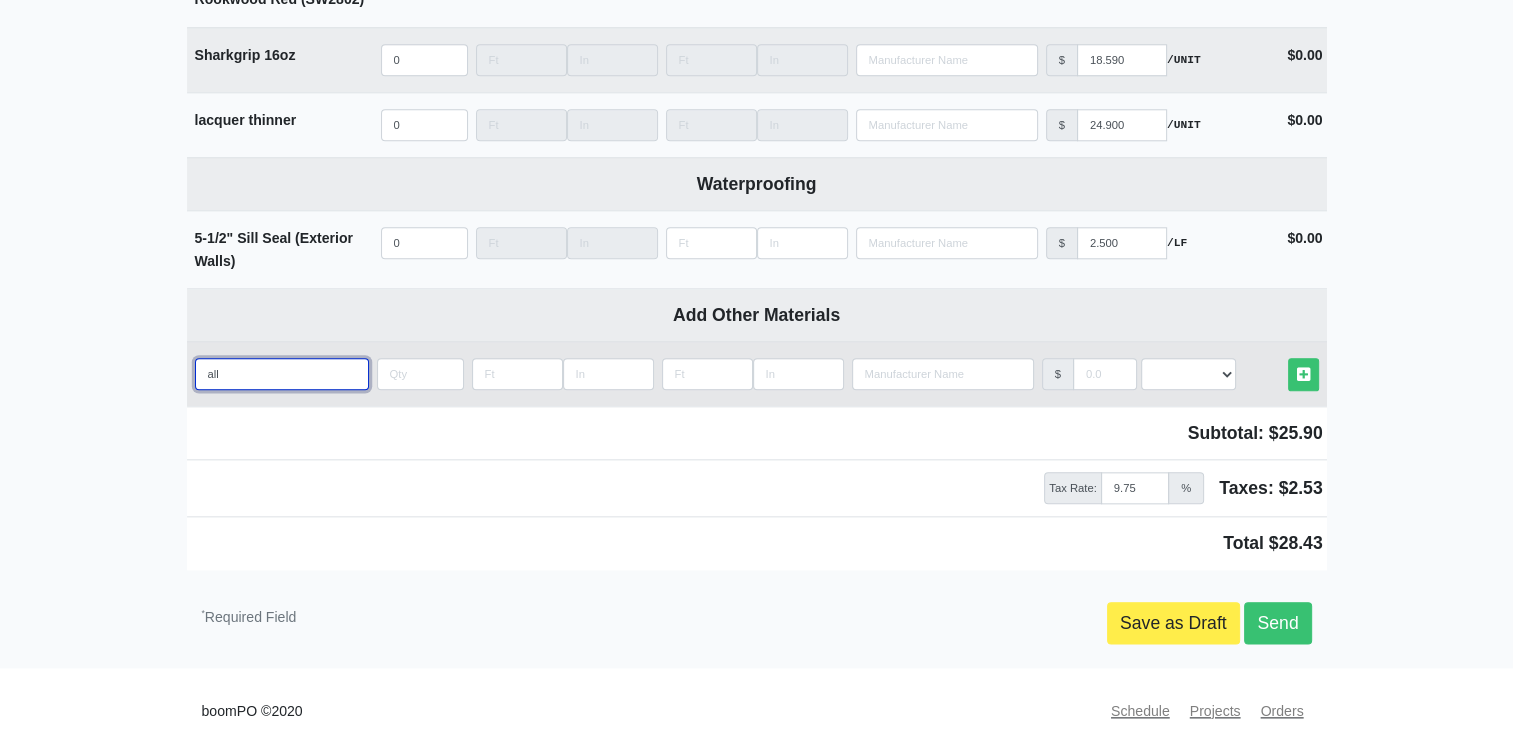 type on "all p" 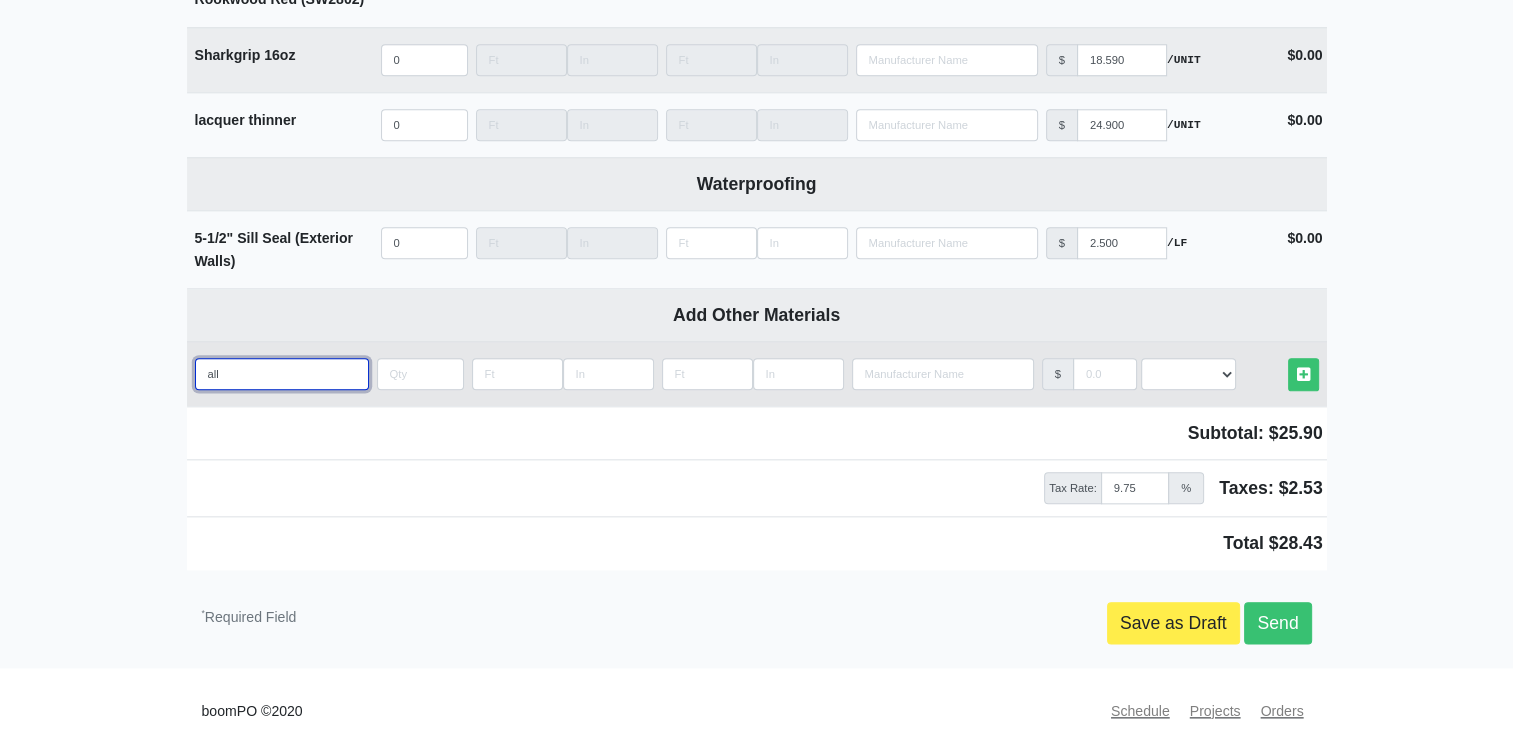 select 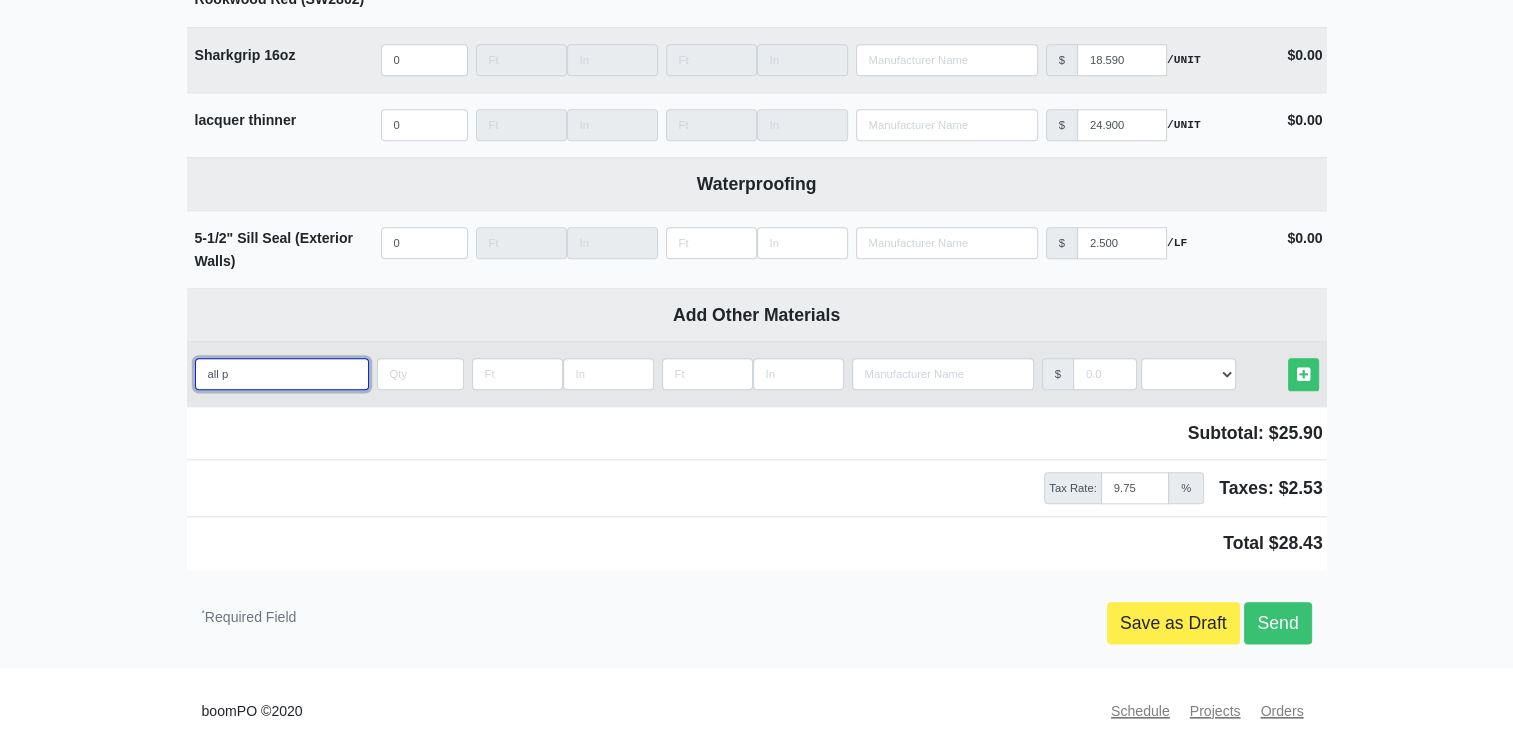 type on "all pu" 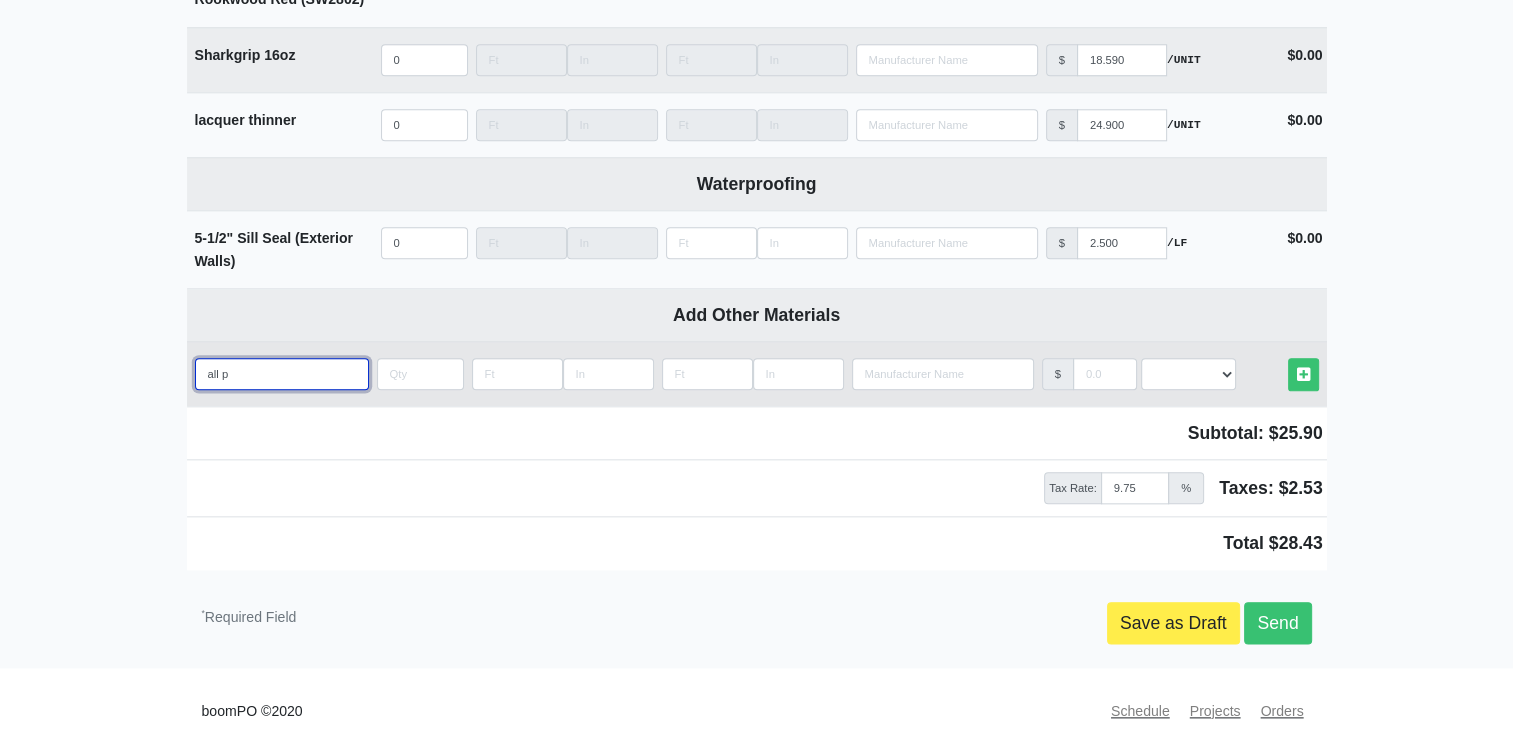 select 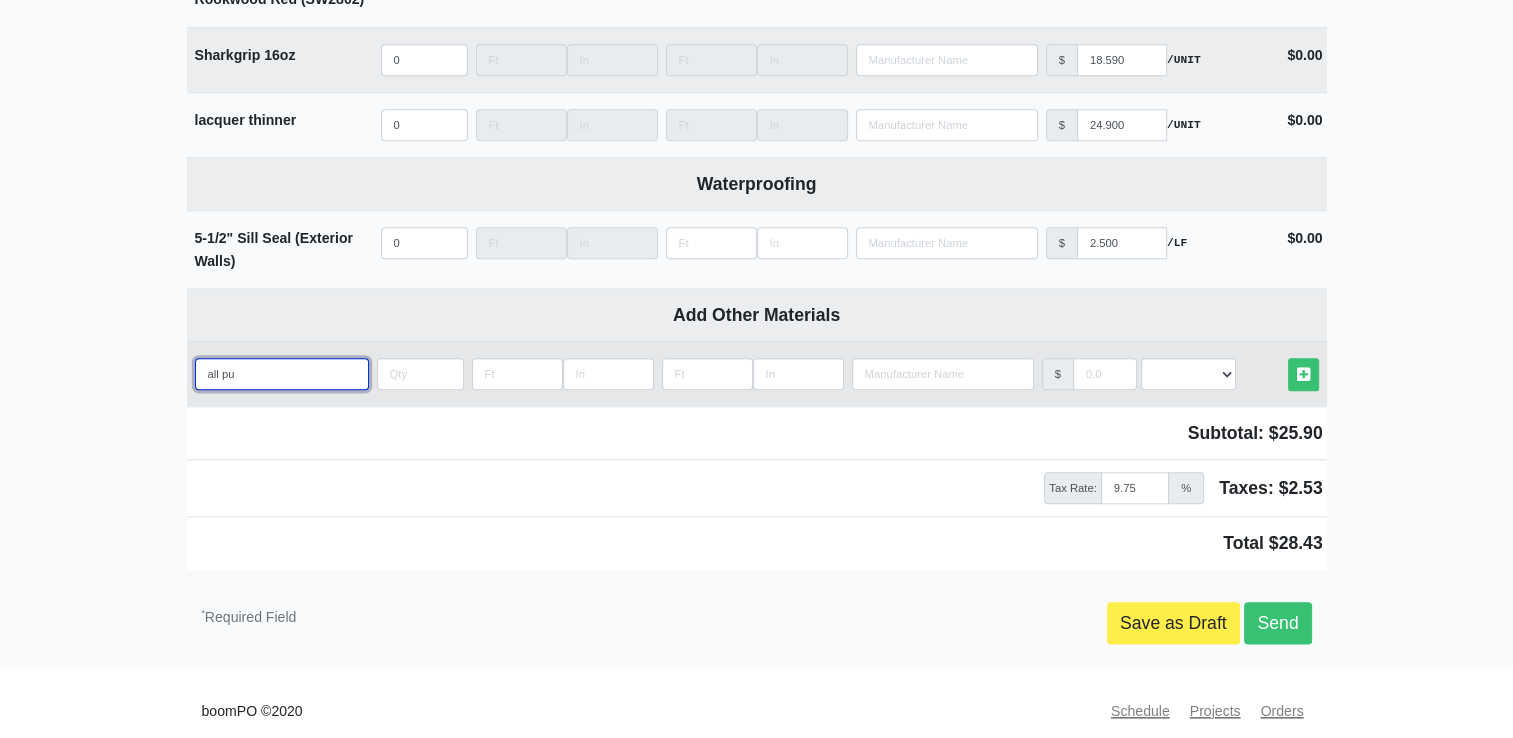 type on "all pur" 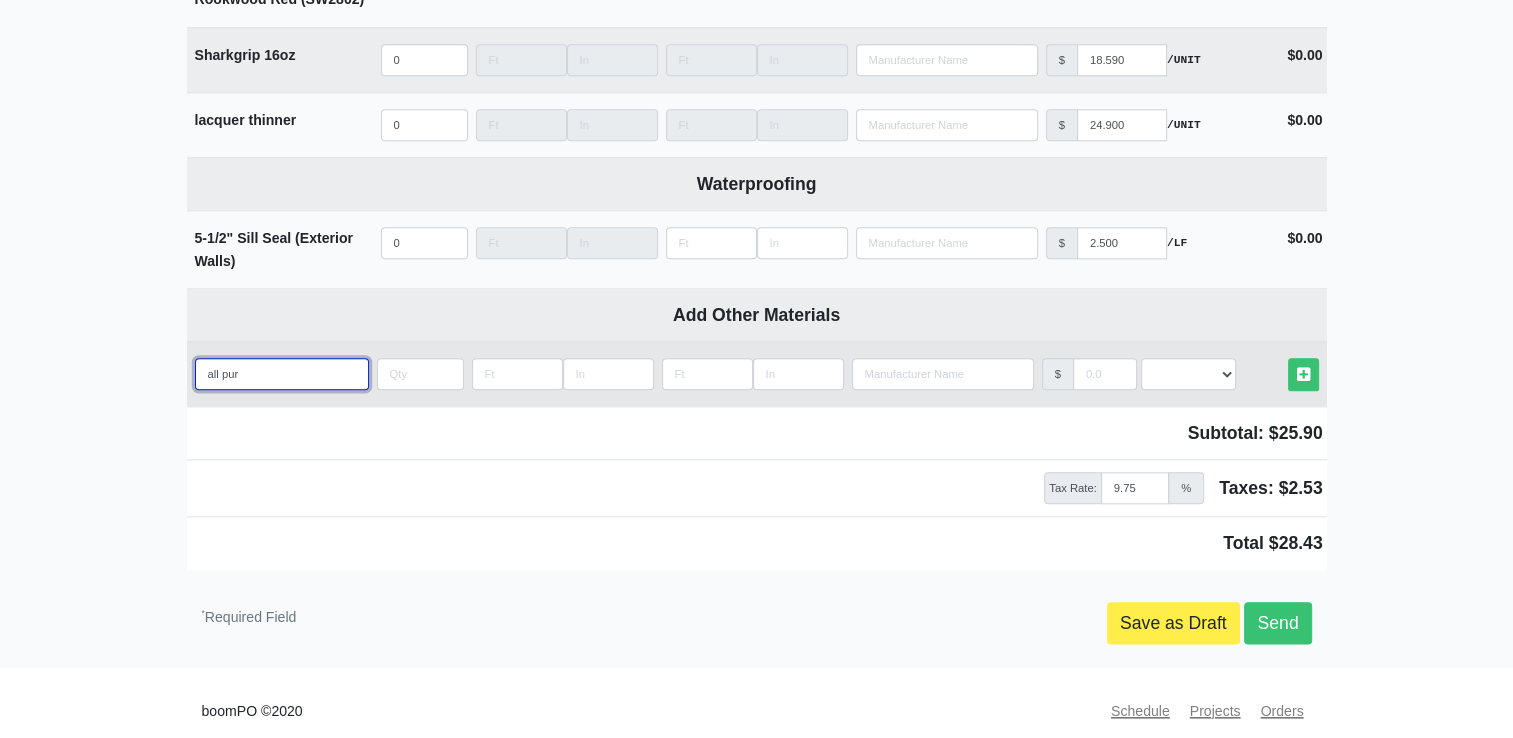 select 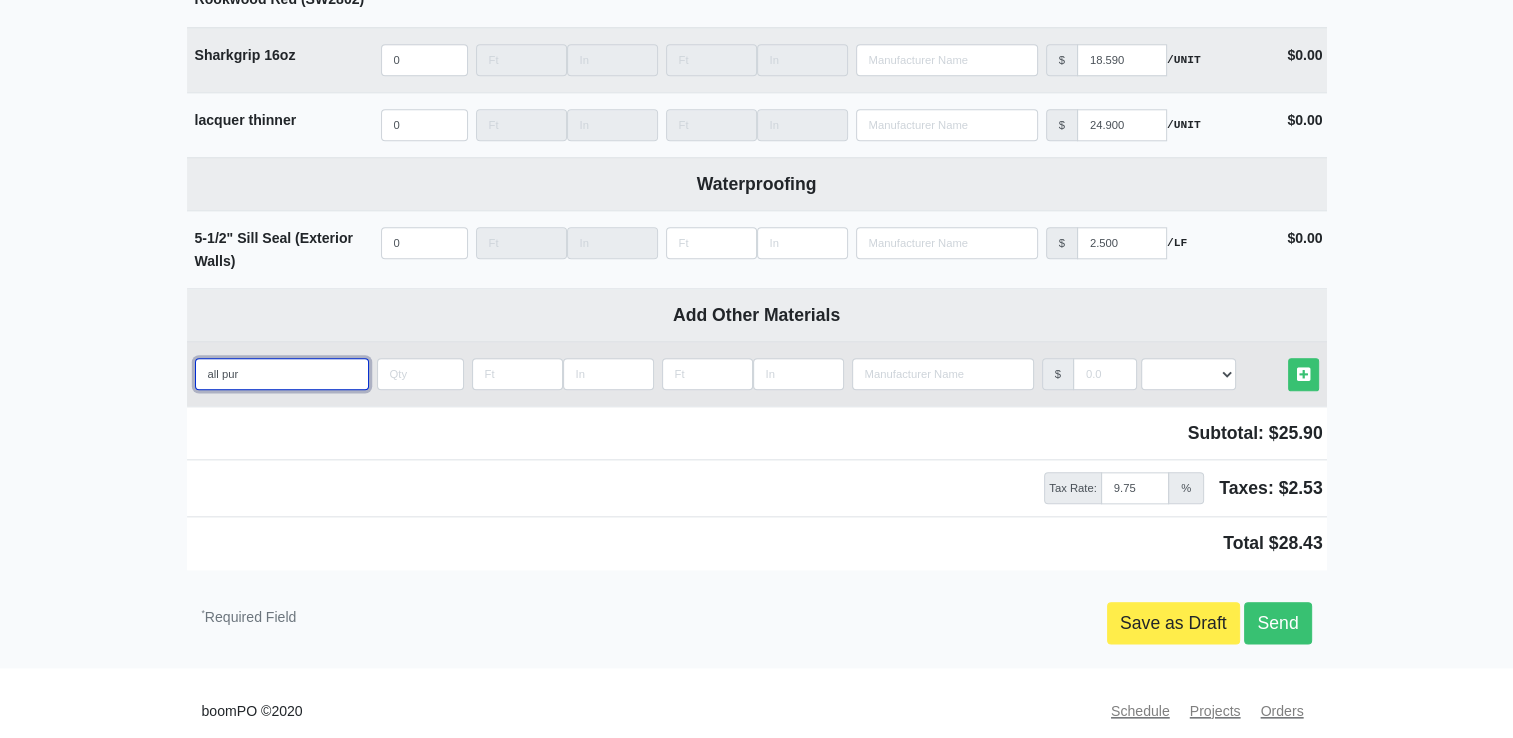 type on "all purp" 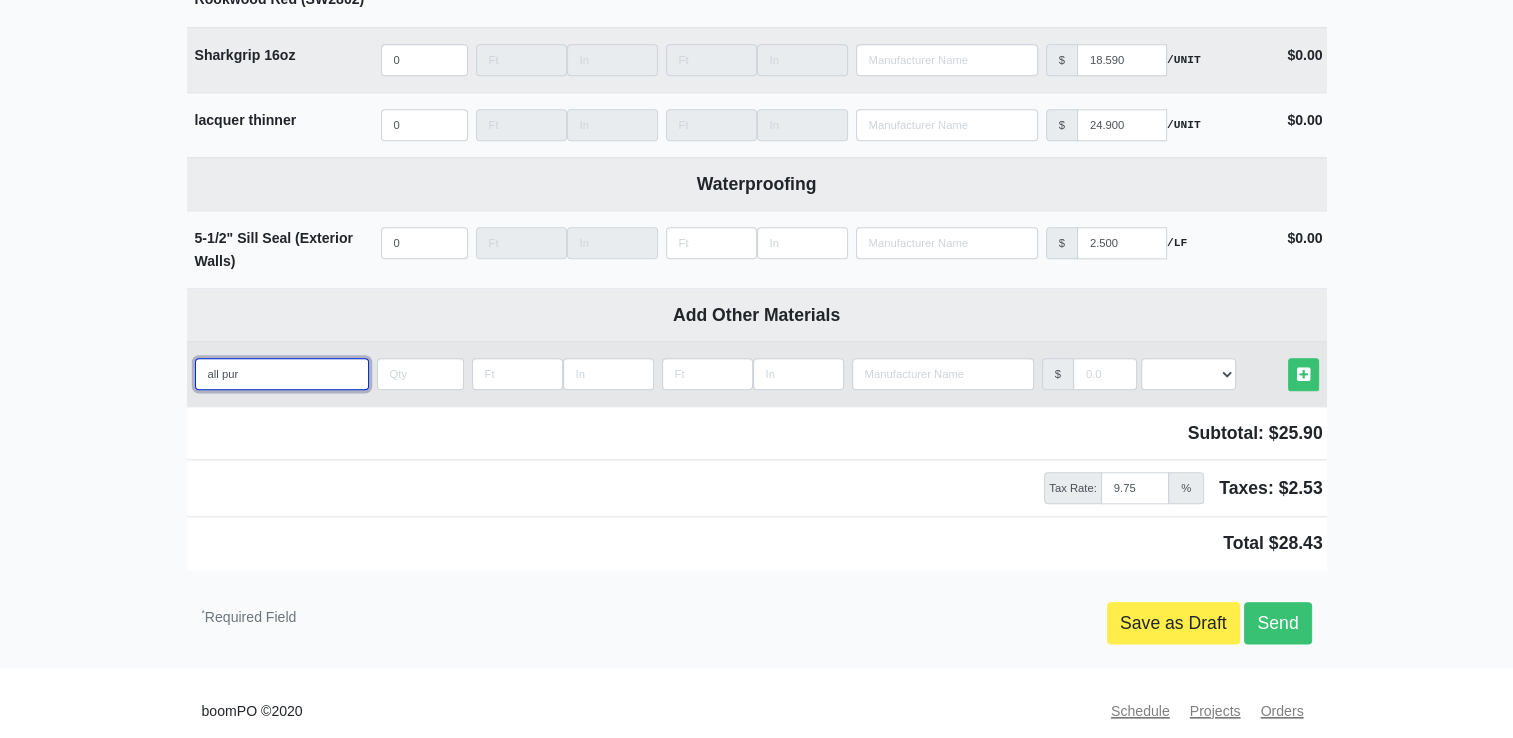 select 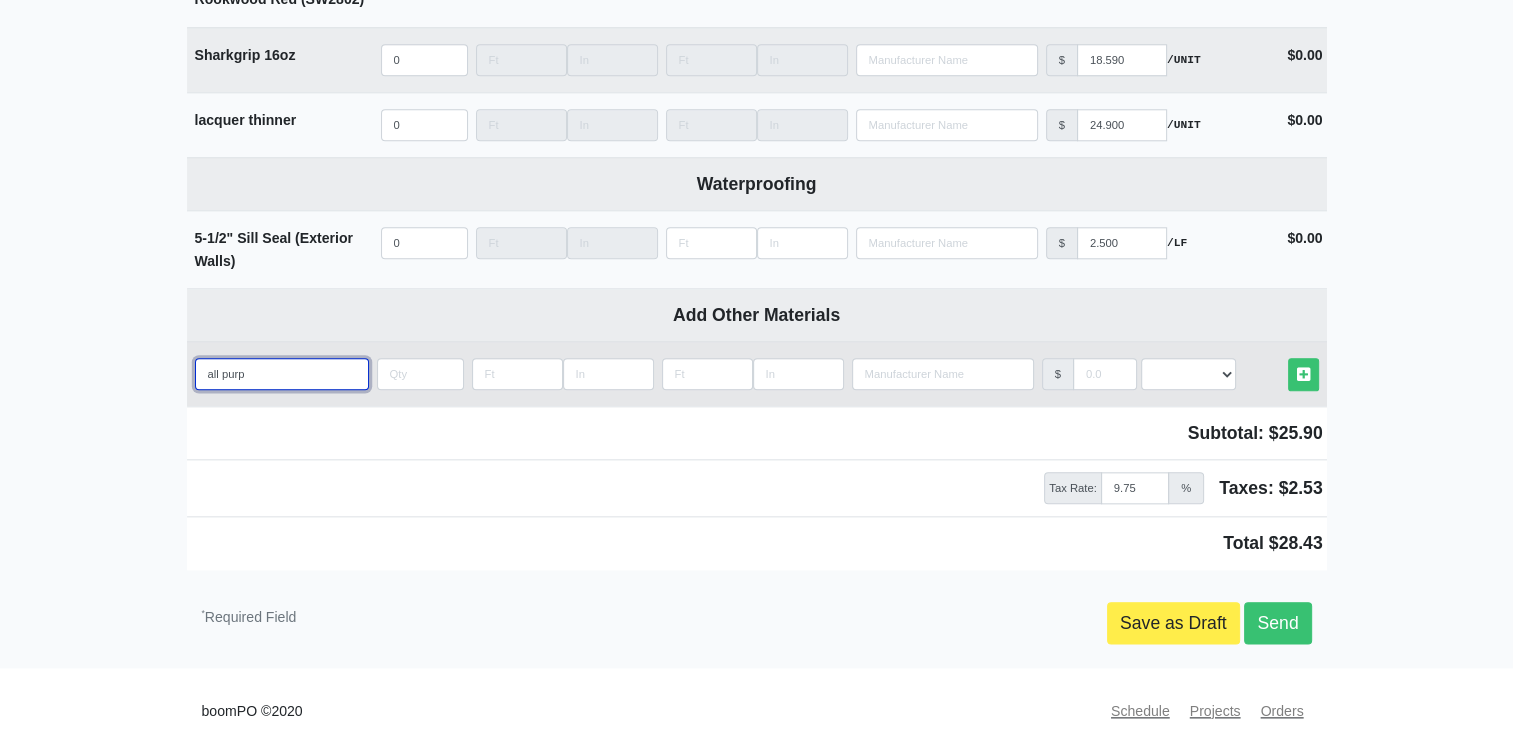 type on "all purpo" 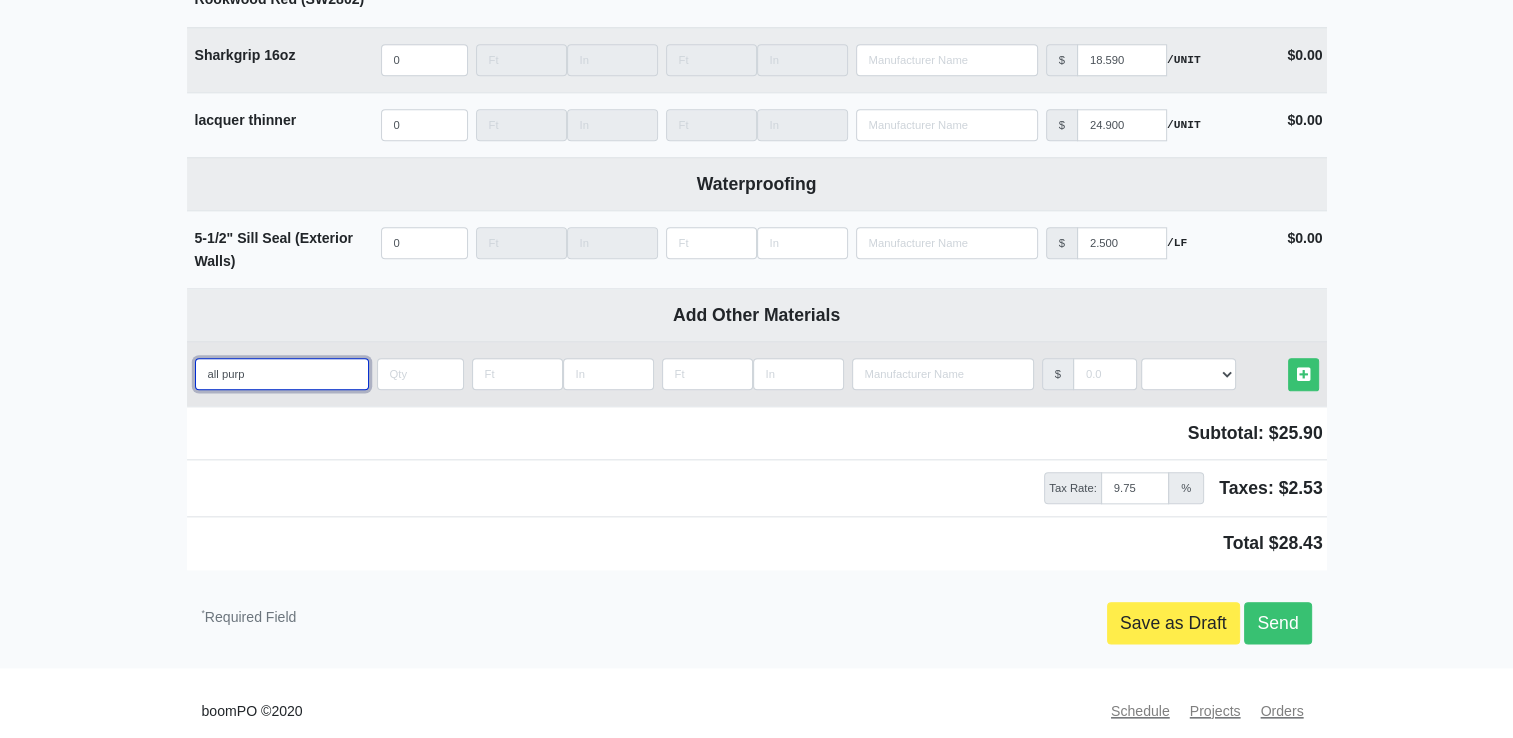 select 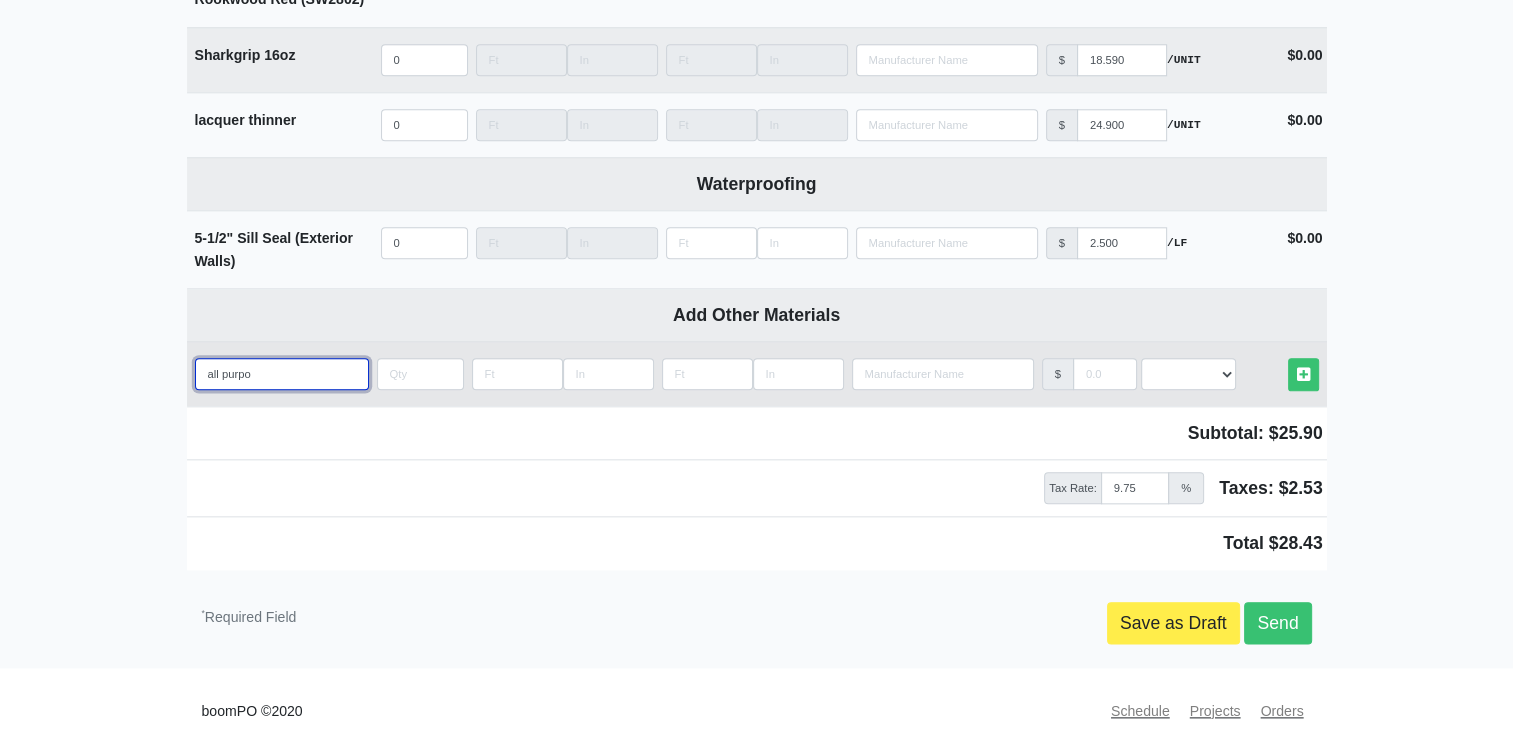 type on "all purpos" 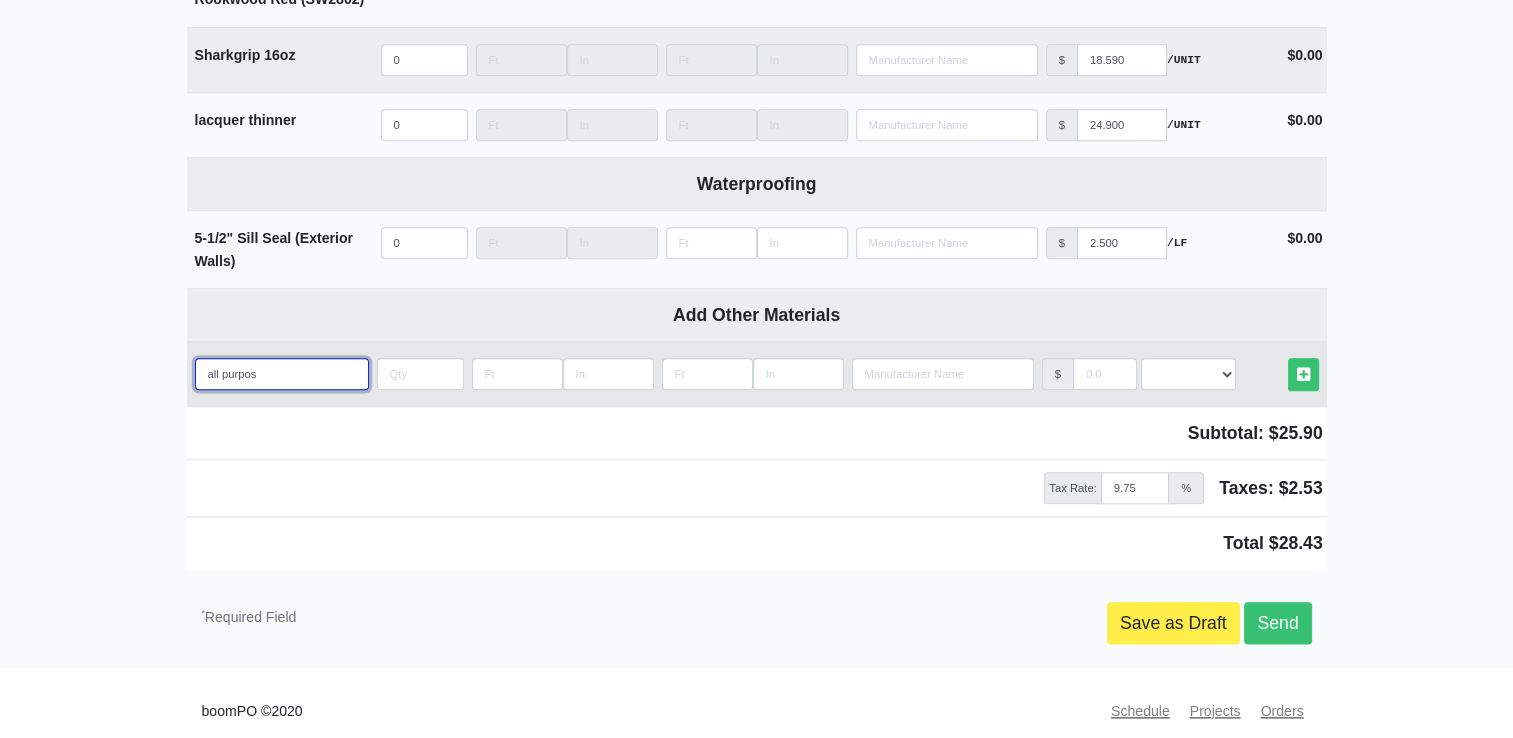 select 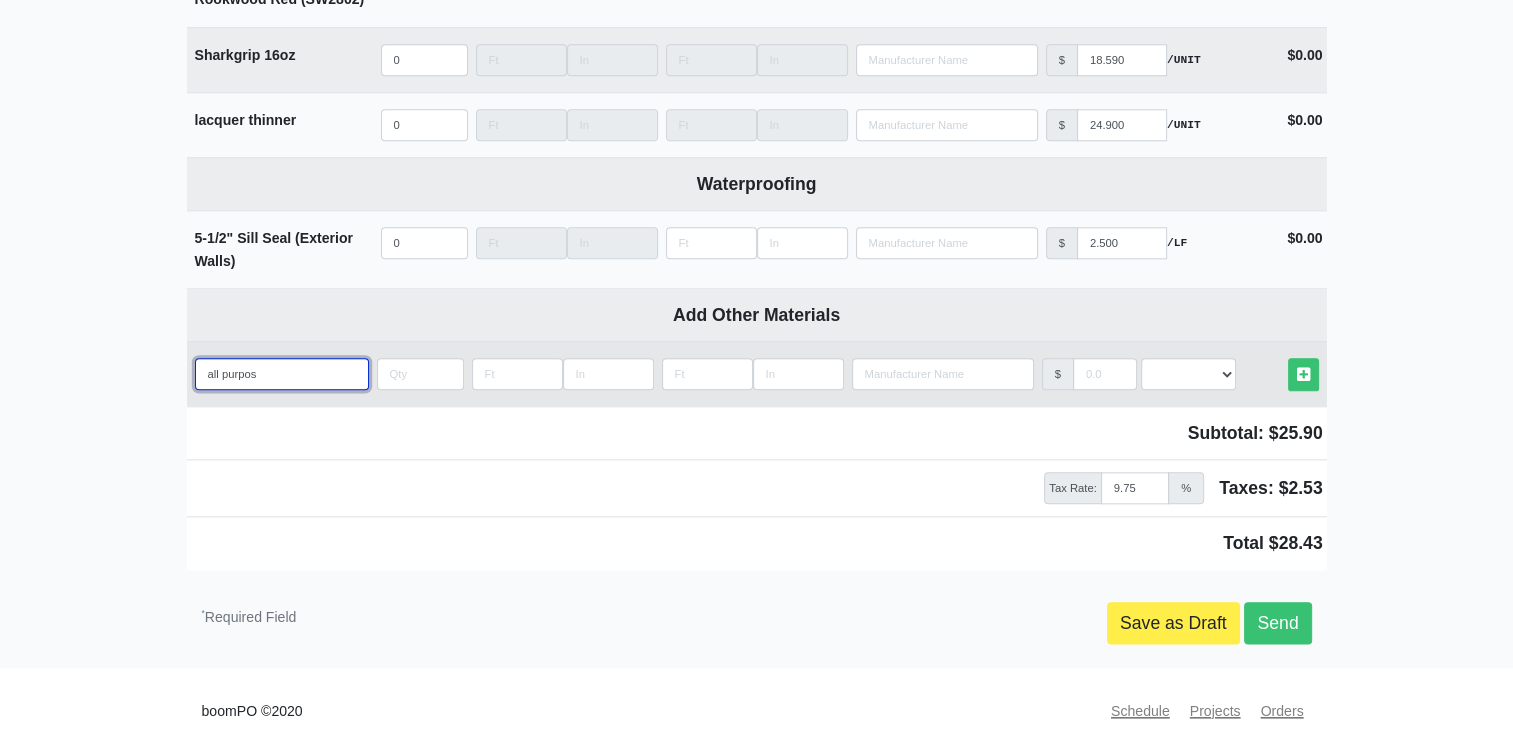 type on "all purpose" 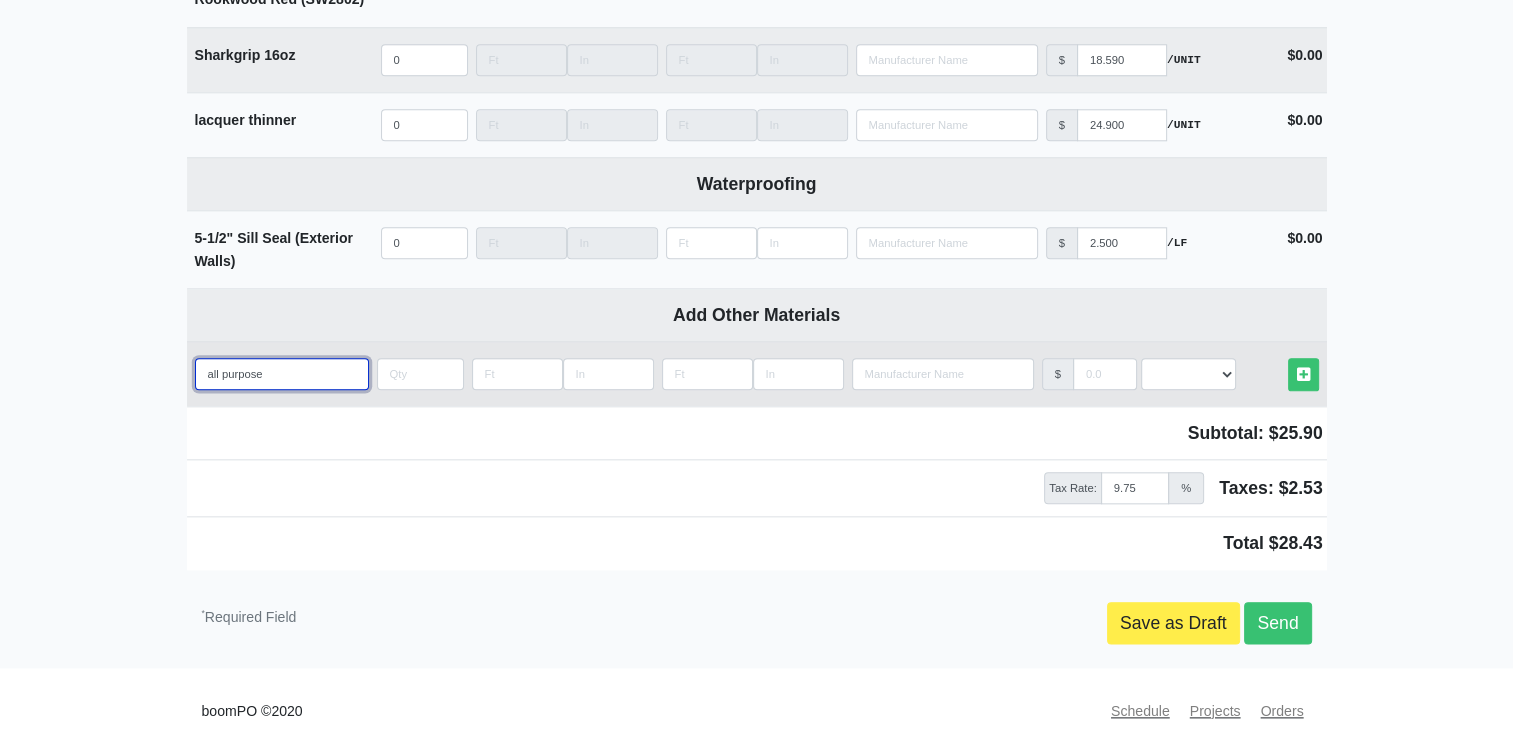 select 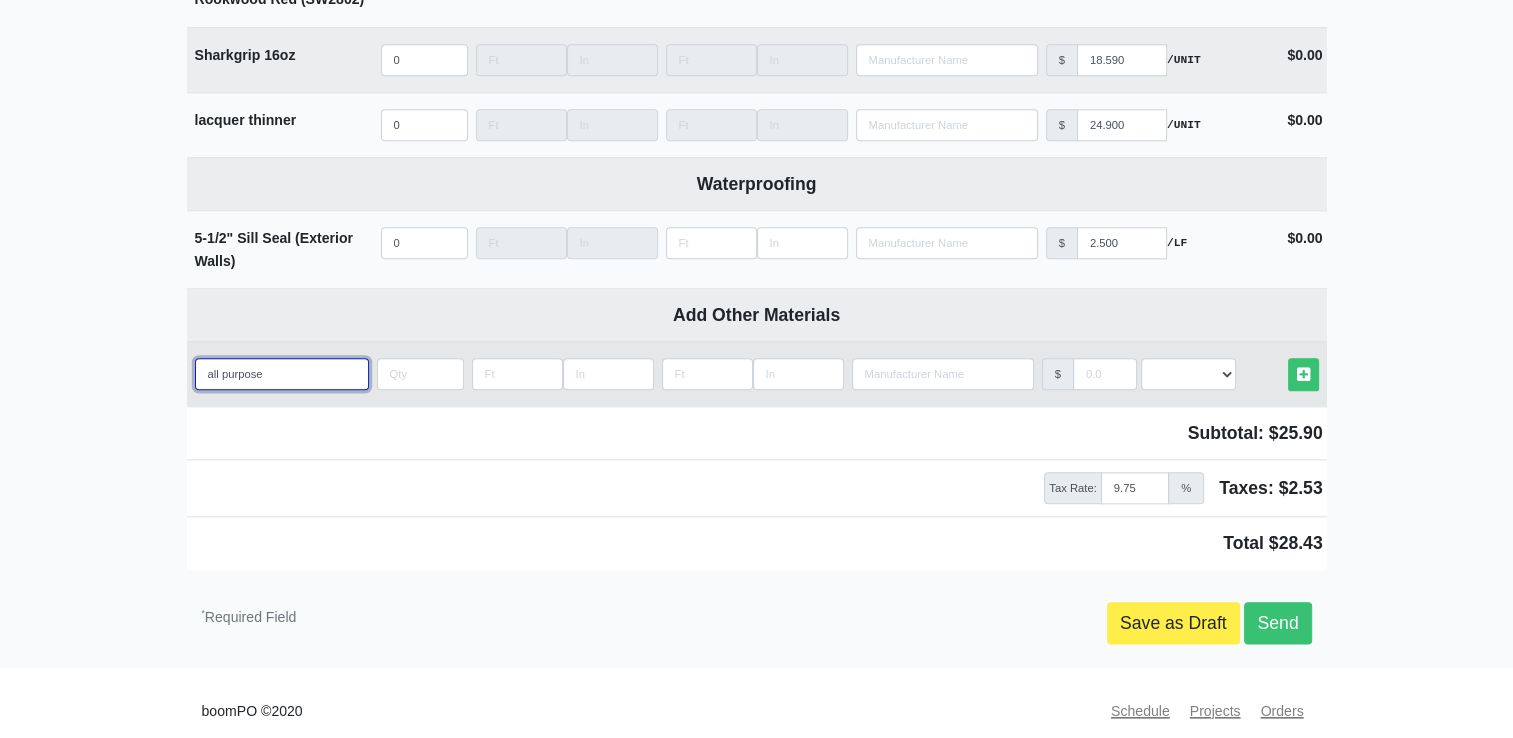 type on "all purpose" 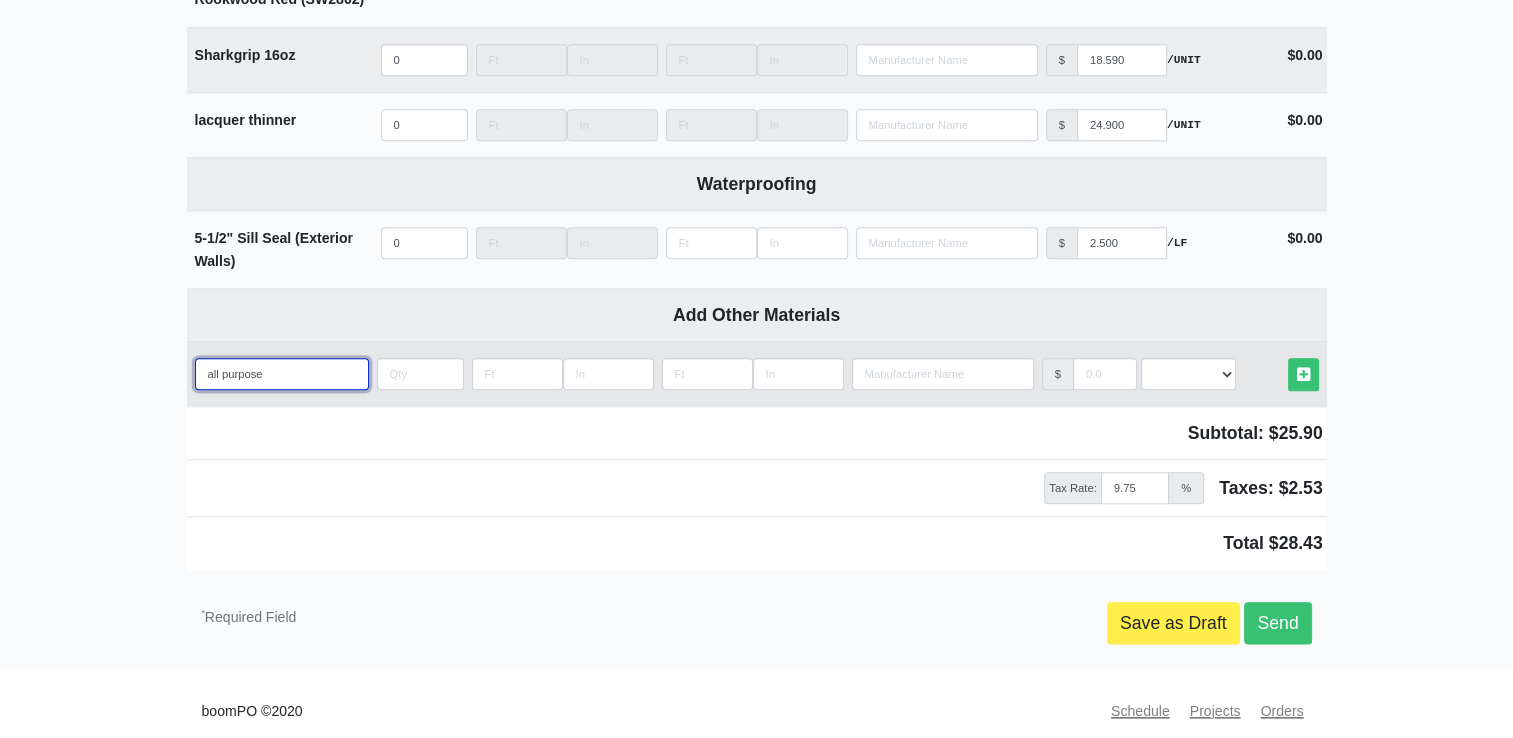 select 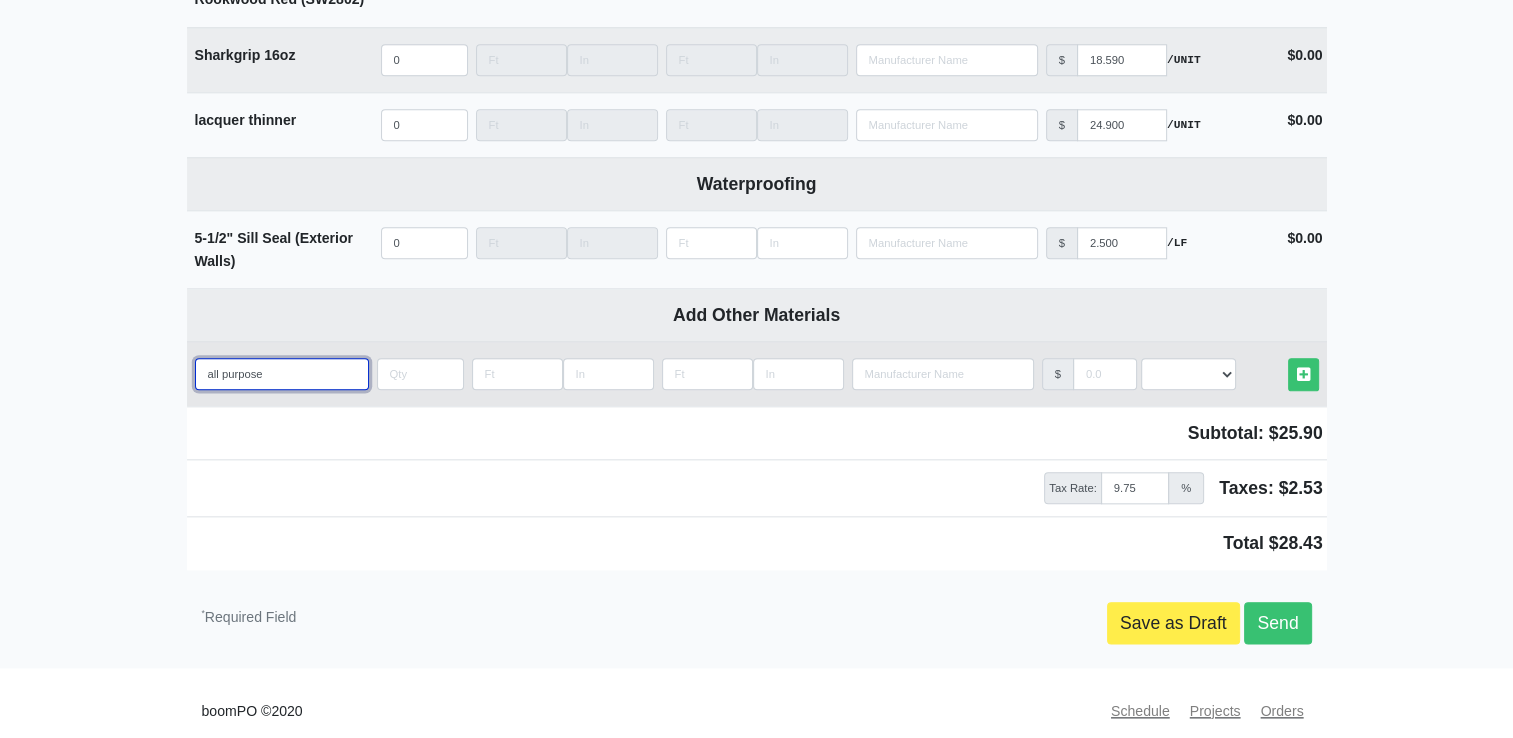 type on "all purpose j" 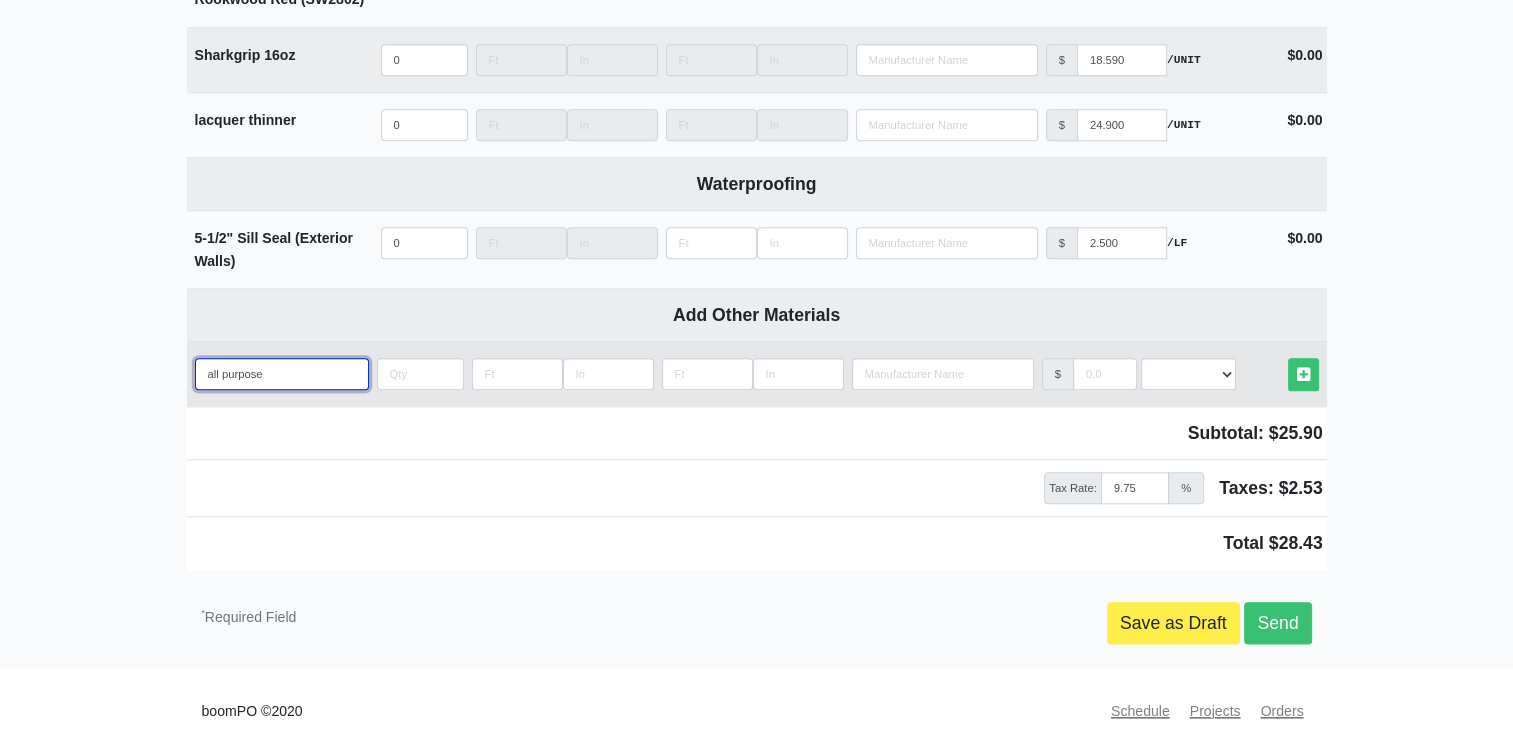 select 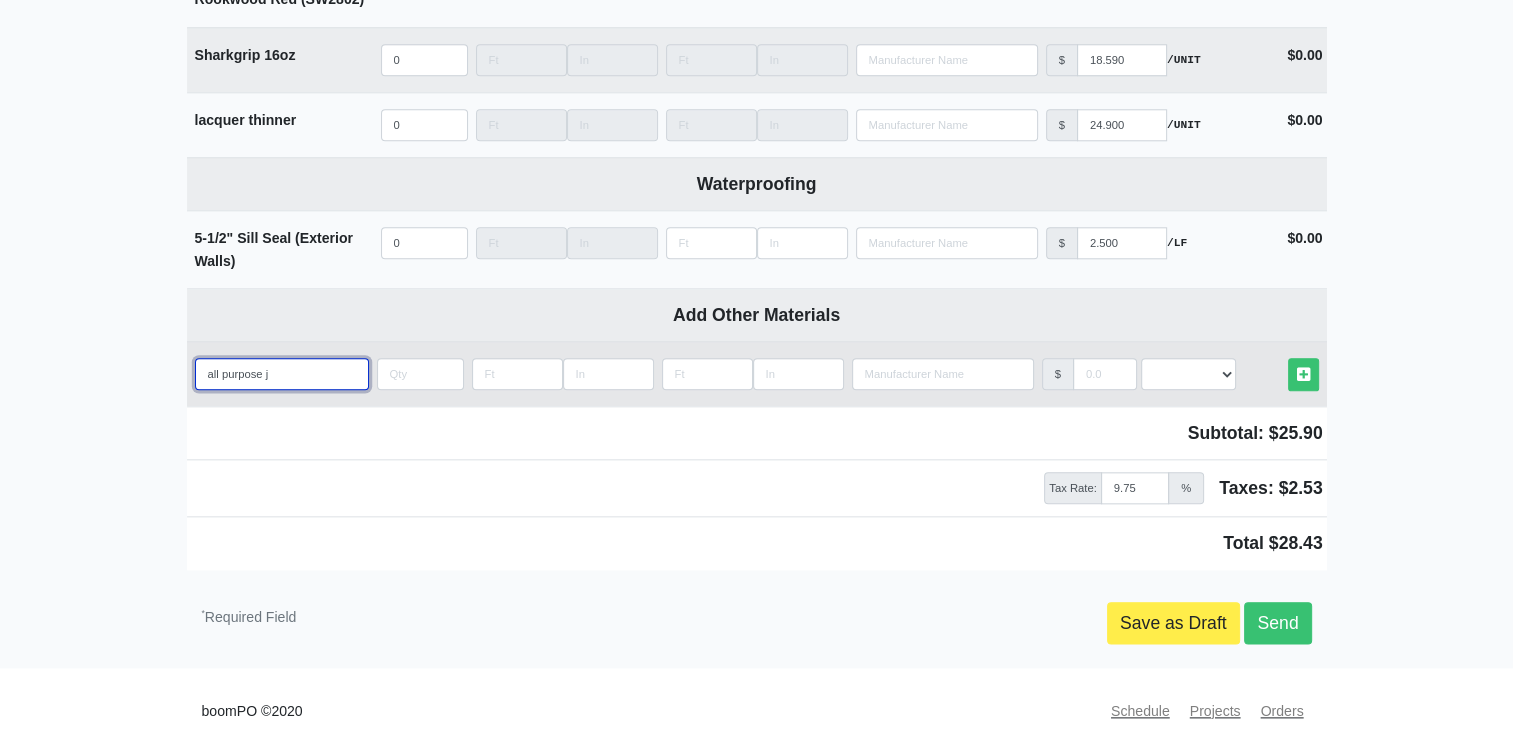 type on "all purpose jo" 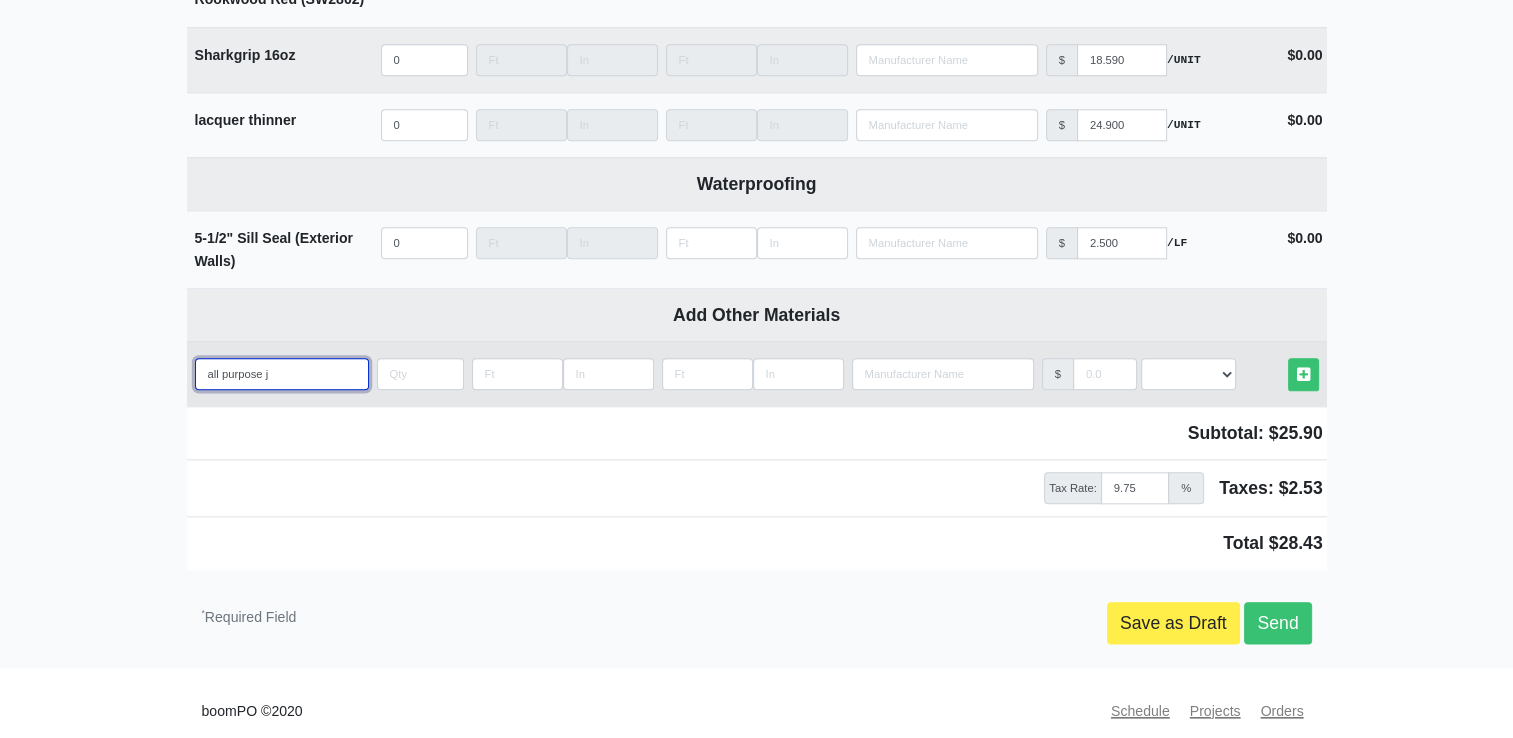 select 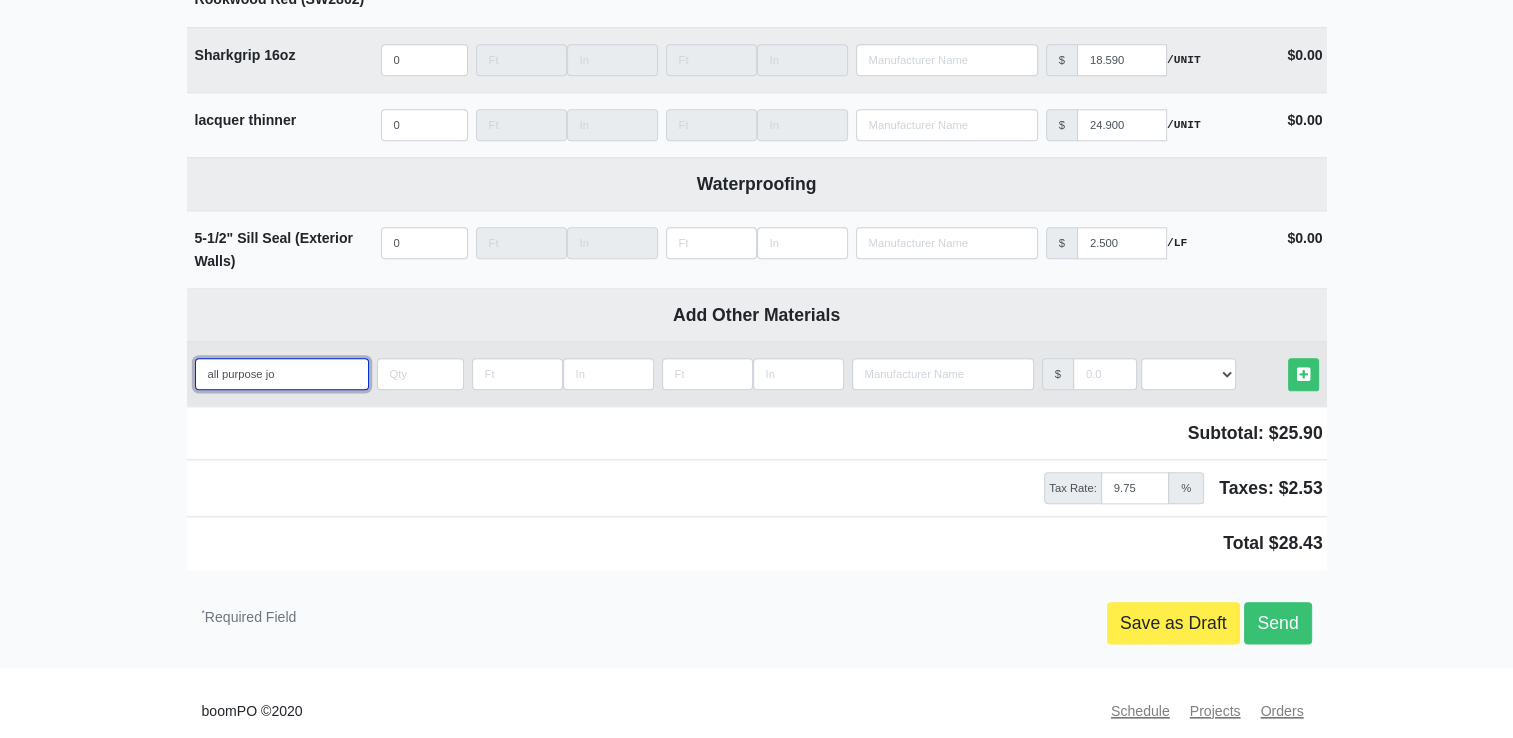 type on "all purpose joi" 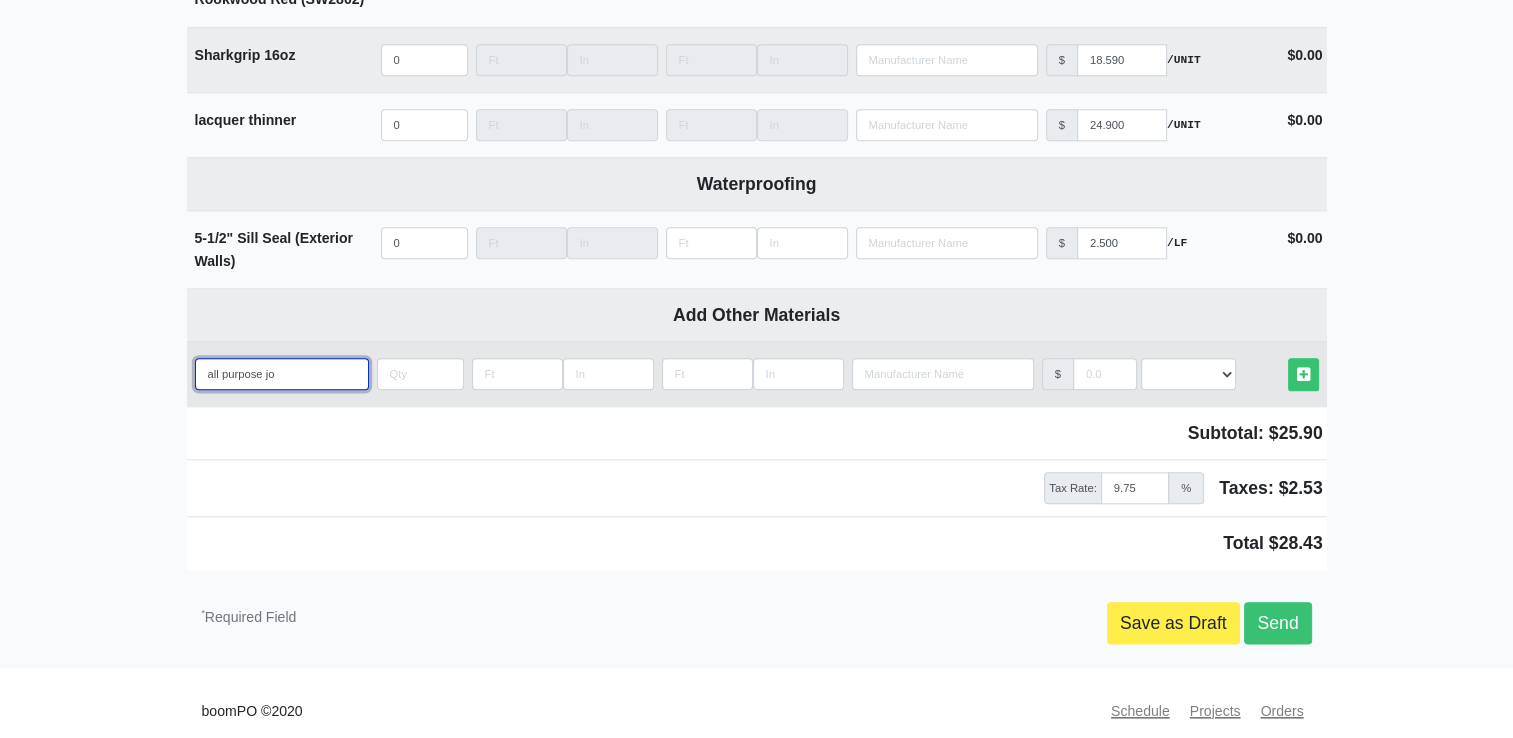 select 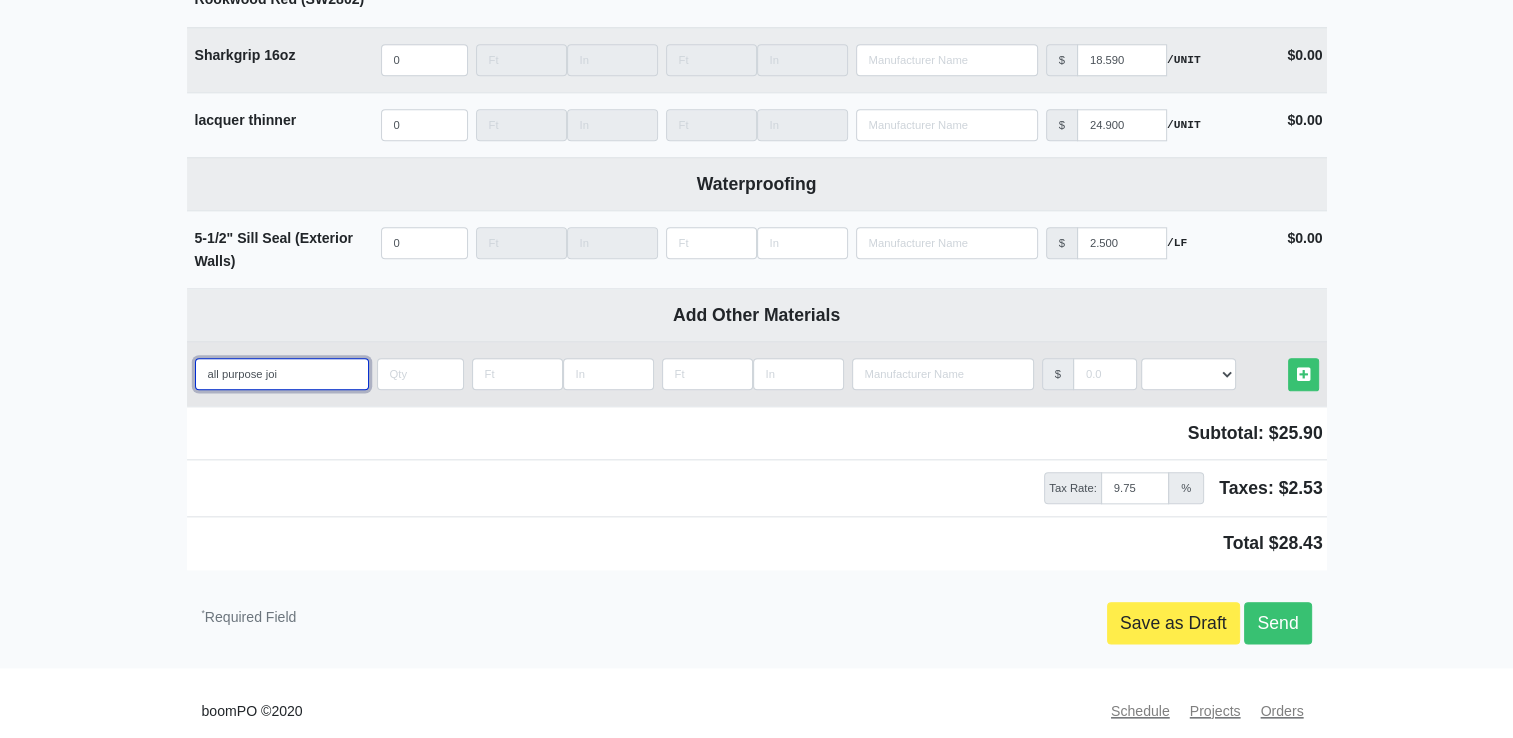 type on "all purpose join" 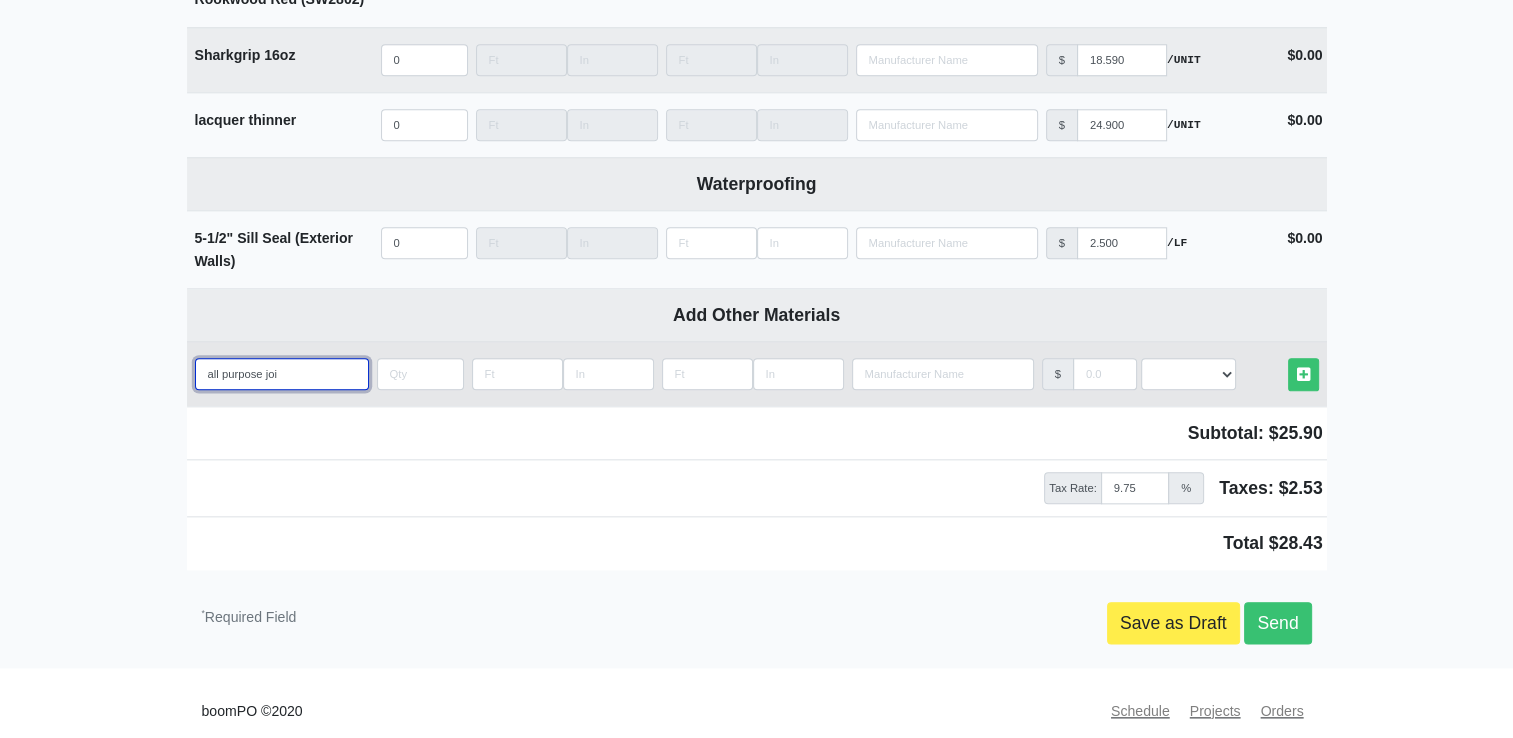 select 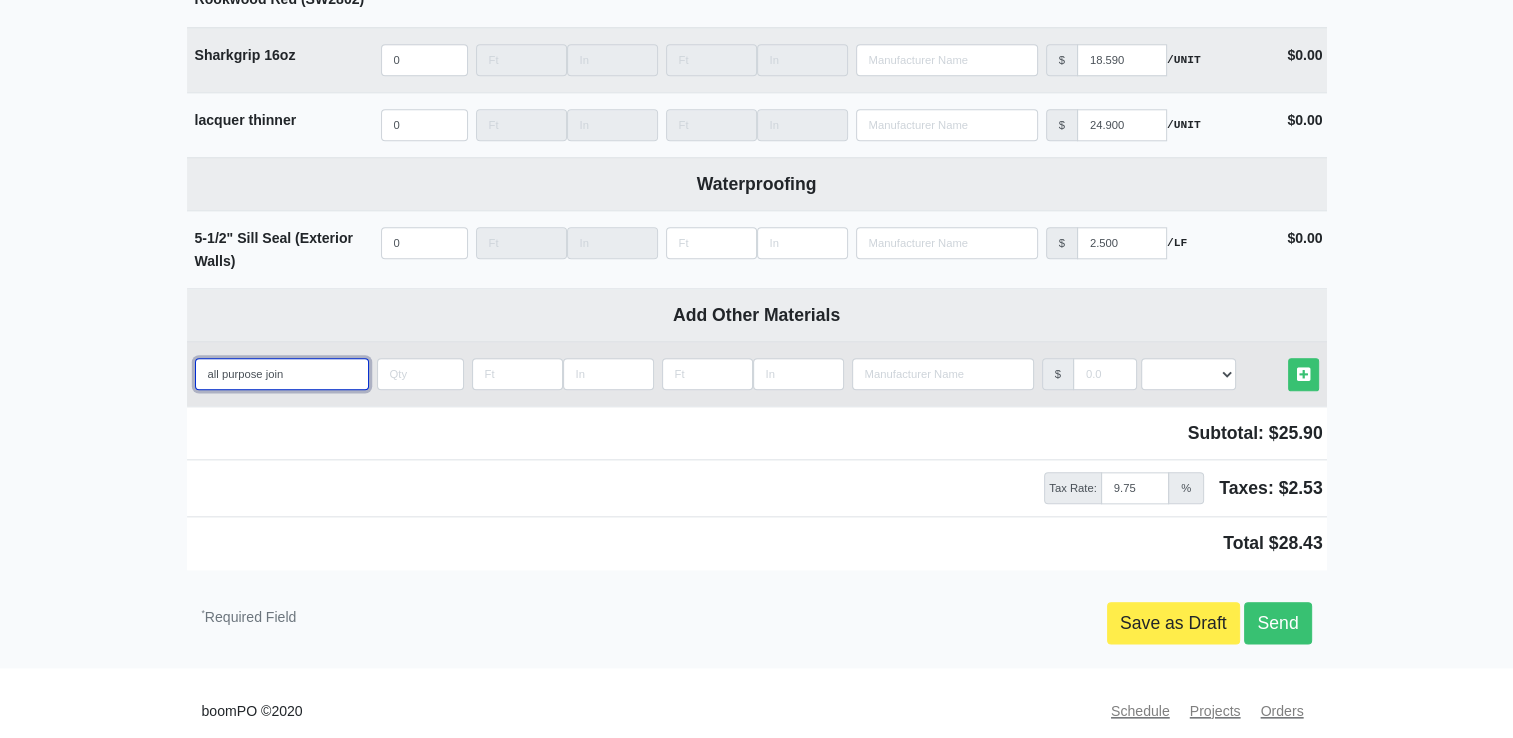 type on "all purpose joint" 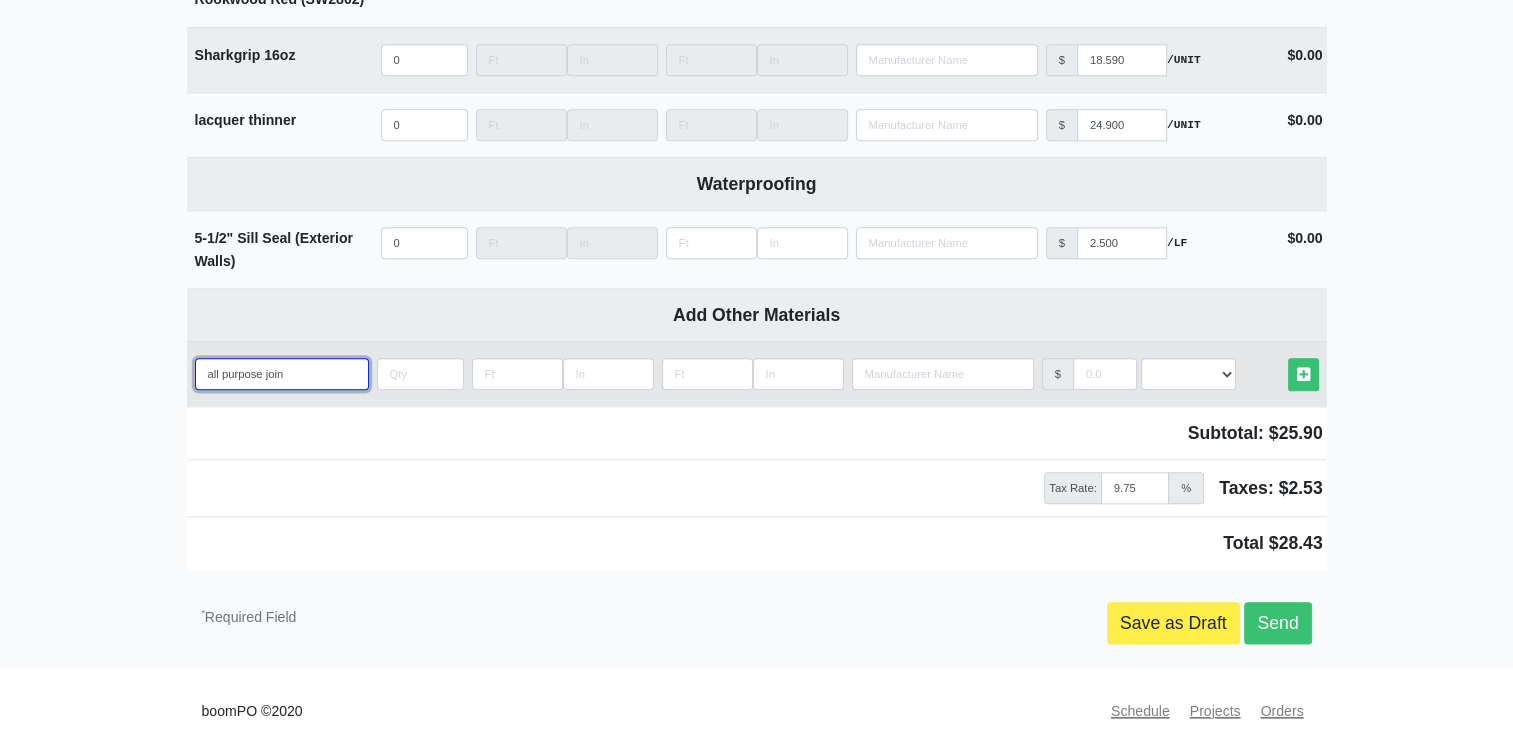 select 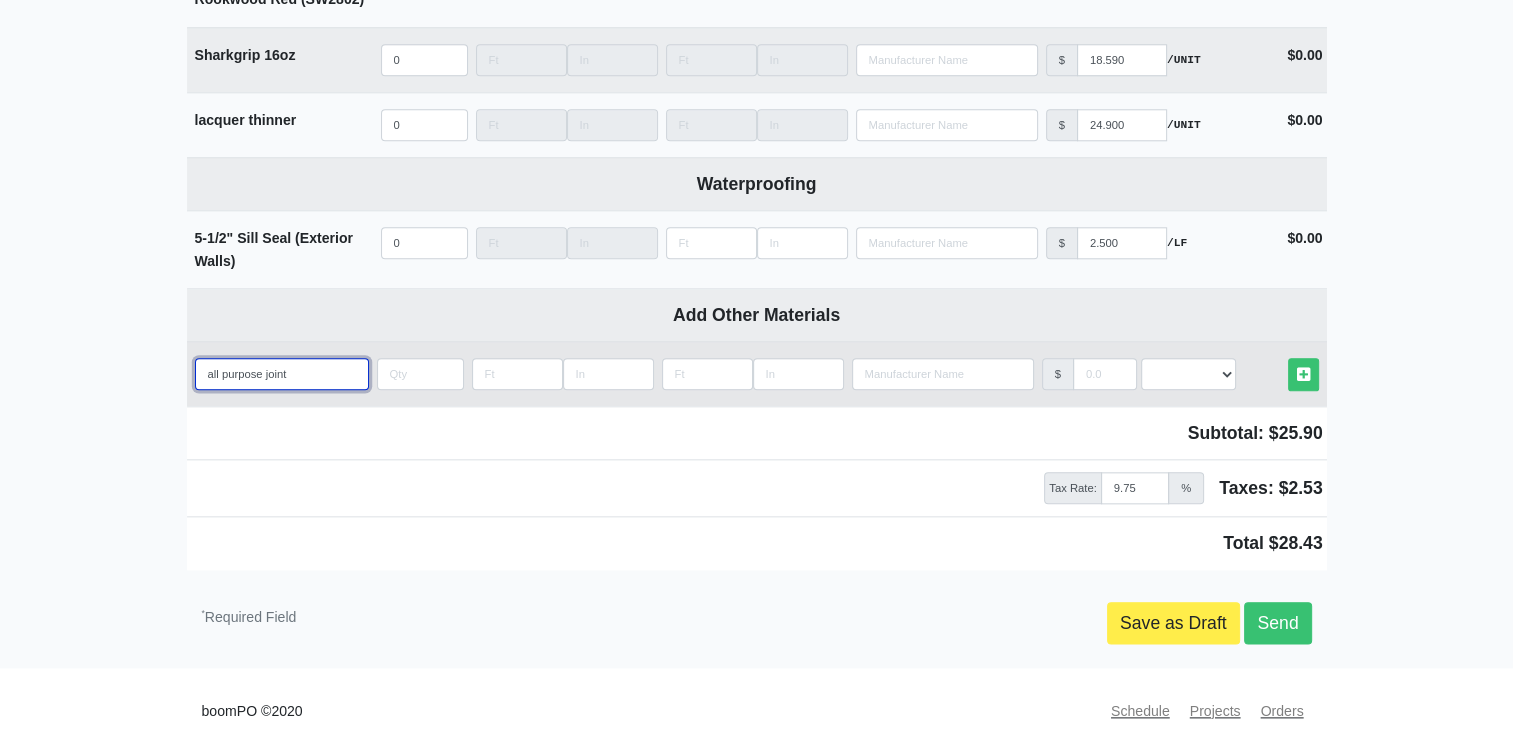 type on "all purpose joint" 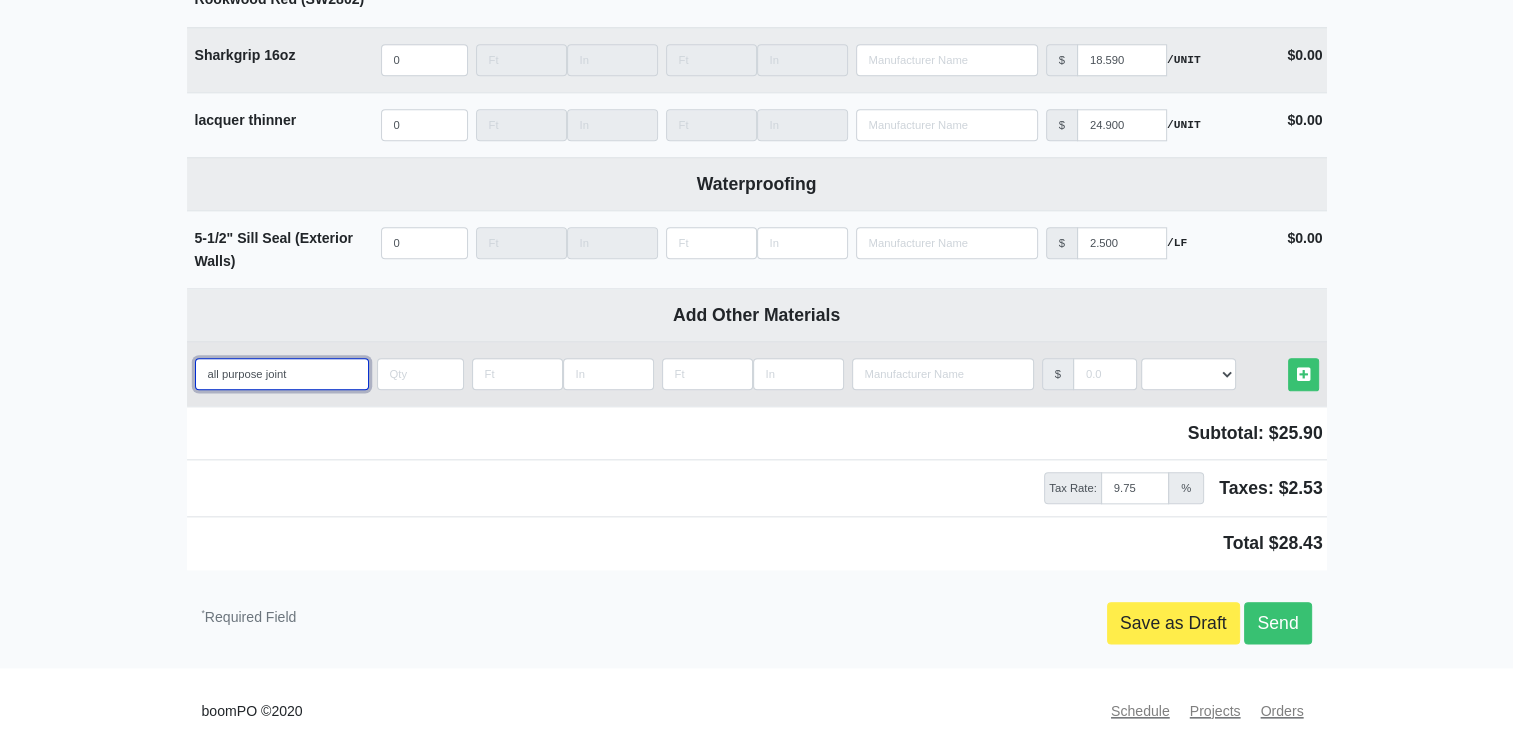 select 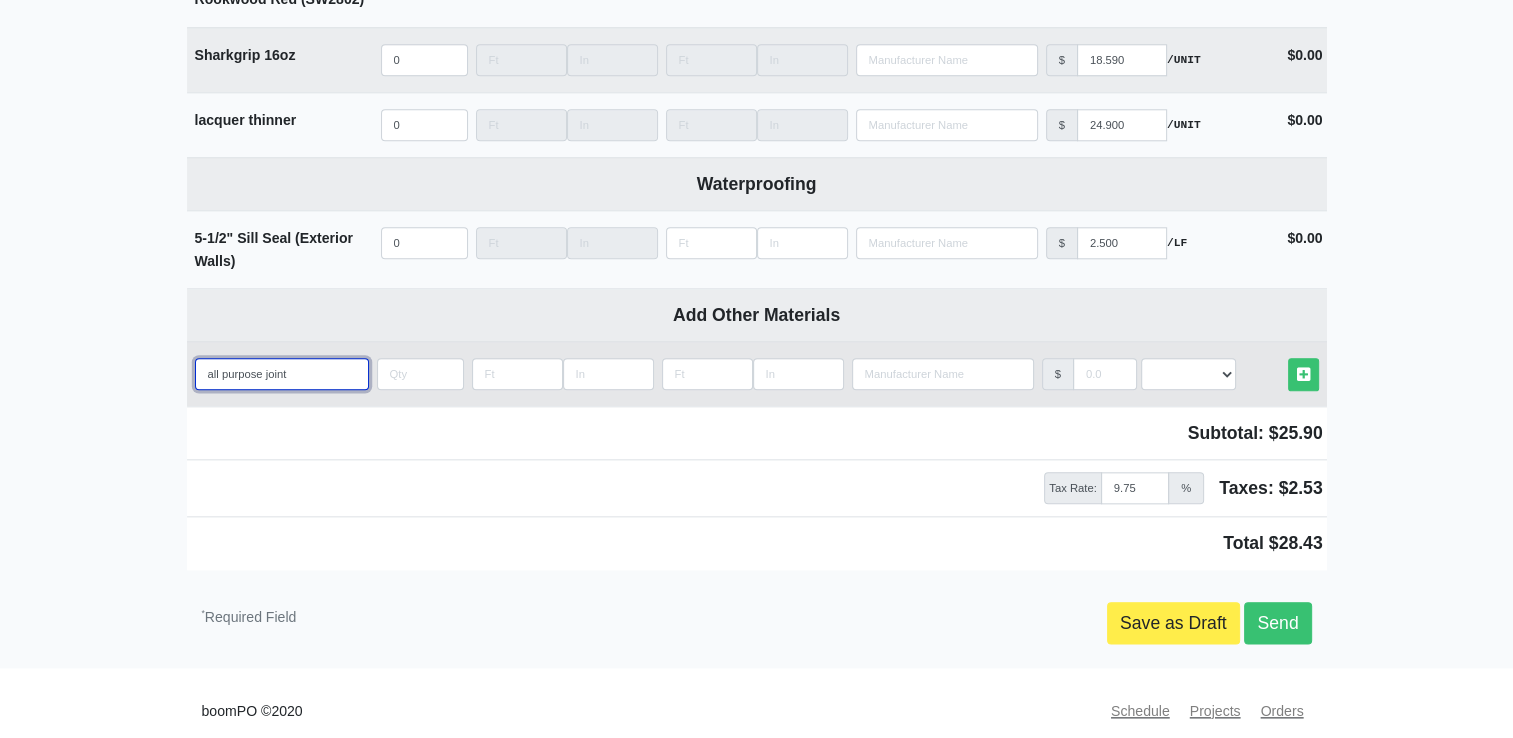 type on "all purpose joint c" 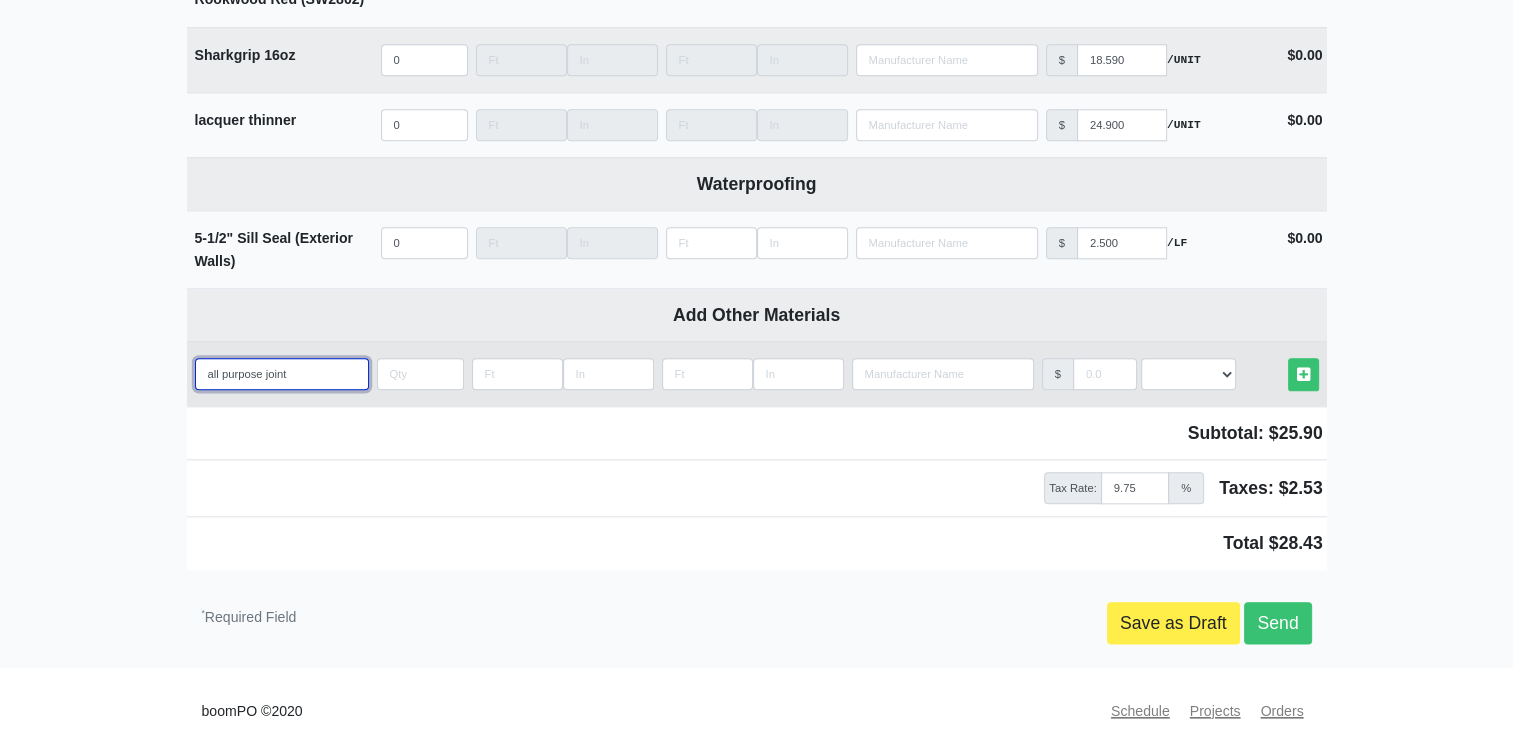 select 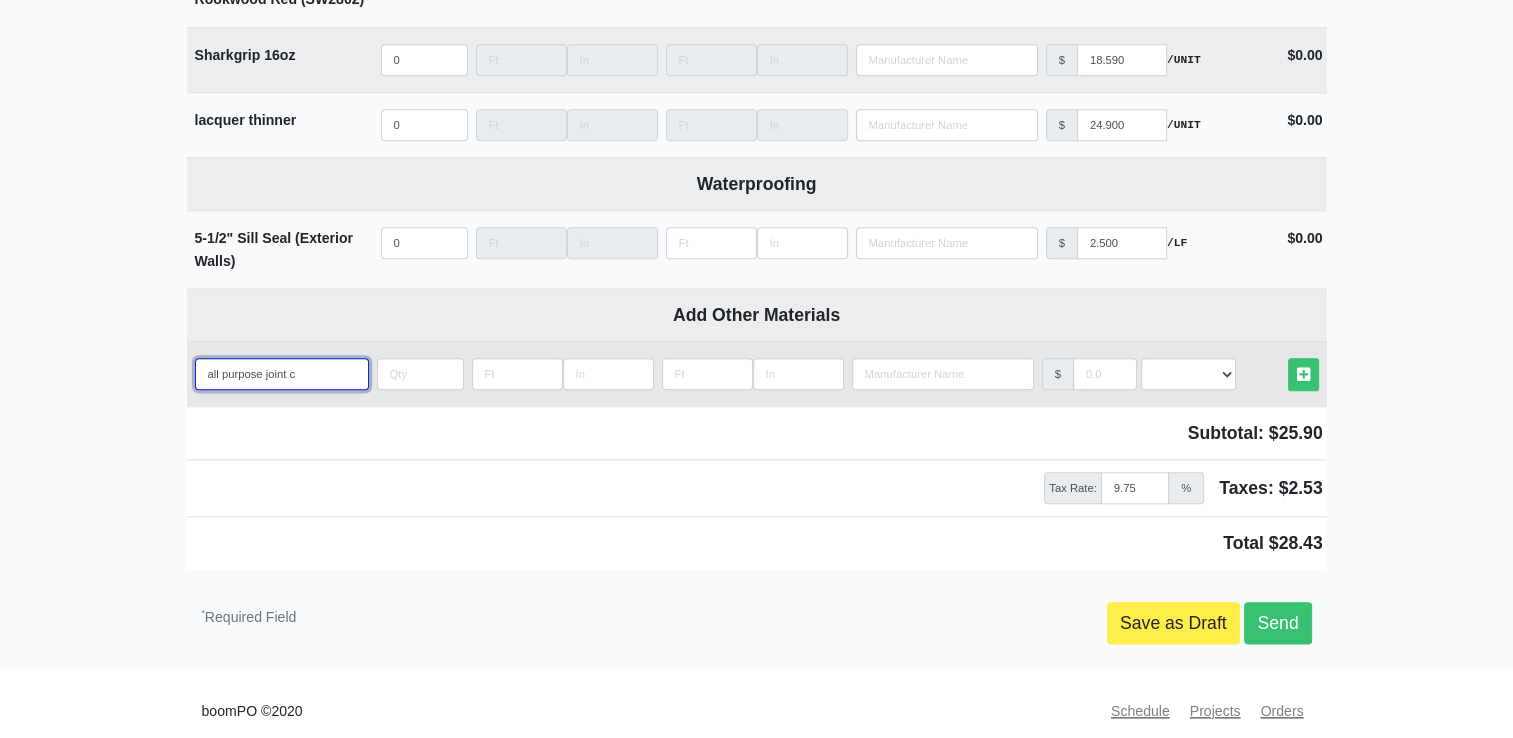 type on "all purpose joint co" 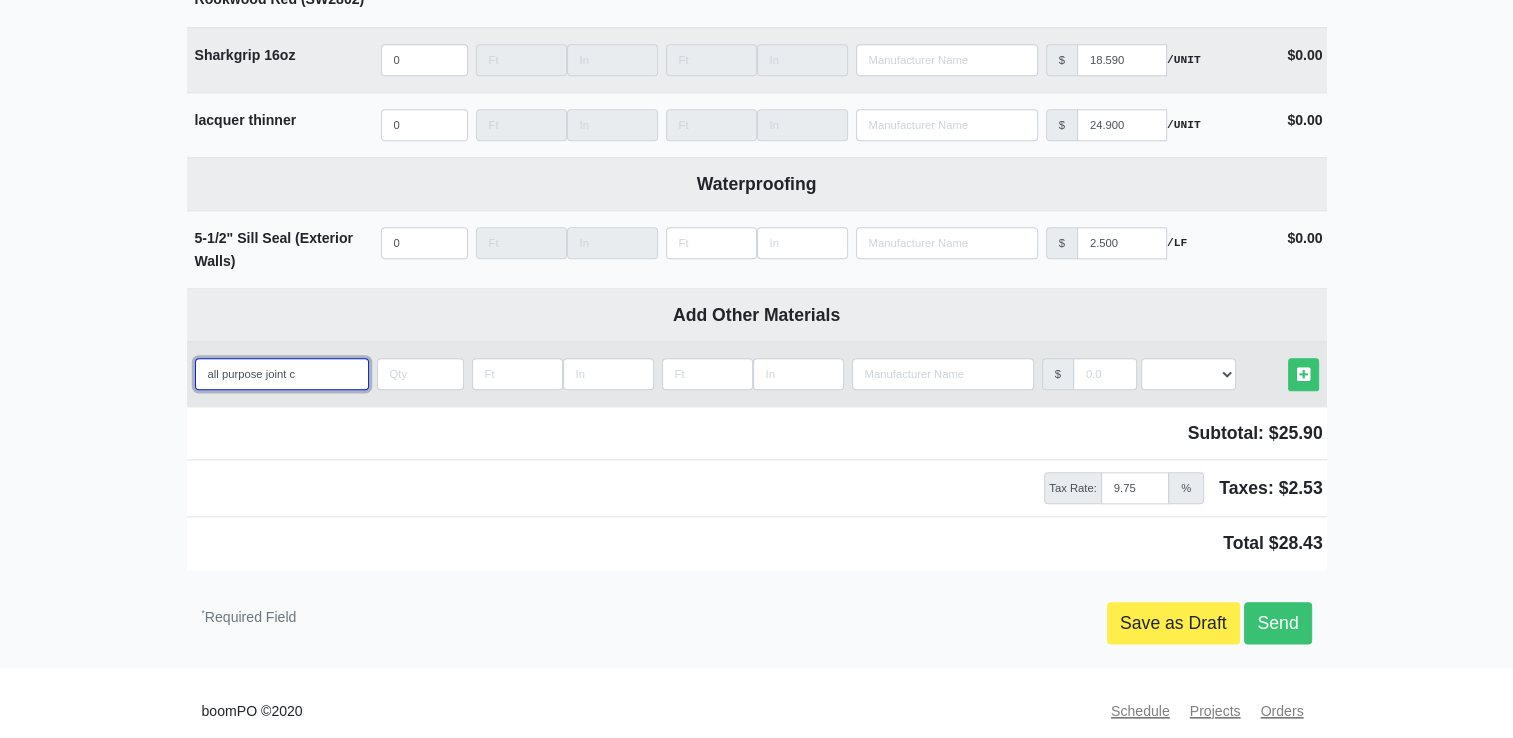 select 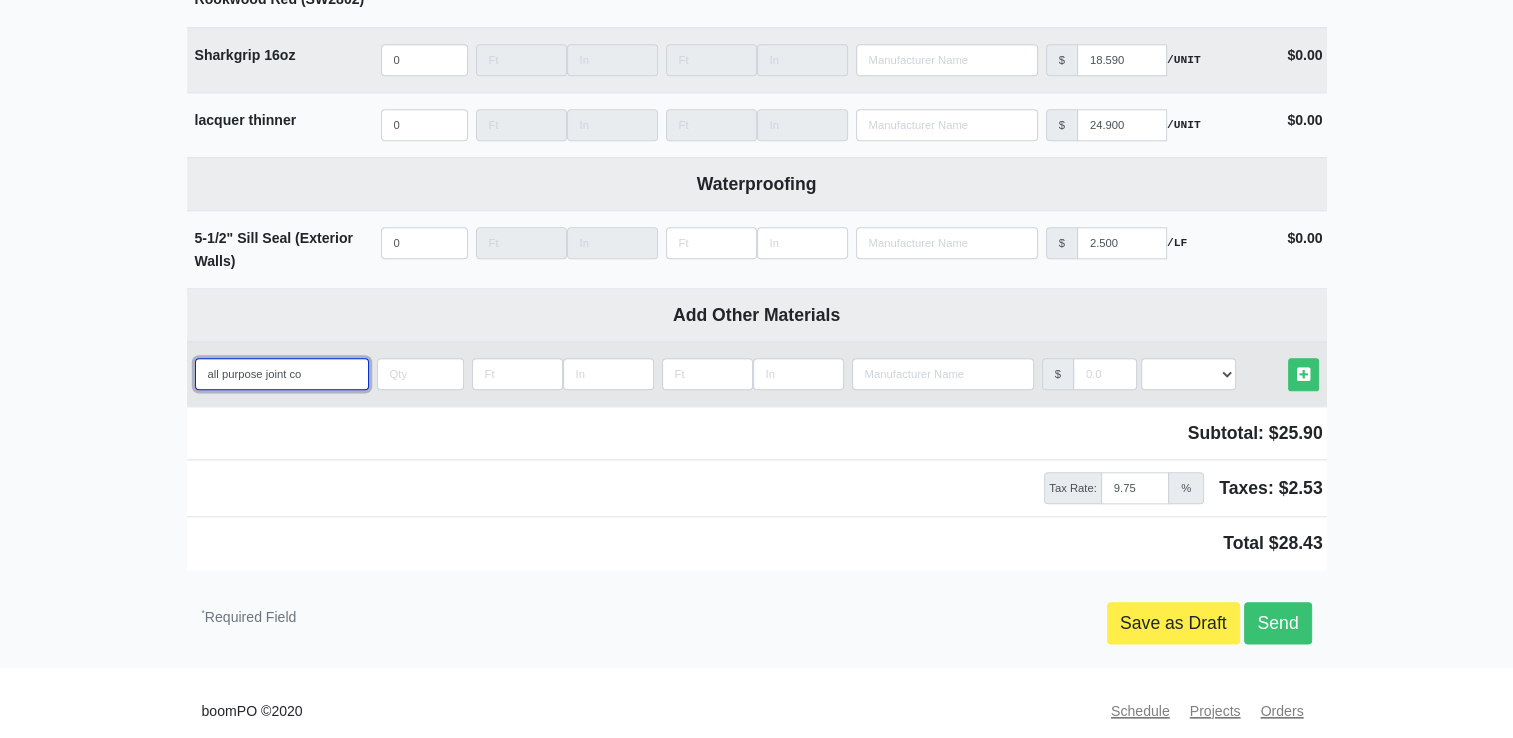 type on "all purpose joint com" 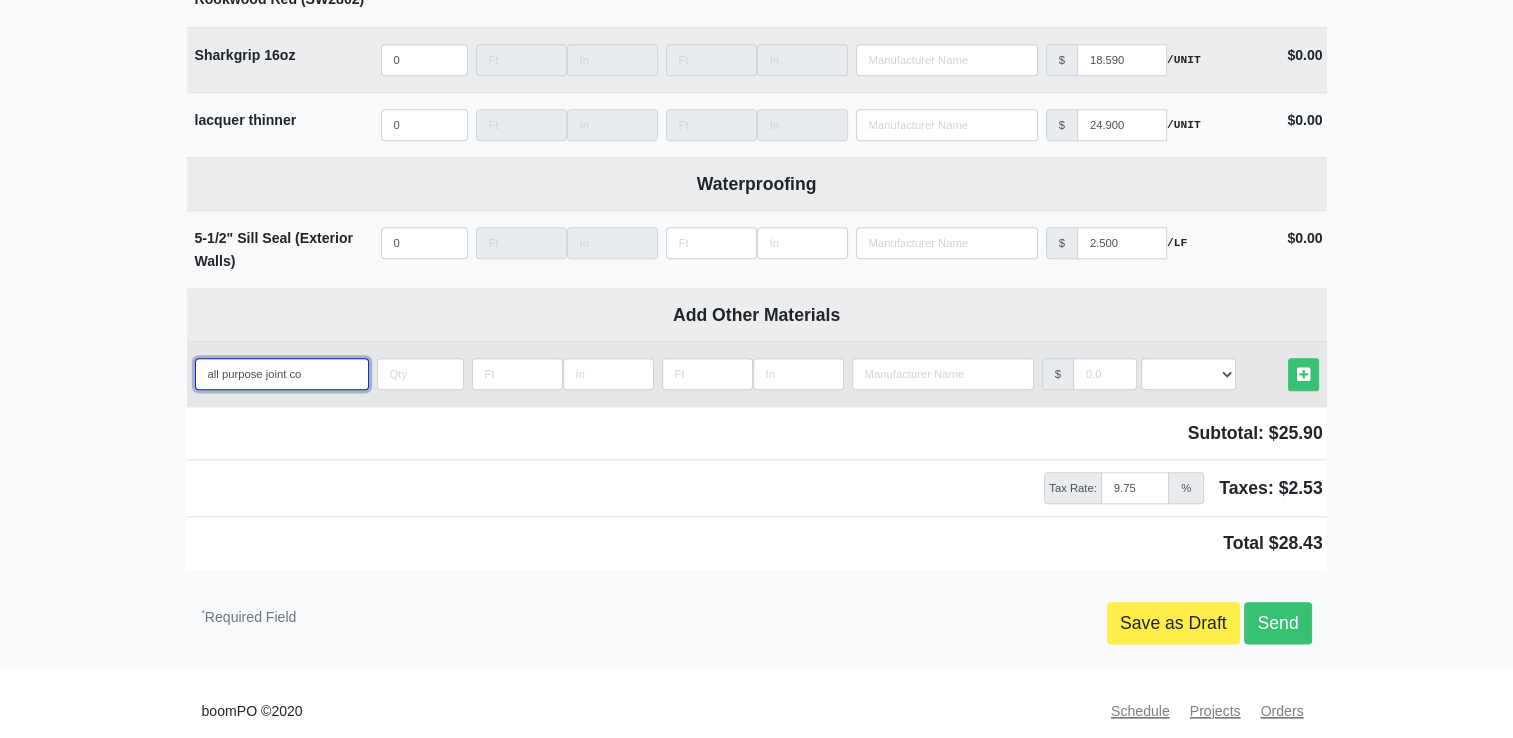 select 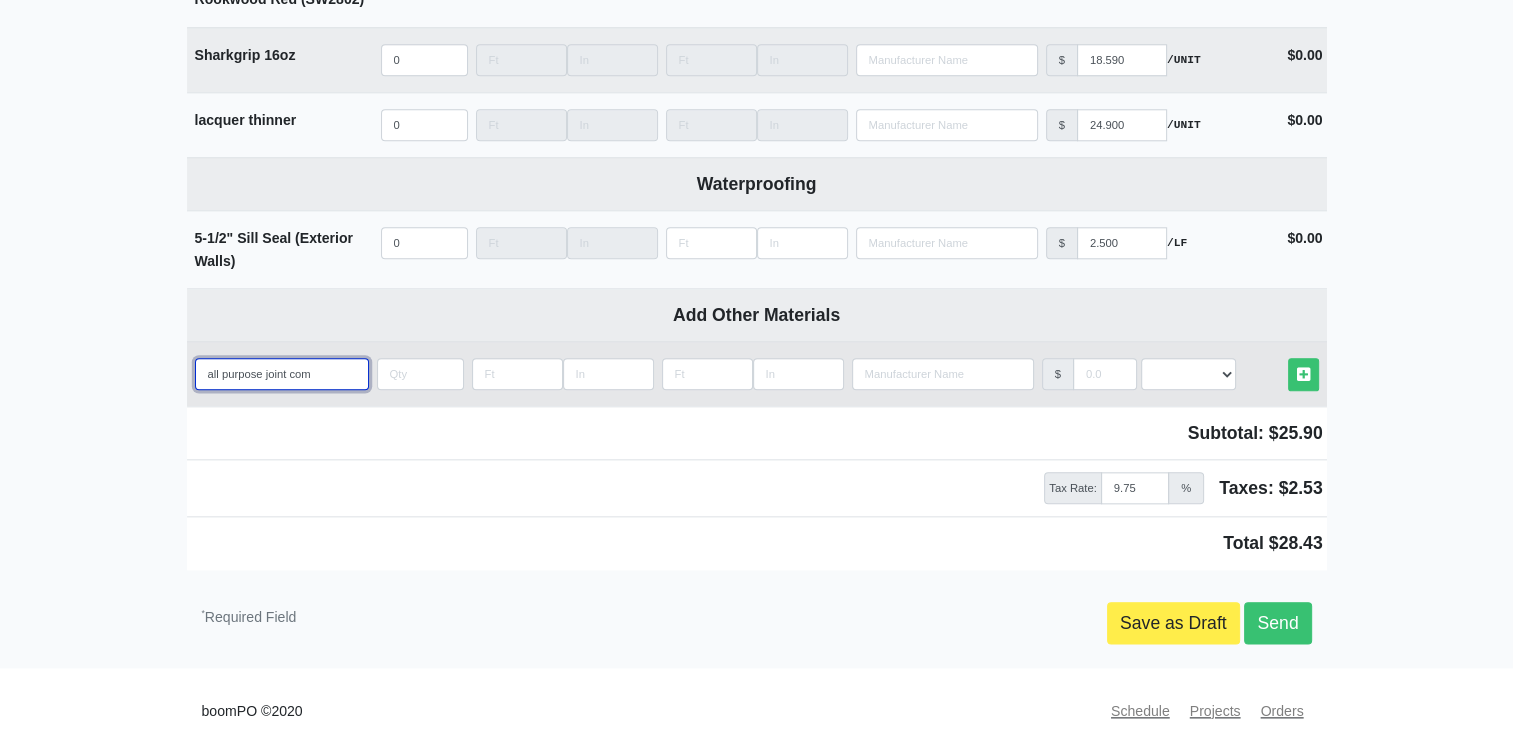 type on "all purpose joint comp" 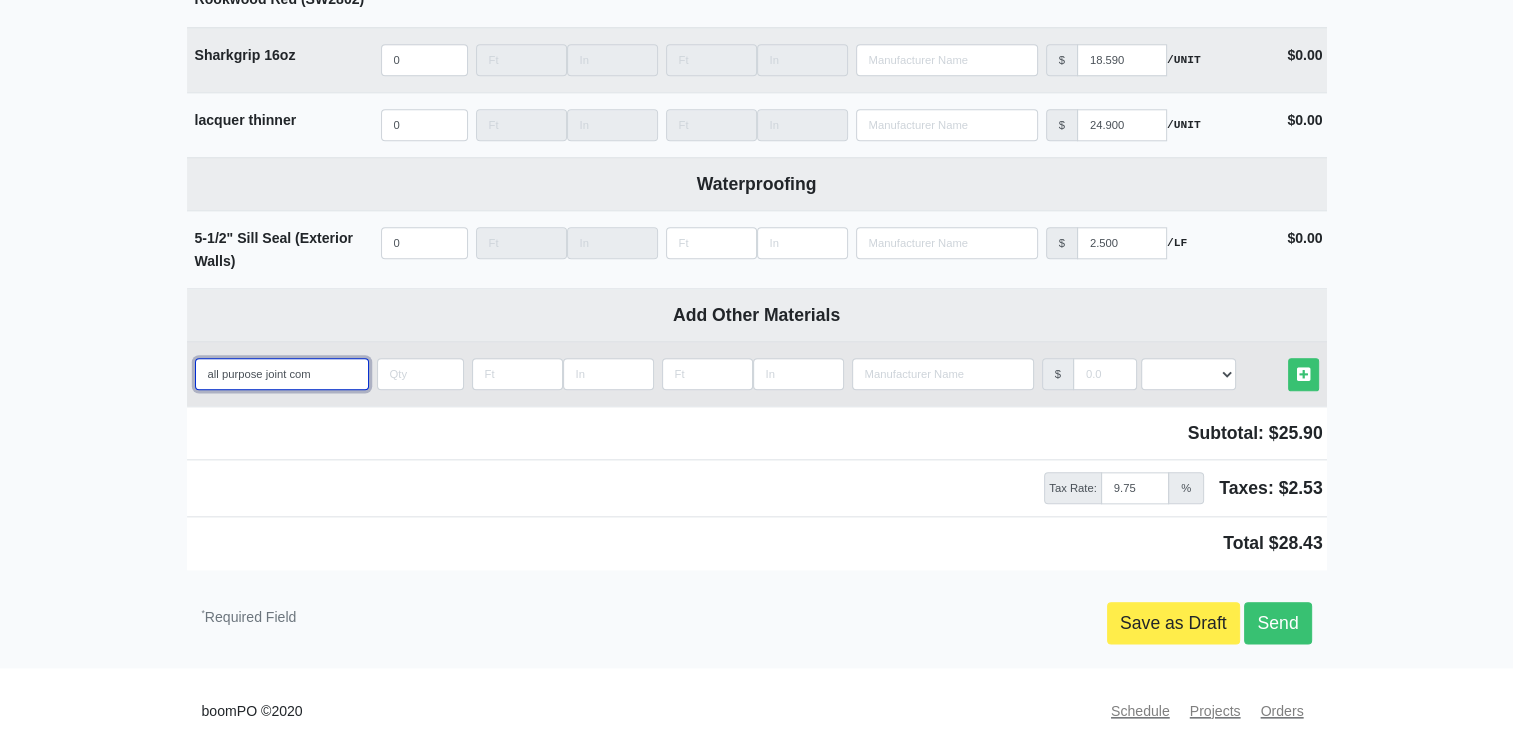 select 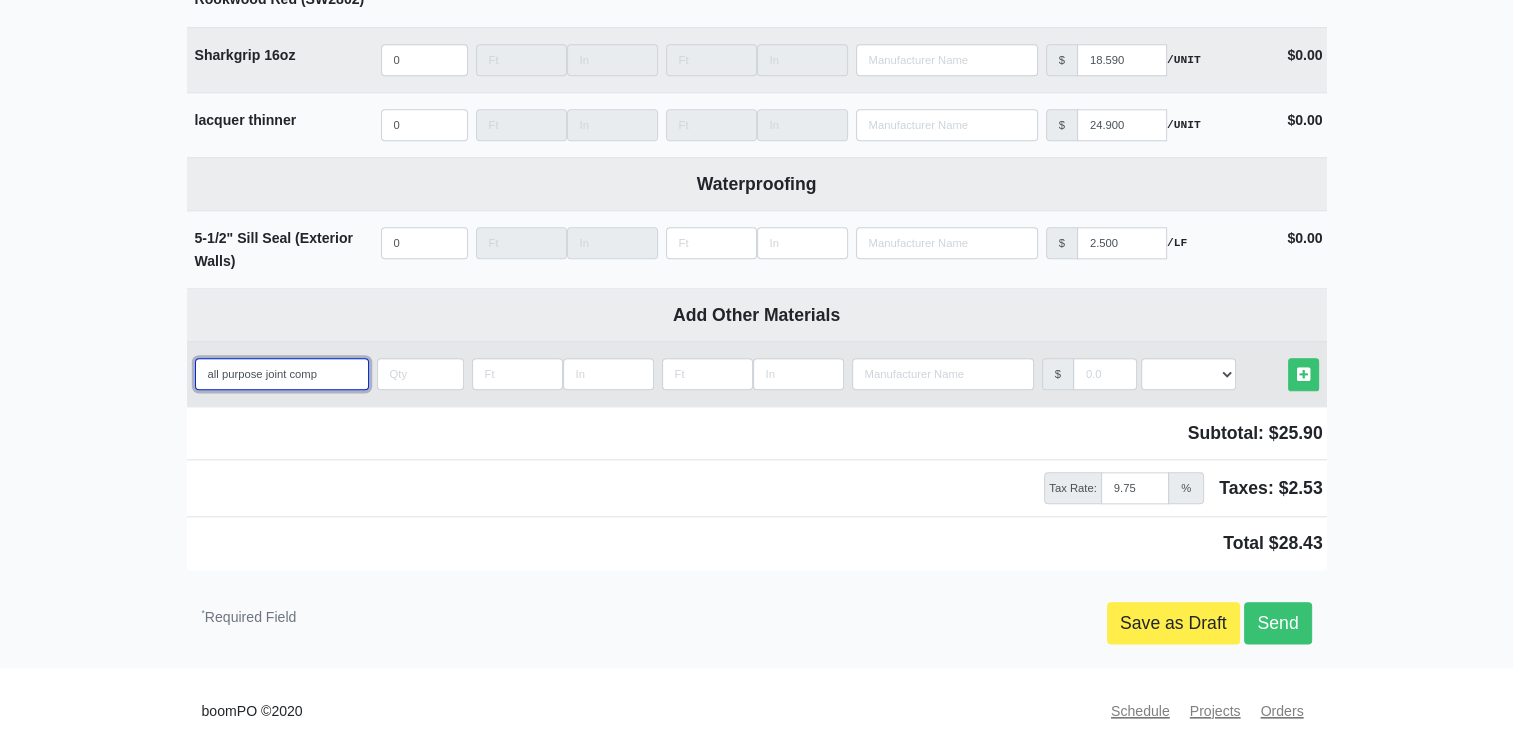 type on "all purpose joint compo" 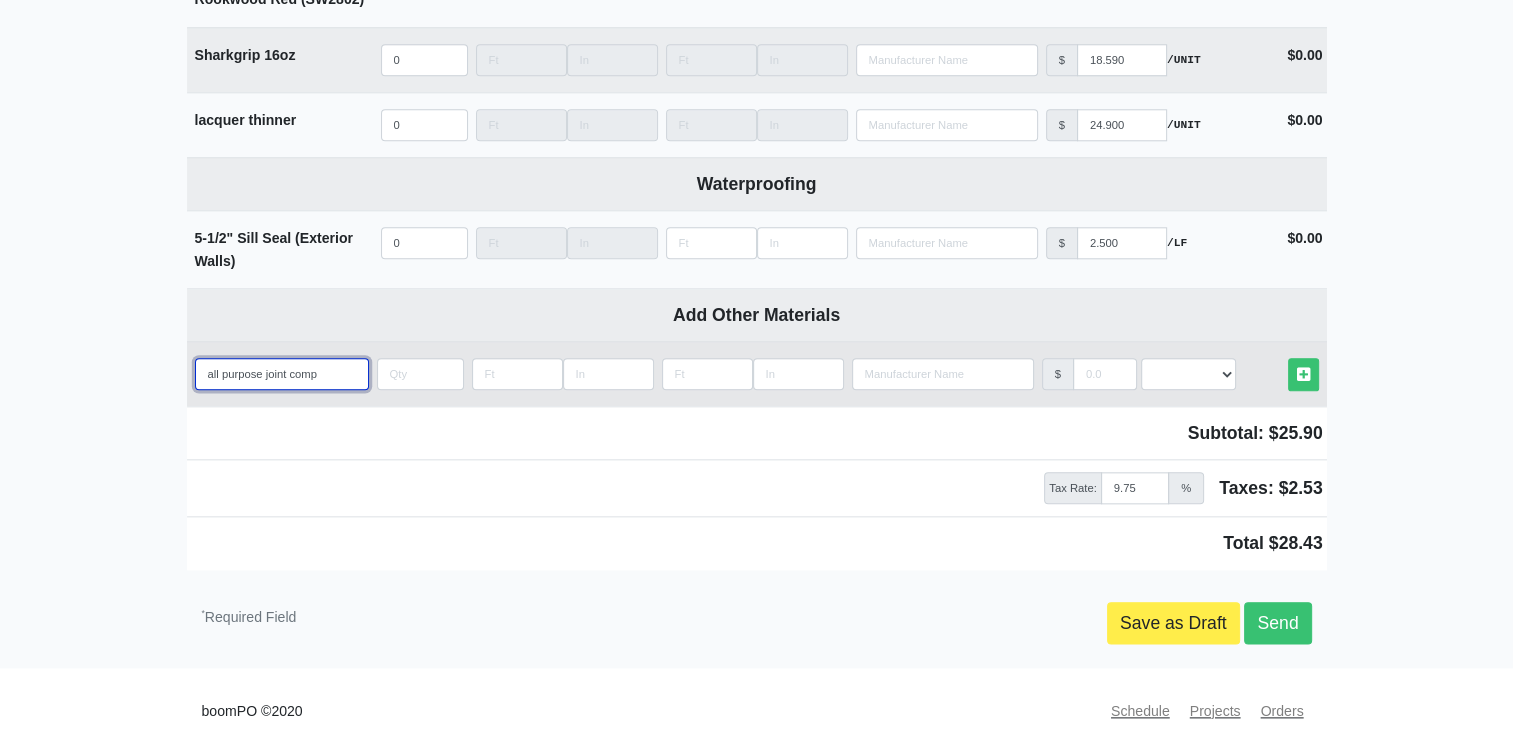 select 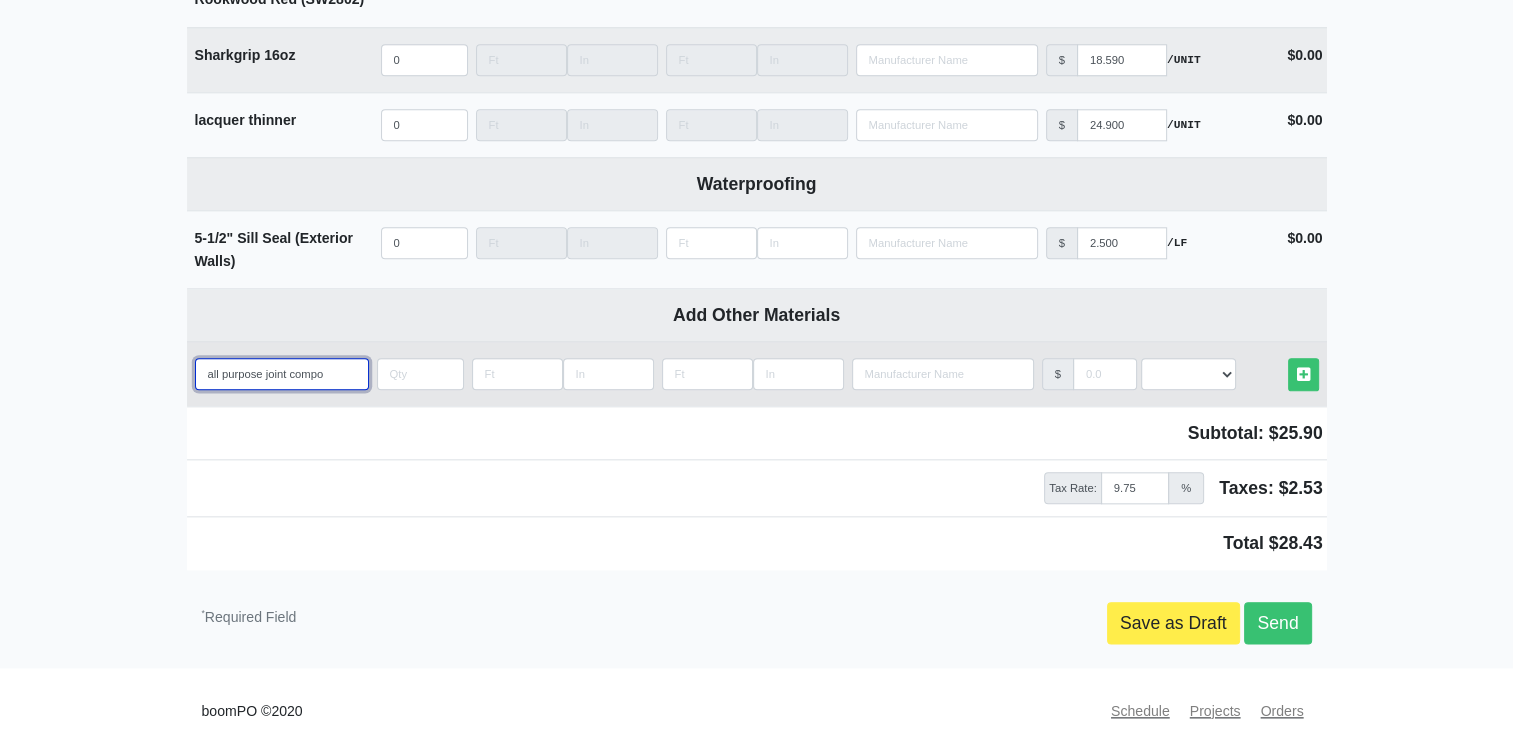type on "all purpose joint compou" 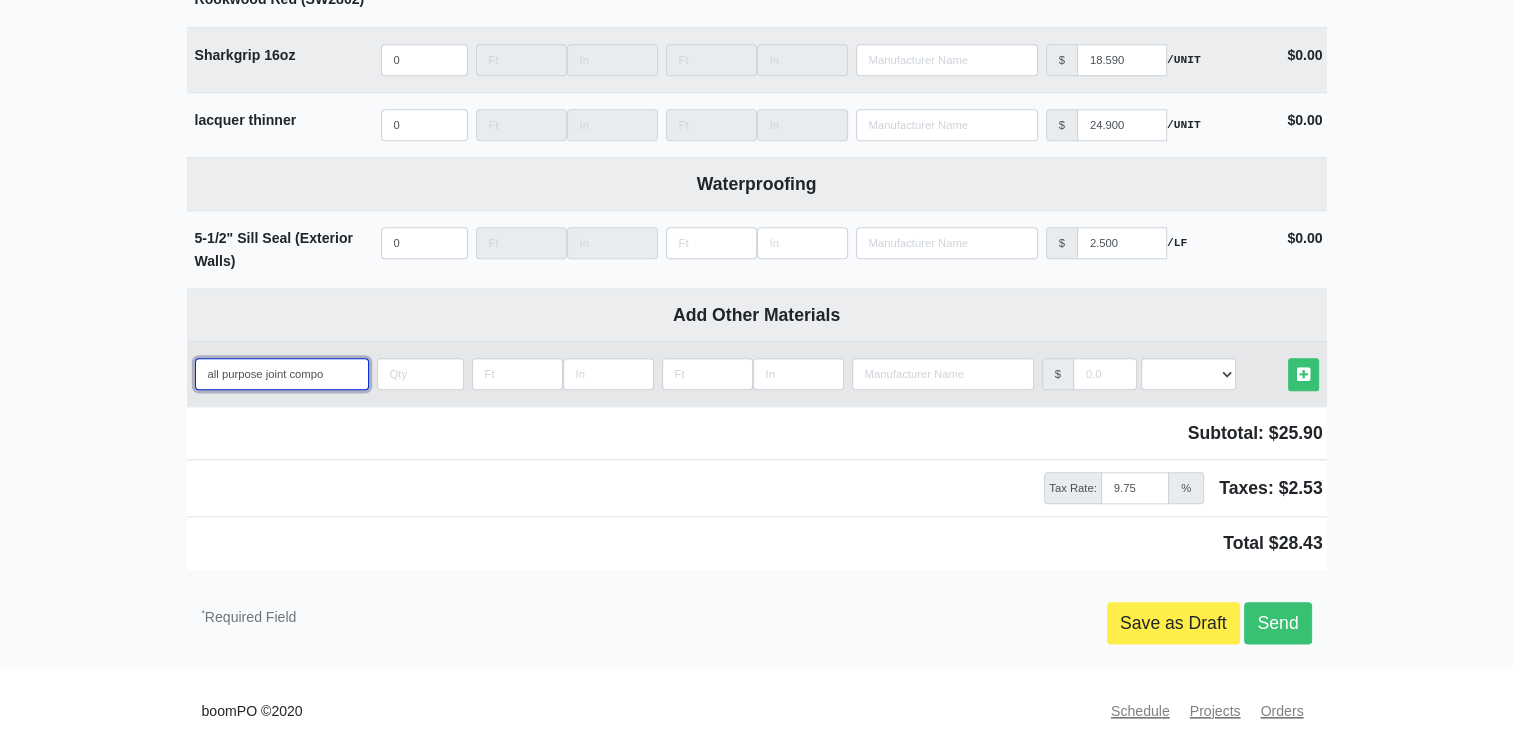 select 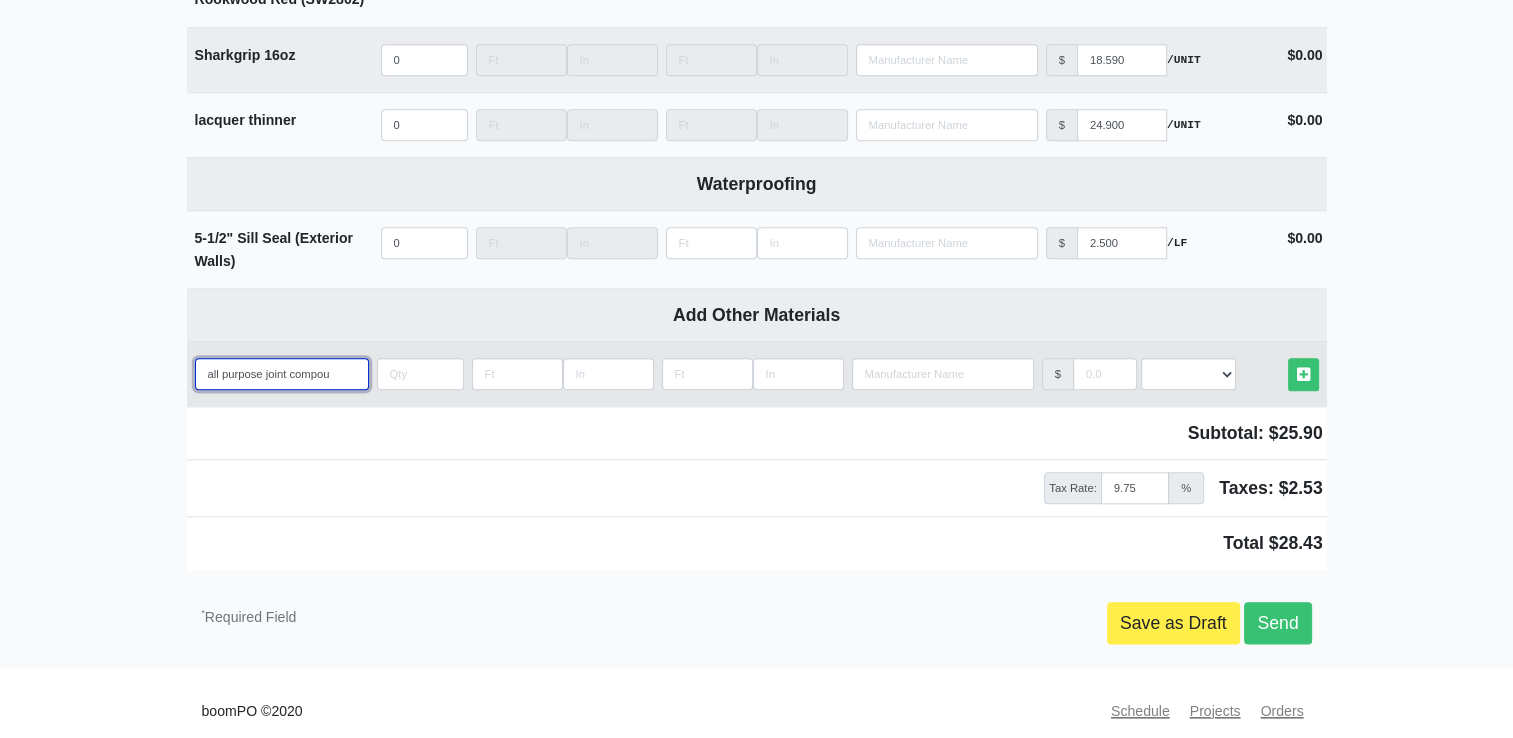 type on "all purpose joint compoun" 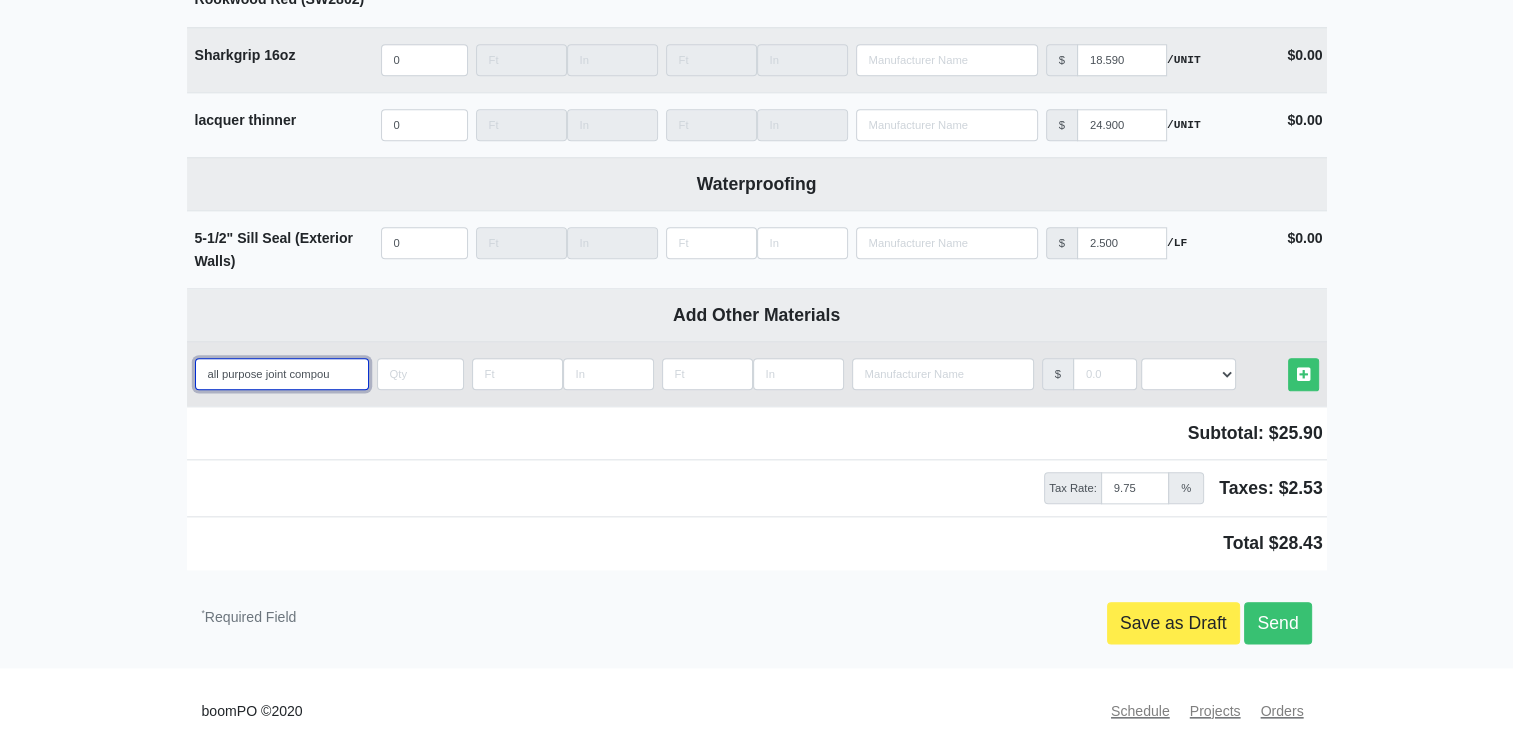 select 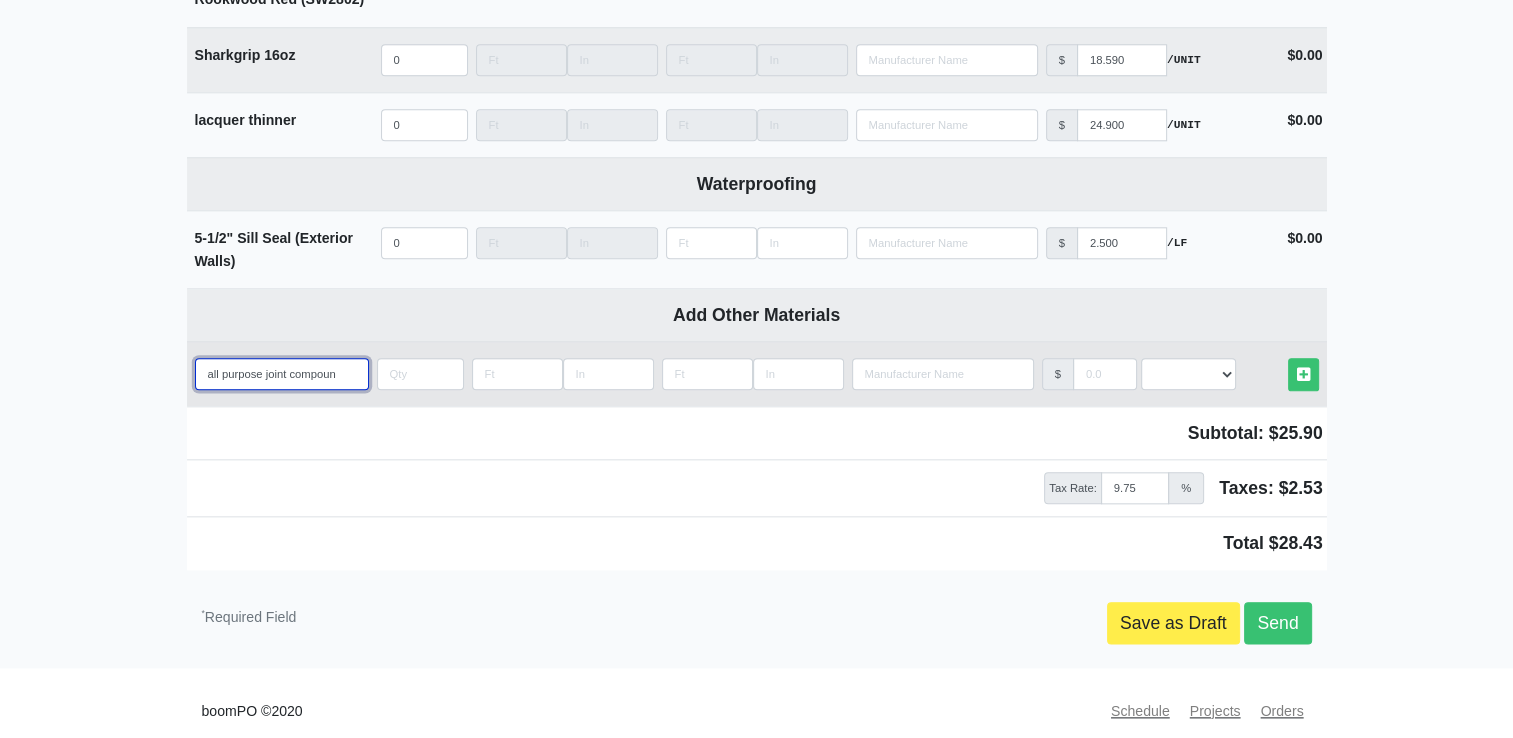 type on "all purpose joint compound" 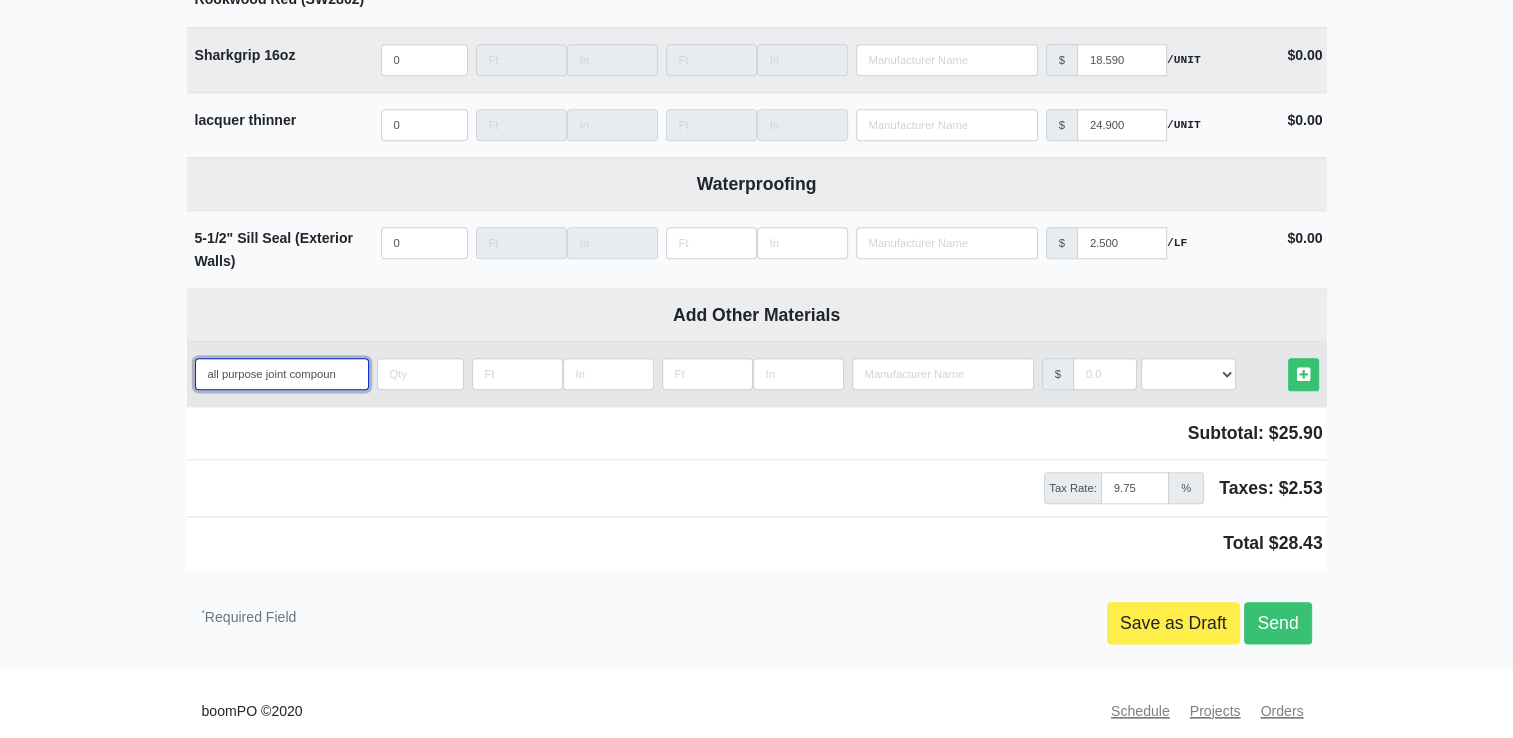 select 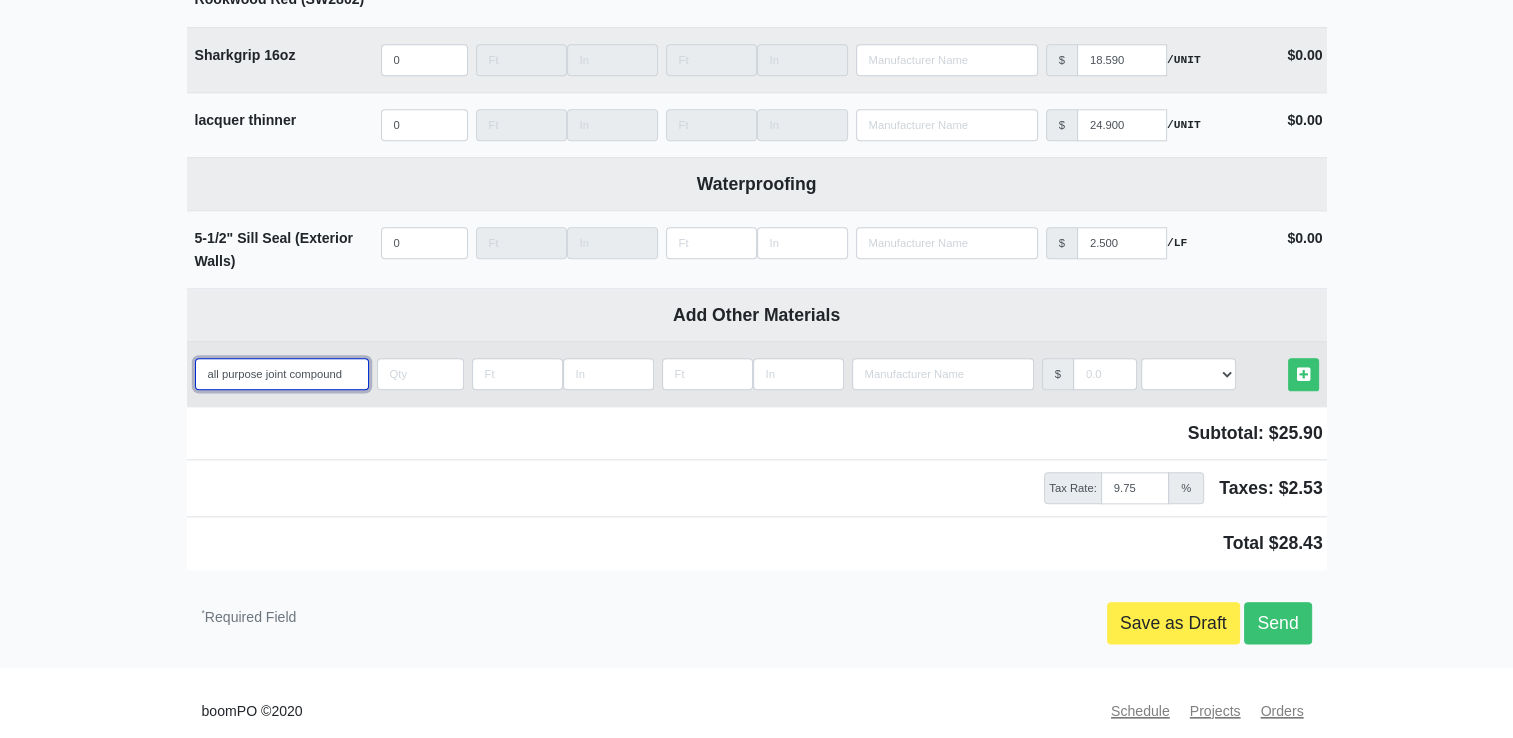 type on "all purpose joint compound" 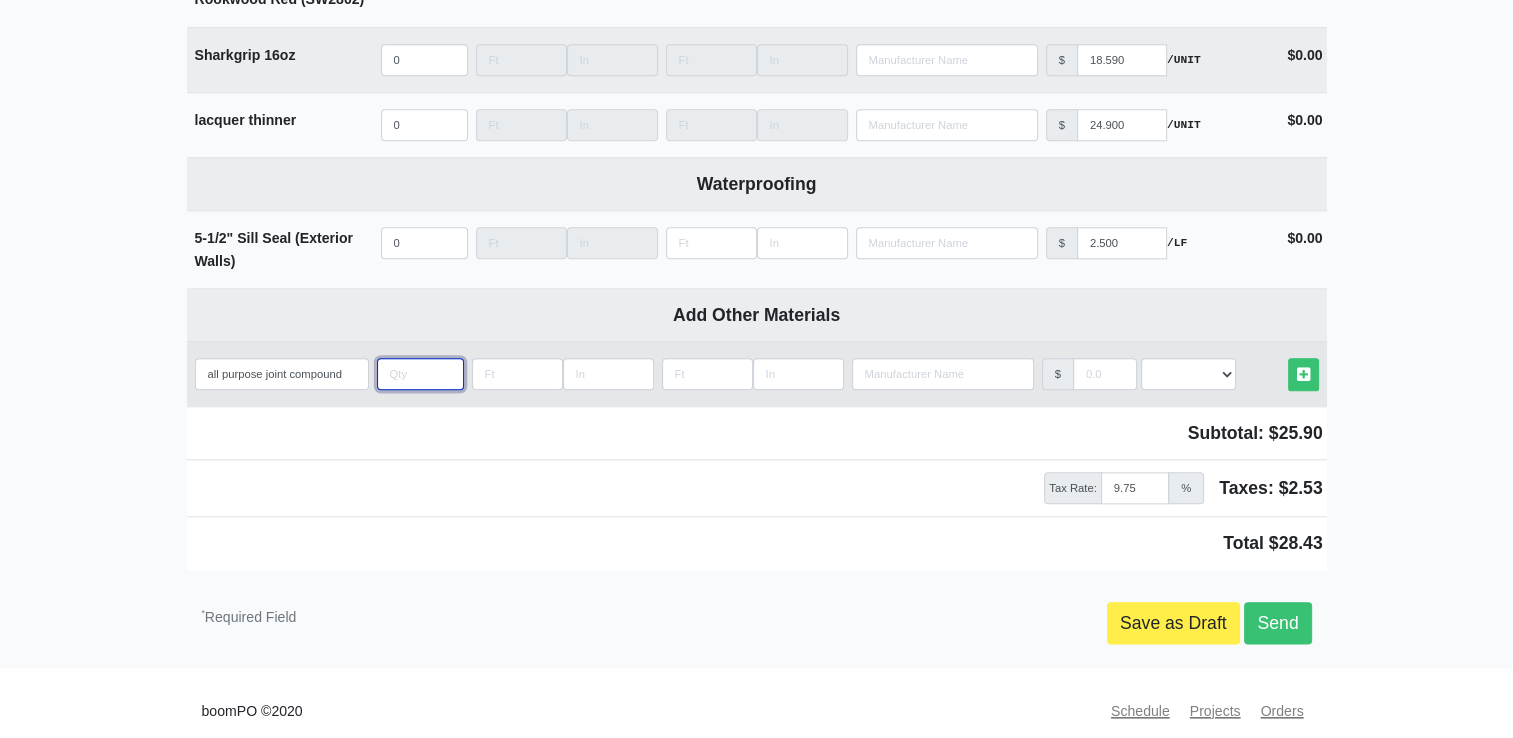 click at bounding box center [420, 374] 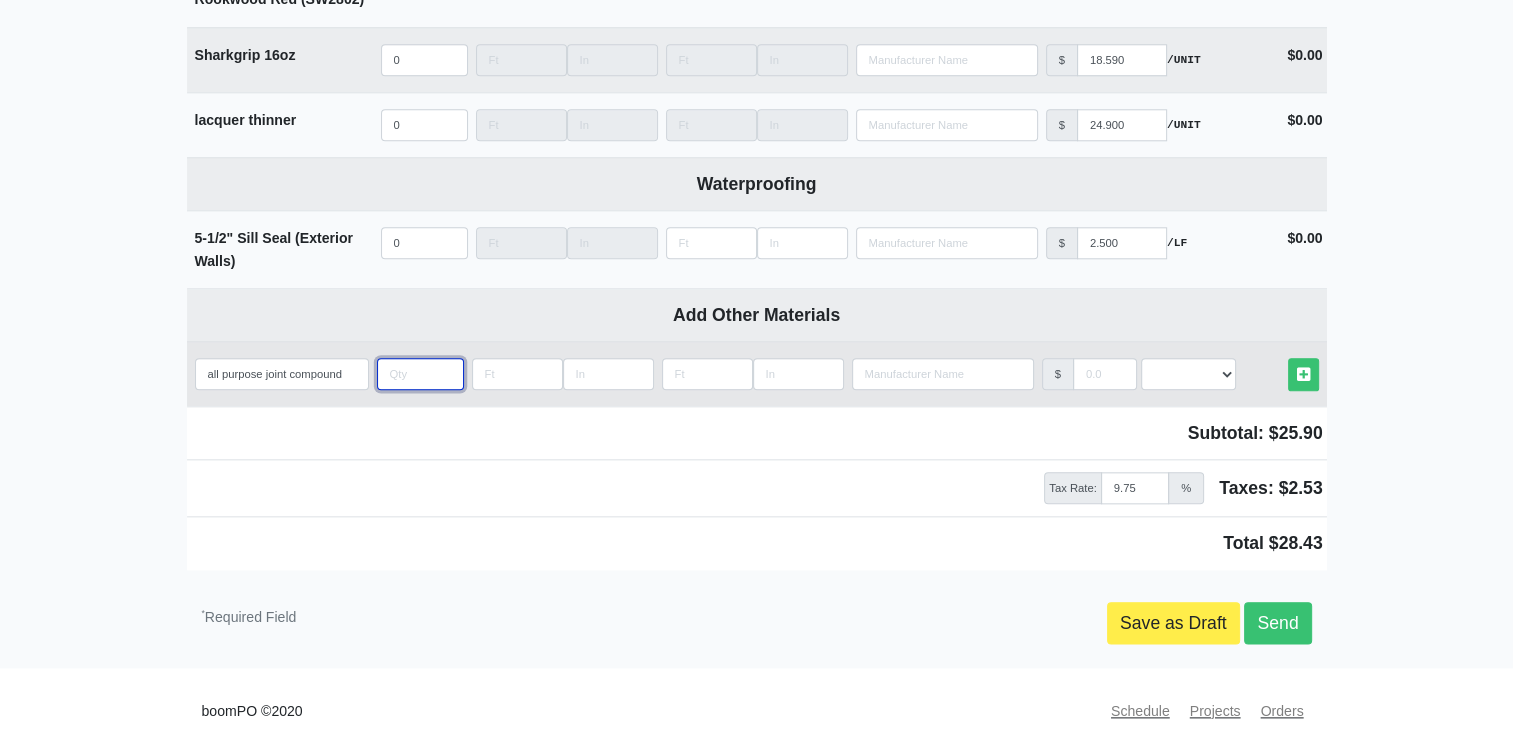 type on "2" 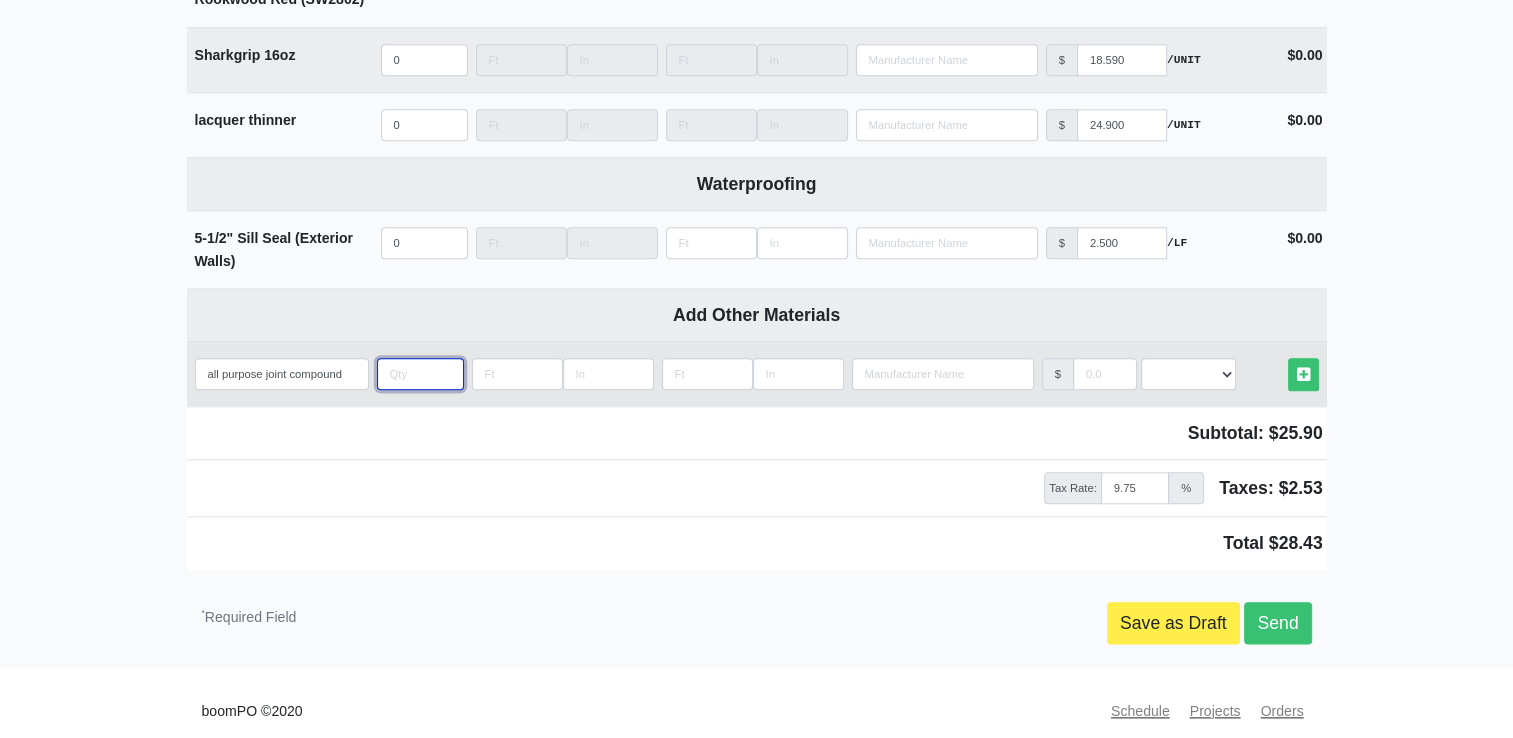 select 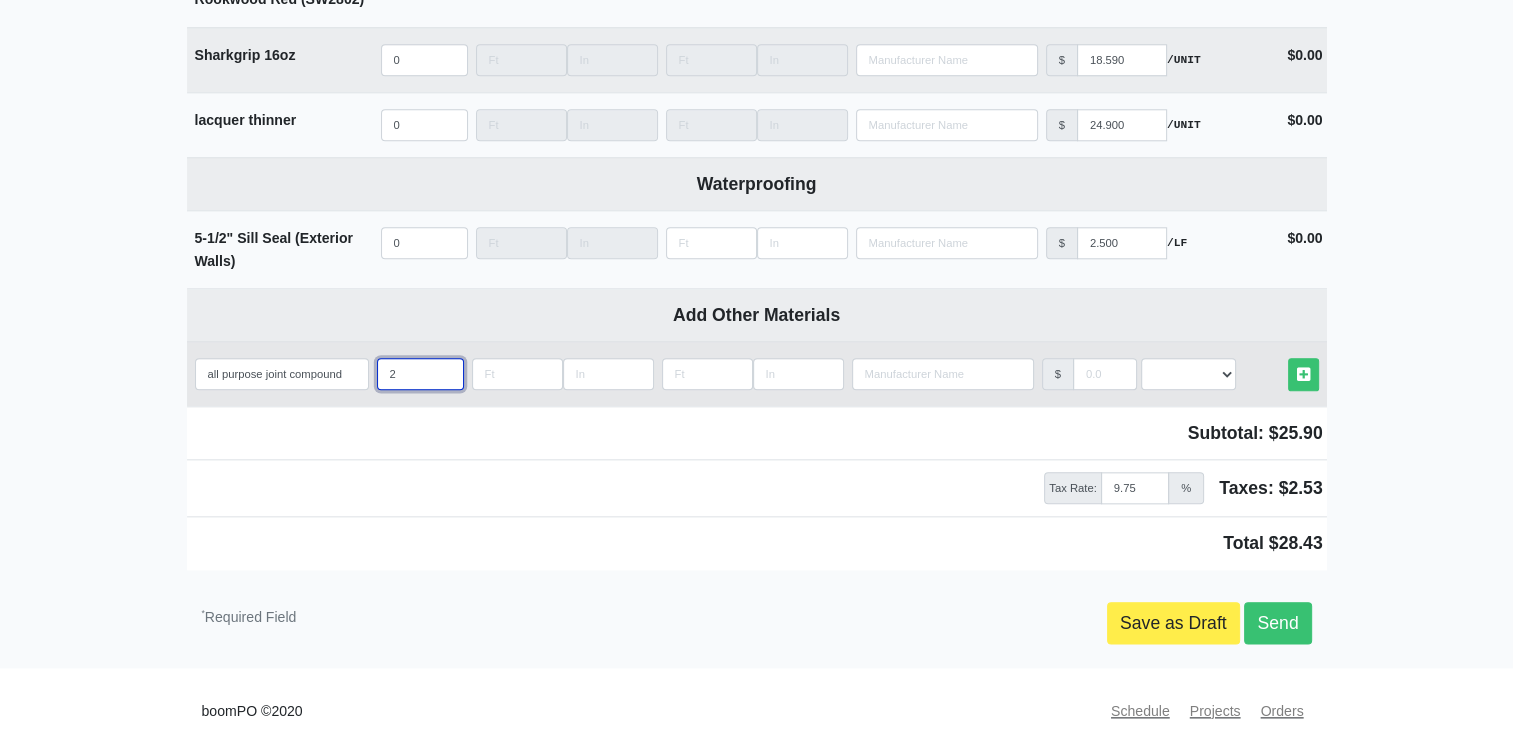 type on "2" 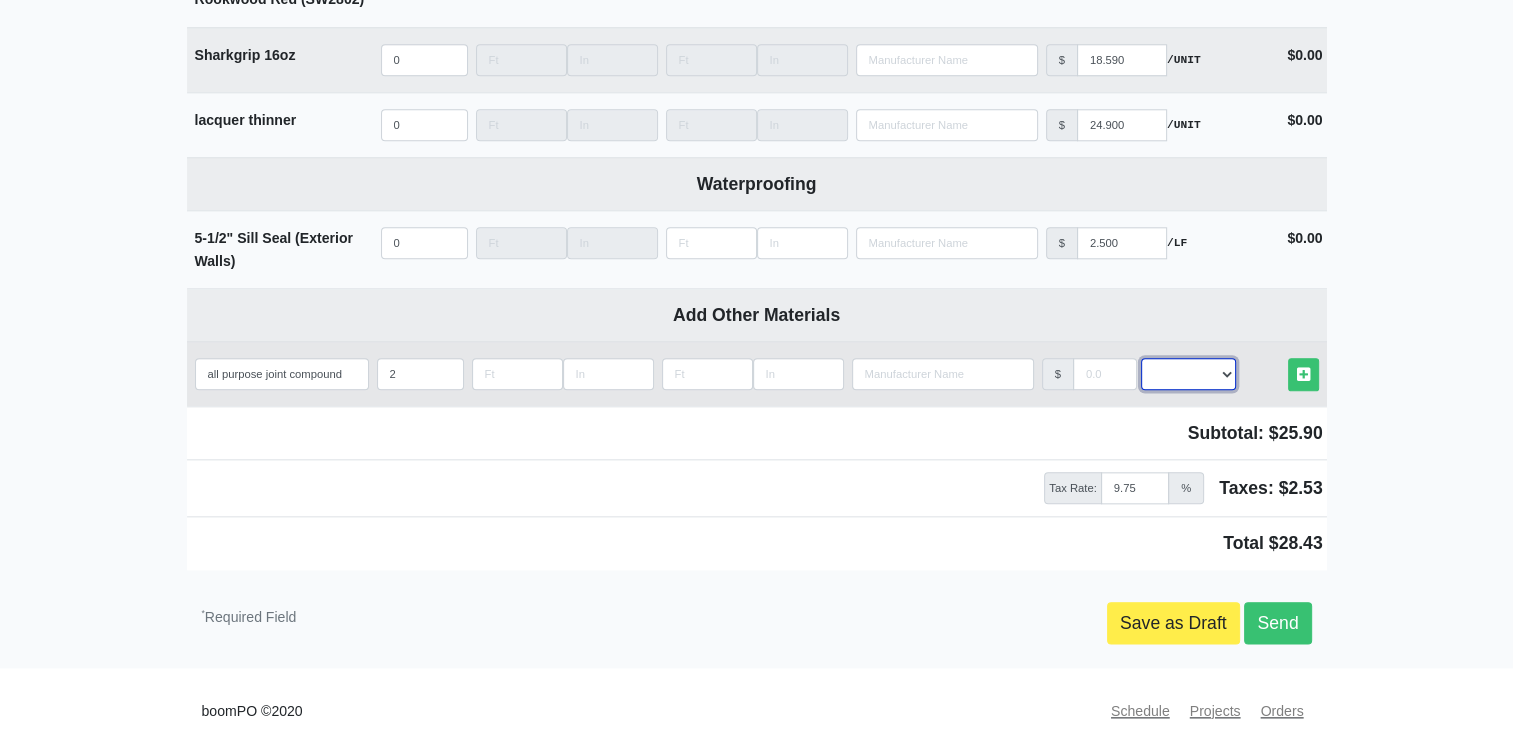 drag, startPoint x: 1192, startPoint y: 353, endPoint x: 1189, endPoint y: 368, distance: 15.297058 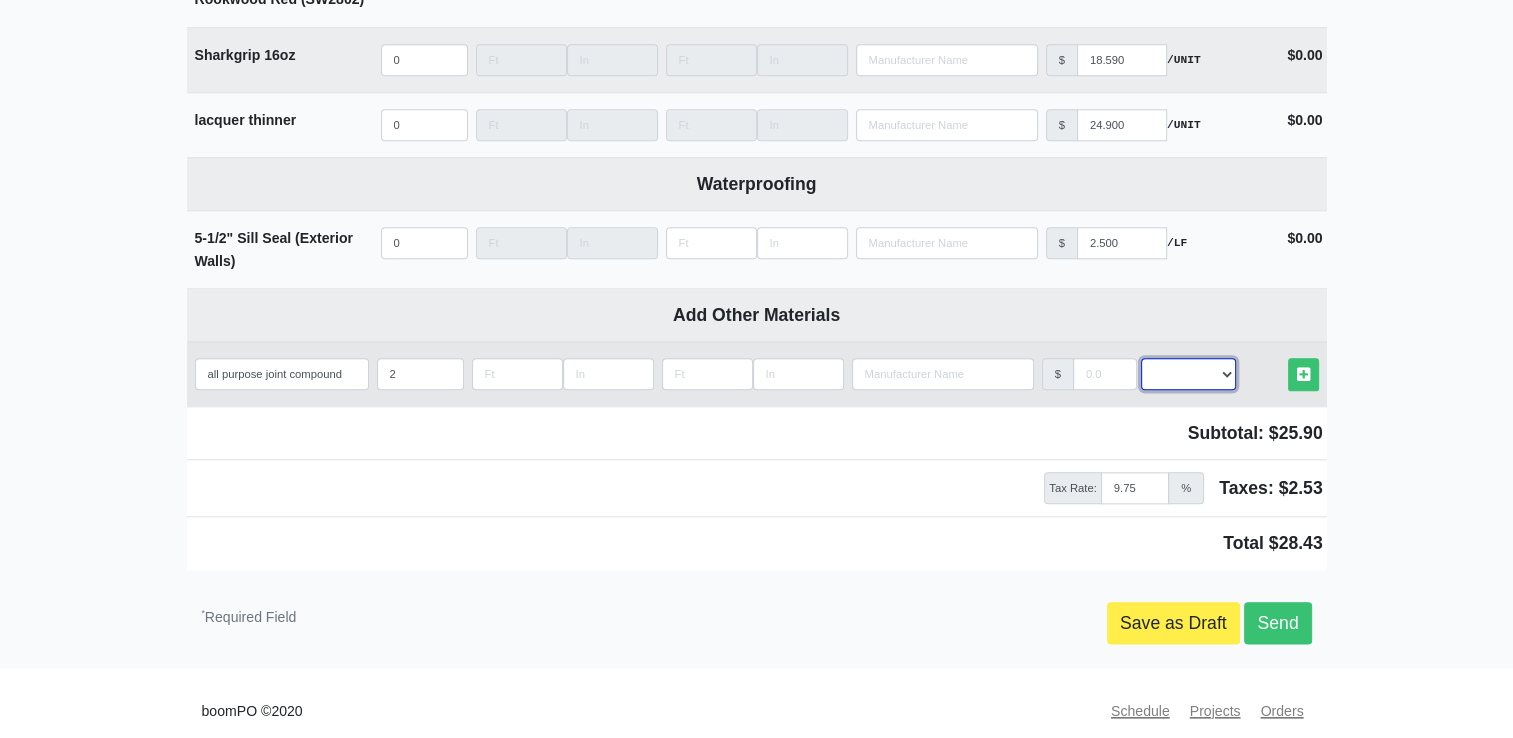 click on "Select an Option!   UNIT   MLF   LF   MSQFT   SQFT" at bounding box center [1188, 374] 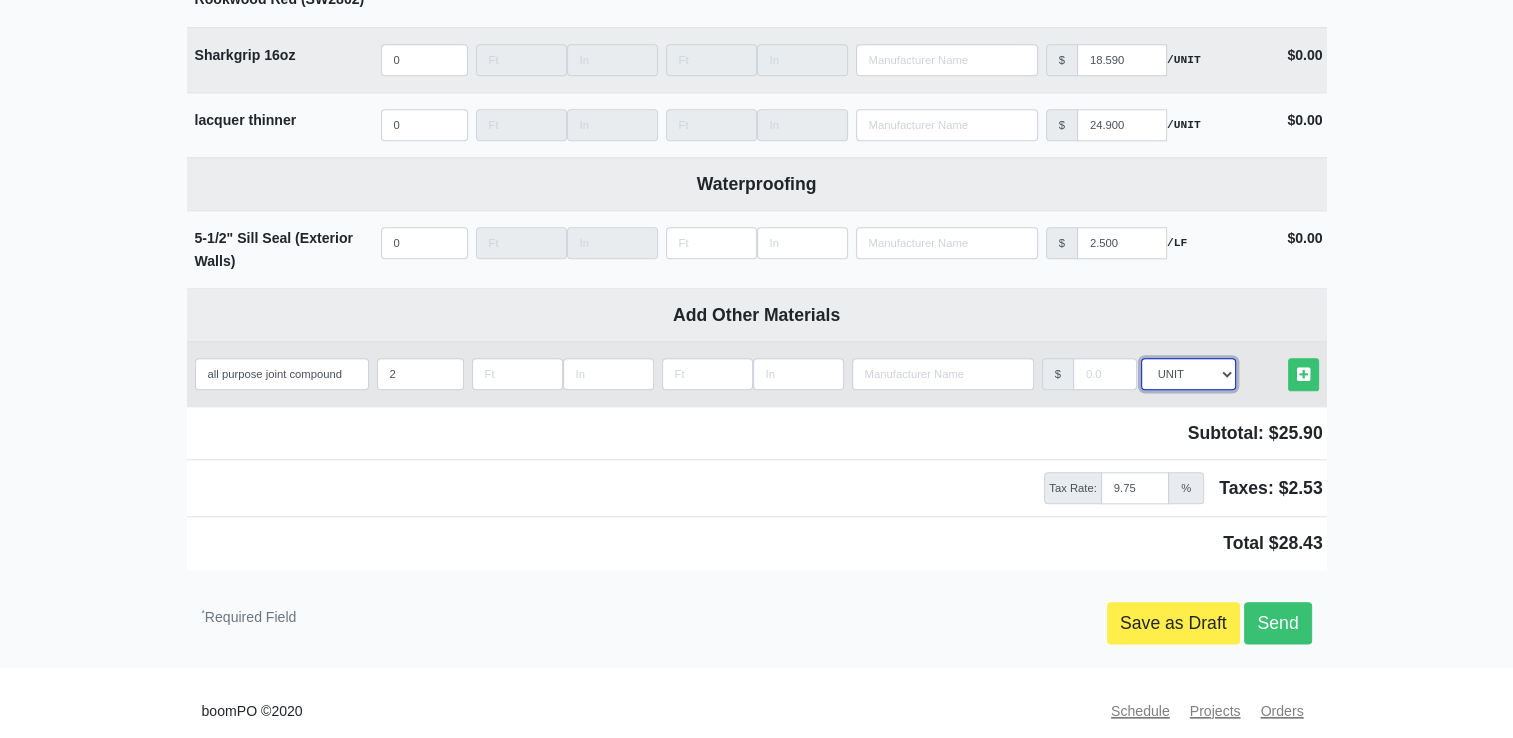 click on "Select an Option!   UNIT   MLF   LF   MSQFT   SQFT" at bounding box center [1188, 374] 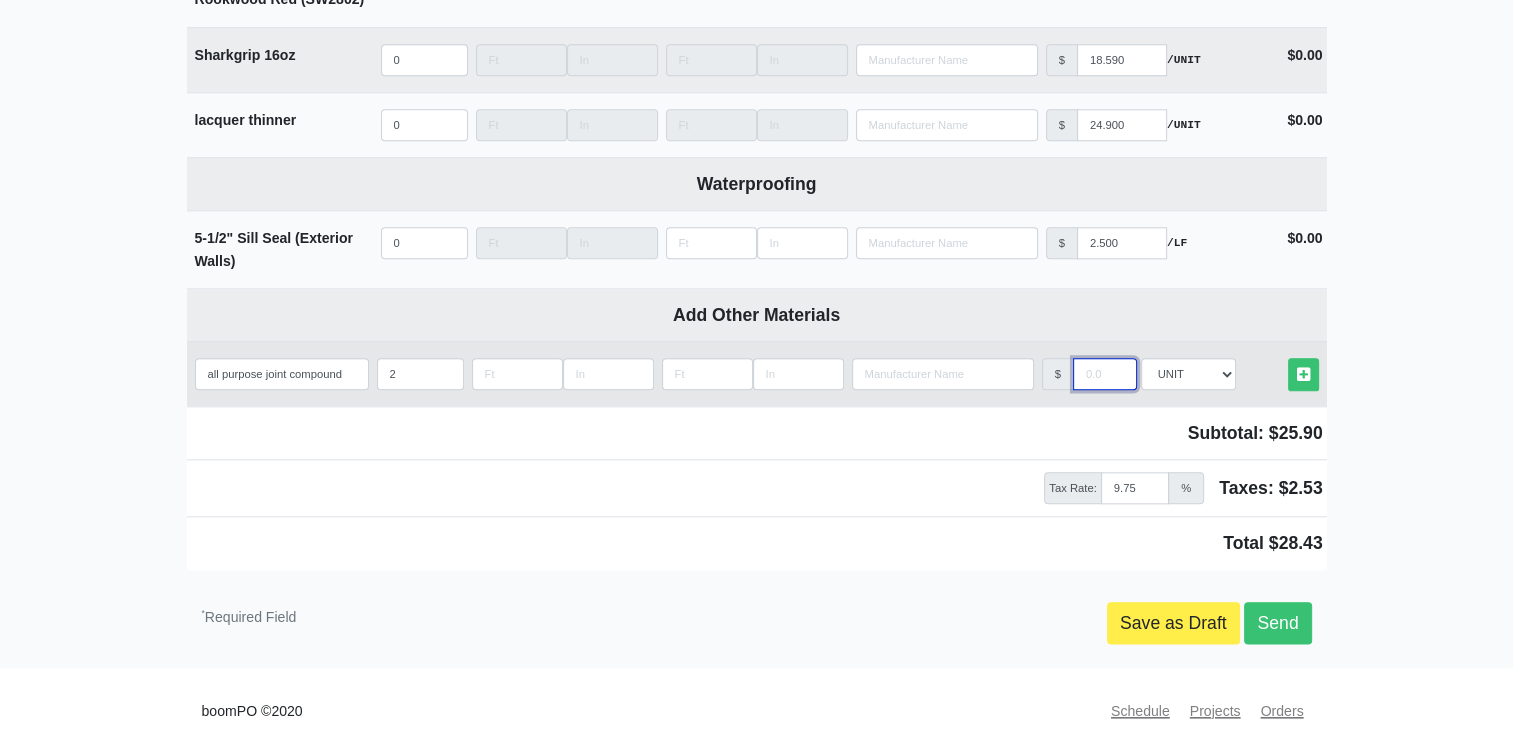 click at bounding box center (1105, 374) 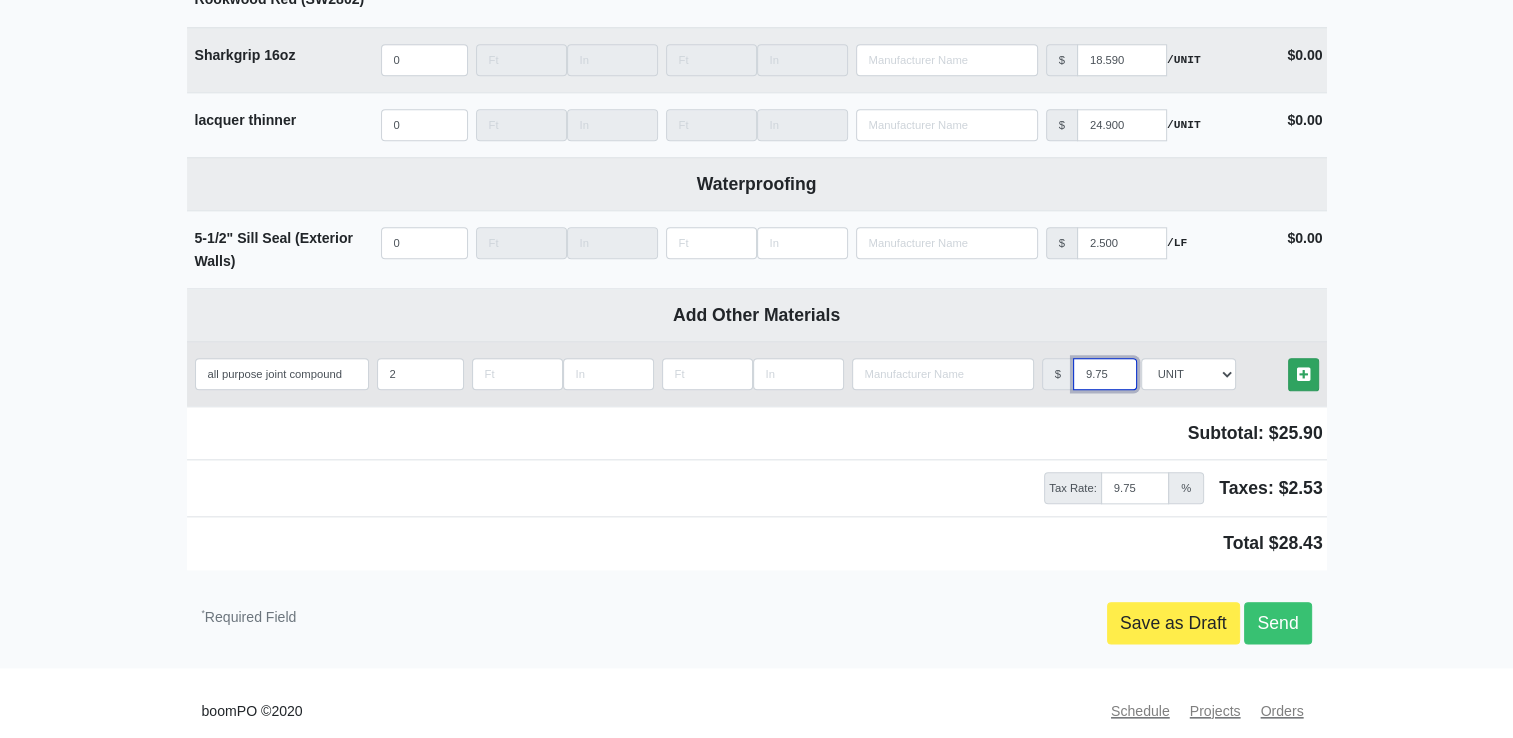 type on "9.75" 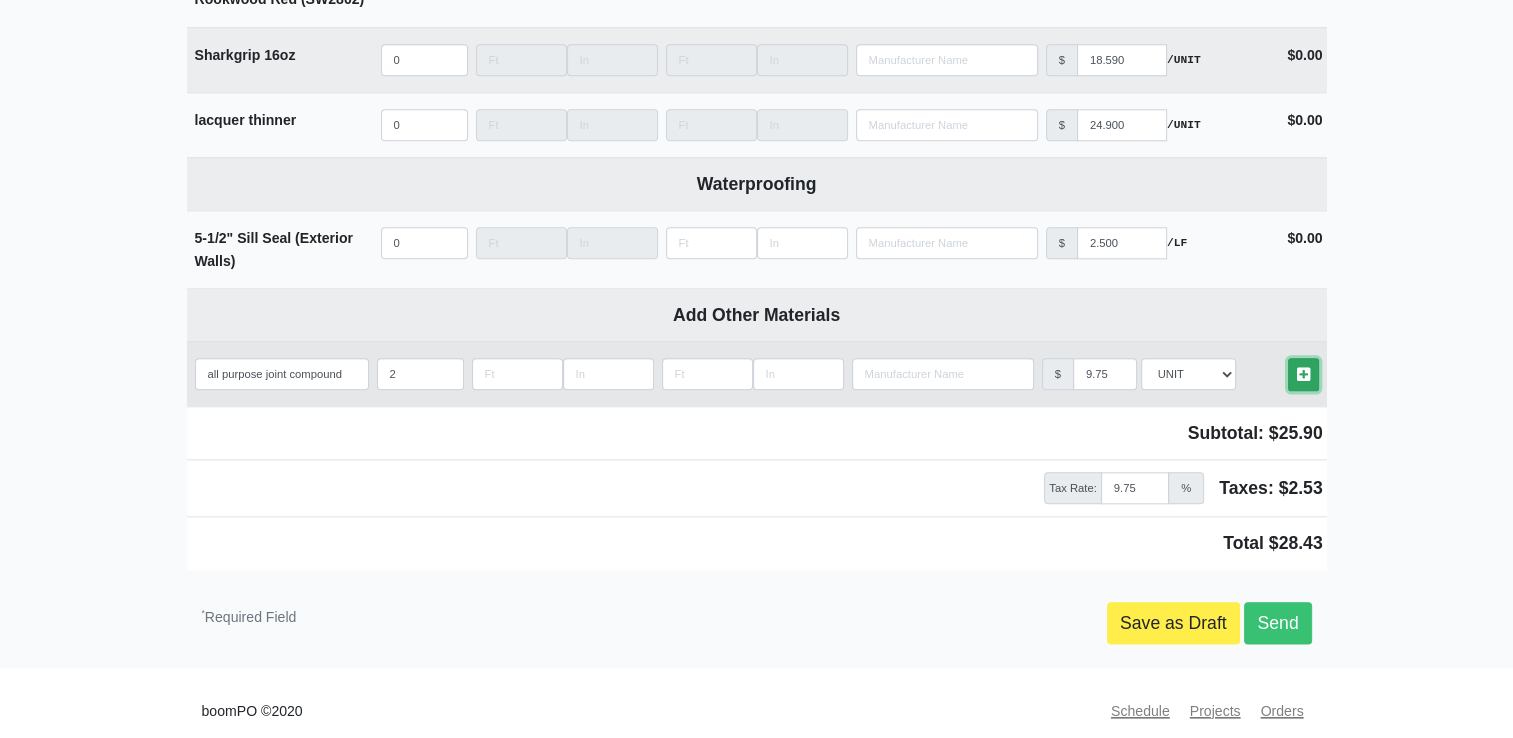 click at bounding box center (1303, 374) 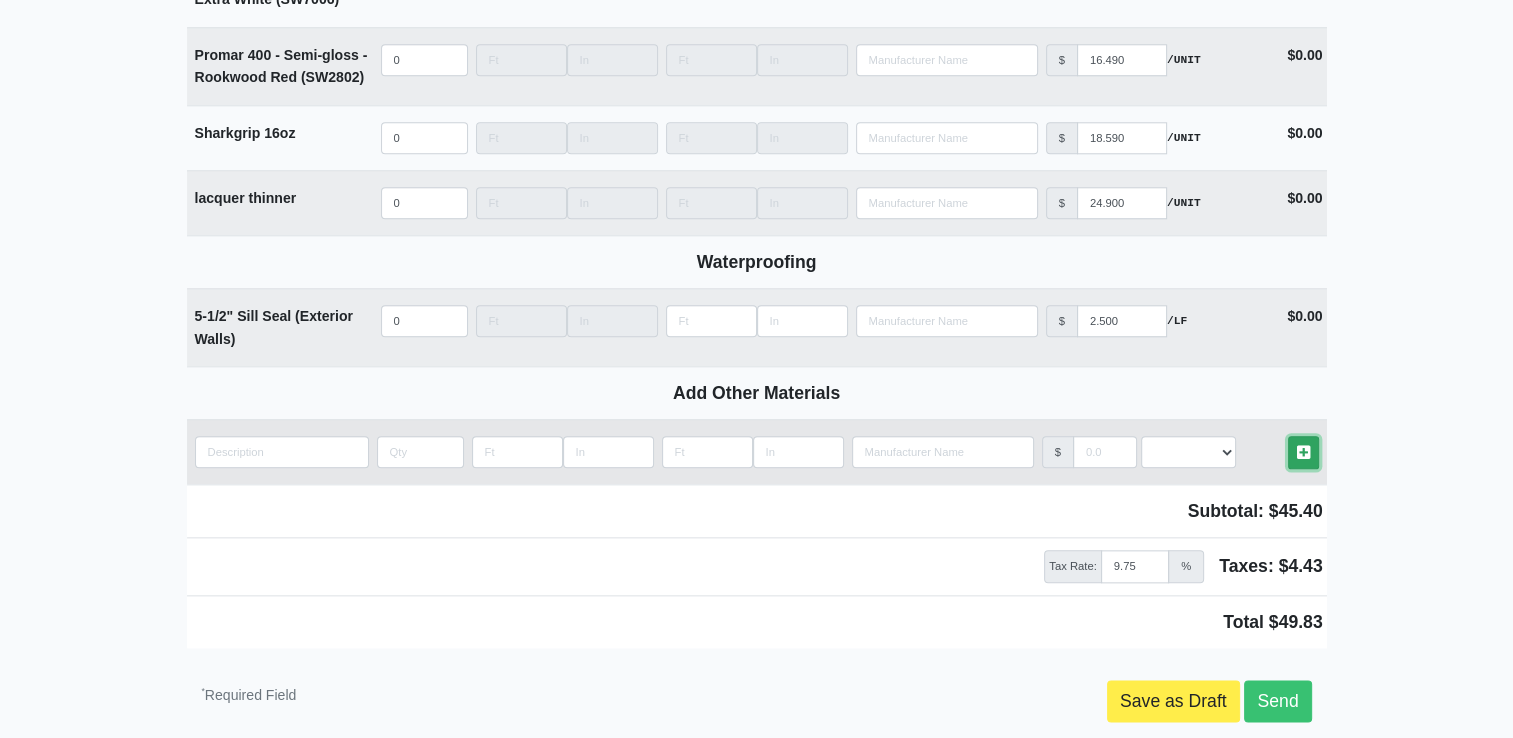 scroll, scrollTop: 9836, scrollLeft: 0, axis: vertical 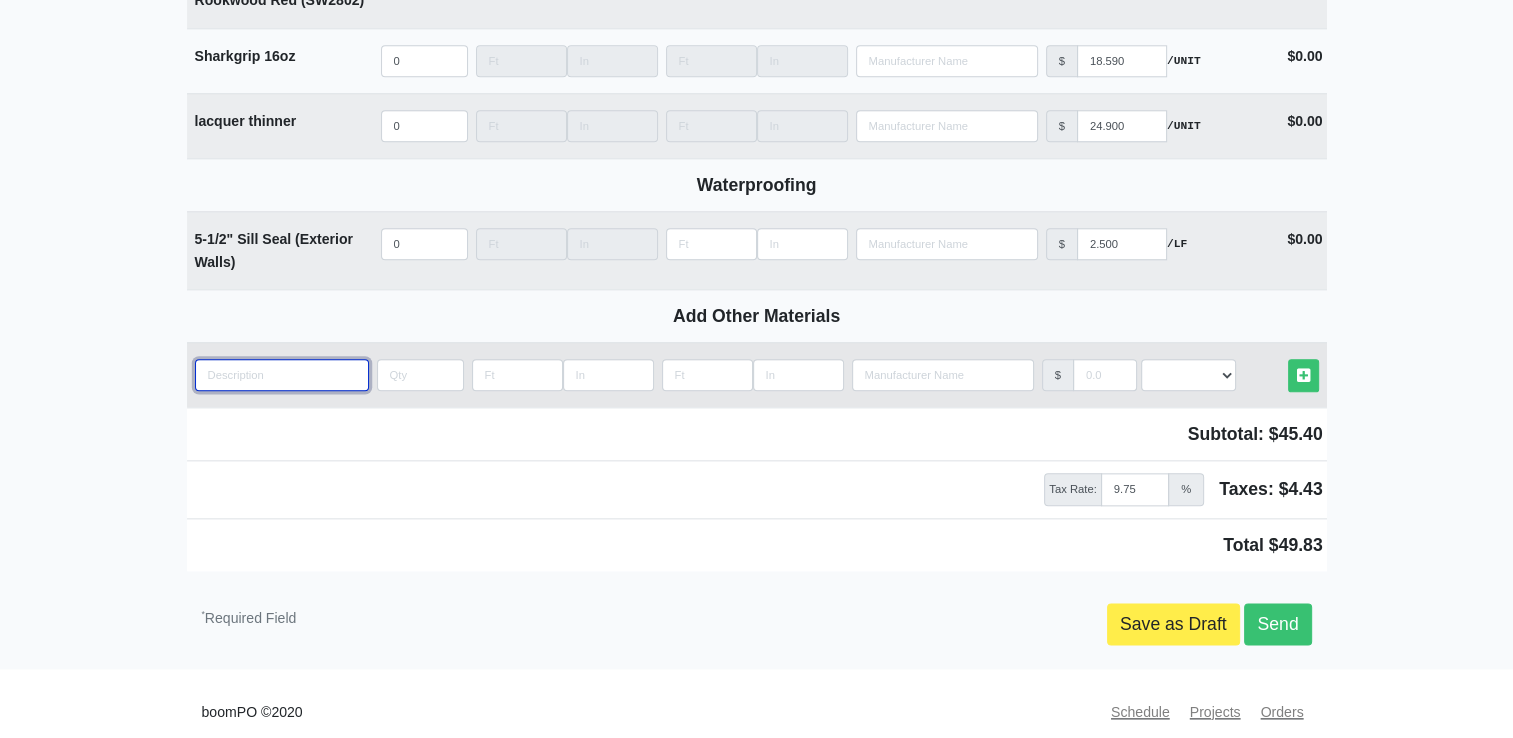 click at bounding box center [282, 375] 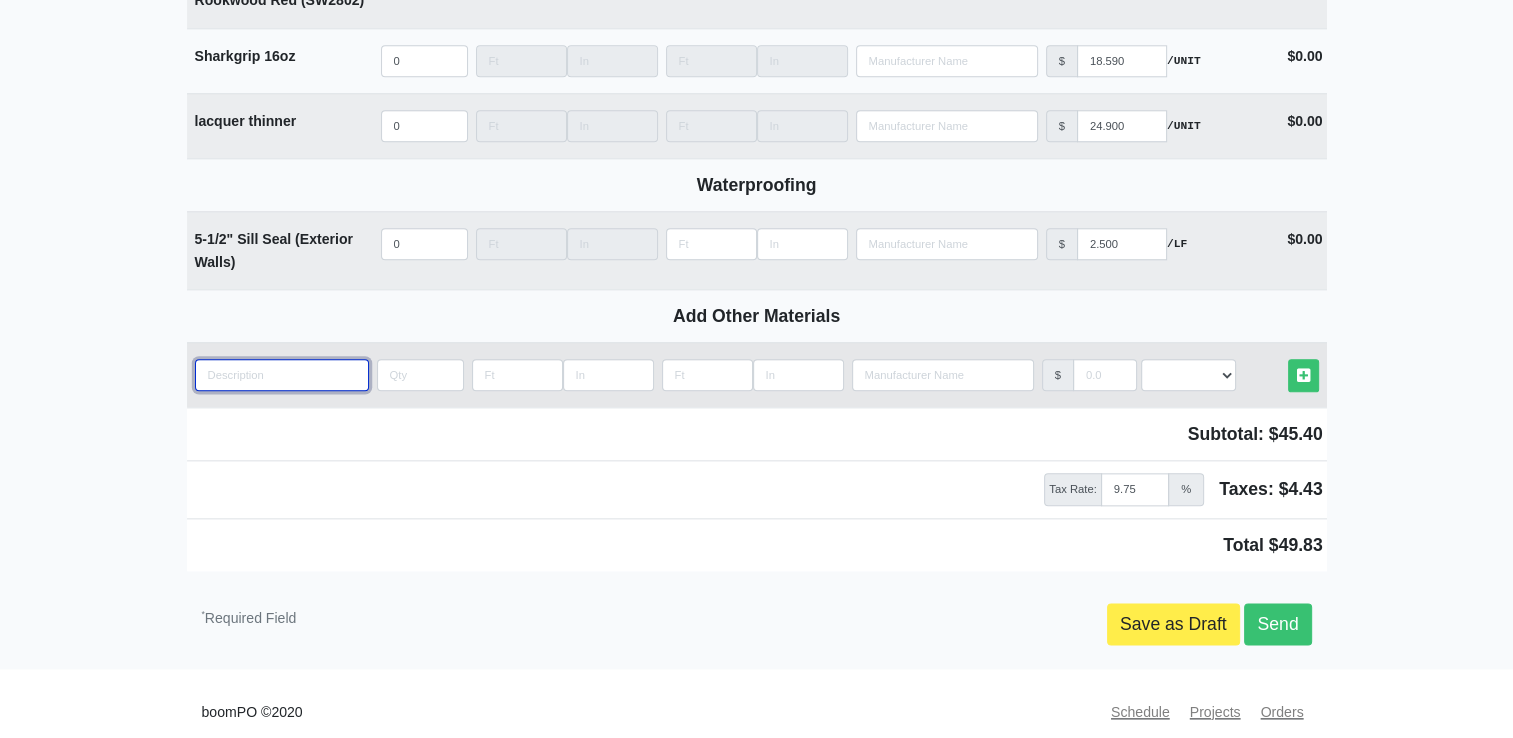 type on "p" 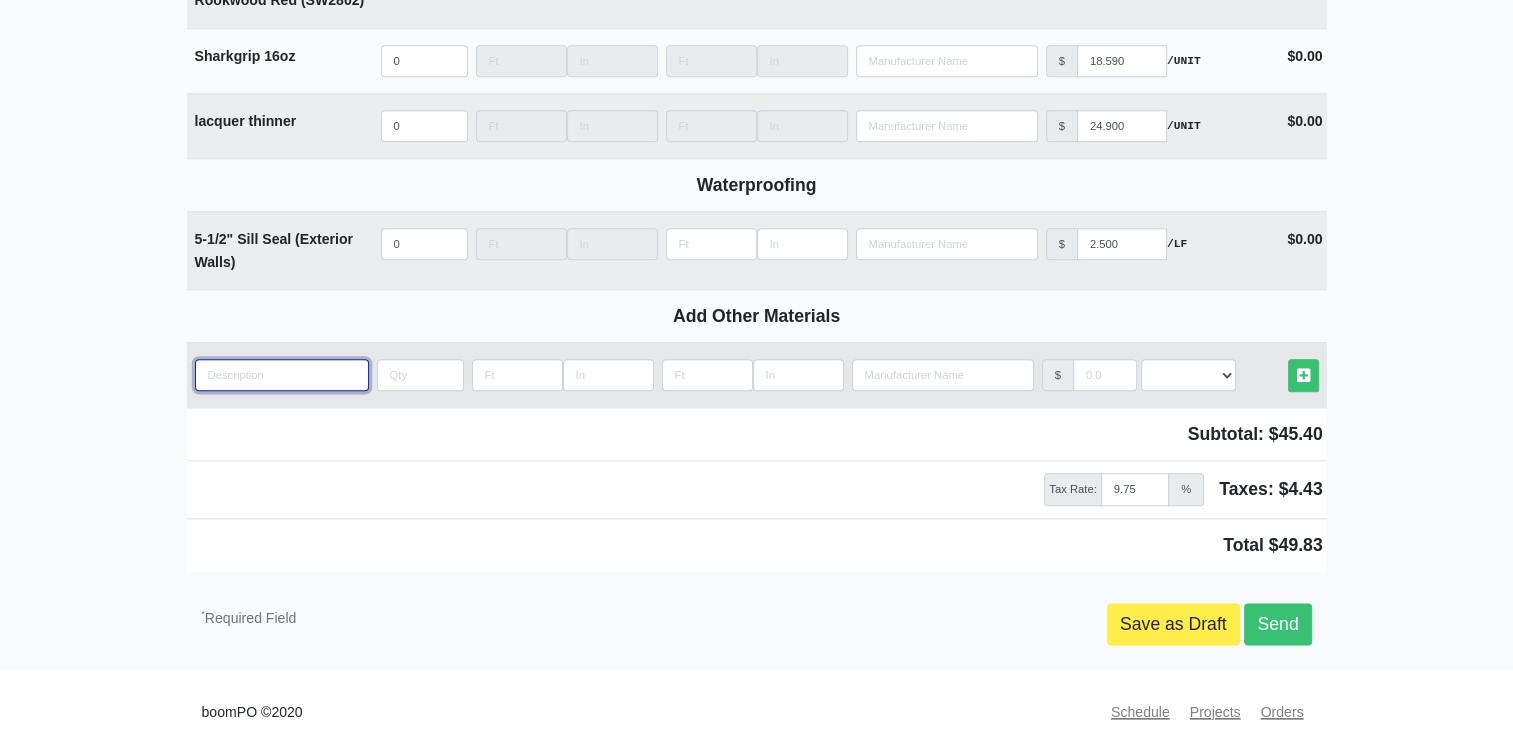 select 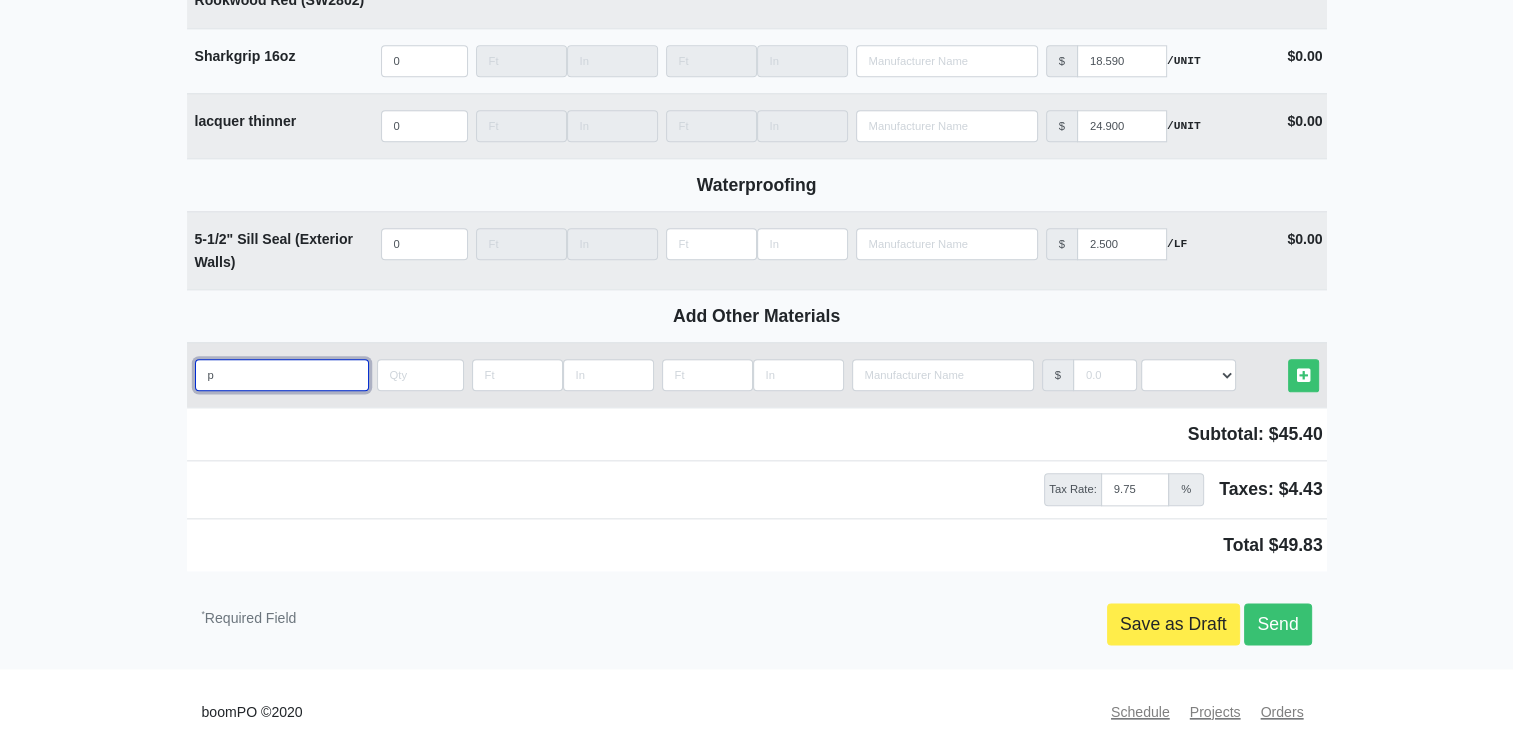 type on "py" 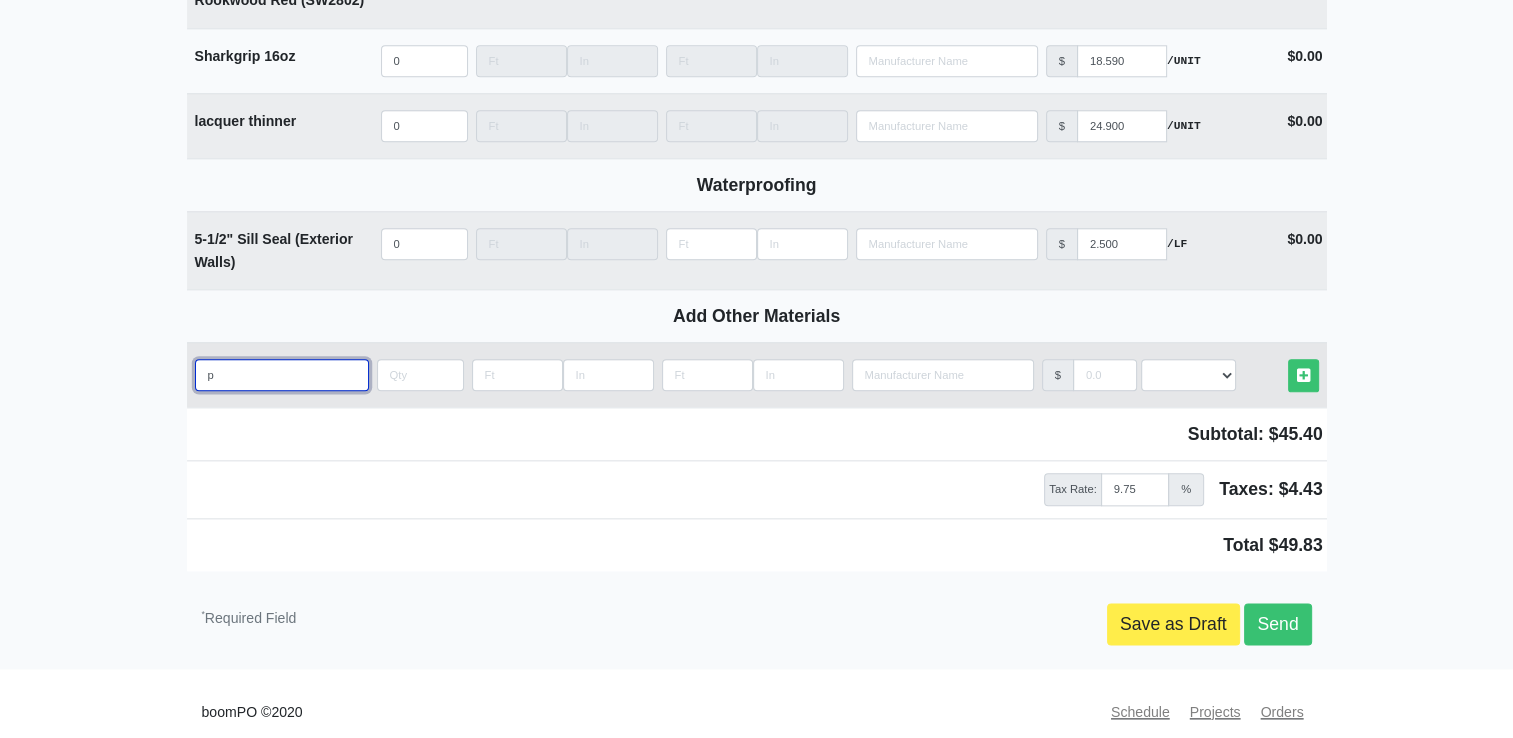 select 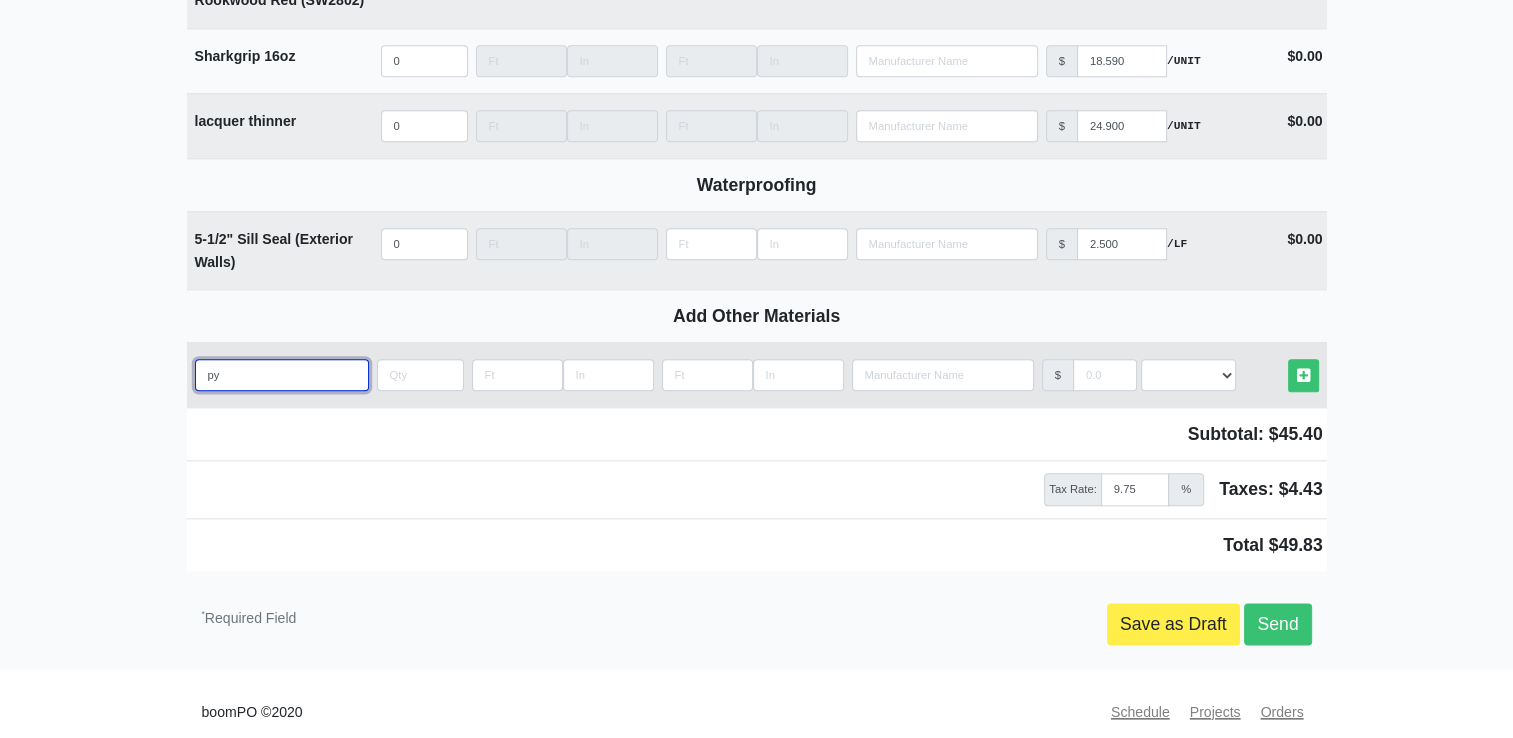 type on "pyr" 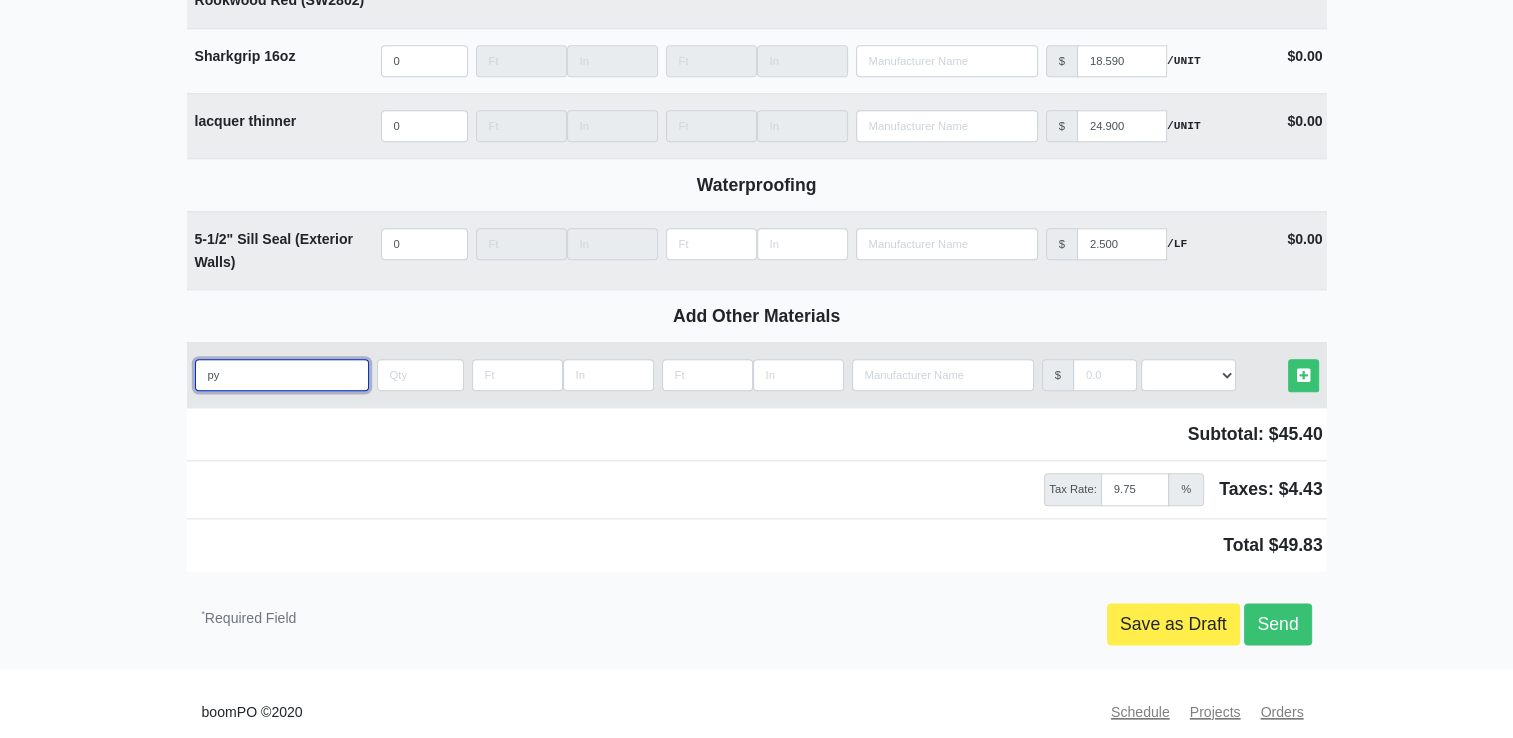 select 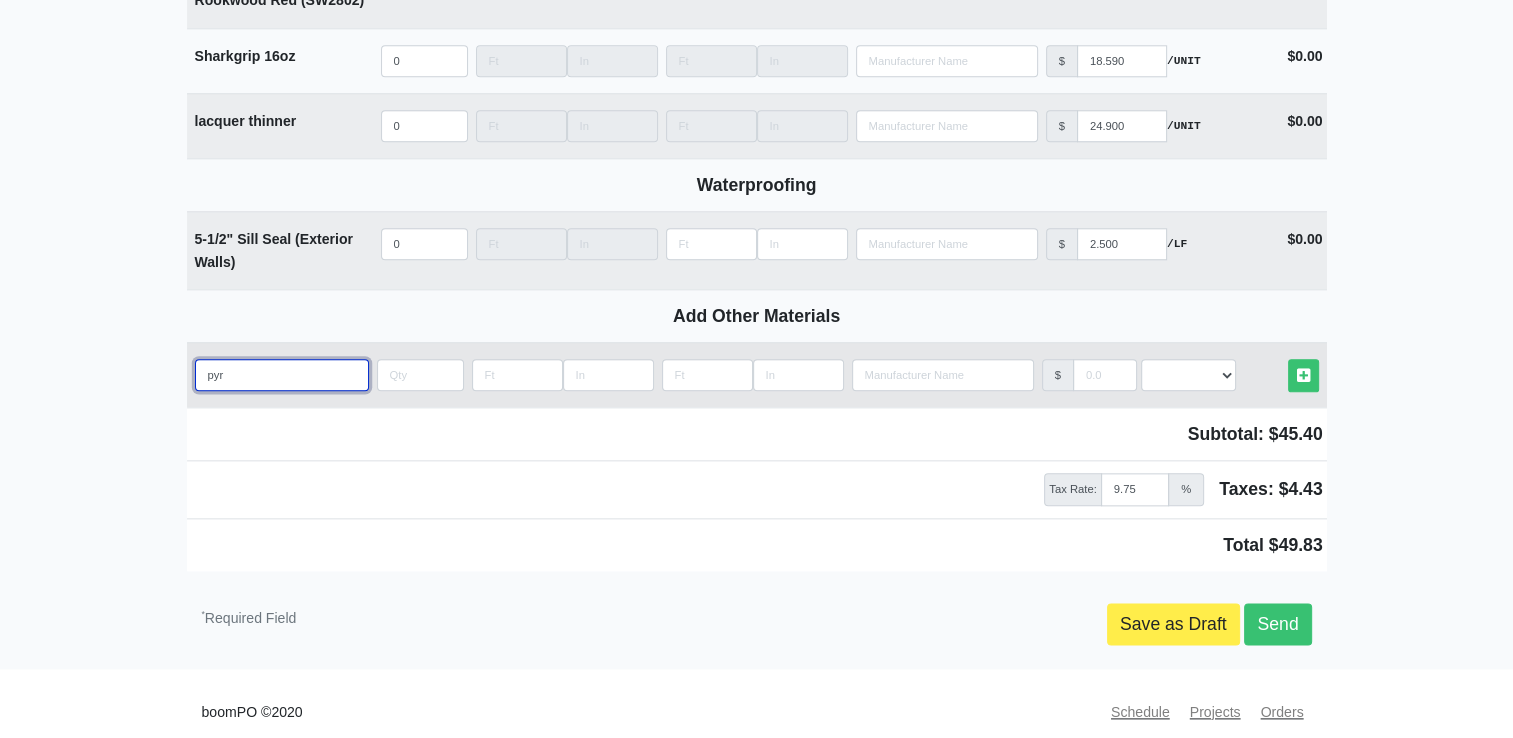 type on "pyra" 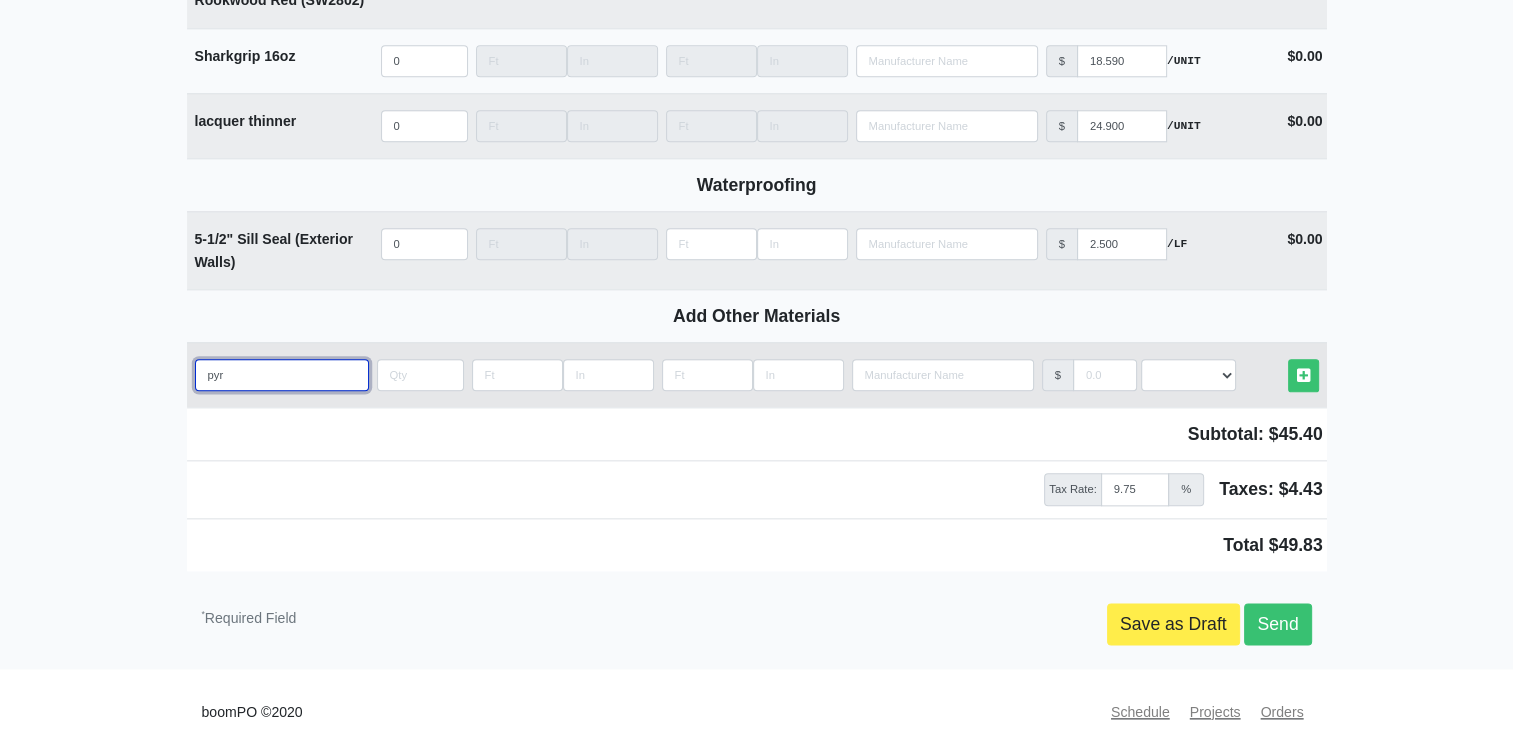 select 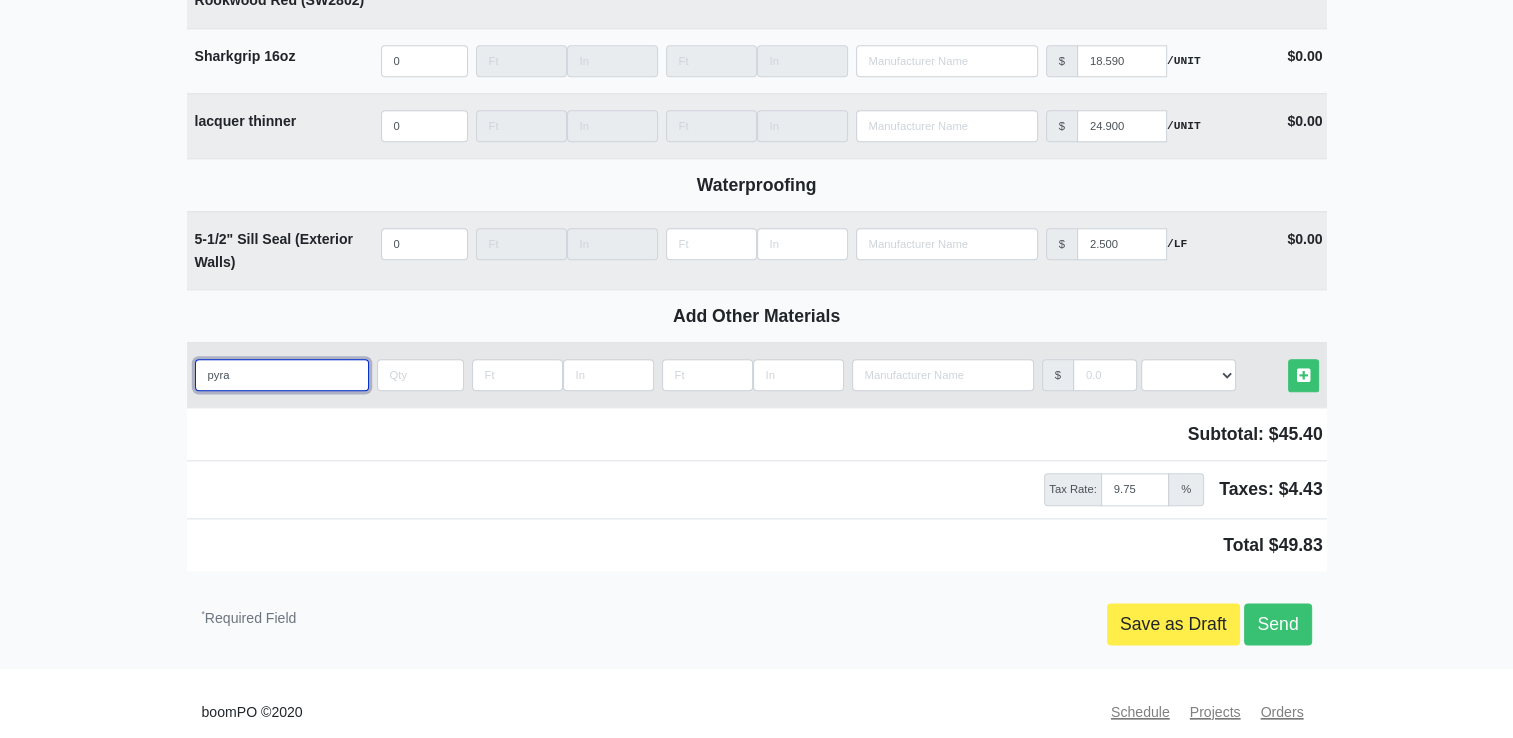 type on "pyram" 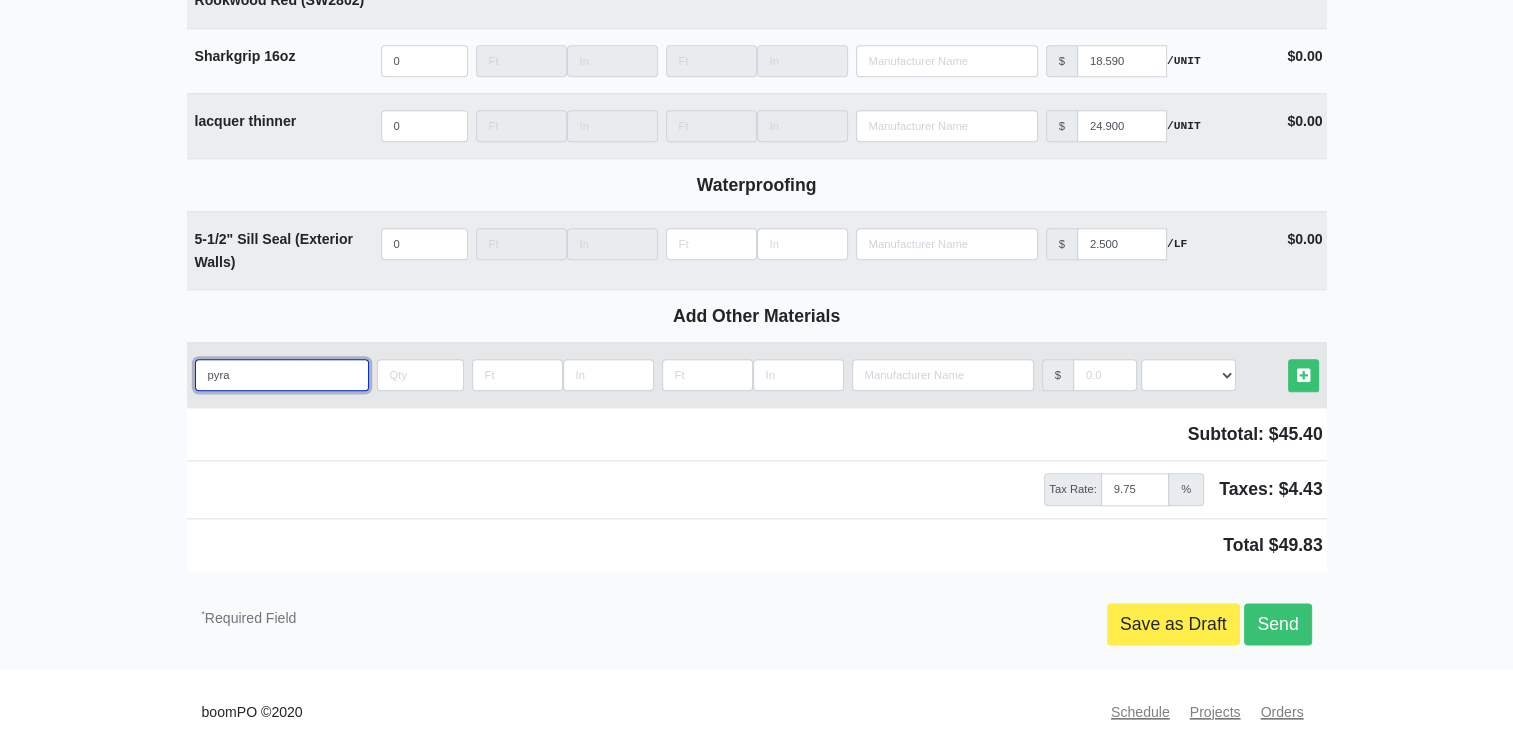 select 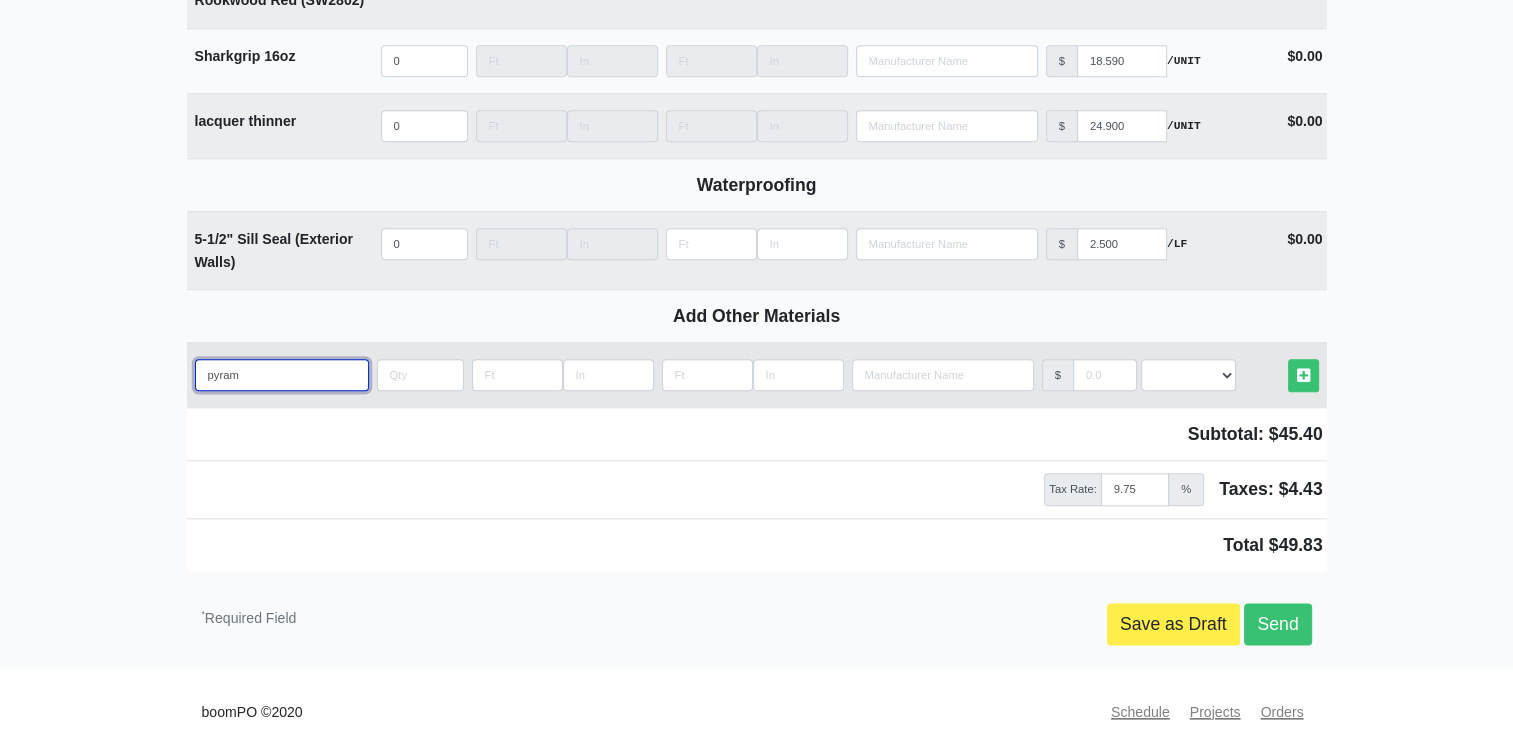 type on "pyrame" 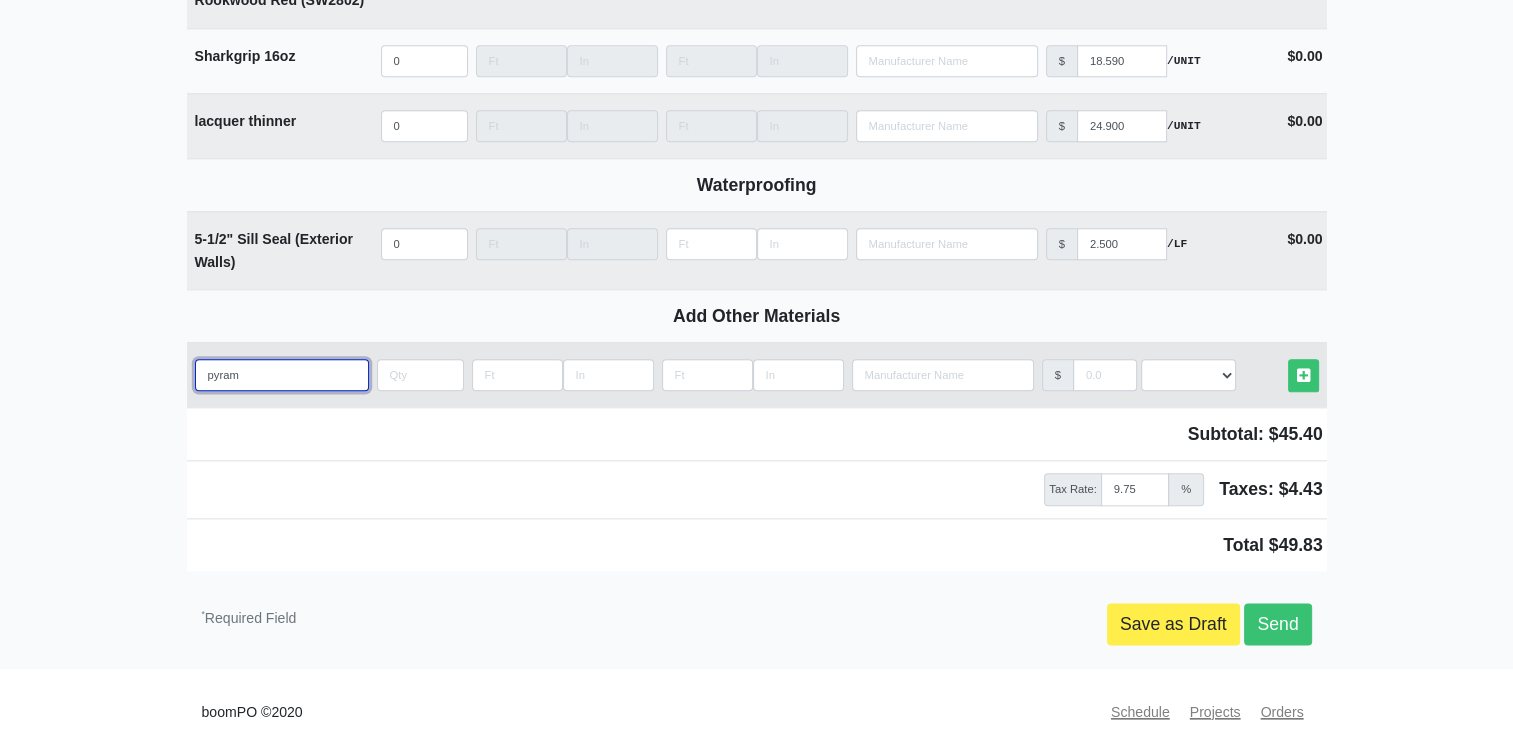 select 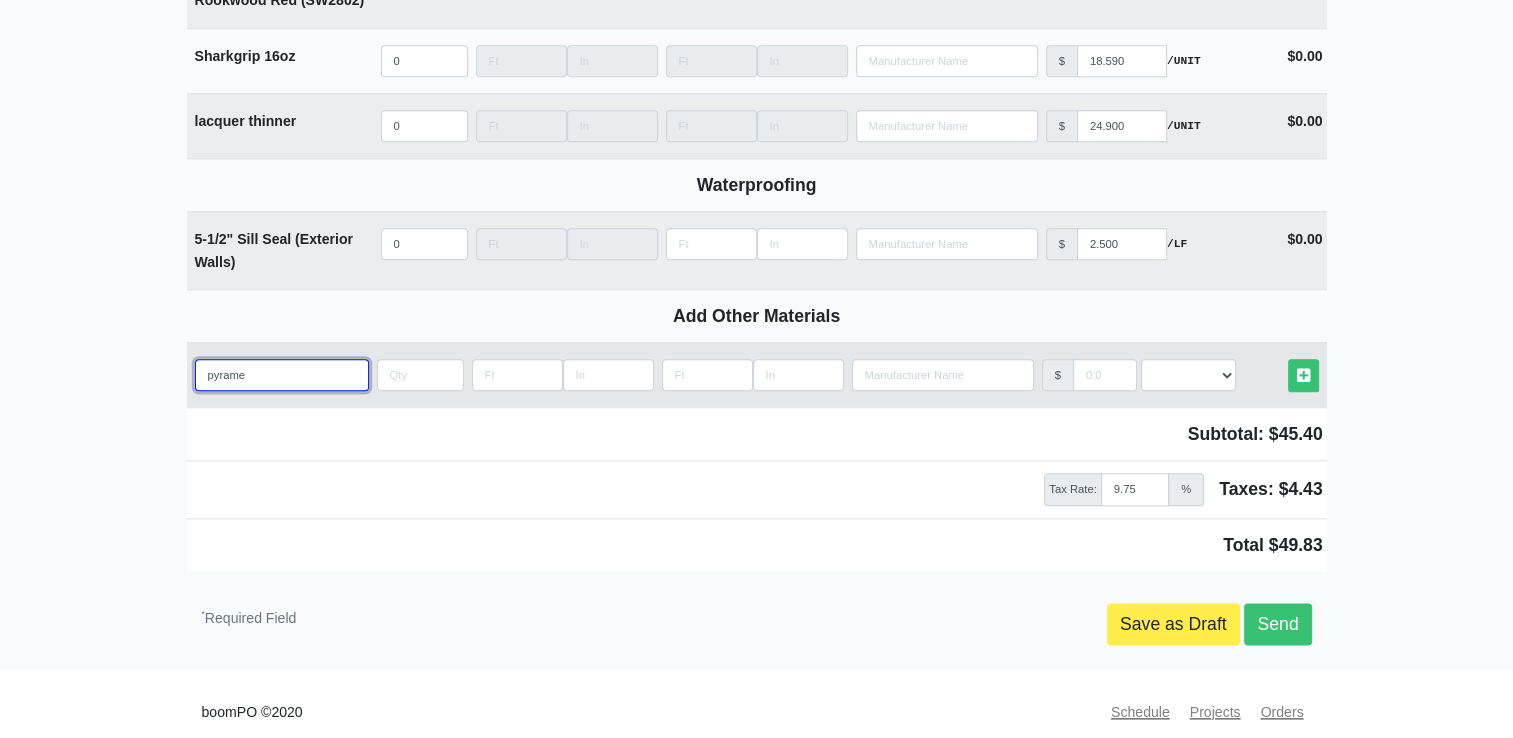 type on "pyramex" 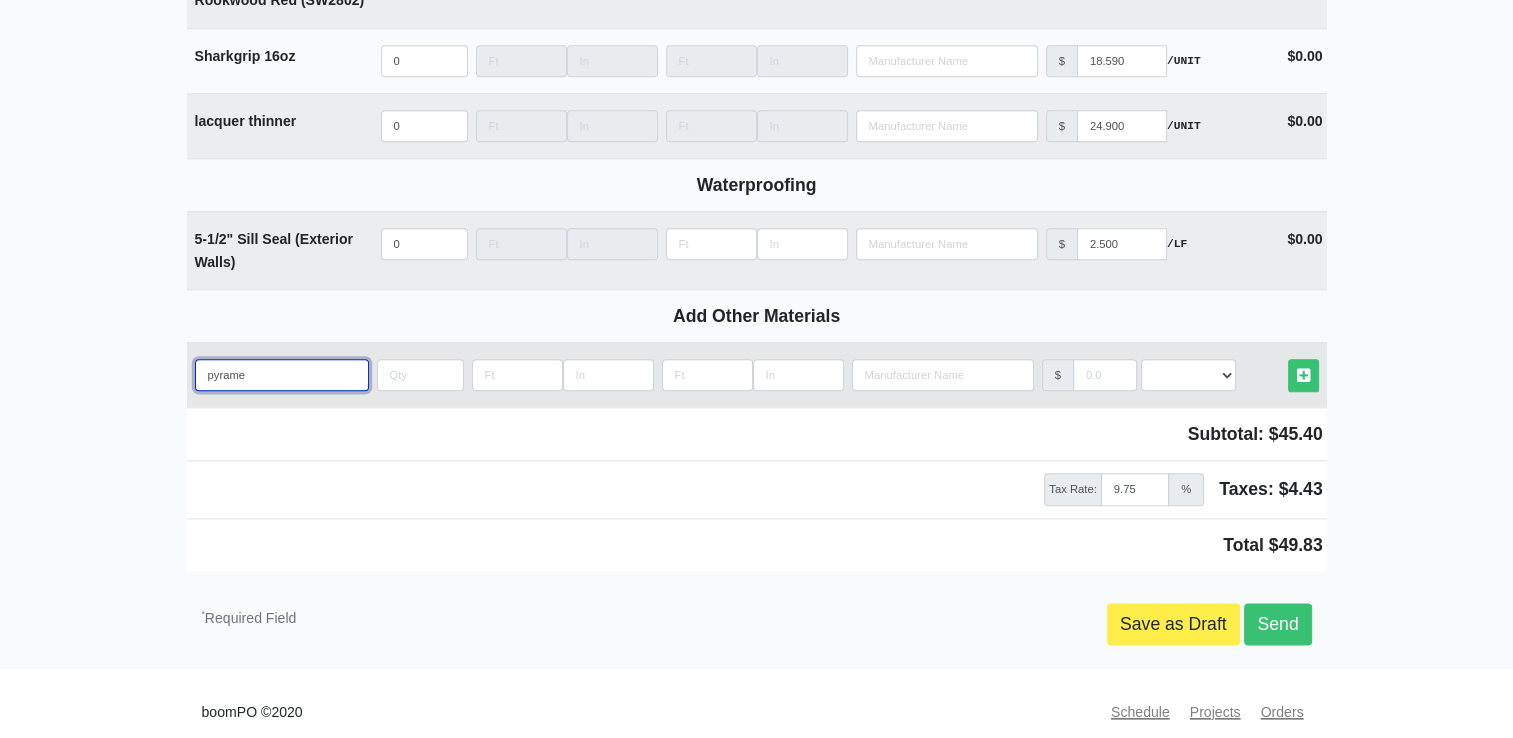 select 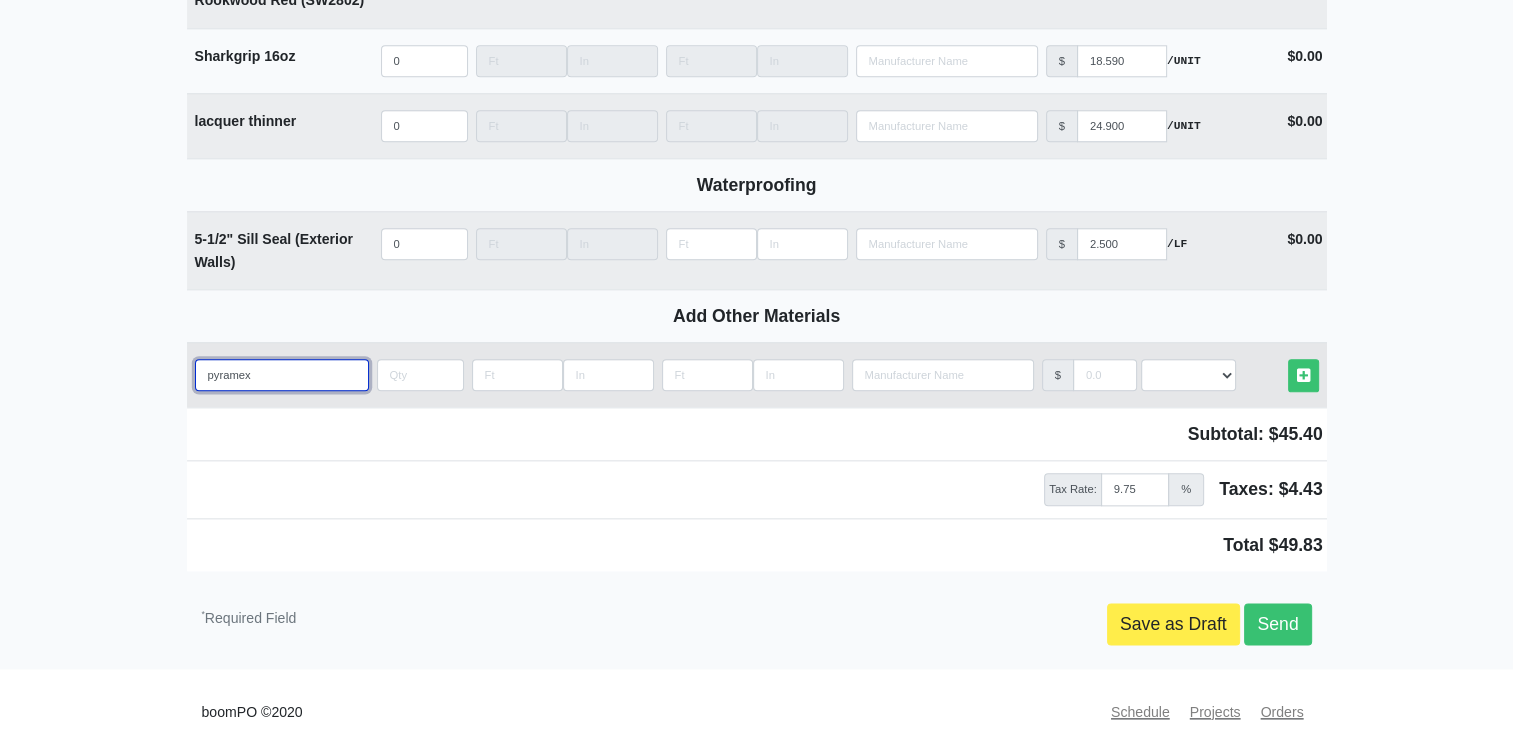 type on "pyramex" 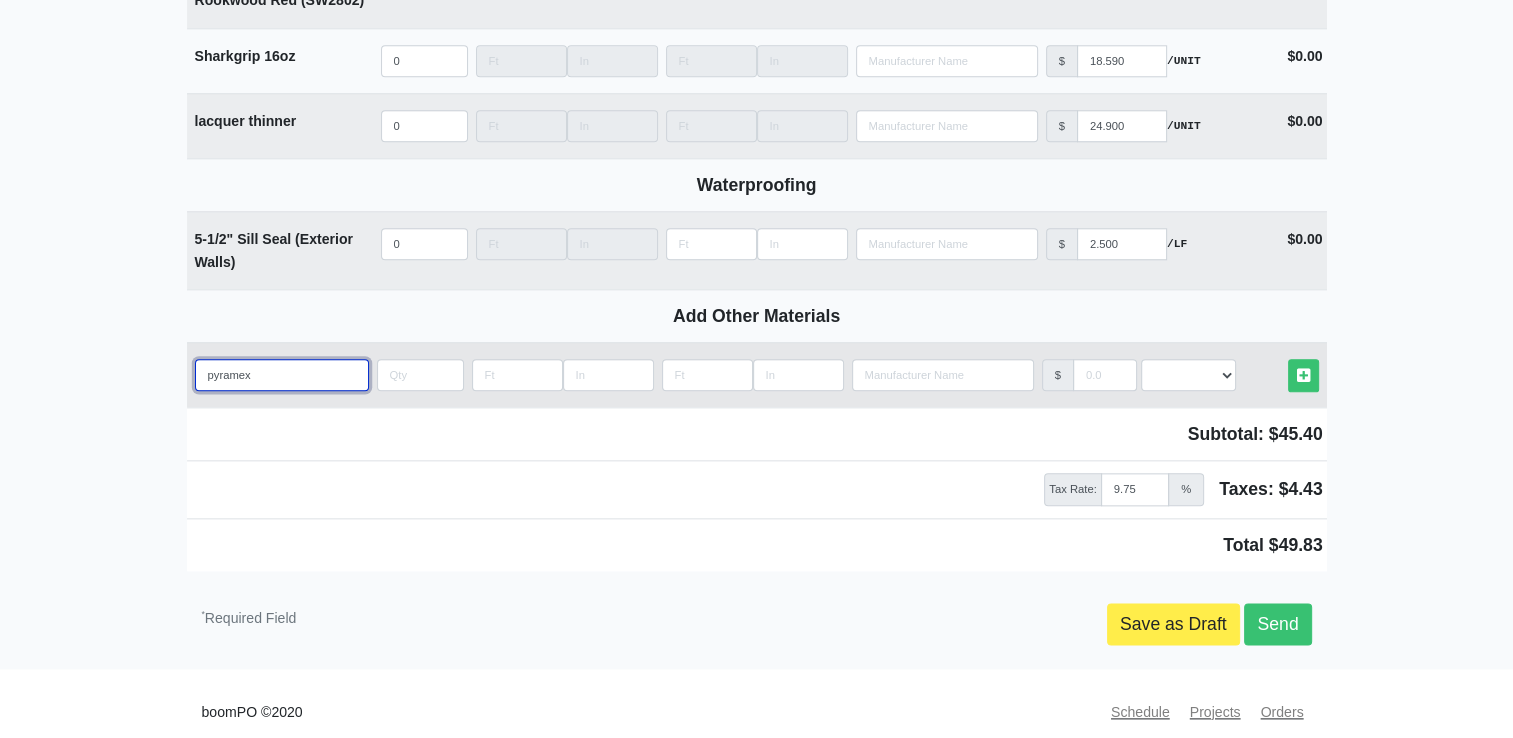 select 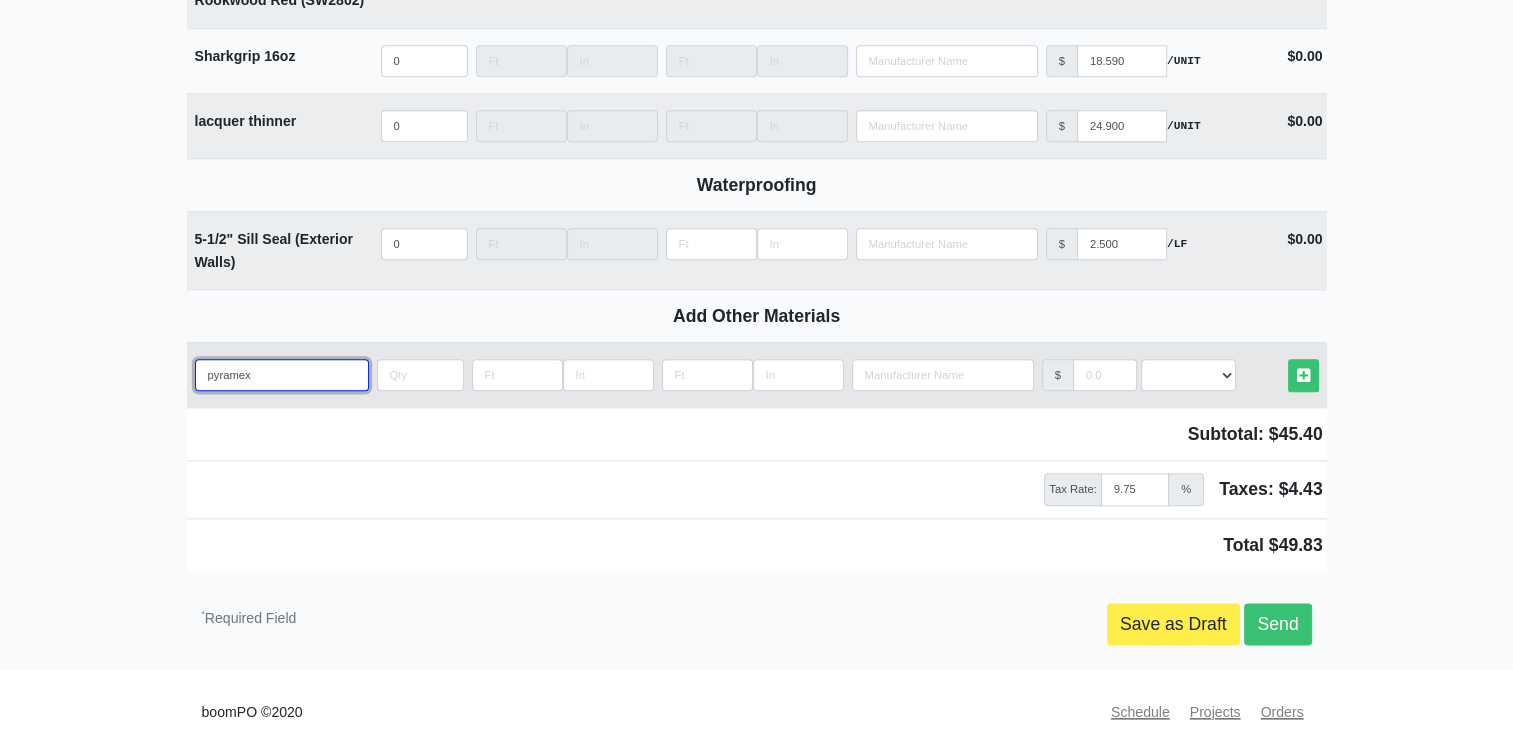 type on "pyramex N" 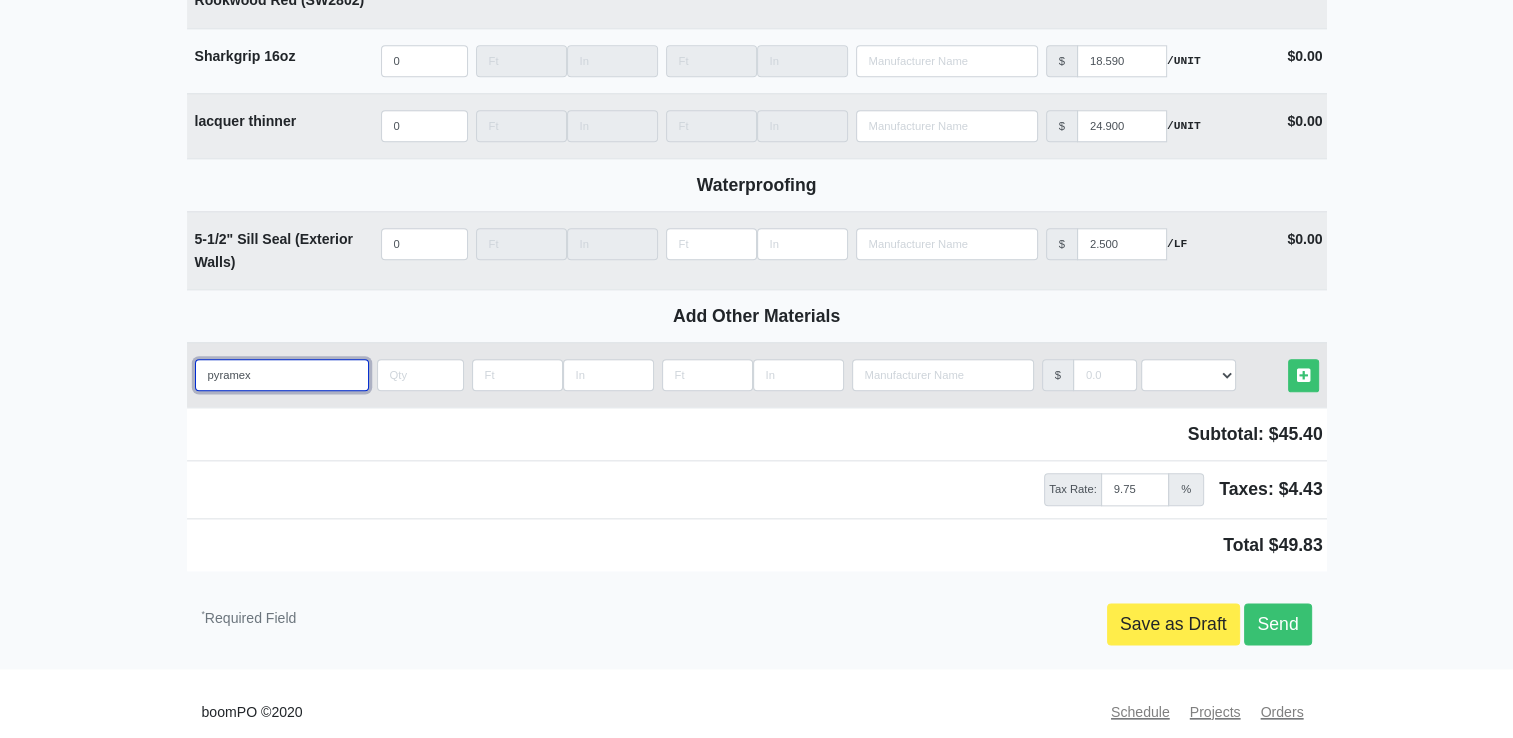 select 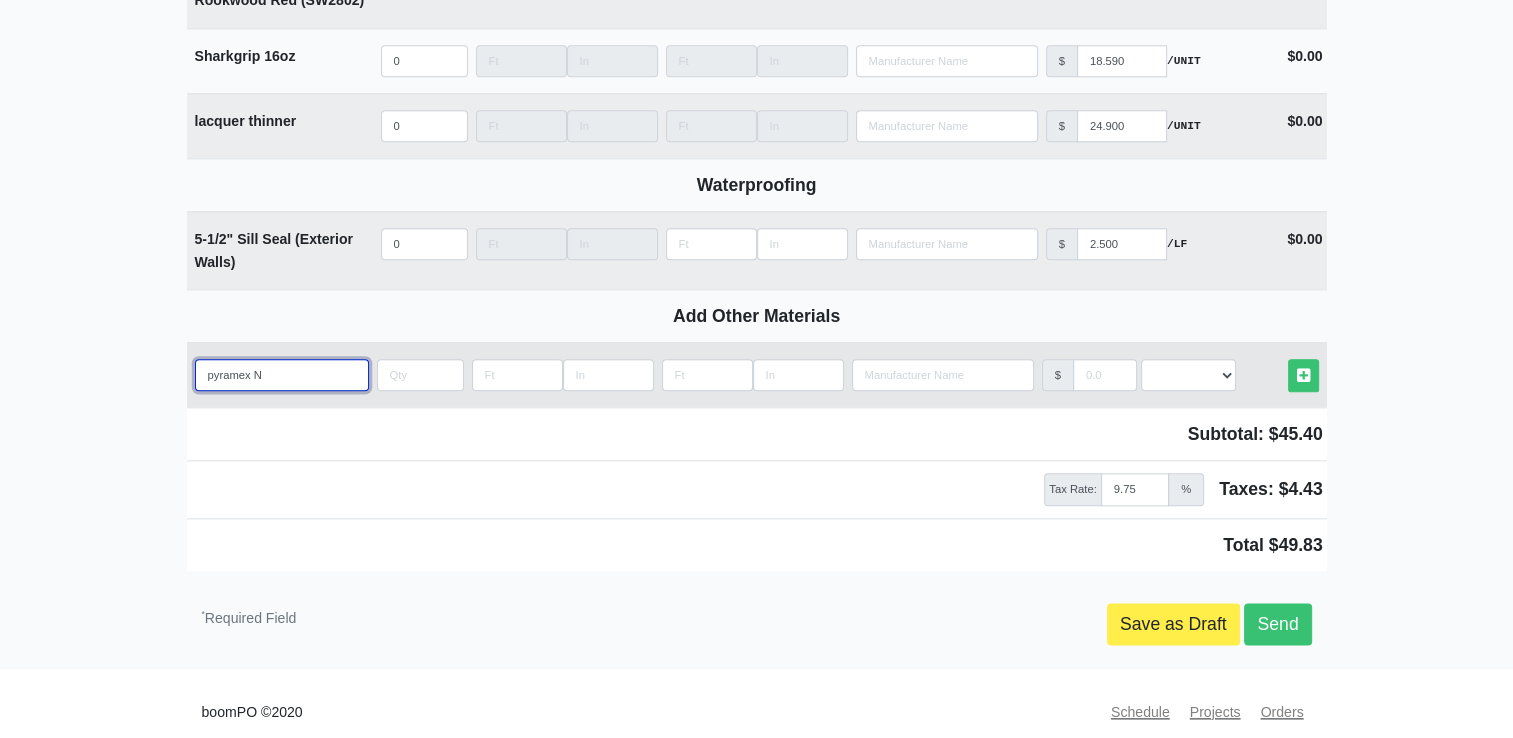 type on "pyramex N9" 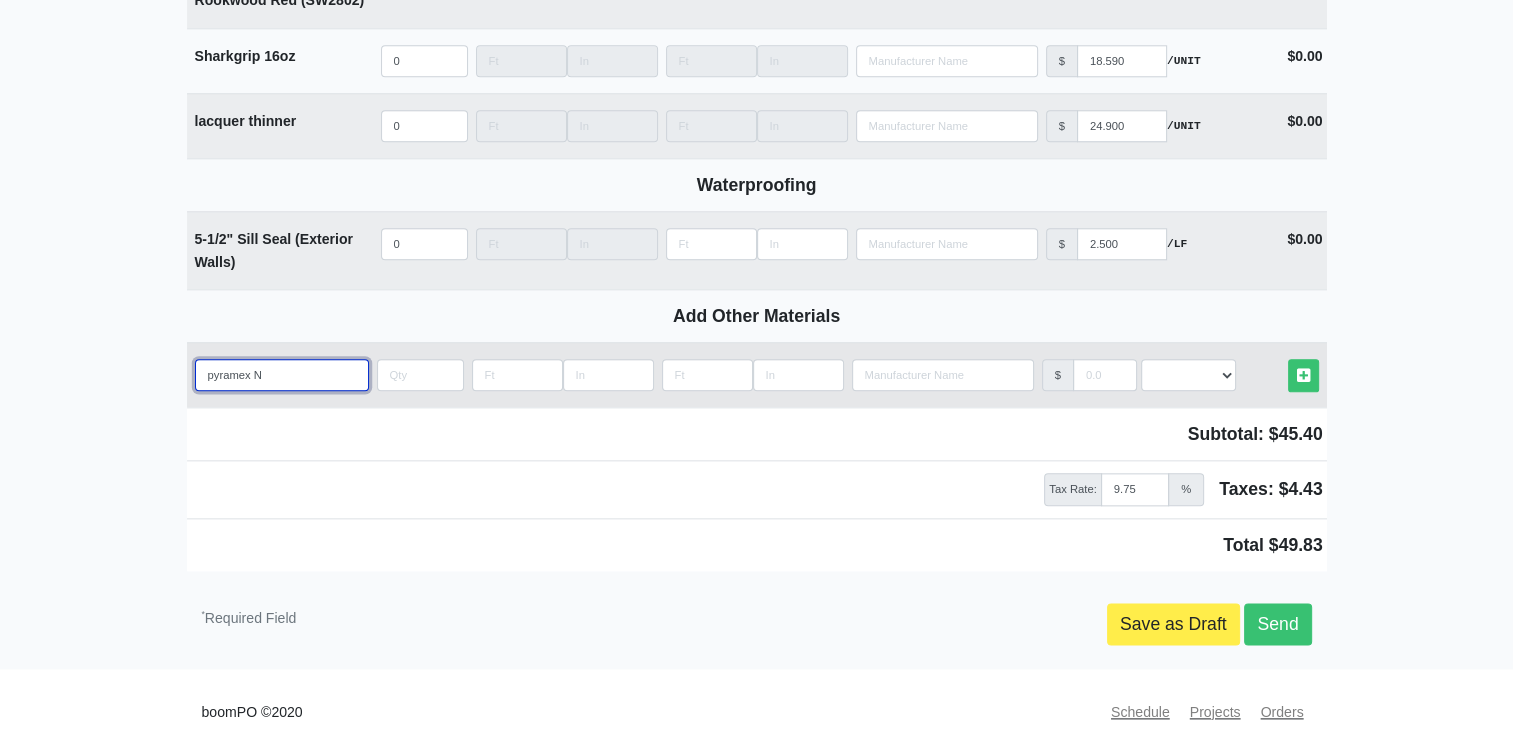 select 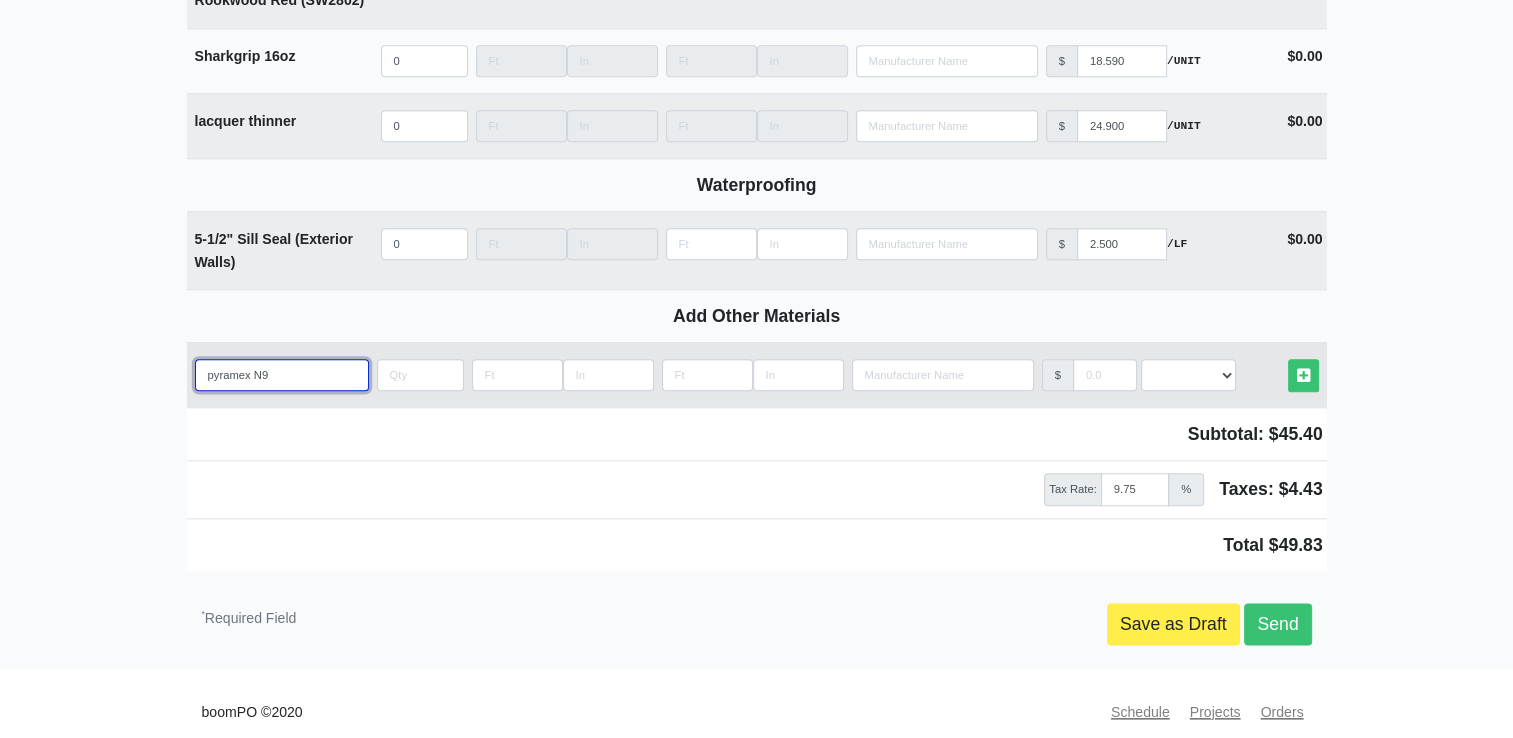 type on "pyramex N95" 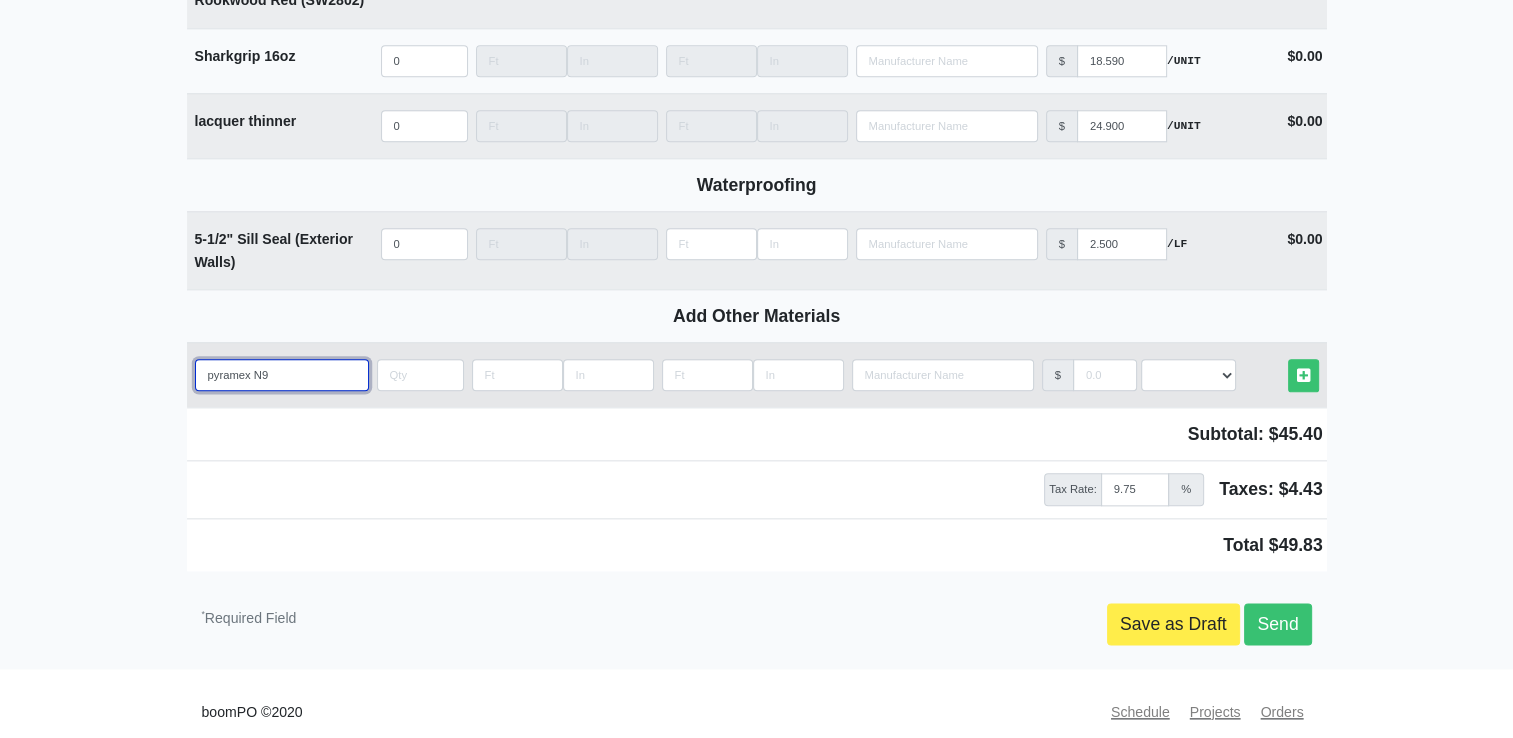 select 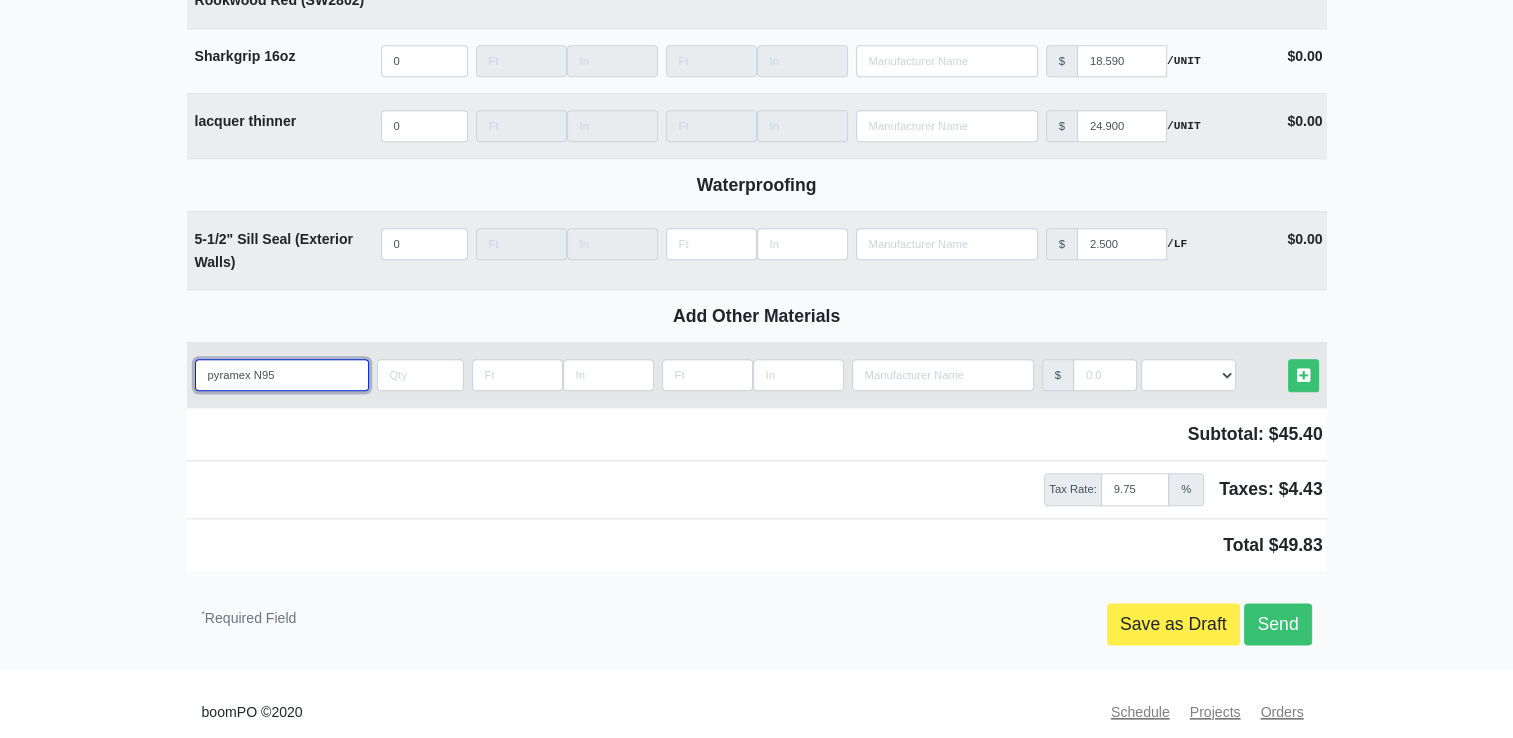 type on "pyramex N95" 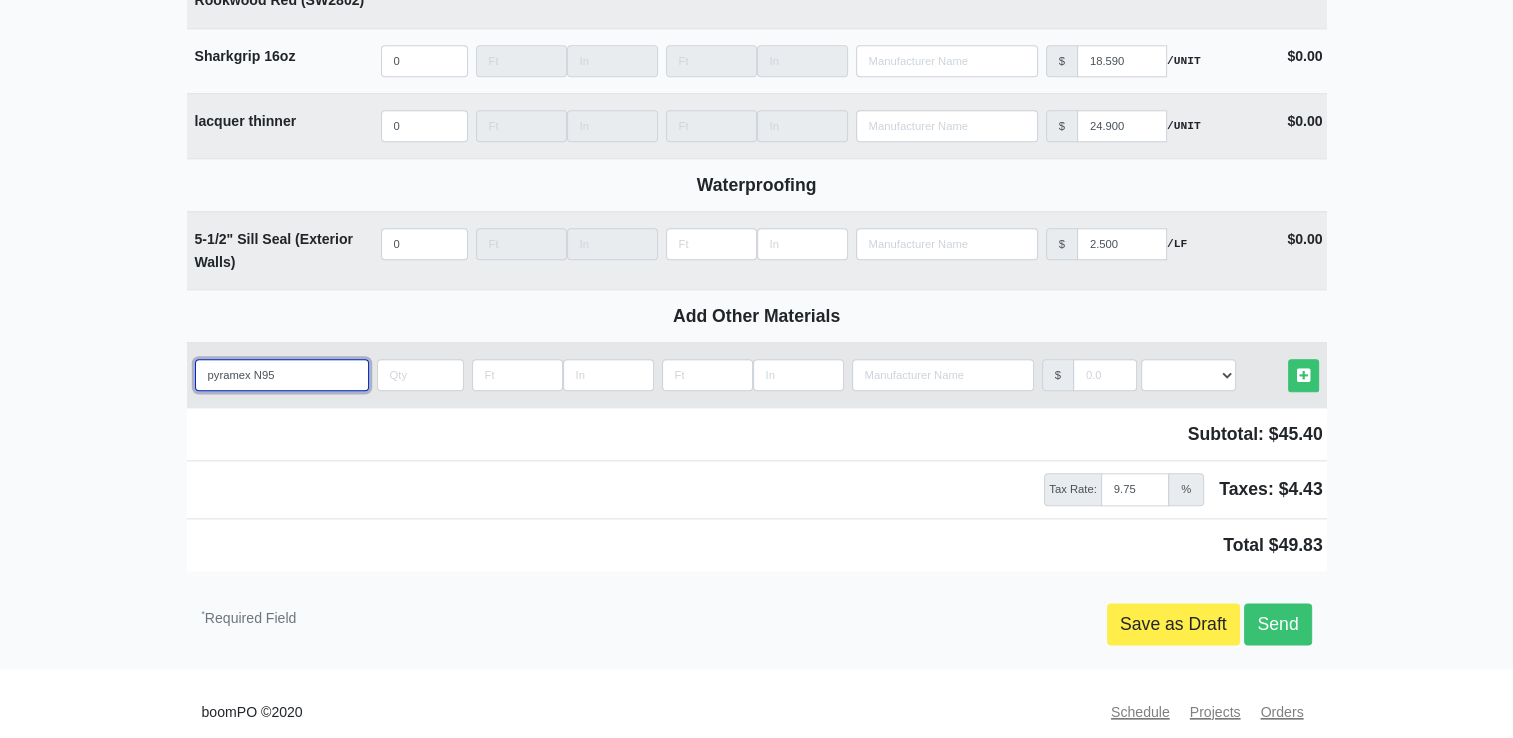 select 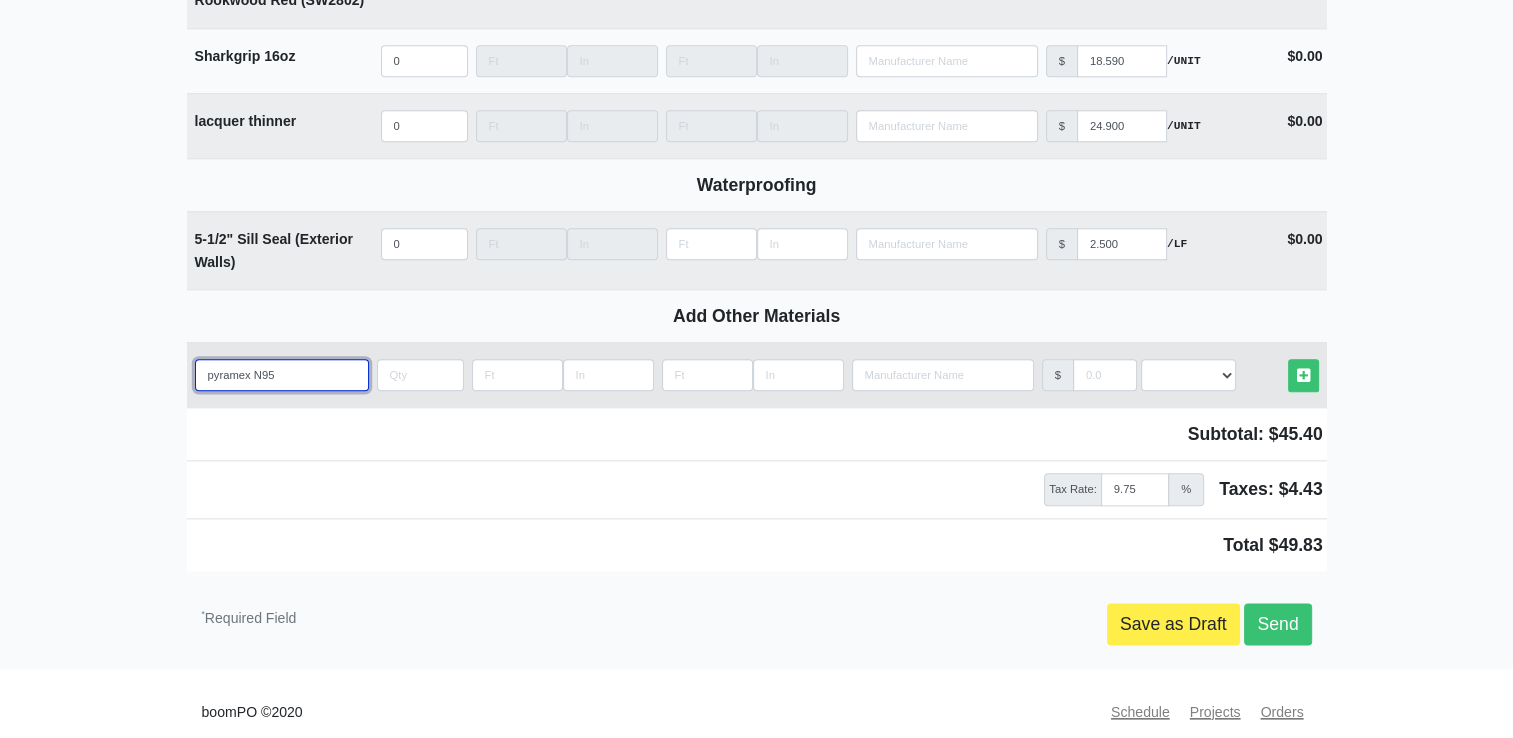 type on "pyramex N95 m" 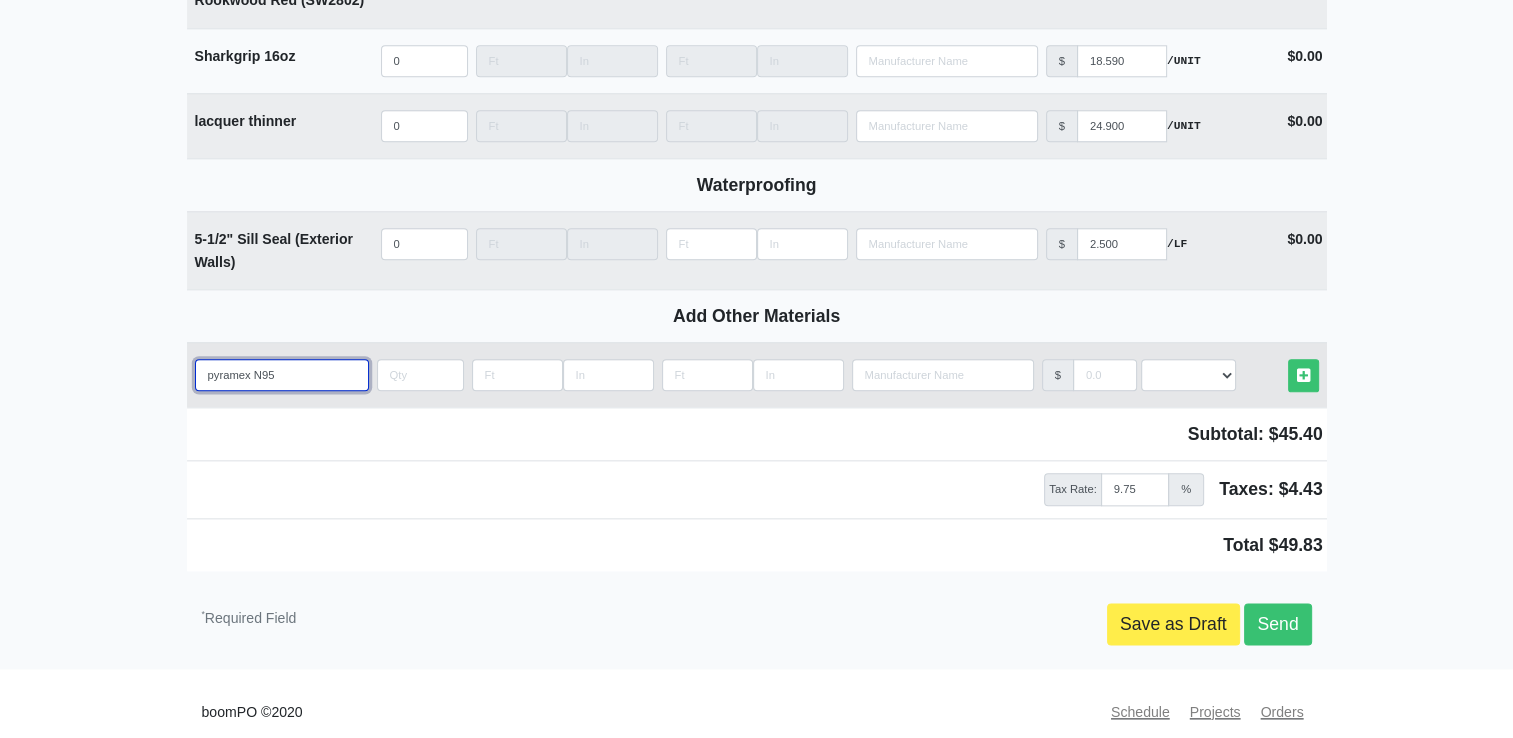 select 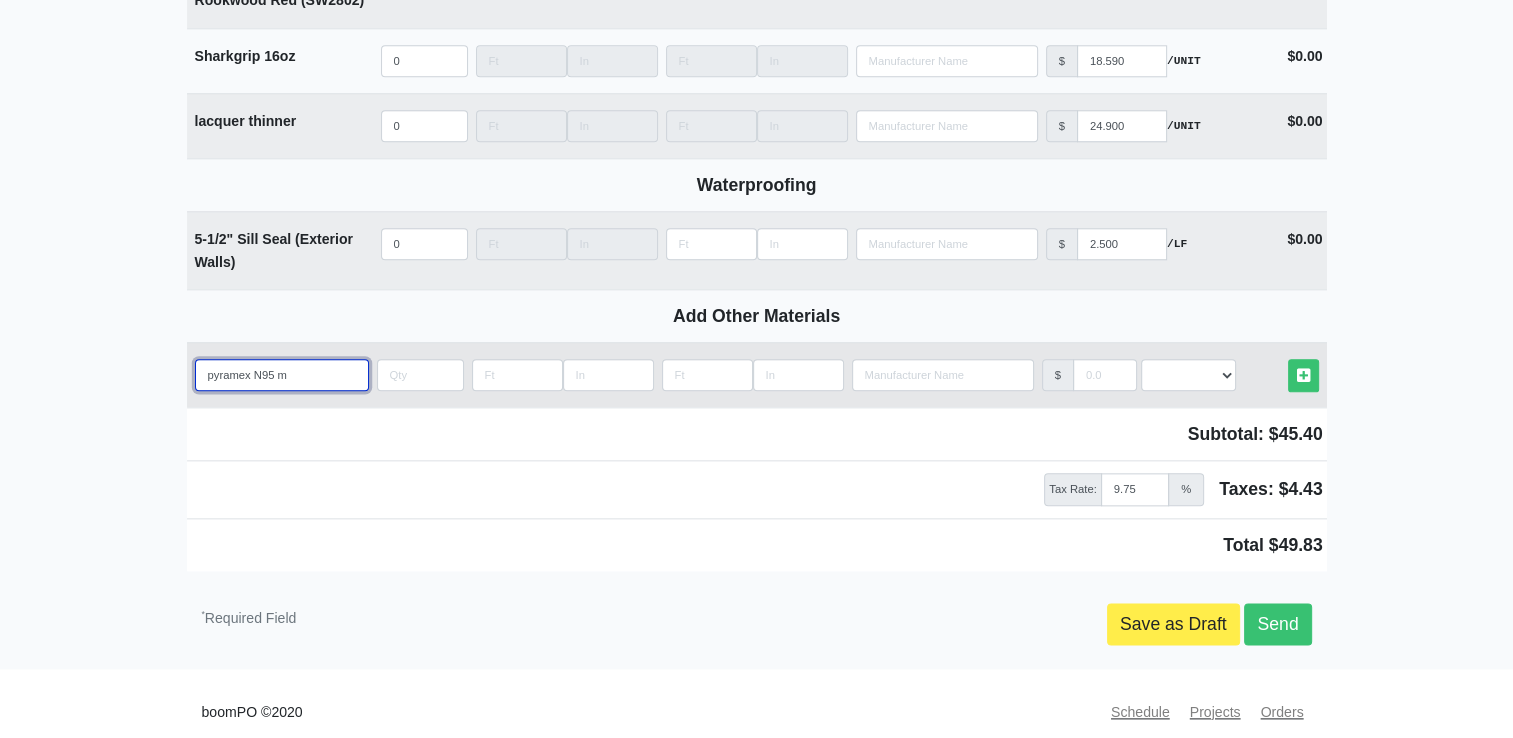 type on "pyramex N95 ma" 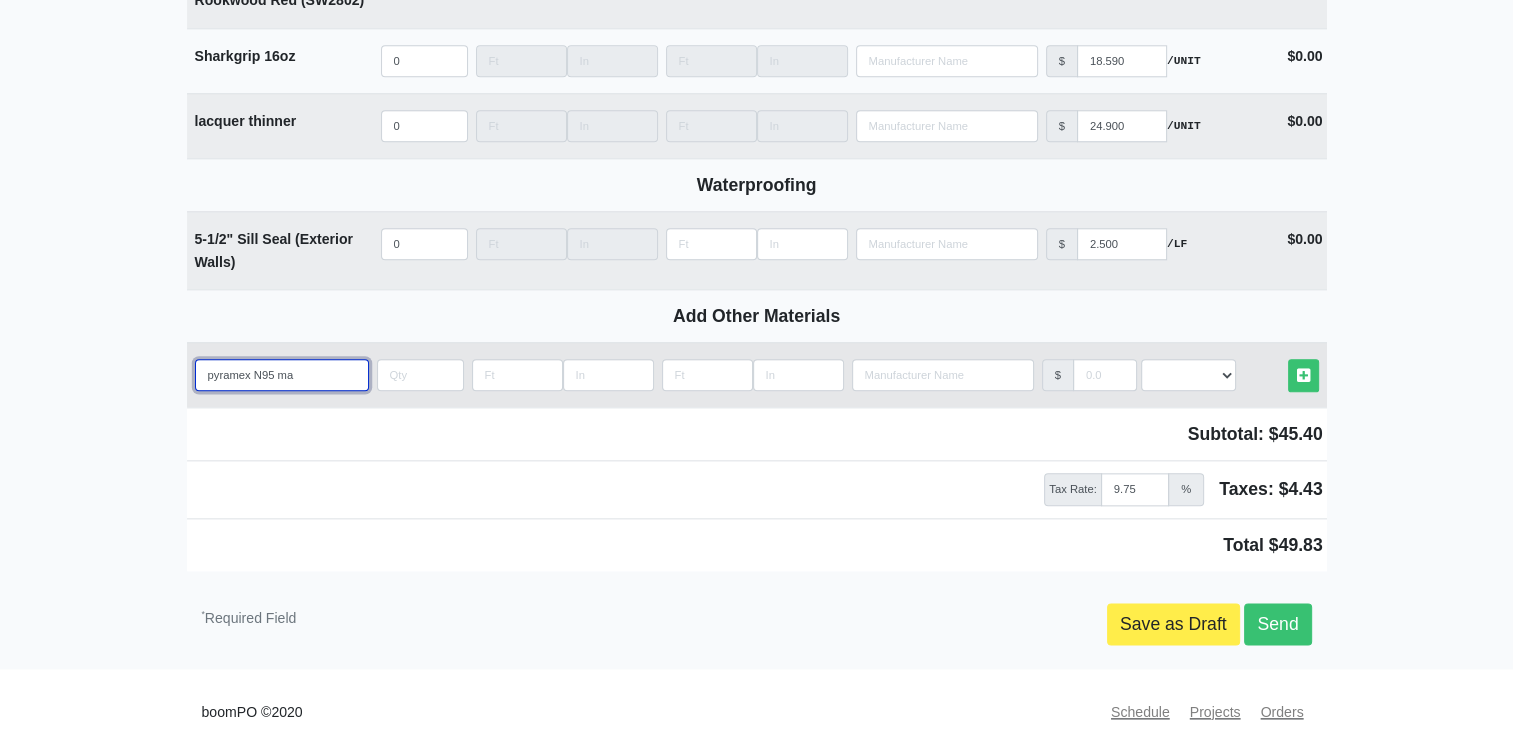 select 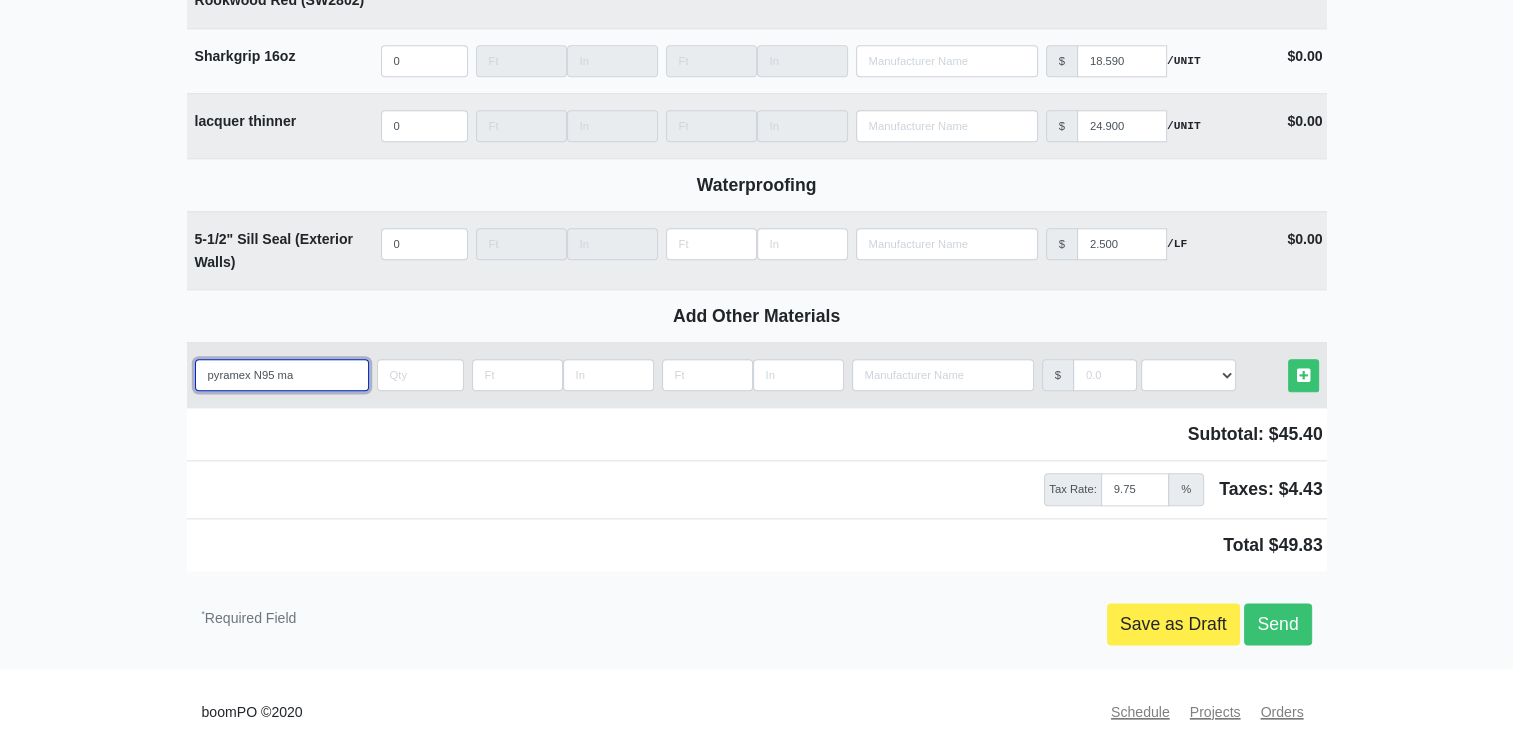 type on "pyramex N95 mas" 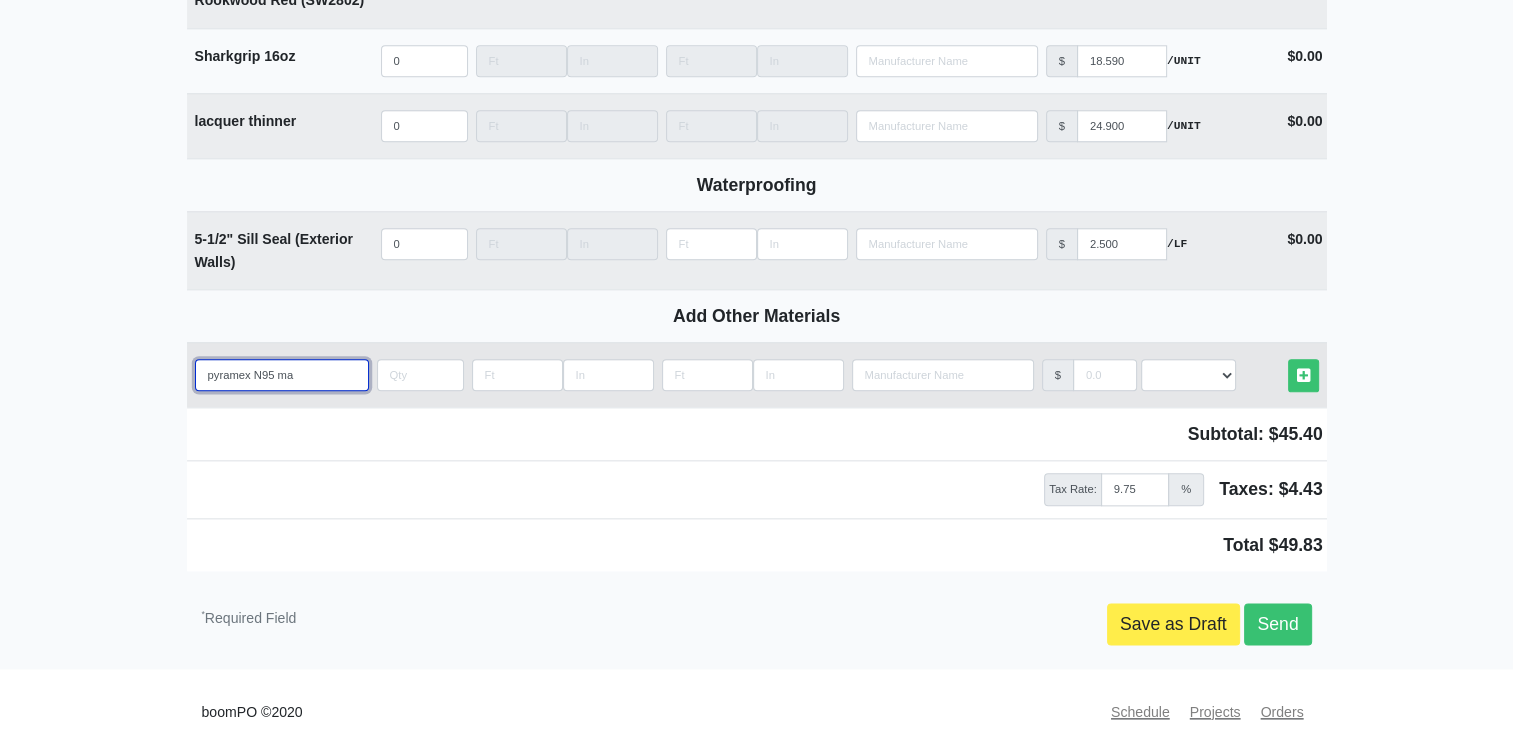 select 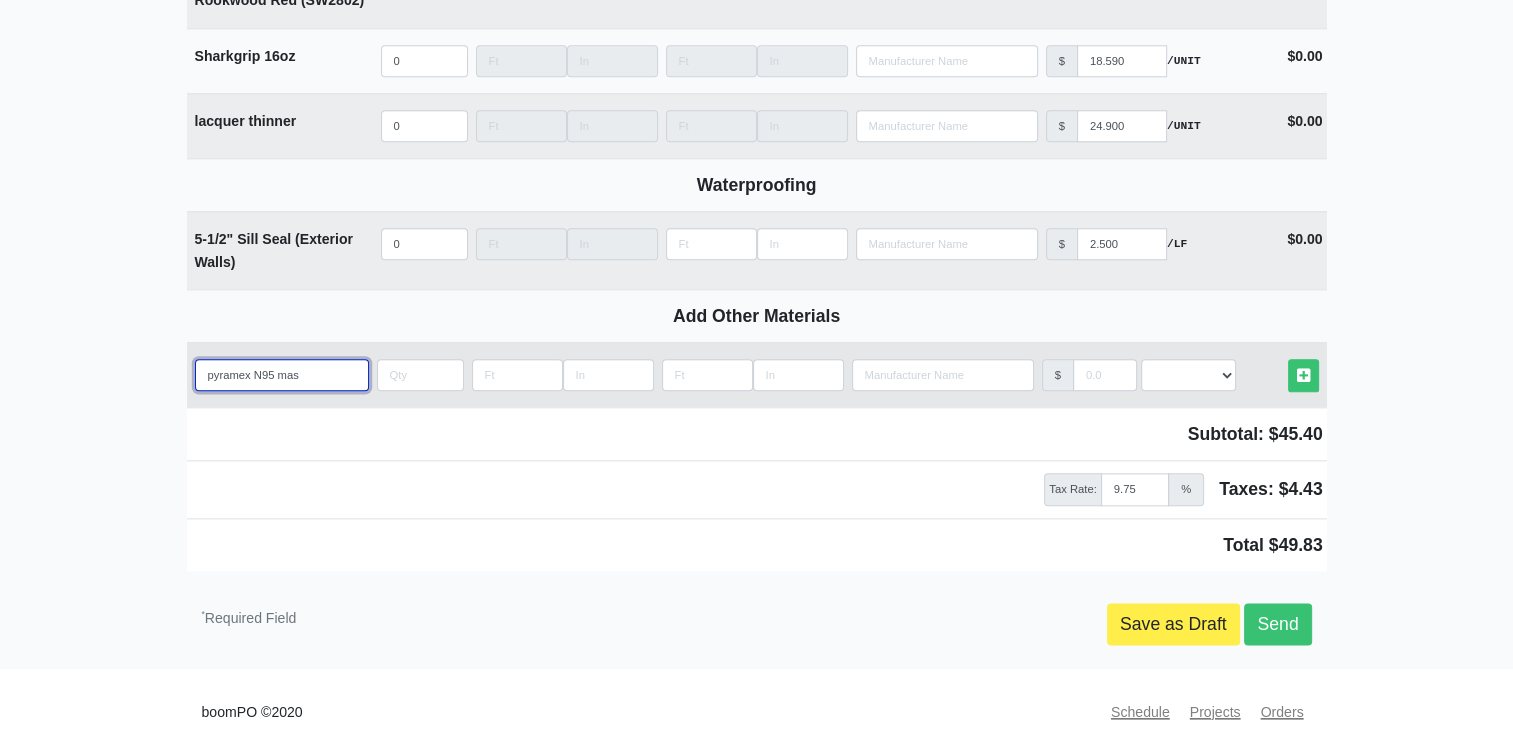 type on "pyramex N95 mask" 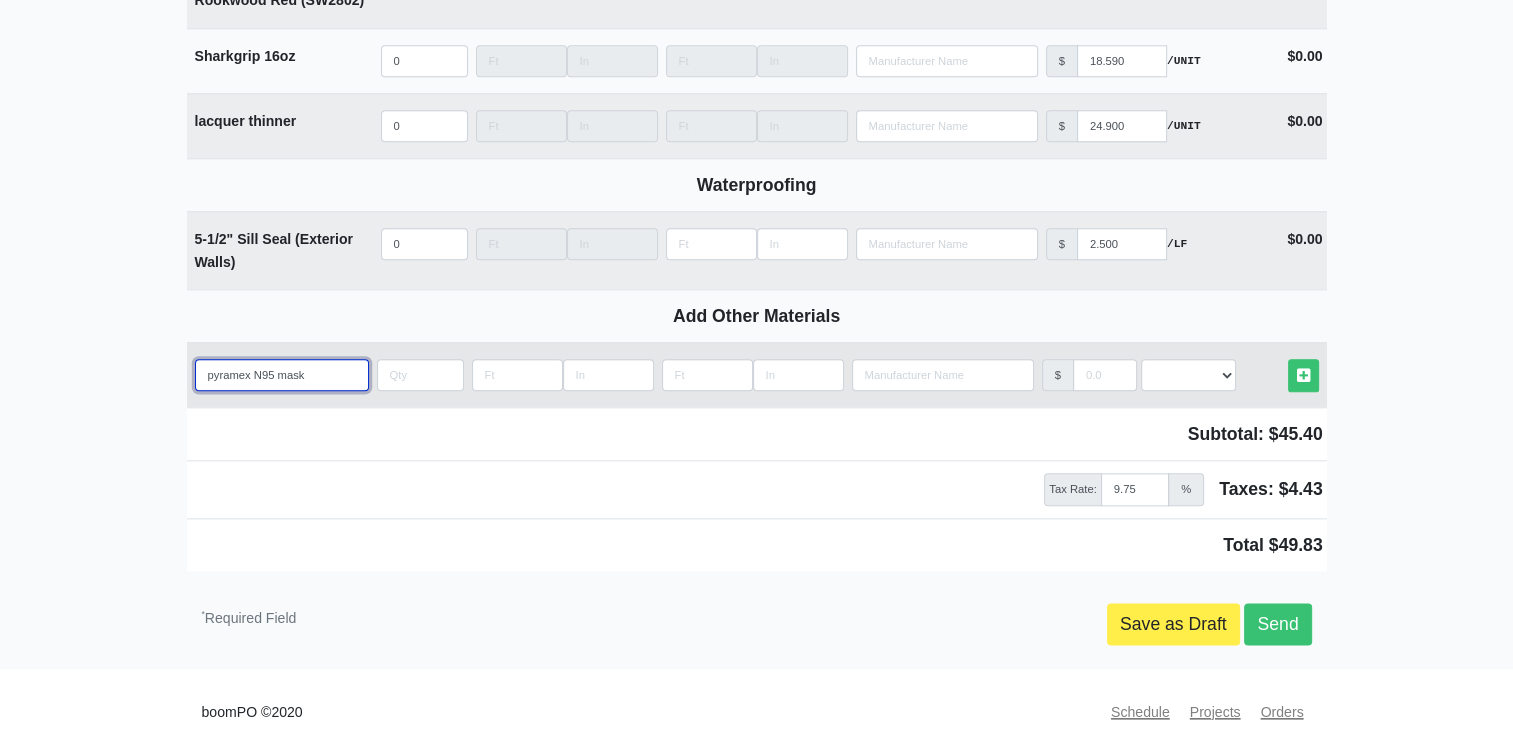 select 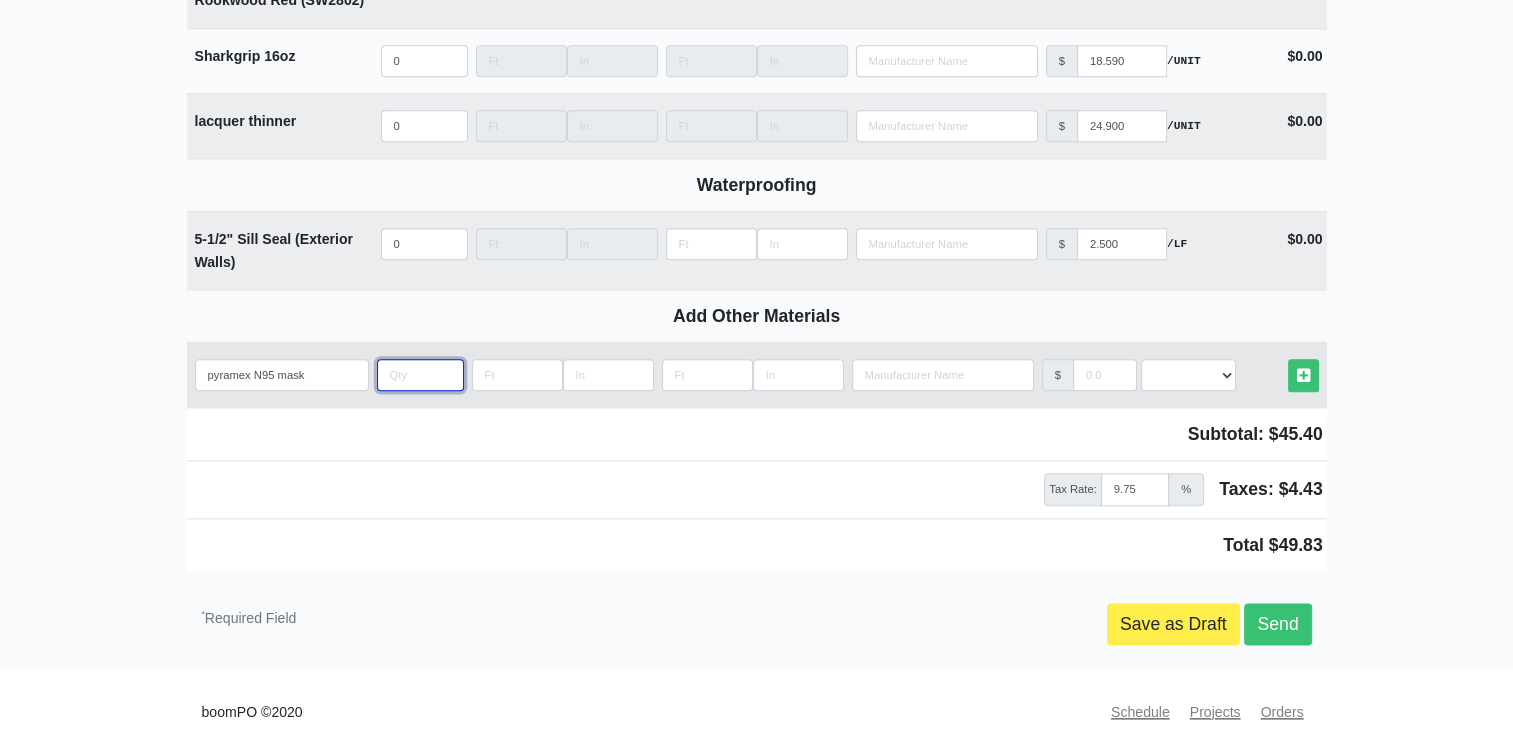 click at bounding box center (420, 375) 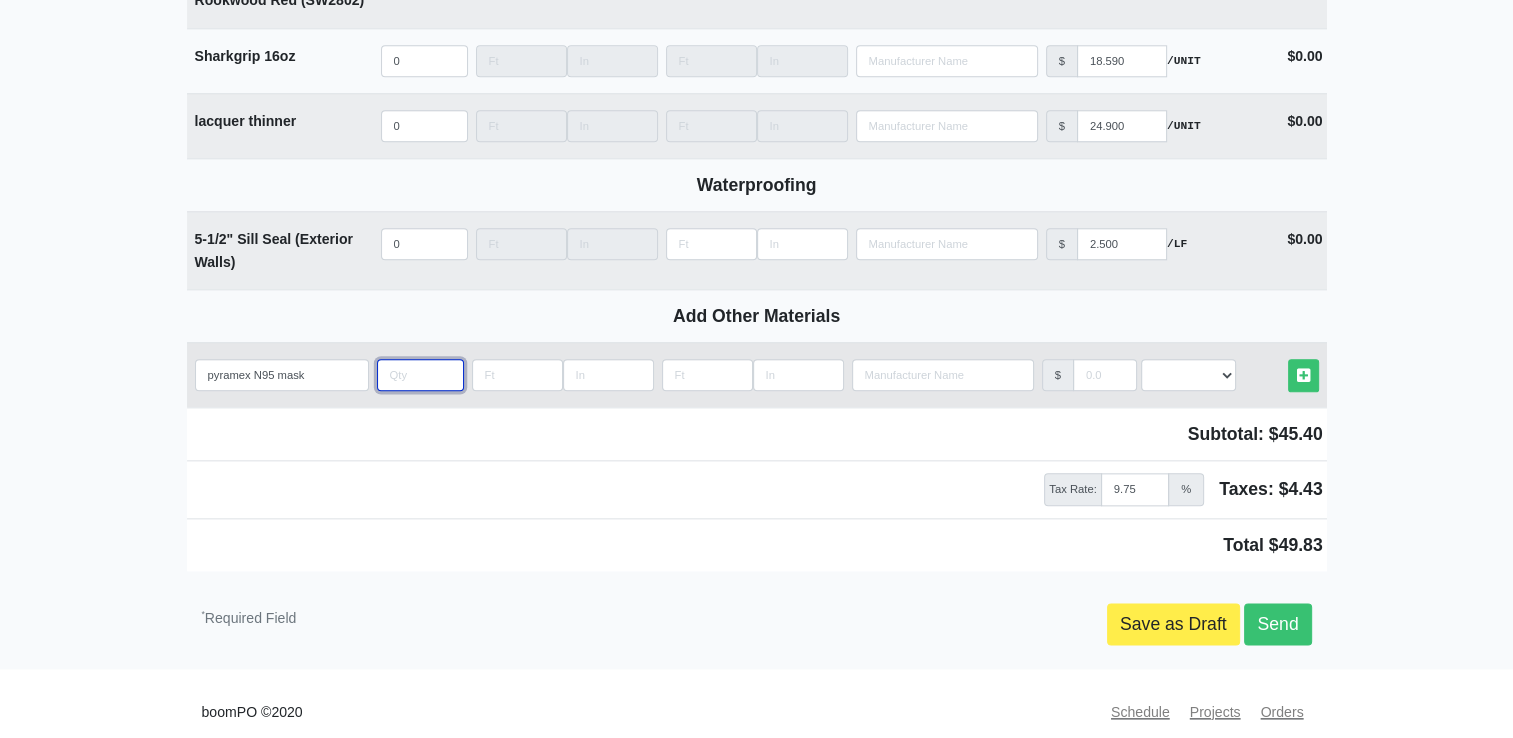 type on "5" 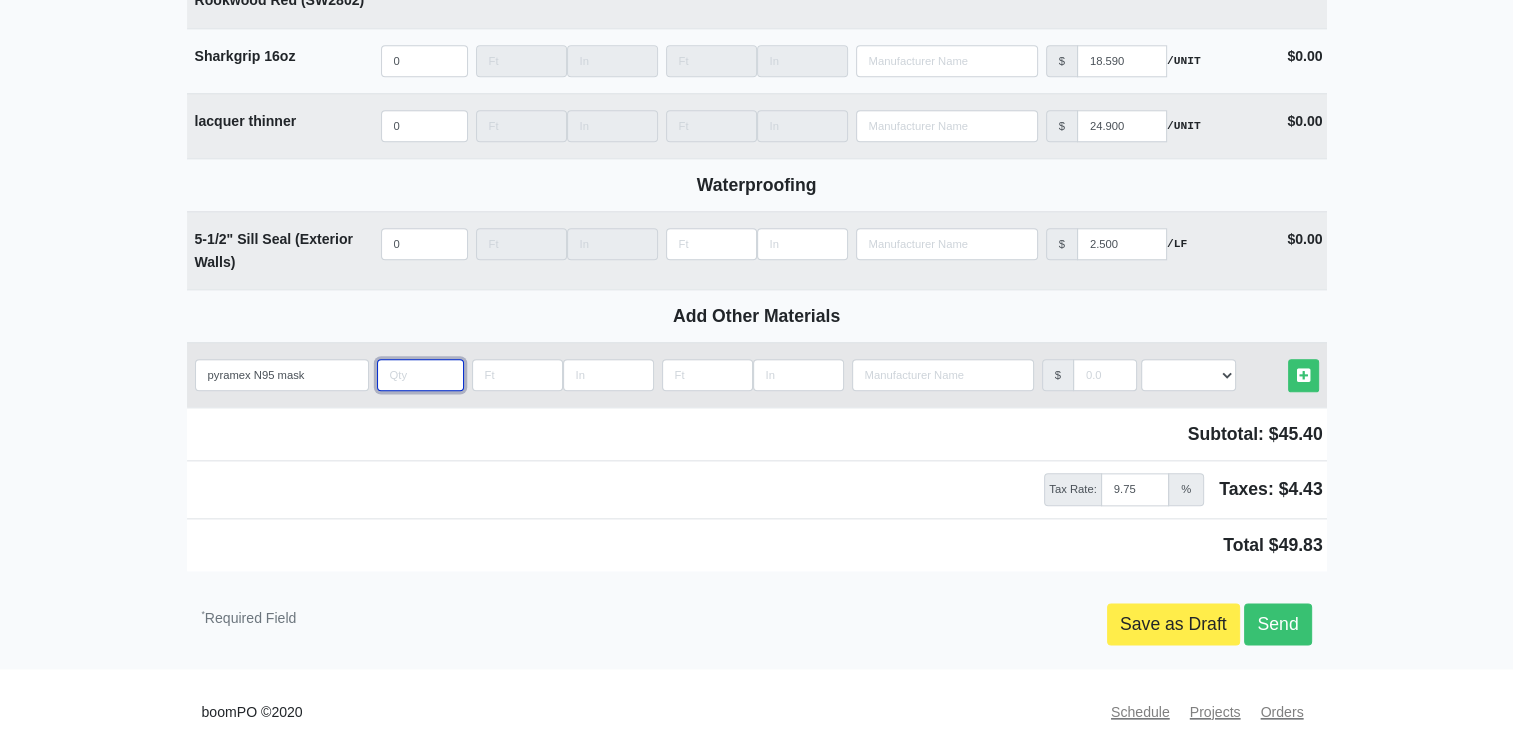 select 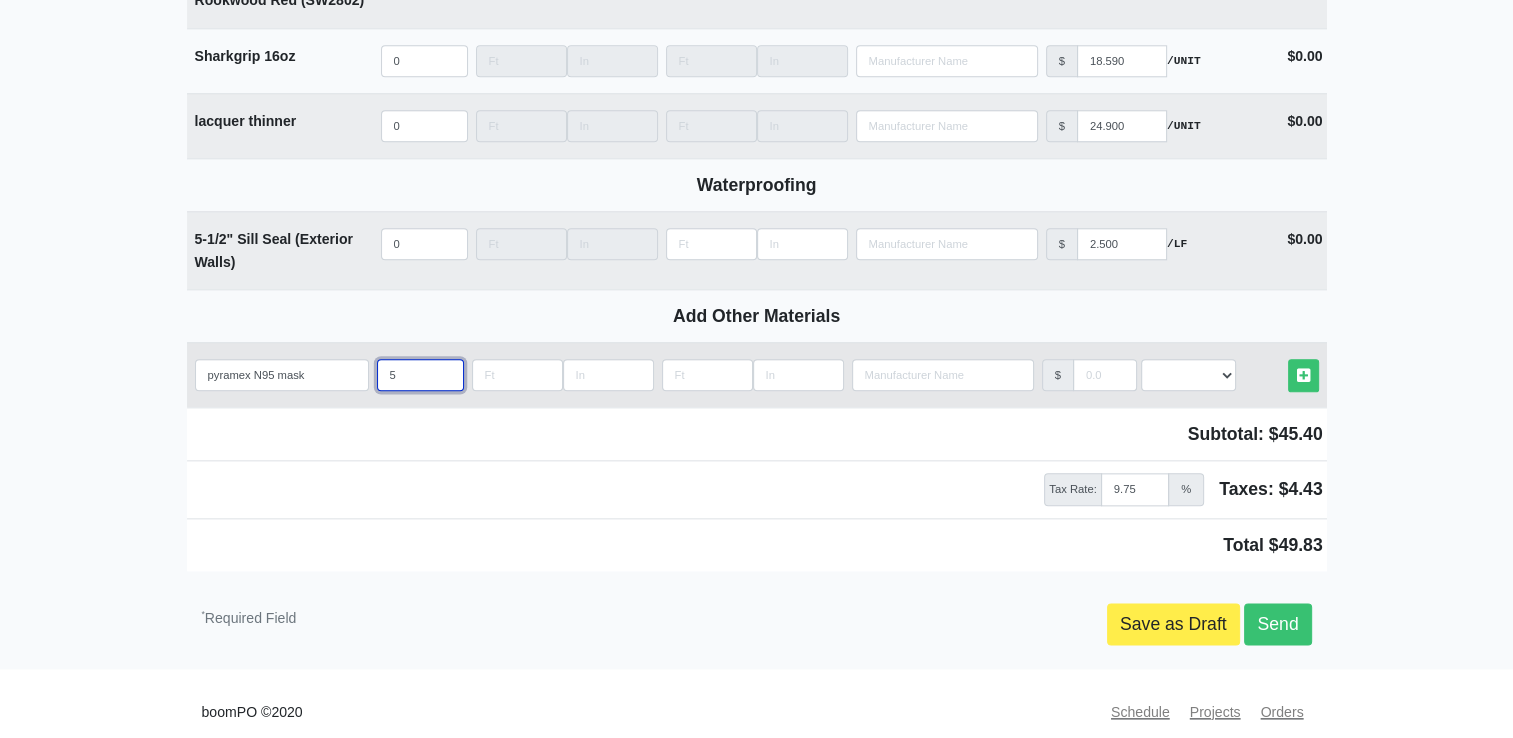 type on "5" 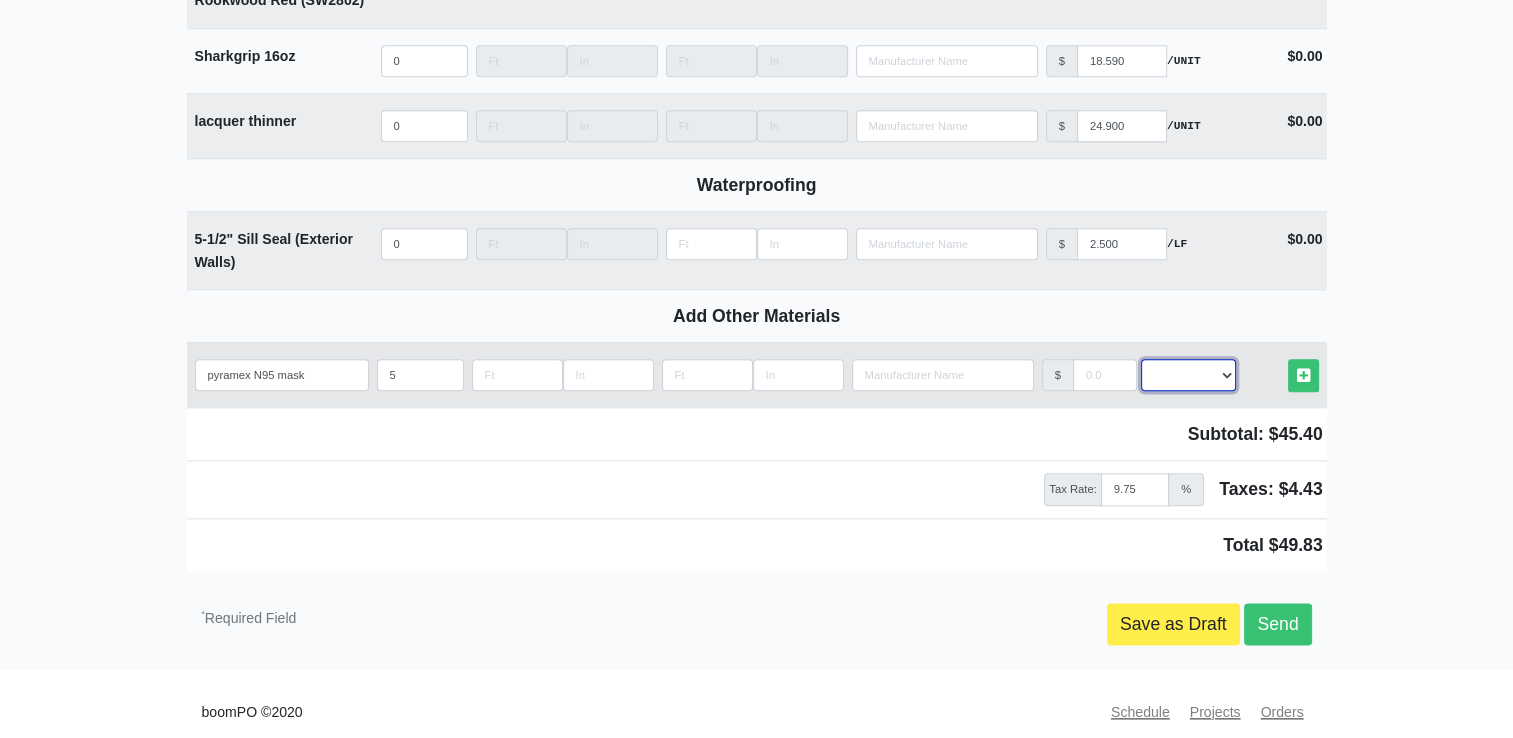 click on "Select an Option!   UNIT   MLF   LF   MSQFT   SQFT" at bounding box center (1188, 375) 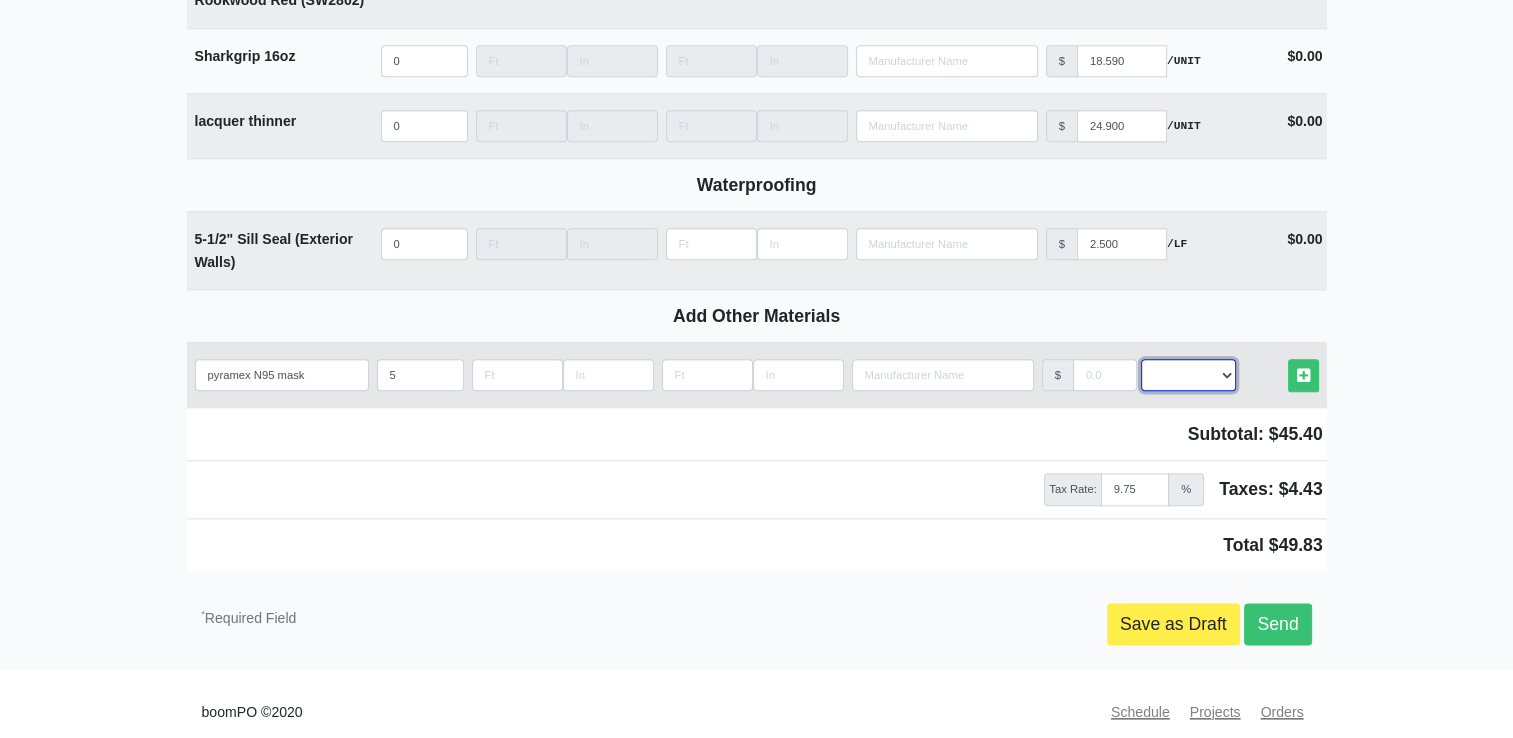 select on "2" 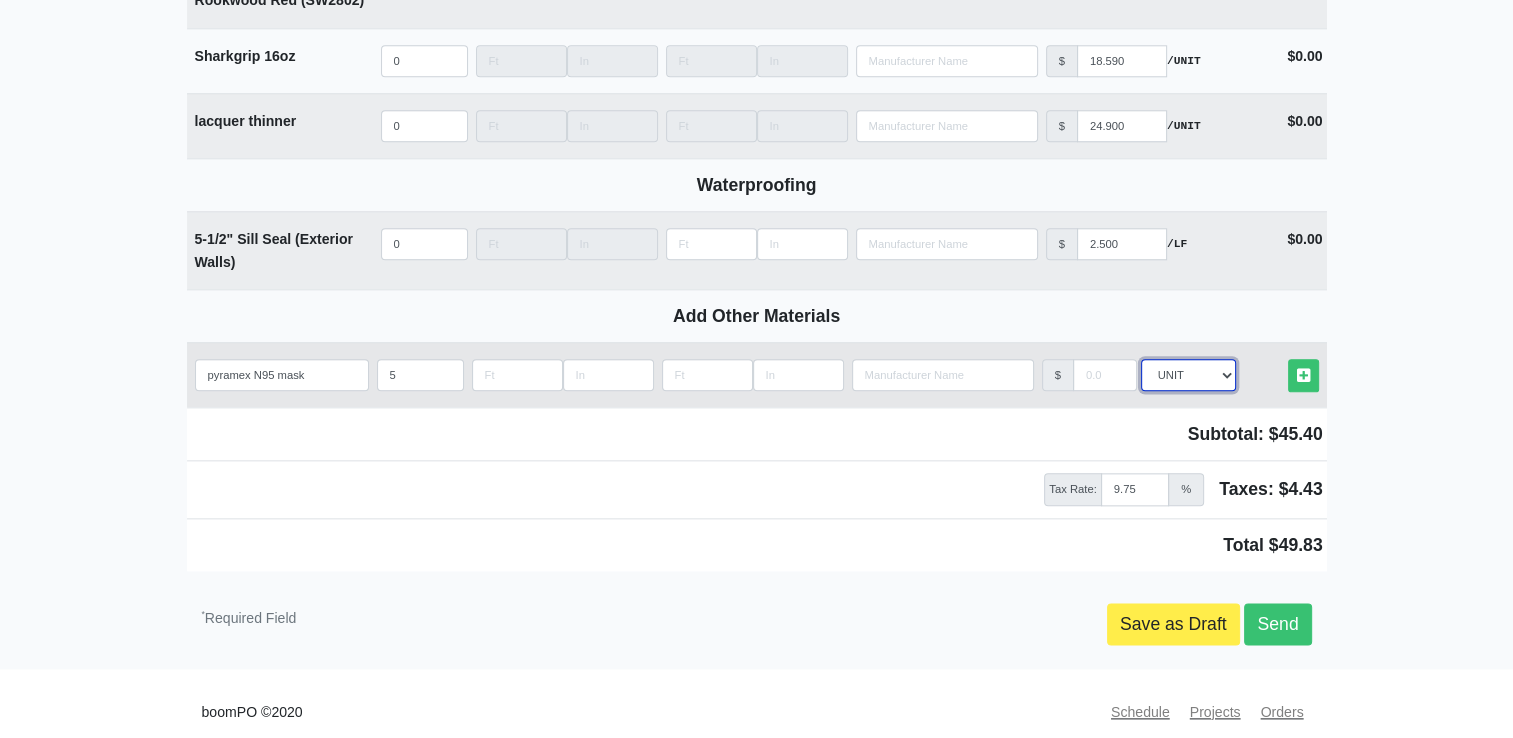 click on "Select an Option!   UNIT   MLF   LF   MSQFT   SQFT" at bounding box center [1188, 375] 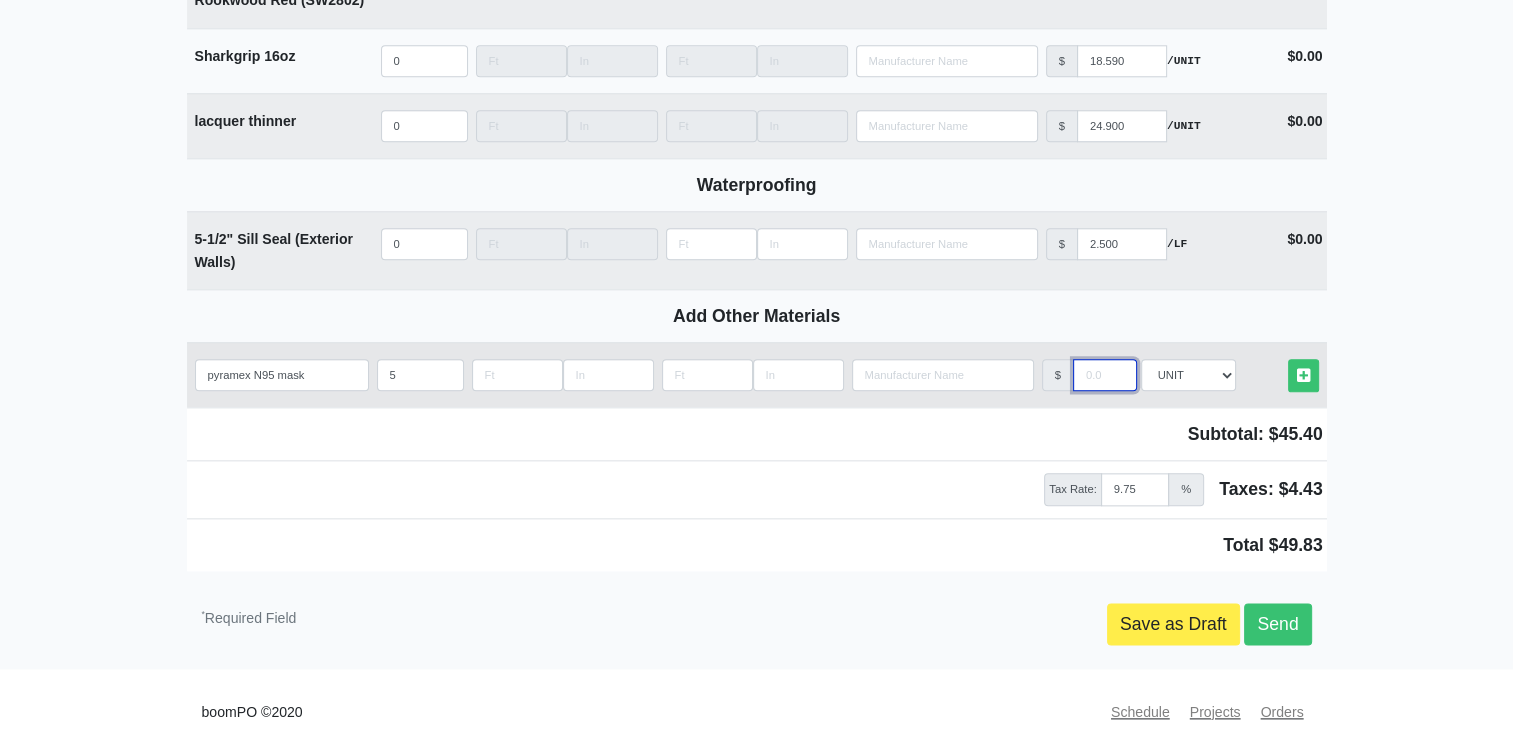 click at bounding box center (1105, 375) 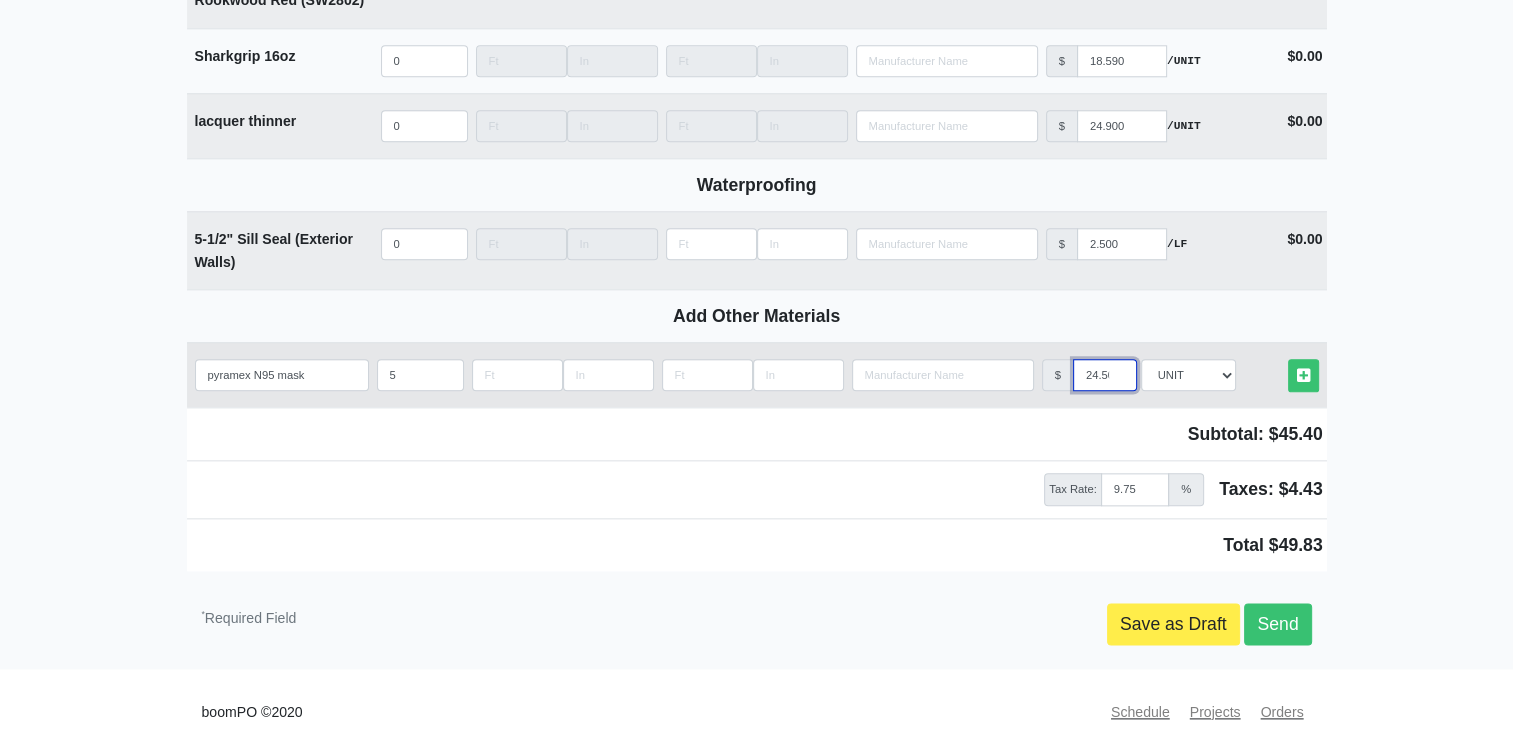 scroll, scrollTop: 0, scrollLeft: 4, axis: horizontal 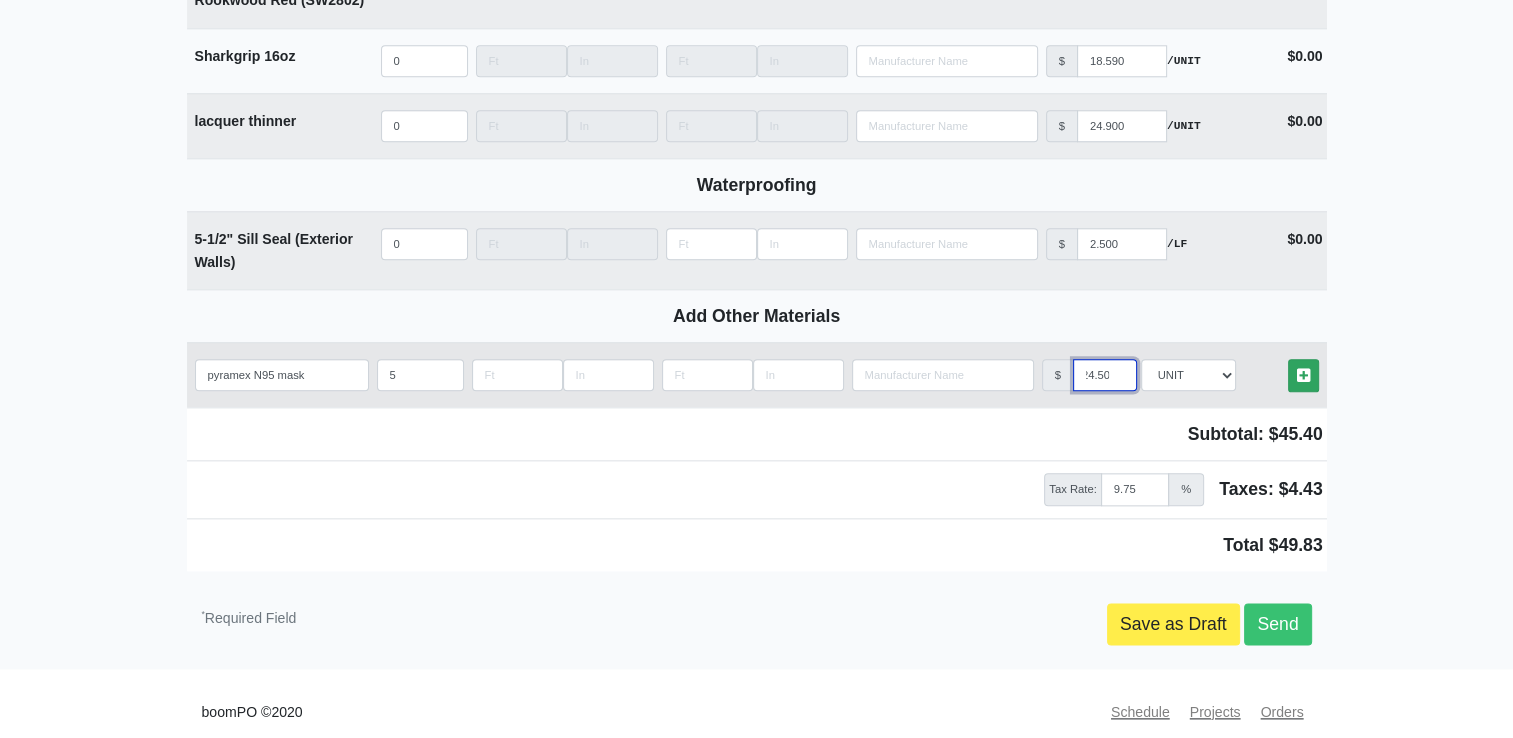 type on "24.50" 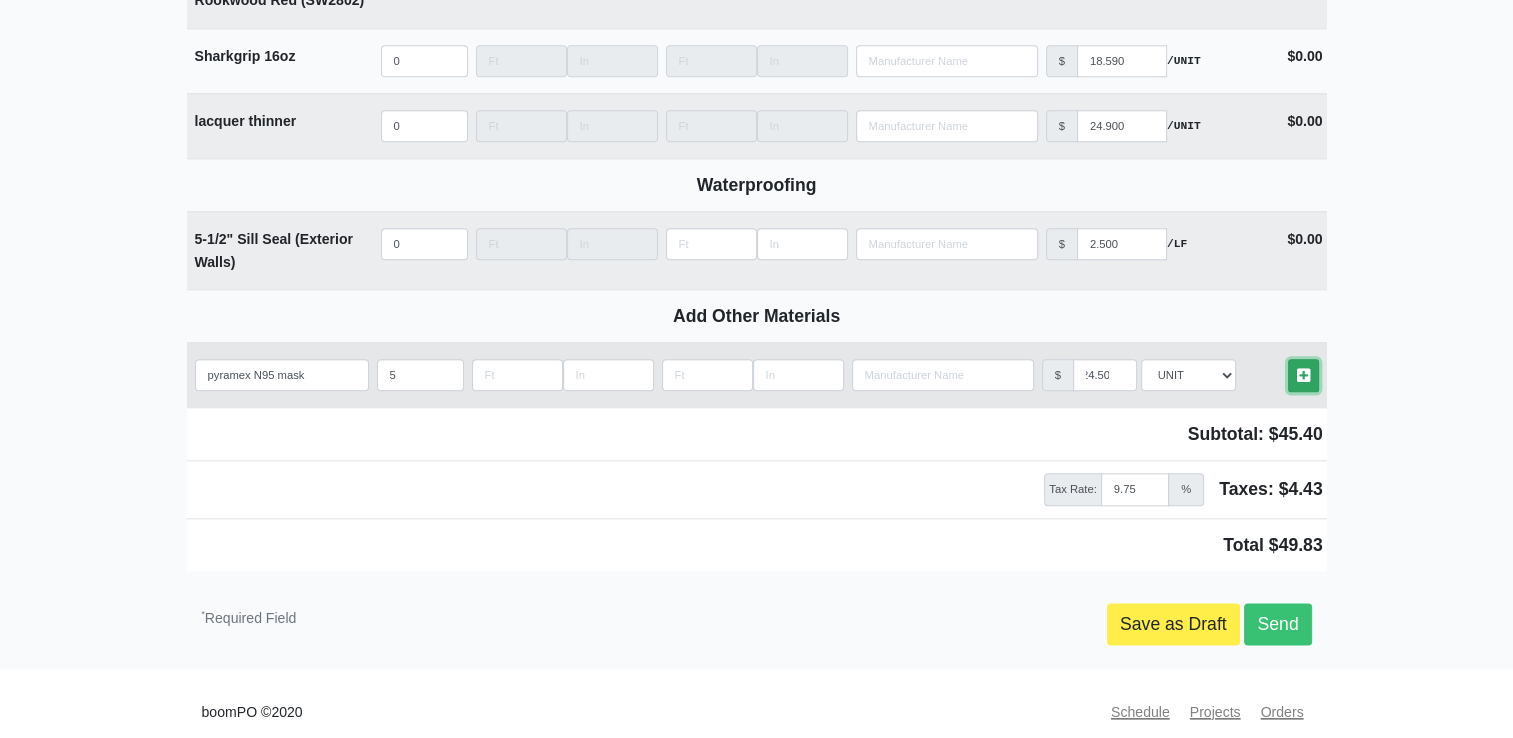click at bounding box center (1303, 375) 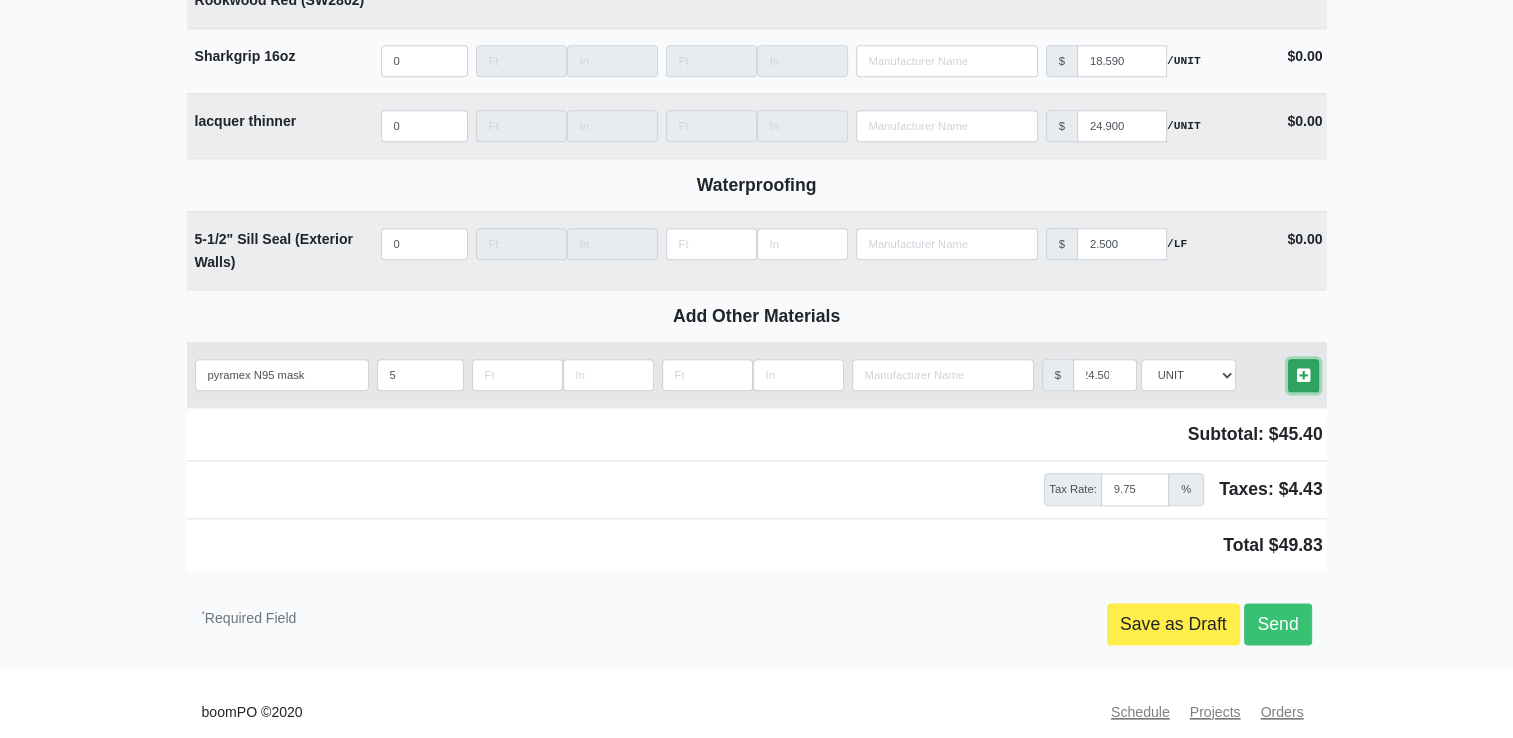 type 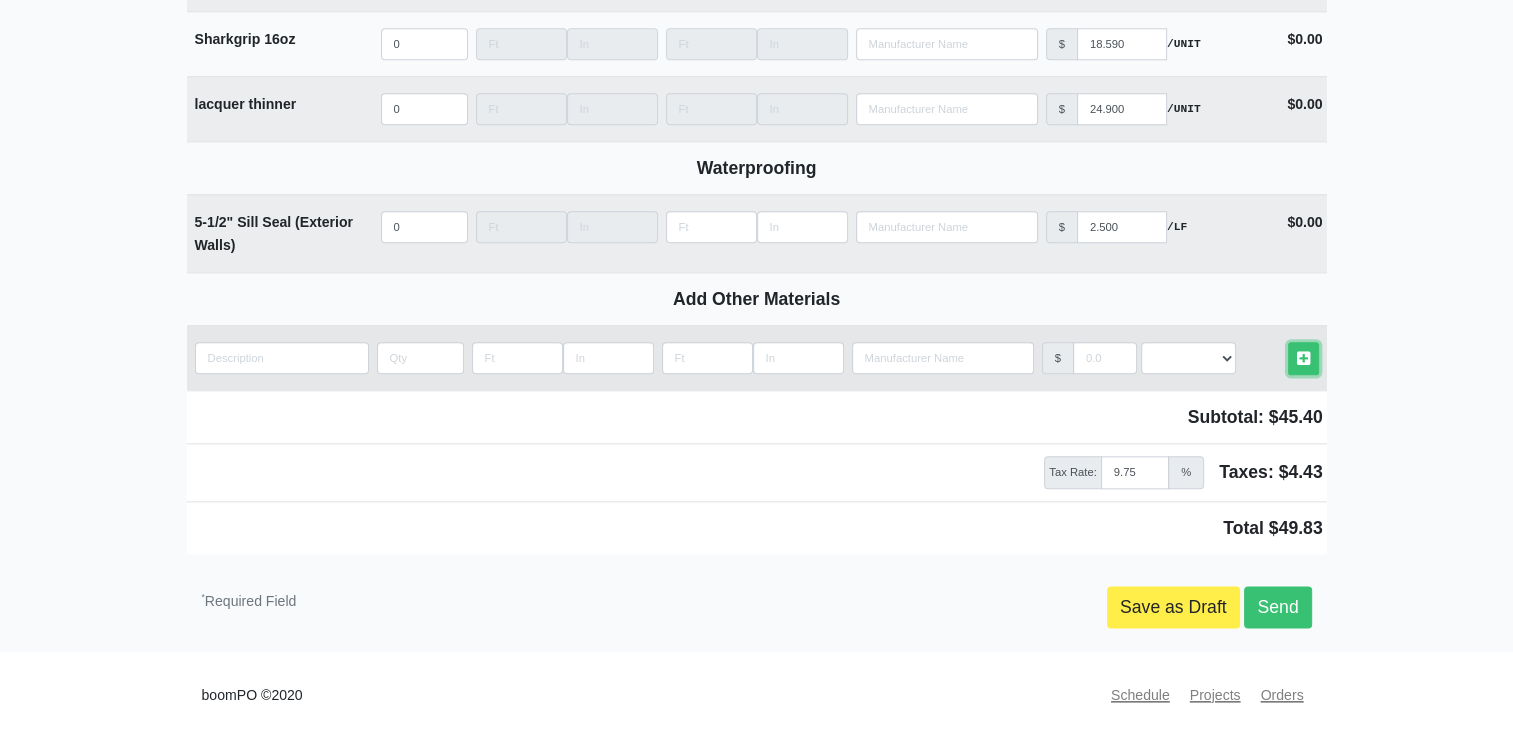 scroll, scrollTop: 0, scrollLeft: 0, axis: both 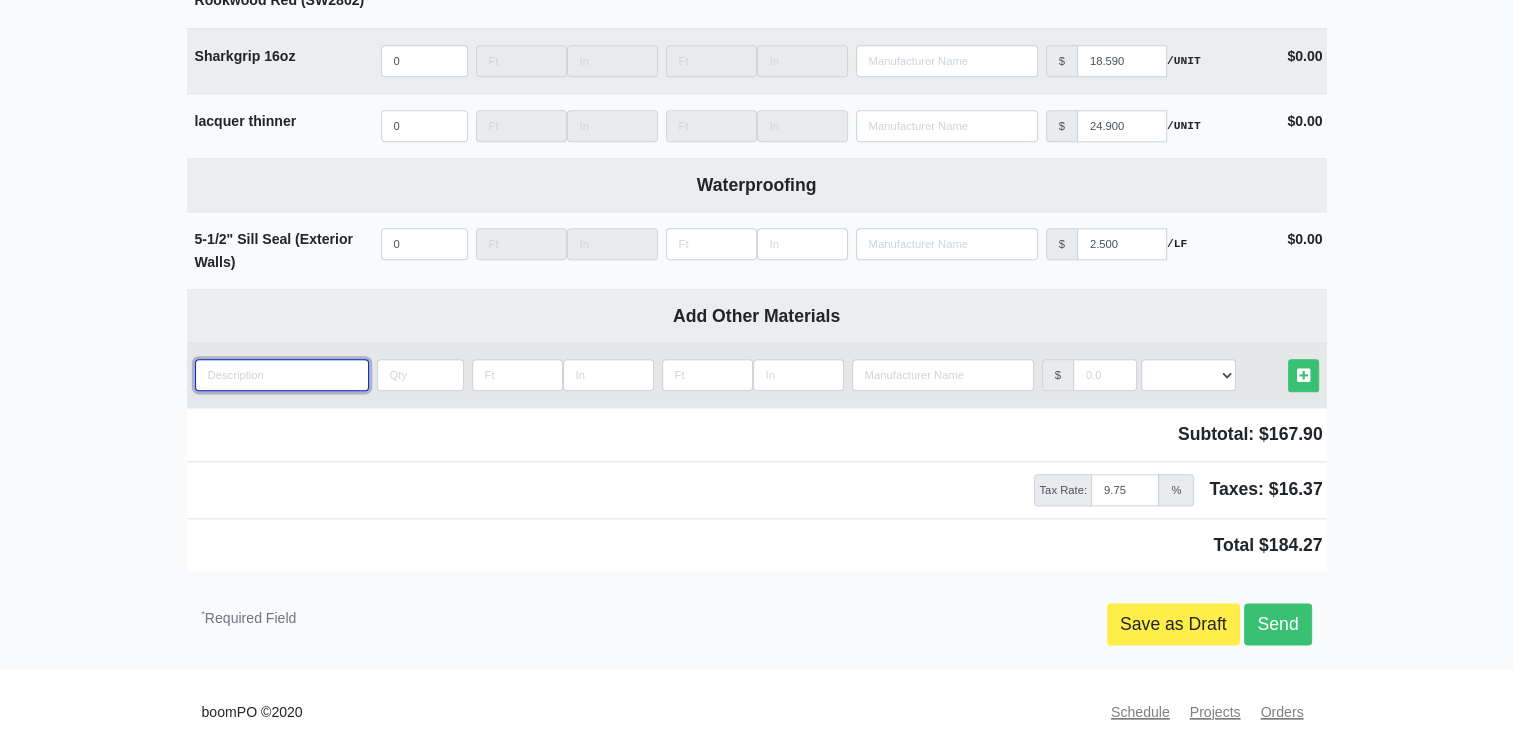 click at bounding box center [282, 375] 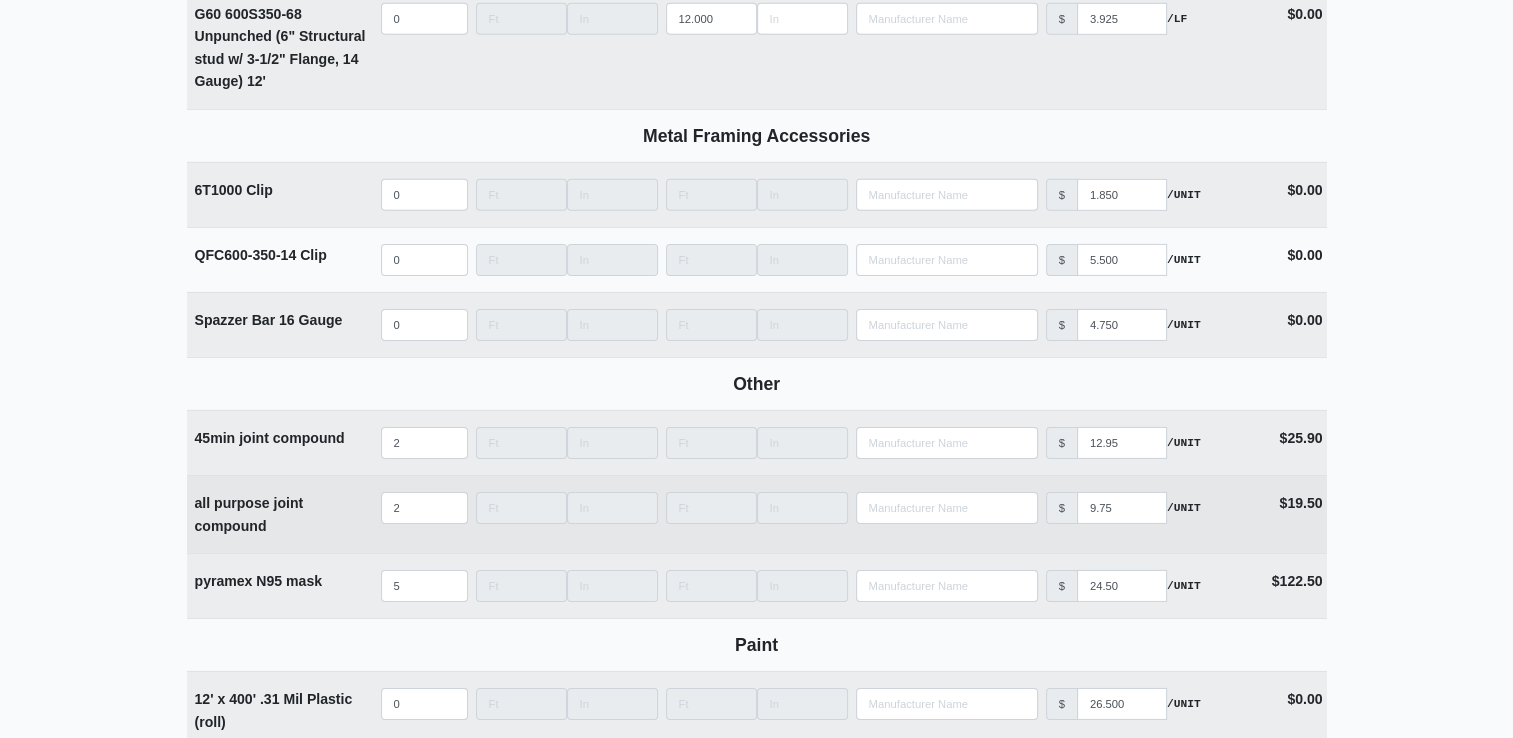 scroll, scrollTop: 6501, scrollLeft: 0, axis: vertical 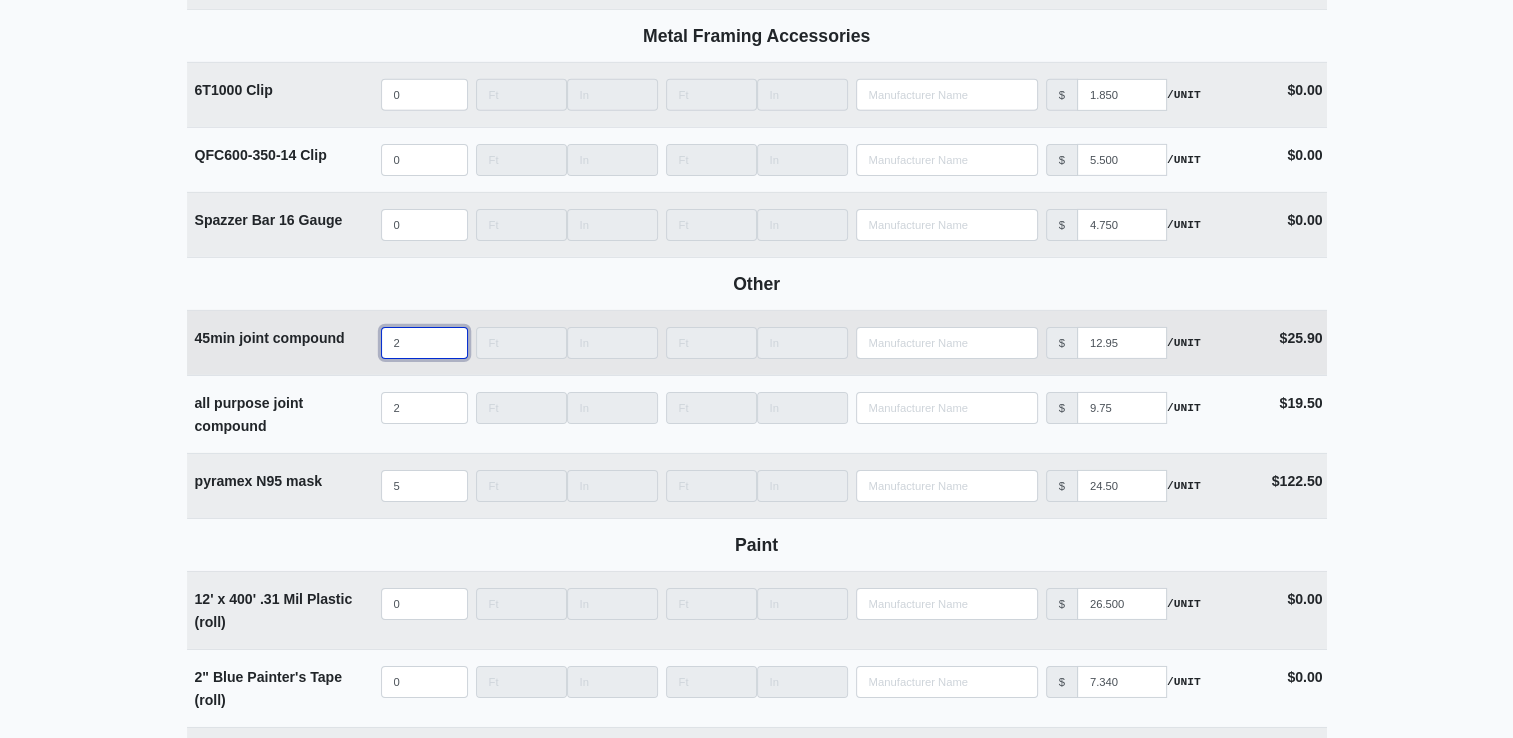select 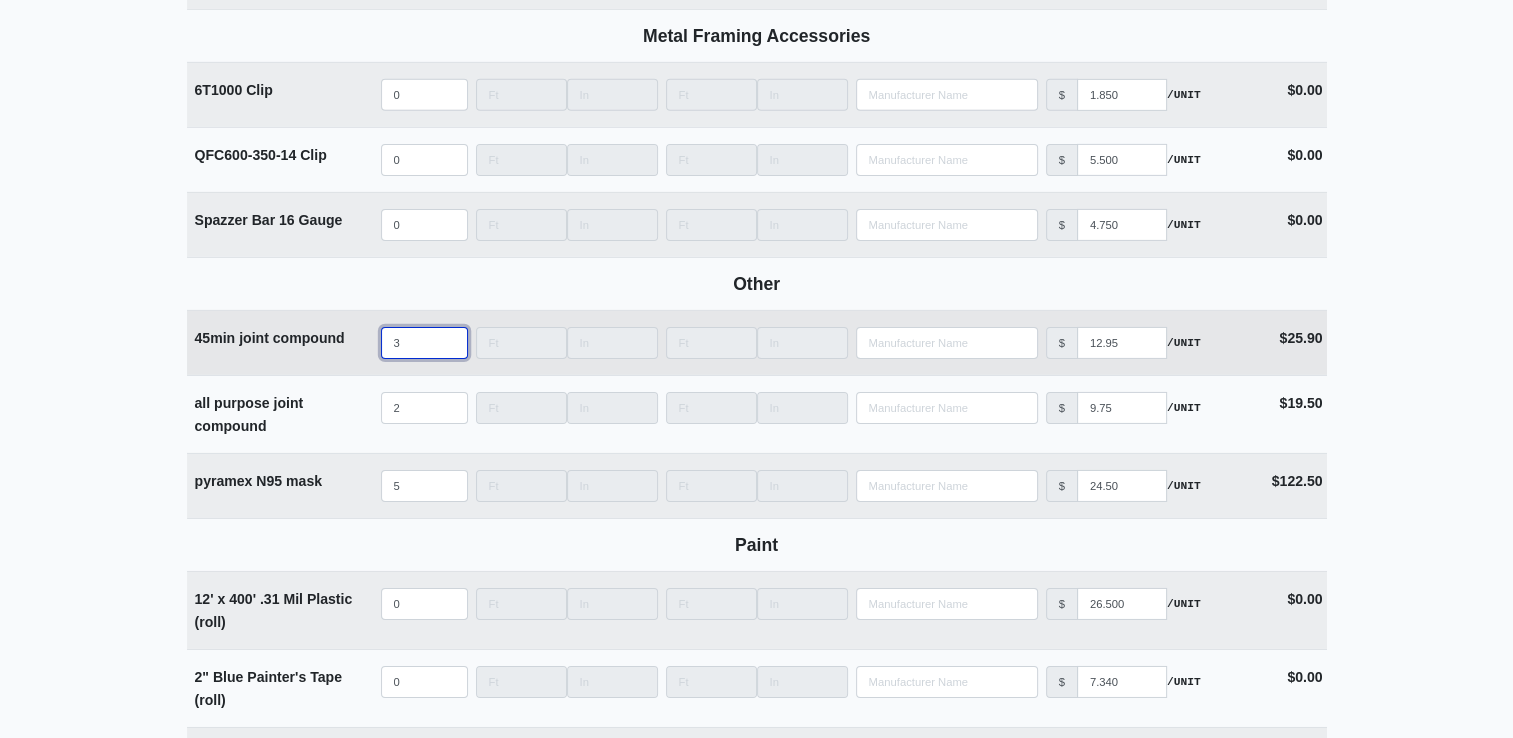 type on "3" 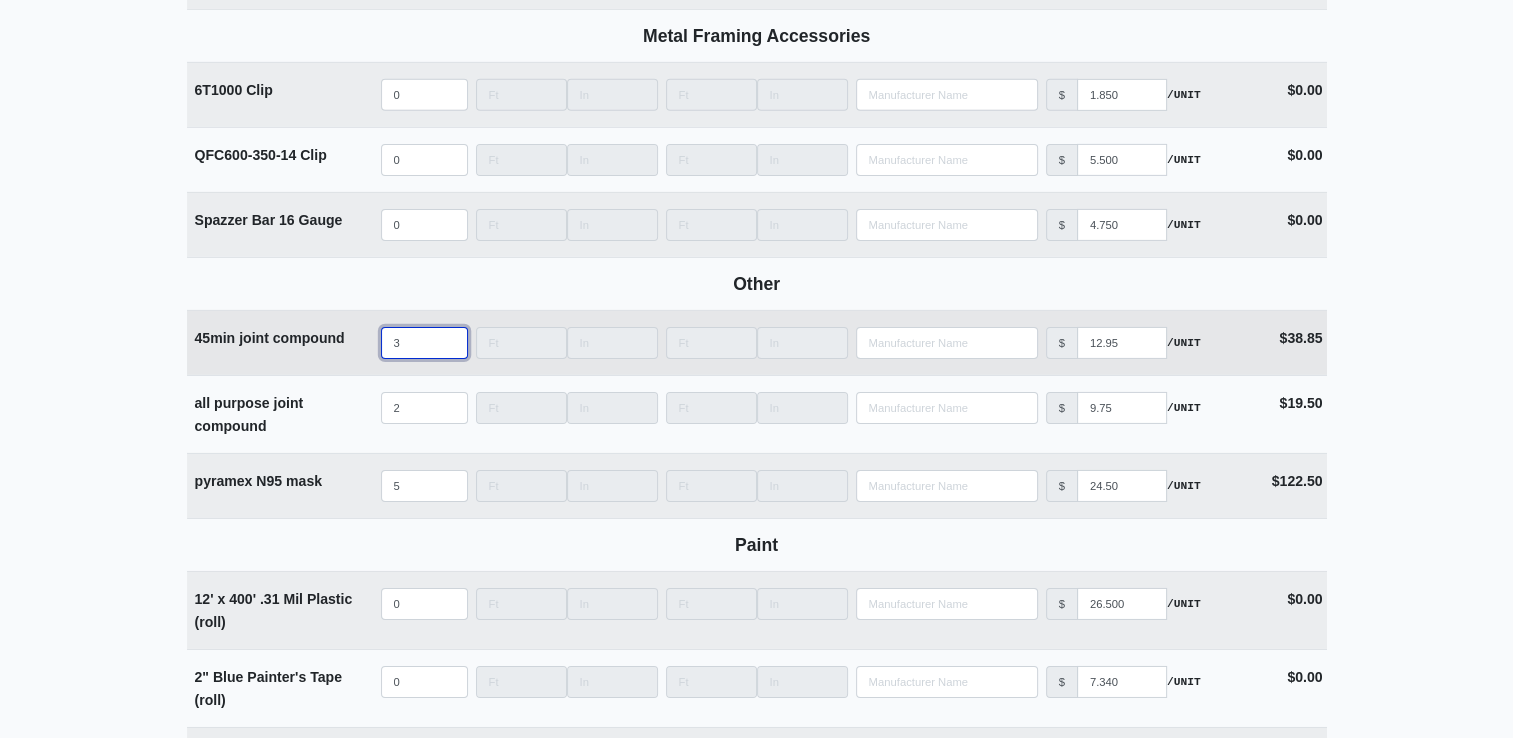 select 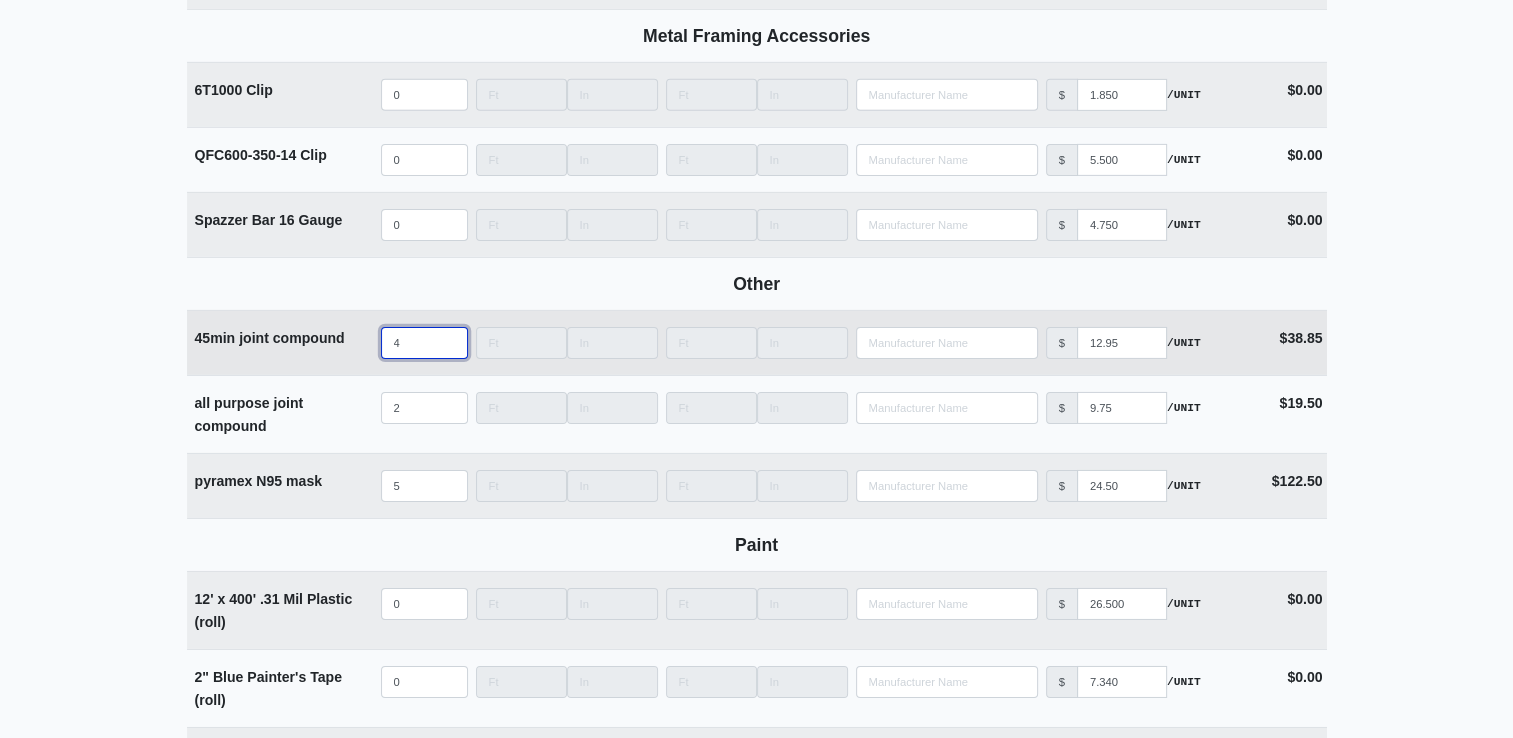type on "4" 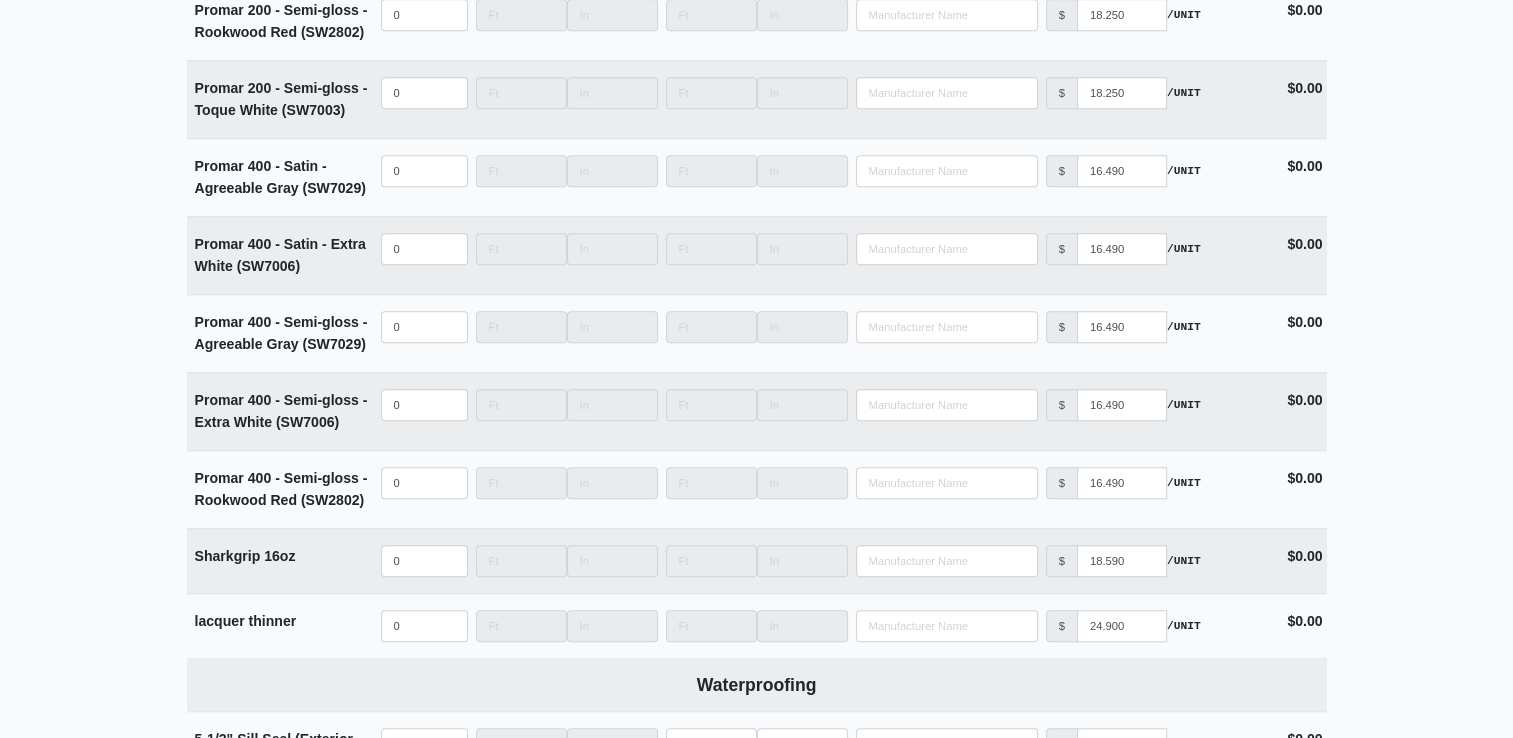 scroll, scrollTop: 9902, scrollLeft: 0, axis: vertical 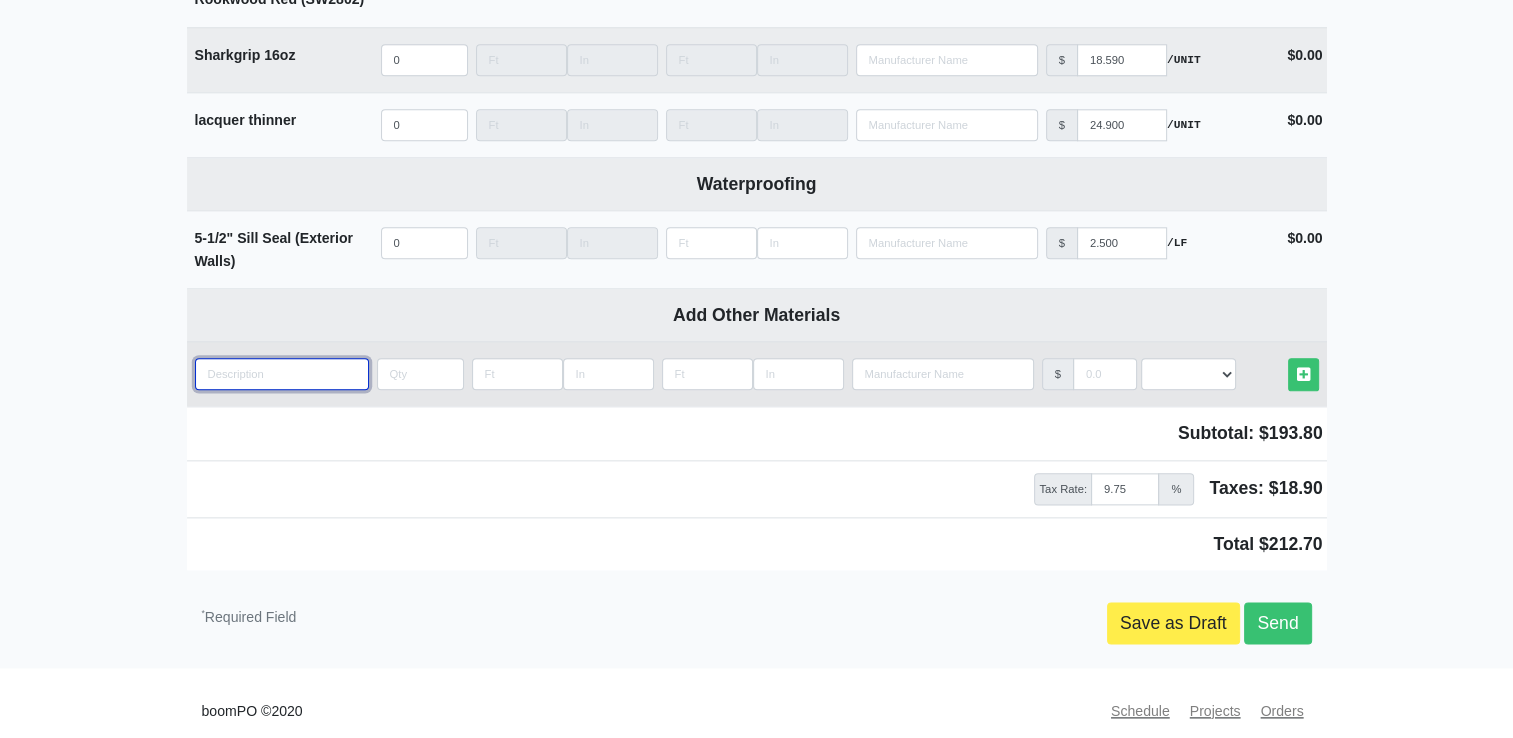 click at bounding box center [282, 374] 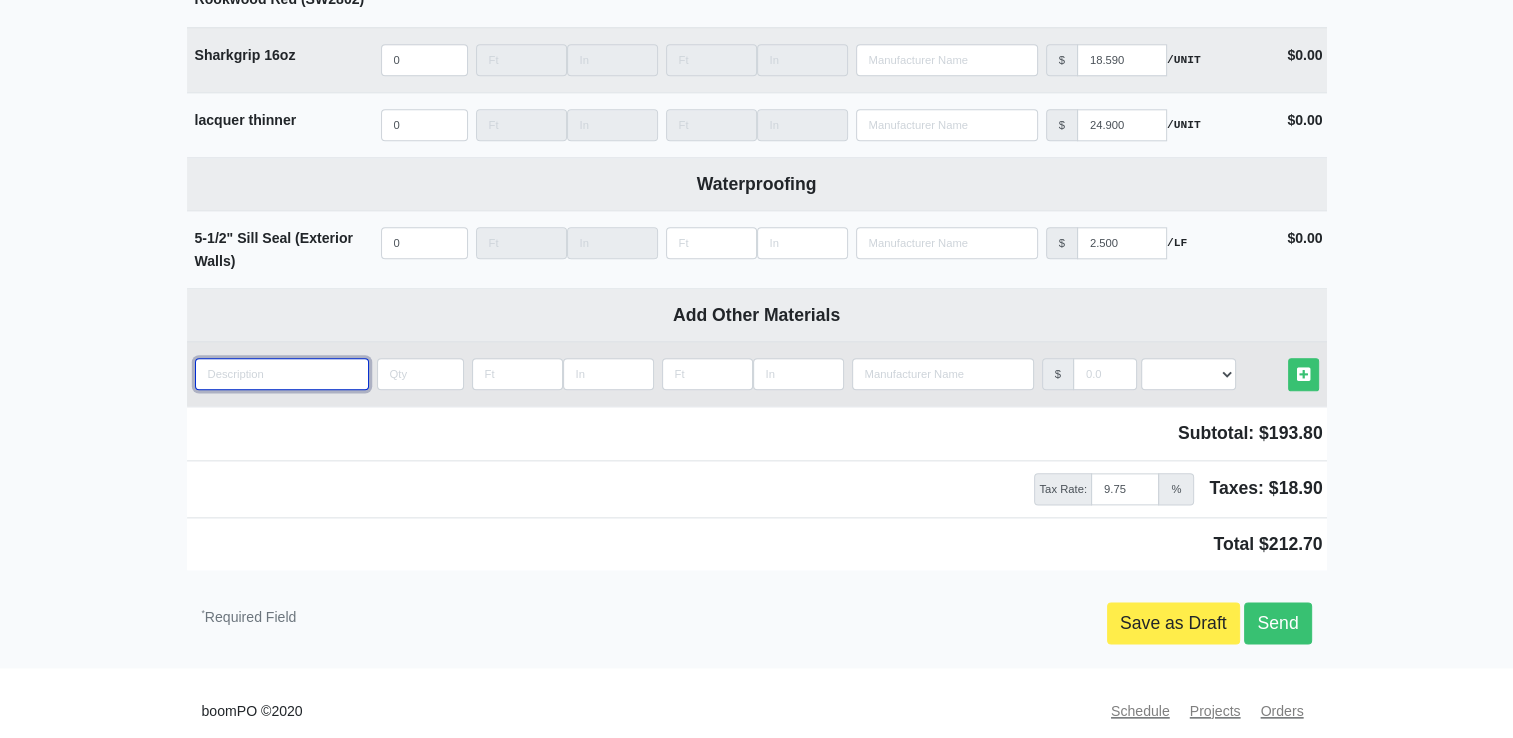 type on "D" 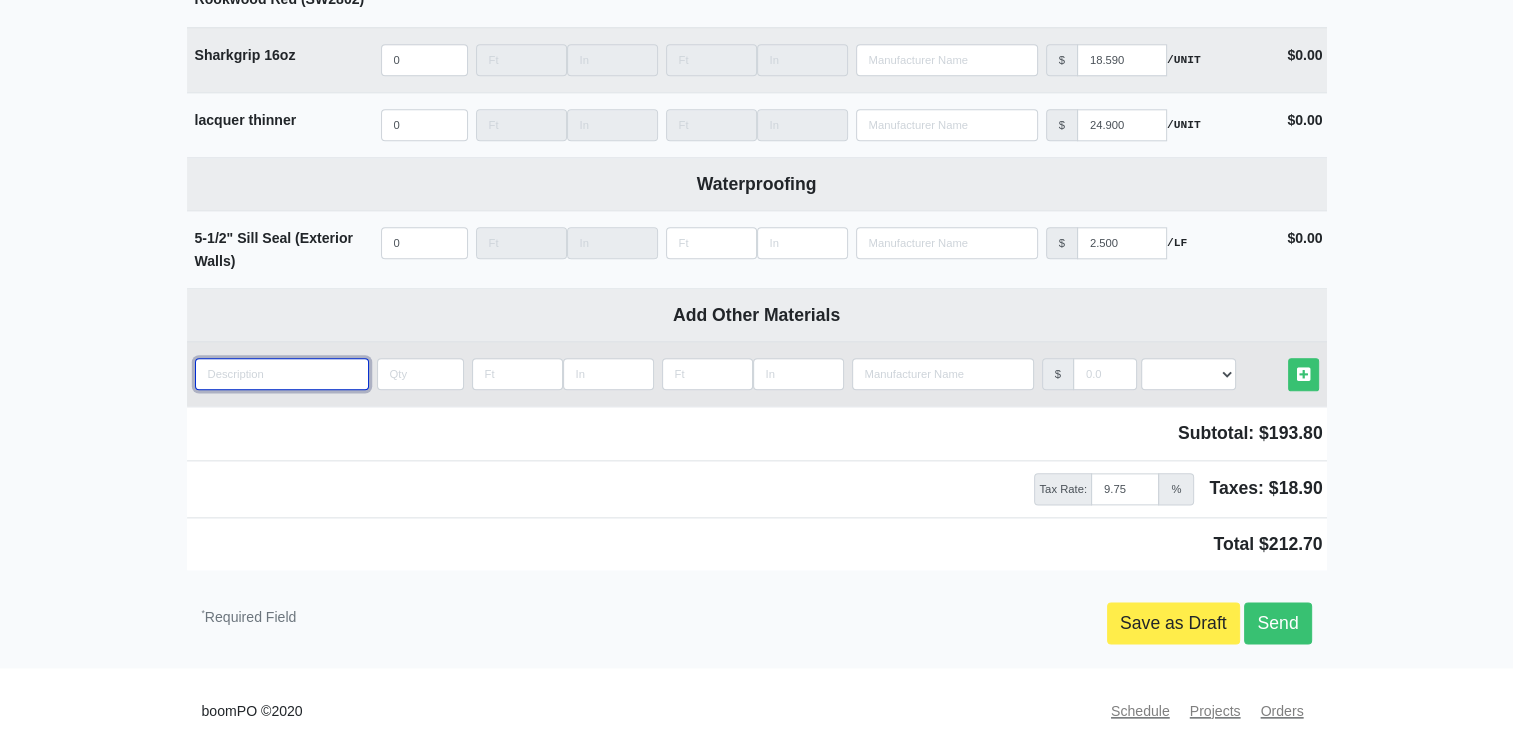 select 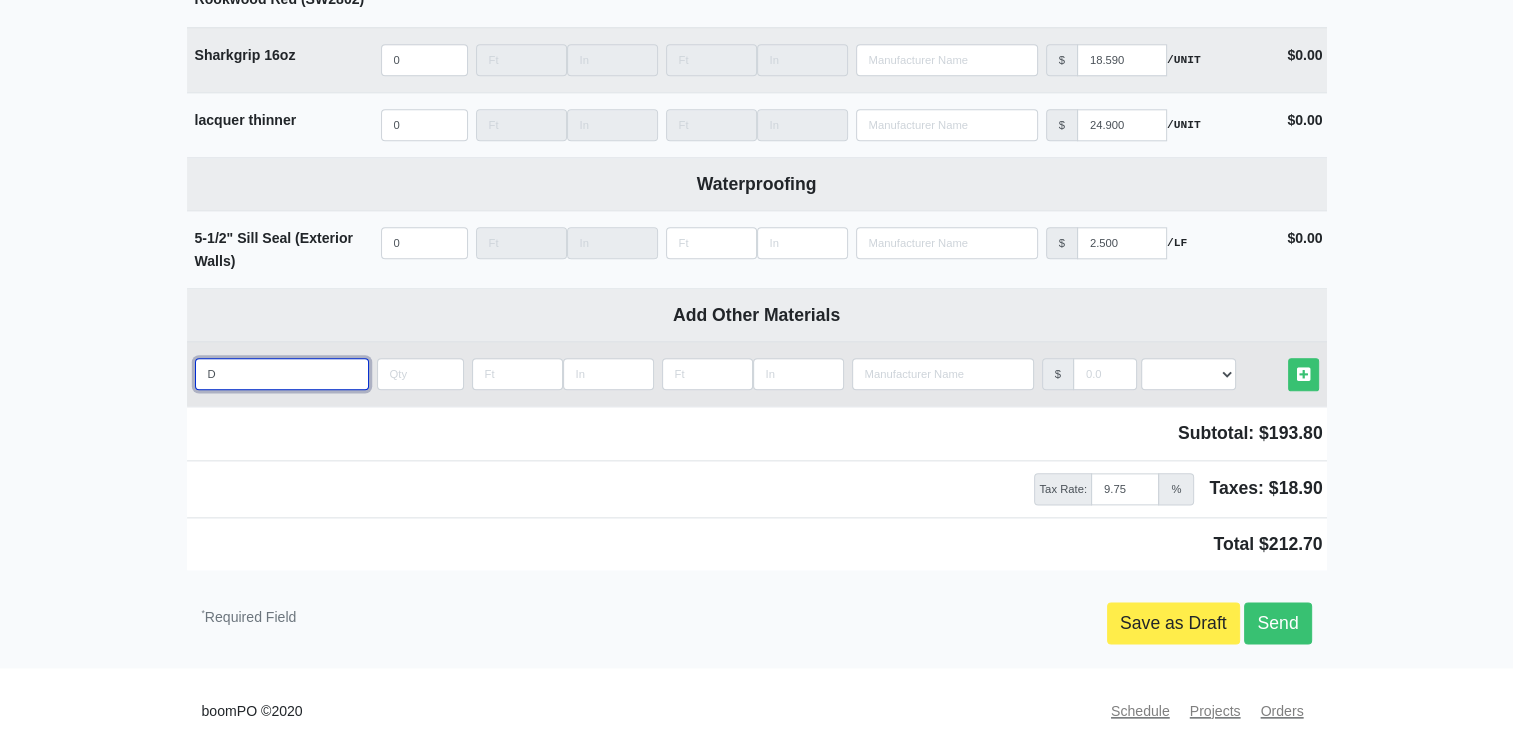 type on "DA" 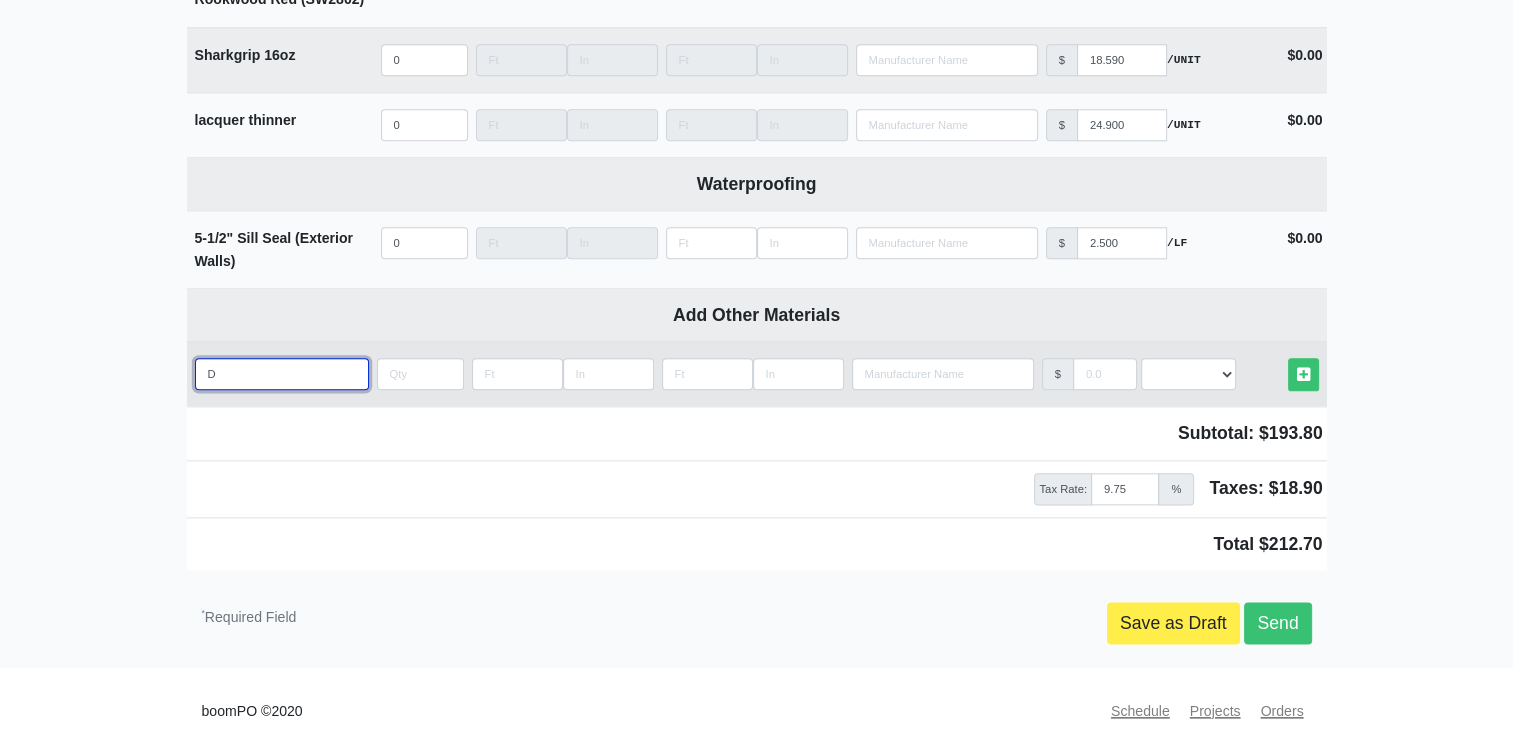 select 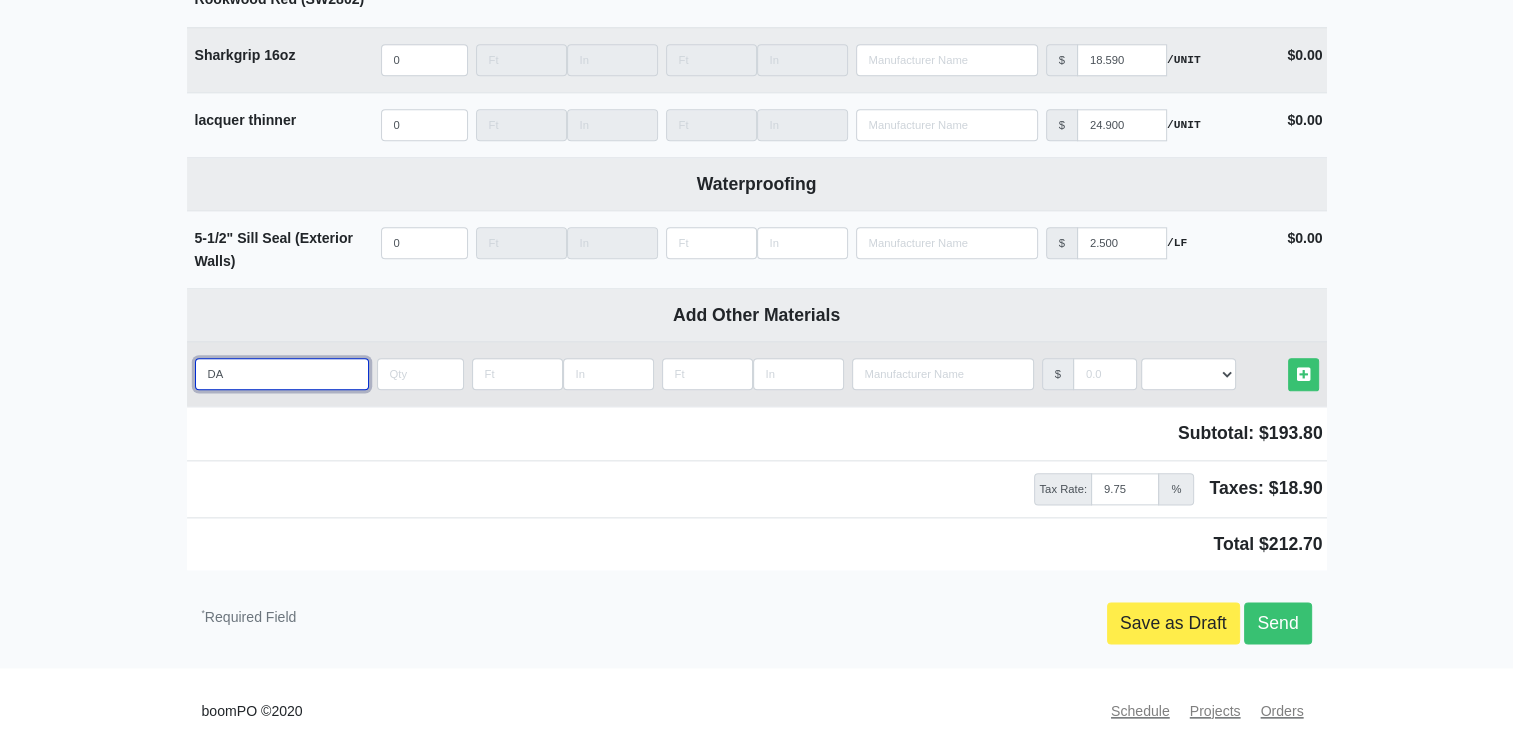 type on "DAP" 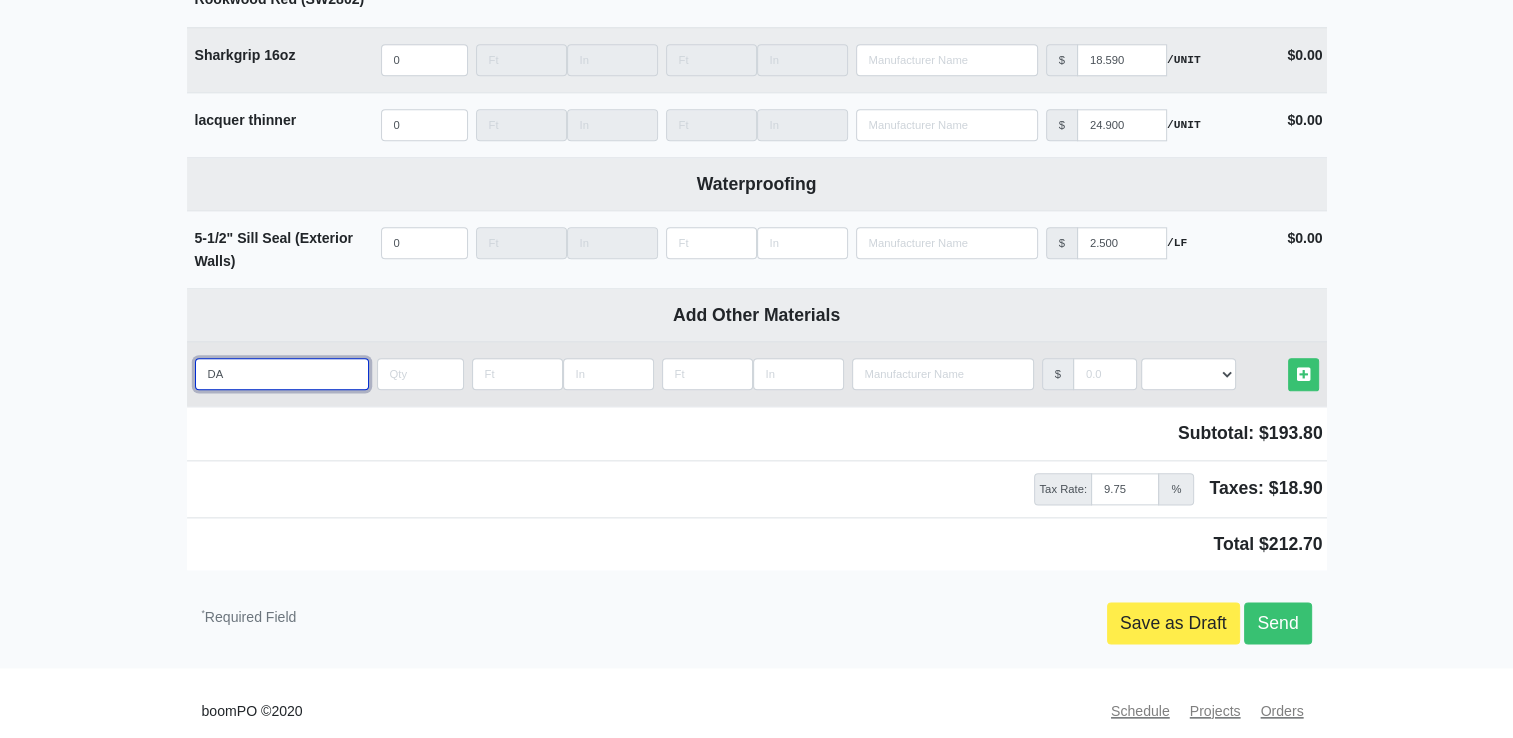 select 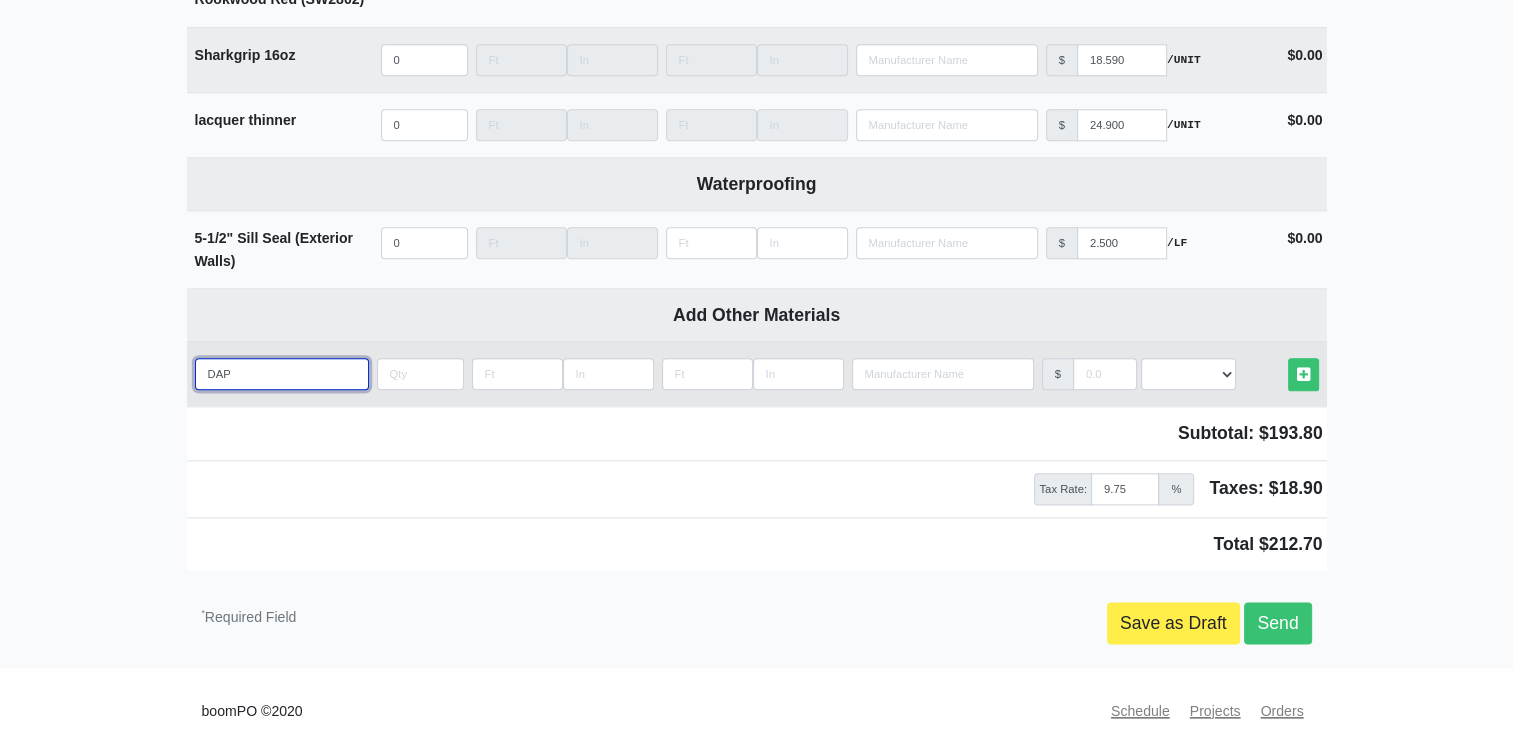 type on "DAP" 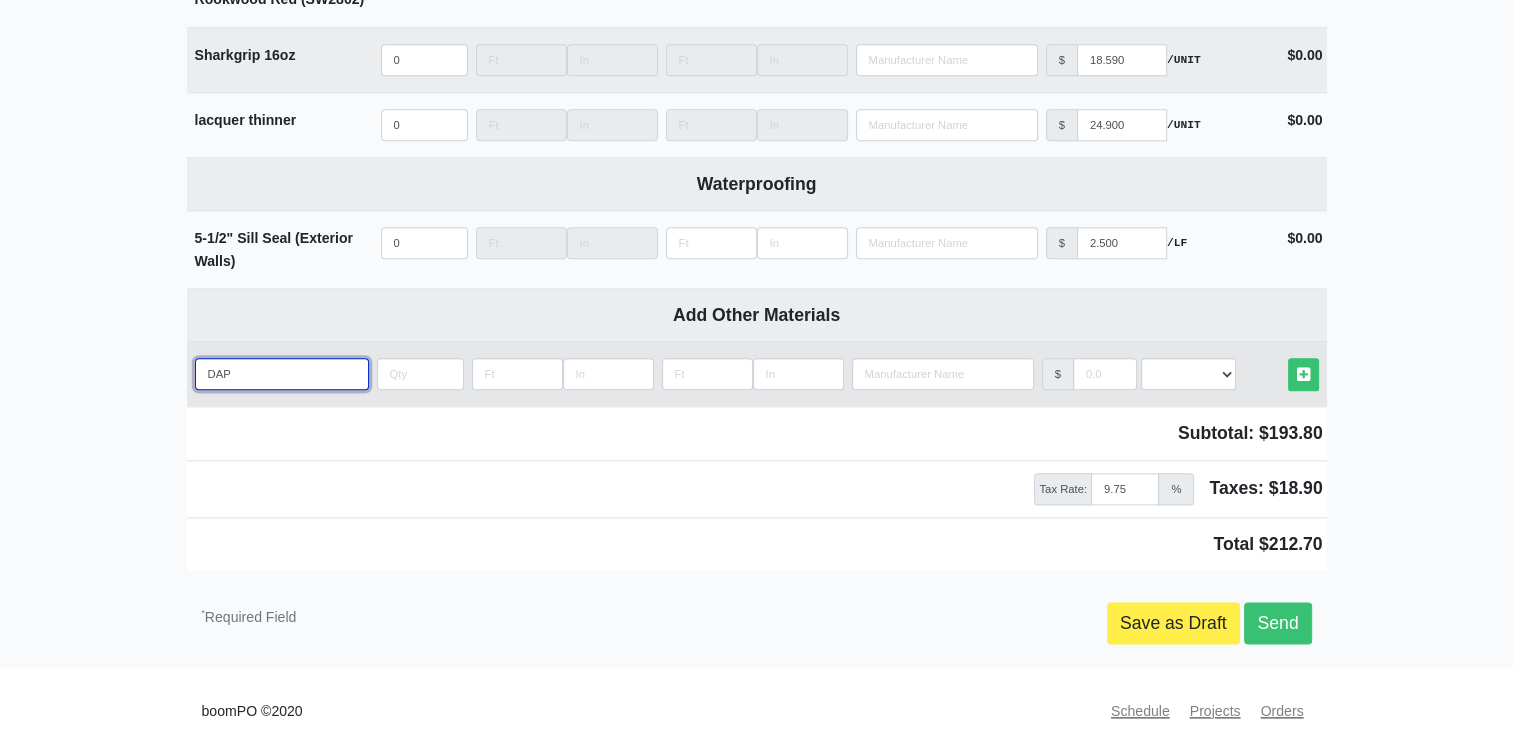 select 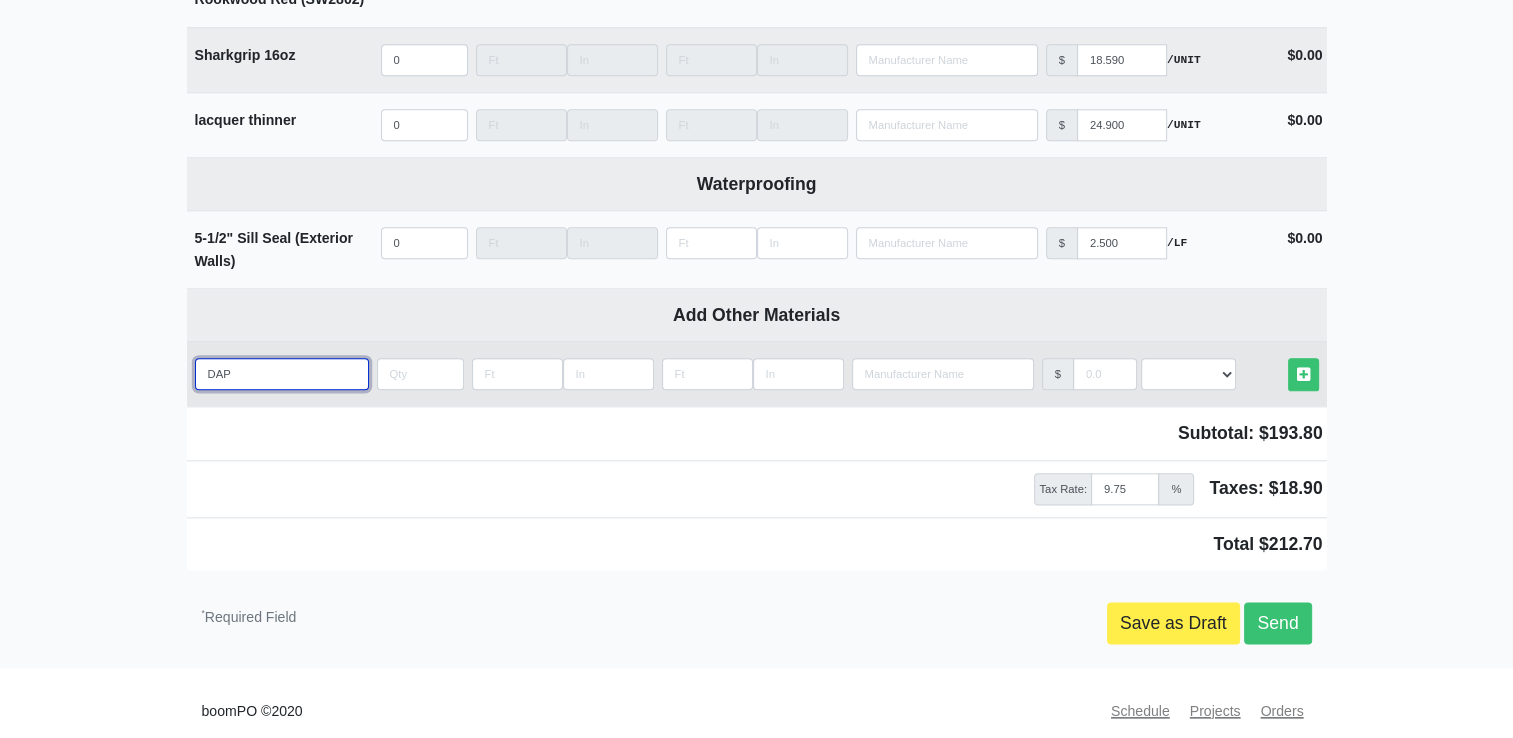 type on "DAP S" 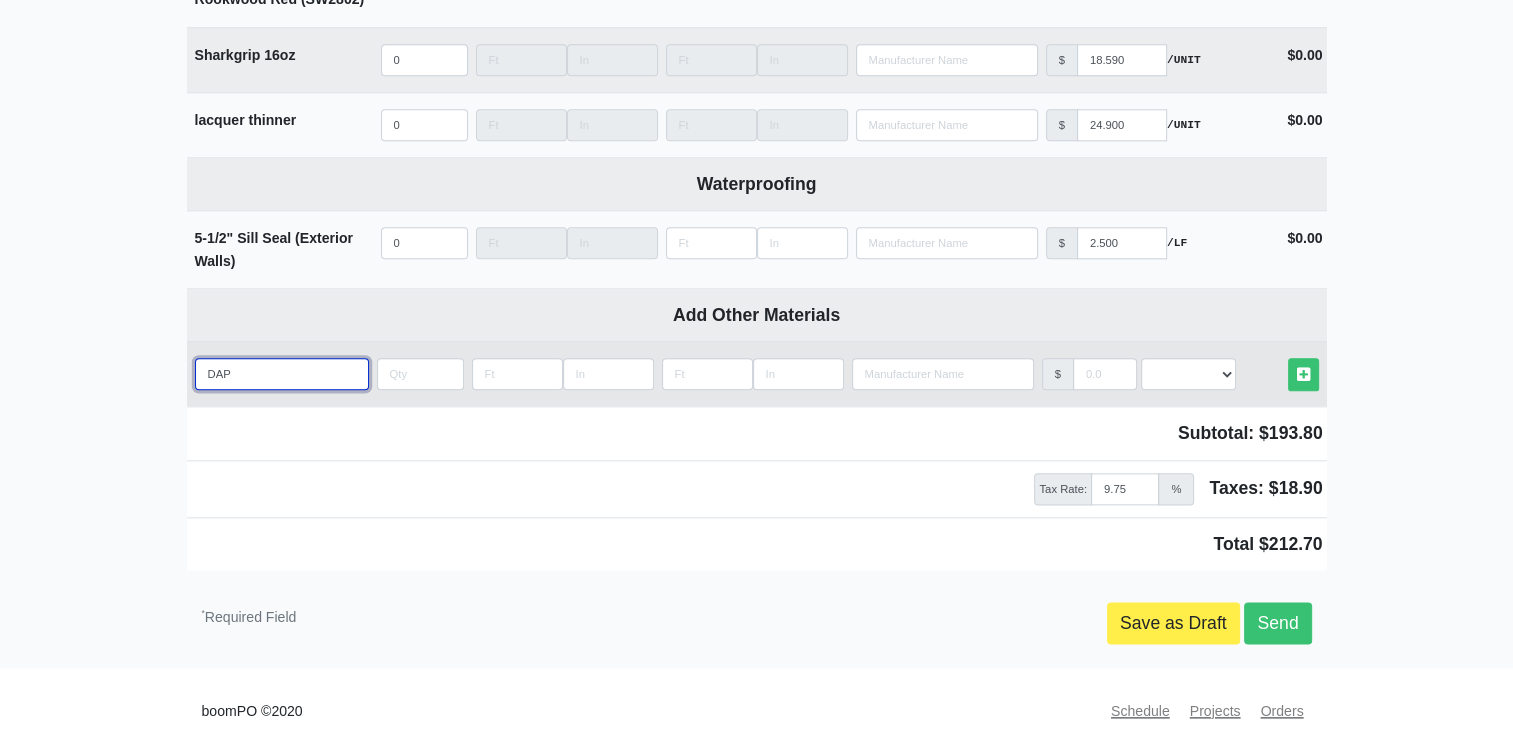 select 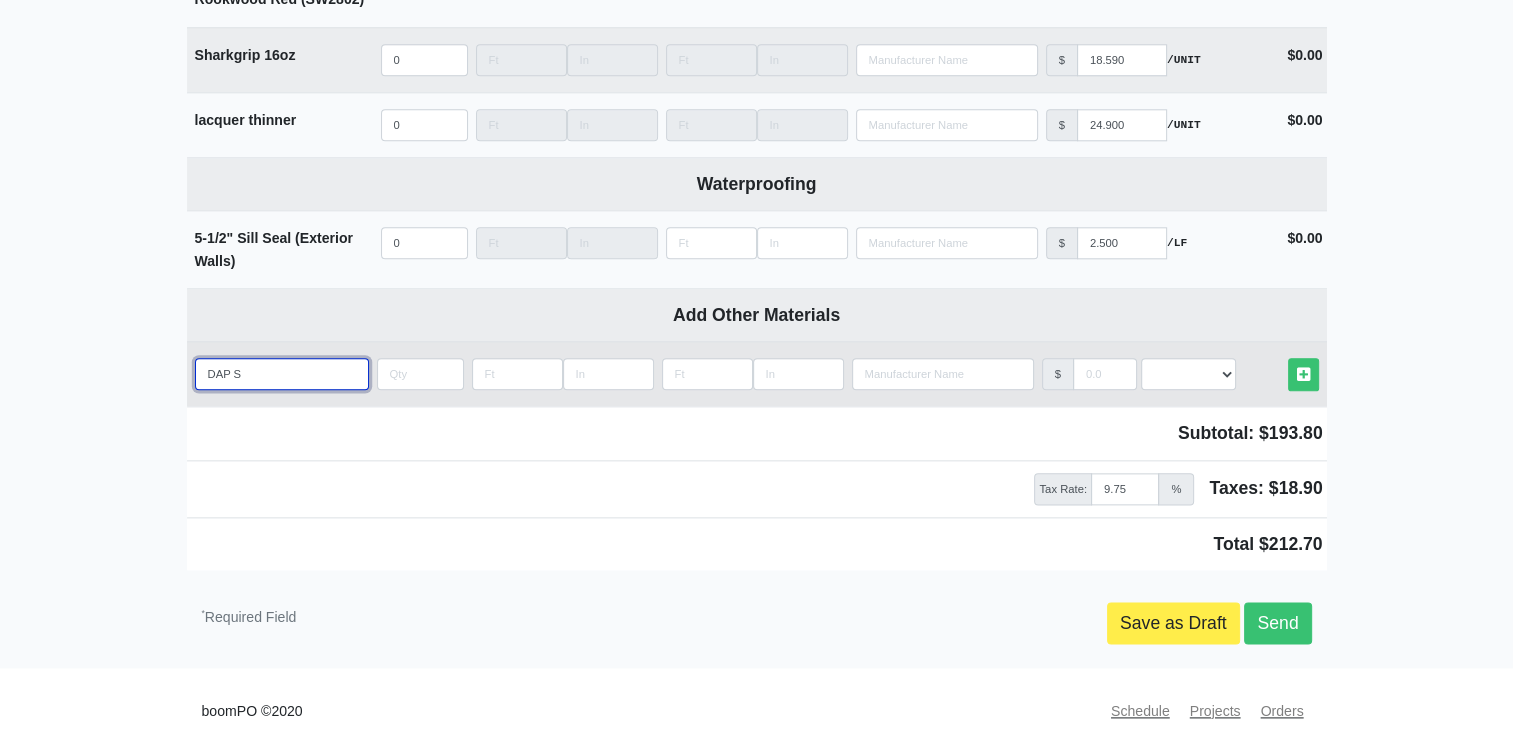 type on "DAP SP" 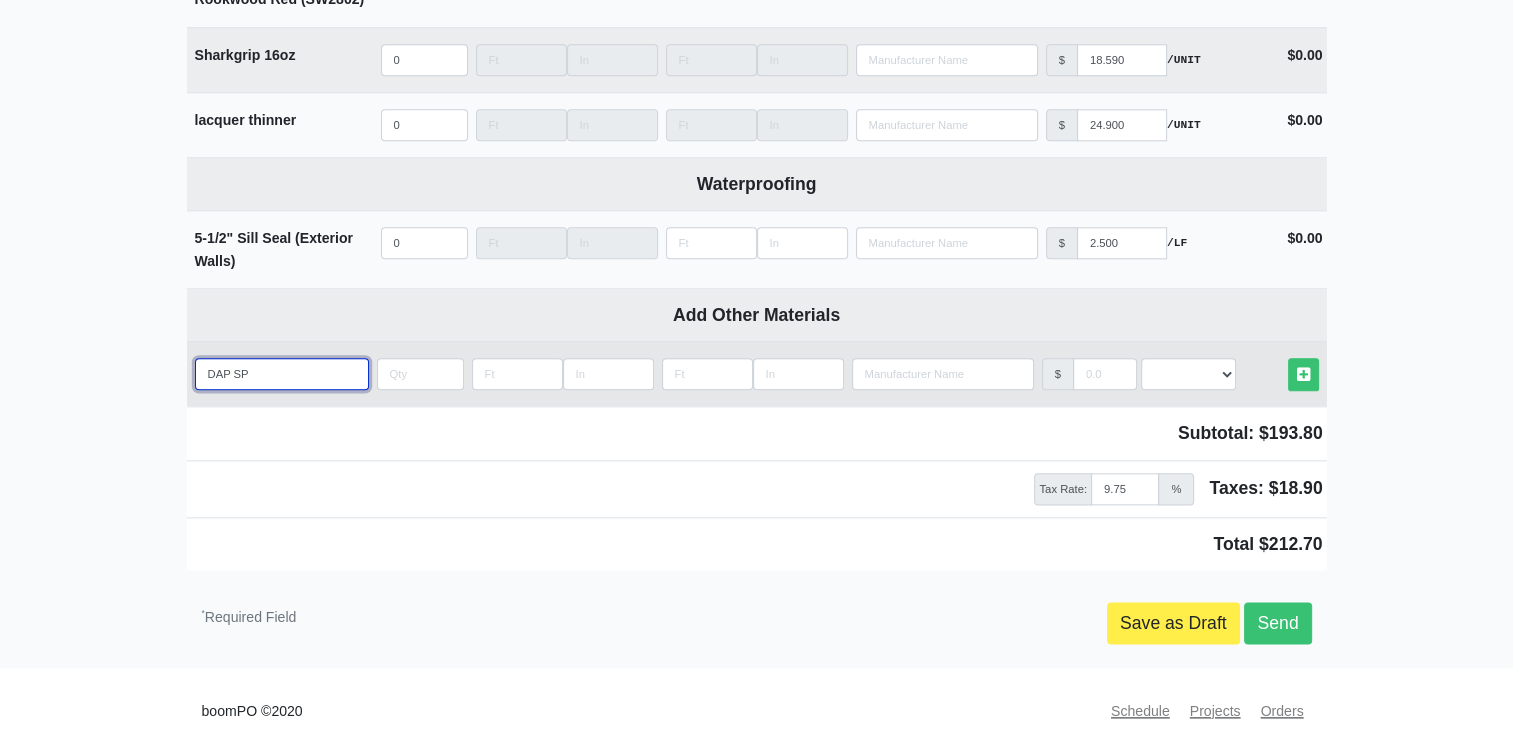 select 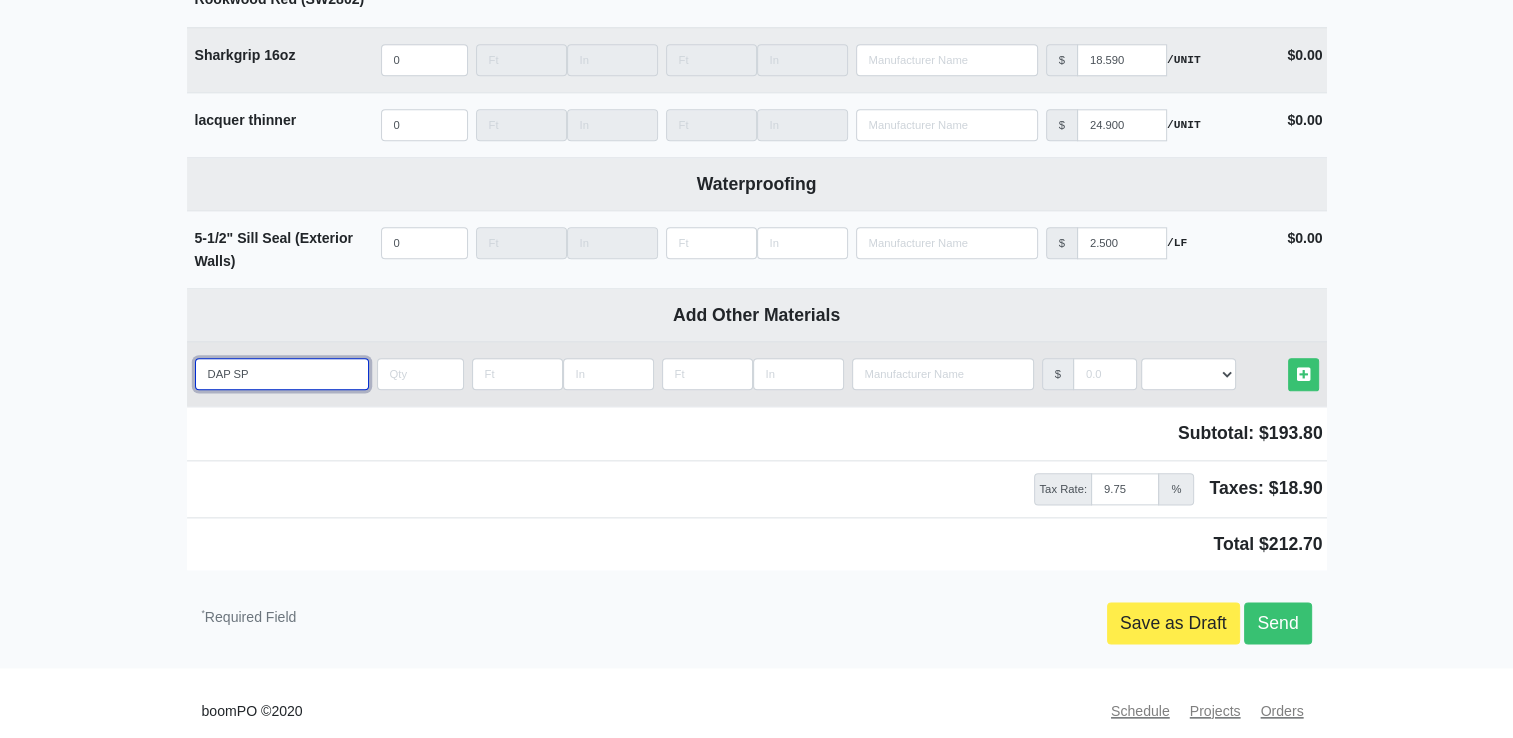 type on "DAP SPa" 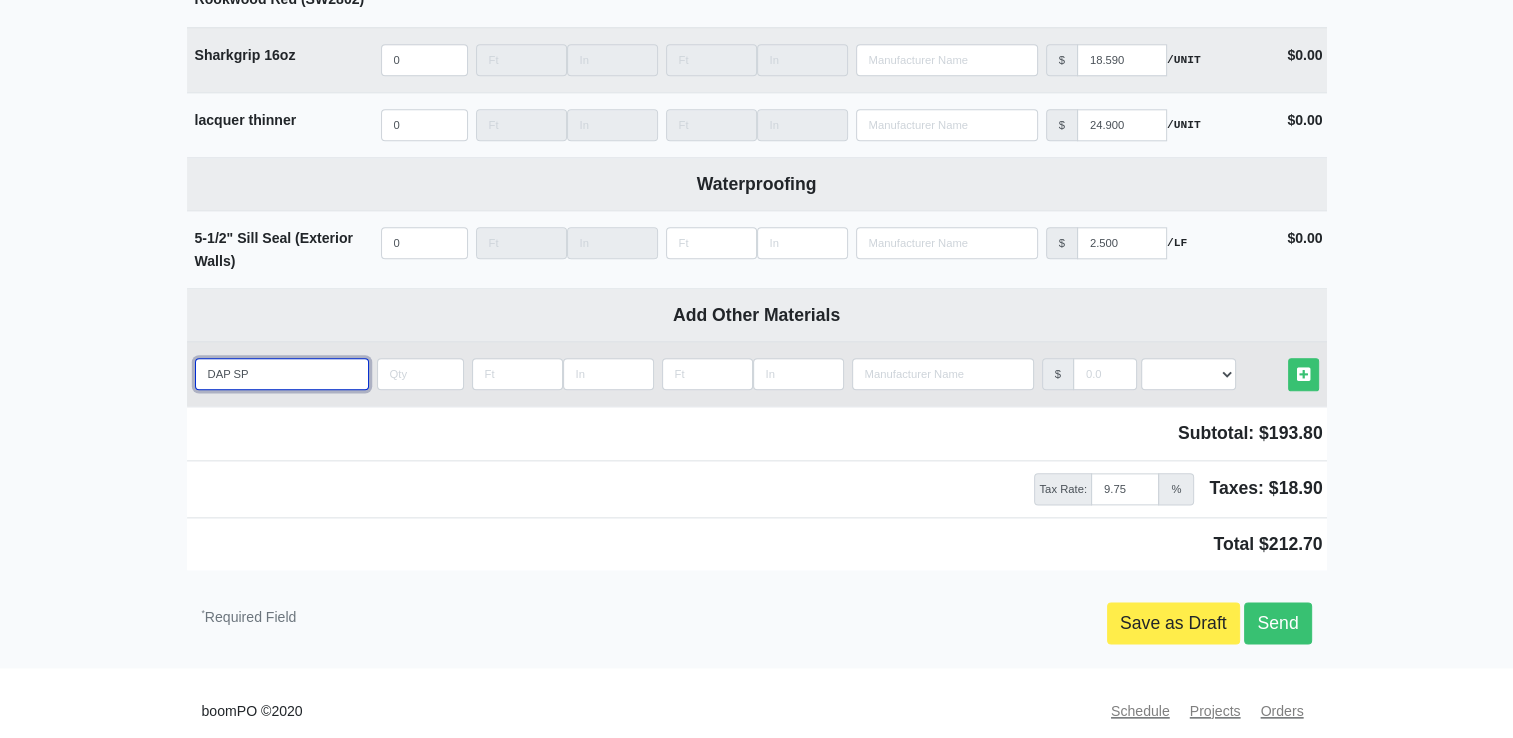 select 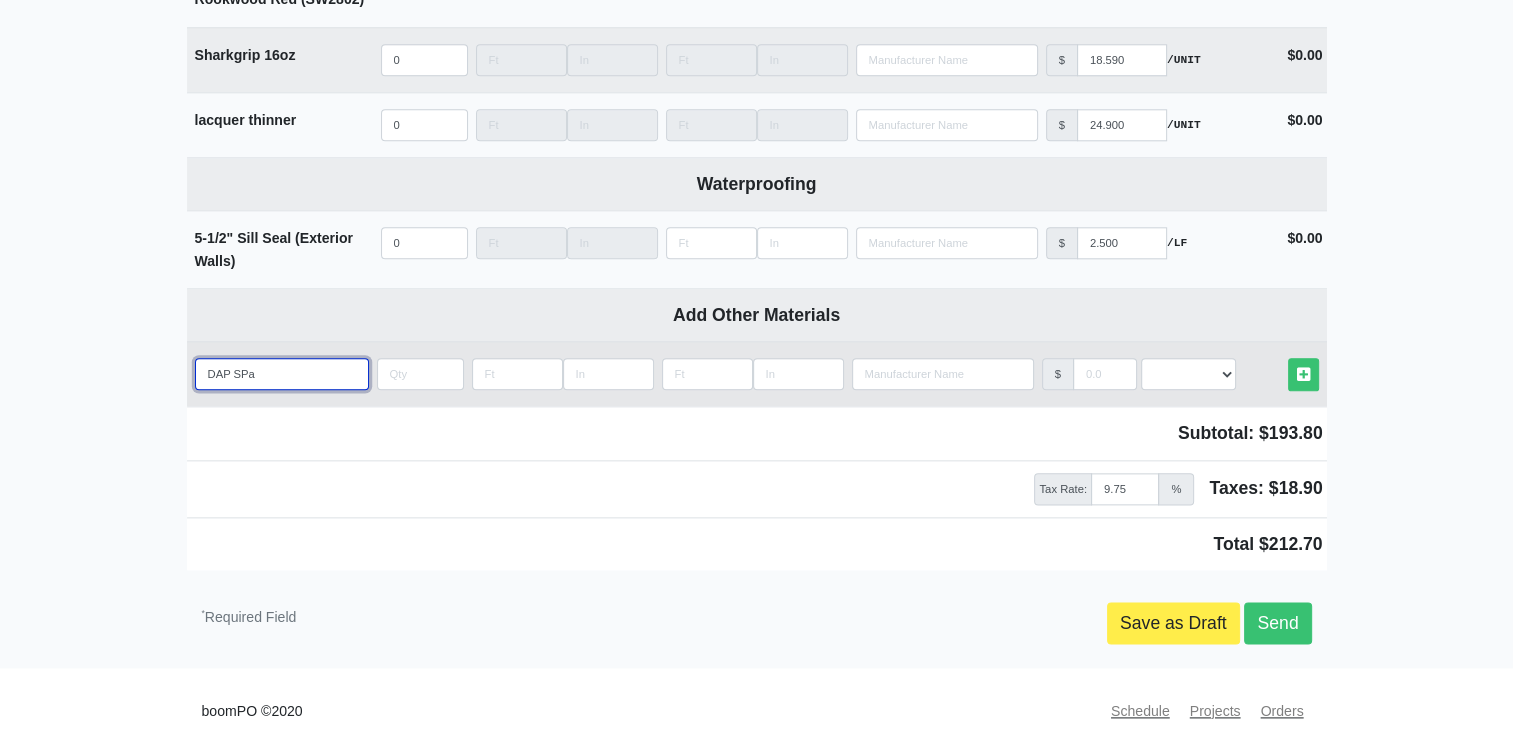 type on "DAP SPac" 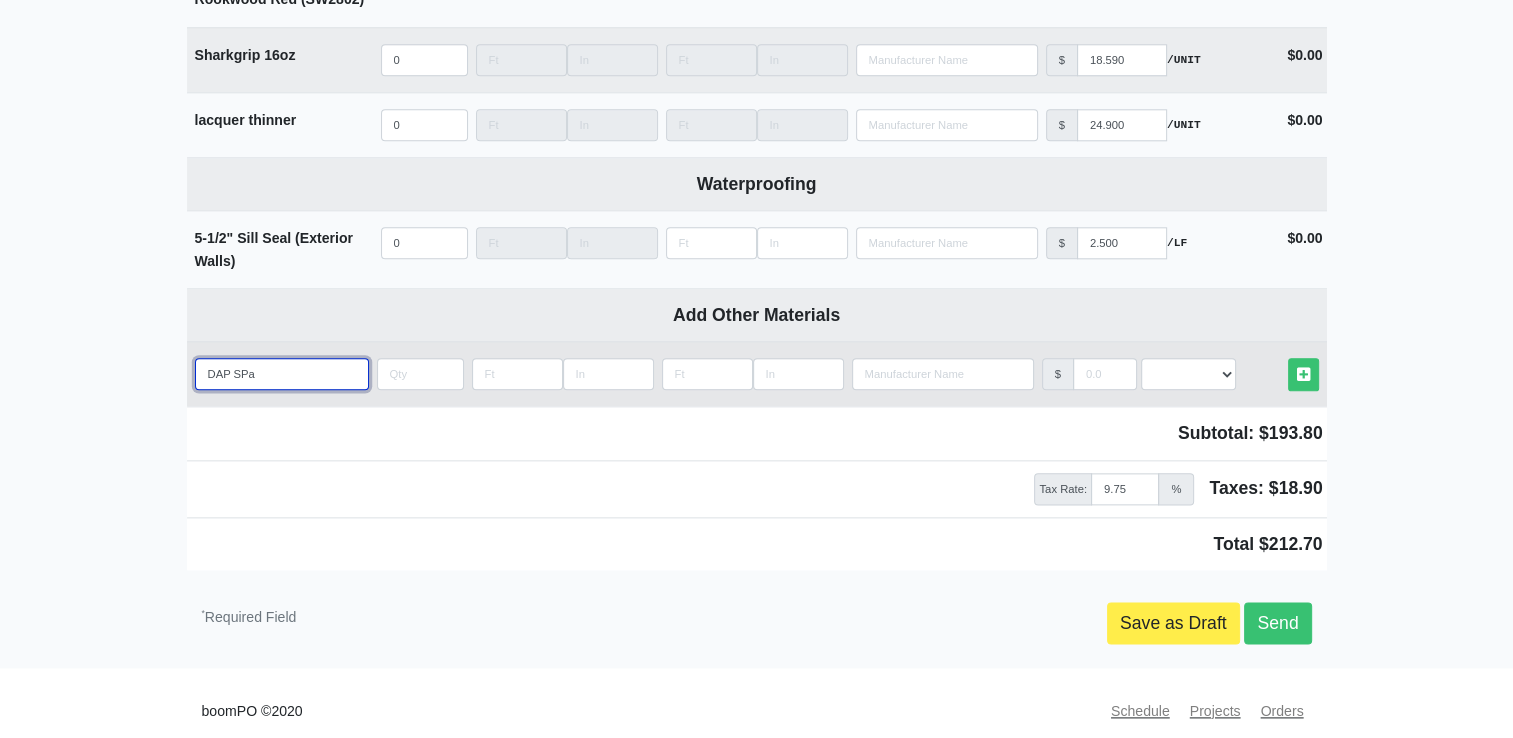 select 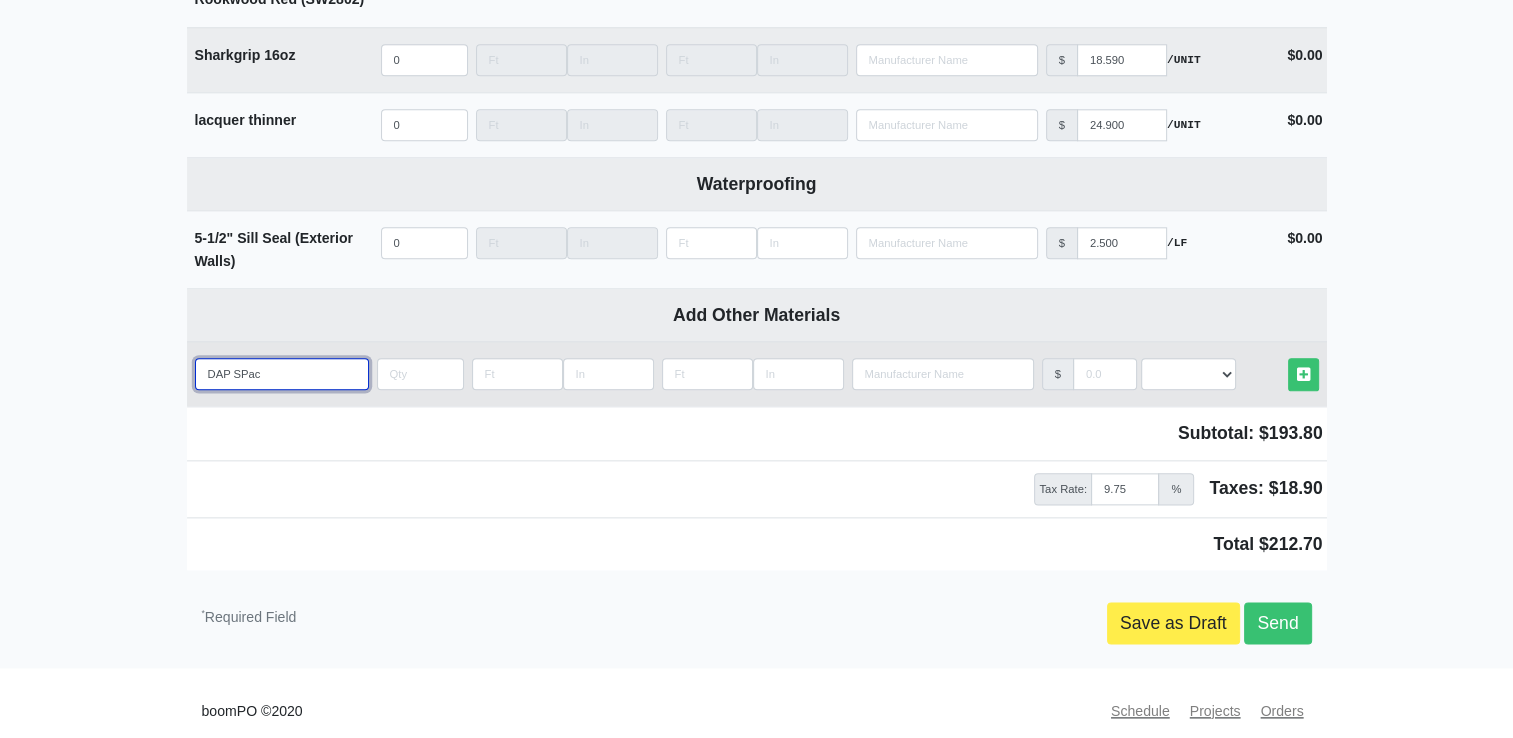 type on "DAP SPack" 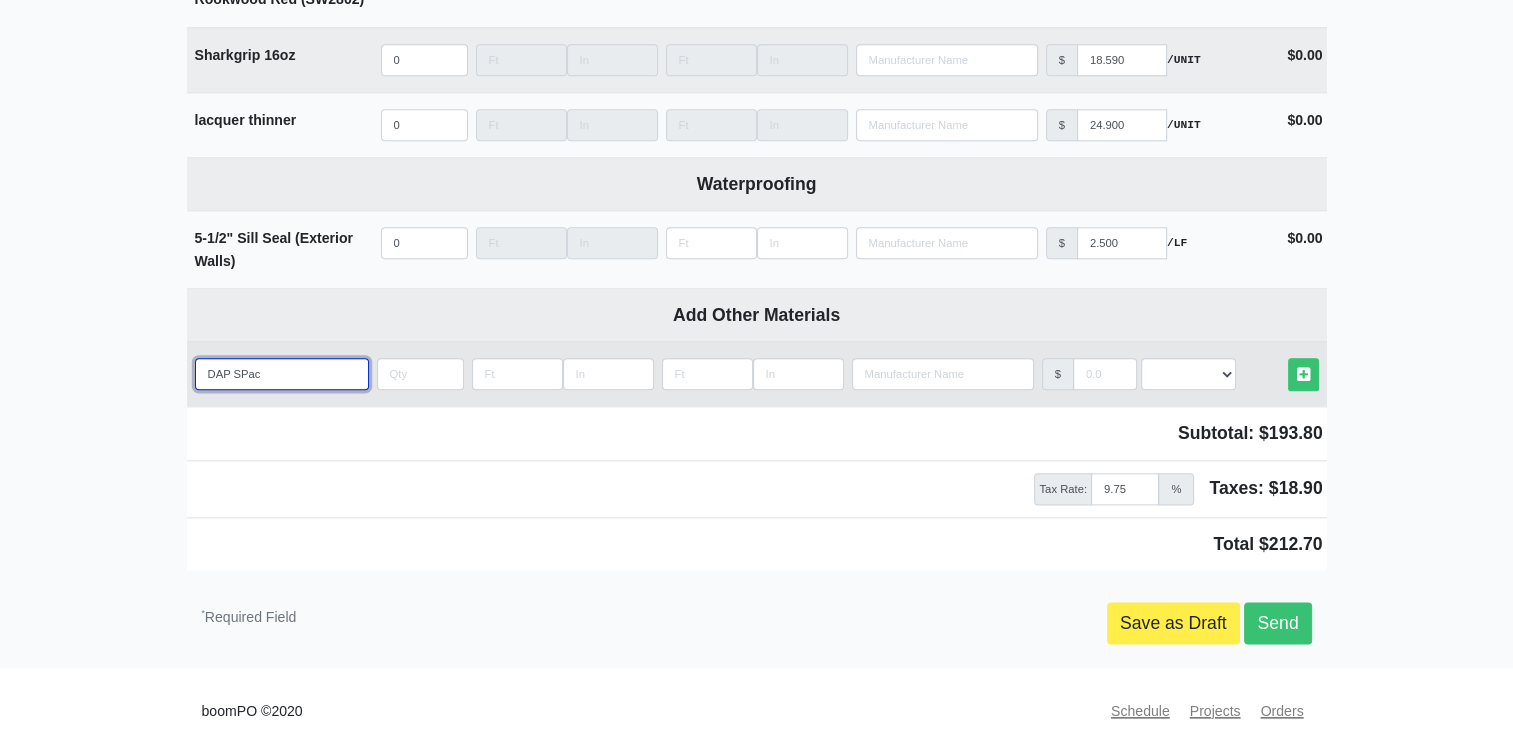 select 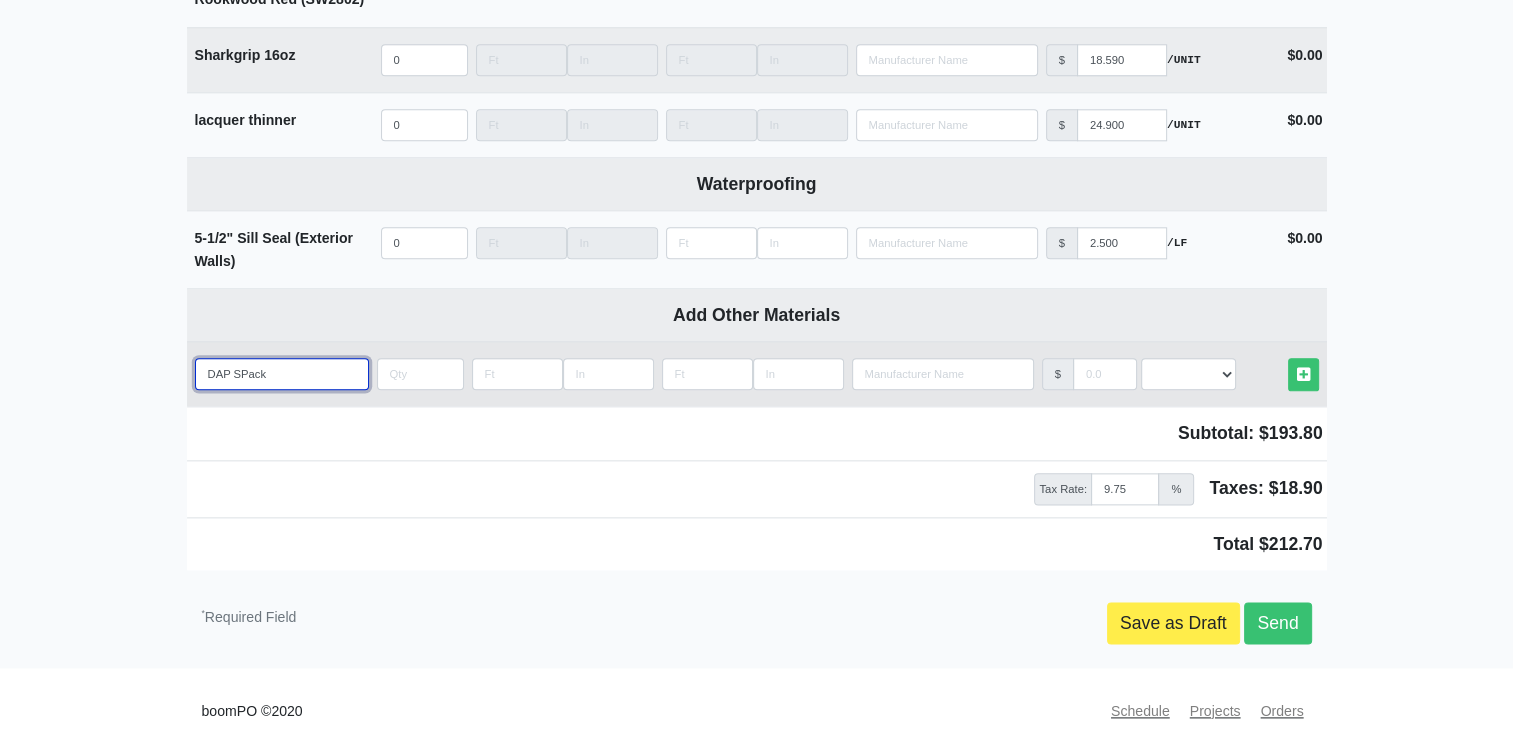 type on "DAP SPackl" 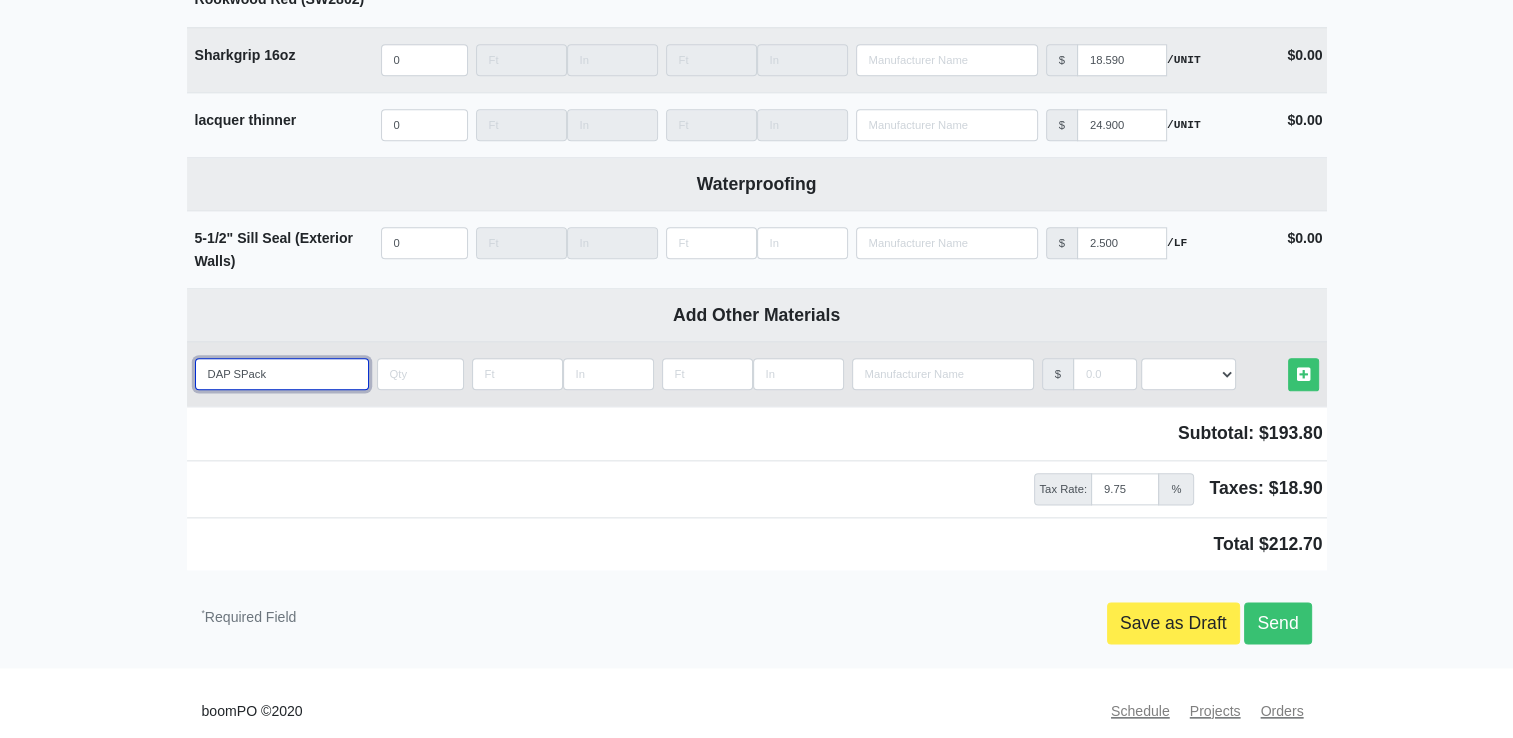 select 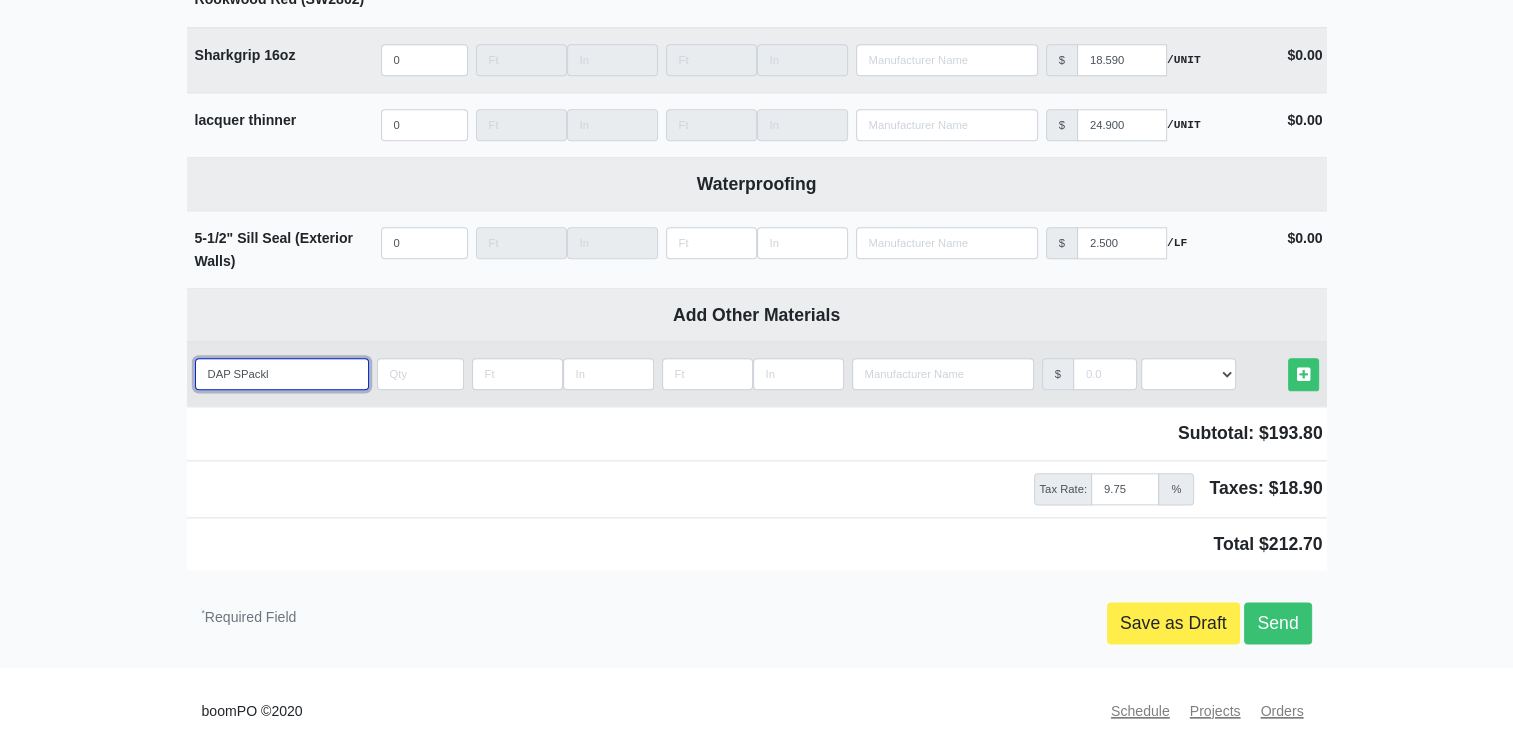 type on "DAP SPackle" 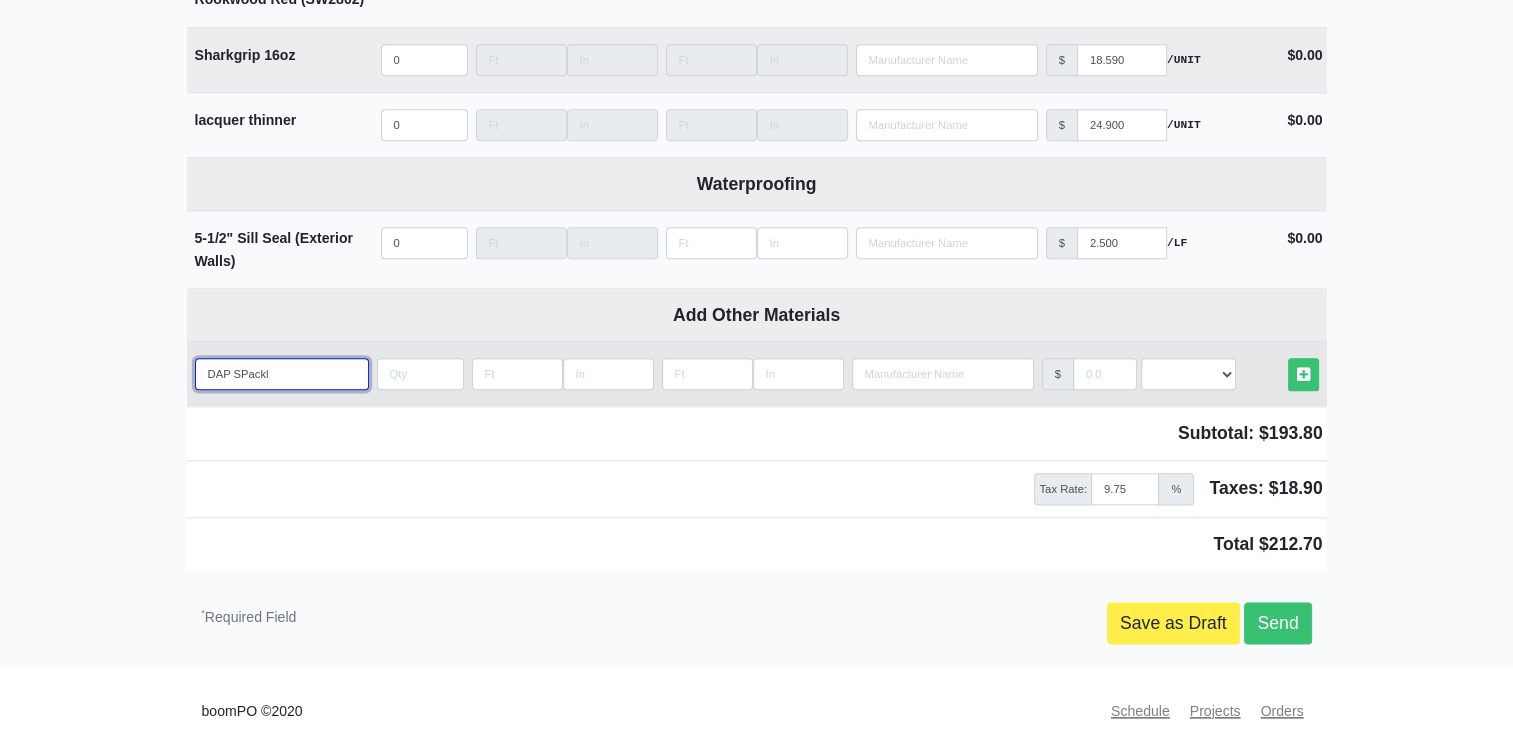 select 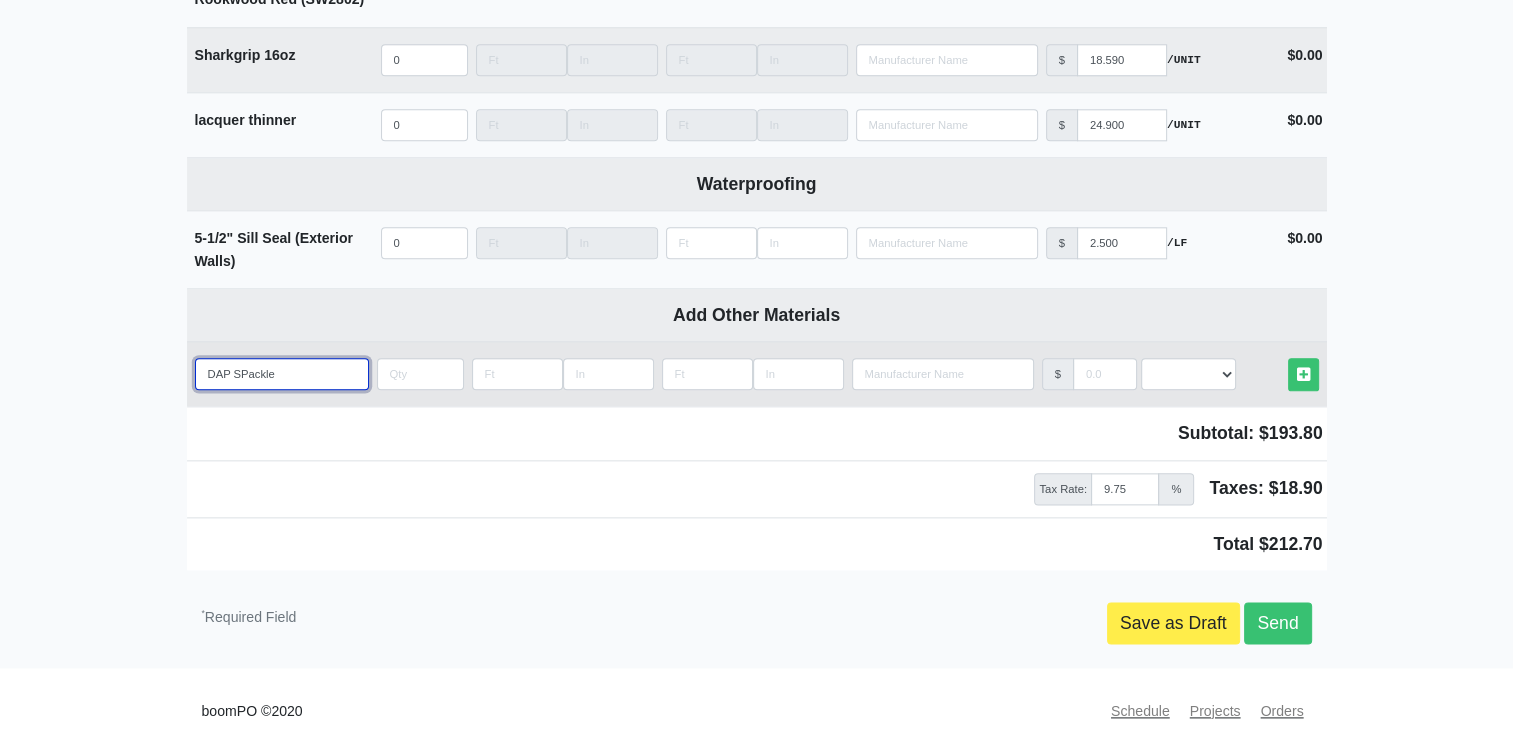 type on "DAP SPackle" 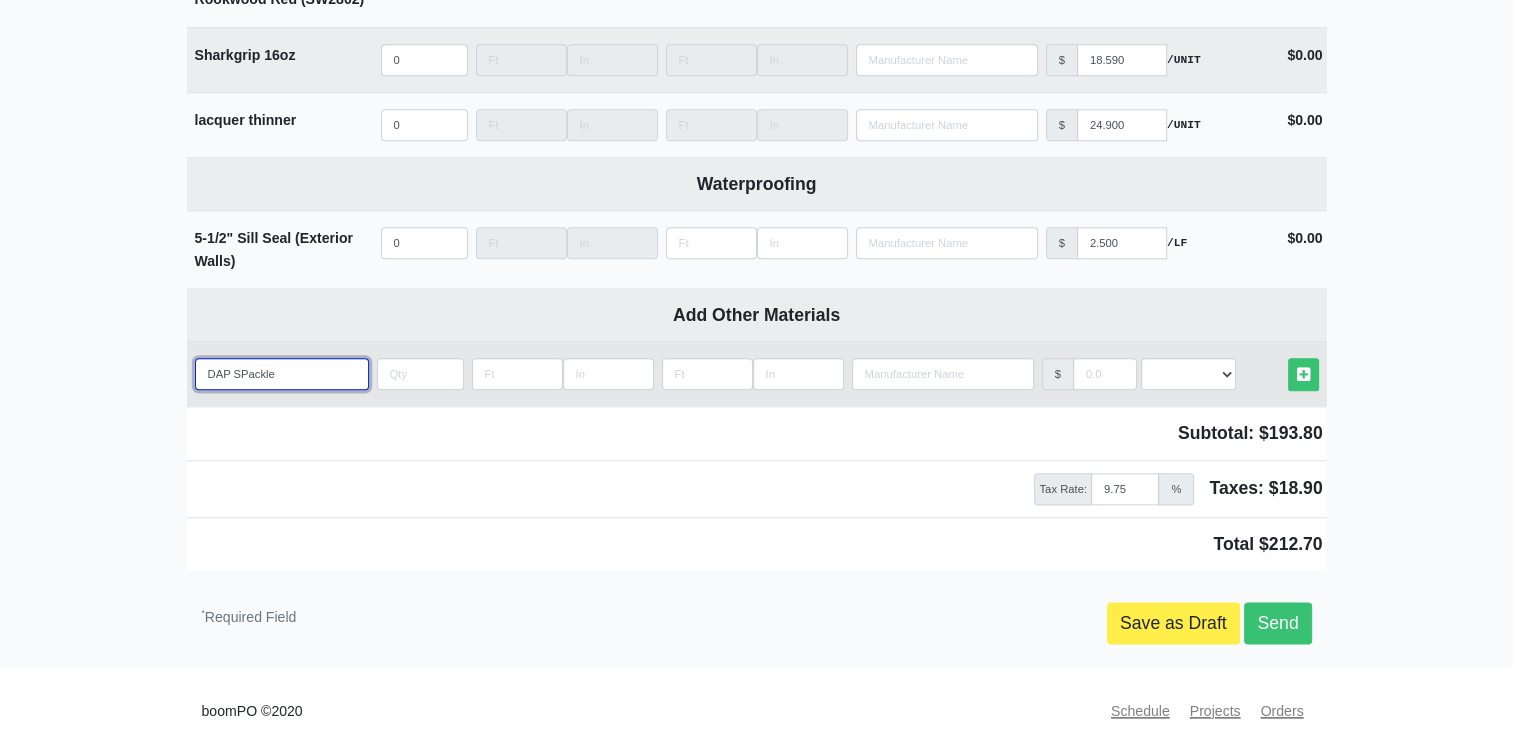 select 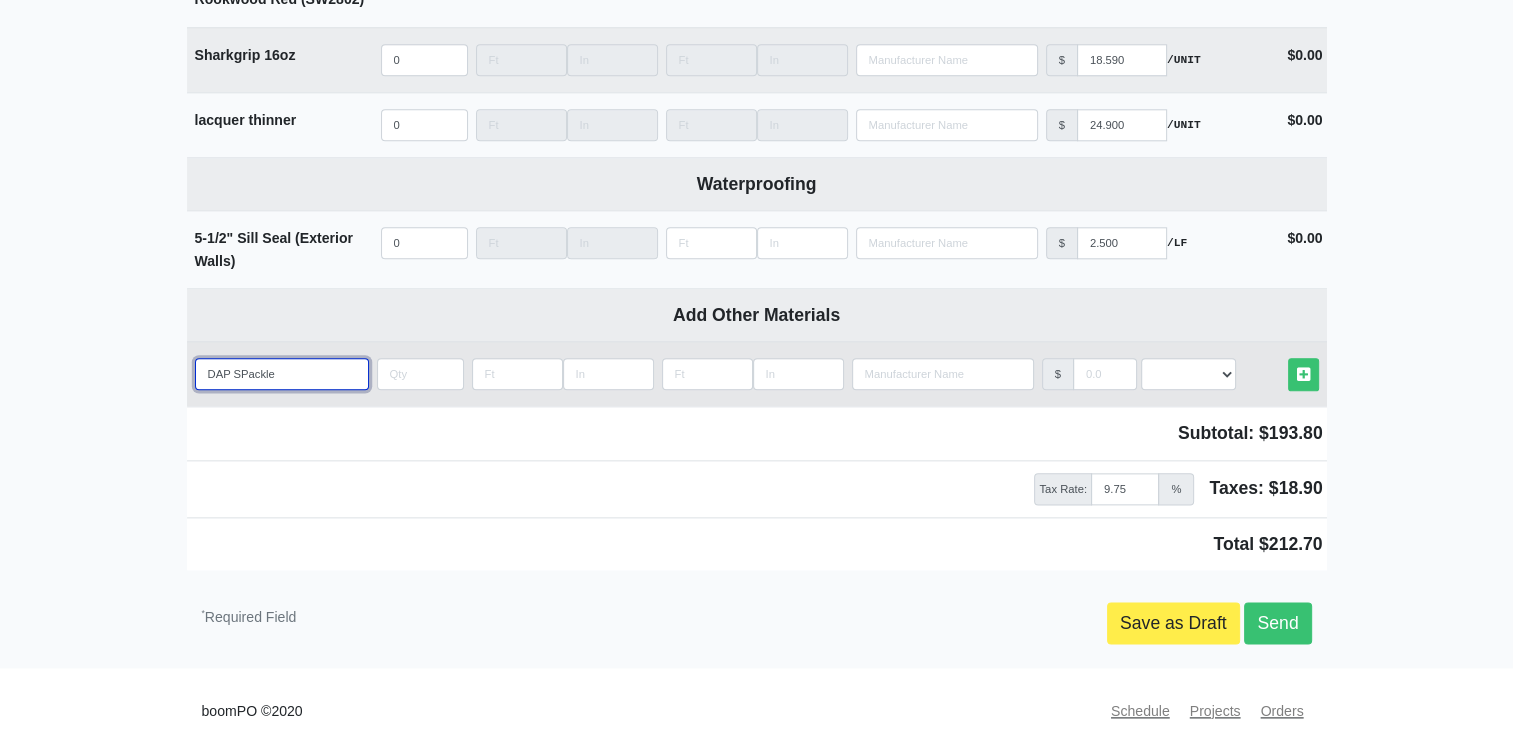 type on "DAP SPackle" 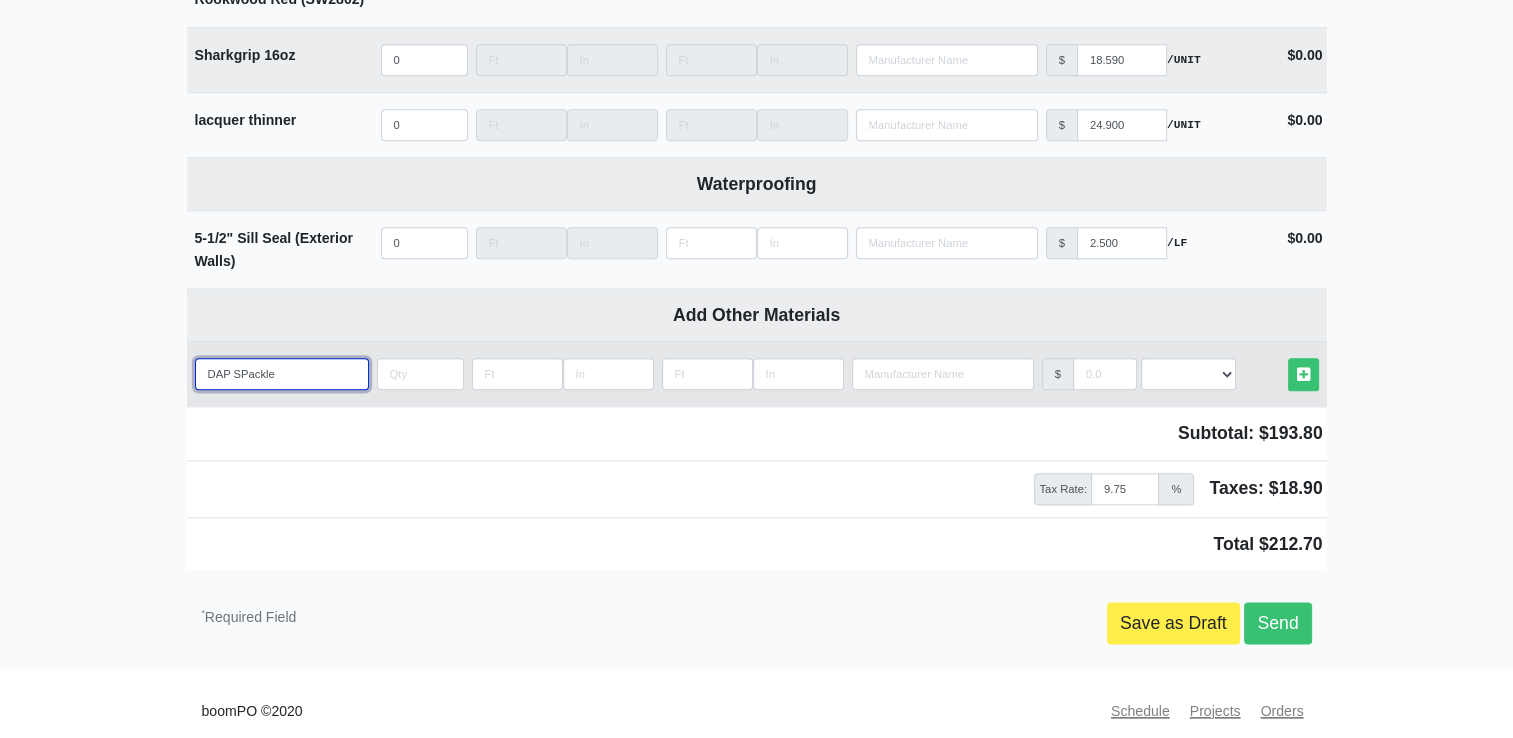 select 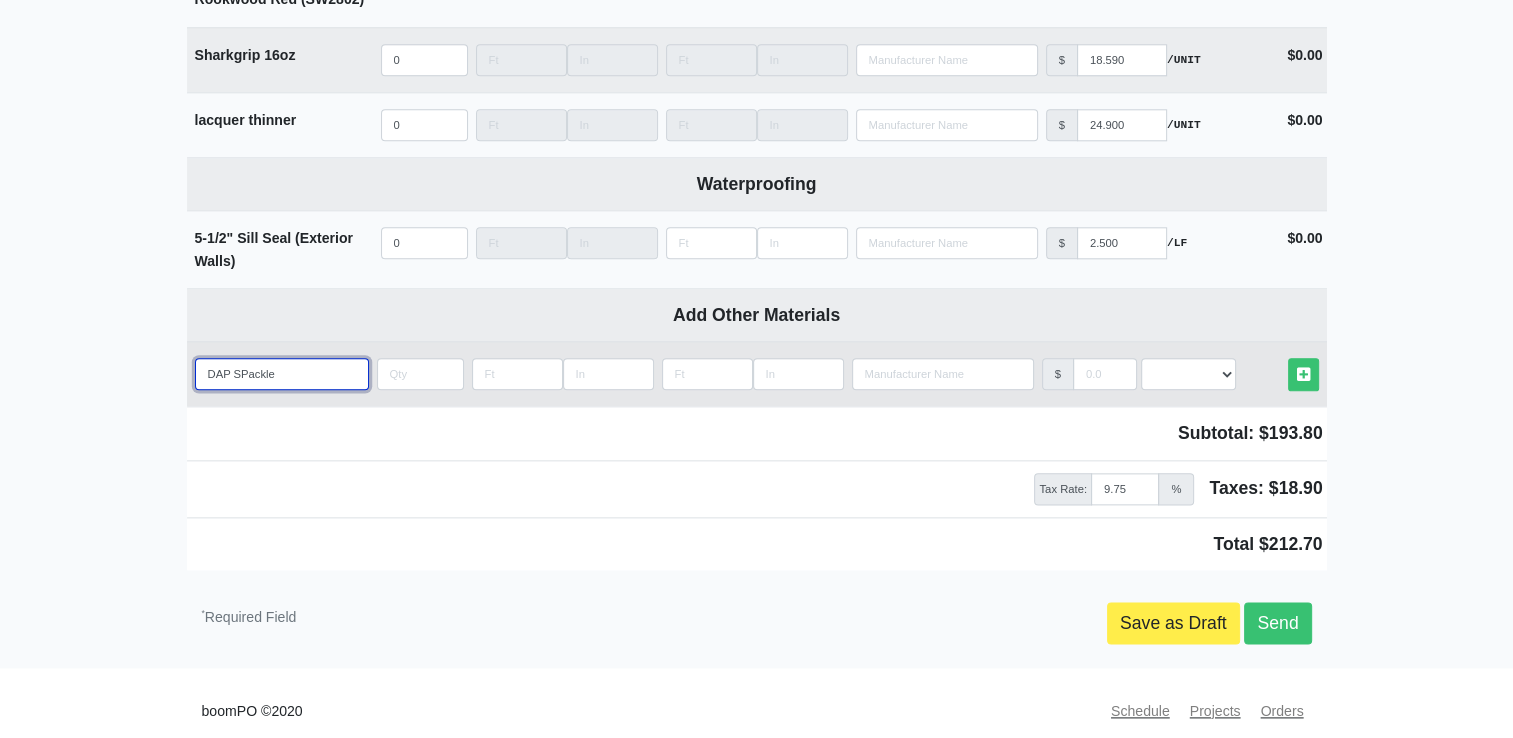 type on "DAP SPackl" 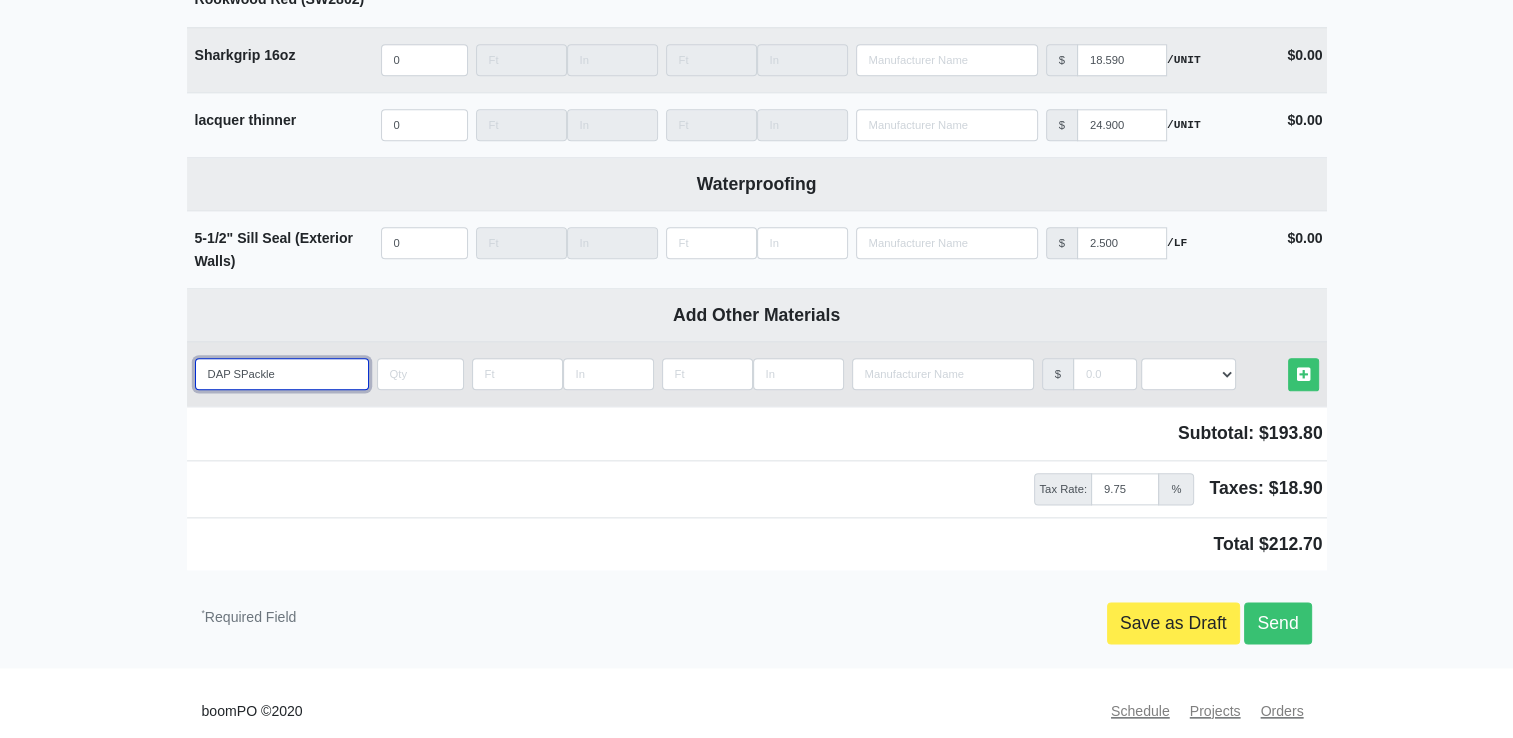 select 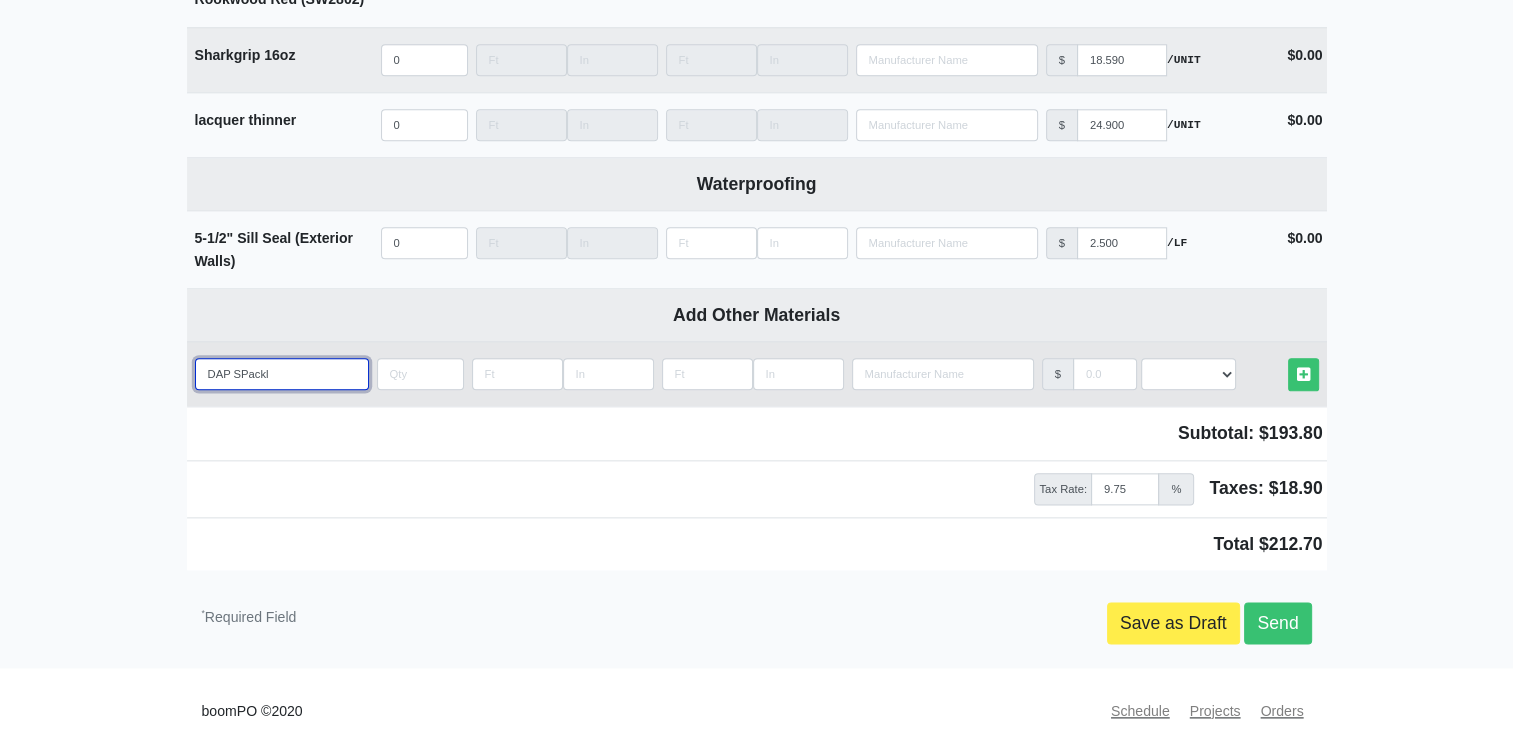 type on "DAP SPack" 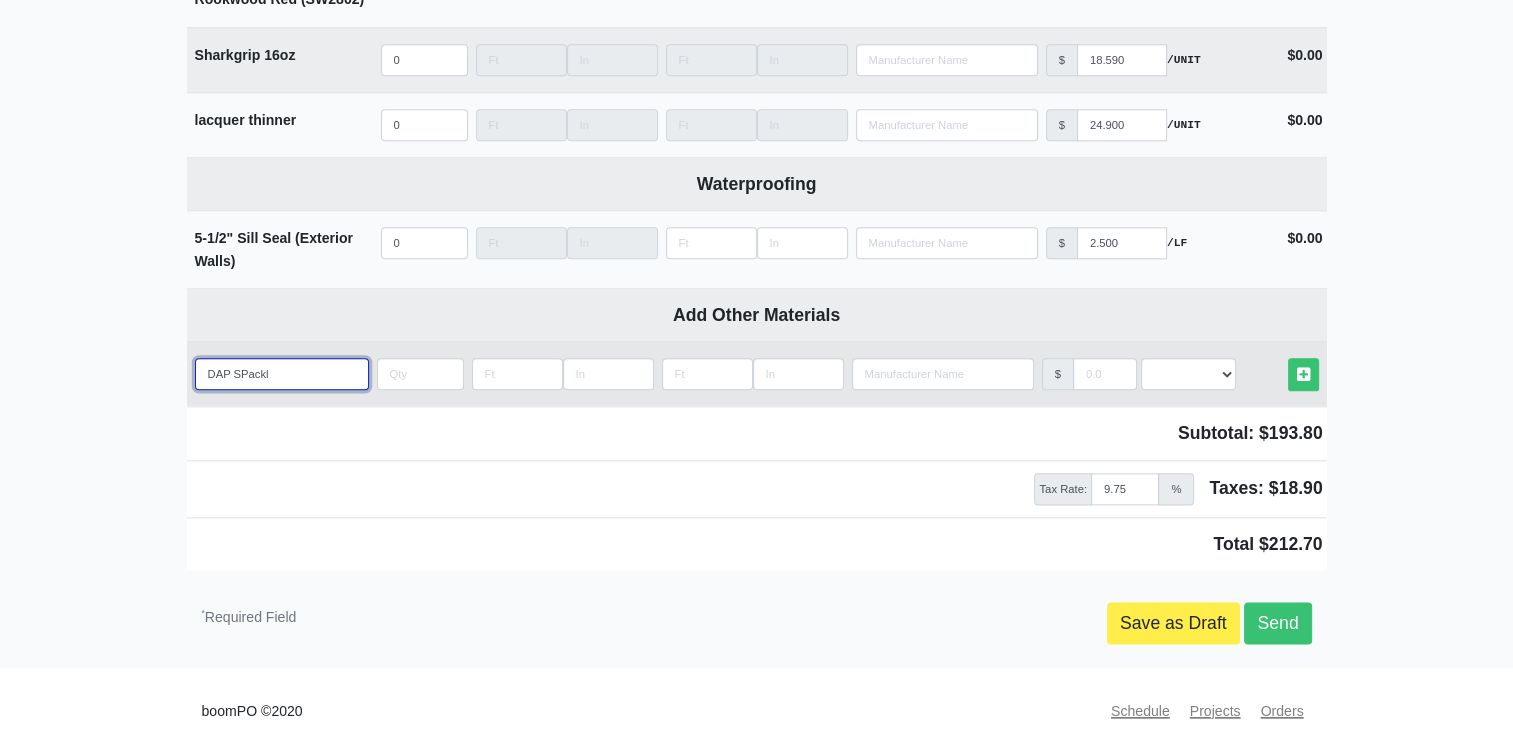 select 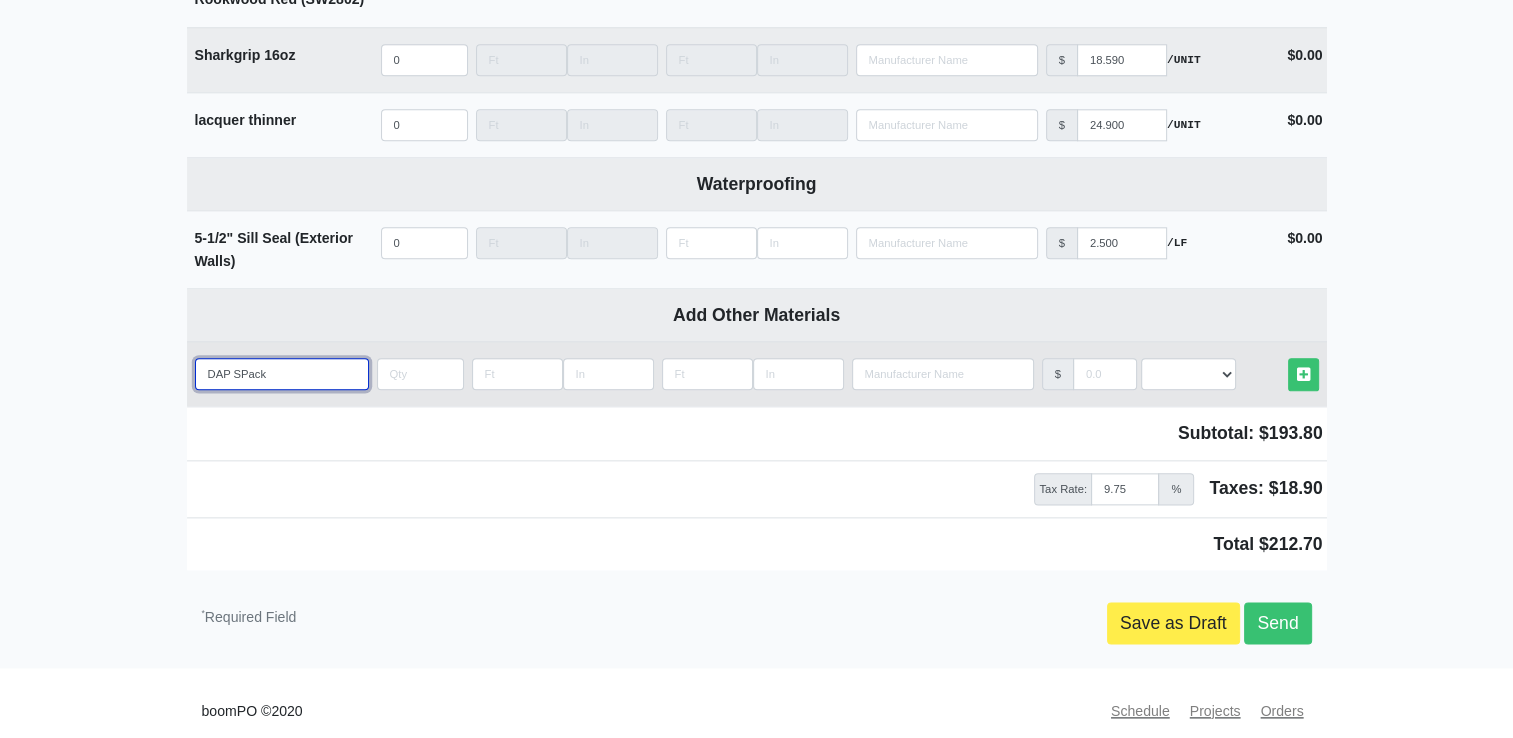 type on "DAP SPac" 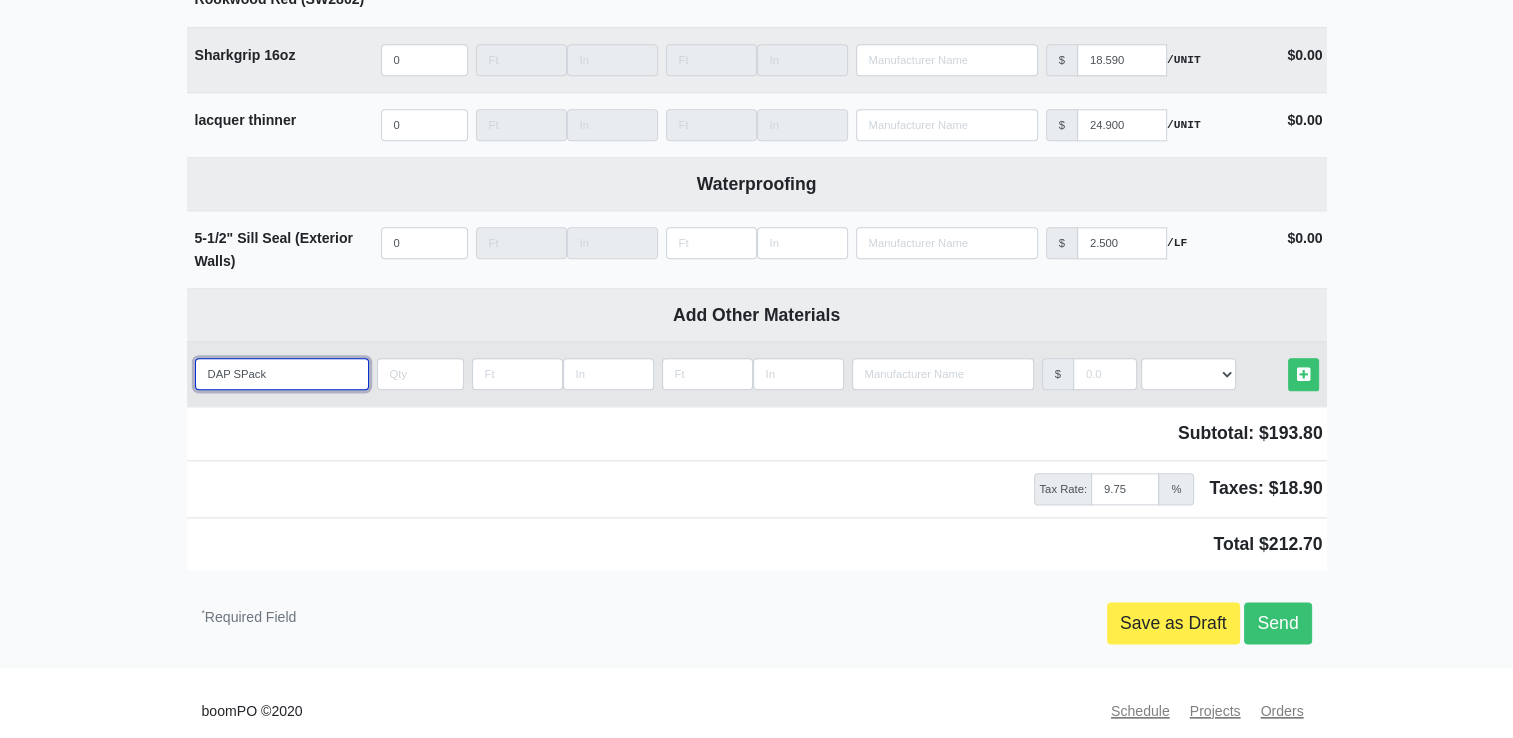 select 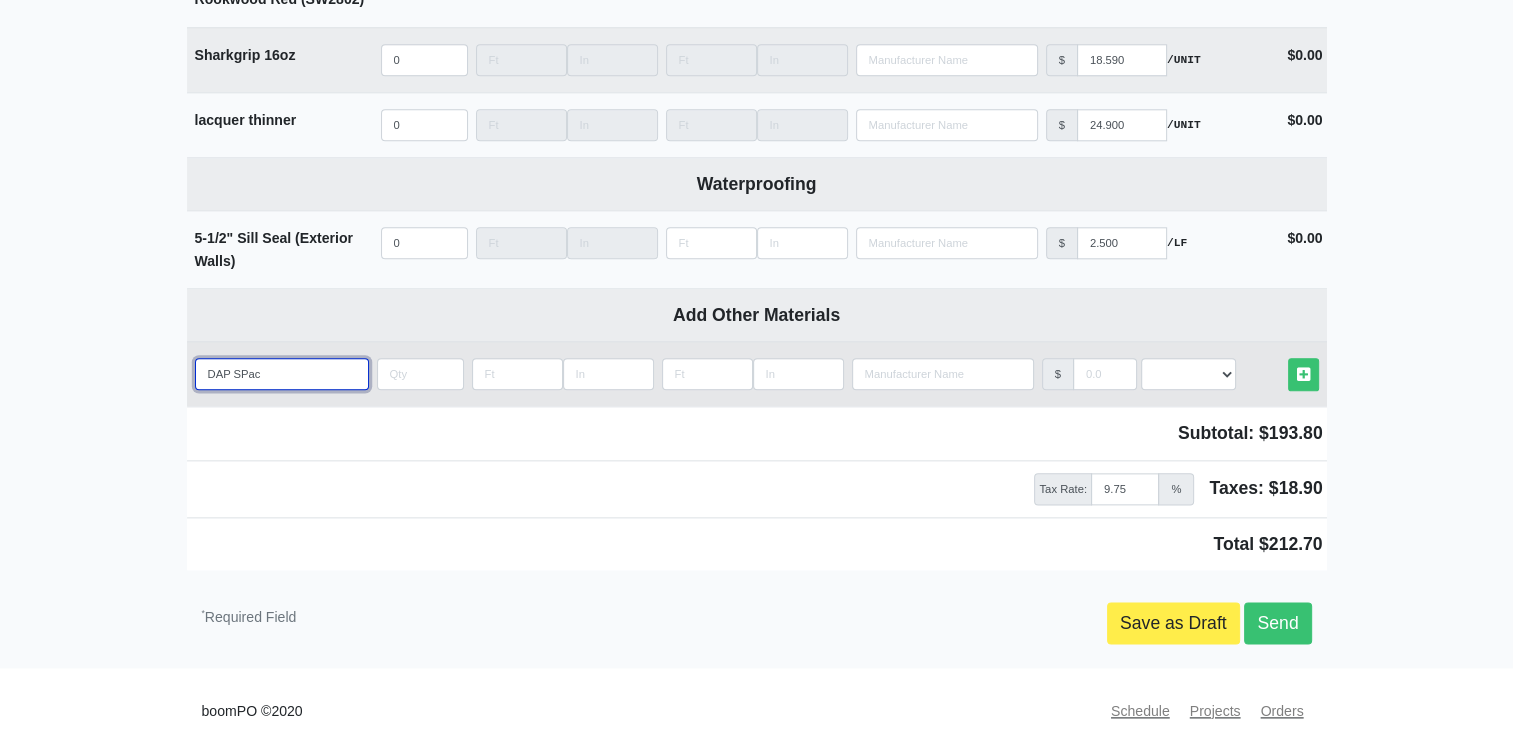 type on "DAP SPa" 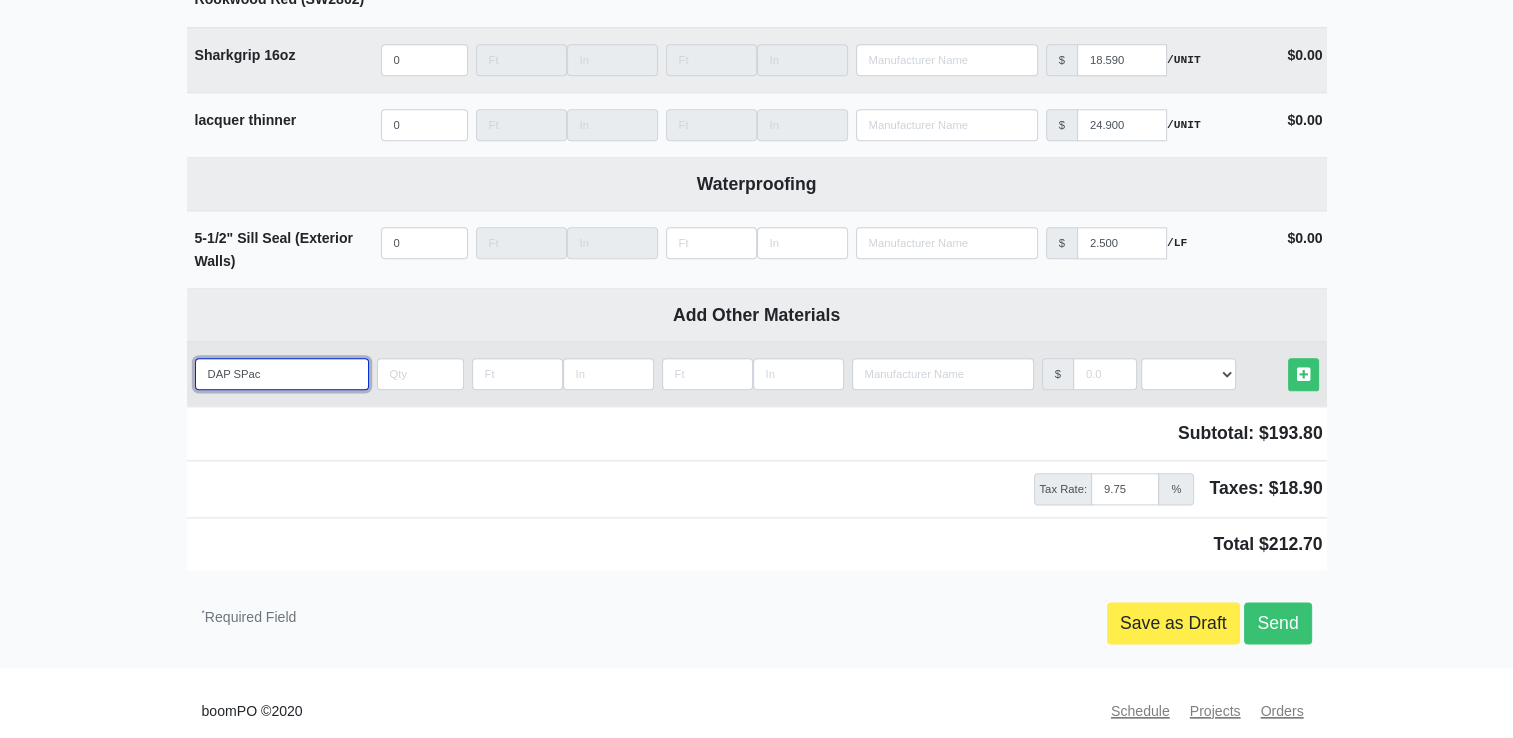 select 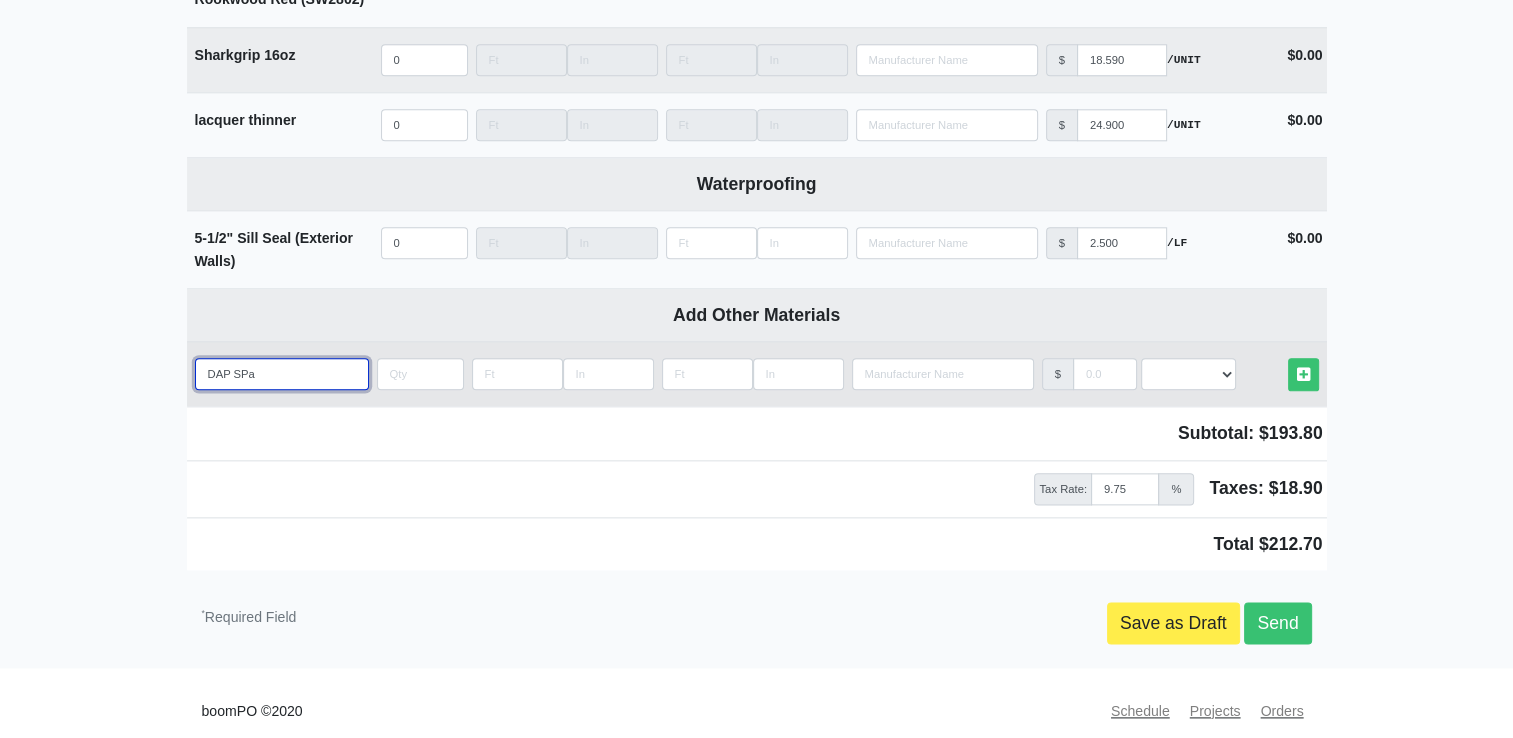 type on "DAP SP" 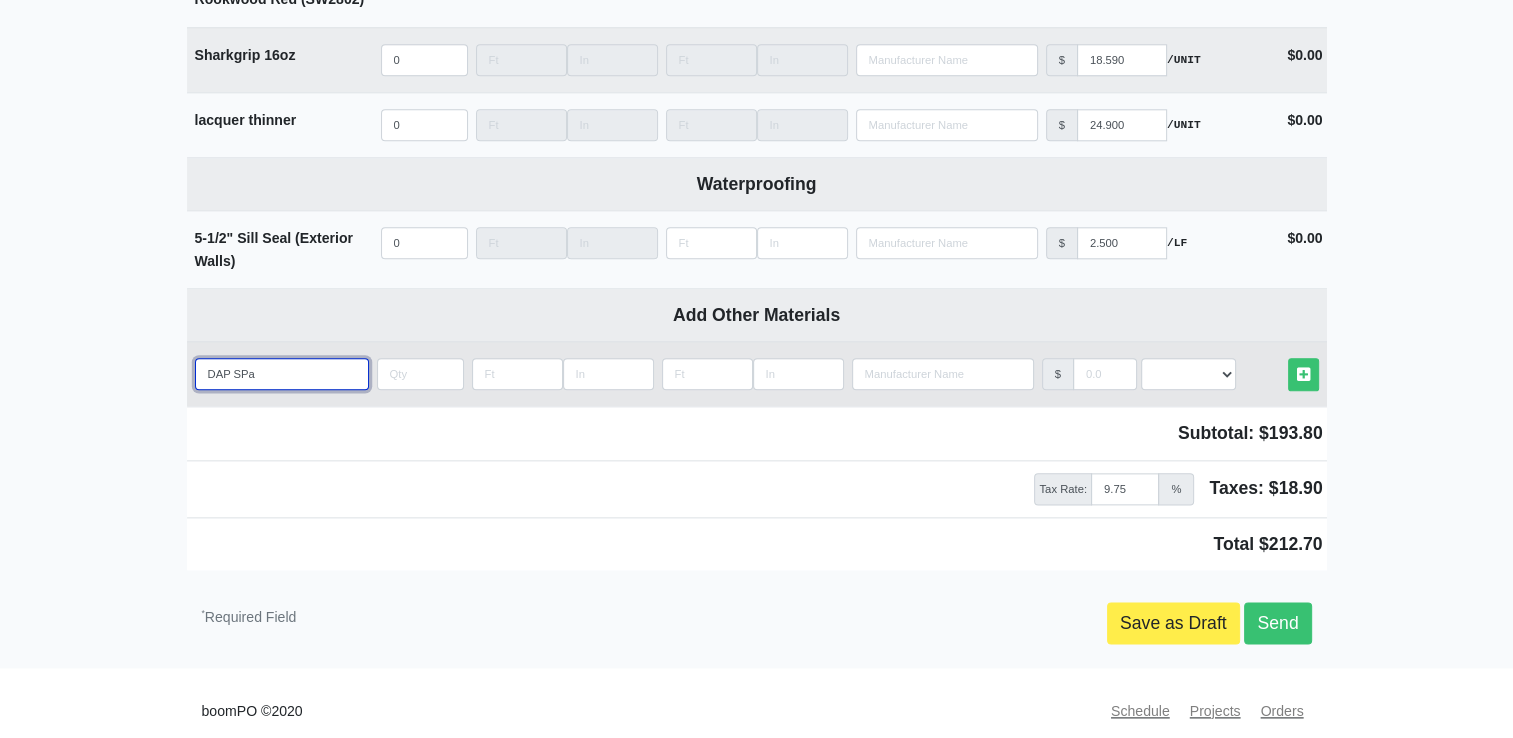 type 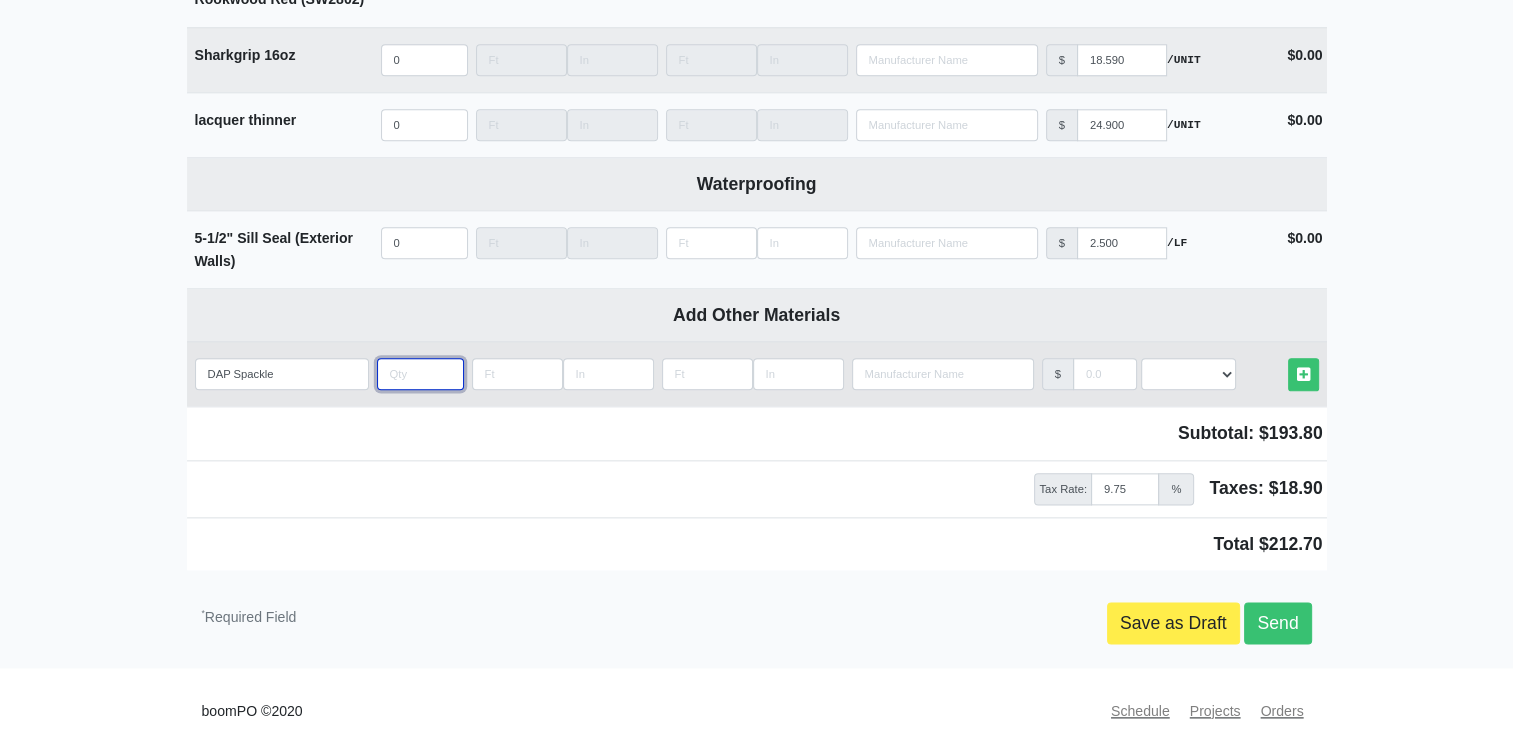 click at bounding box center [420, 374] 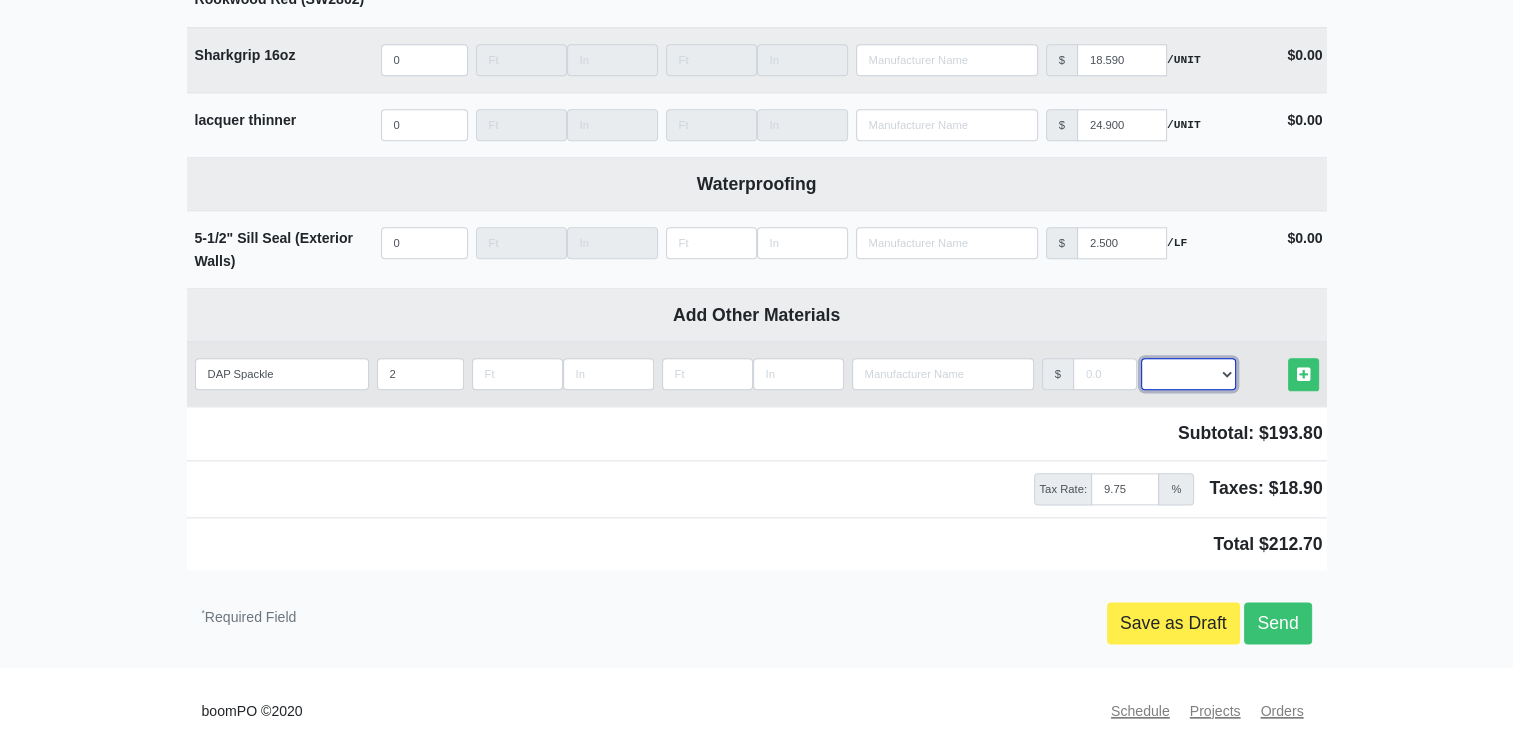 drag, startPoint x: 1187, startPoint y: 350, endPoint x: 1167, endPoint y: 364, distance: 24.41311 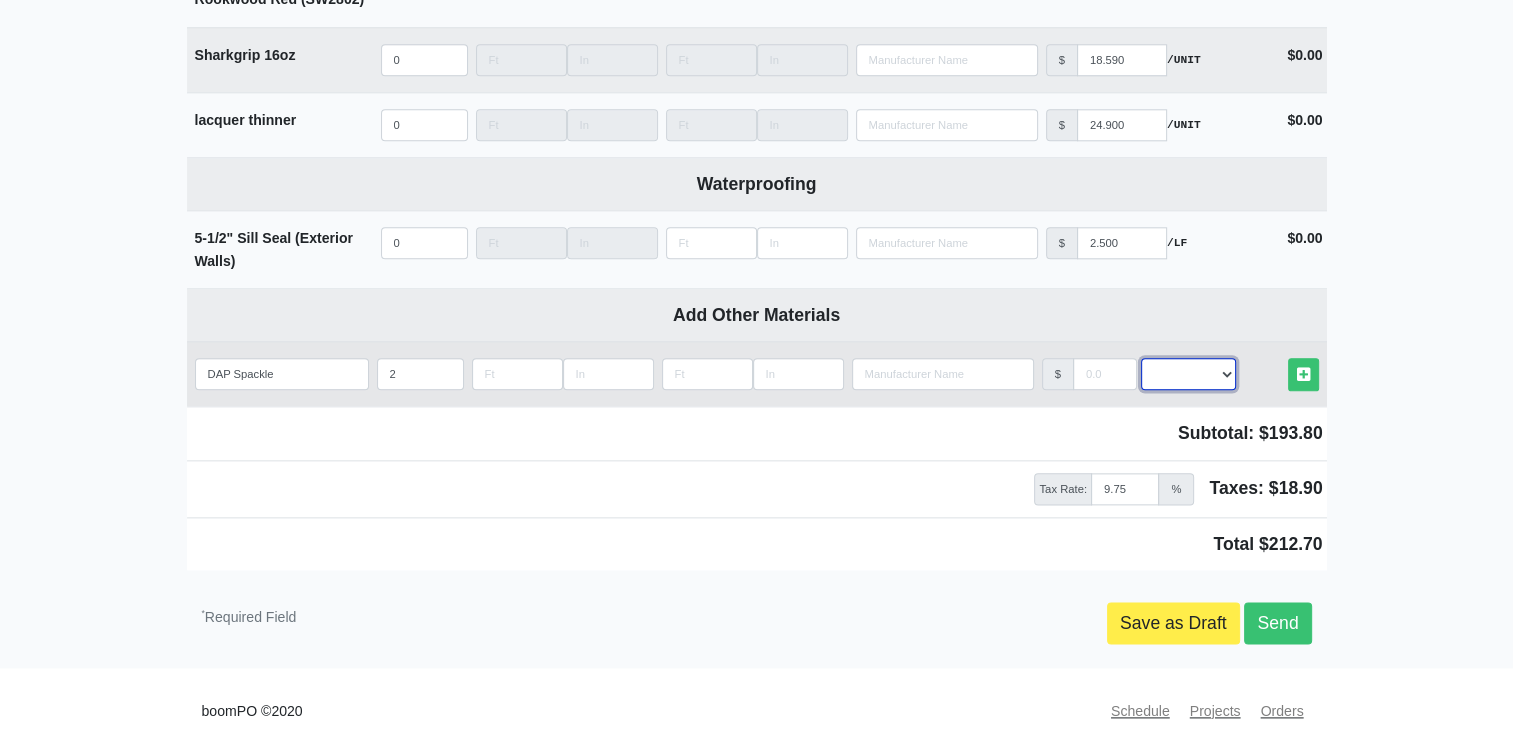 click on "Select an Option!   UNIT   MLF   LF   MSQFT   SQFT" at bounding box center (1188, 374) 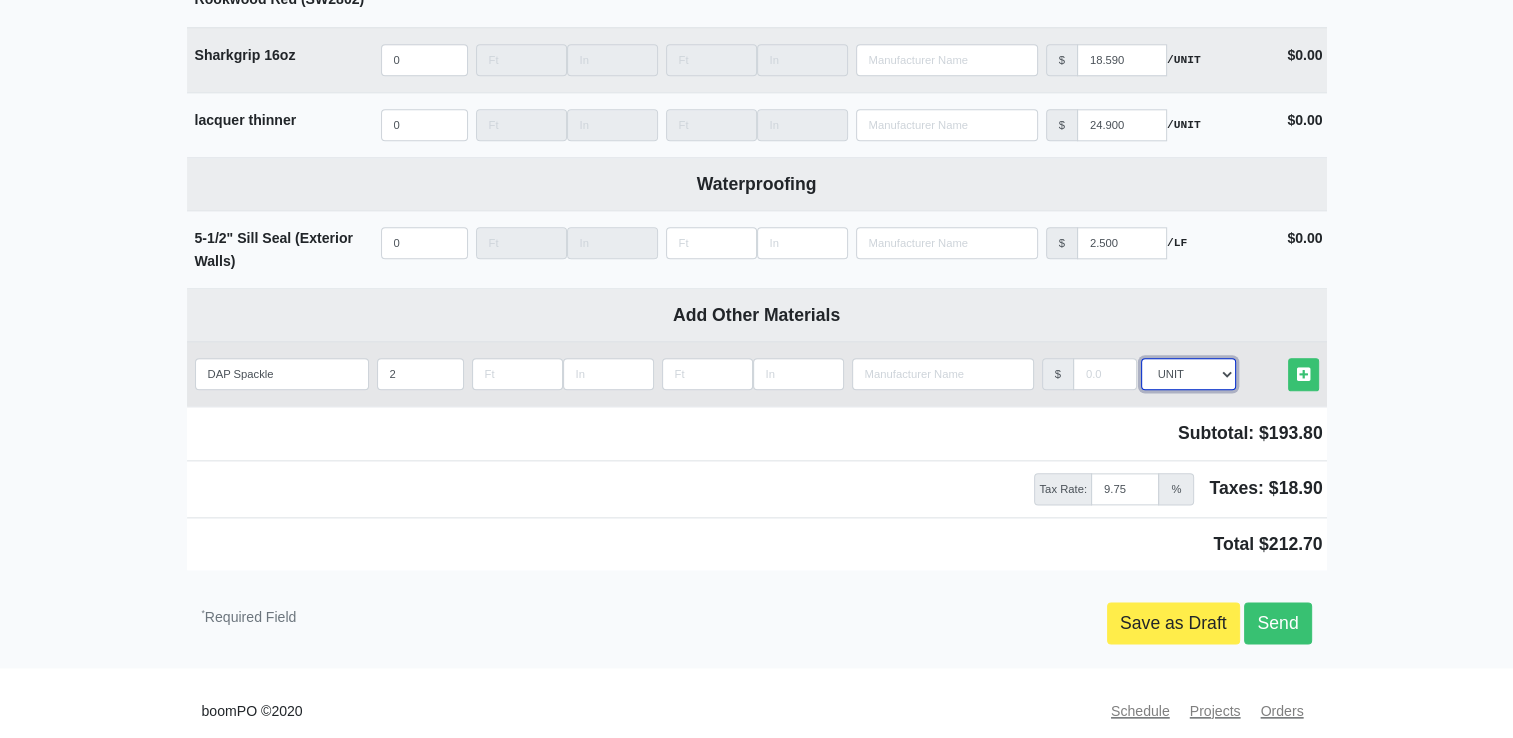 click on "Select an Option!   UNIT   MLF   LF   MSQFT   SQFT" at bounding box center [1188, 374] 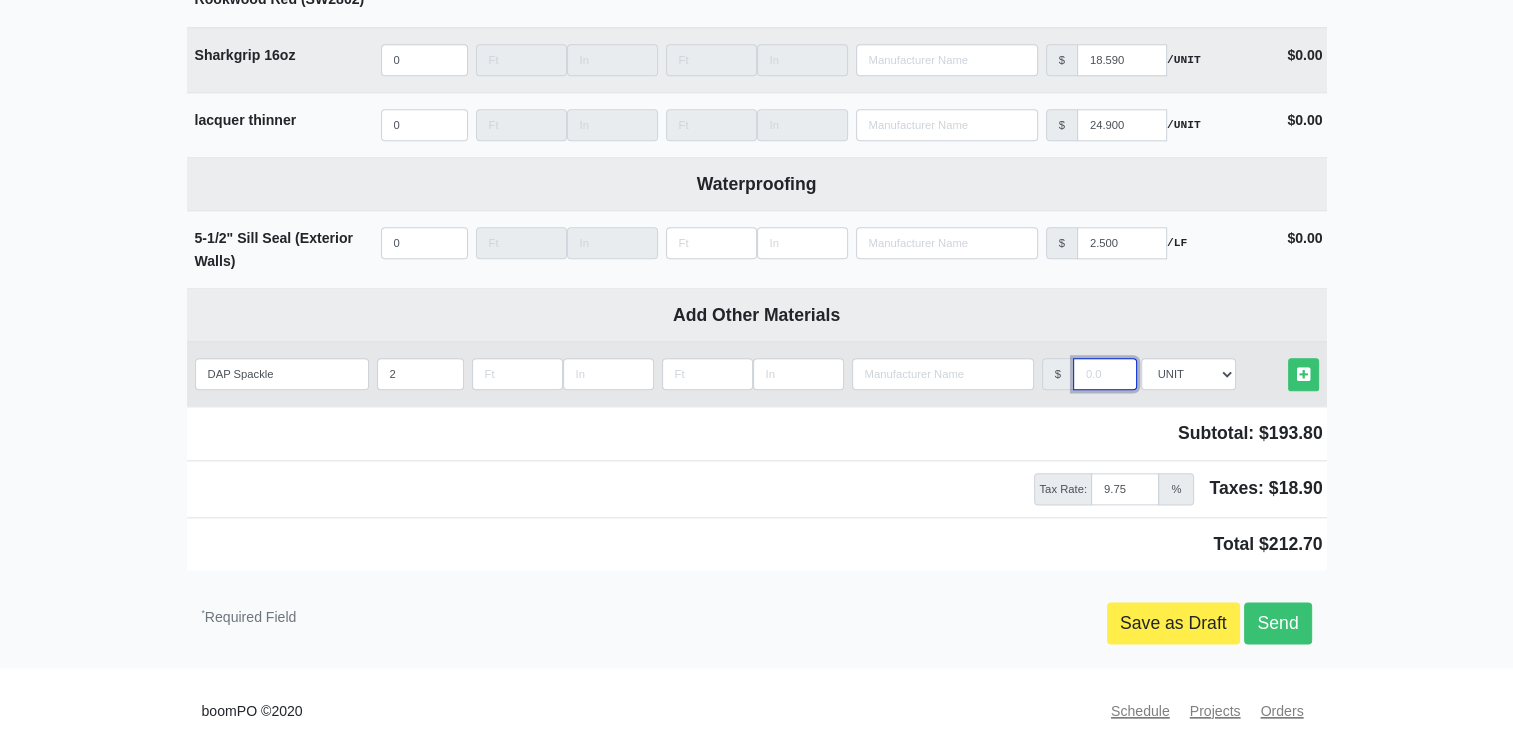 click at bounding box center (1105, 374) 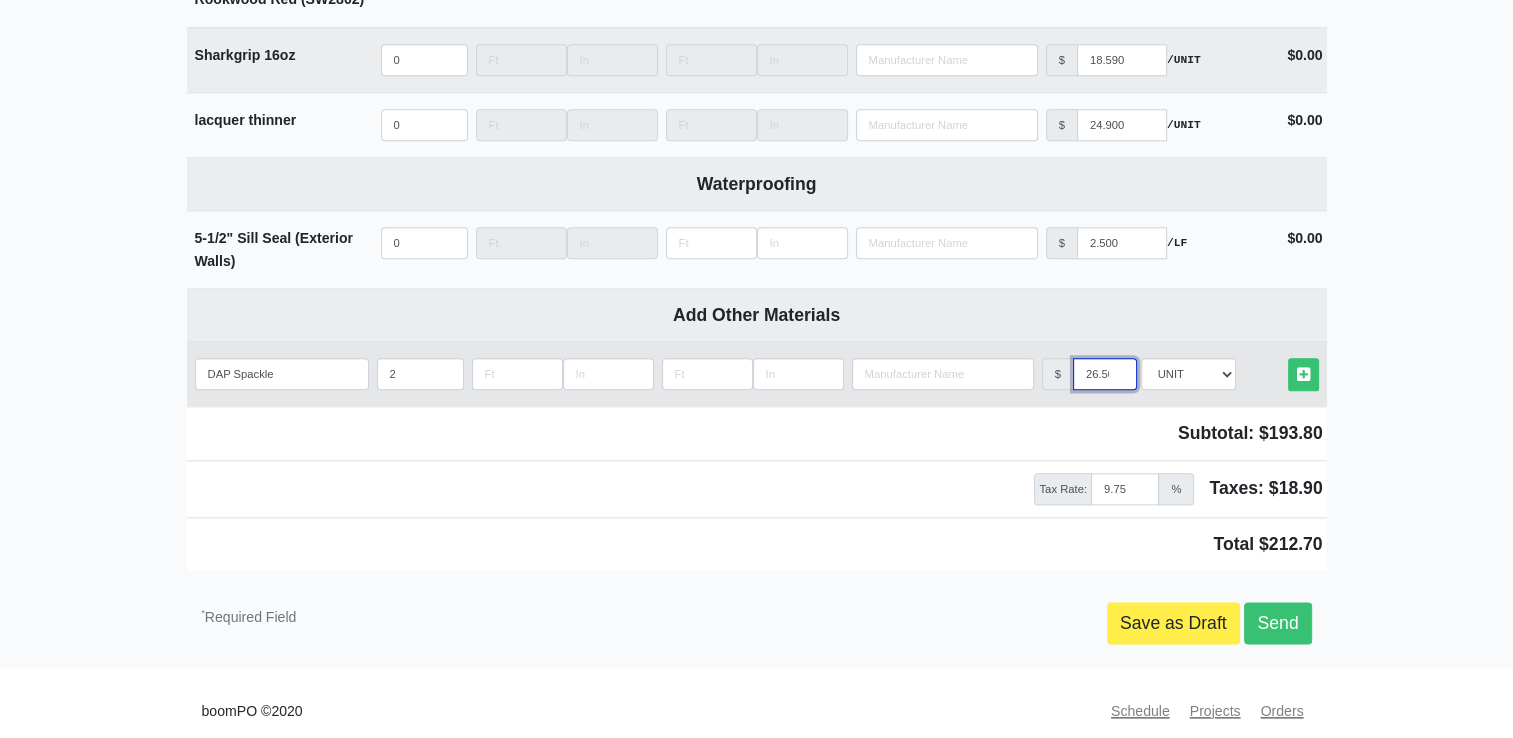 scroll, scrollTop: 0, scrollLeft: 4, axis: horizontal 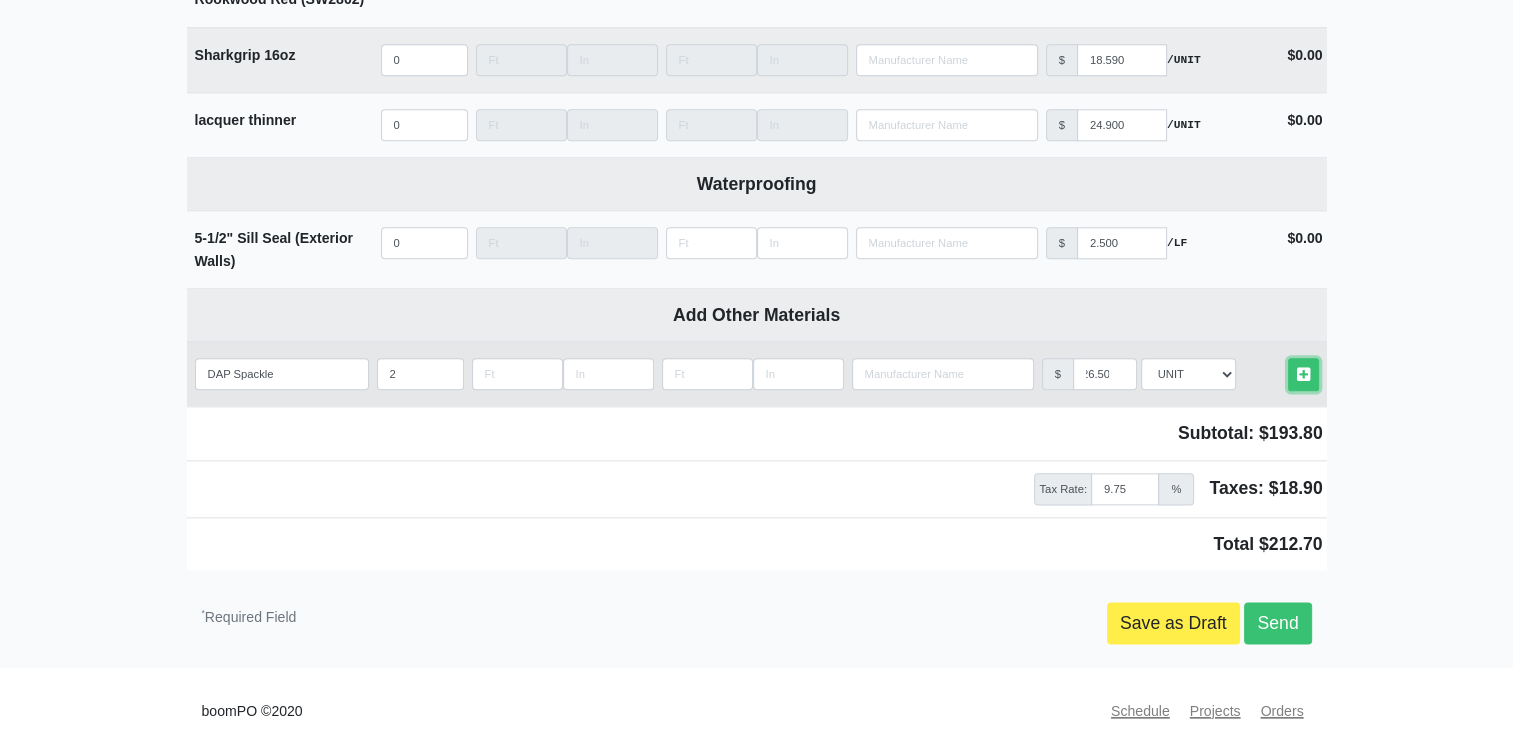 drag, startPoint x: 1296, startPoint y: 360, endPoint x: 1285, endPoint y: 366, distance: 12.529964 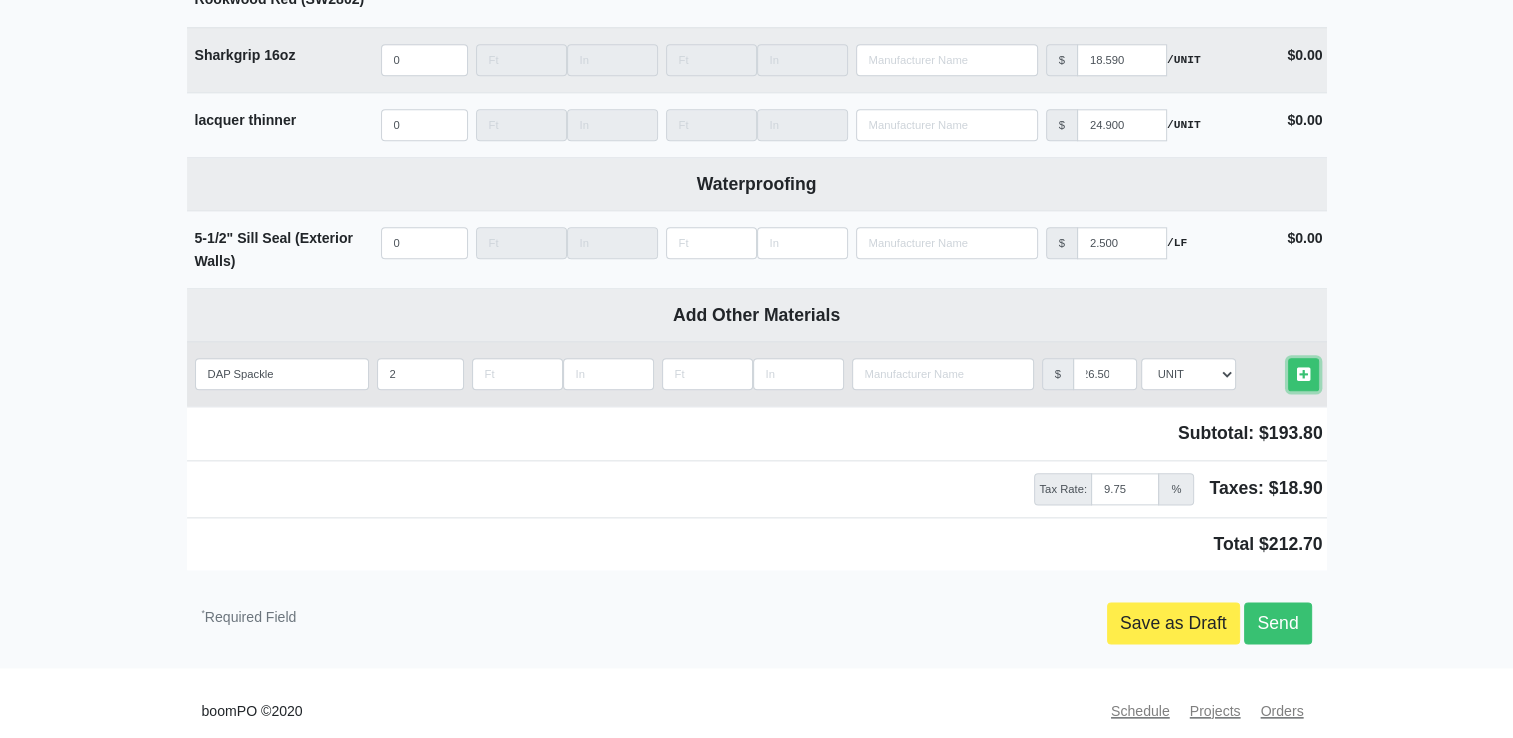 click at bounding box center [1303, 374] 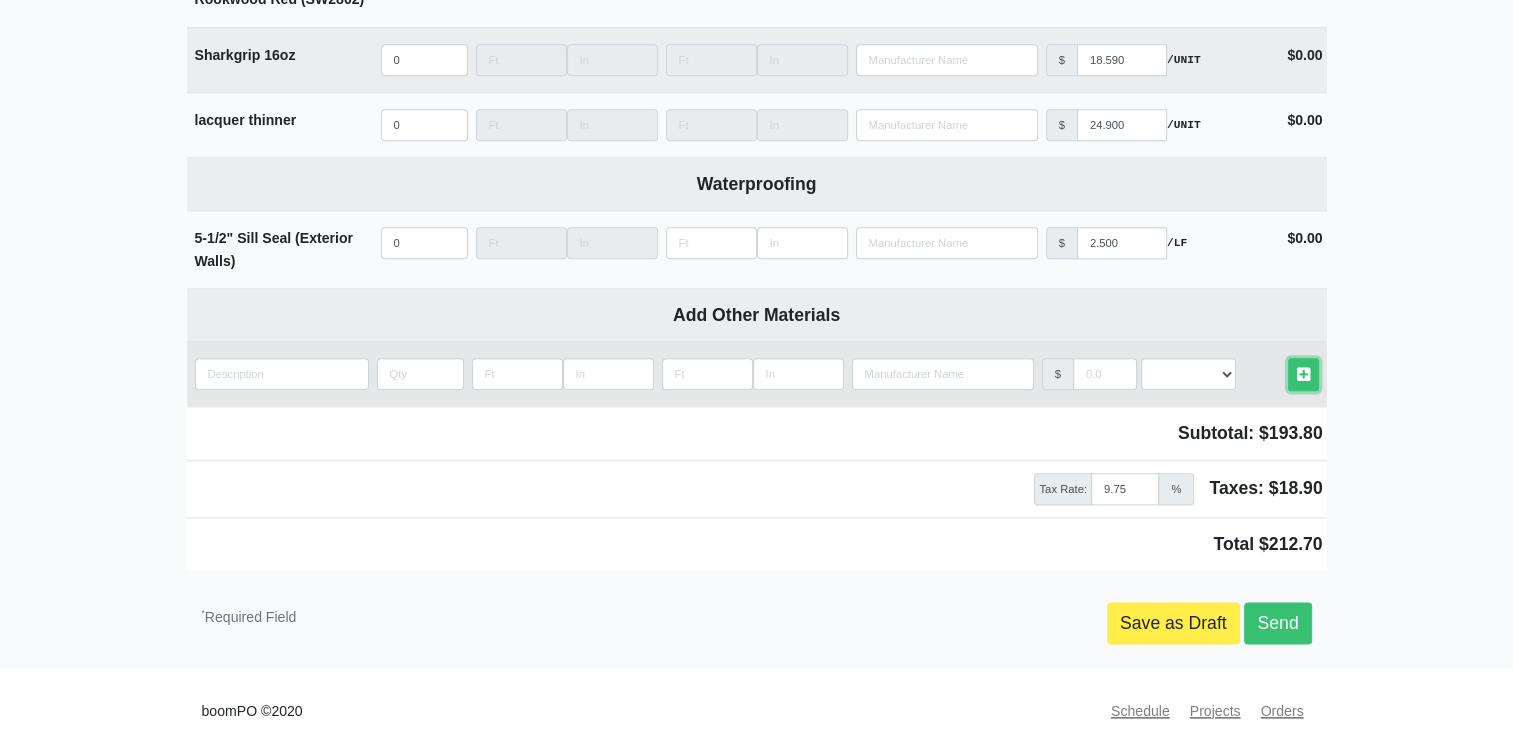 scroll, scrollTop: 9967, scrollLeft: 0, axis: vertical 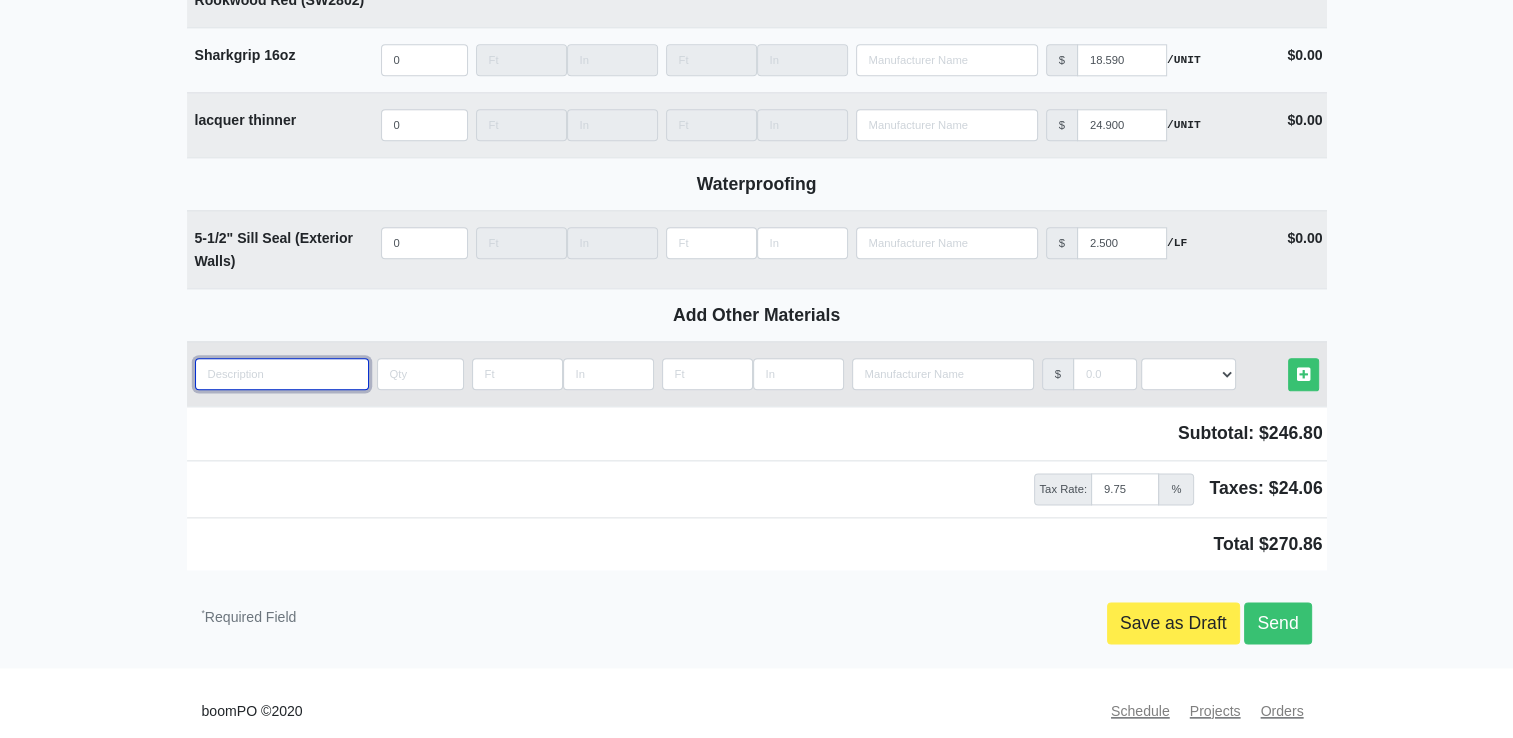 click at bounding box center [282, 374] 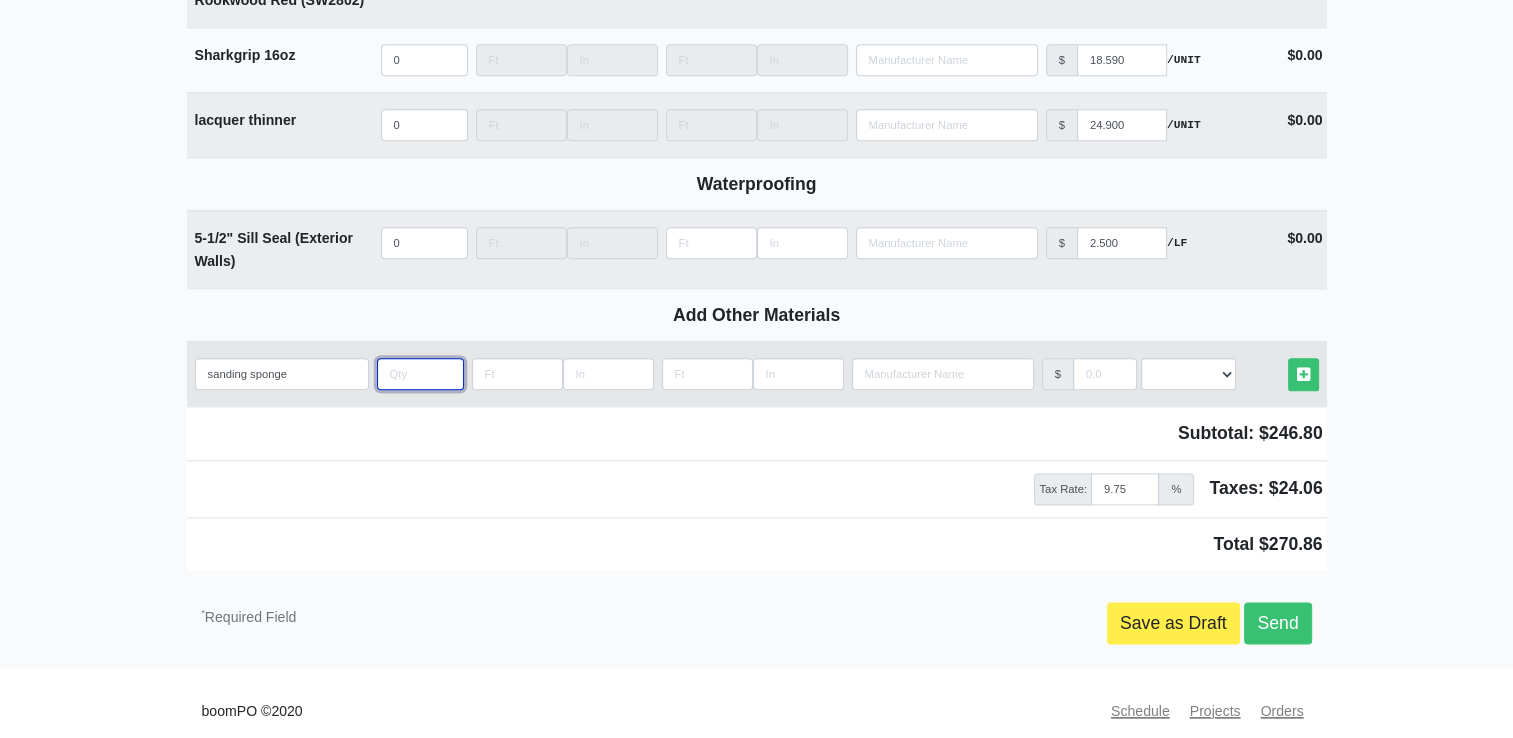 click at bounding box center [420, 374] 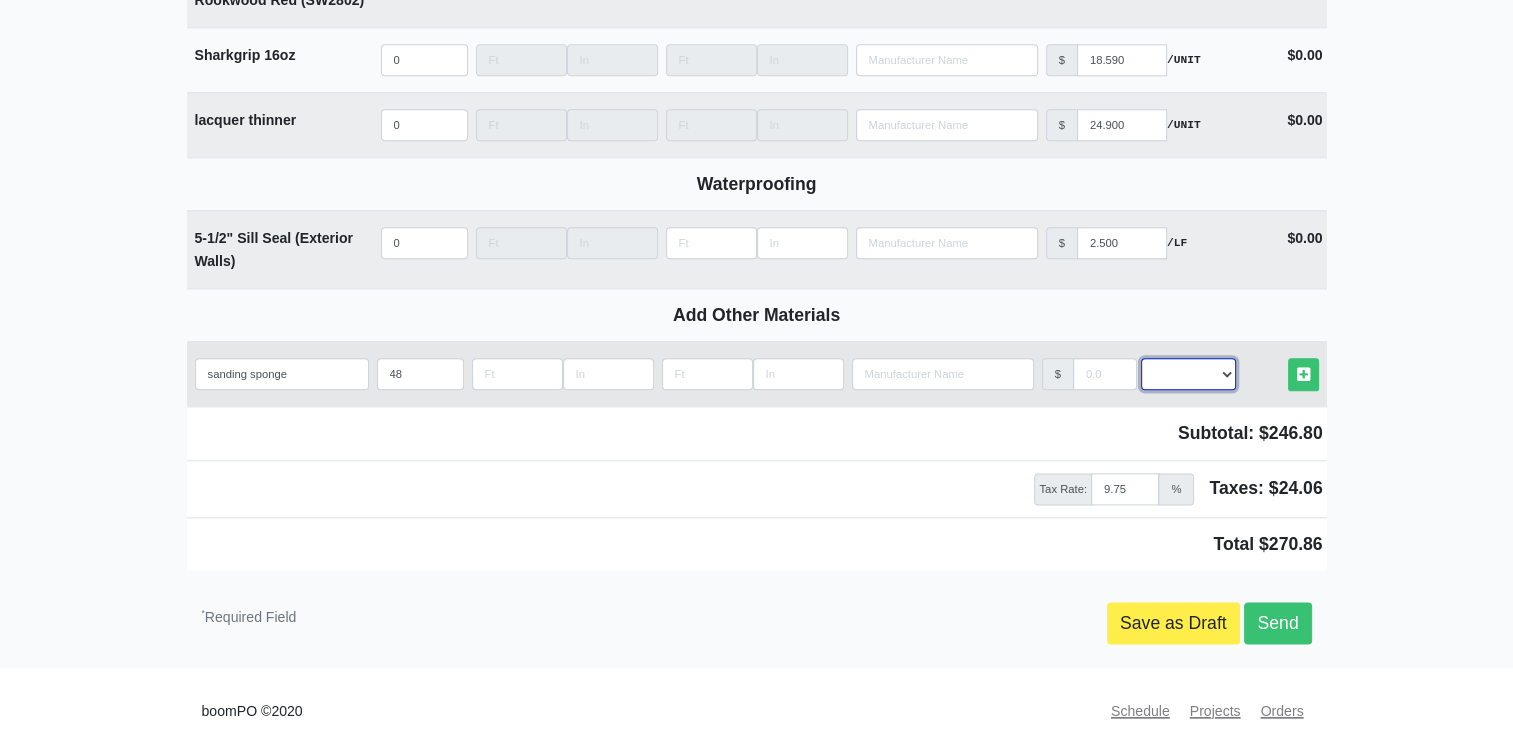 click on "Select an Option!   UNIT   MLF   LF   MSQFT   SQFT" at bounding box center (1188, 374) 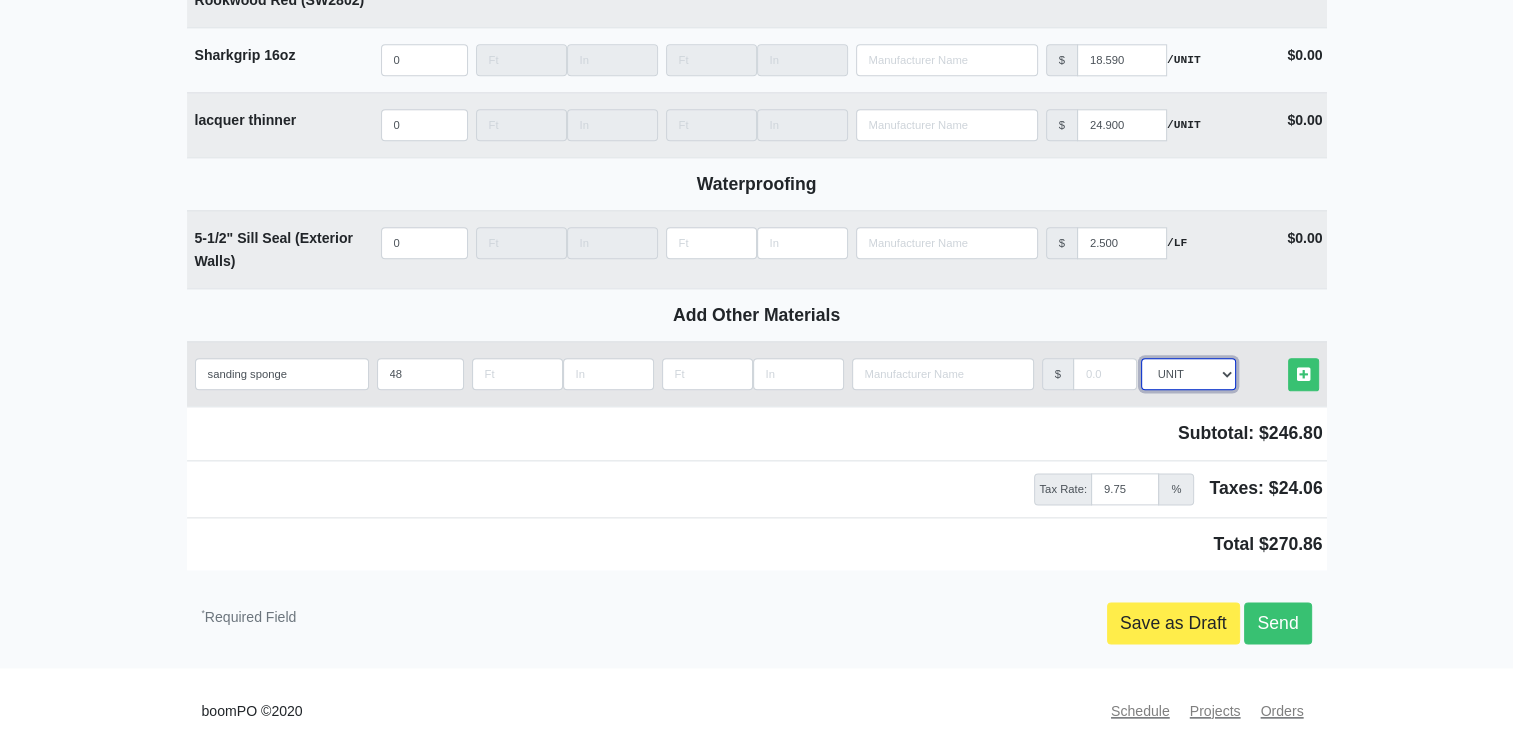 click on "Select an Option!   UNIT   MLF   LF   MSQFT   SQFT" at bounding box center (1188, 374) 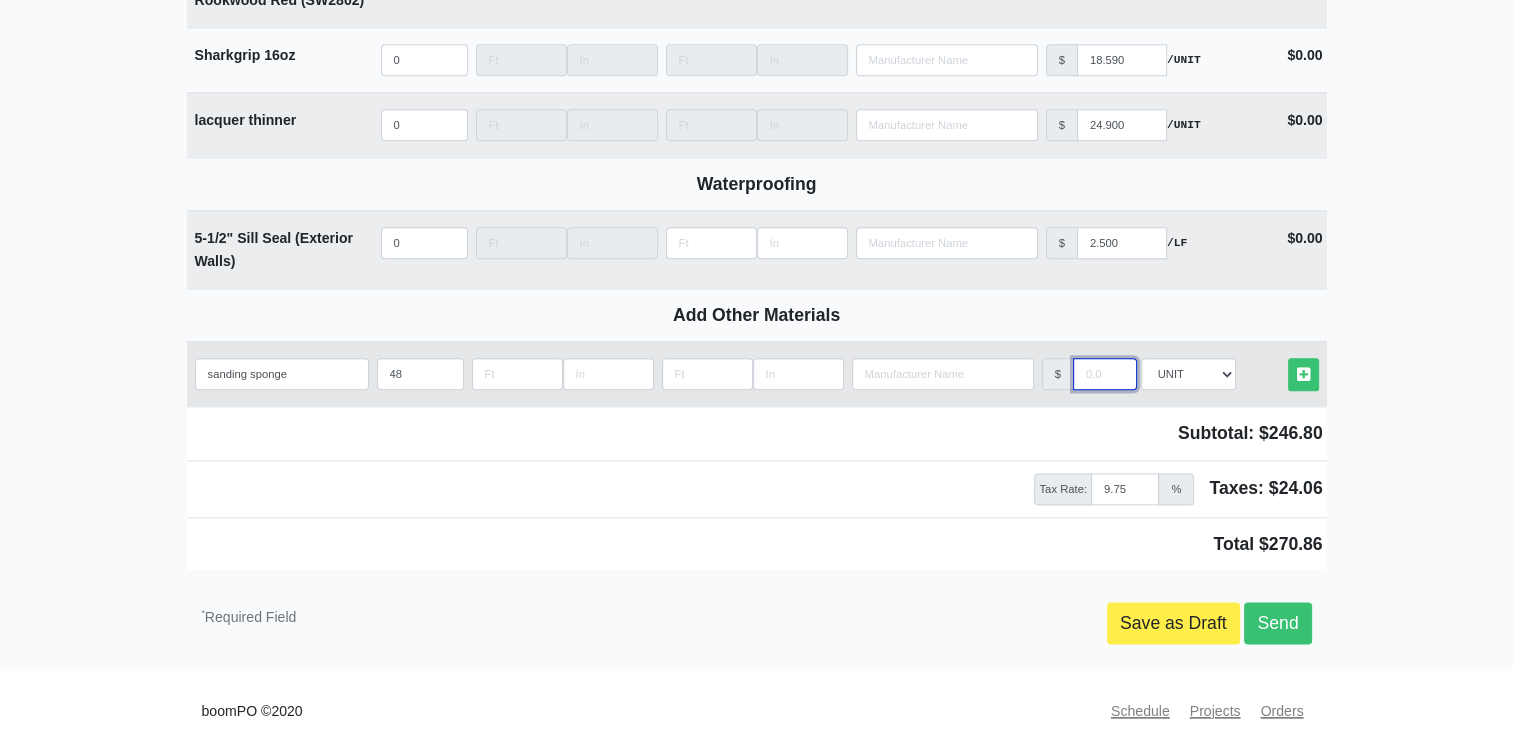 click at bounding box center (1105, 374) 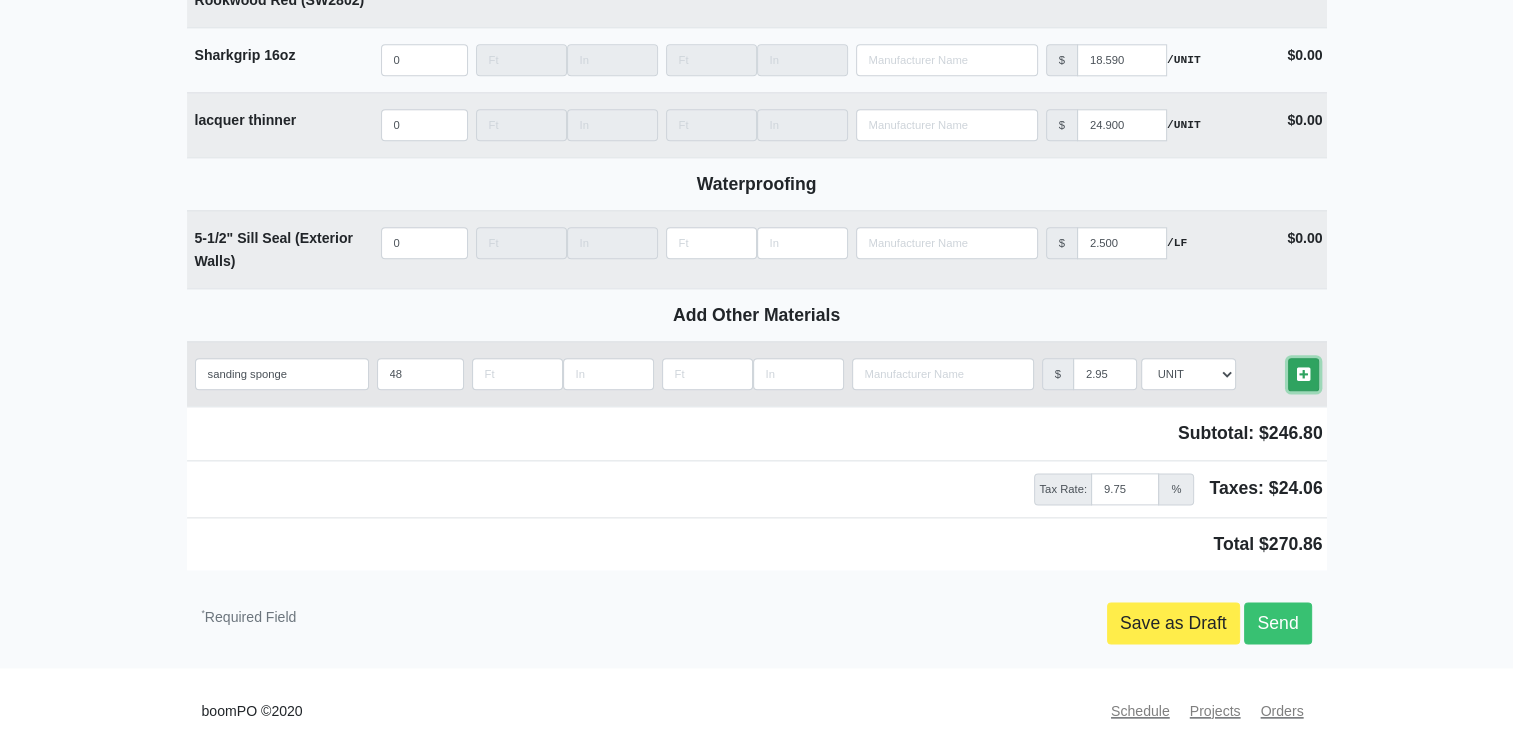 click at bounding box center (1303, 374) 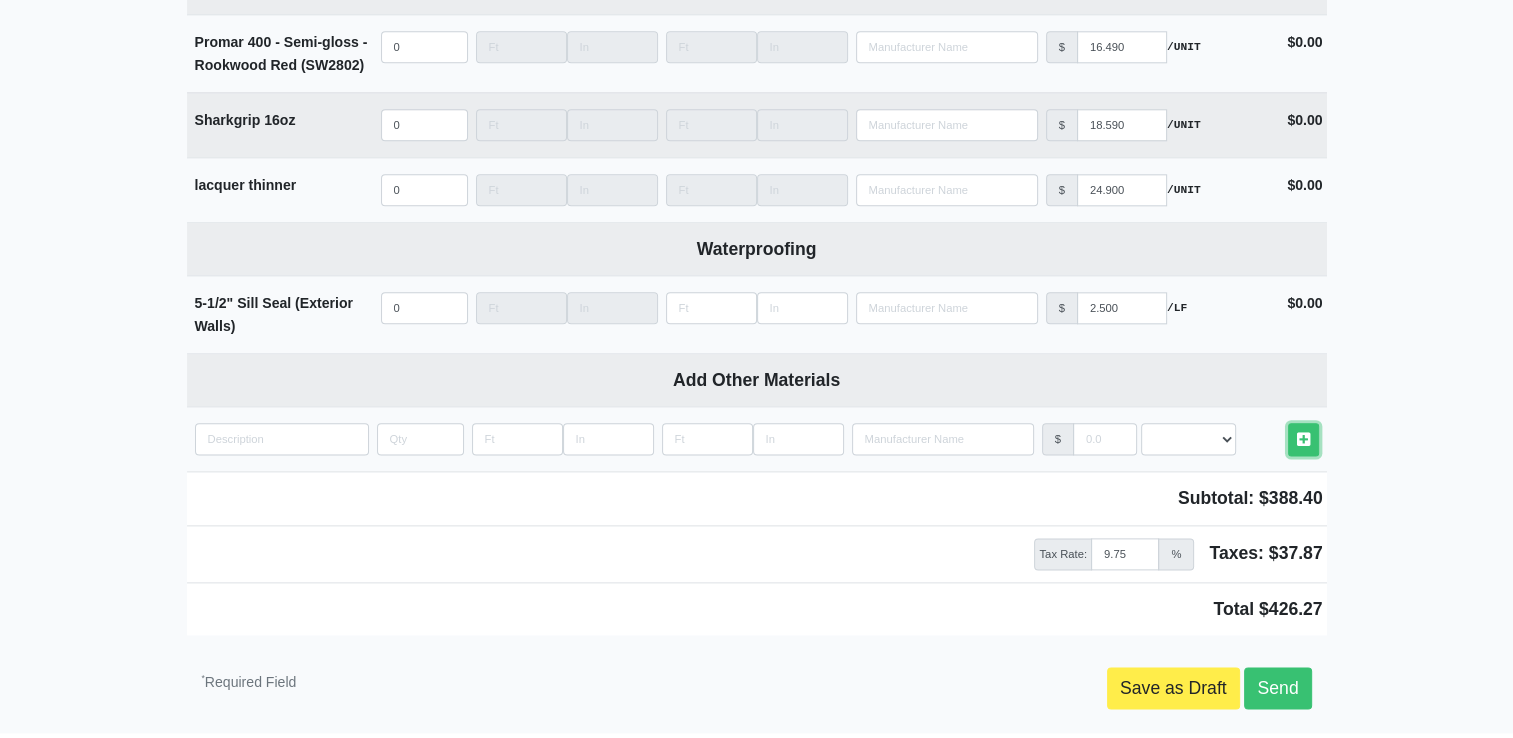 scroll, scrollTop: 10032, scrollLeft: 0, axis: vertical 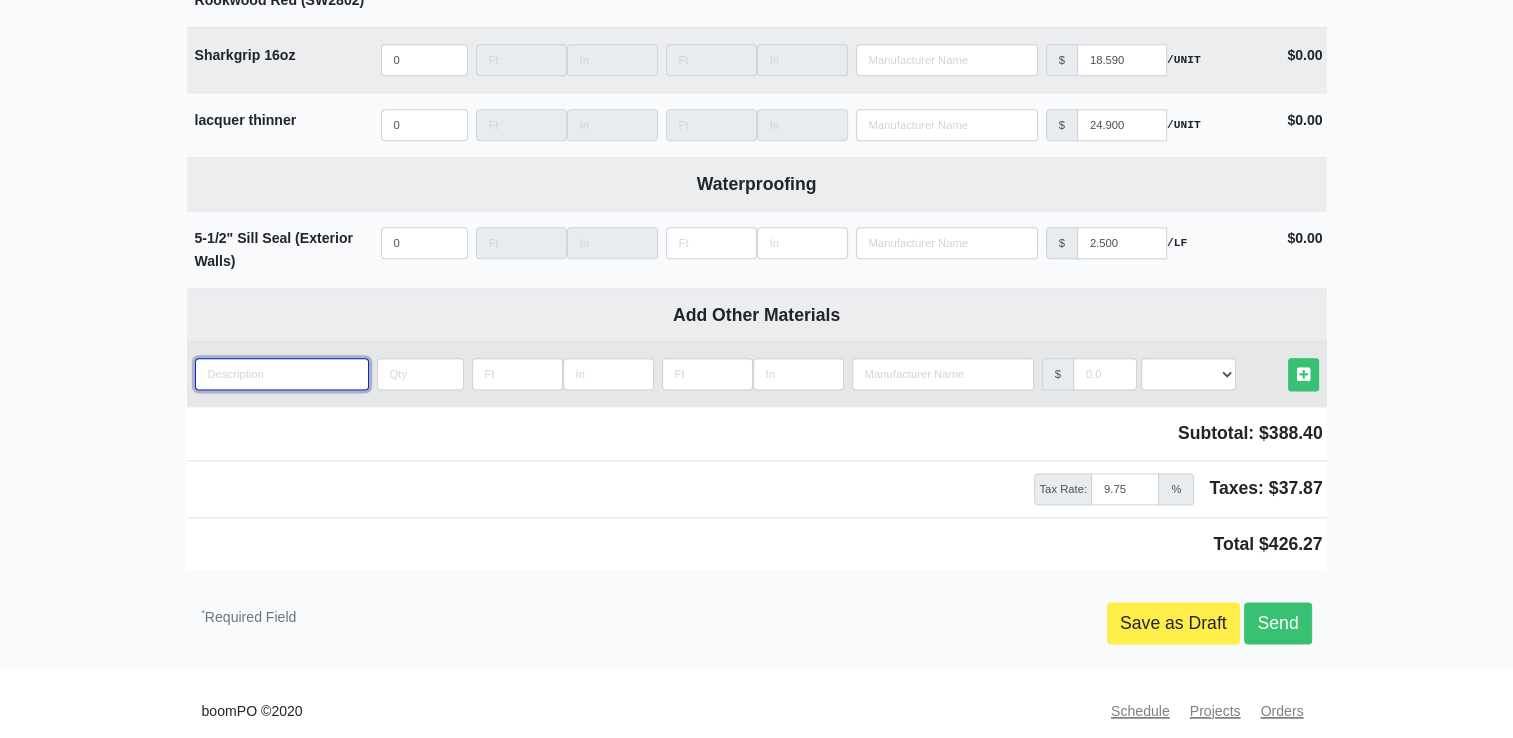 click at bounding box center [282, 374] 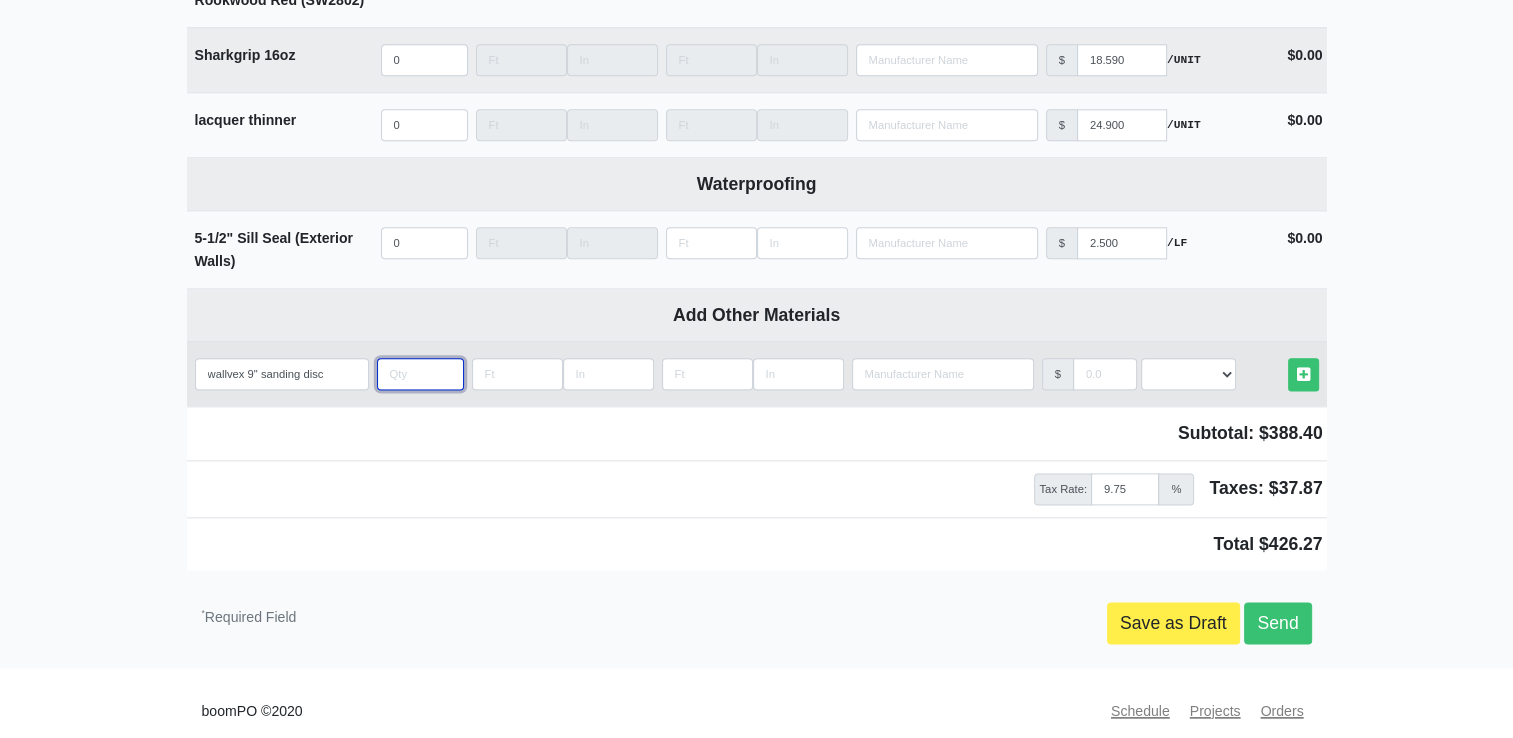 click at bounding box center [420, 374] 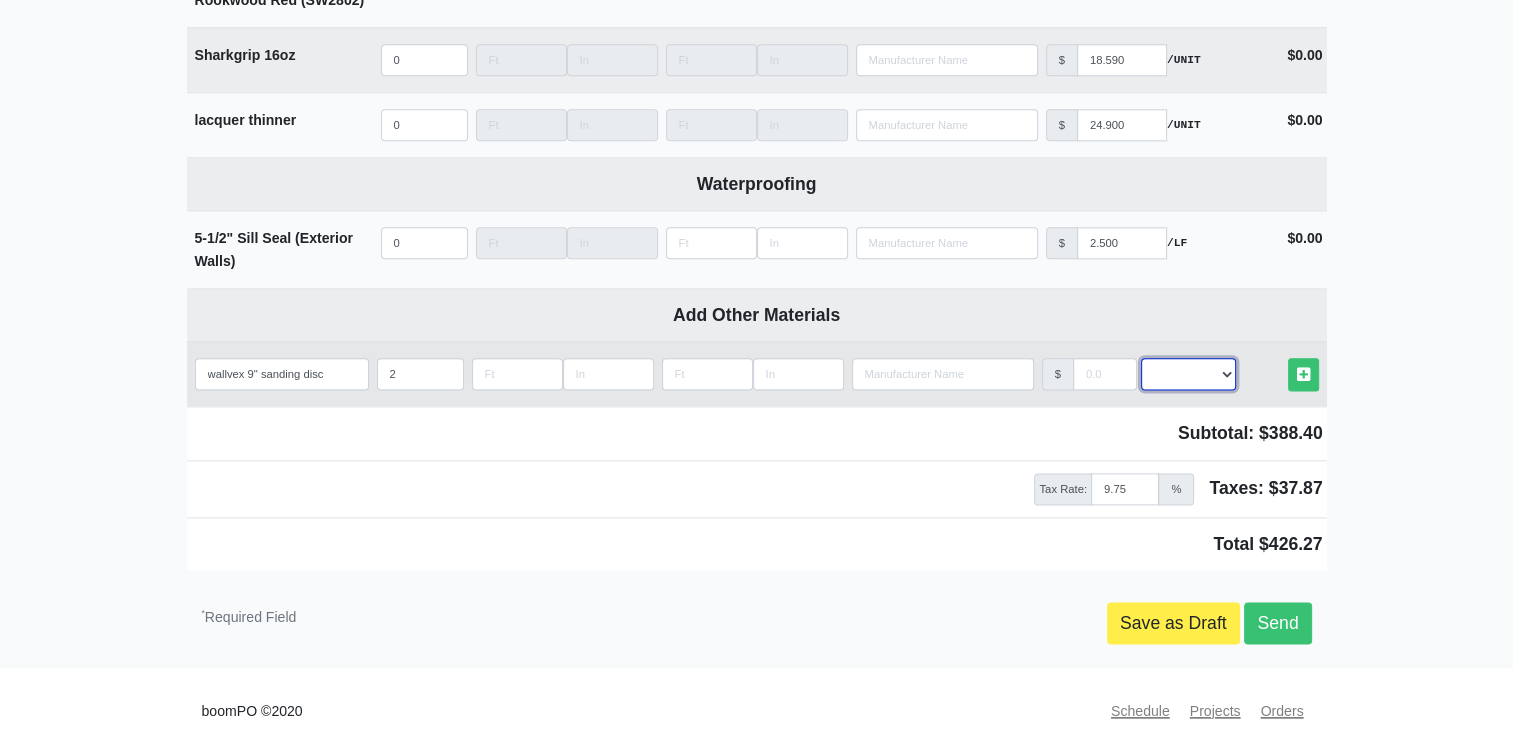 click on "Select an Option!   UNIT   MLF   LF   MSQFT   SQFT" at bounding box center [1188, 374] 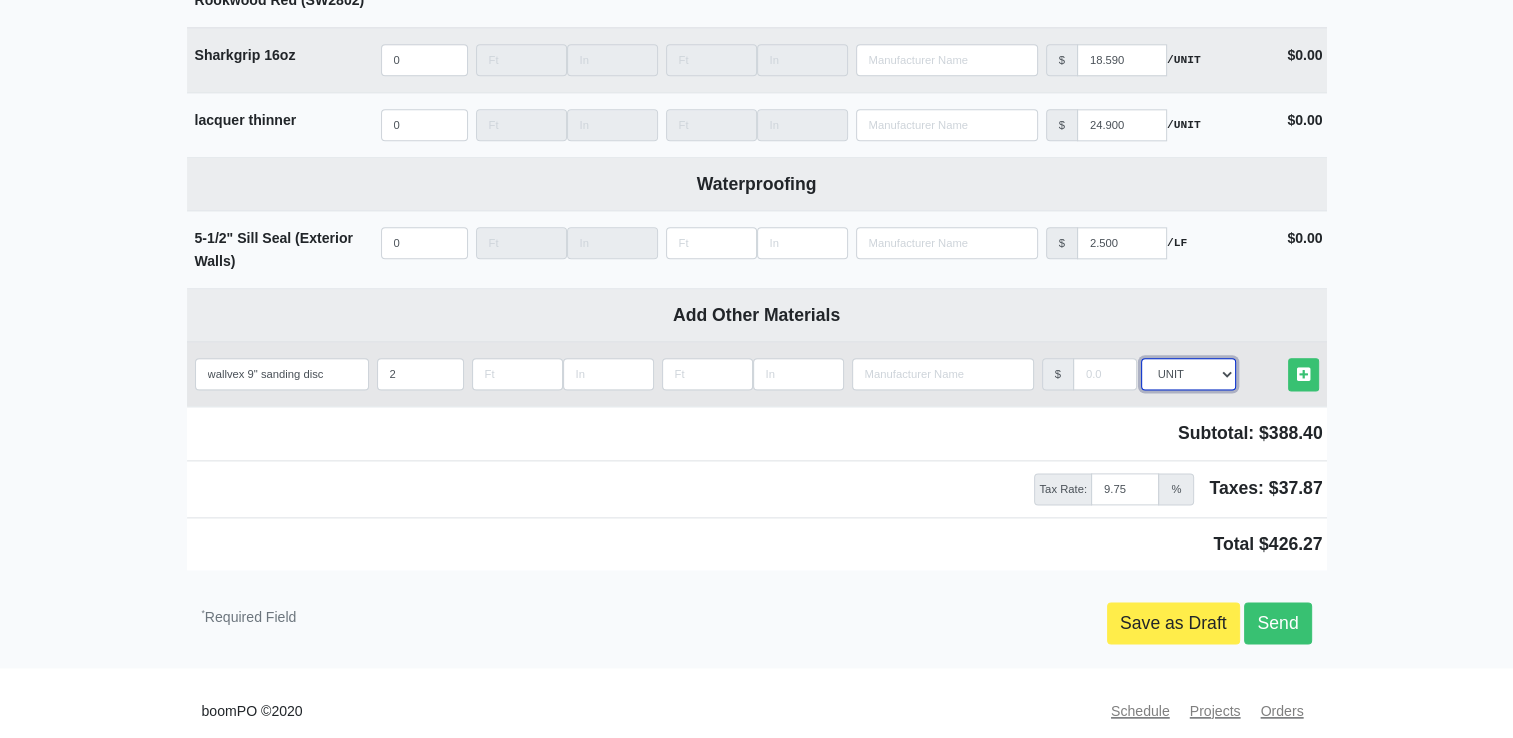 click on "Select an Option!   UNIT   MLF   LF   MSQFT   SQFT" at bounding box center [1188, 374] 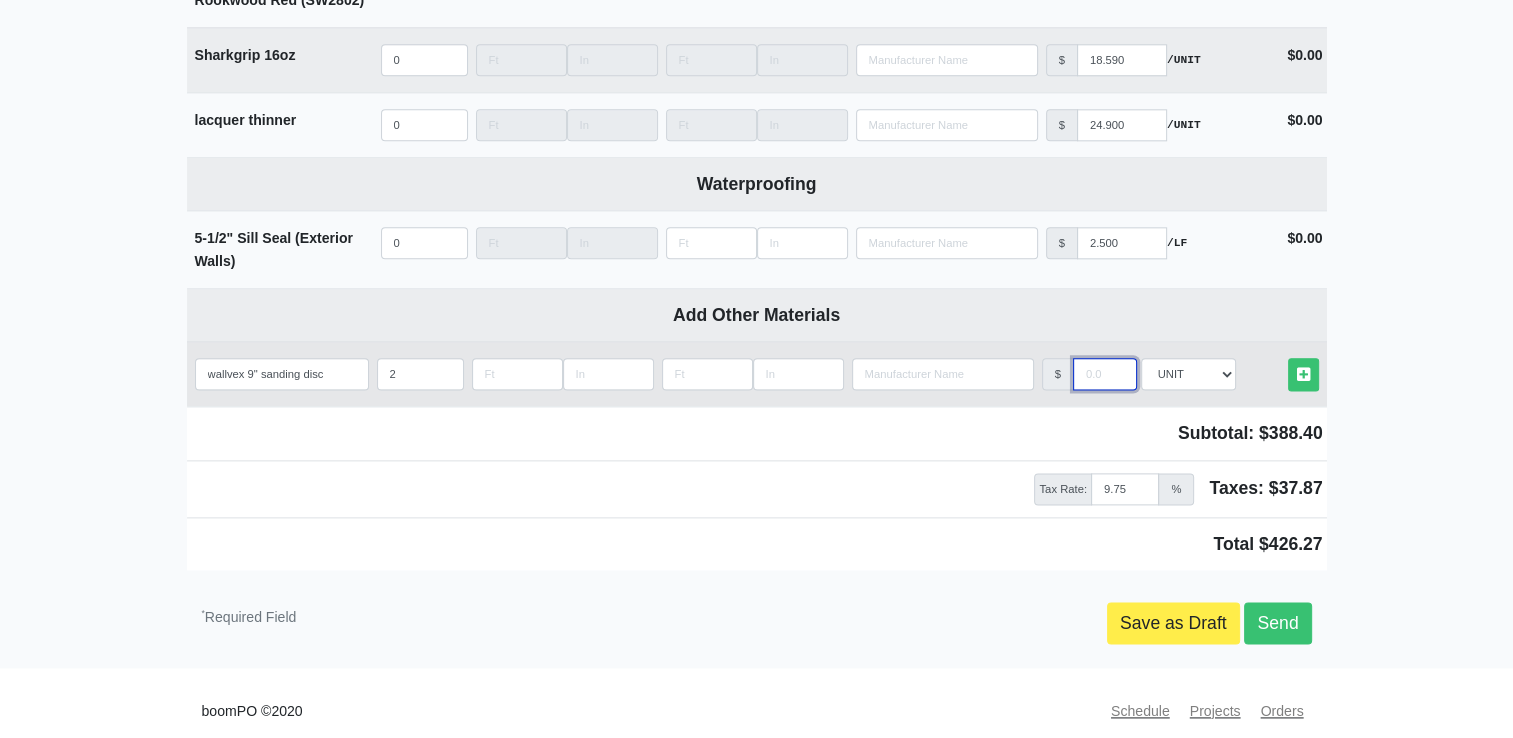 click at bounding box center (1105, 374) 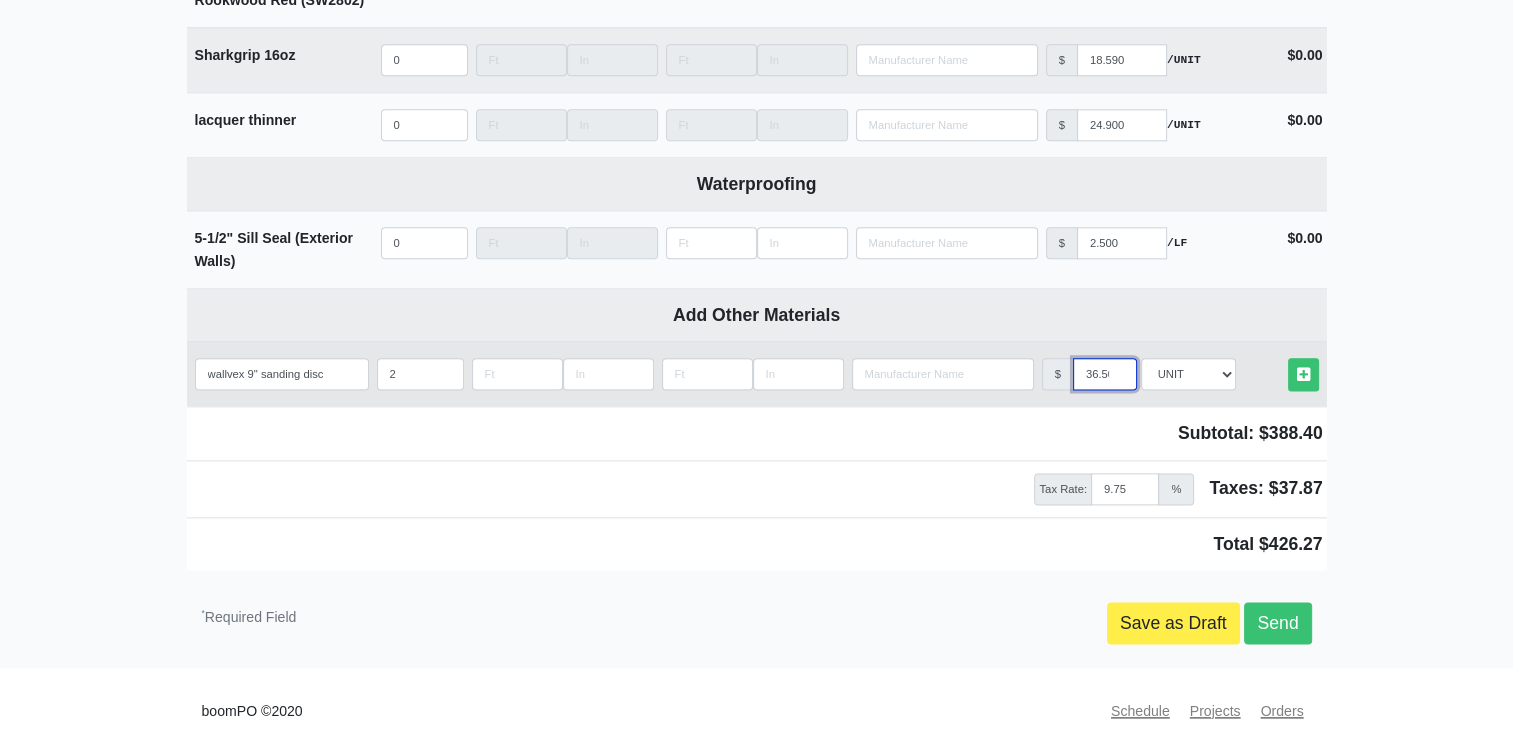 scroll, scrollTop: 0, scrollLeft: 4, axis: horizontal 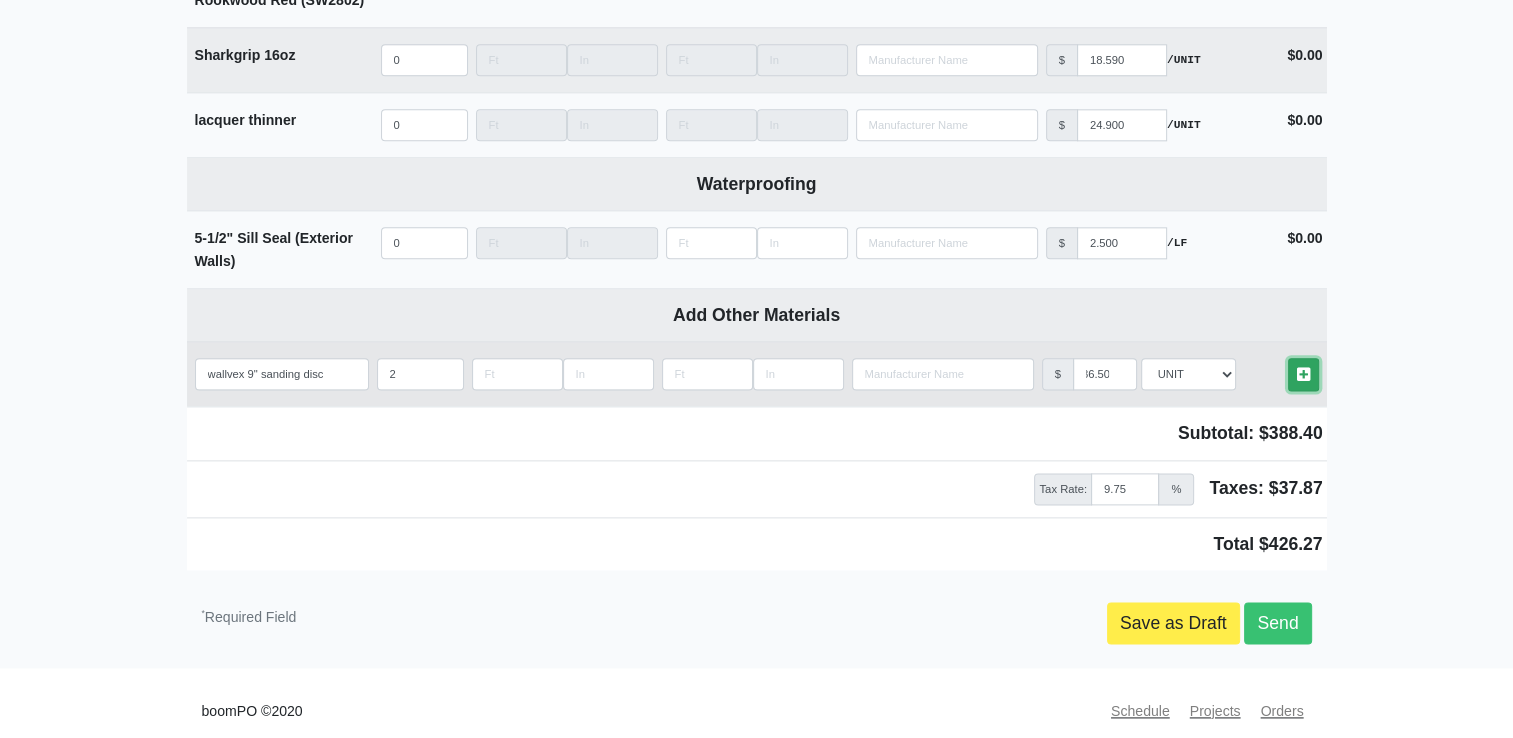 click at bounding box center (1303, 374) 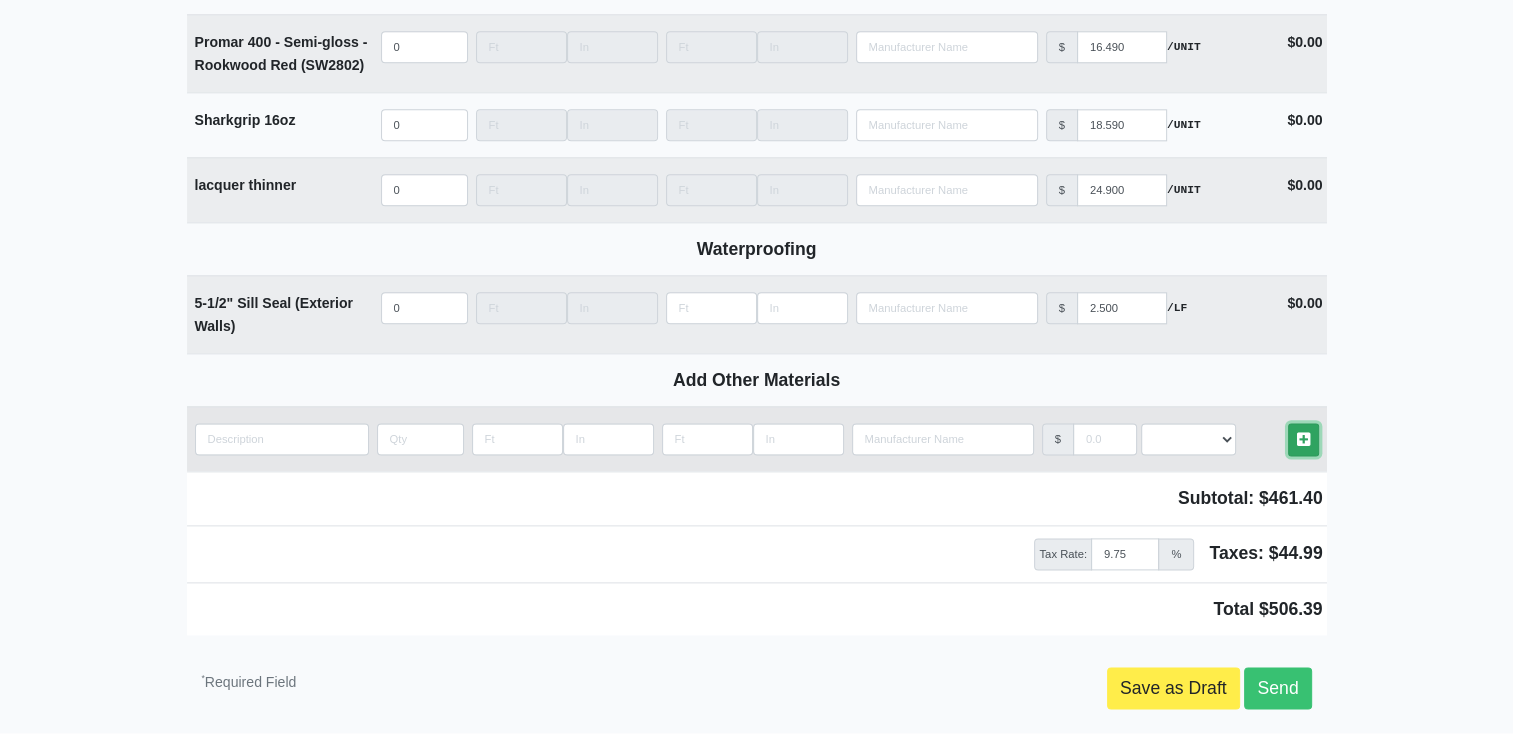 scroll, scrollTop: 0, scrollLeft: 0, axis: both 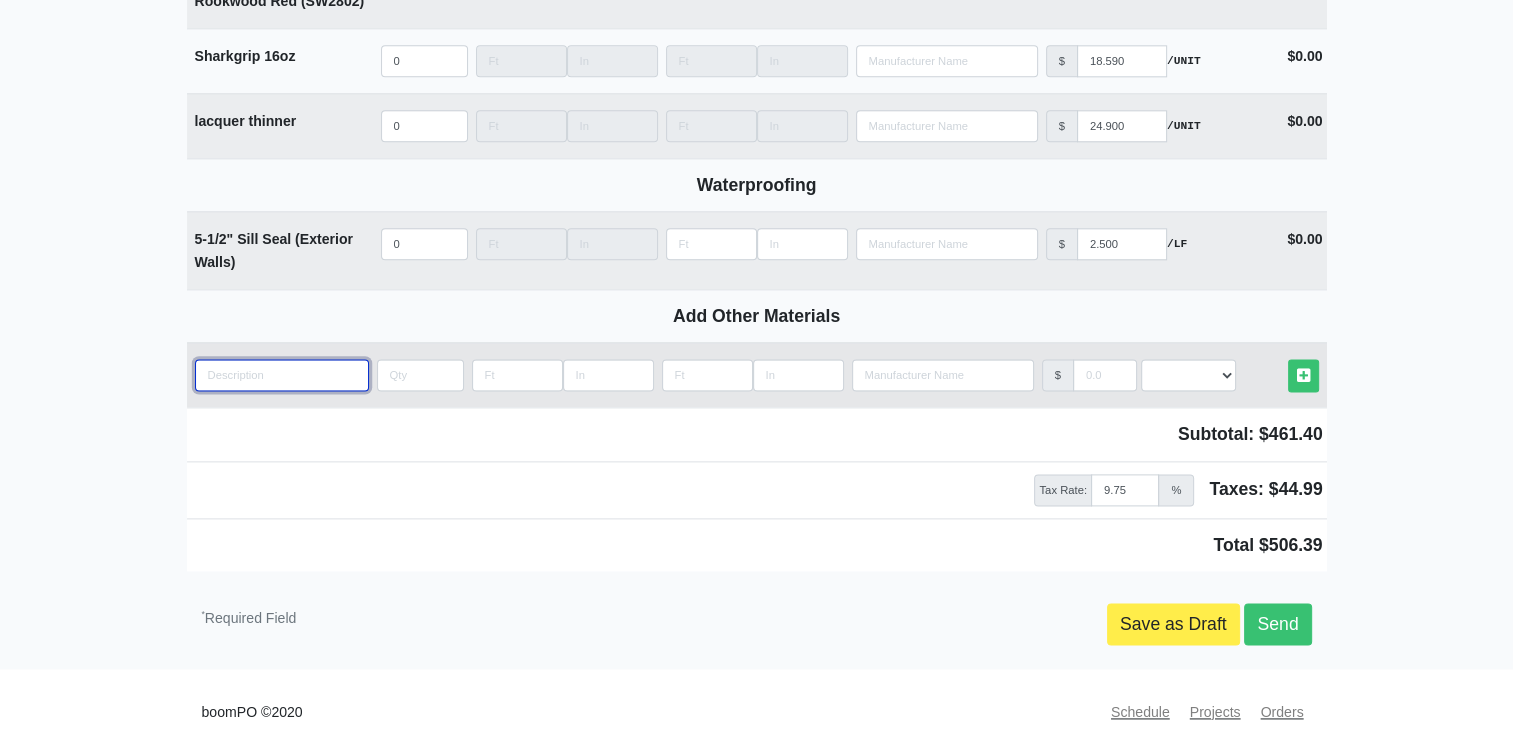 drag, startPoint x: 225, startPoint y: 356, endPoint x: 235, endPoint y: 358, distance: 10.198039 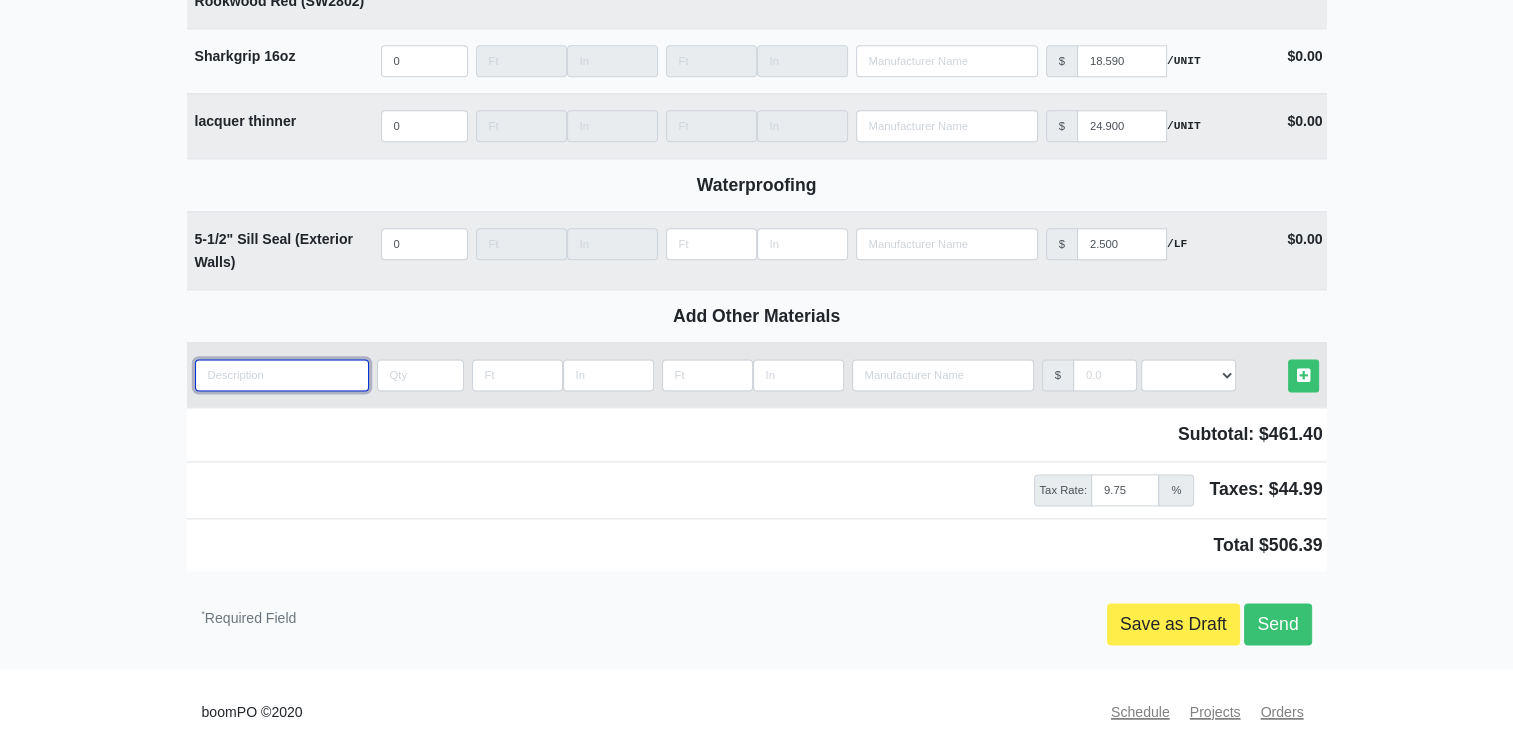 click at bounding box center [282, 375] 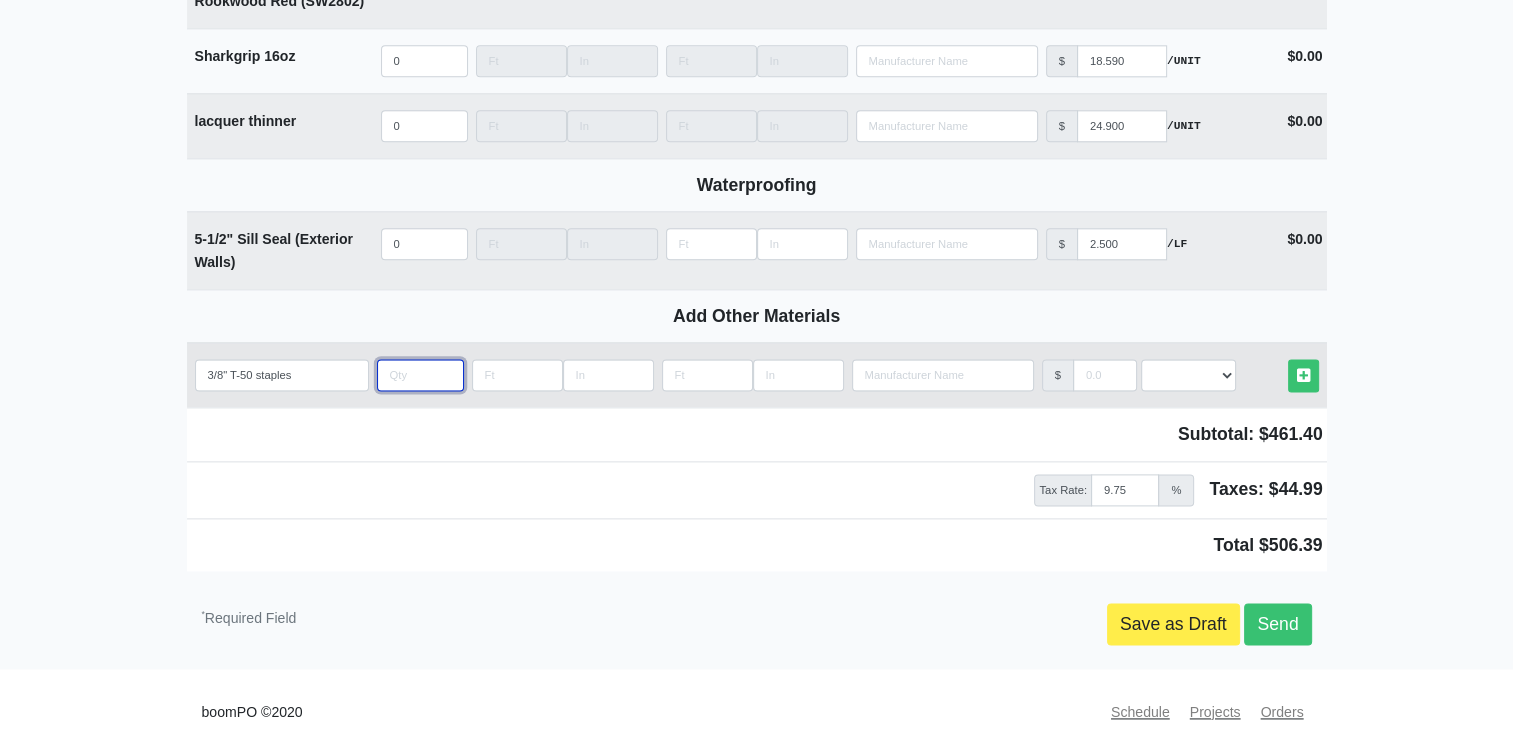 click at bounding box center (420, 375) 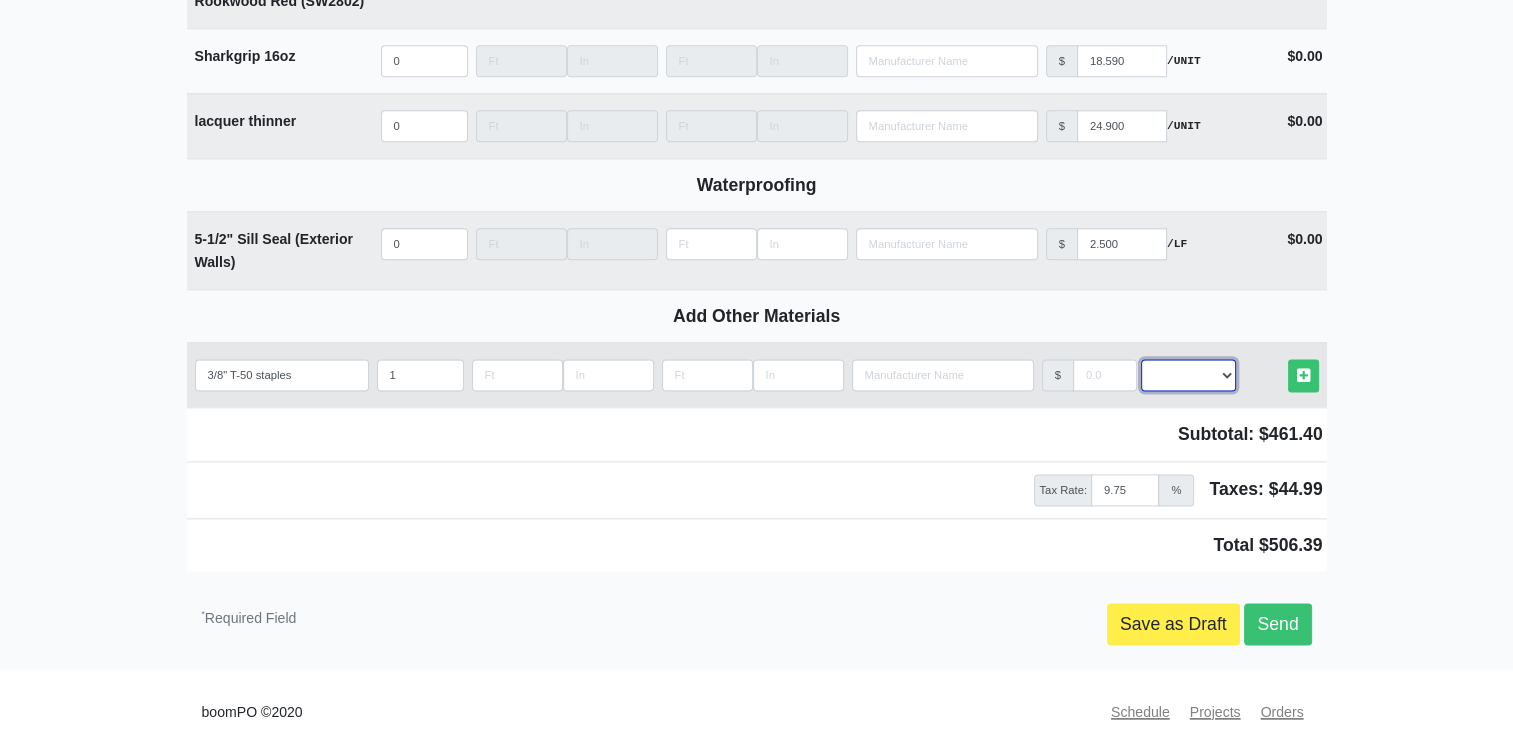 click on "Select an Option!   UNIT   MLF   LF   MSQFT   SQFT" at bounding box center [1188, 375] 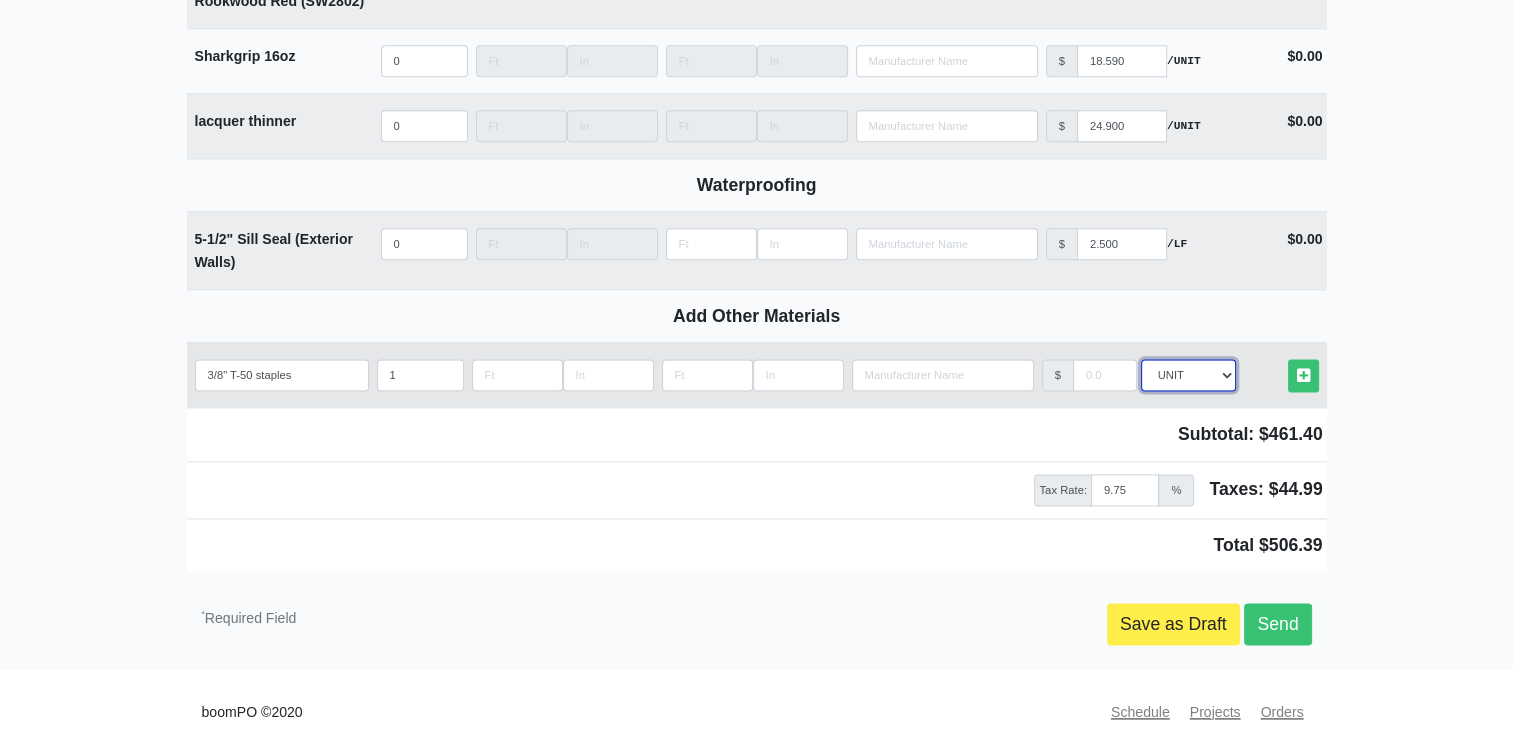 click on "Select an Option!   UNIT   MLF   LF   MSQFT   SQFT" at bounding box center (1188, 375) 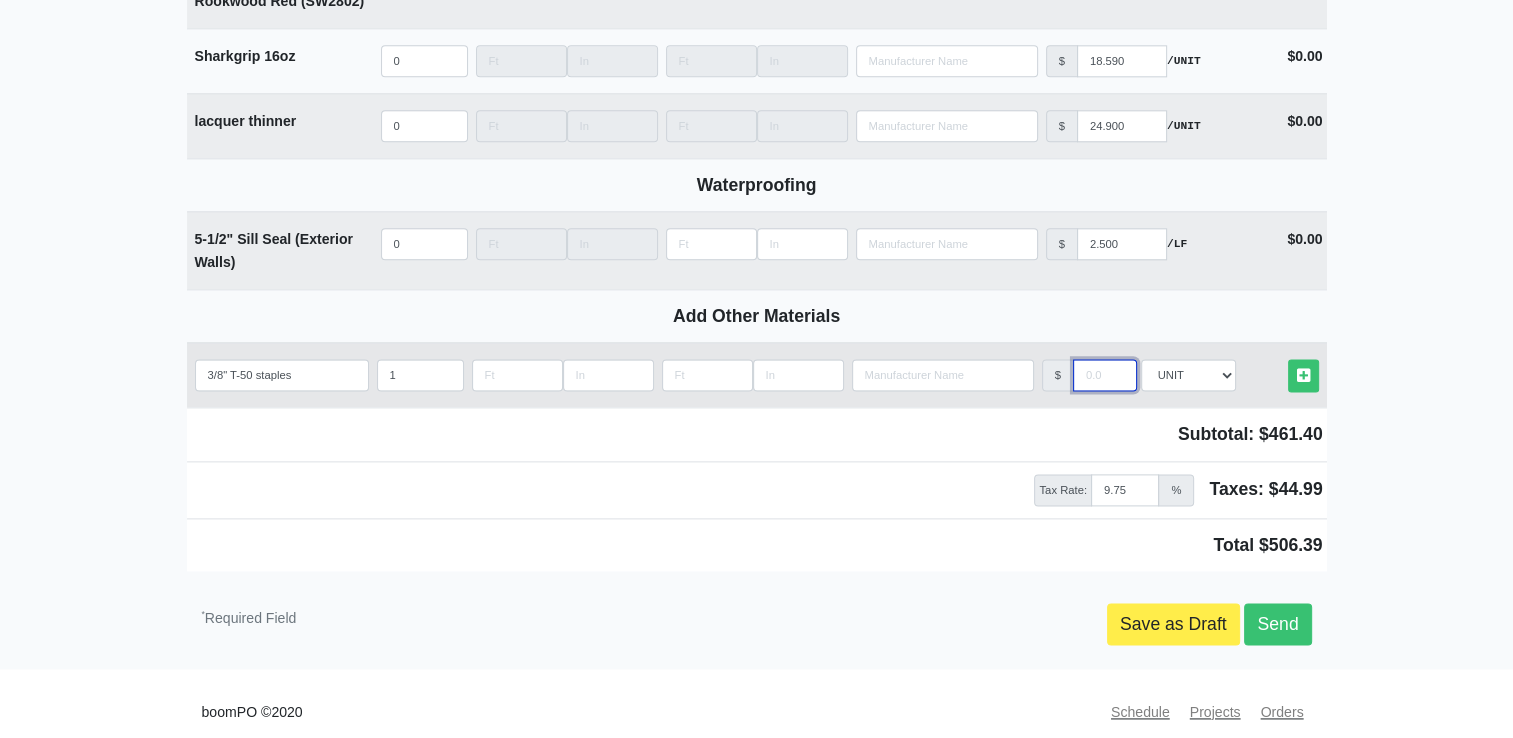 click at bounding box center (1105, 375) 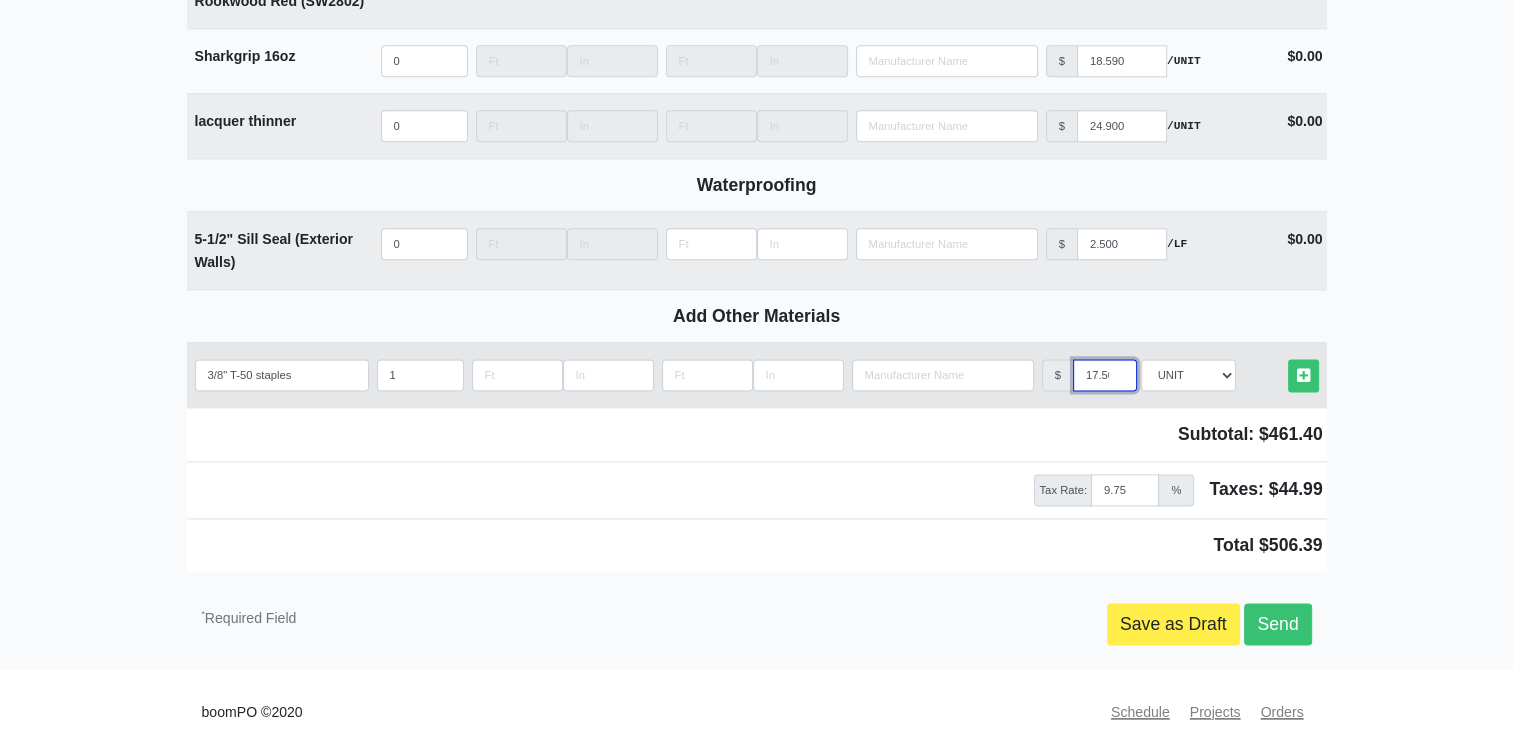 scroll, scrollTop: 0, scrollLeft: 4, axis: horizontal 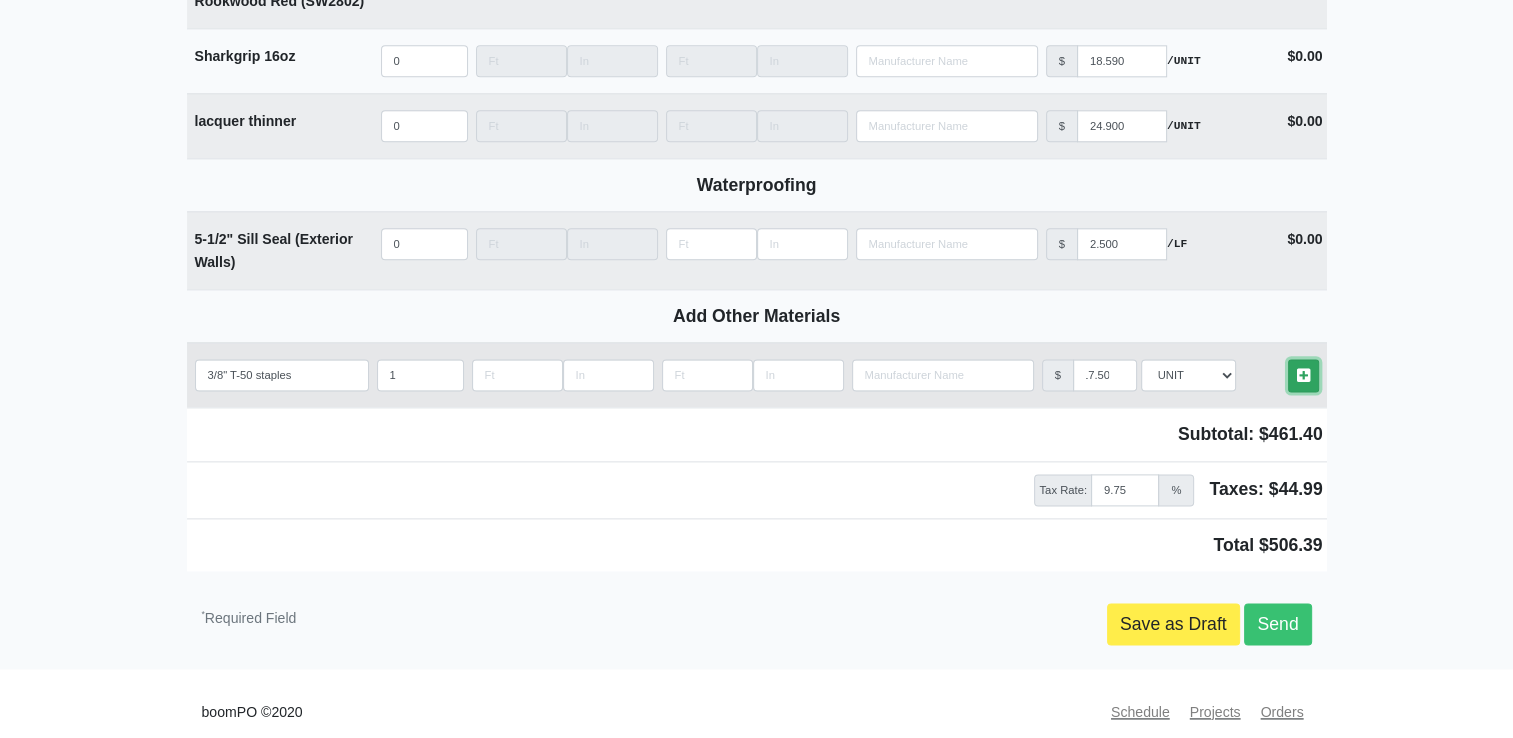 click at bounding box center (1303, 375) 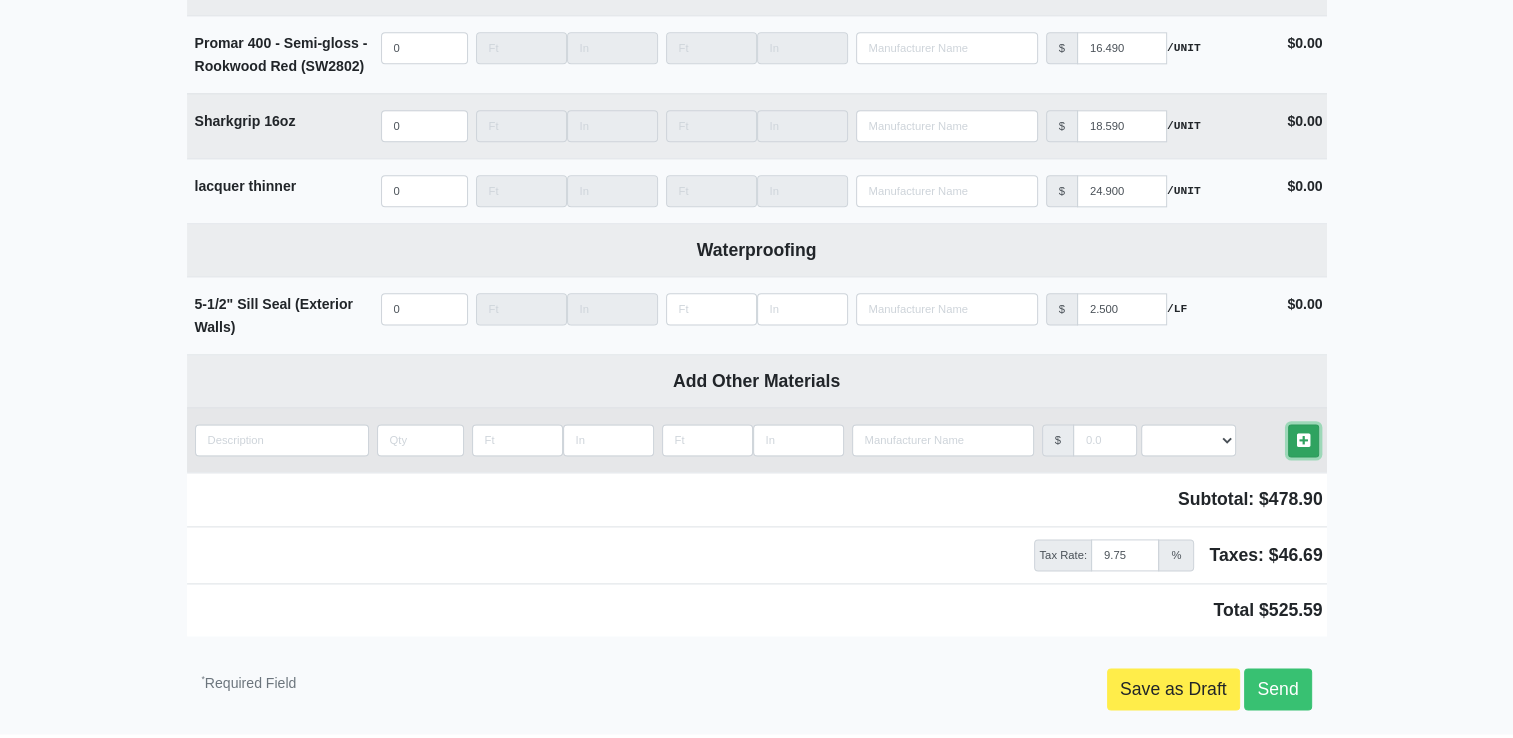 scroll, scrollTop: 0, scrollLeft: 0, axis: both 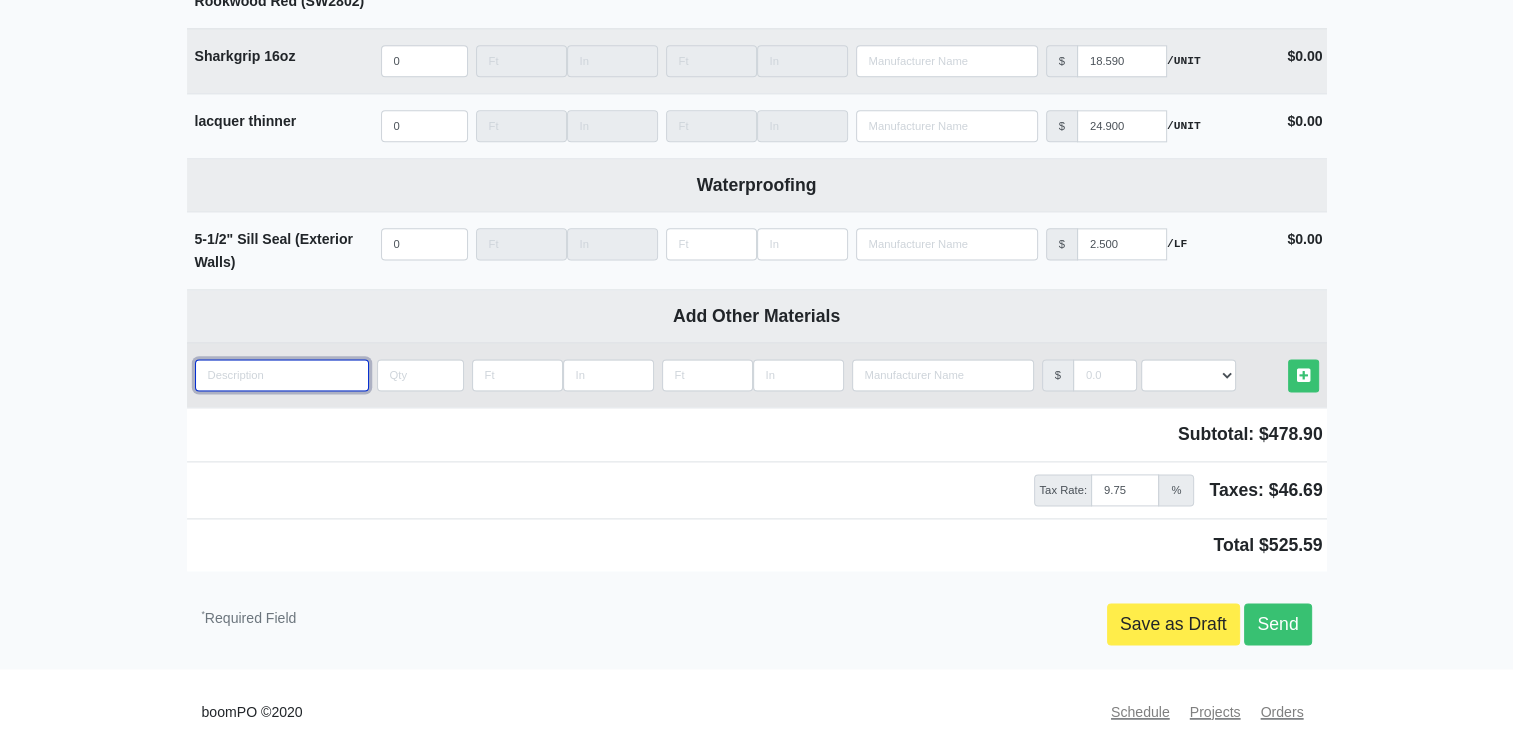 click at bounding box center [282, 375] 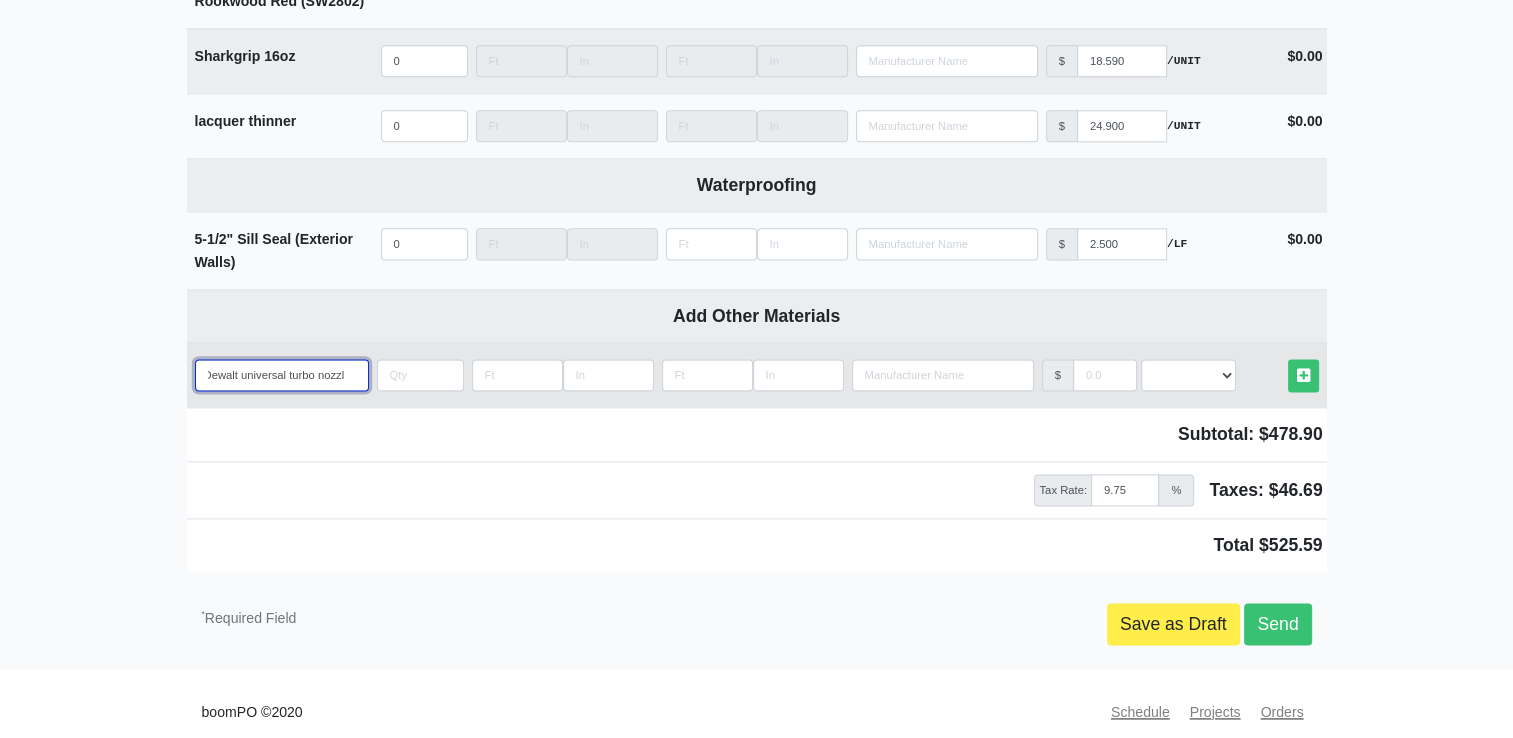 scroll, scrollTop: 0, scrollLeft: 10, axis: horizontal 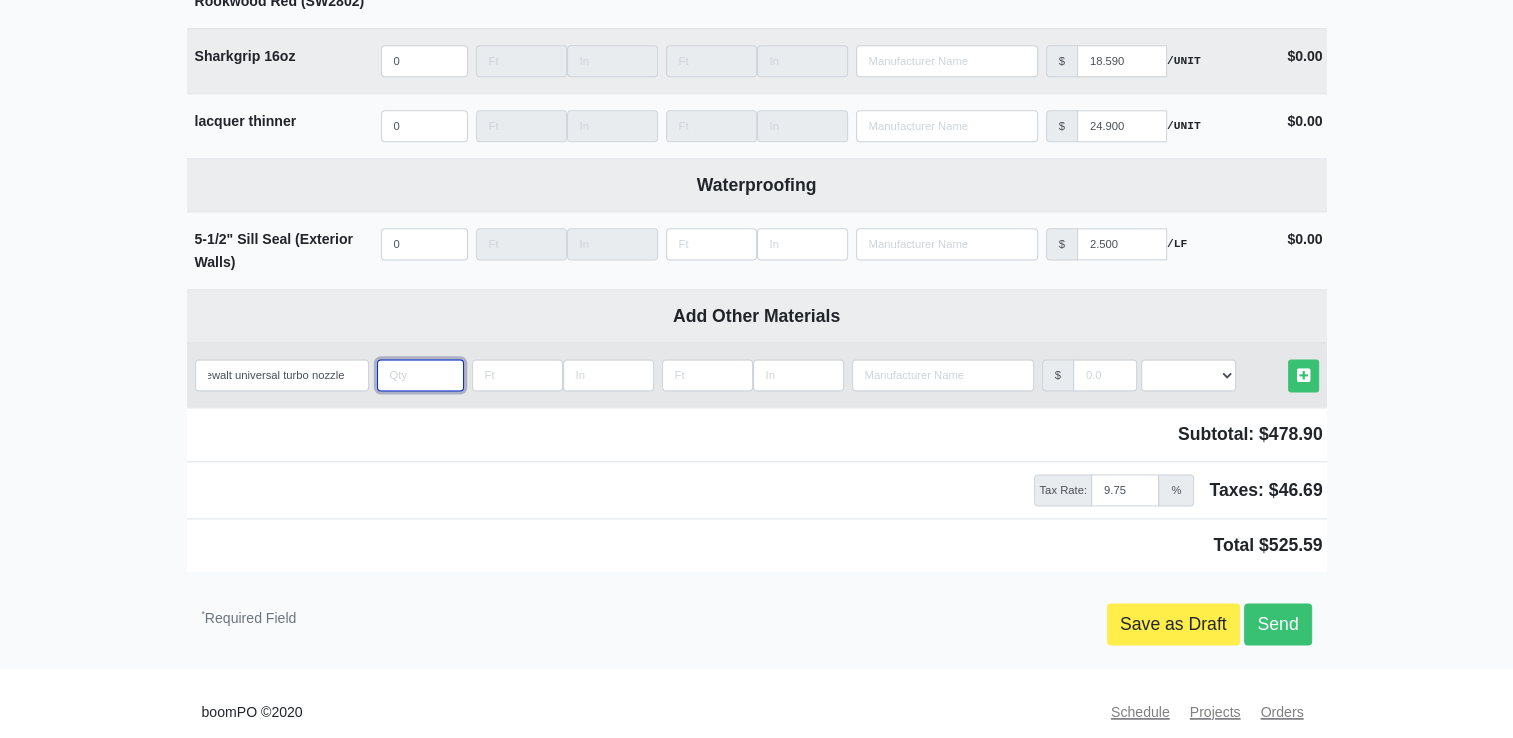click at bounding box center [420, 375] 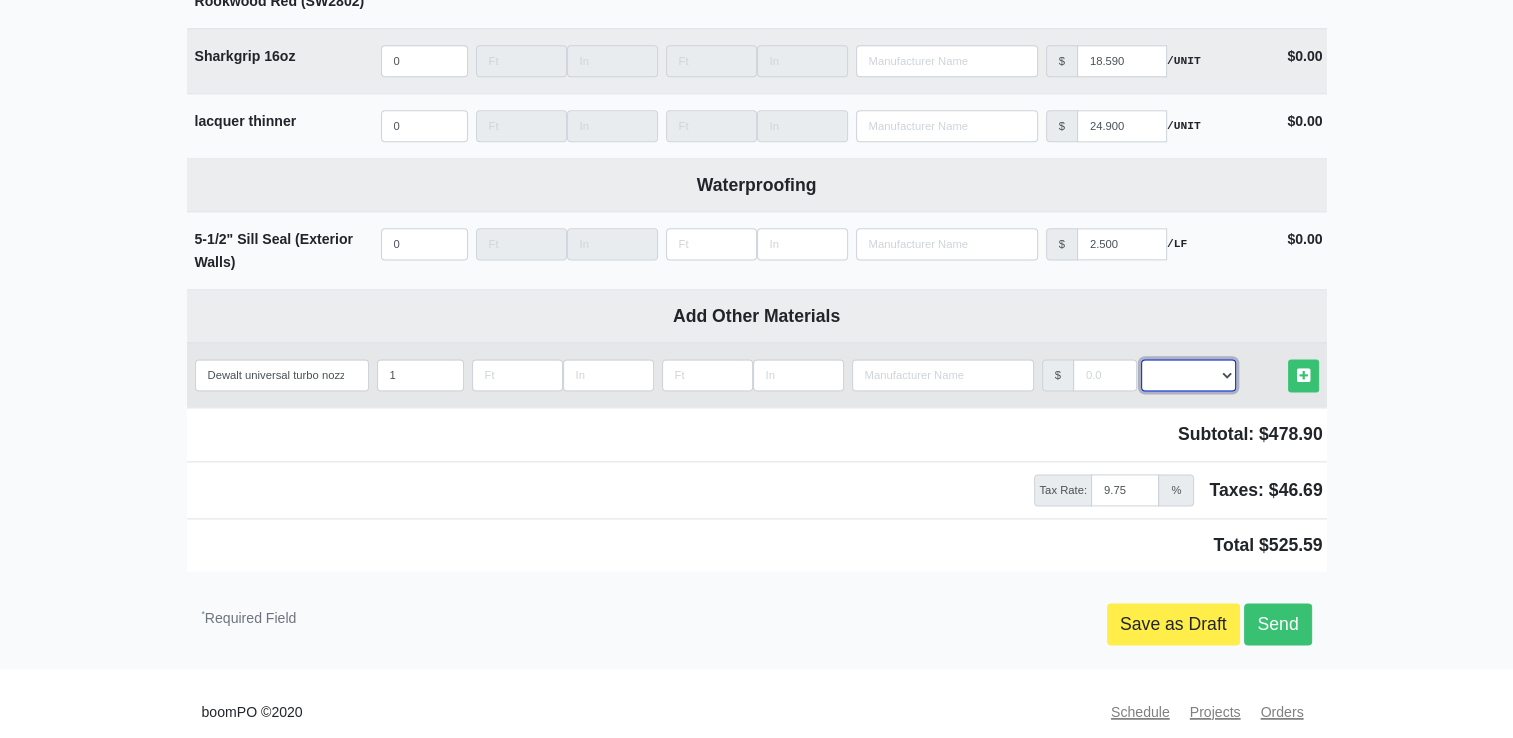 drag, startPoint x: 1168, startPoint y: 357, endPoint x: 1155, endPoint y: 374, distance: 21.400934 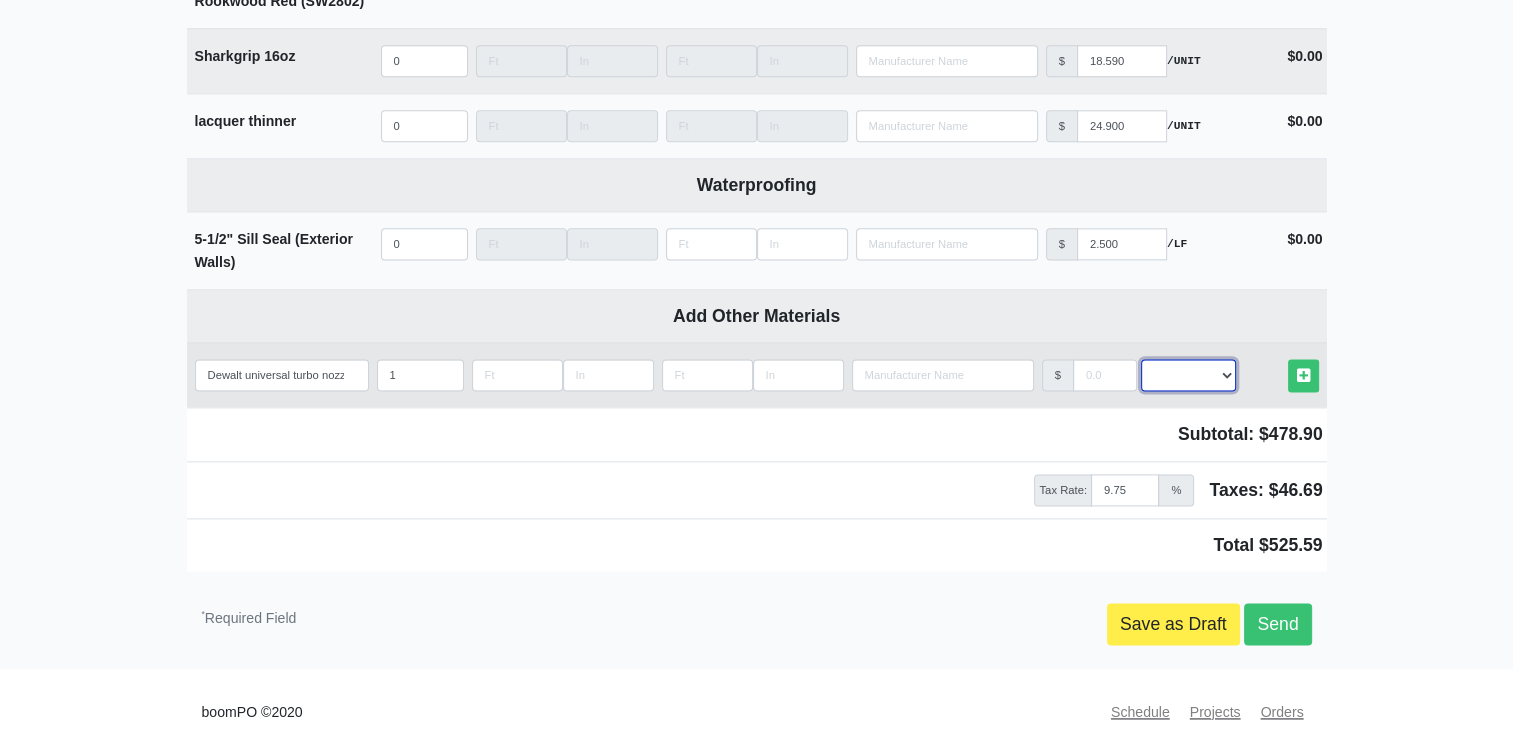 click on "Select an Option!   UNIT   MLF   LF   MSQFT   SQFT" at bounding box center (1188, 375) 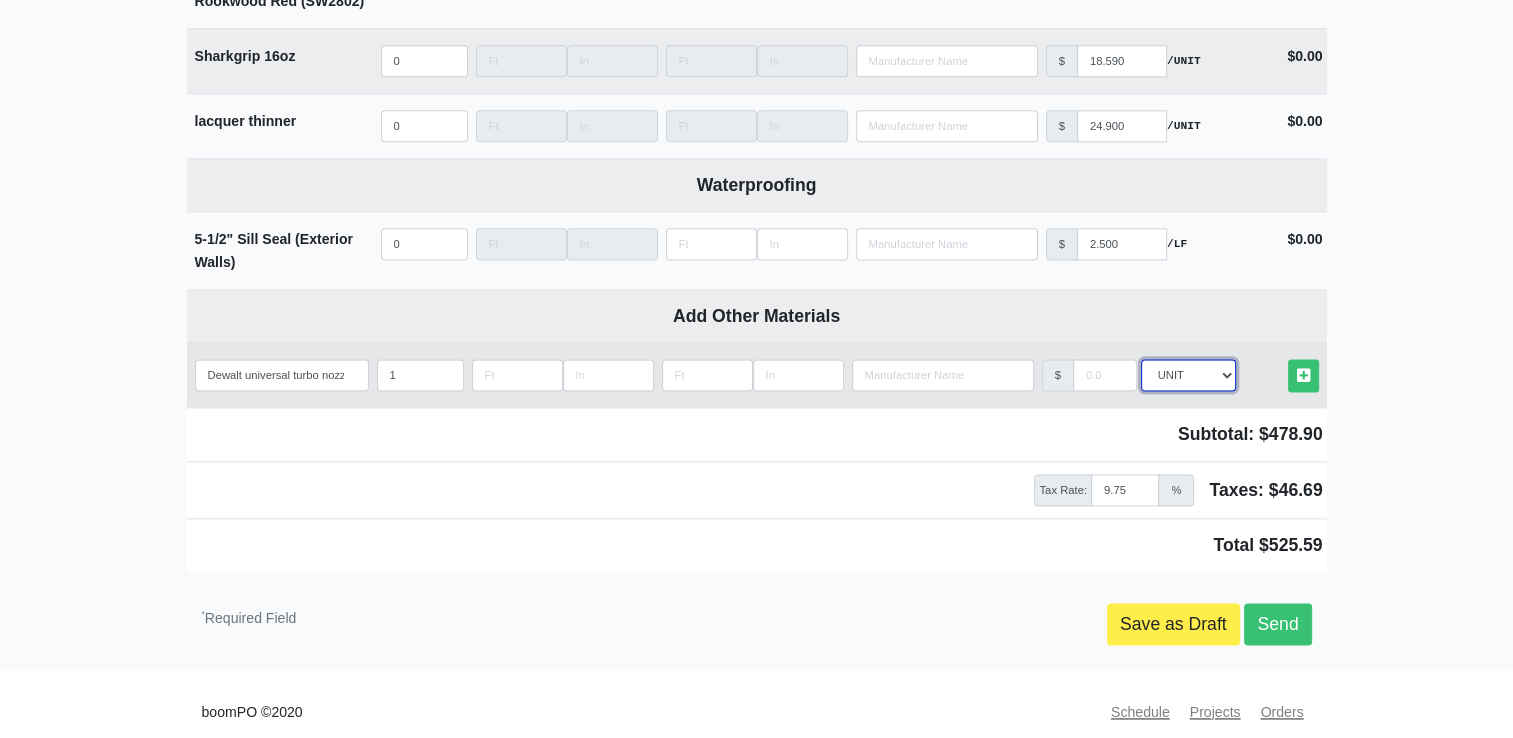 click on "Select an Option!   UNIT   MLF   LF   MSQFT   SQFT" at bounding box center [1188, 375] 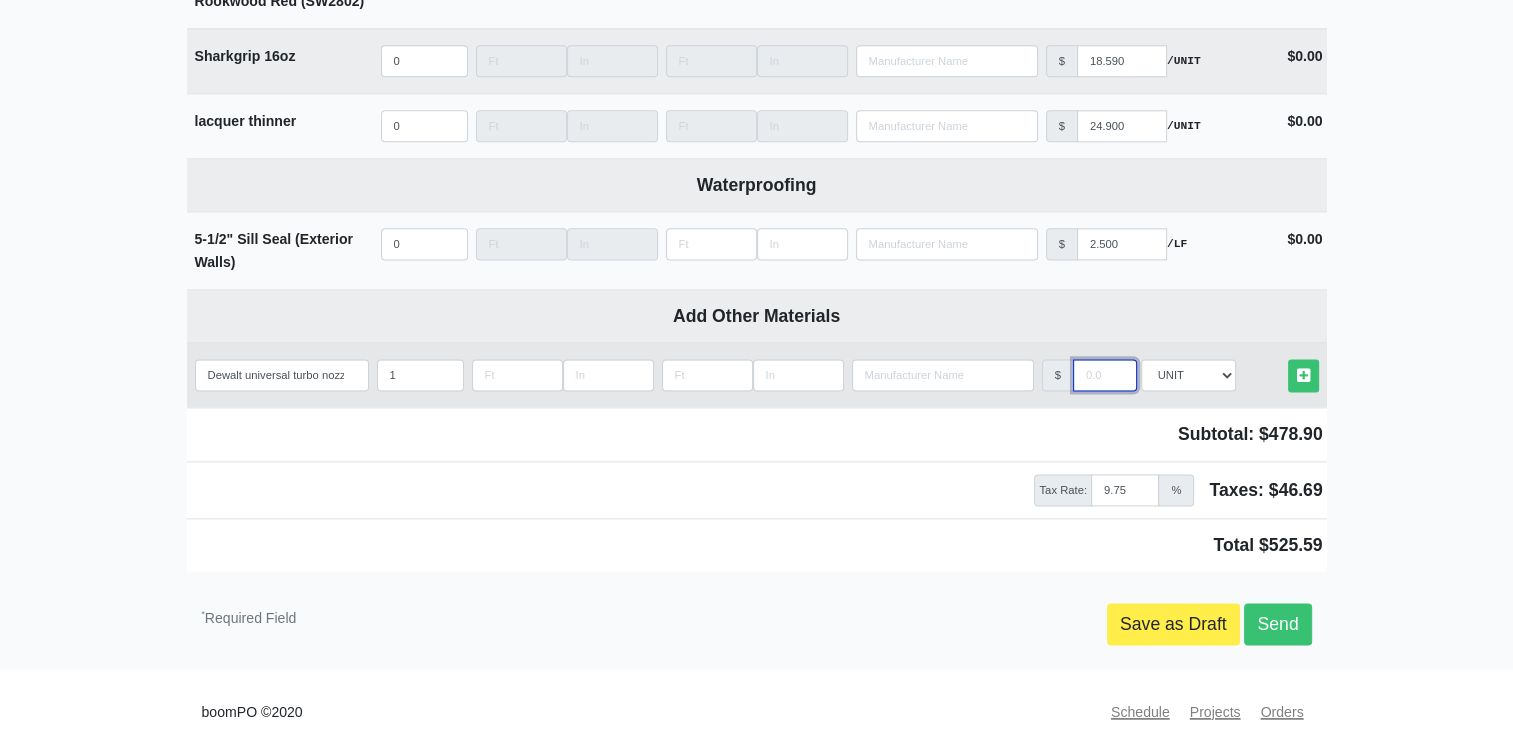 click at bounding box center (1105, 375) 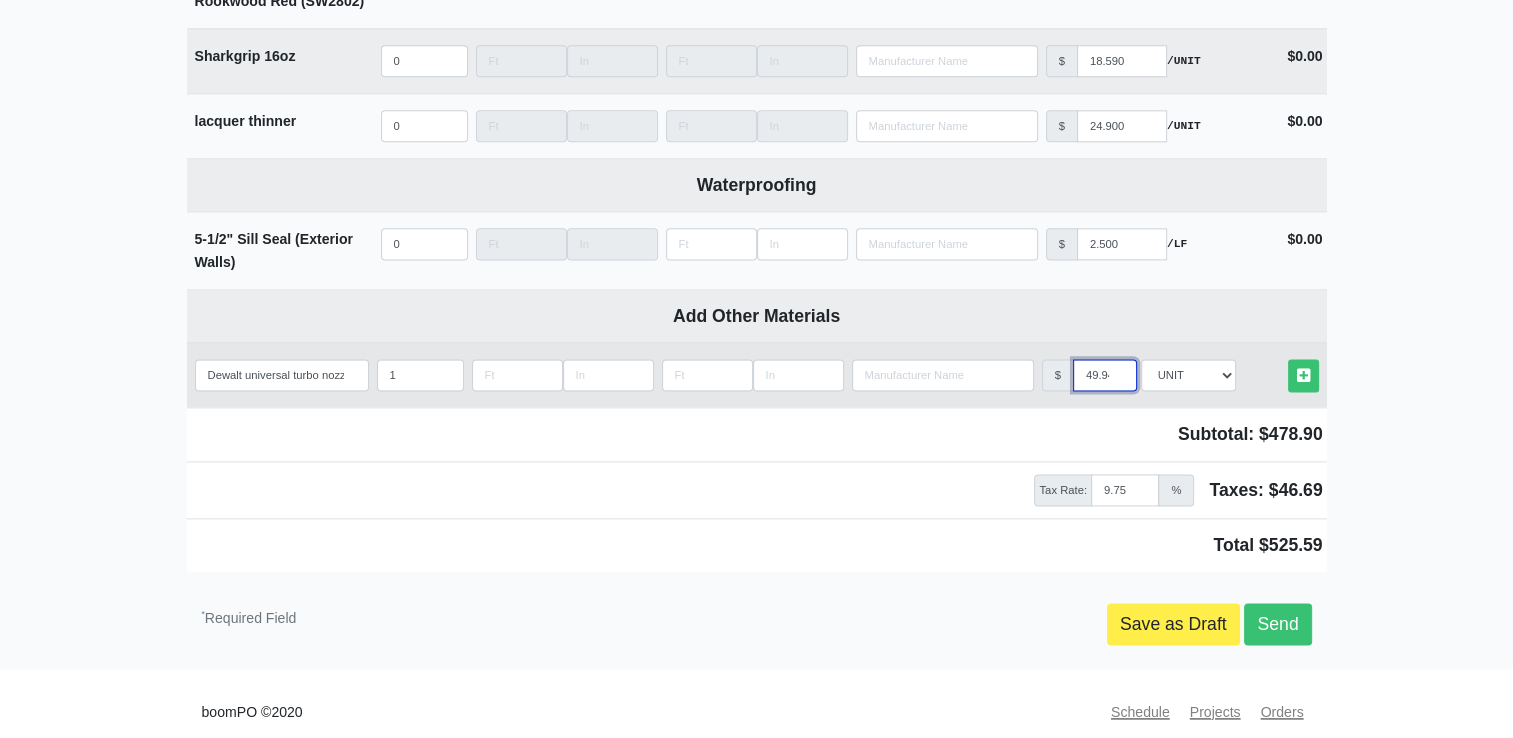 scroll, scrollTop: 0, scrollLeft: 4, axis: horizontal 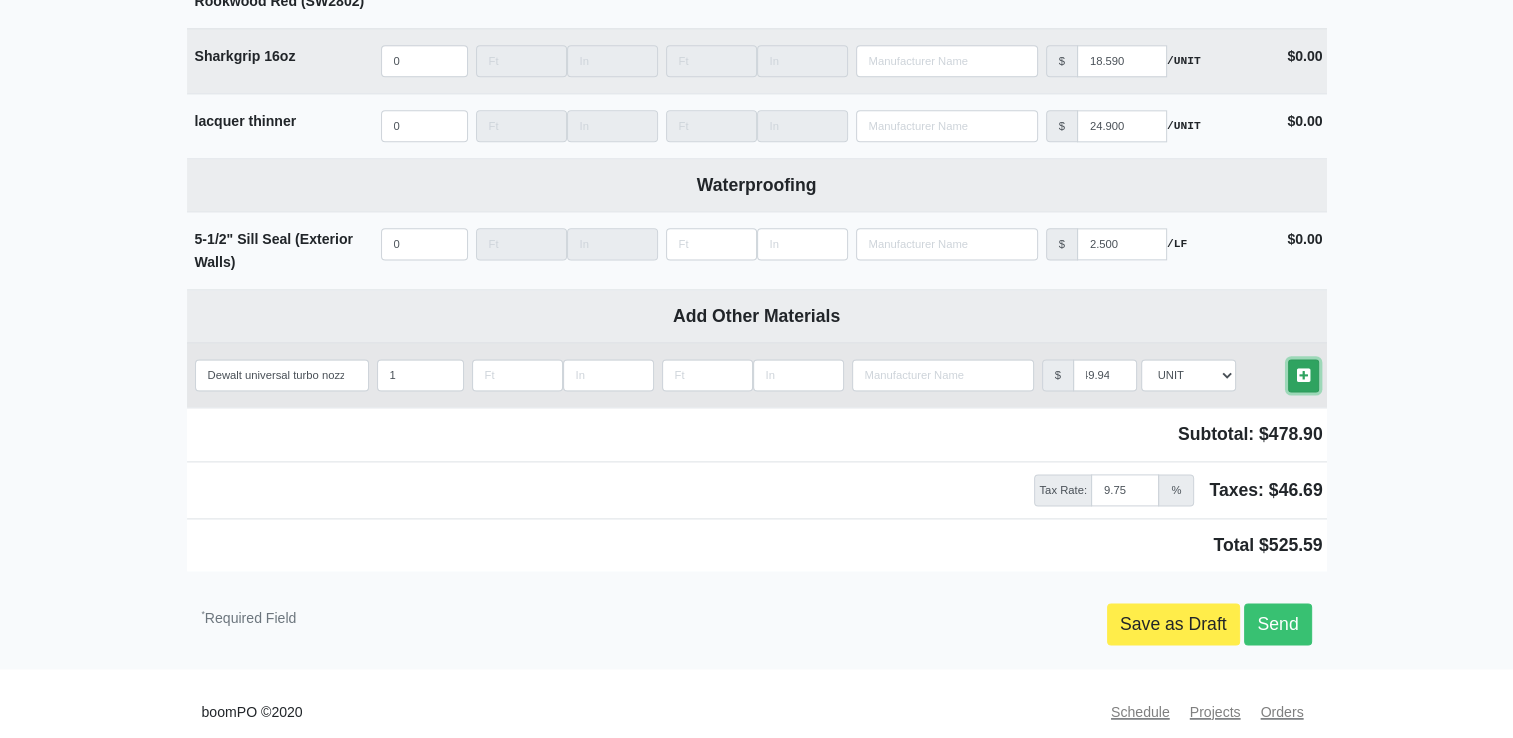 click at bounding box center [1303, 375] 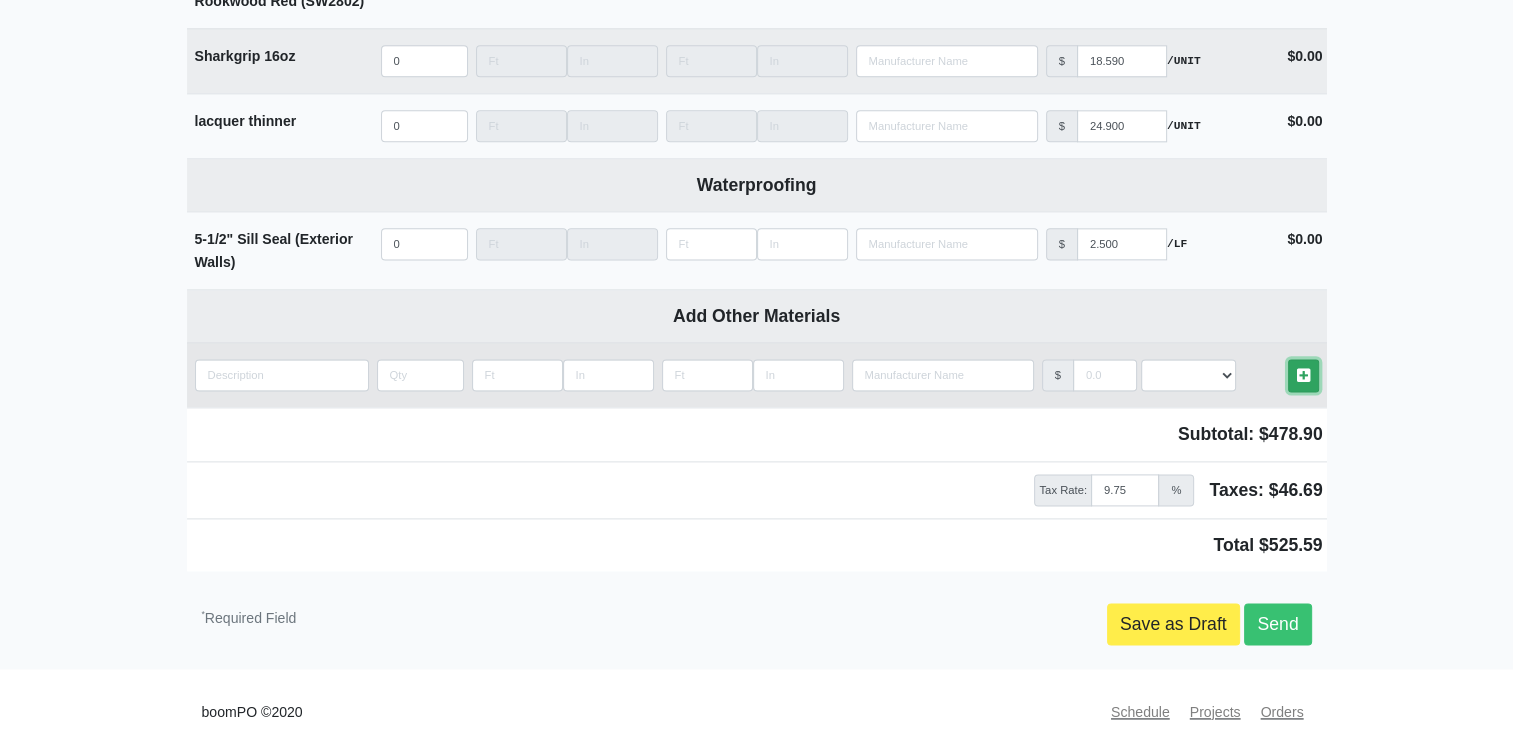 scroll, scrollTop: 0, scrollLeft: 0, axis: both 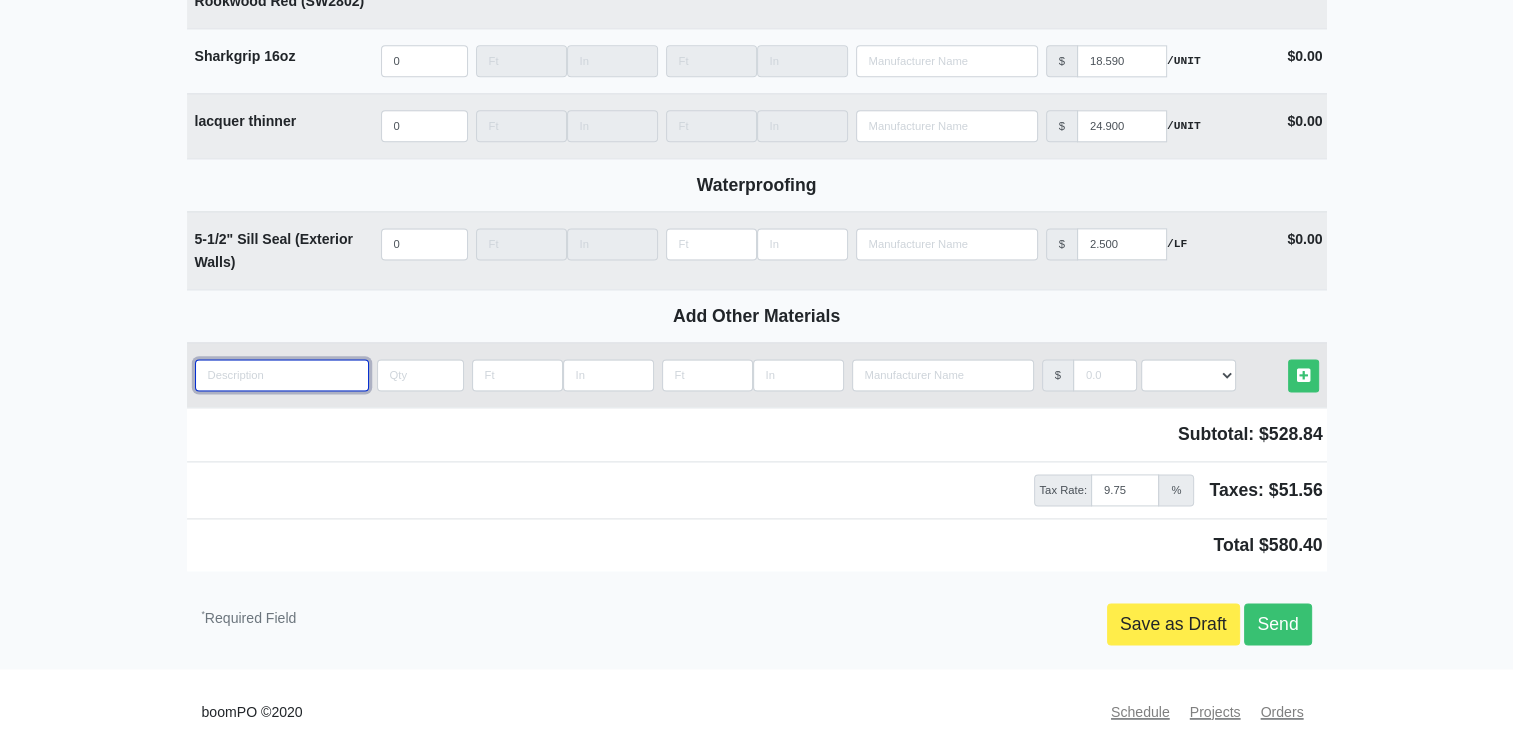 click at bounding box center [282, 375] 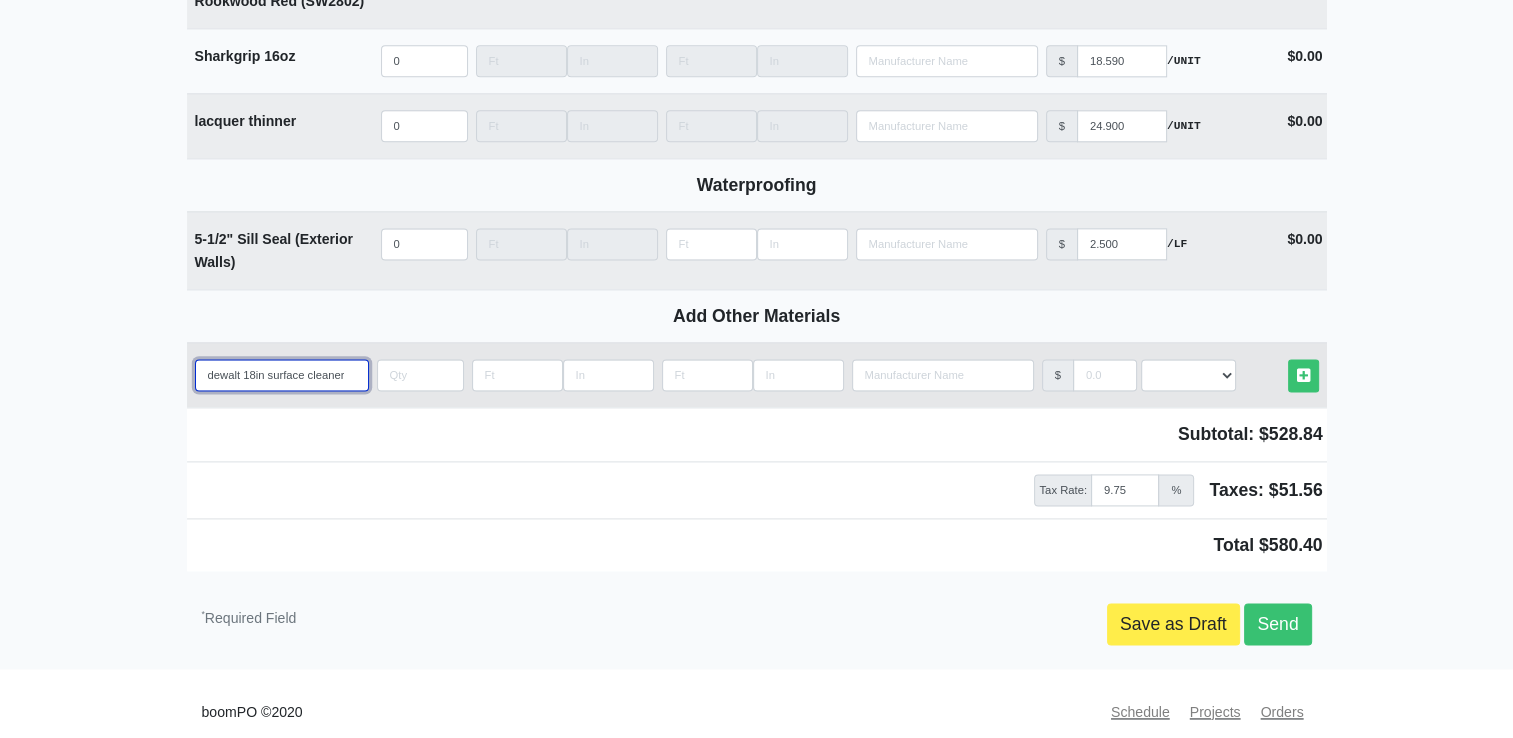 scroll, scrollTop: 0, scrollLeft: 3, axis: horizontal 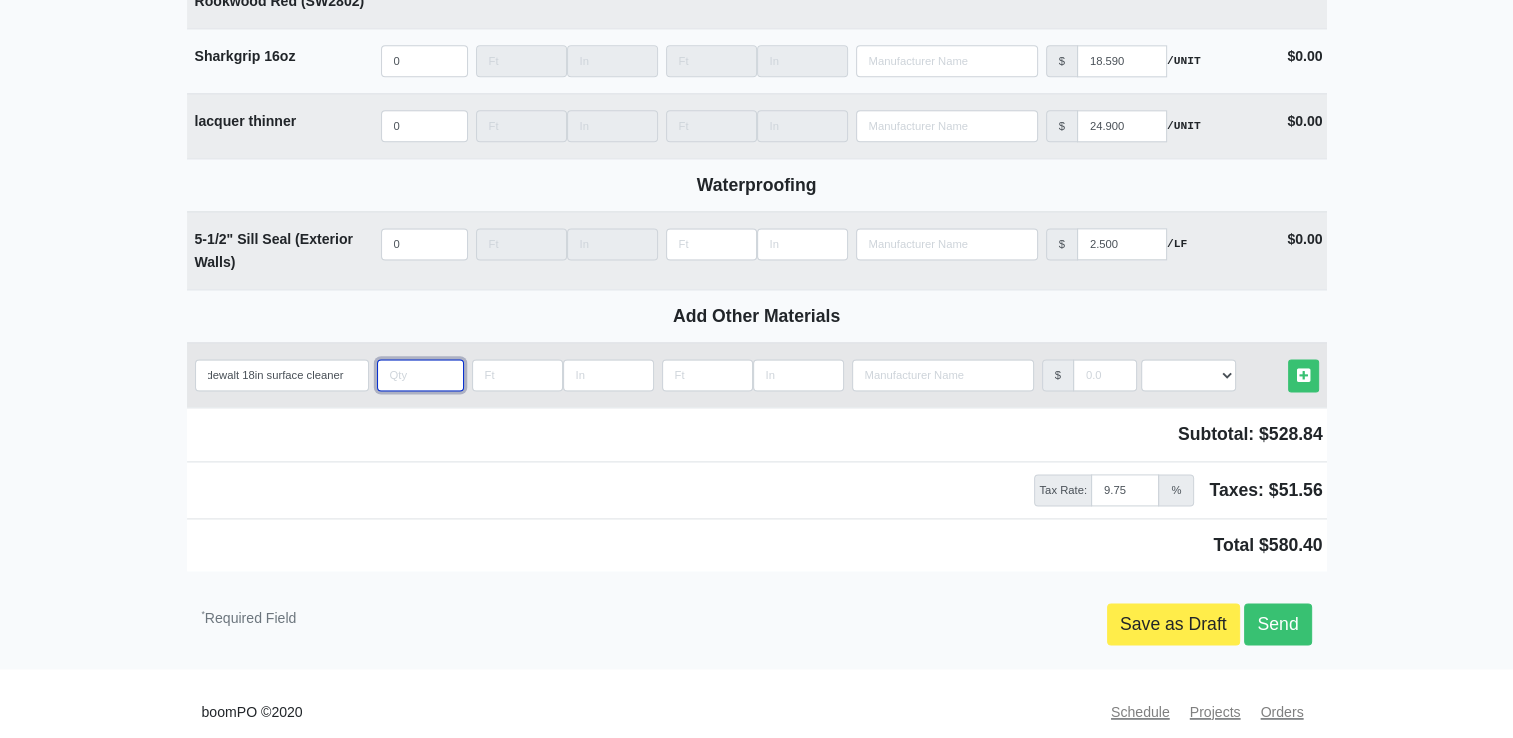 click at bounding box center [420, 375] 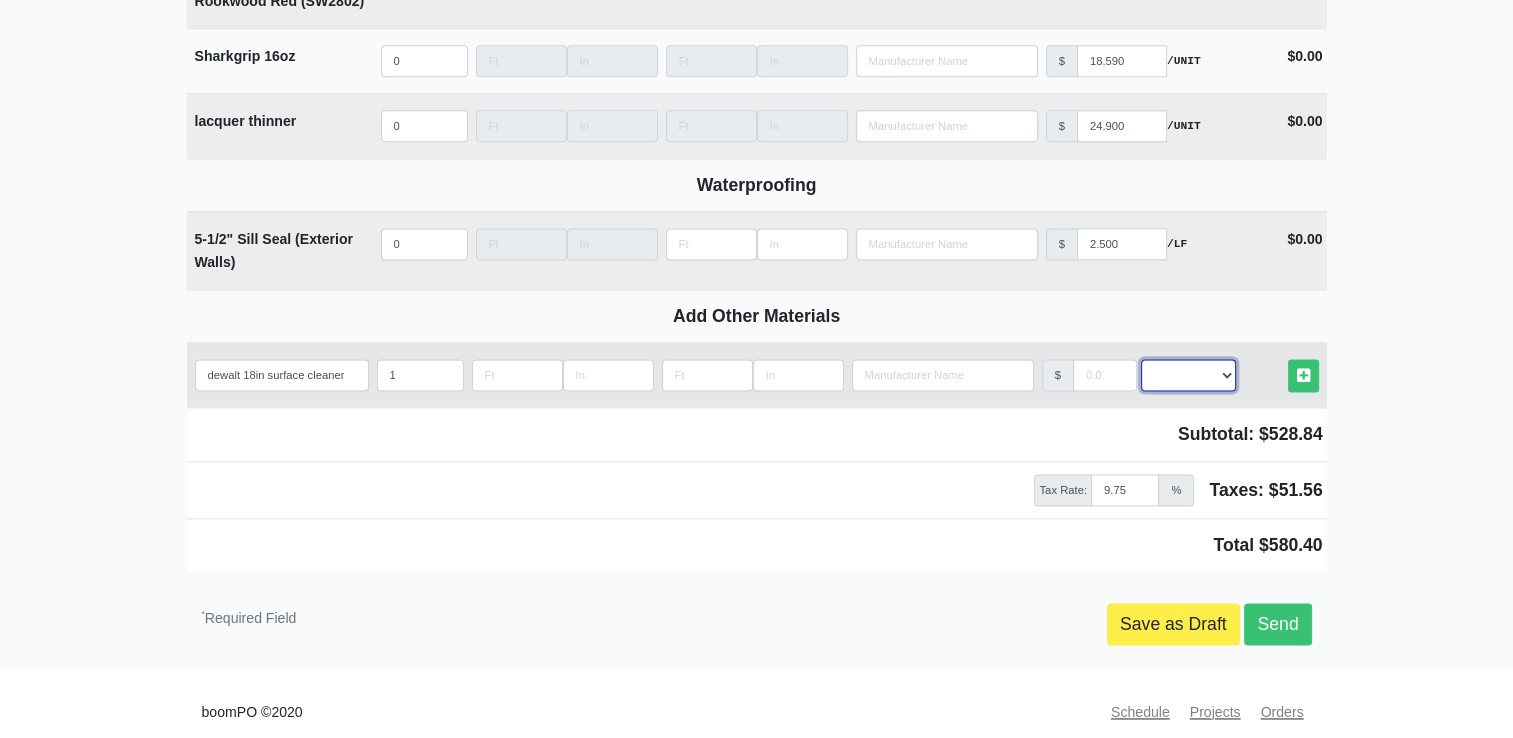 click on "Select an Option!   UNIT   MLF   LF   MSQFT   SQFT" at bounding box center (1188, 375) 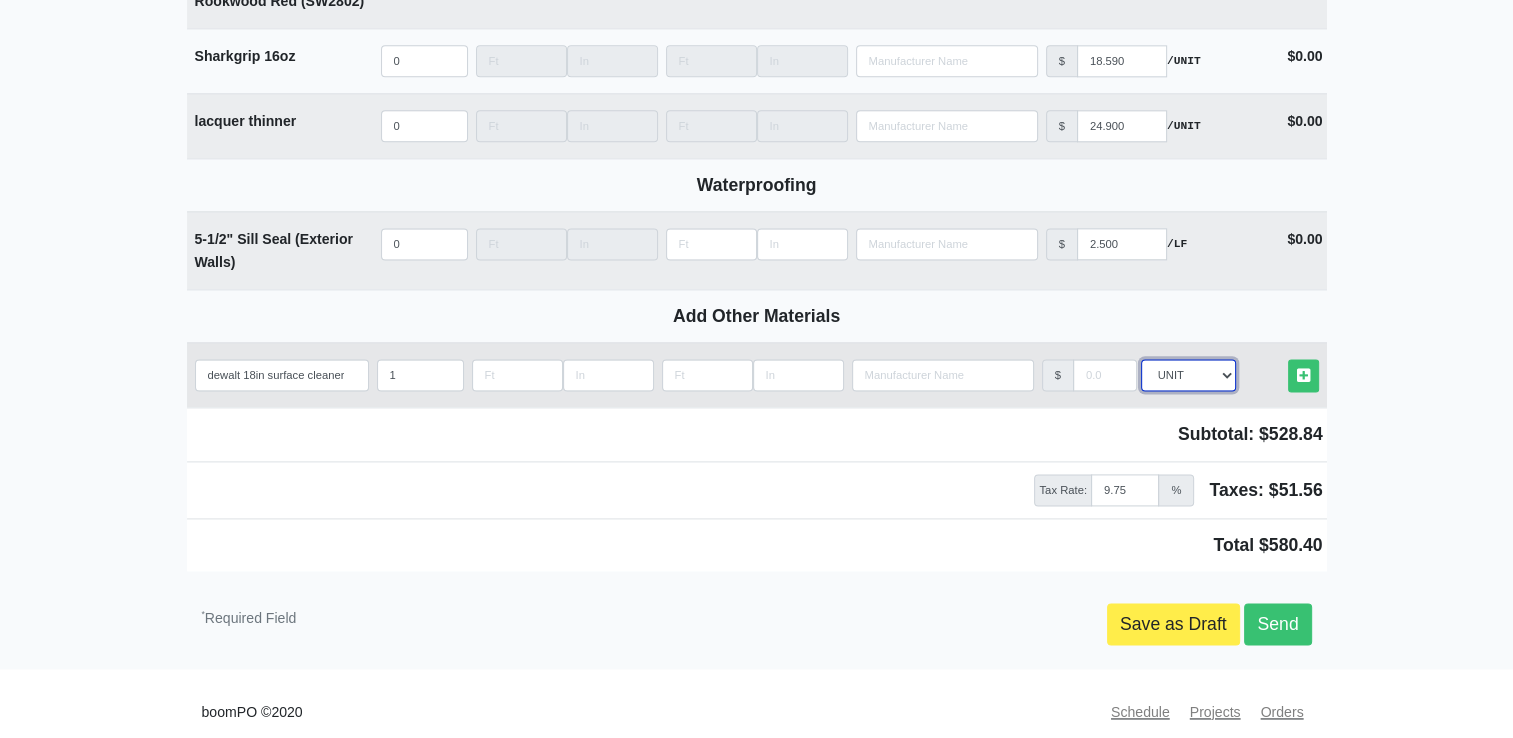 click on "Select an Option!   UNIT   MLF   LF   MSQFT   SQFT" at bounding box center [1188, 375] 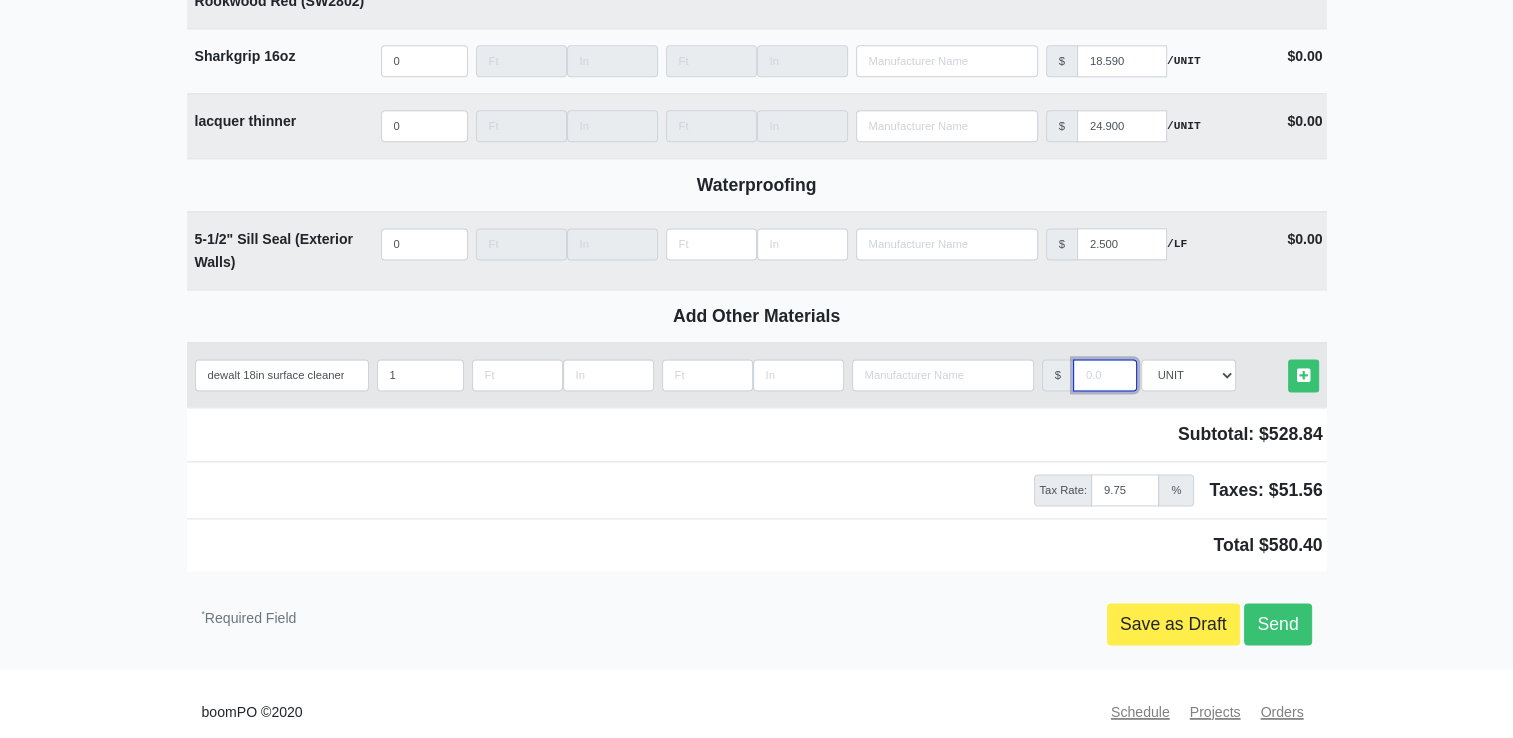 click at bounding box center [1105, 375] 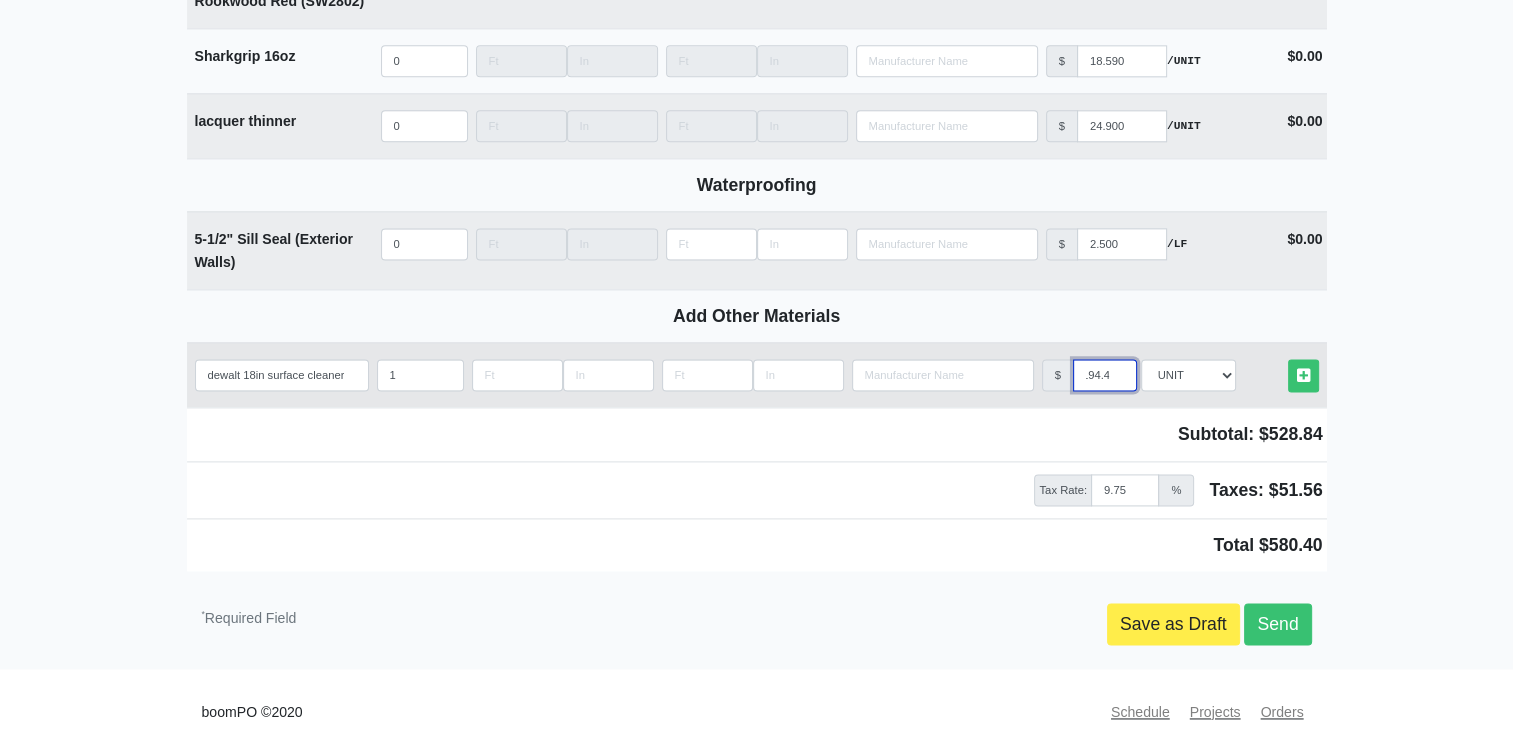 scroll, scrollTop: 0, scrollLeft: 10, axis: horizontal 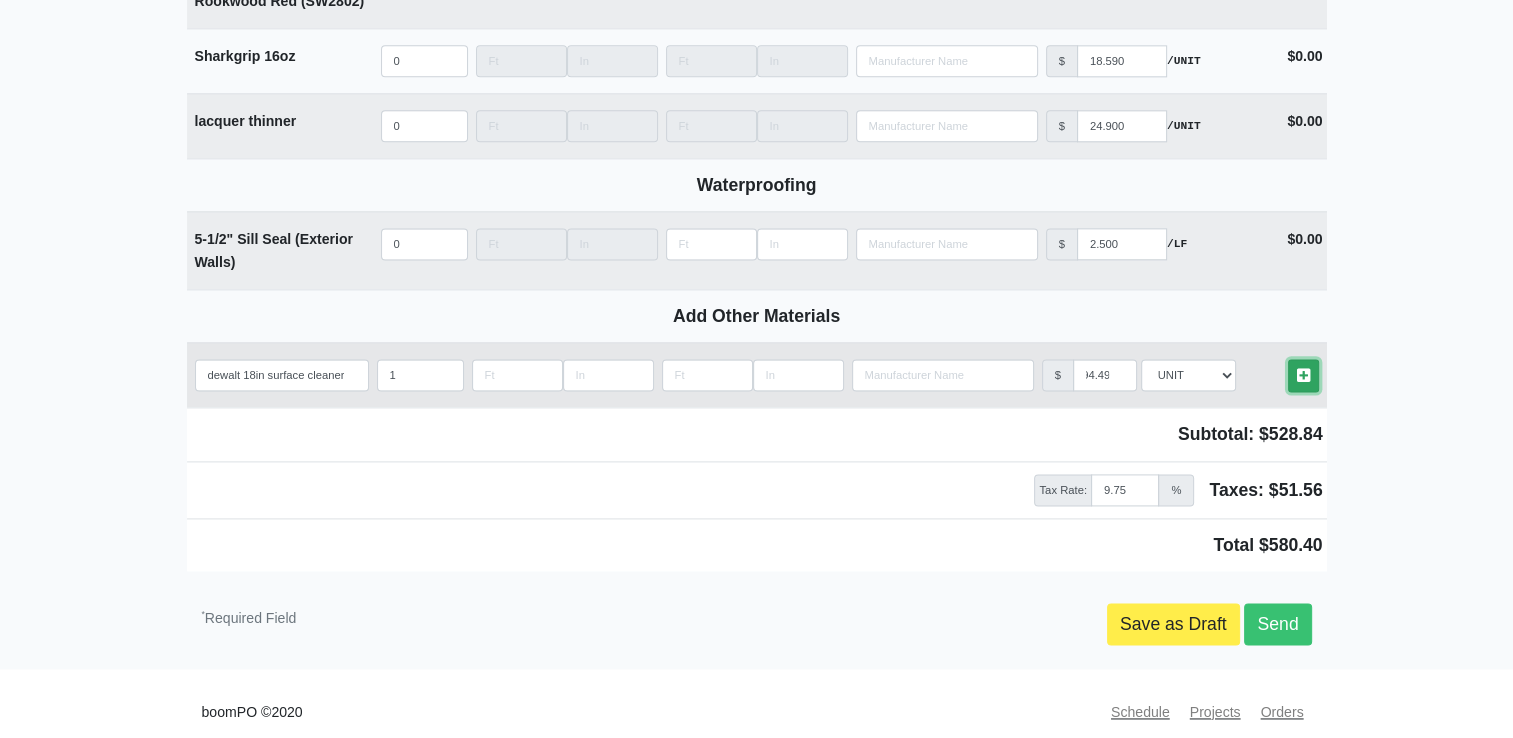 click at bounding box center [1303, 375] 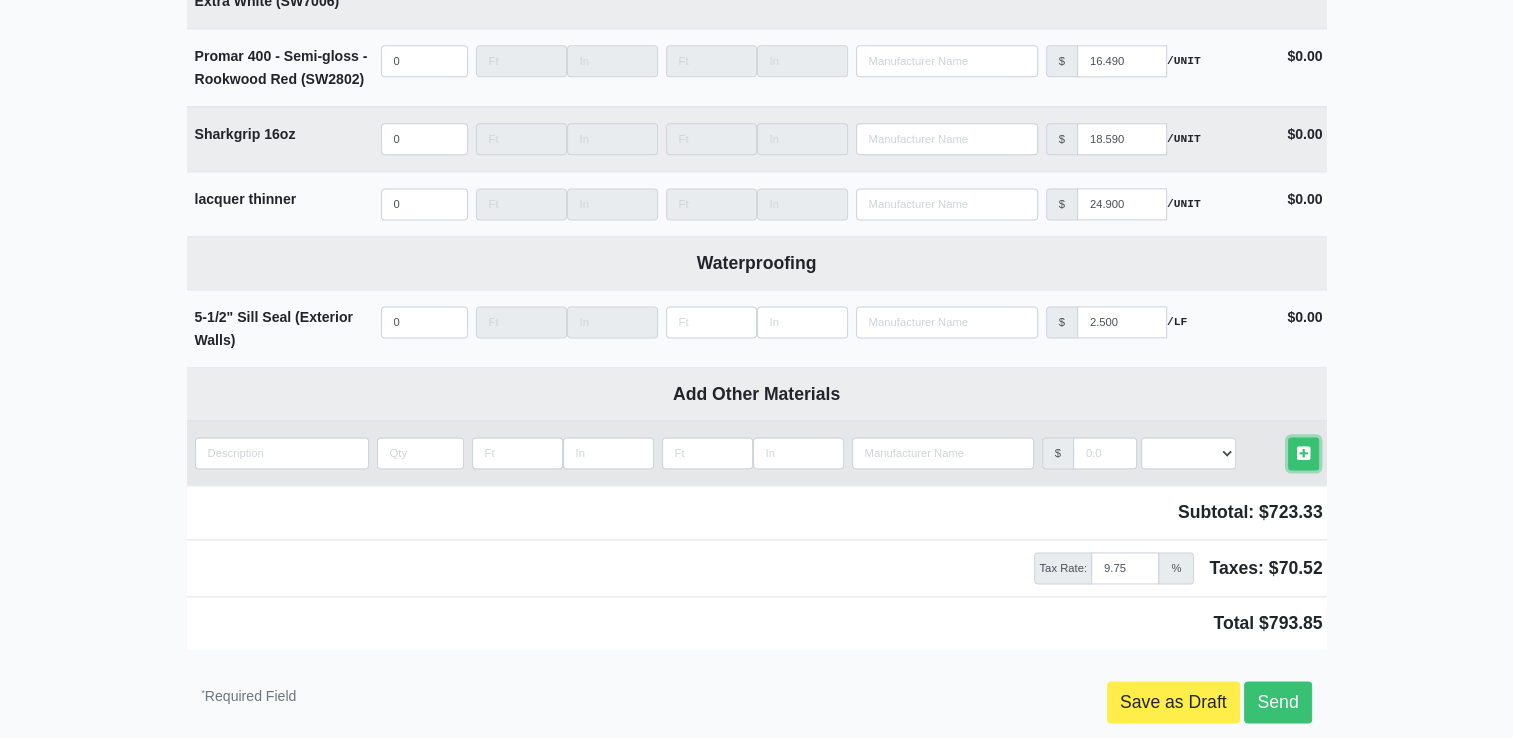 scroll, scrollTop: 0, scrollLeft: 0, axis: both 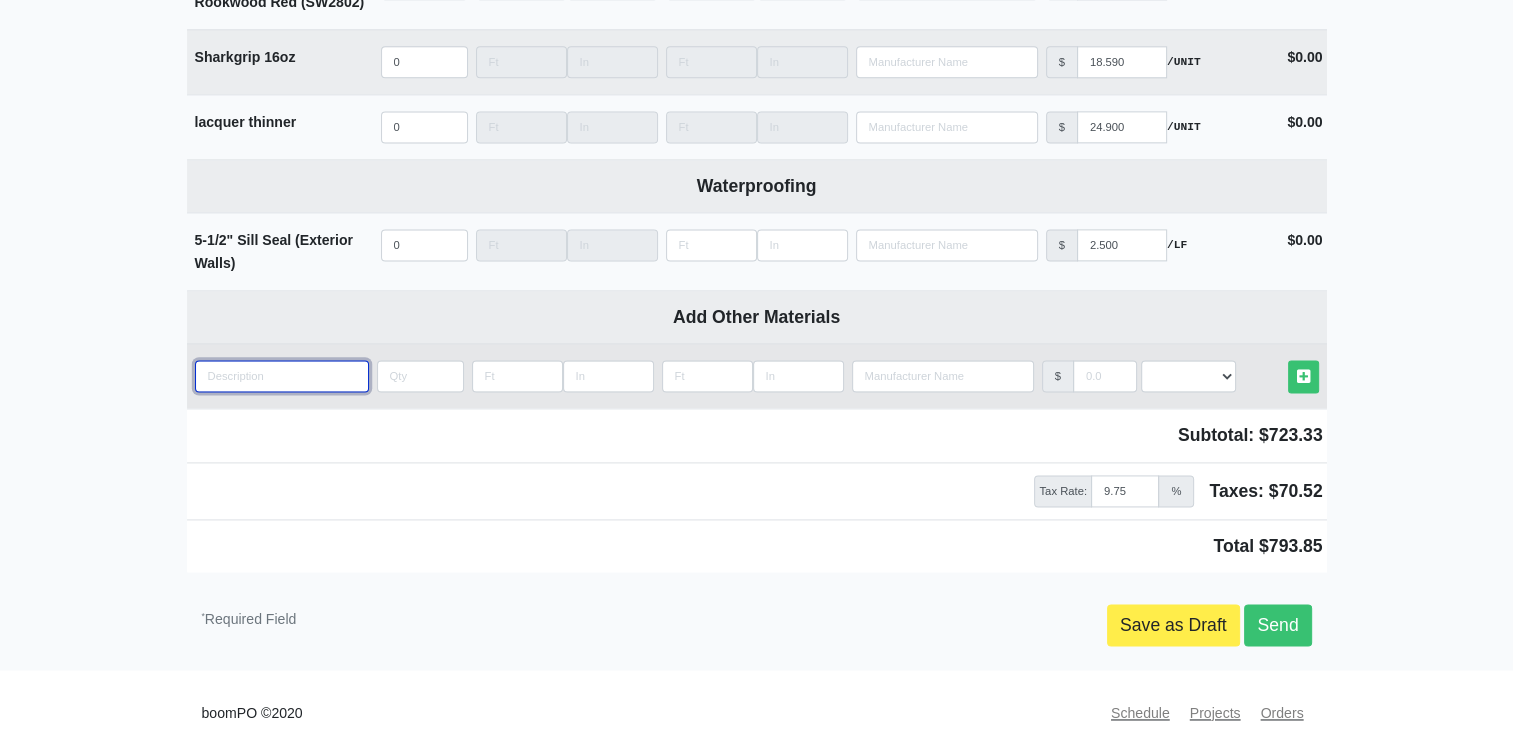 click at bounding box center [282, 376] 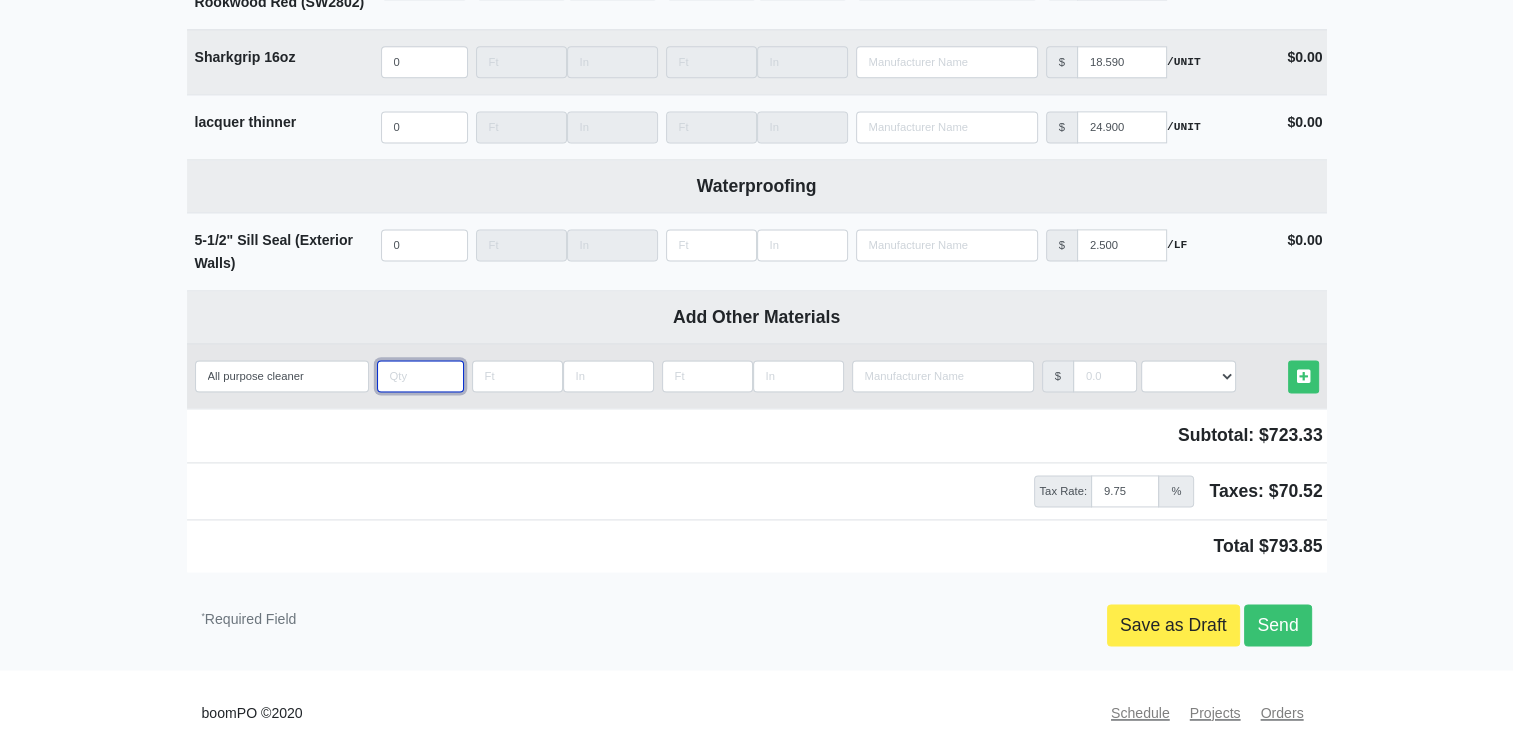 click at bounding box center (420, 376) 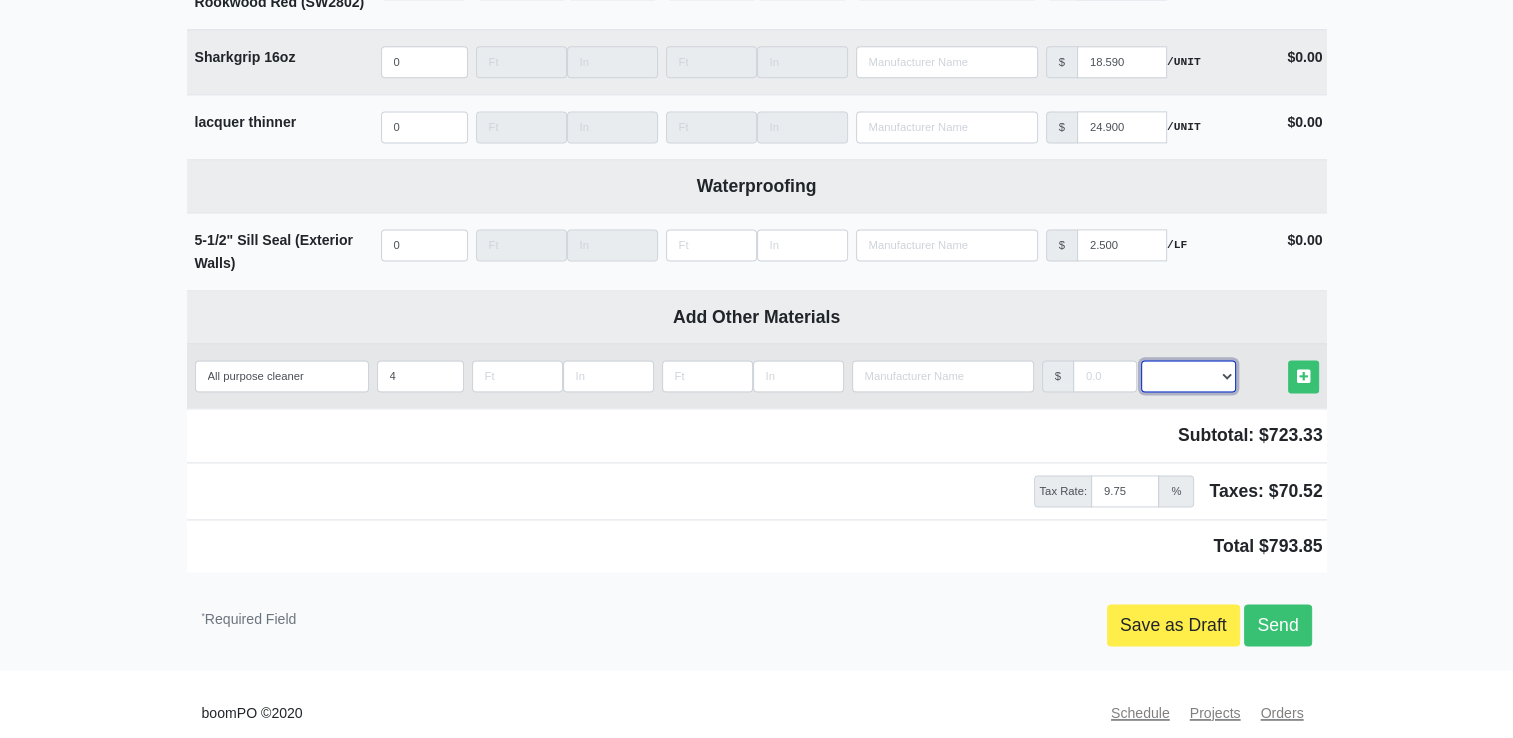 click on "Select an Option!   UNIT   MLF   LF   MSQFT   SQFT" at bounding box center (1188, 376) 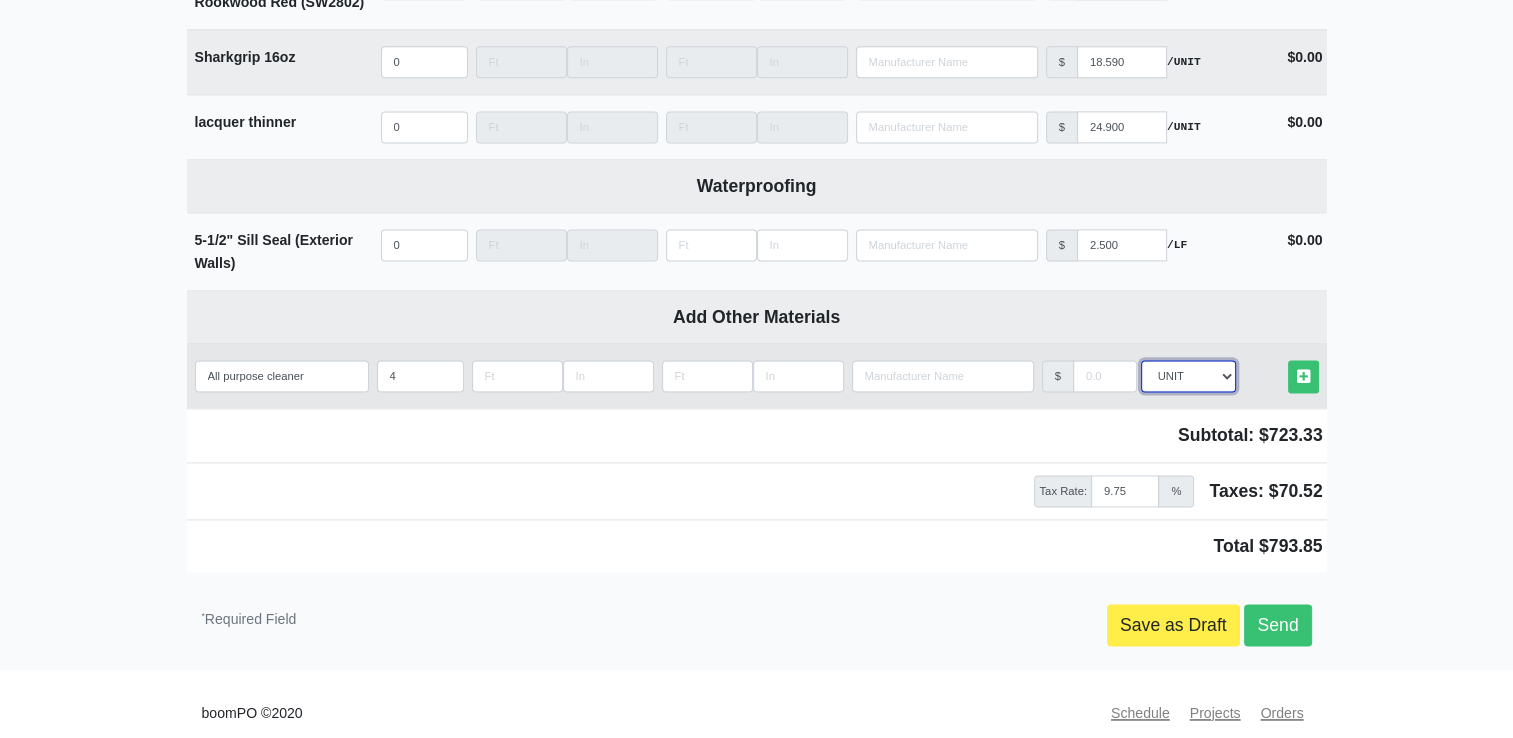 click on "Select an Option!   UNIT   MLF   LF   MSQFT   SQFT" at bounding box center (1188, 376) 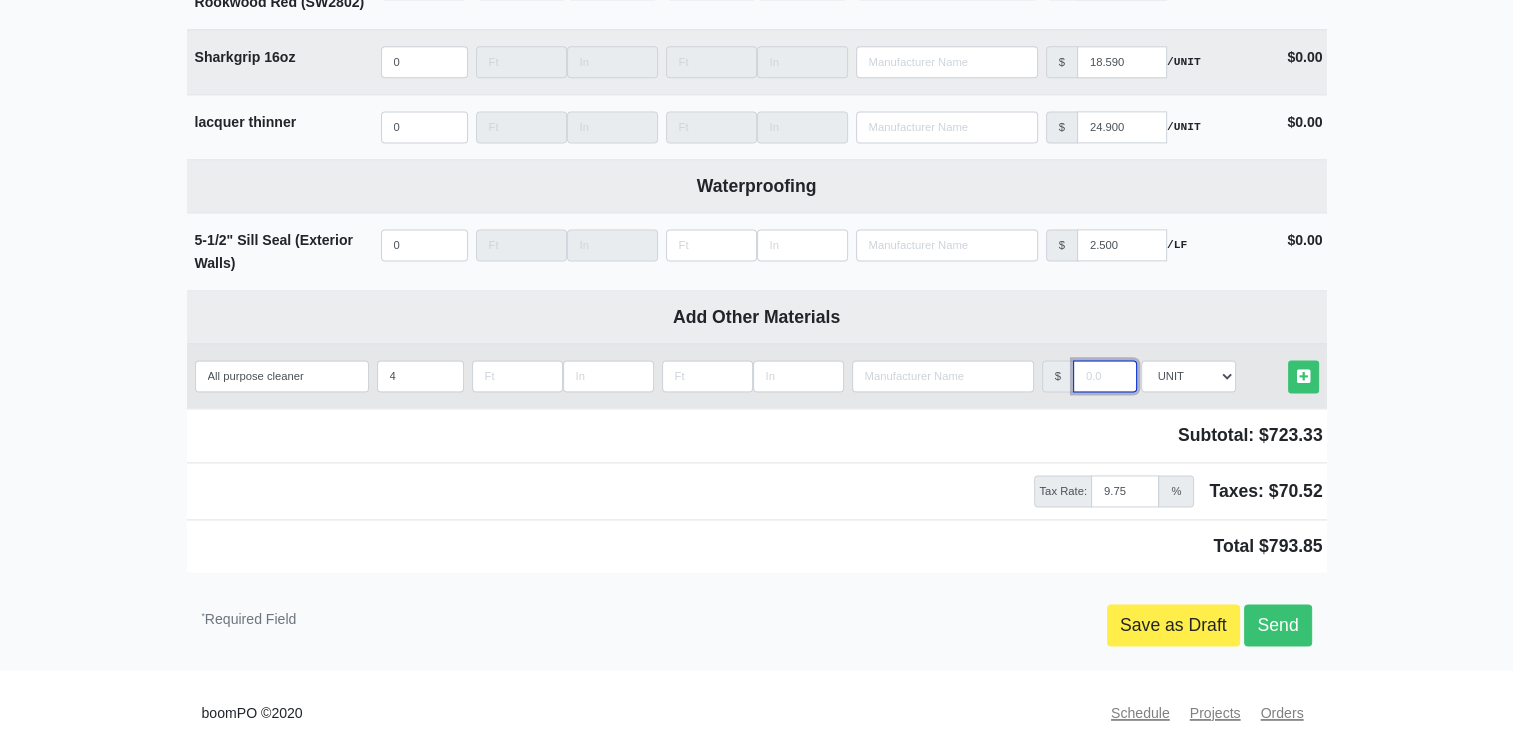 click at bounding box center [1105, 376] 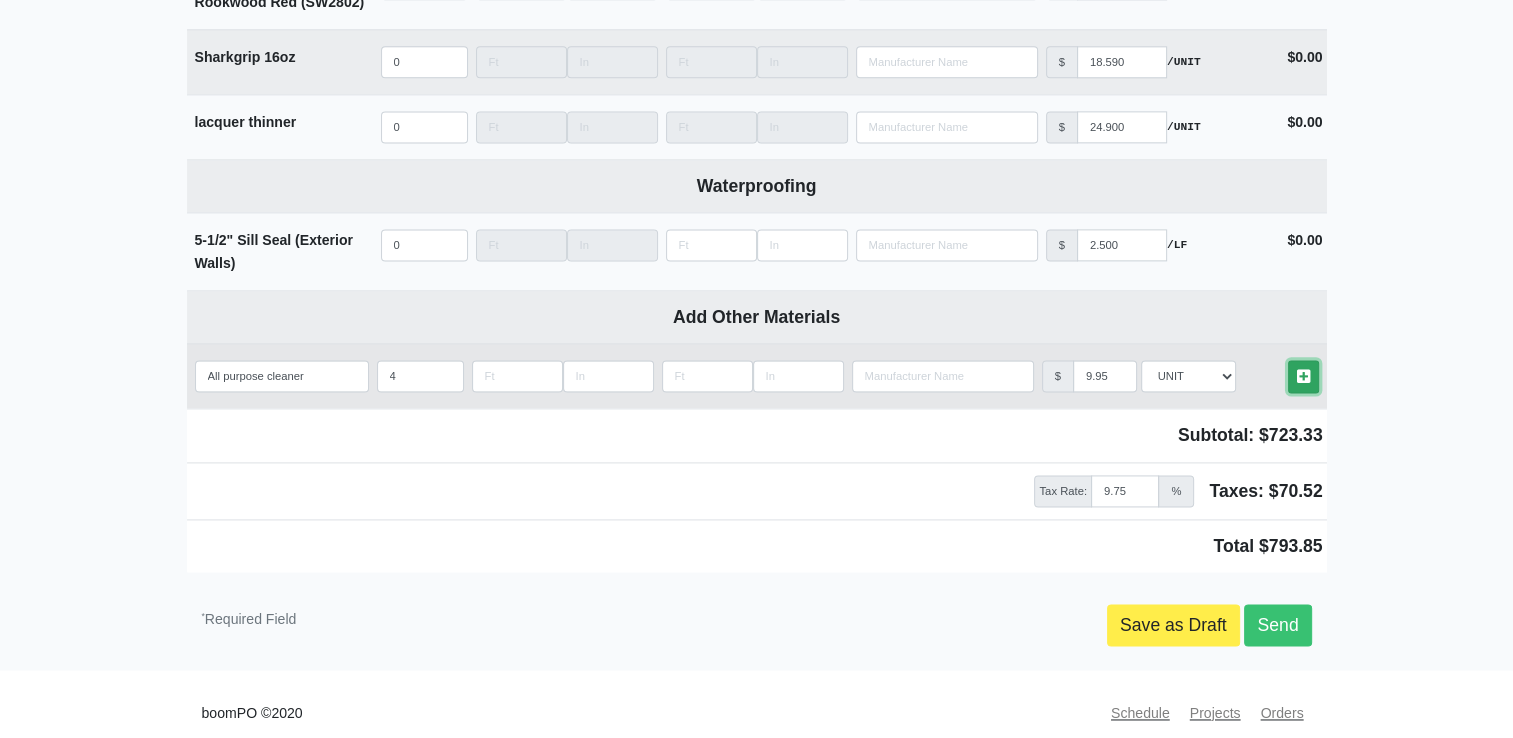 click on "Other Materials" at bounding box center [1303, 376] 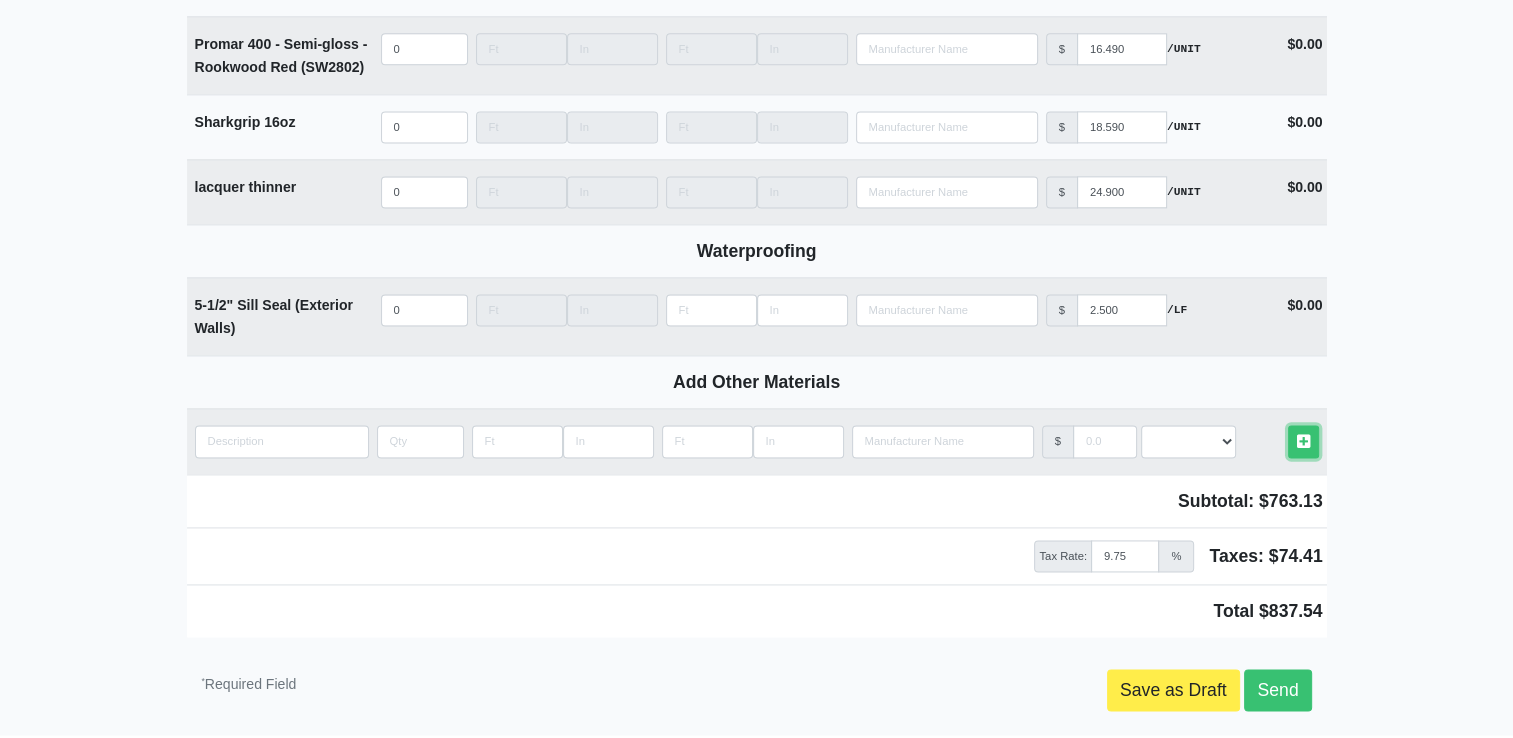 scroll, scrollTop: 10381, scrollLeft: 0, axis: vertical 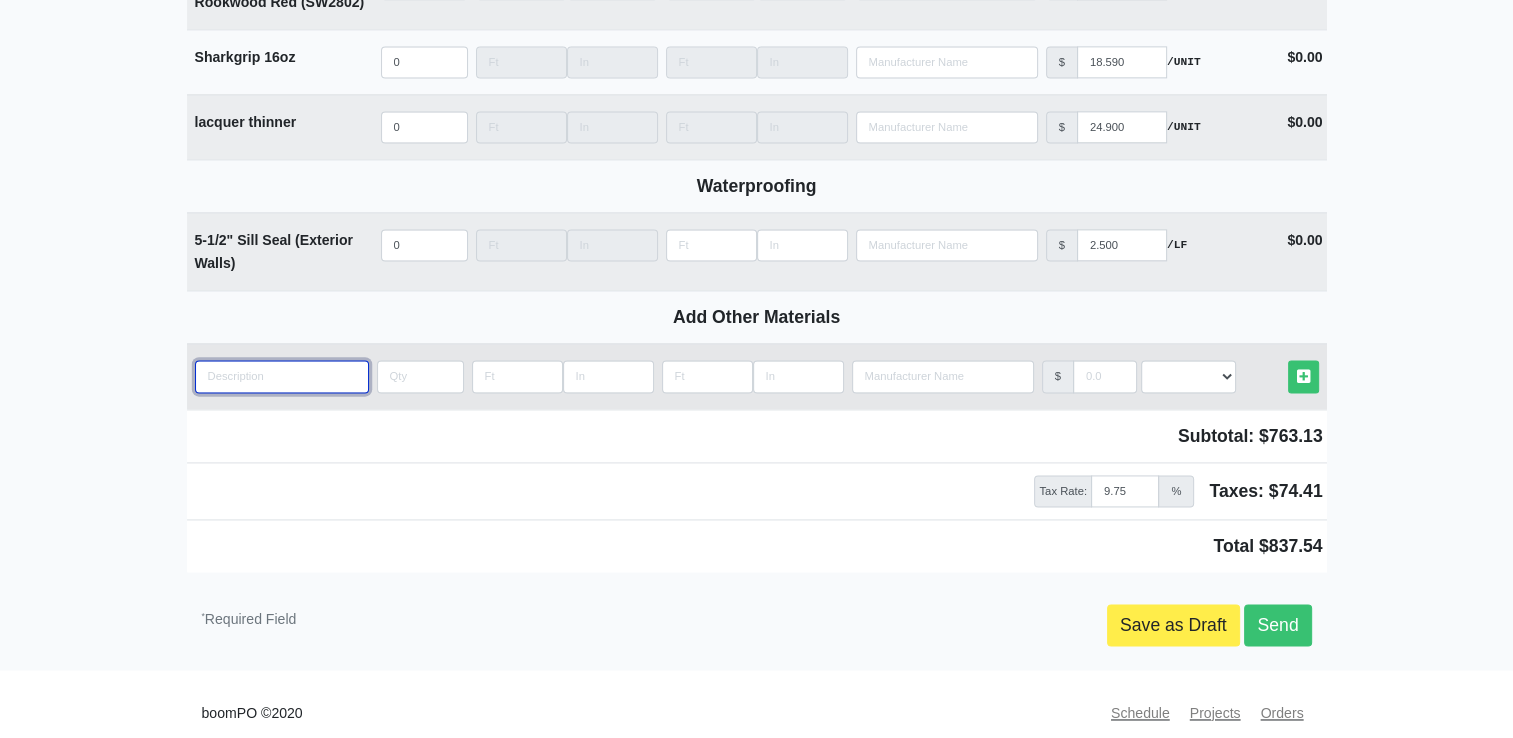 click at bounding box center (282, 376) 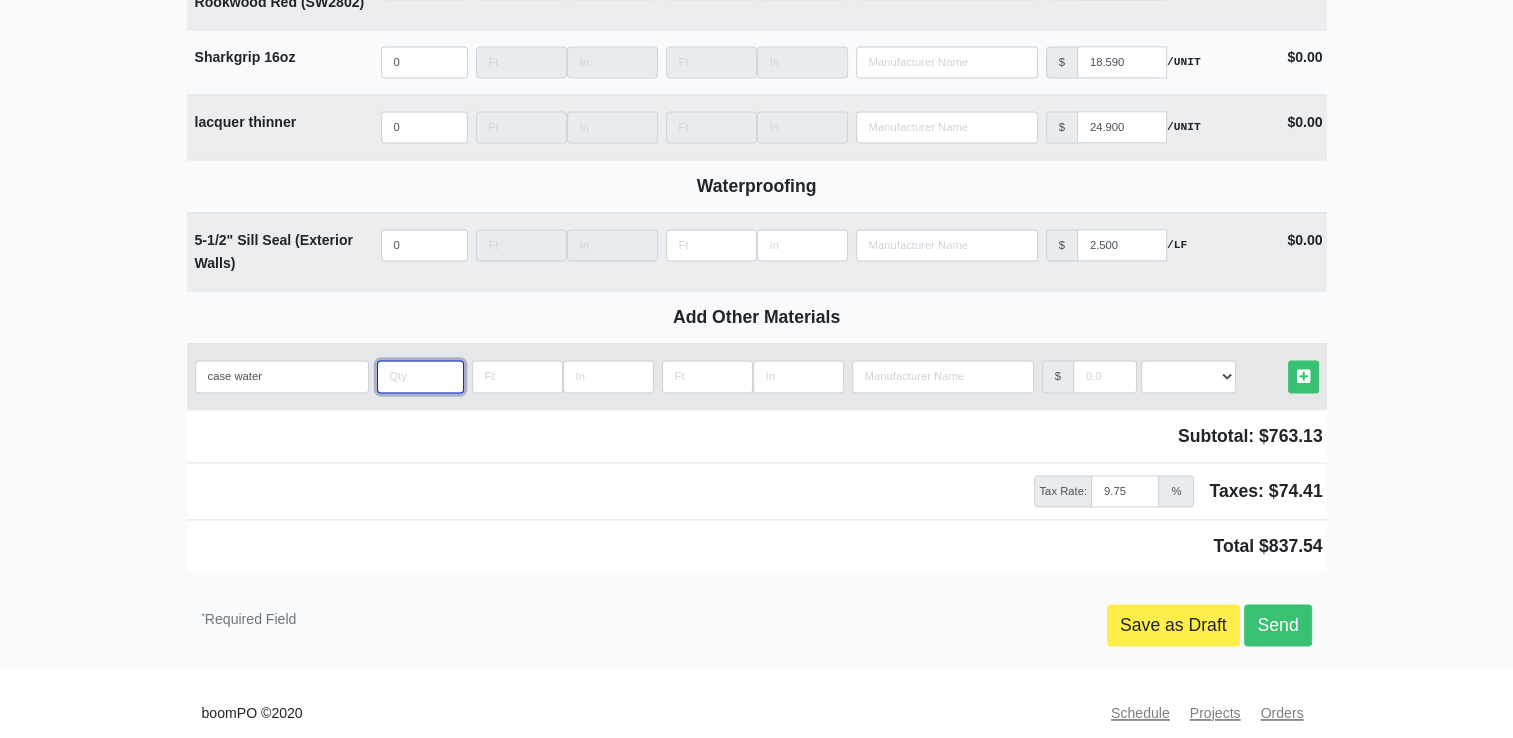 click at bounding box center [420, 376] 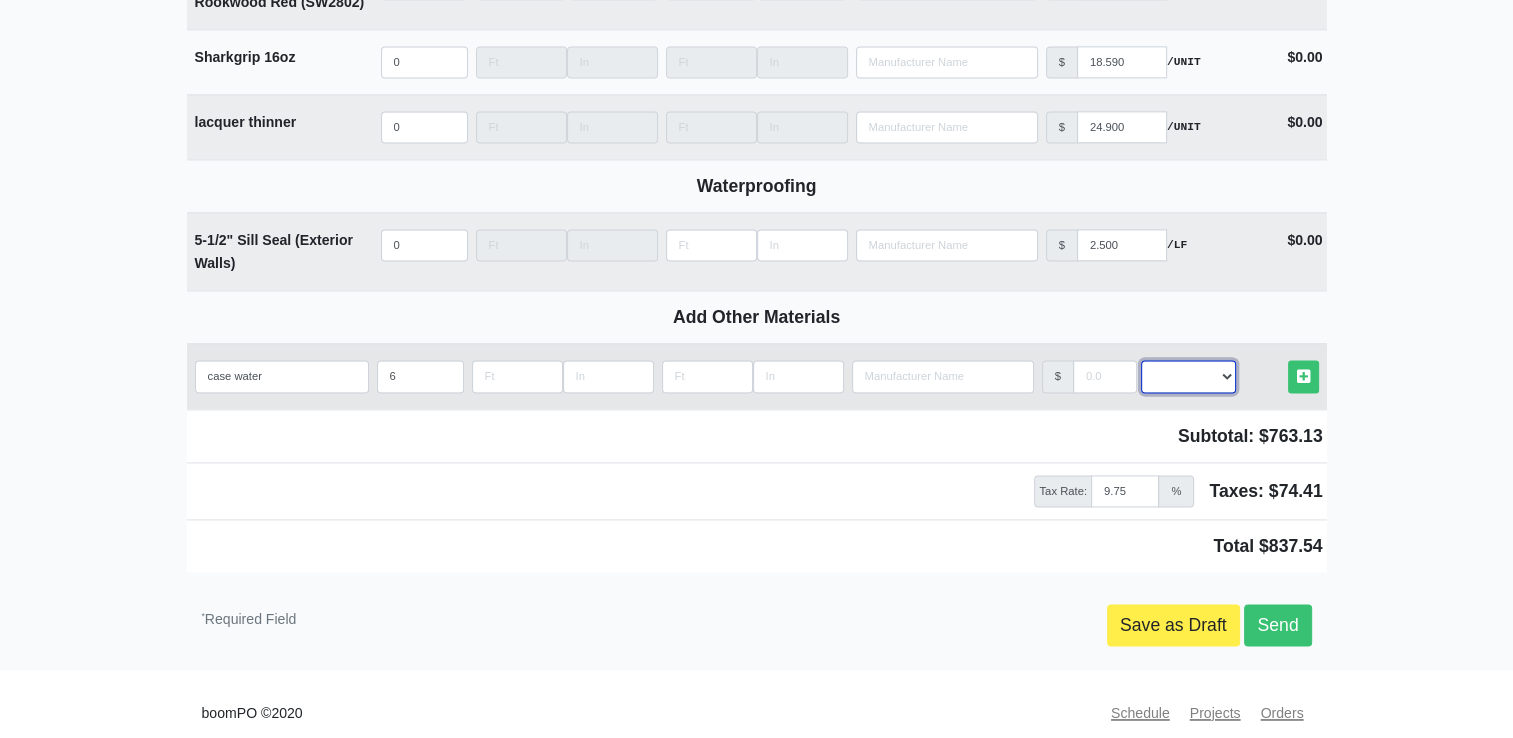 click on "Select an Option!   UNIT   MLF   LF   MSQFT   SQFT" at bounding box center (1188, 376) 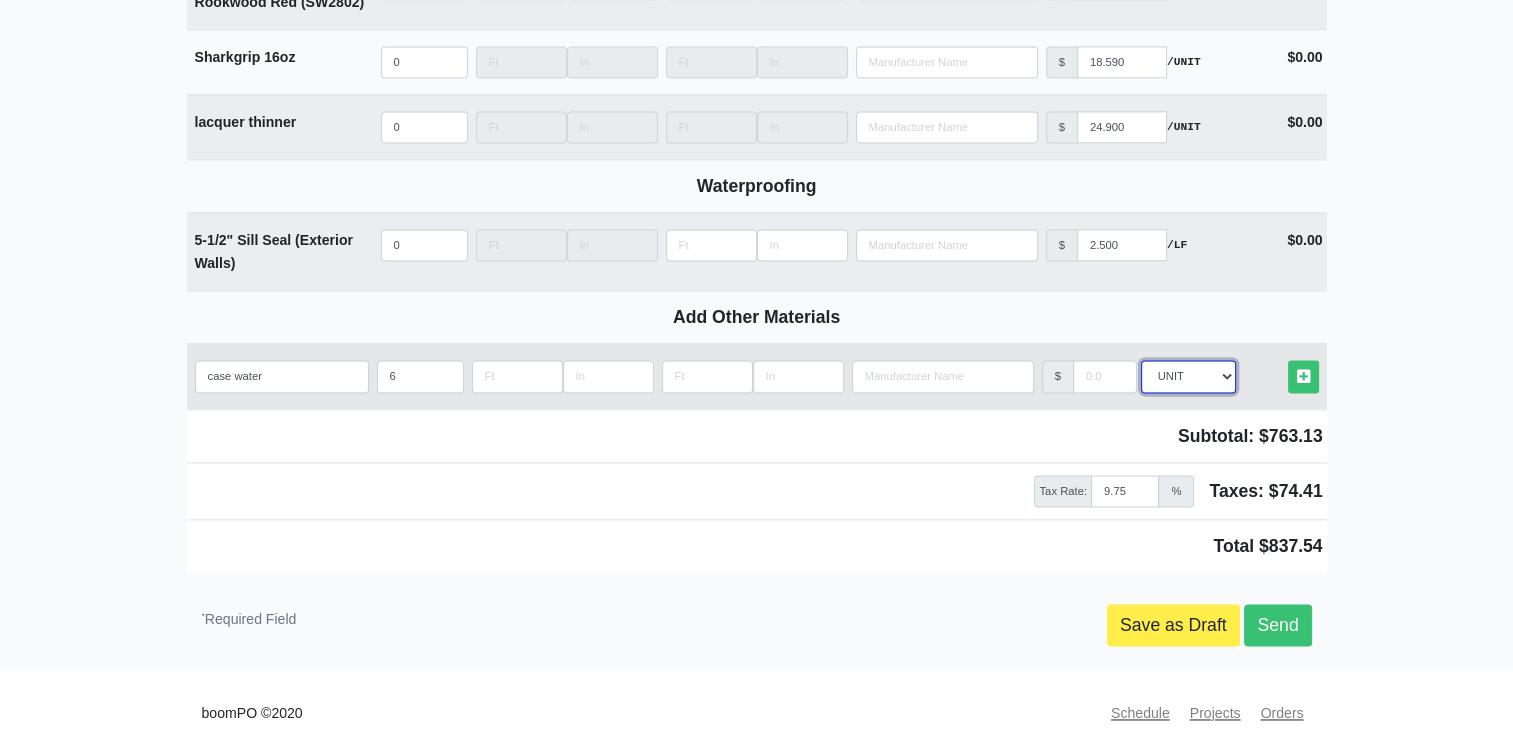 click on "Select an Option!   UNIT   MLF   LF   MSQFT   SQFT" at bounding box center [1188, 376] 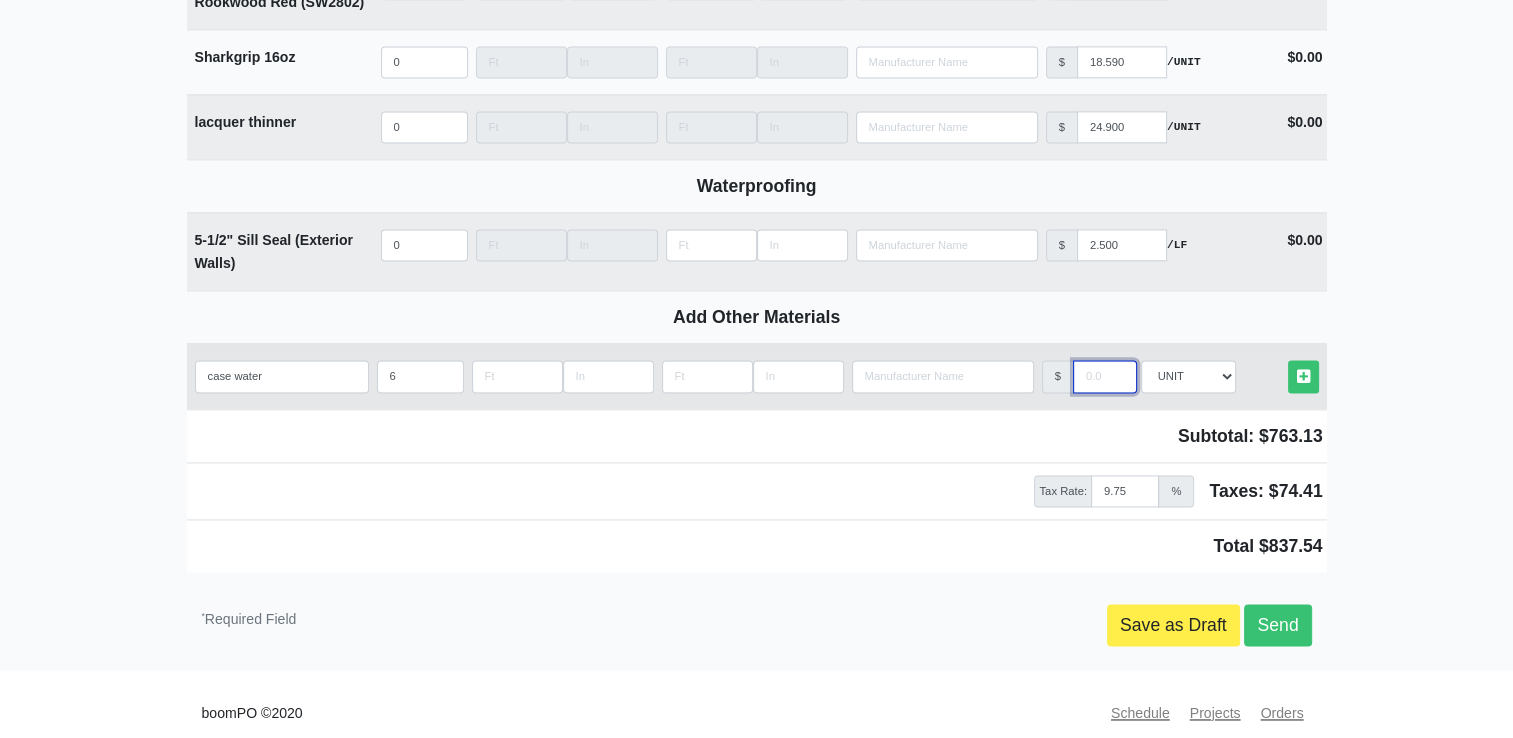 click at bounding box center [1105, 376] 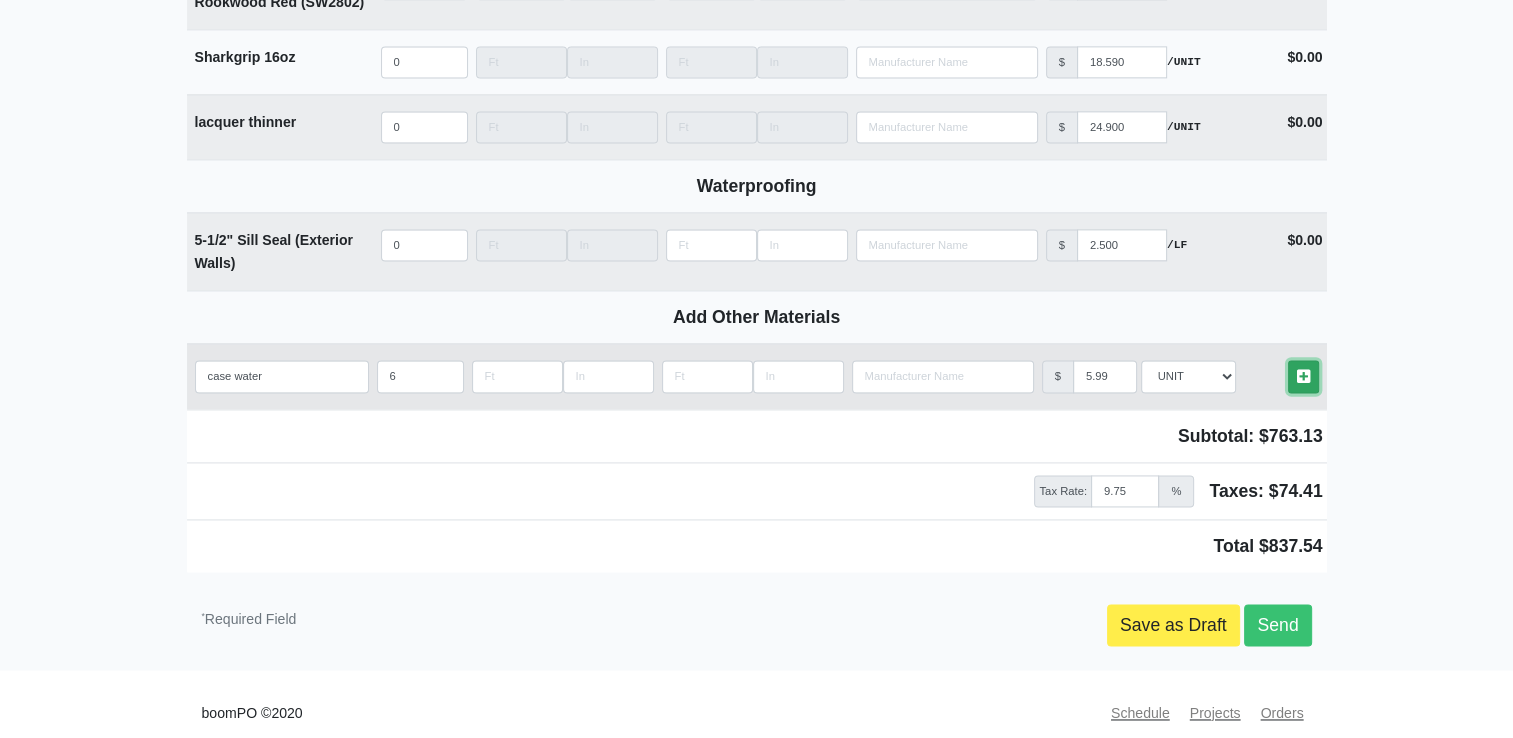 click at bounding box center (1303, 376) 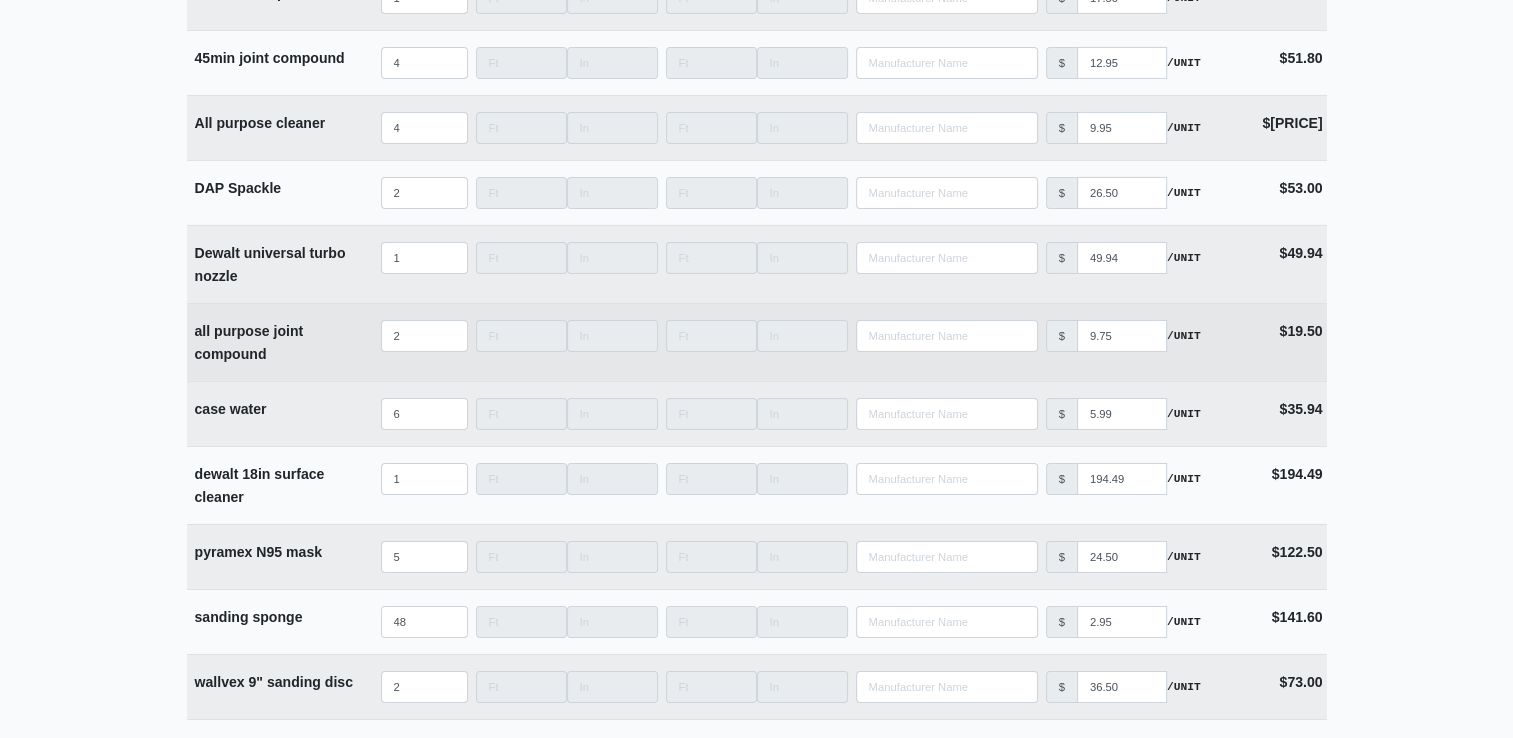 scroll, scrollTop: 6946, scrollLeft: 0, axis: vertical 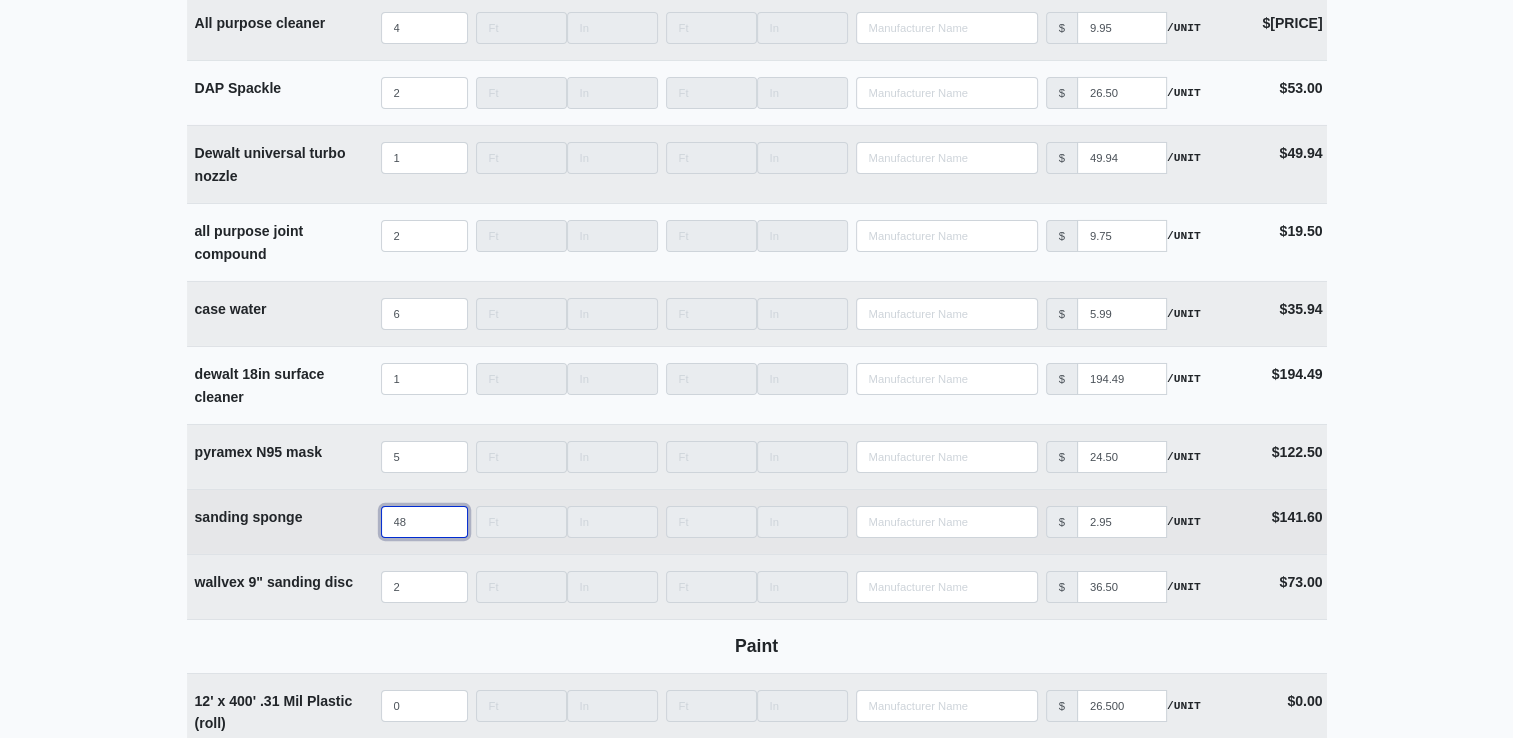 click on "48" at bounding box center [424, 522] 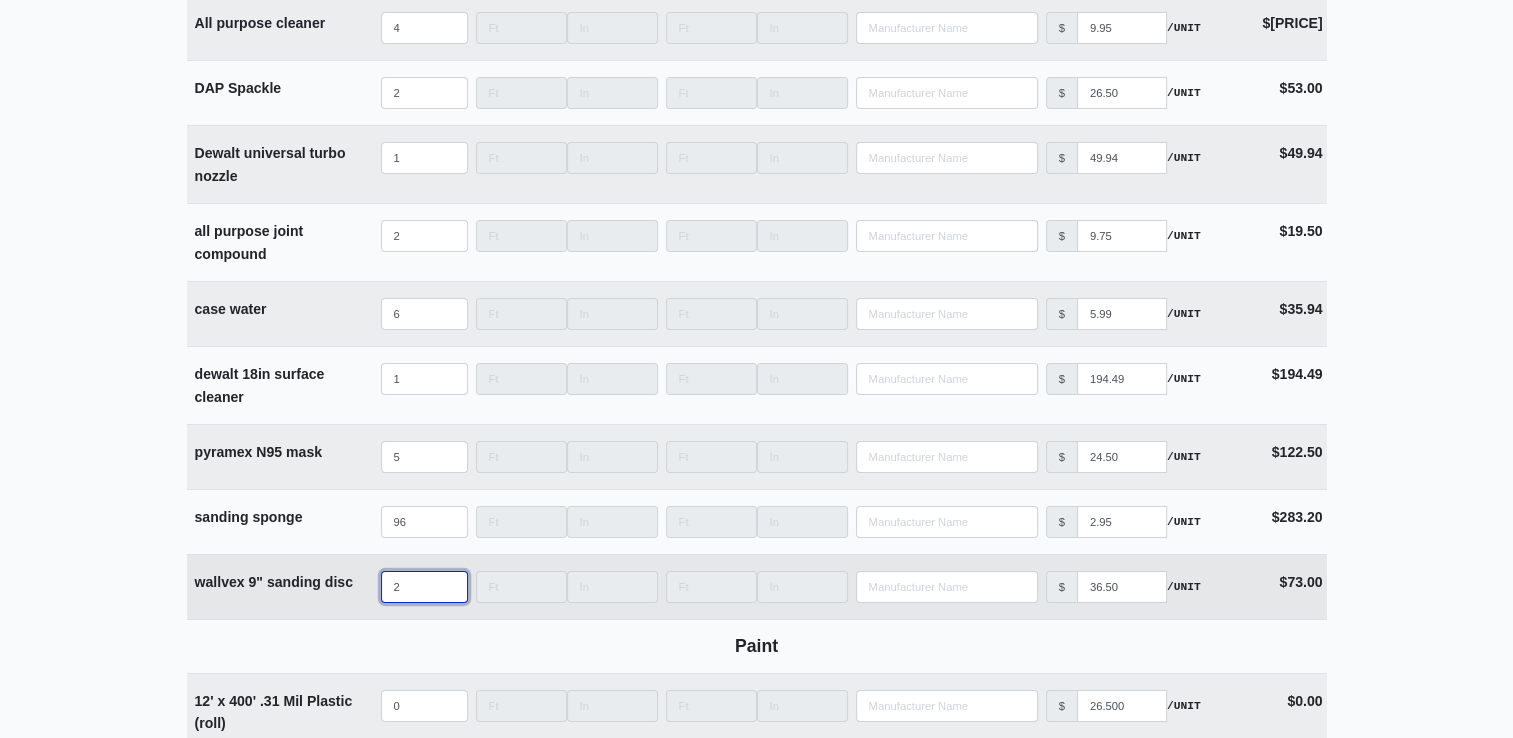 click on "2" at bounding box center (424, 587) 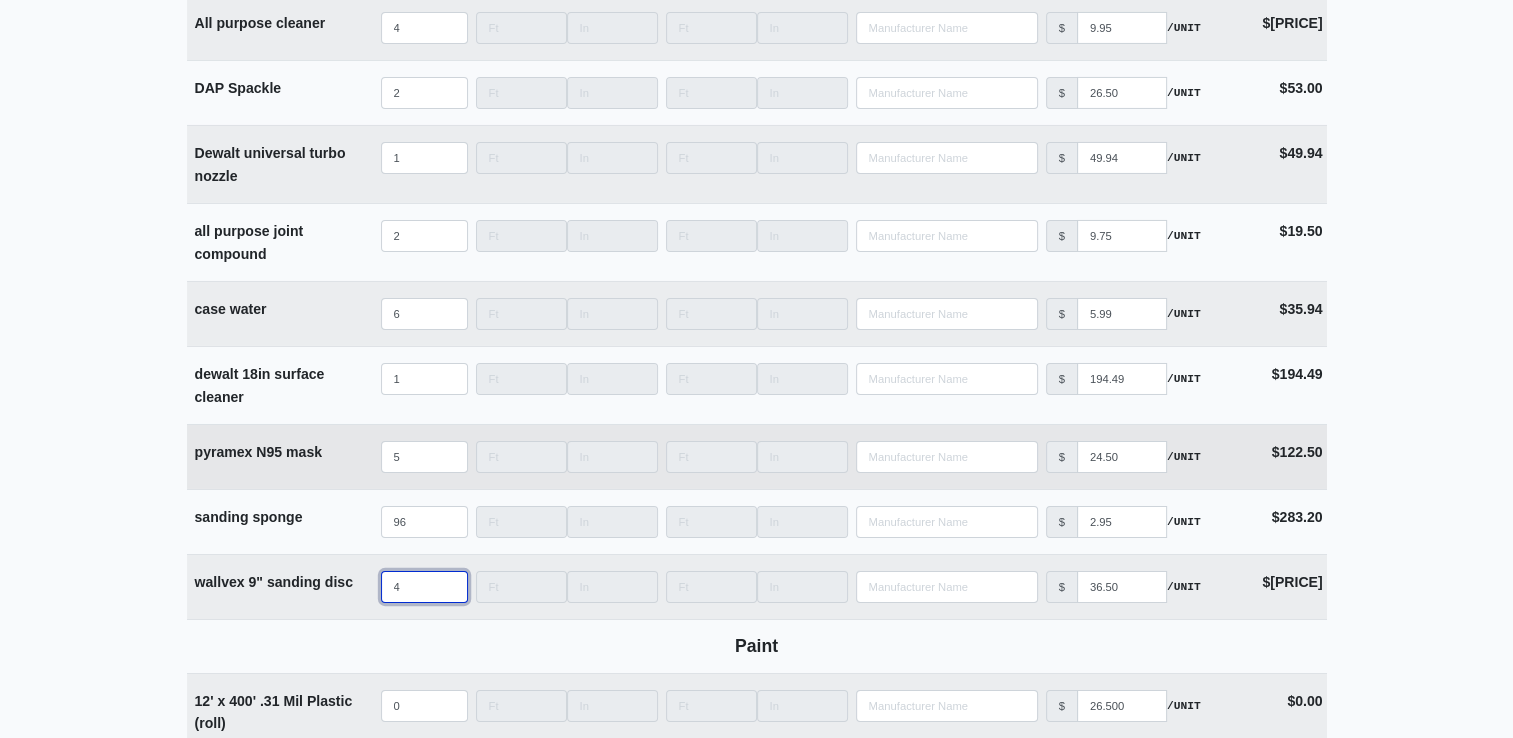 scroll, scrollTop: 6646, scrollLeft: 0, axis: vertical 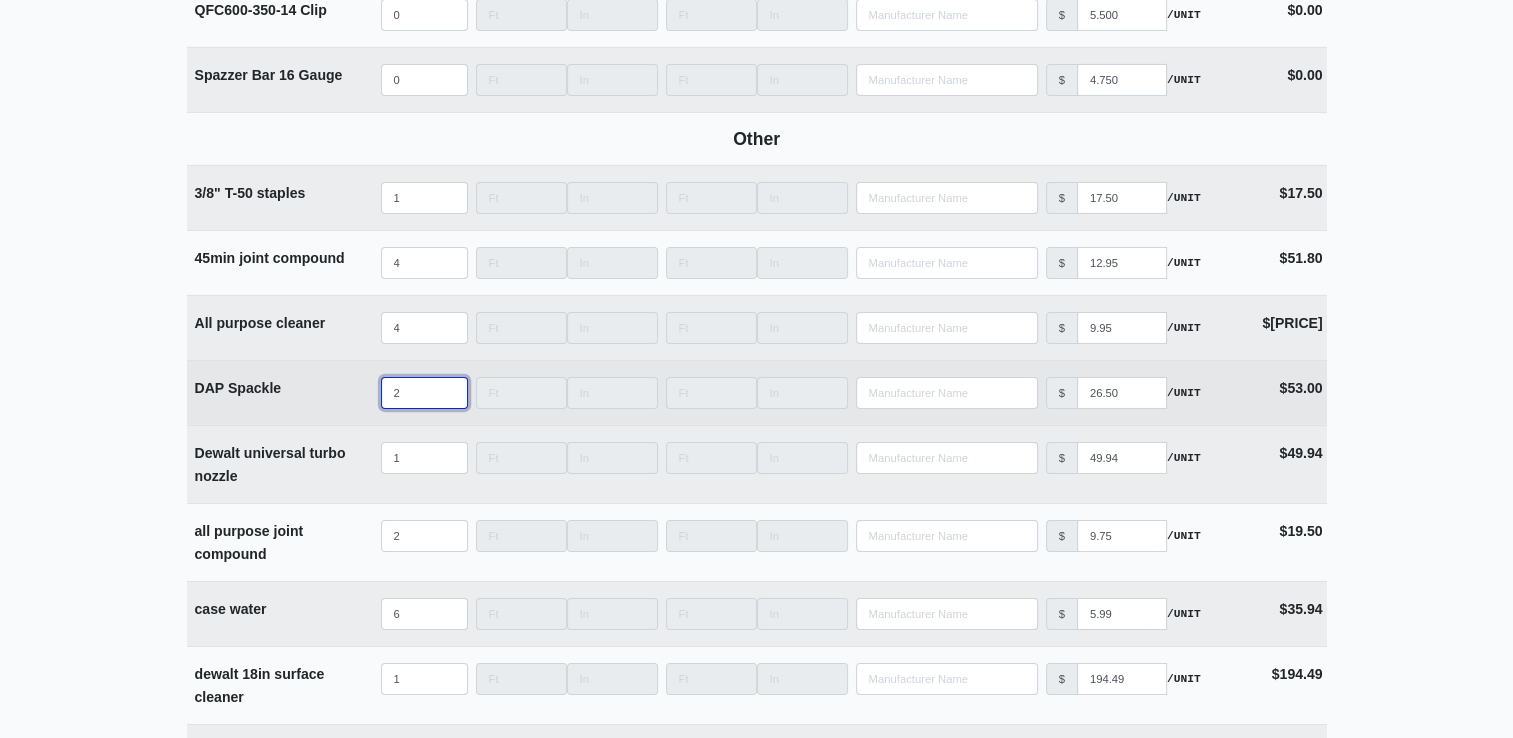 click on "2" at bounding box center (424, 393) 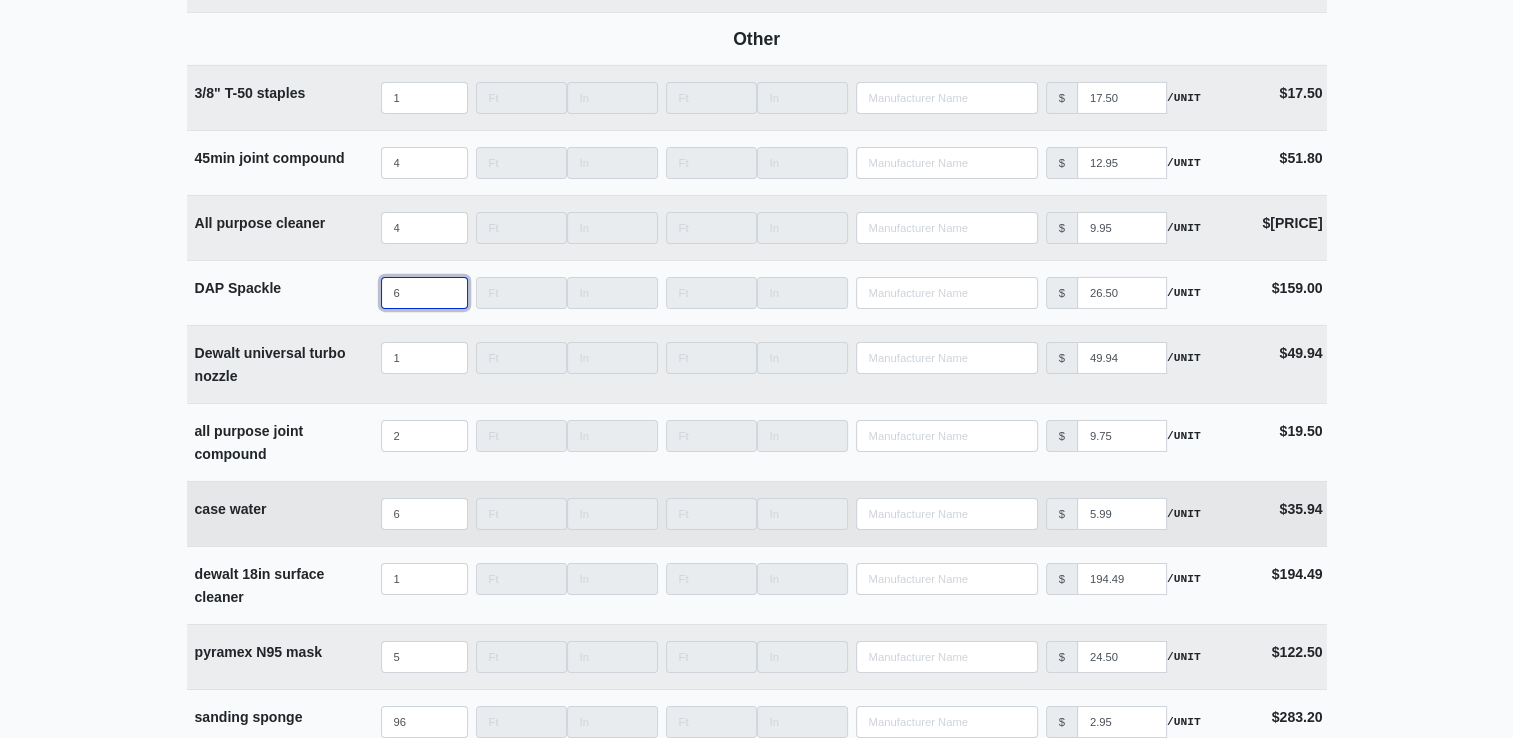 scroll, scrollTop: 6846, scrollLeft: 0, axis: vertical 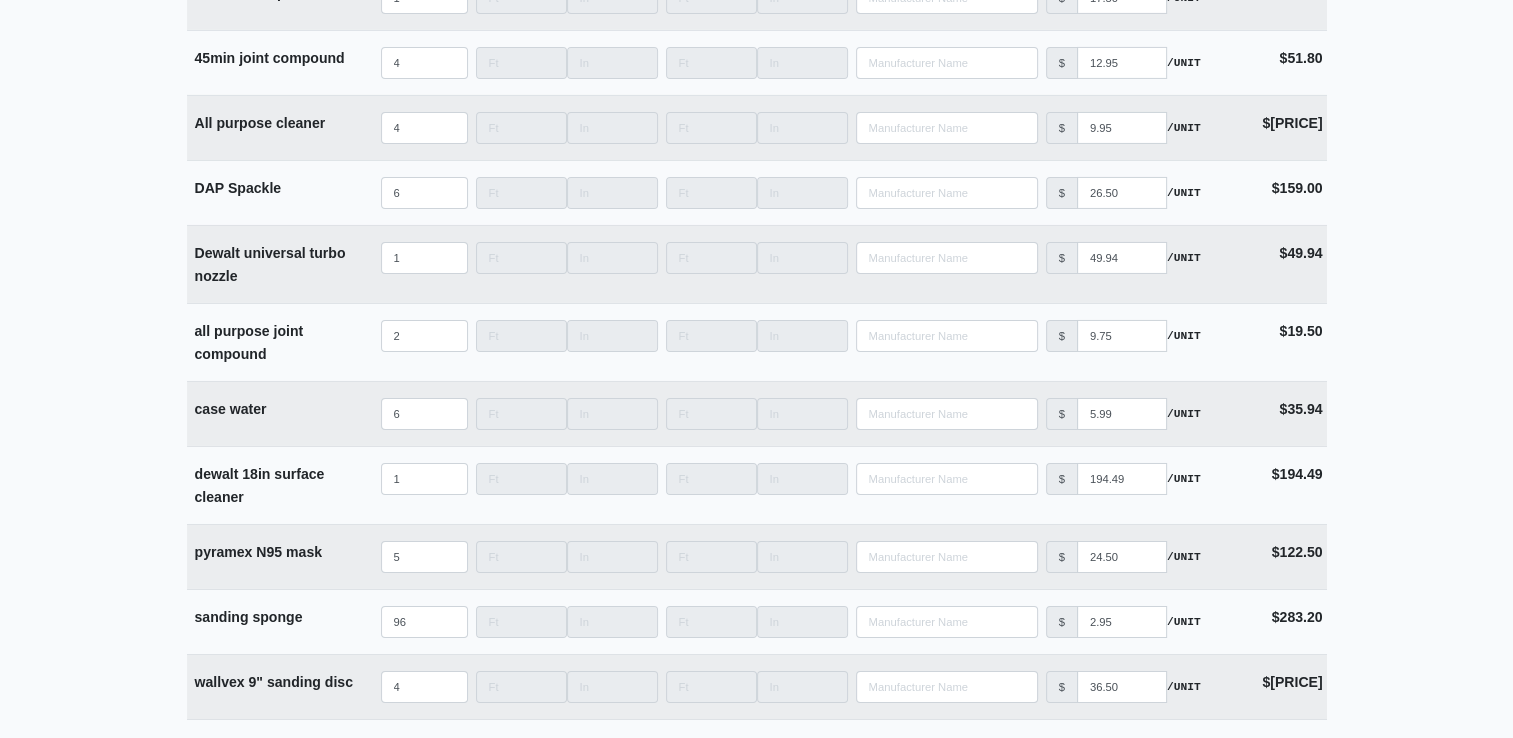 click on "Supplier *   Select one...   L&W Supply - Nashville, TN (Cowan St.) Benefast - Nashville, TN Sherwin-Williams - Nashville, TN     Building *   Building 1   Floor *   Multiple Floors   Description *   FInishing Materials   Delivery Date *   2025-08-01   Delivery Notes   already delivered   Files   Upload files associated with the order.           Description   Quantity   Width   Length   Manufacturer   Unit Price   Cost   Materials   Caulk   Acoustical Sealant (20oz Sausage)        Qty   0   Width       Length       Manufacturer         No Results   Price   $   4.000   /UNIT   Cost $0.00 1050 Painter's Caulk        Qty   0   Width       Length       Manufacturer         No Results   Price   $   2.370   /UNIT   Cost $0.00 Fire Caulk (20oz Sausage)        Qty   0   Width       Length       Manufacturer         No Results   Price   $   2.000   /UNIT   Cost $0.00 Powerhouse Caulking (black)        Qty   0   Width       Length       Manufacturer         No Results   Price   $   3.900   /UNIT   Cost $0.00" at bounding box center [756, -1237] 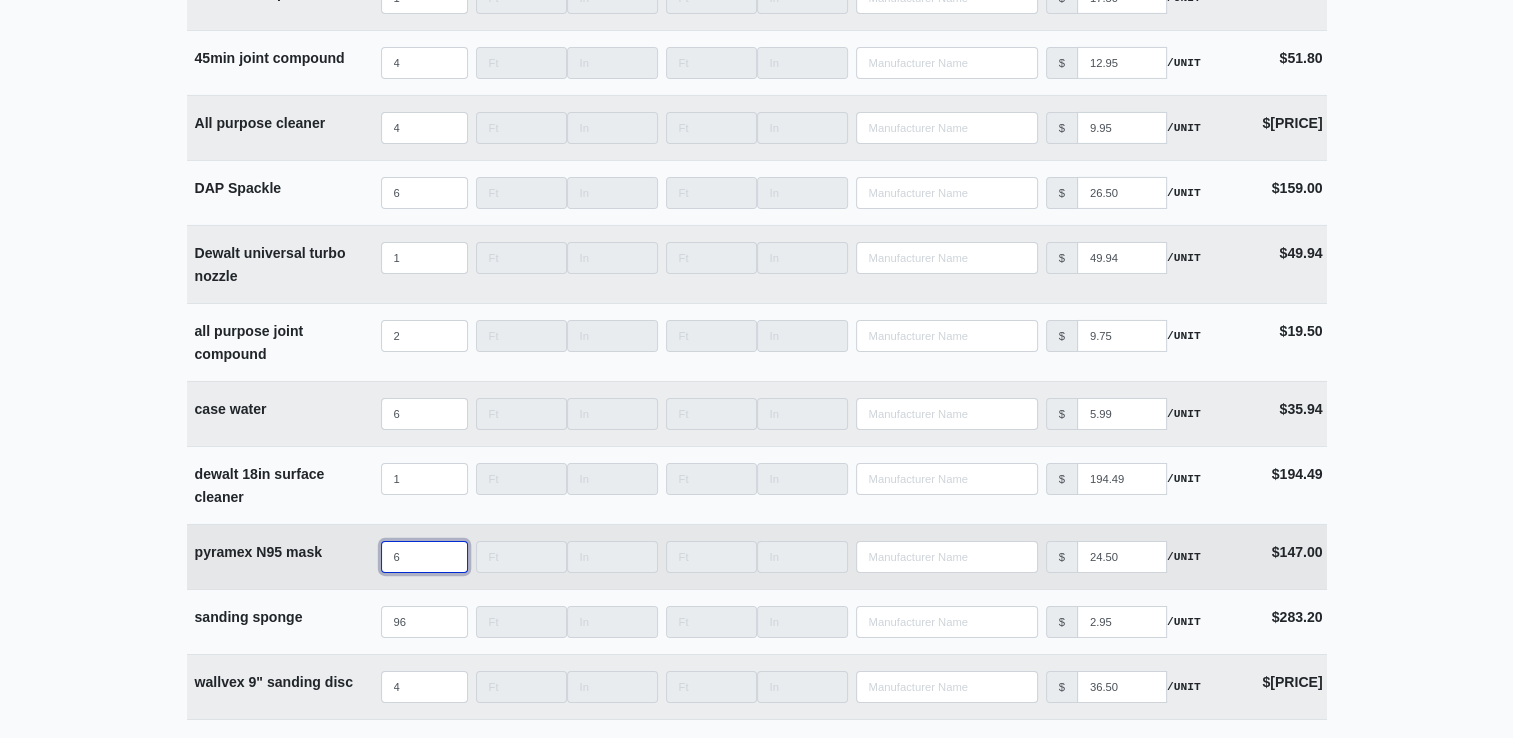 click on "6" at bounding box center (424, 557) 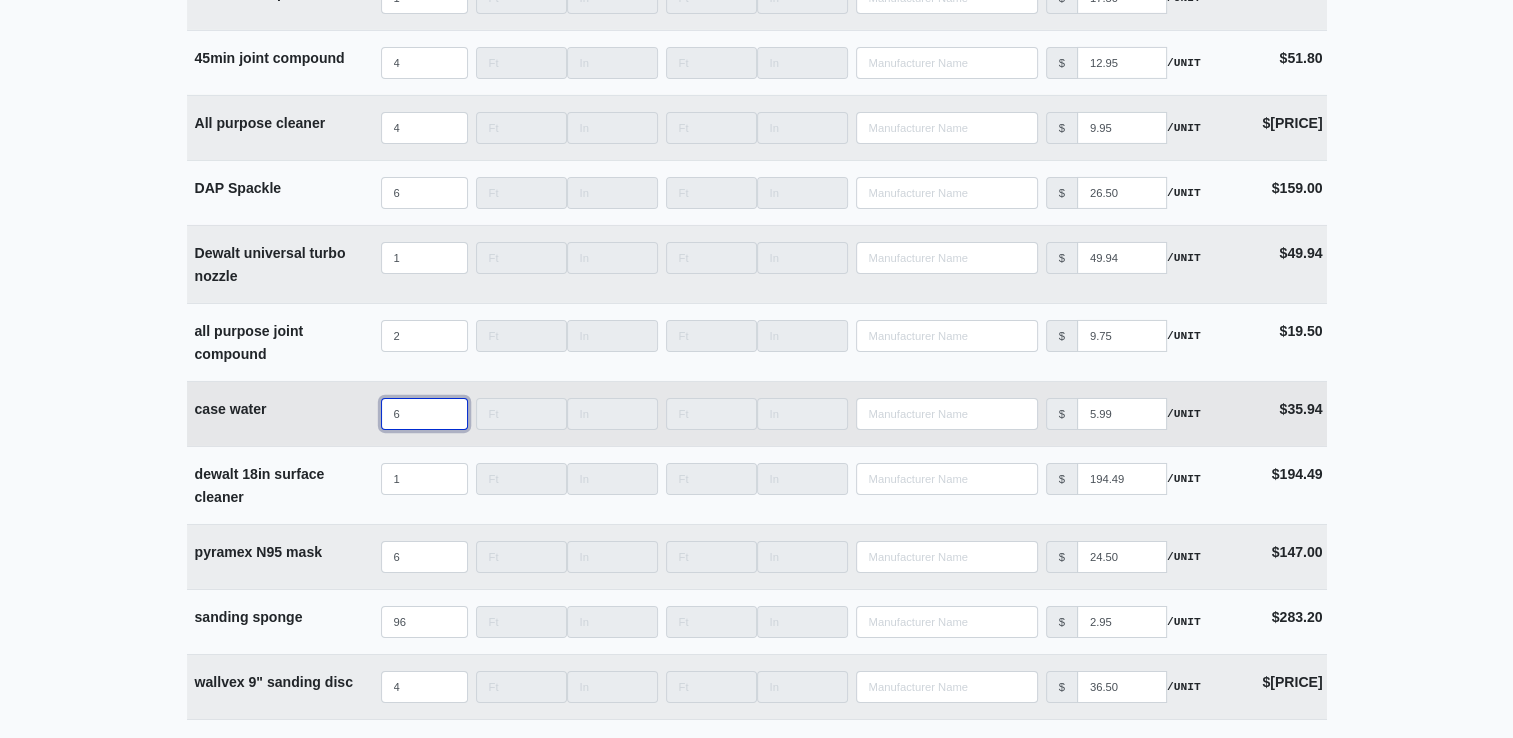click on "6" at bounding box center [424, 414] 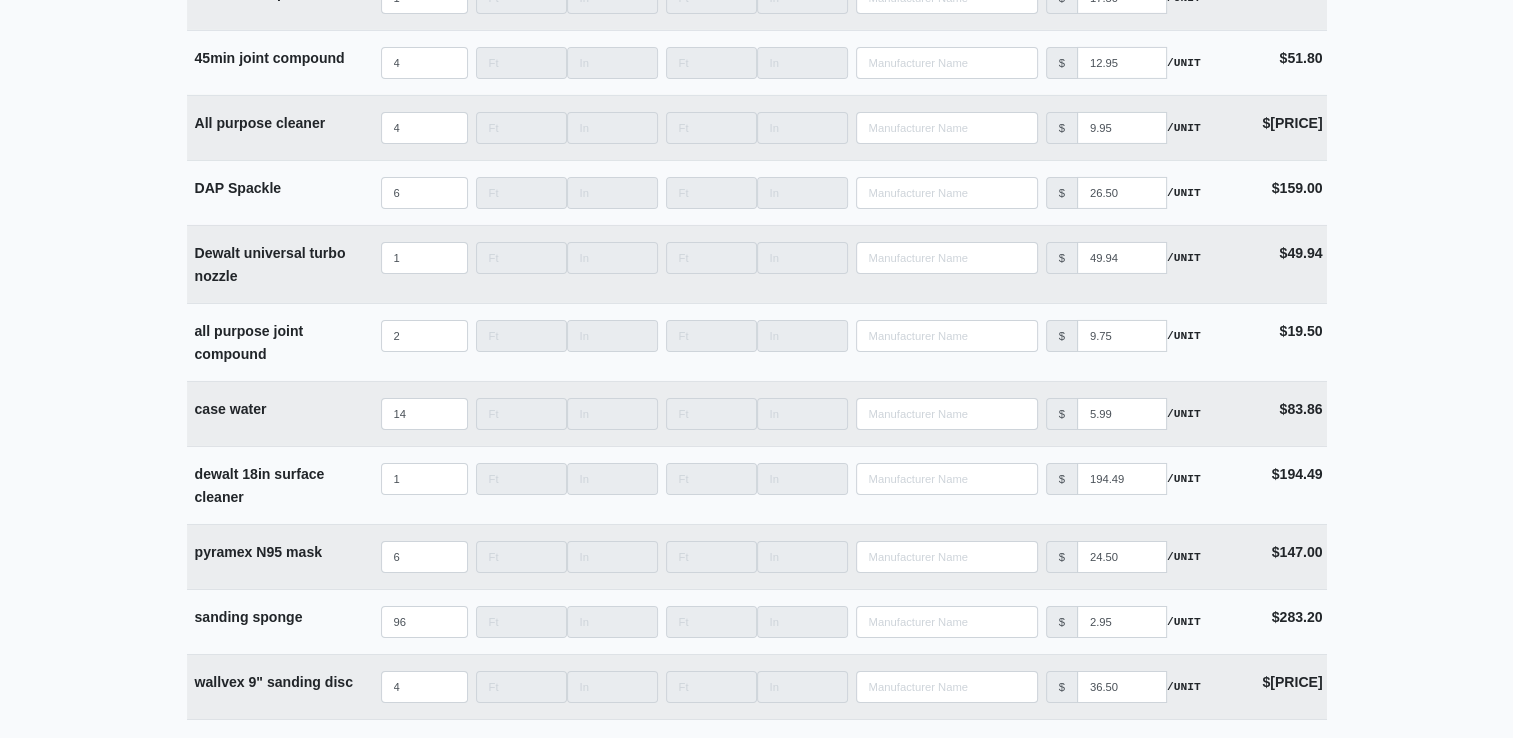 click on "Supplier *   Select one...   L&W Supply - Nashville, TN (Cowan St.) Benefast - Nashville, TN Sherwin-Williams - Nashville, TN     Building *   Building 1   Floor *   Multiple Floors   Description *   FInishing Materials   Delivery Date *   2025-08-01   Delivery Notes   already delivered   Files   Upload files associated with the order.           Description   Quantity   Width   Length   Manufacturer   Unit Price   Cost   Materials   Caulk   Acoustical Sealant (20oz Sausage)        Qty   0   Width       Length       Manufacturer         No Results   Price   $   4.000   /UNIT   Cost $0.00 1050 Painter's Caulk        Qty   0   Width       Length       Manufacturer         No Results   Price   $   2.370   /UNIT   Cost $0.00 Fire Caulk (20oz Sausage)        Qty   0   Width       Length       Manufacturer         No Results   Price   $   2.000   /UNIT   Cost $0.00 Powerhouse Caulking (black)        Qty   0   Width       Length       Manufacturer         No Results   Price   $   3.900   /UNIT   Cost $0.00" at bounding box center (756, -1237) 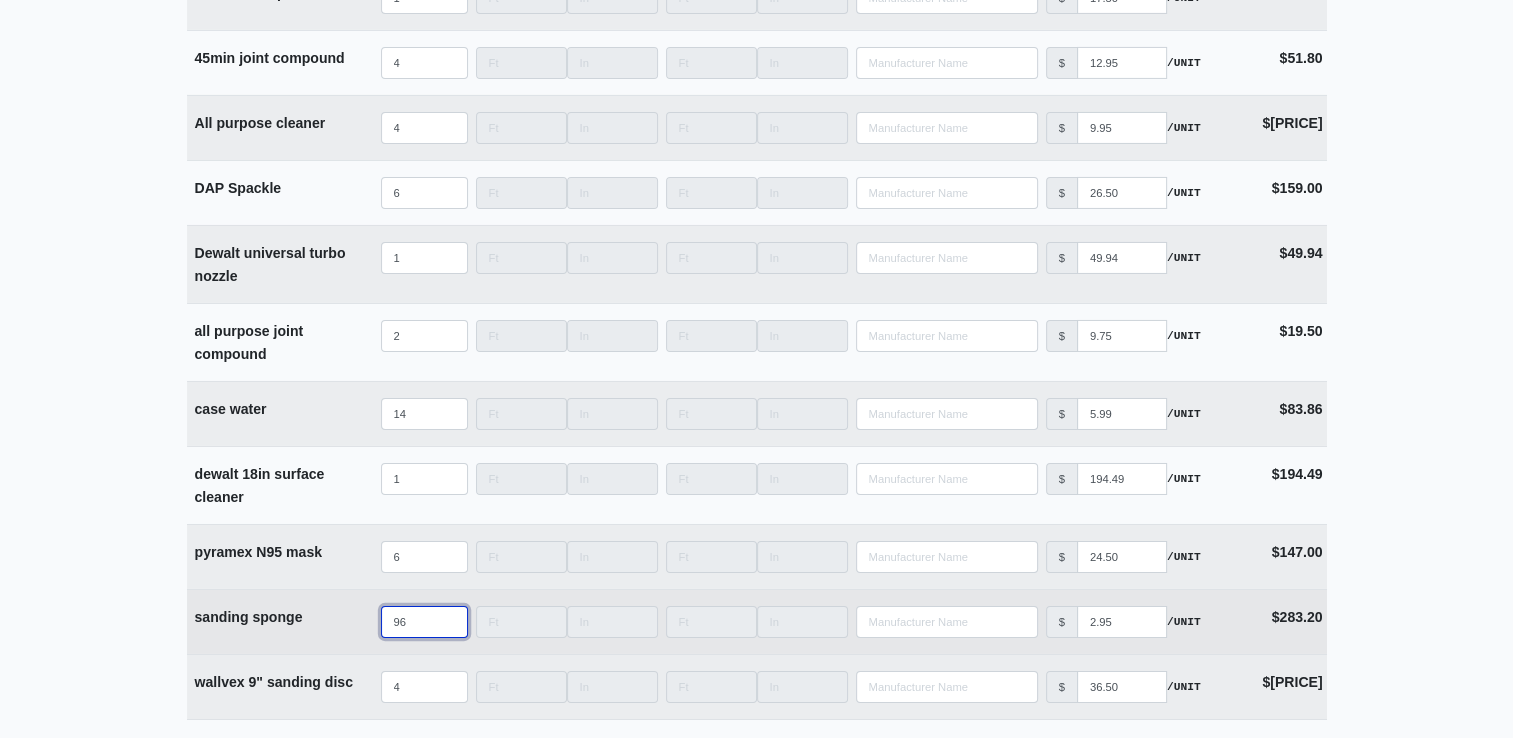 click on "96" at bounding box center (424, 622) 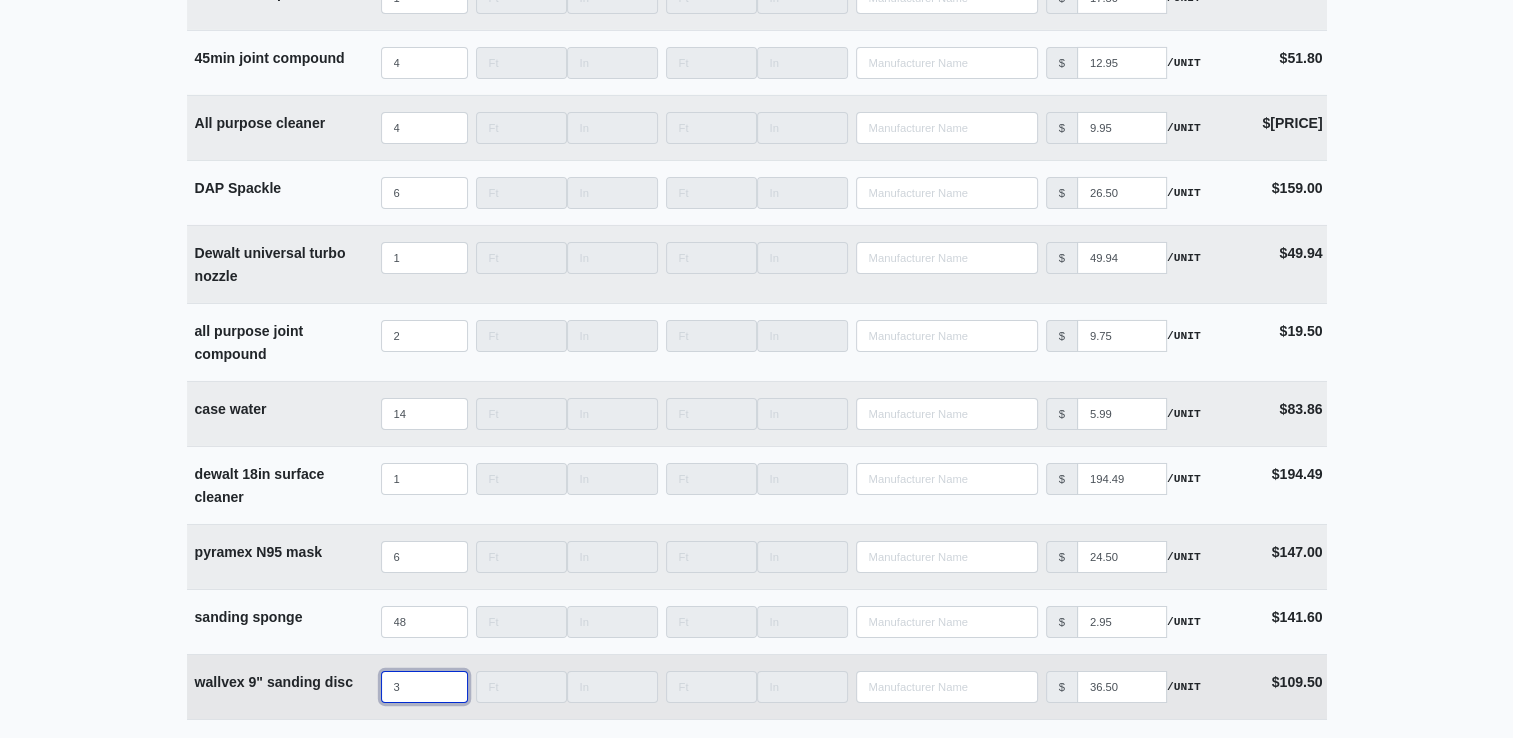 click on "3" at bounding box center (424, 687) 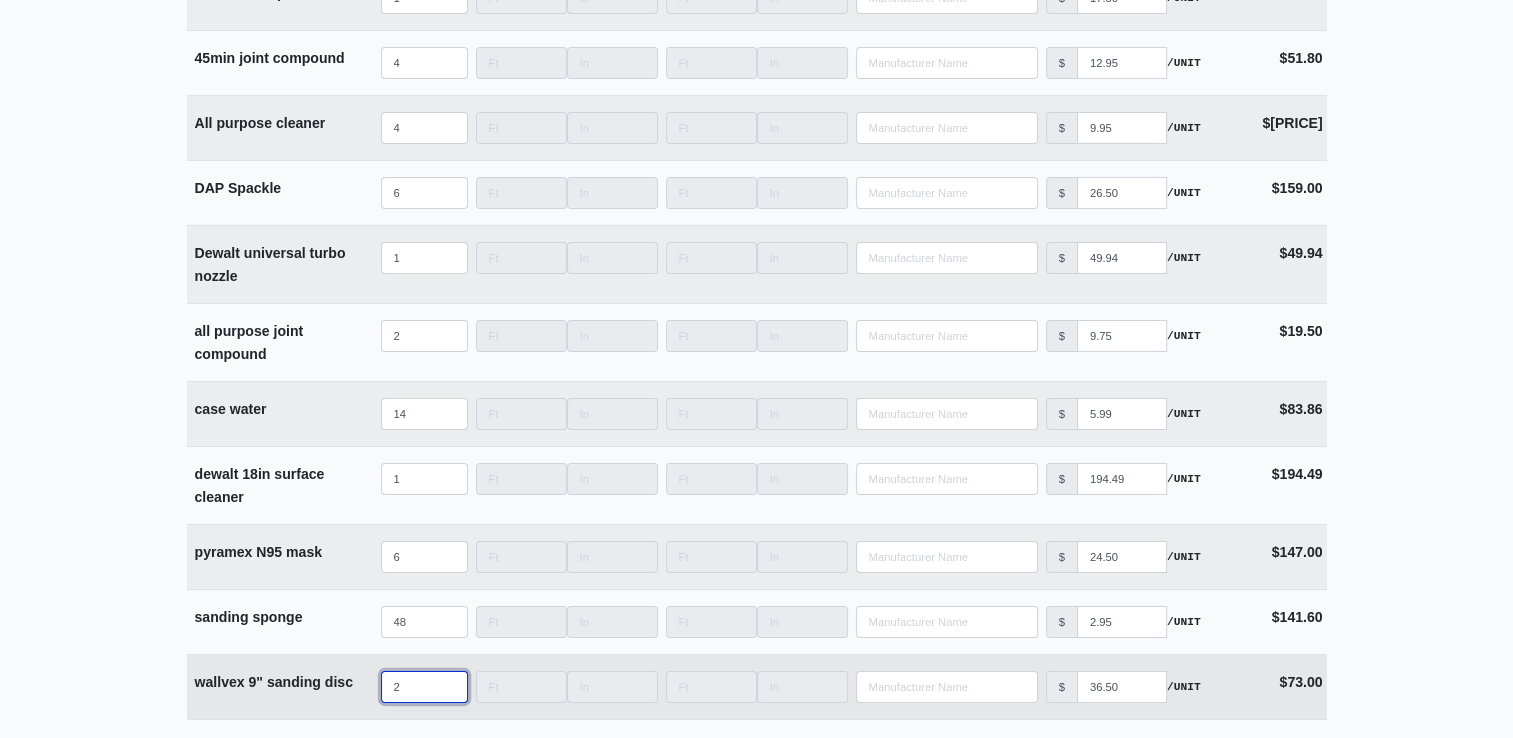 click on "2" at bounding box center [424, 687] 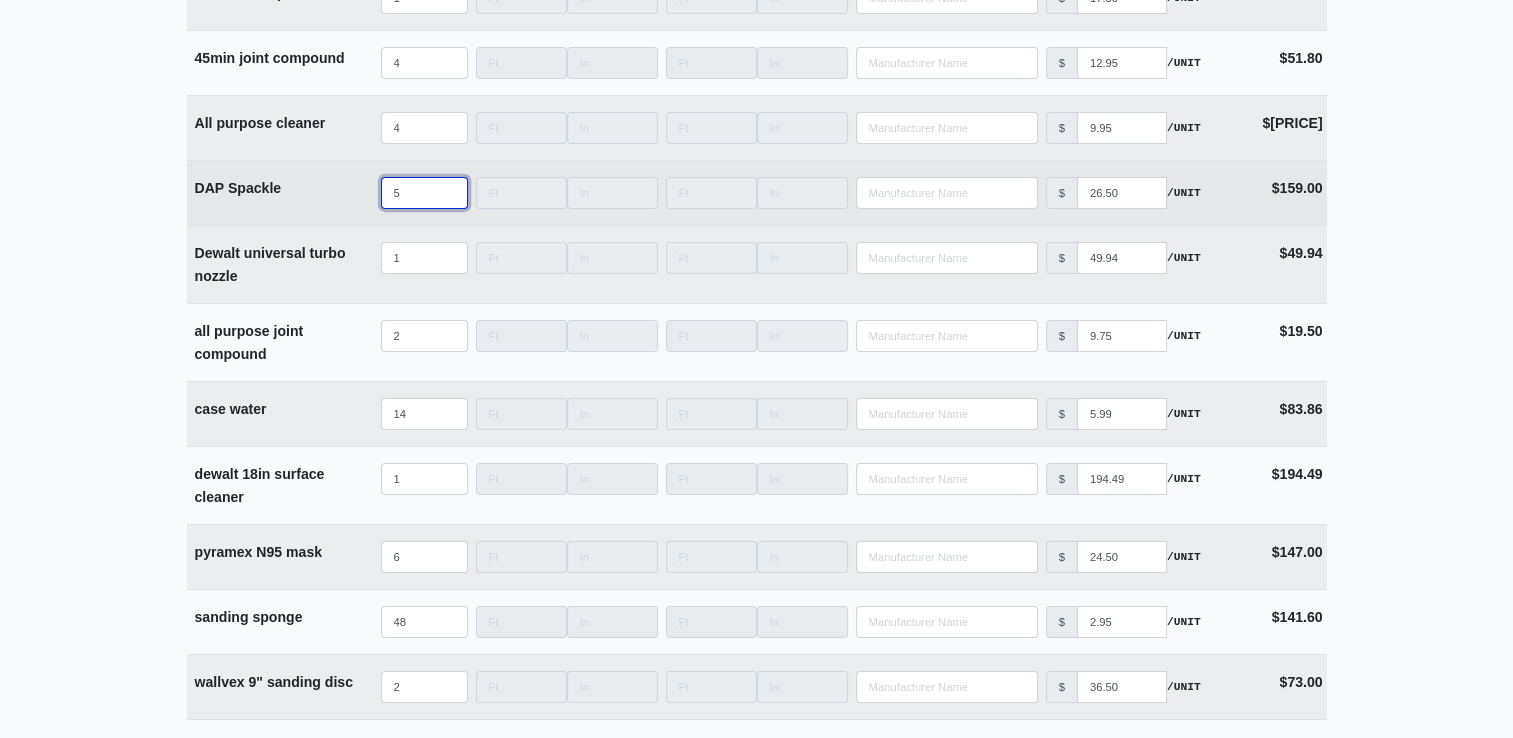 click on "5" at bounding box center [424, 193] 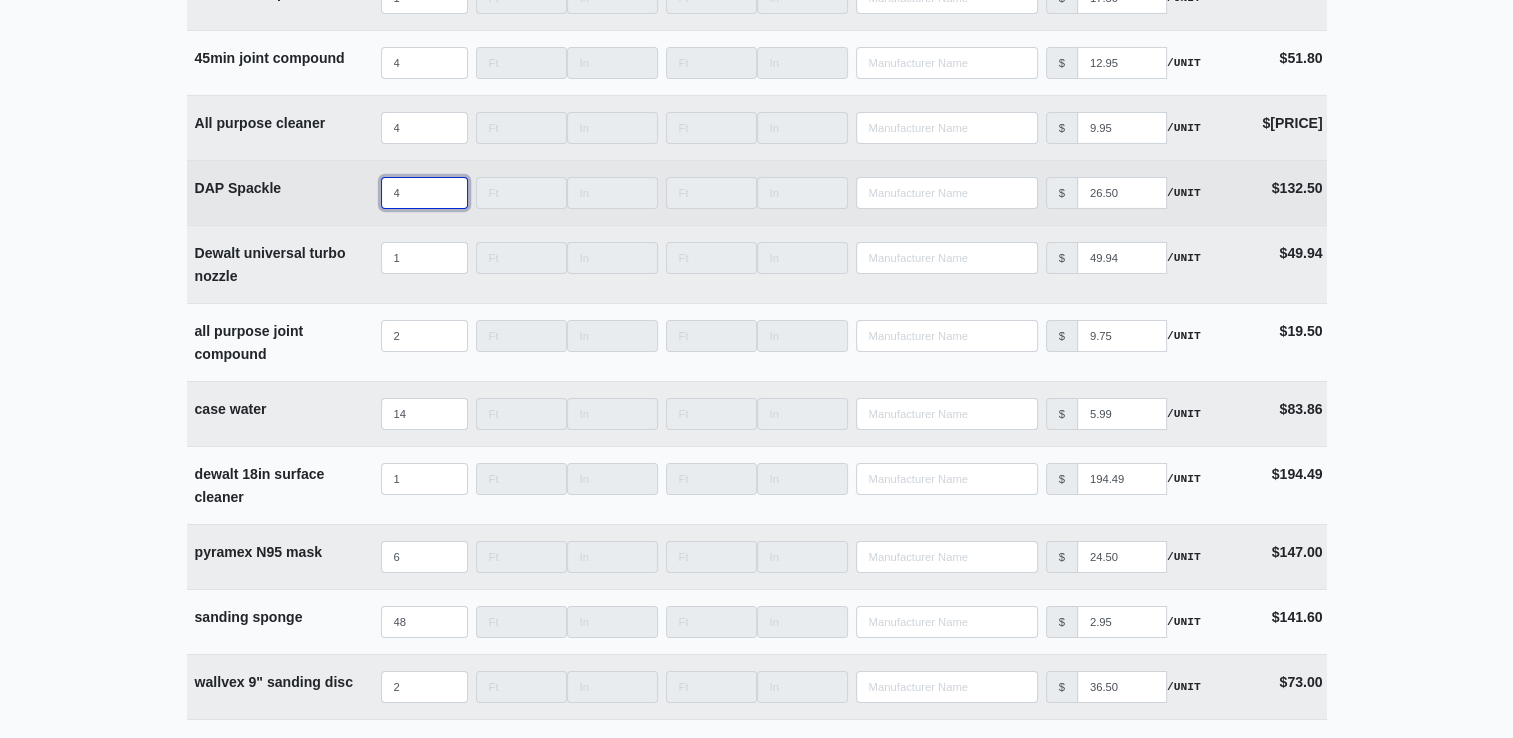 click on "4" at bounding box center (424, 193) 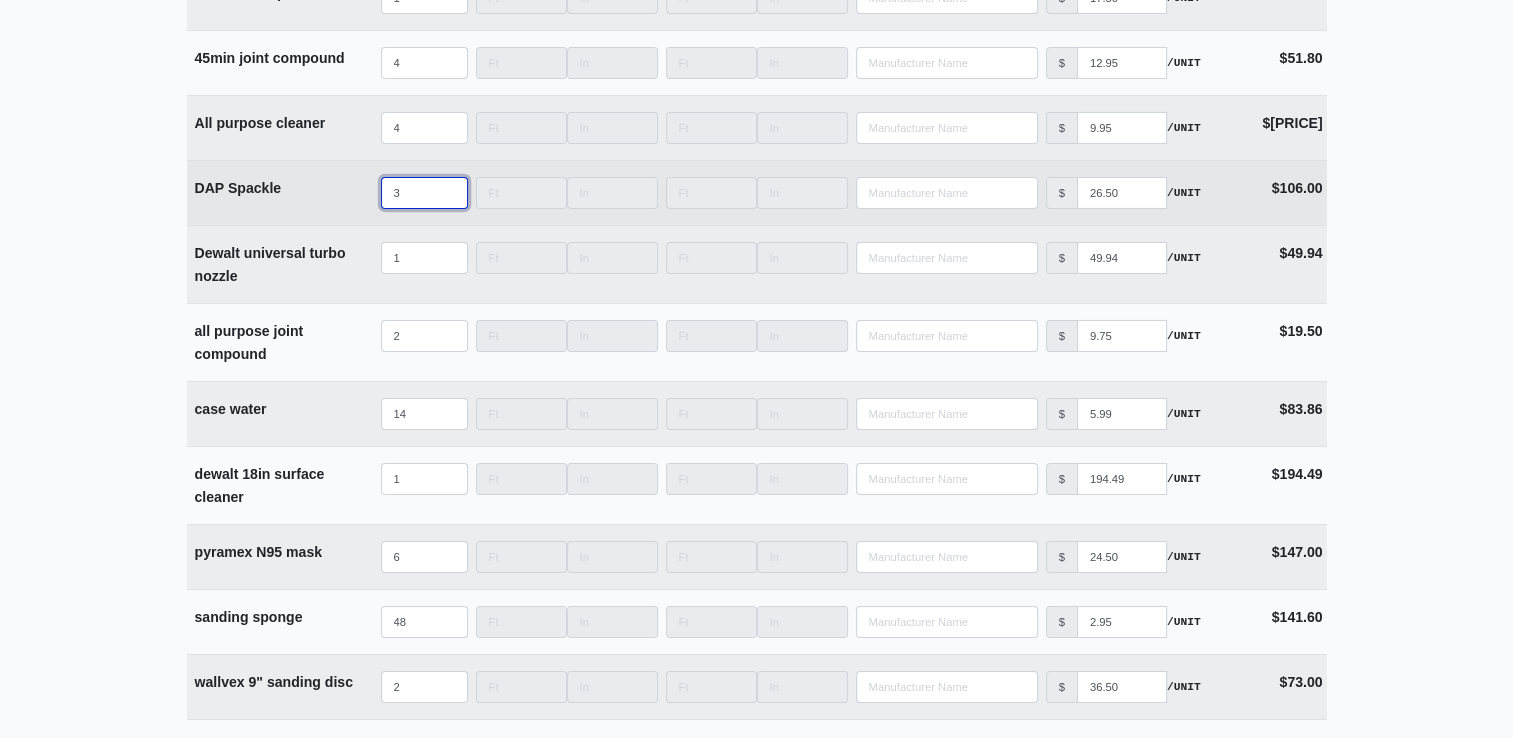 click on "3" at bounding box center [424, 193] 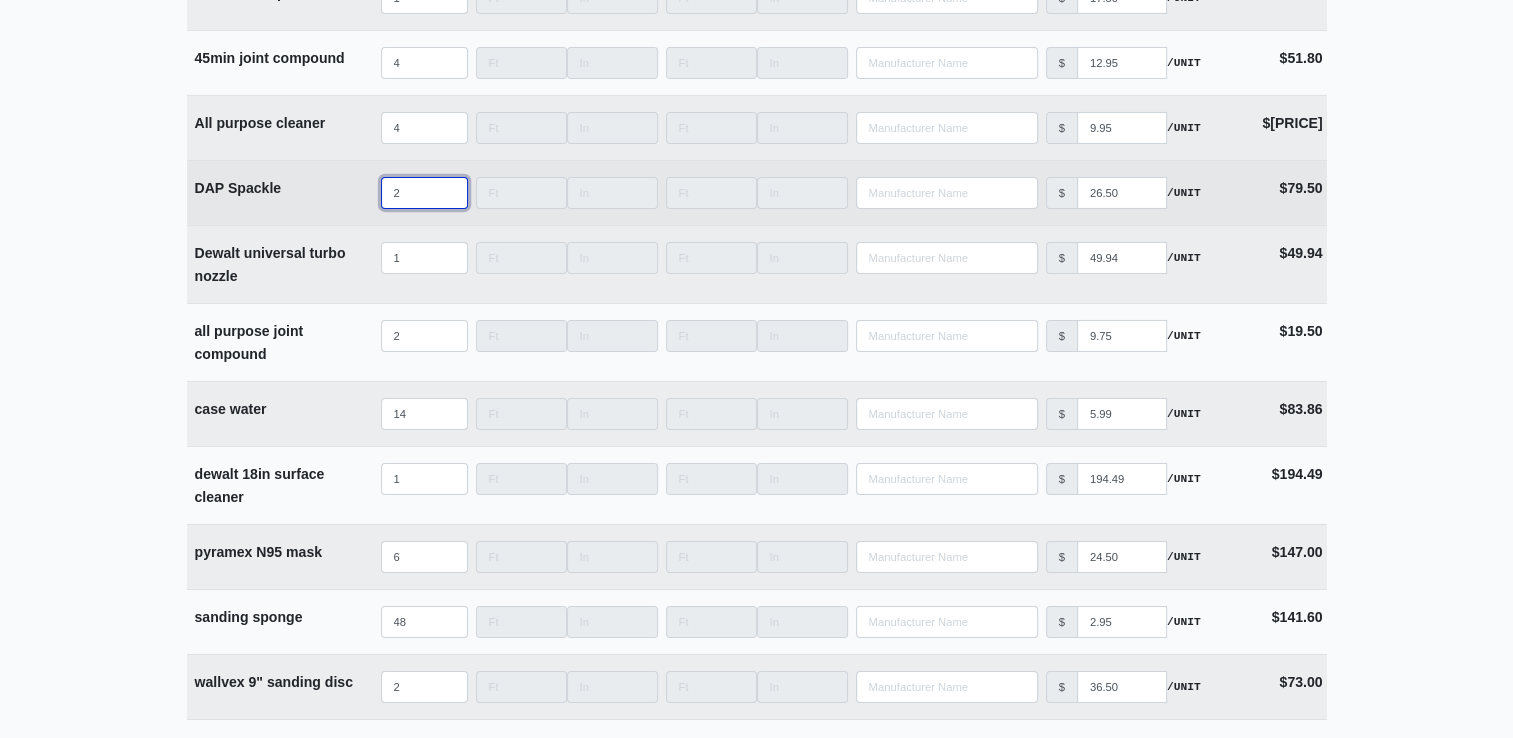 click on "2" at bounding box center (424, 193) 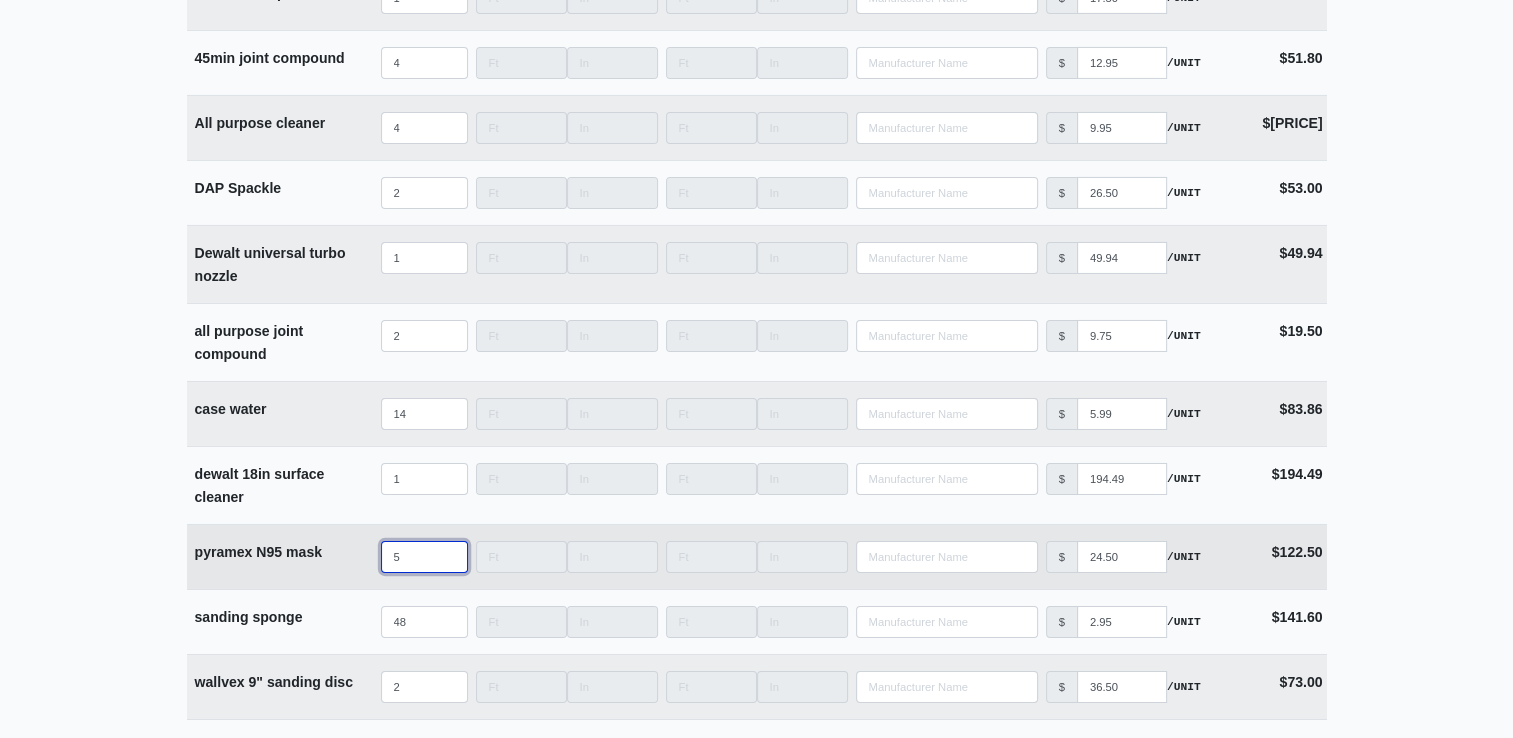 click on "5" at bounding box center [424, 557] 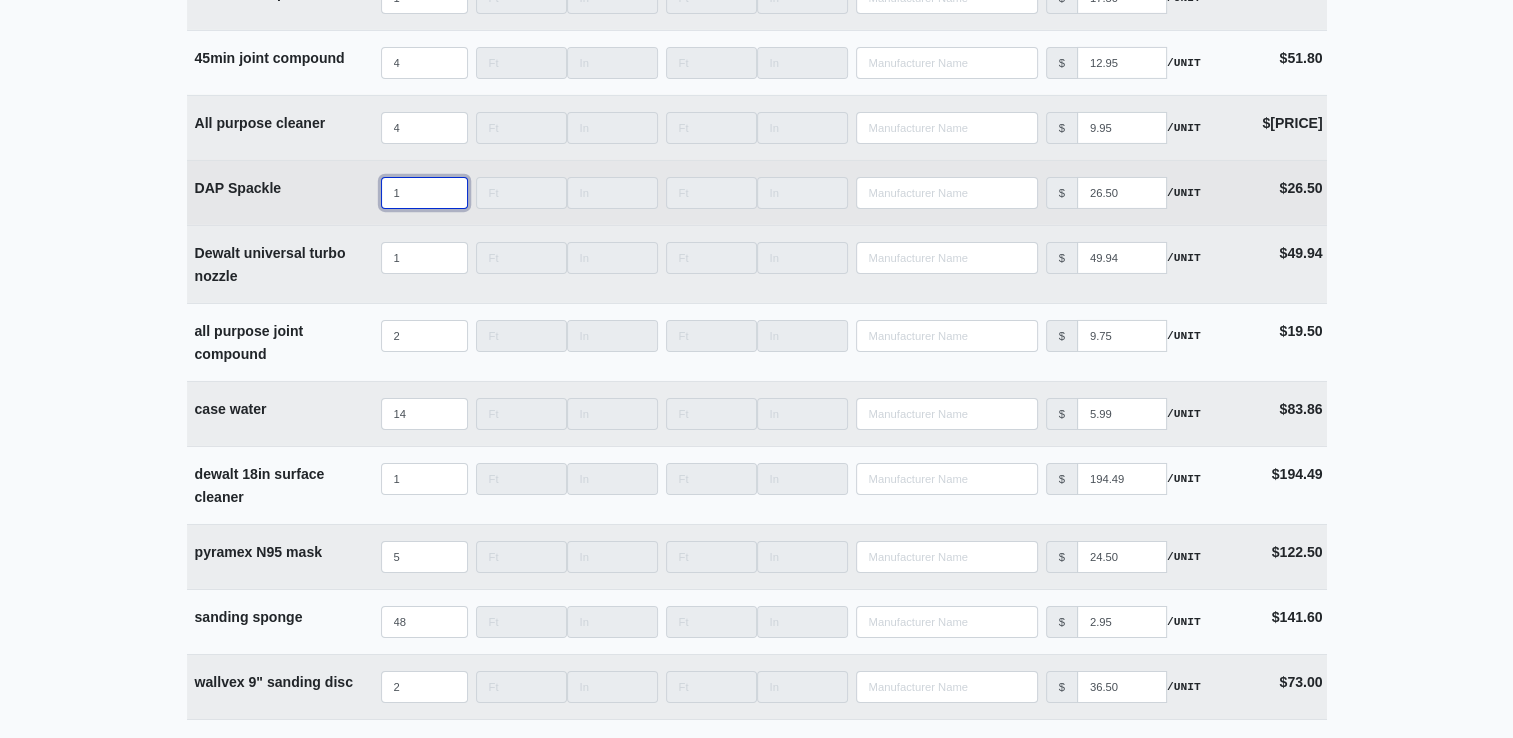click on "1" at bounding box center [424, 193] 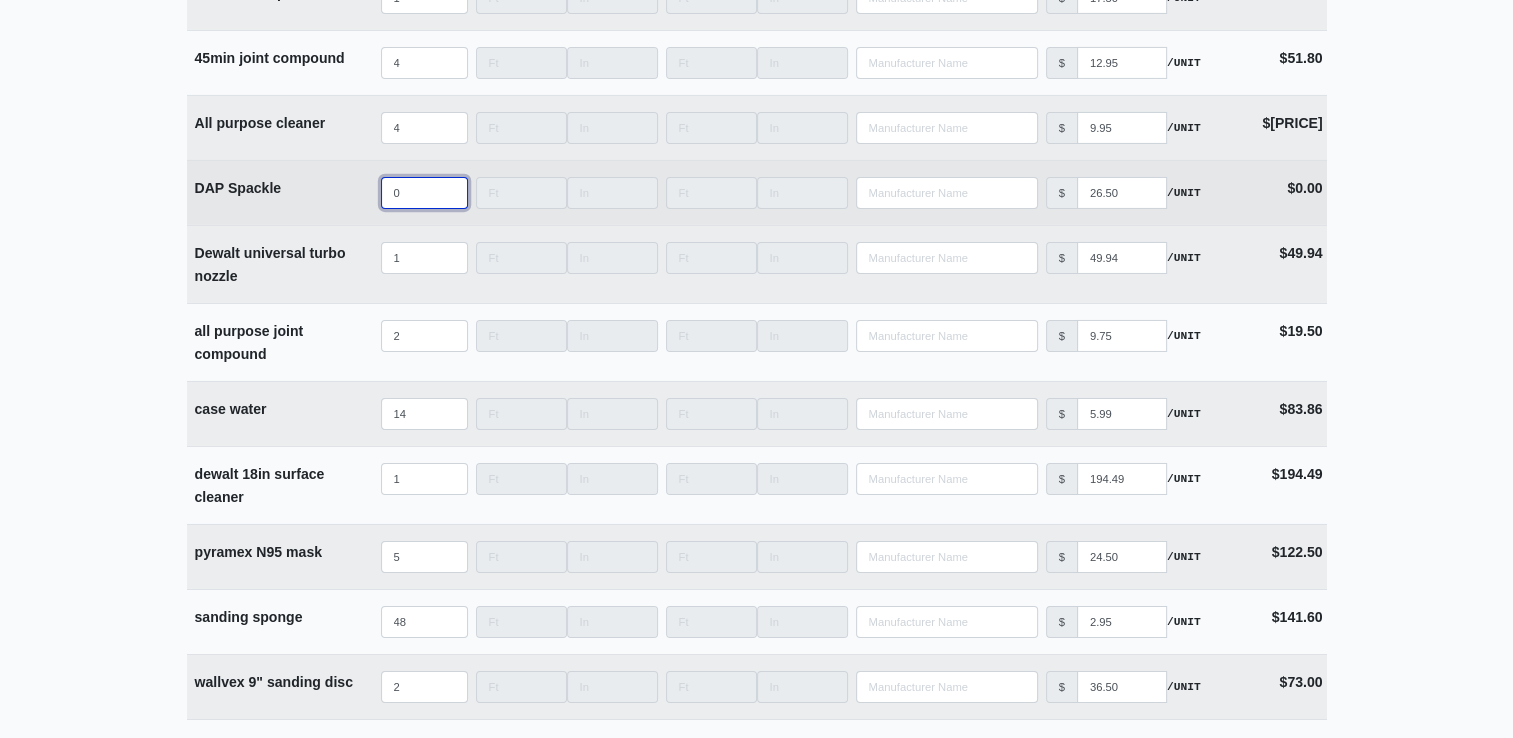 click on "0" at bounding box center [424, 193] 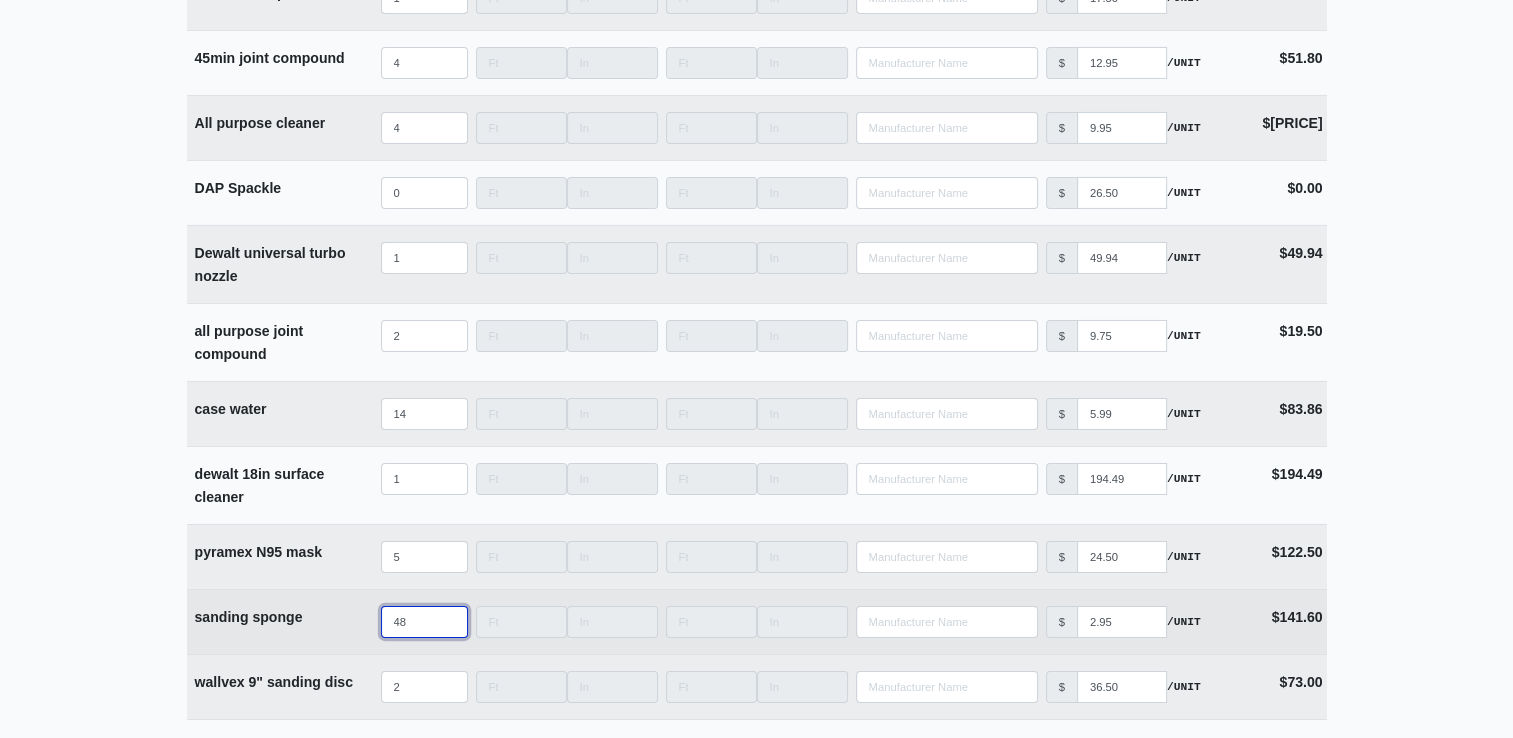 click on "48" at bounding box center (424, 622) 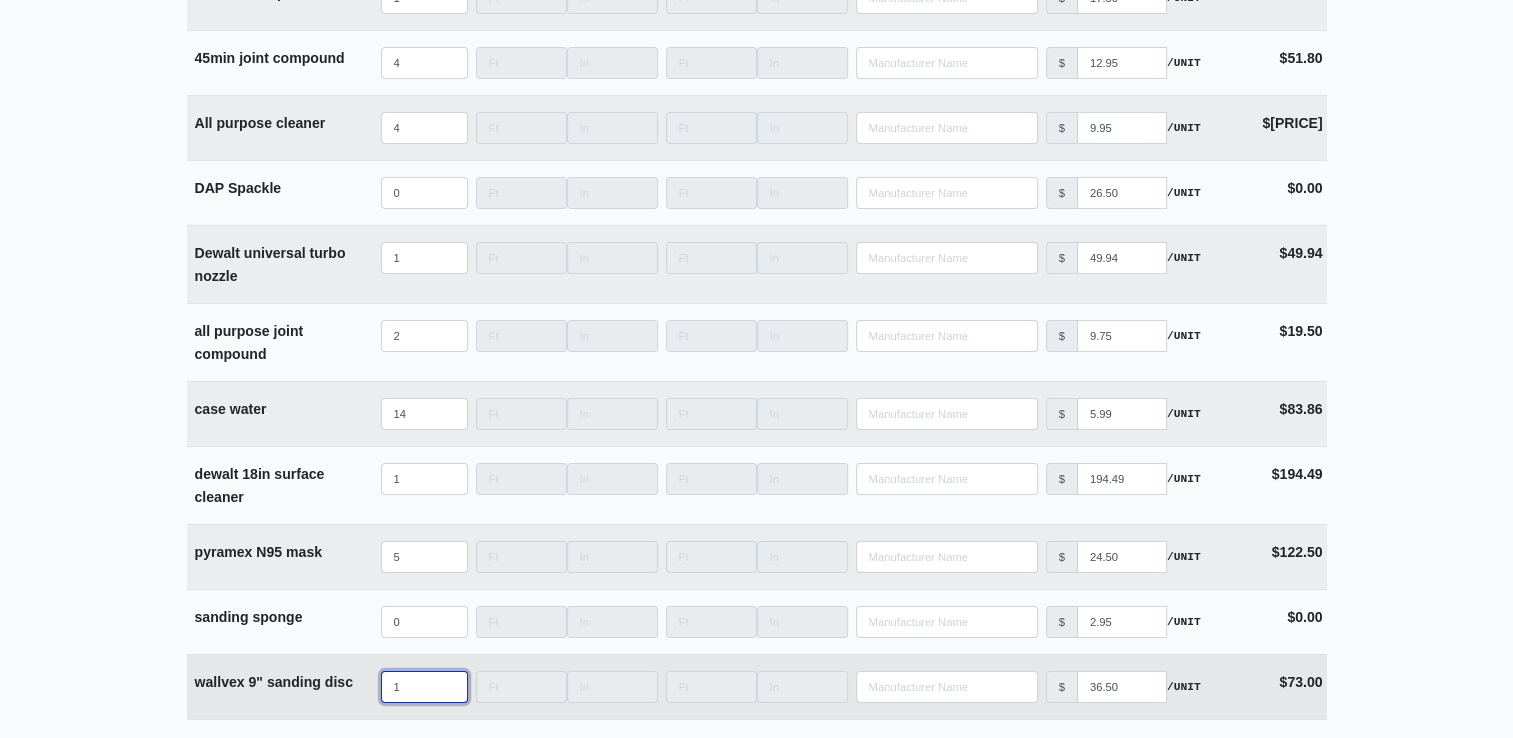 click on "1" at bounding box center (424, 687) 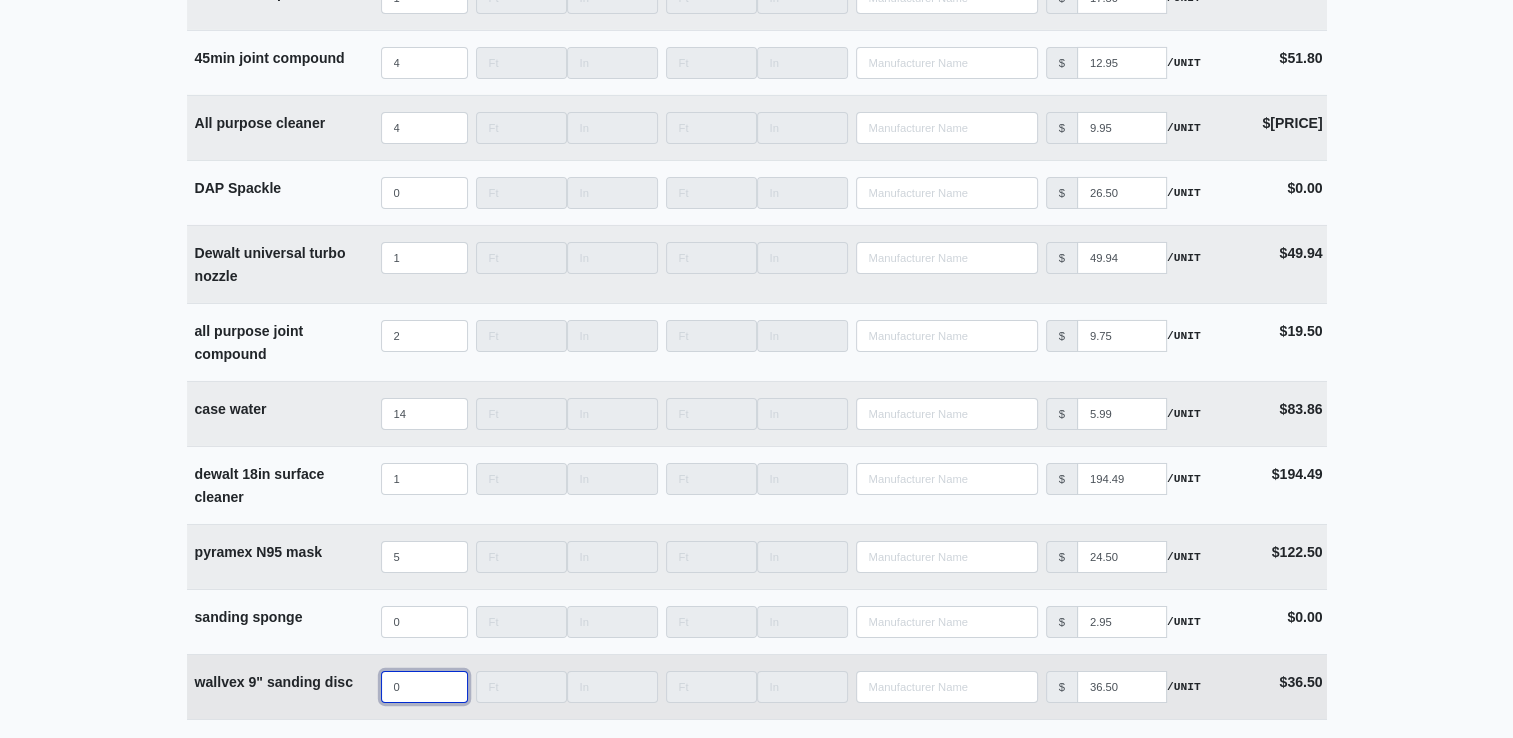 click on "0" at bounding box center [424, 687] 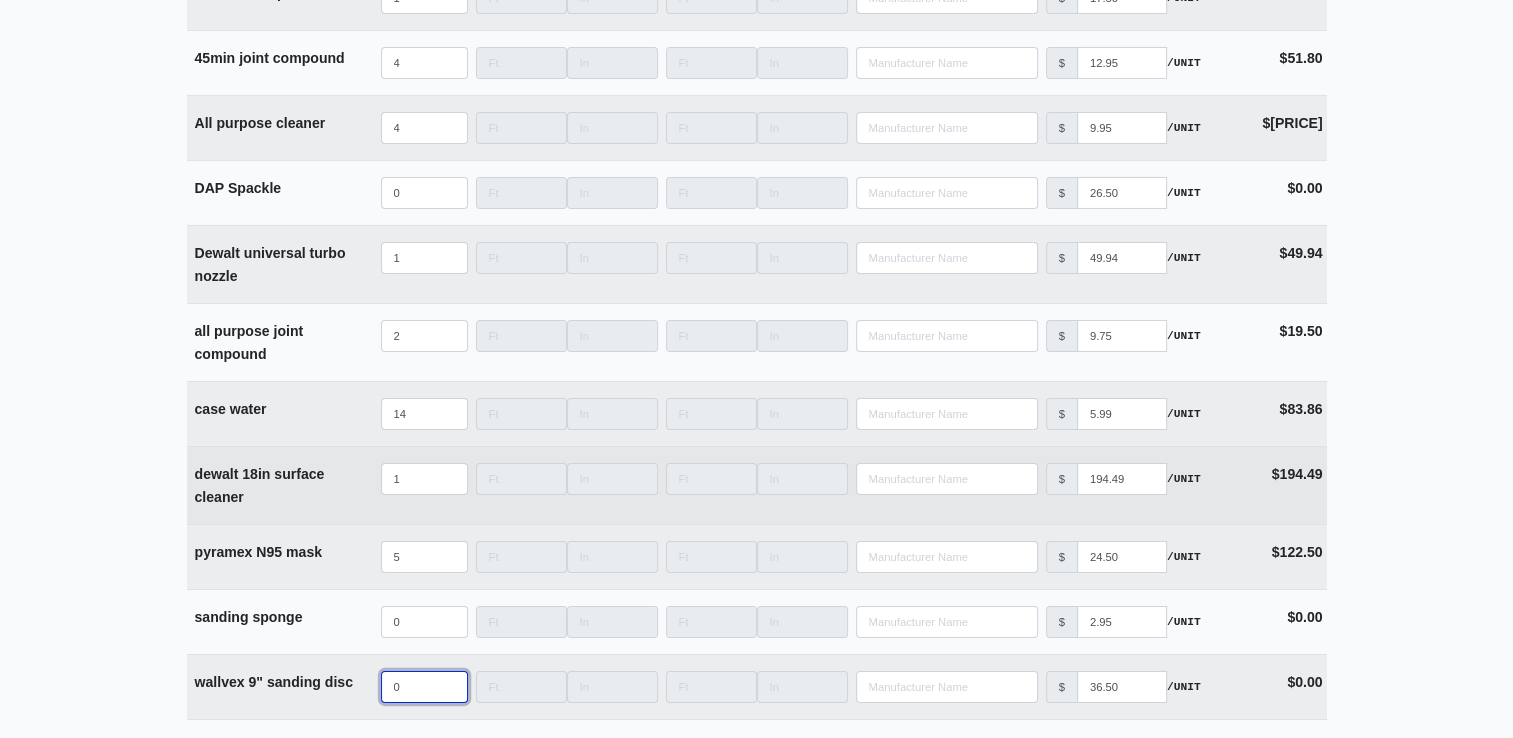 scroll, scrollTop: 6746, scrollLeft: 0, axis: vertical 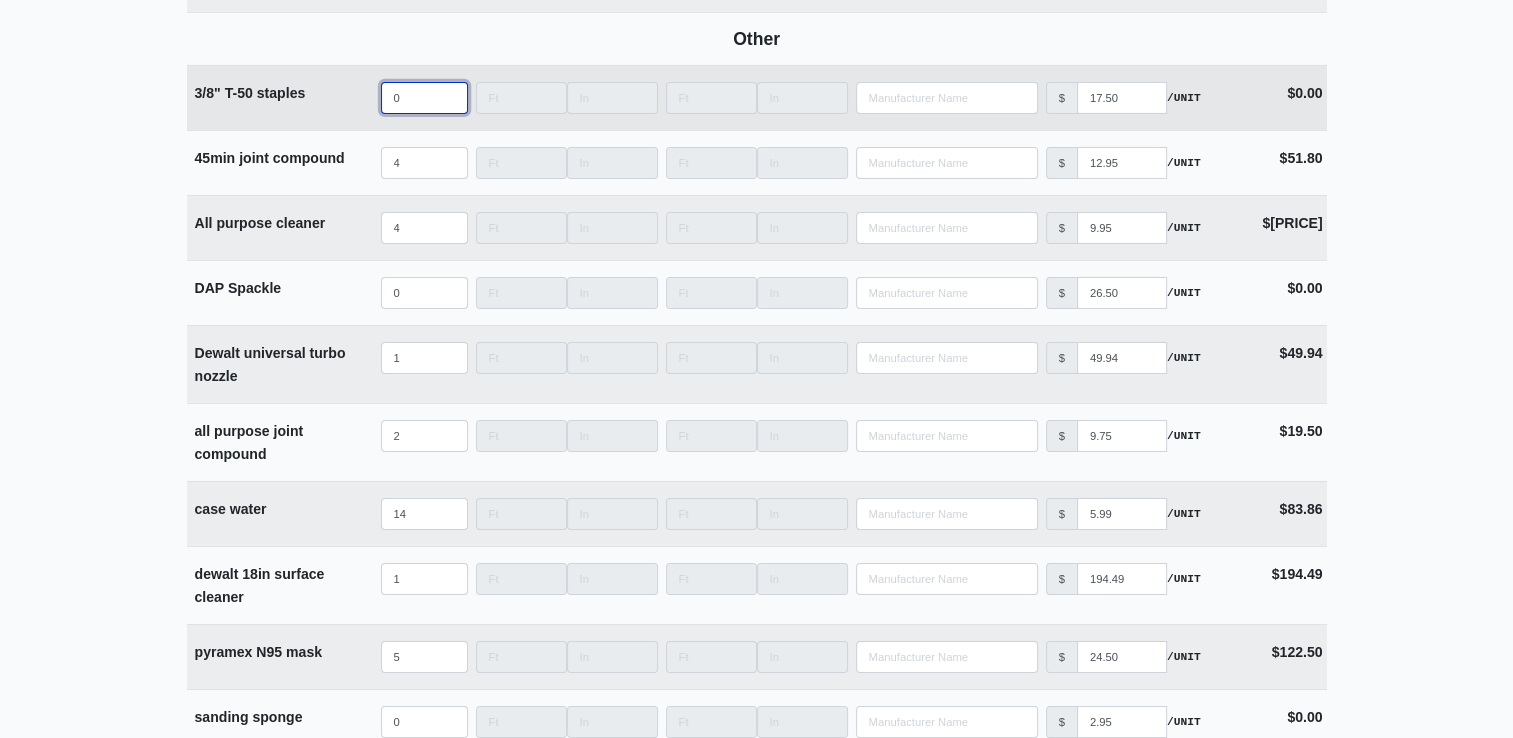 click on "0" at bounding box center [424, 98] 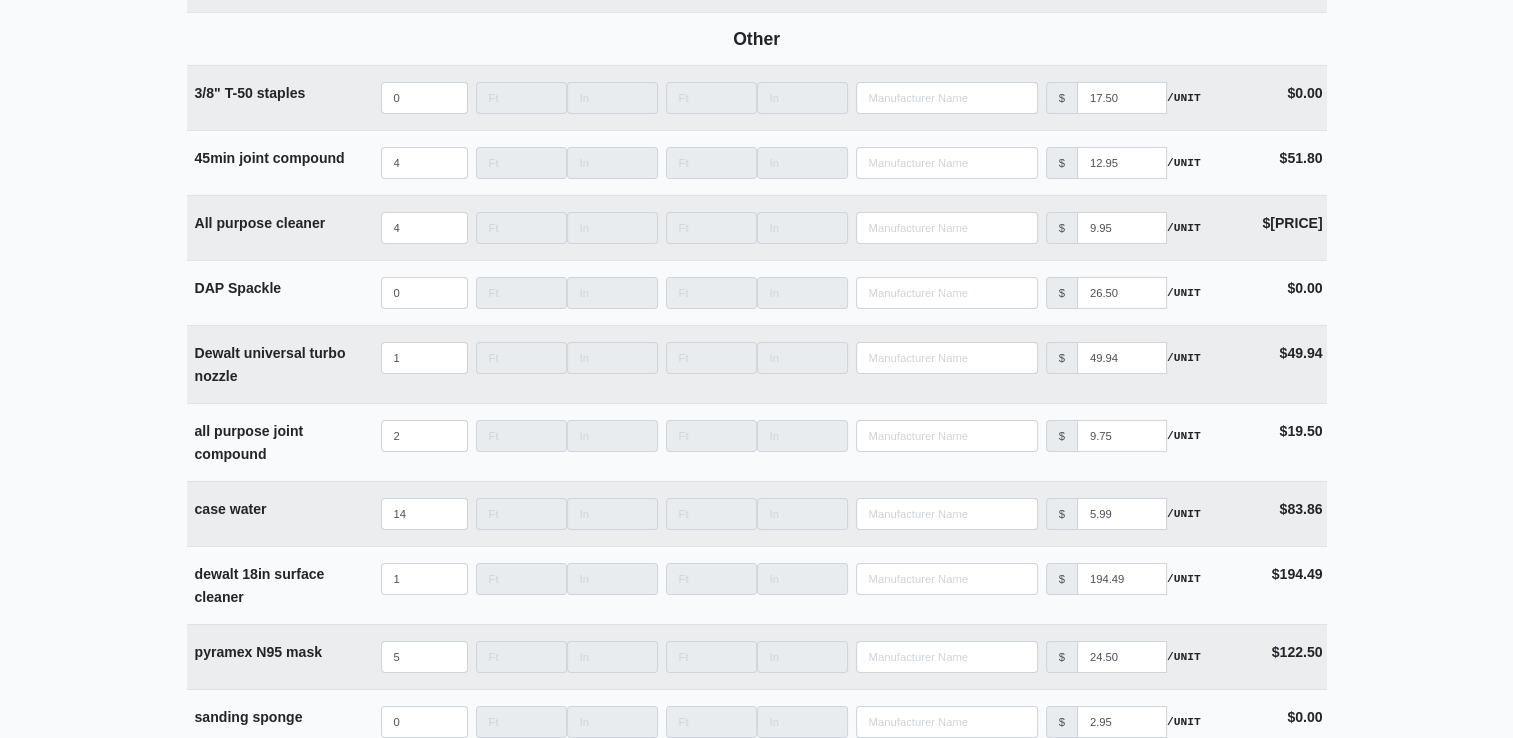 click on "Supplier *   Select one...   L&W Supply - Nashville, TN (Cowan St.) Benefast - Nashville, TN Sherwin-Williams - Nashville, TN     Building *   Building 1   Floor *   Multiple Floors   Description *   FInishing Materials   Delivery Date *   2025-08-01   Delivery Notes   already delivered   Files   Upload files associated with the order.           Description   Quantity   Width   Length   Manufacturer   Unit Price   Cost   Materials   Caulk   Acoustical Sealant (20oz Sausage)        Qty   0   Width       Length       Manufacturer         No Results   Price   $   4.000   /UNIT   Cost $0.00 1050 Painter's Caulk        Qty   0   Width       Length       Manufacturer         No Results   Price   $   2.370   /UNIT   Cost $0.00 Fire Caulk (20oz Sausage)        Qty   0   Width       Length       Manufacturer         No Results   Price   $   2.000   /UNIT   Cost $0.00 Powerhouse Caulking (black)        Qty   0   Width       Length       Manufacturer         No Results   Price   $   3.900   /UNIT   Cost $0.00" at bounding box center (756, -1137) 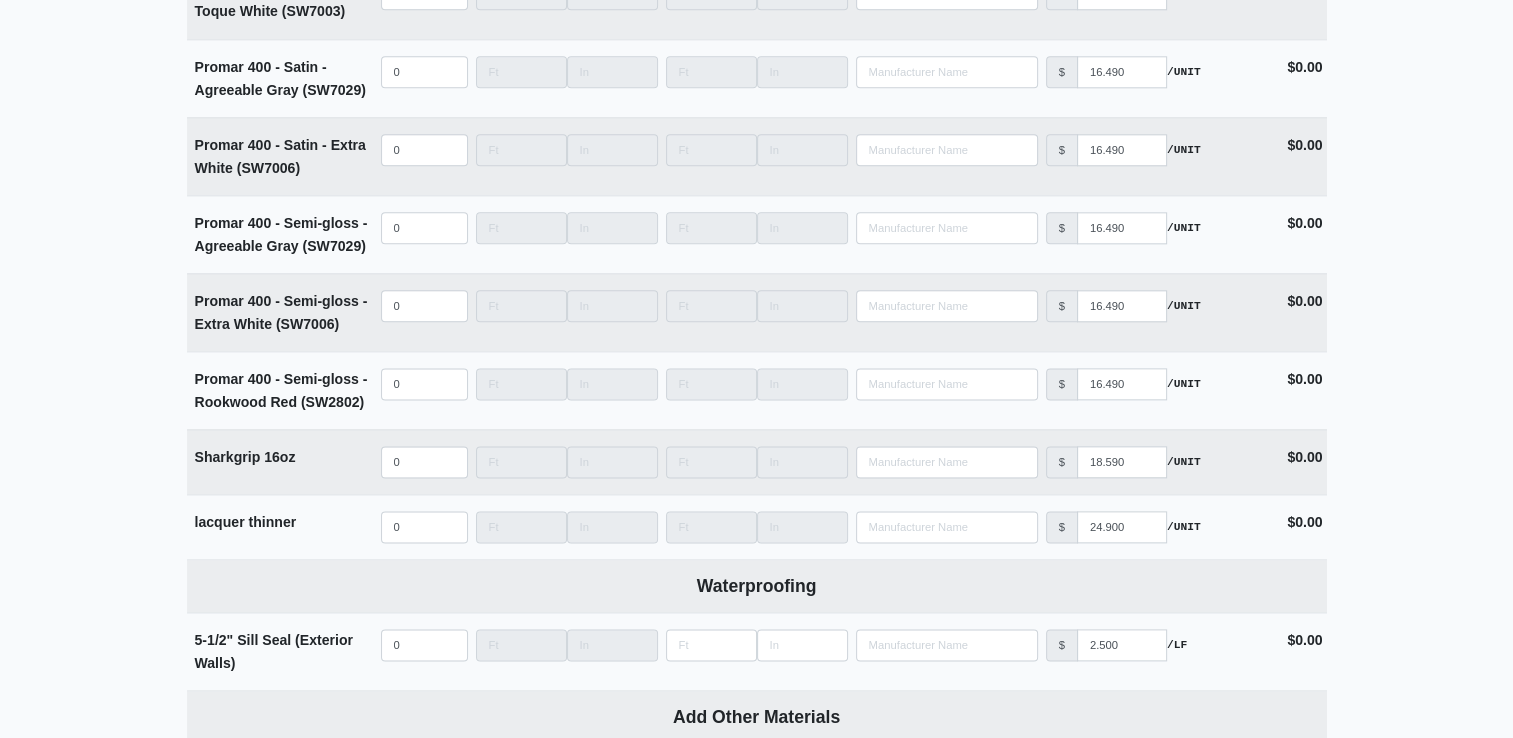 scroll, scrollTop: 10446, scrollLeft: 0, axis: vertical 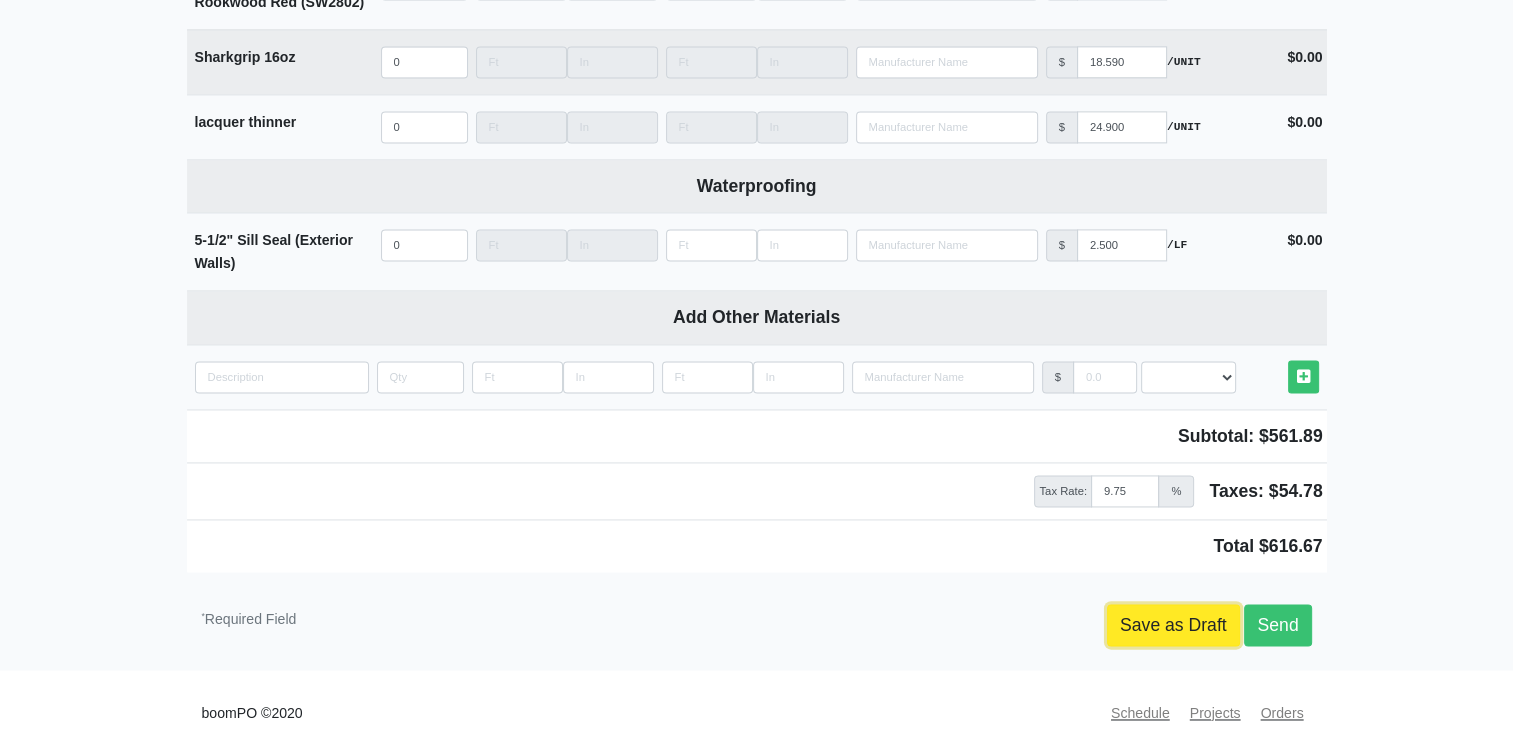 click on "Save as Draft" at bounding box center (1173, 625) 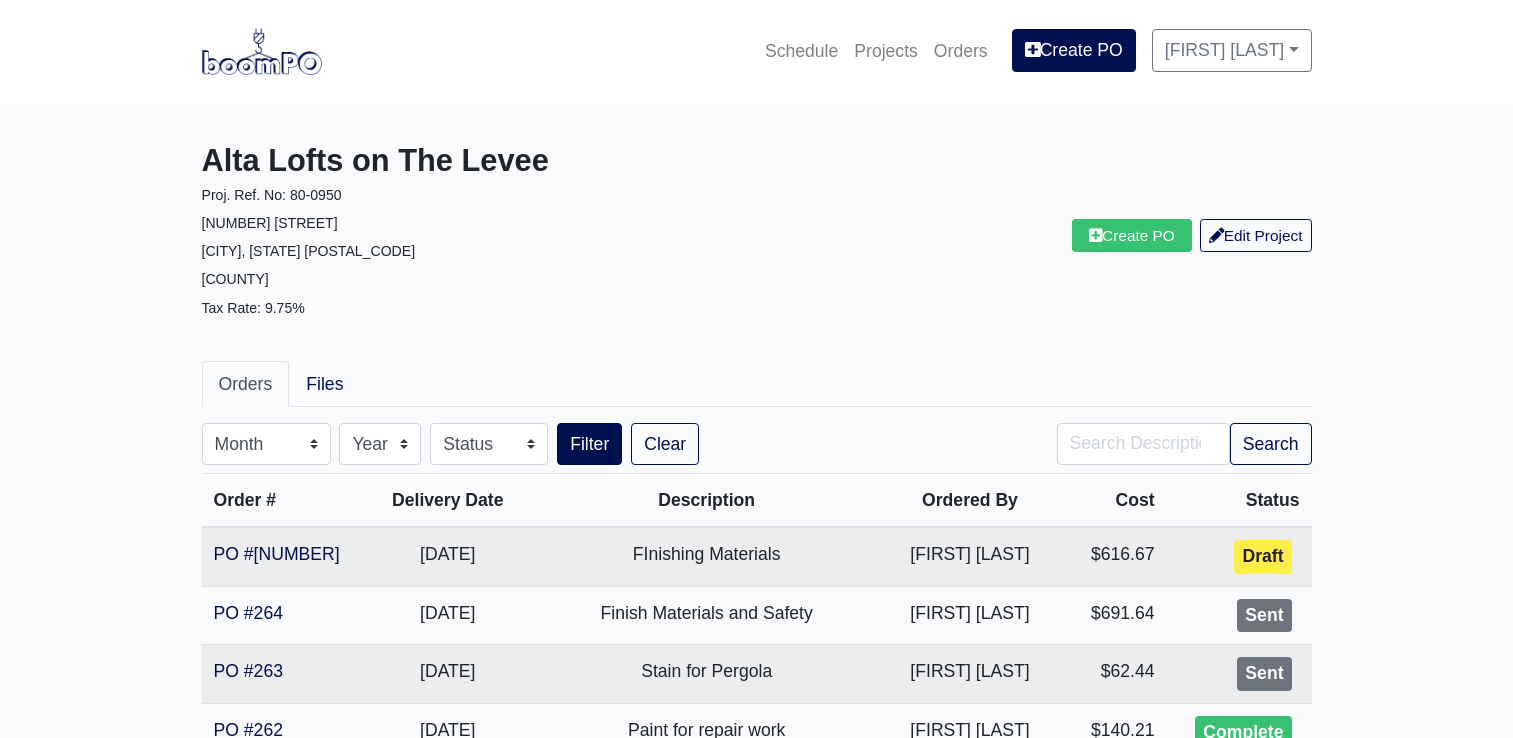 scroll, scrollTop: 0, scrollLeft: 0, axis: both 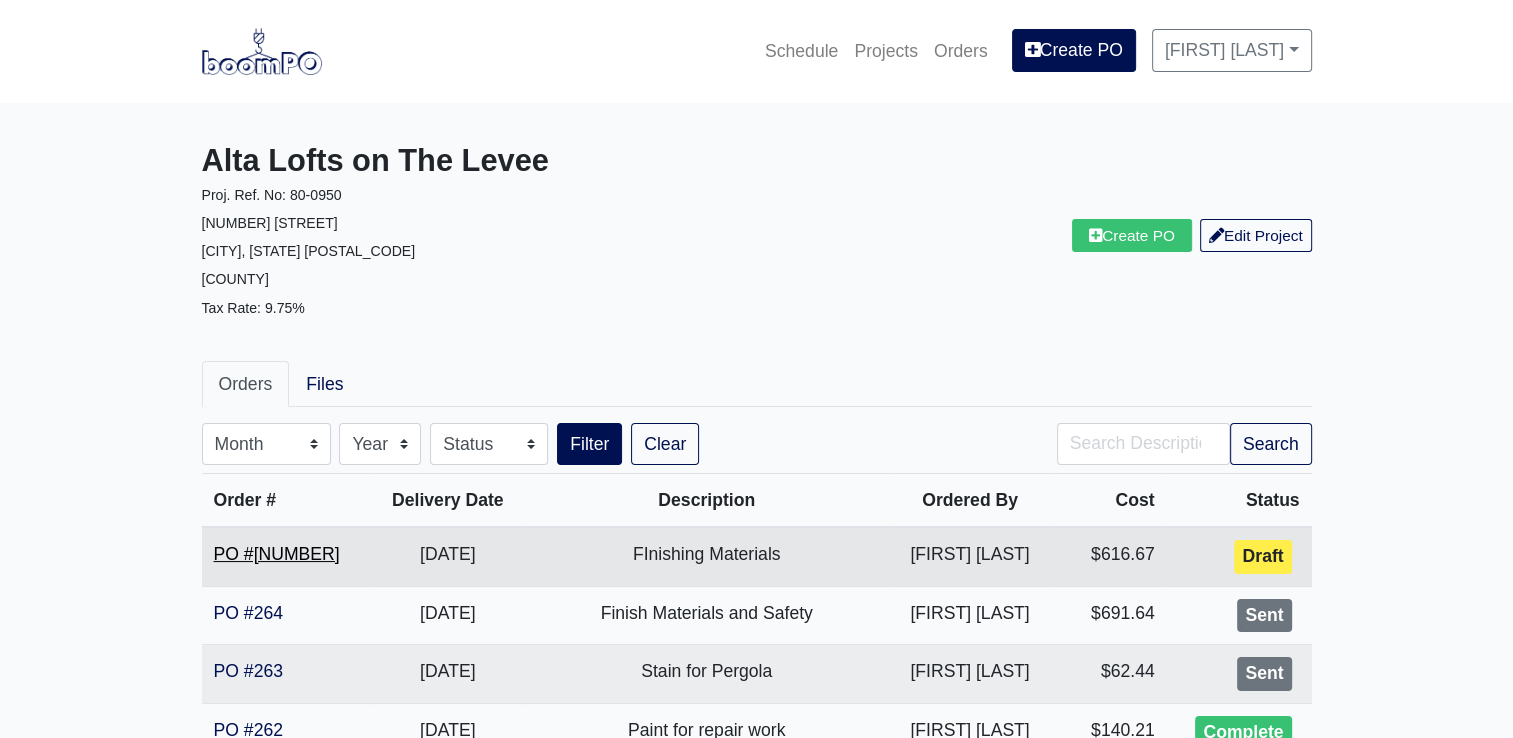 click on "PO #[NUMBER]" at bounding box center [277, 554] 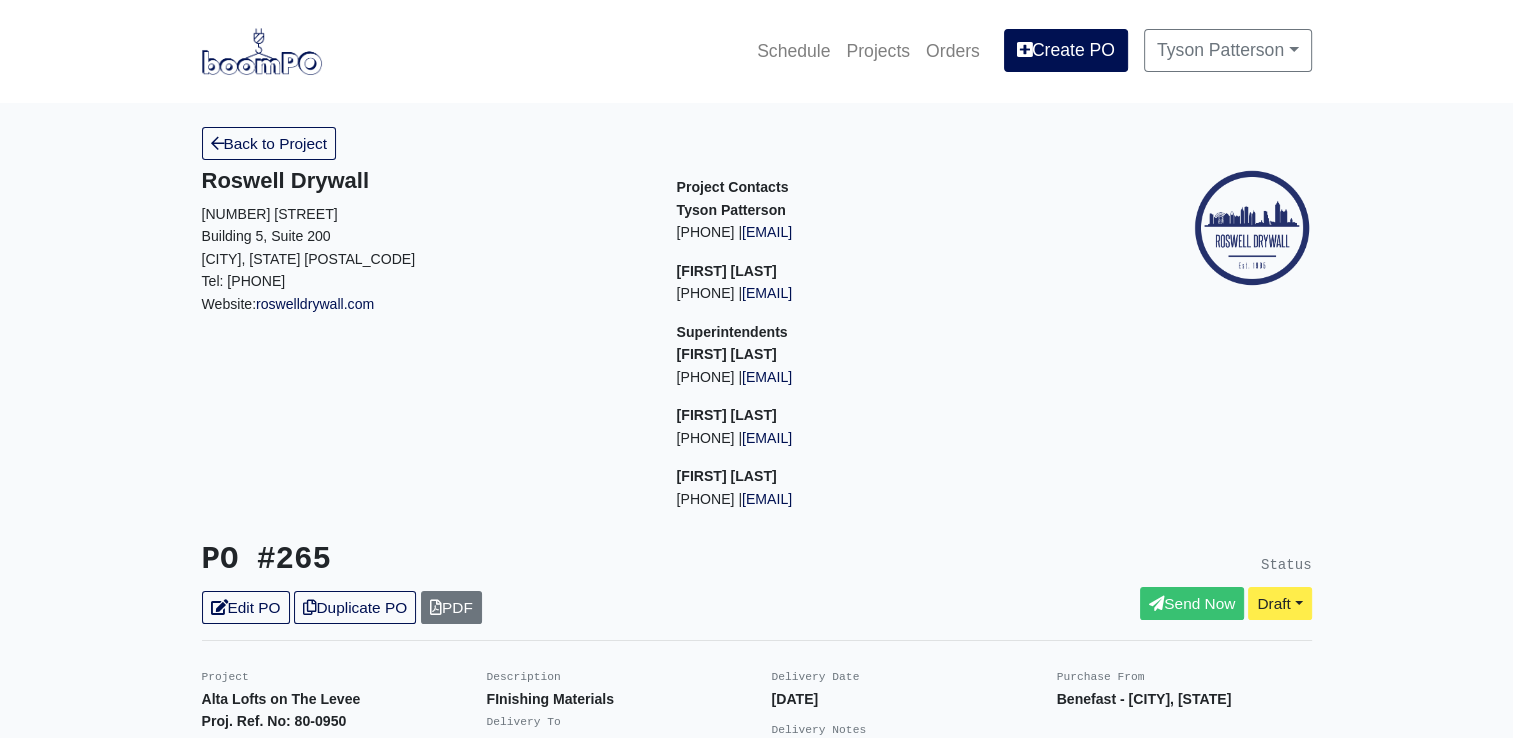 scroll, scrollTop: 100, scrollLeft: 0, axis: vertical 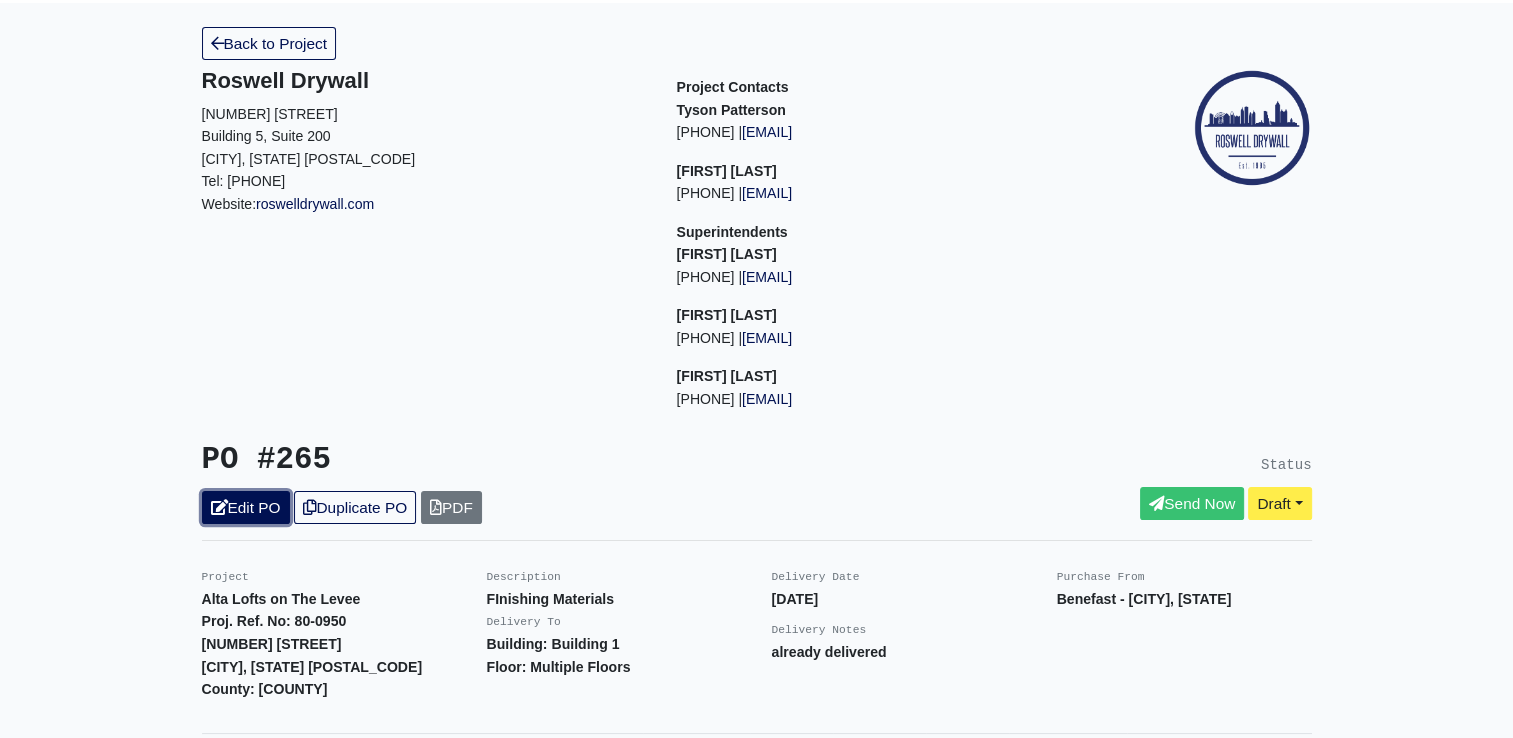 click on "Edit PO" at bounding box center [246, 507] 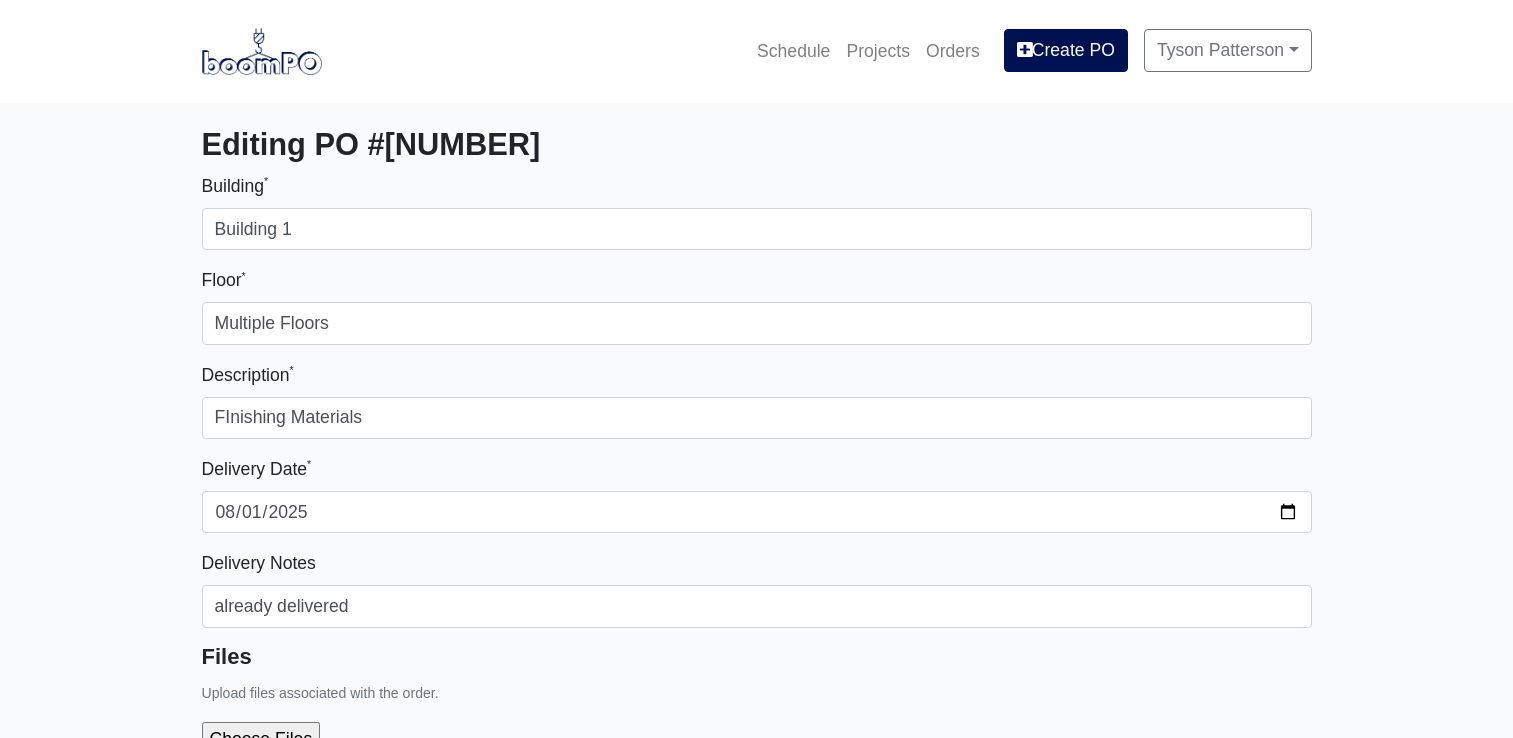 select 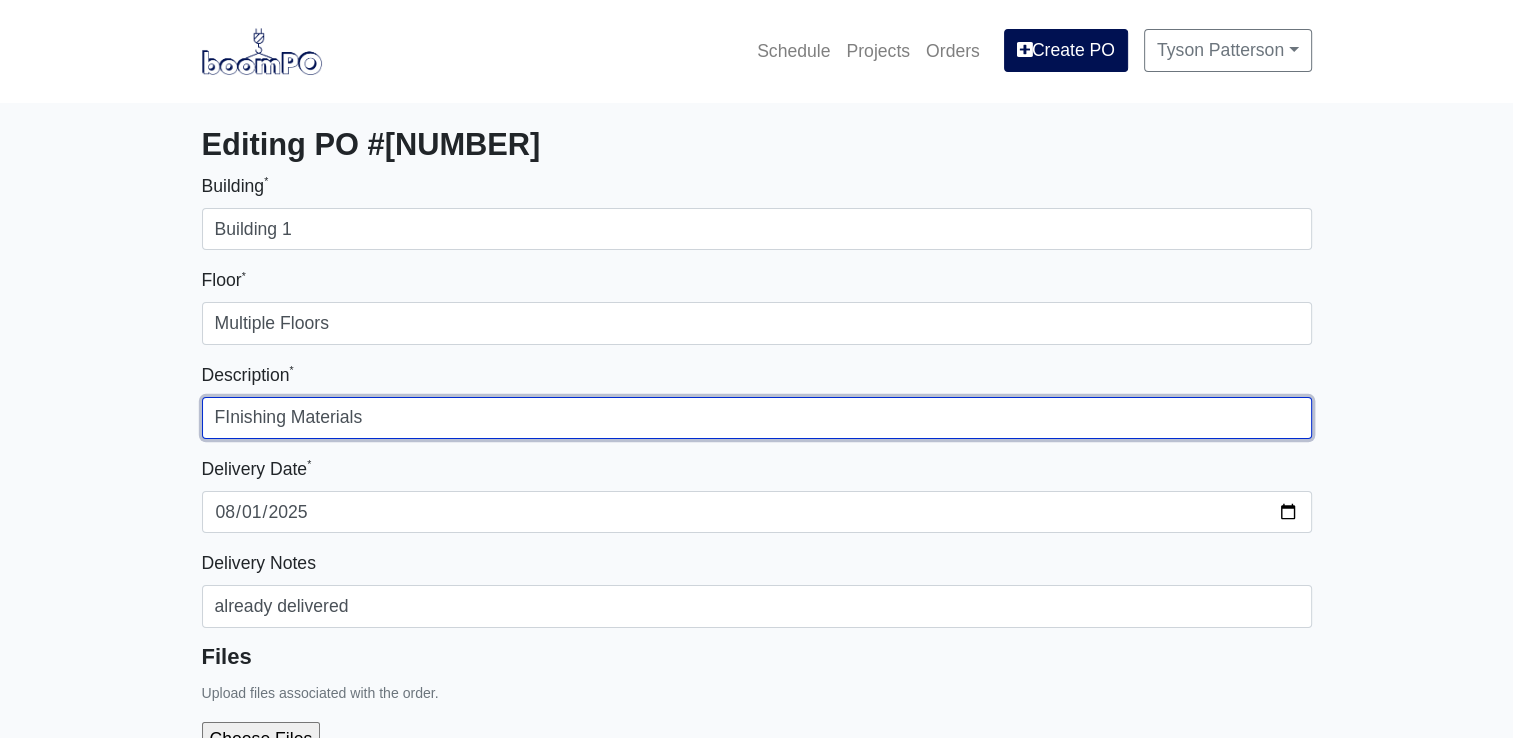 click on "FInishing Materials" at bounding box center [757, 418] 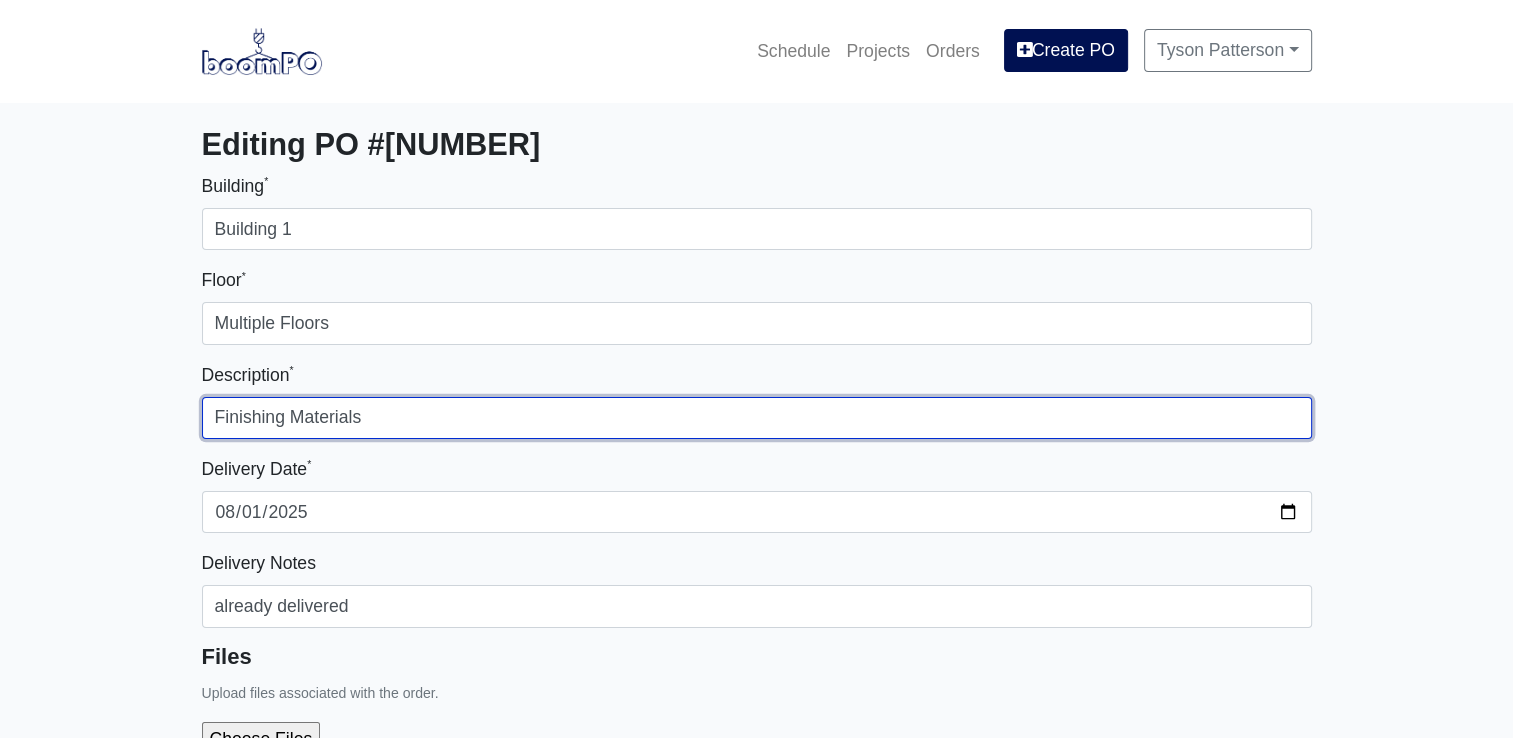 click on "Finishing Materials" at bounding box center (757, 418) 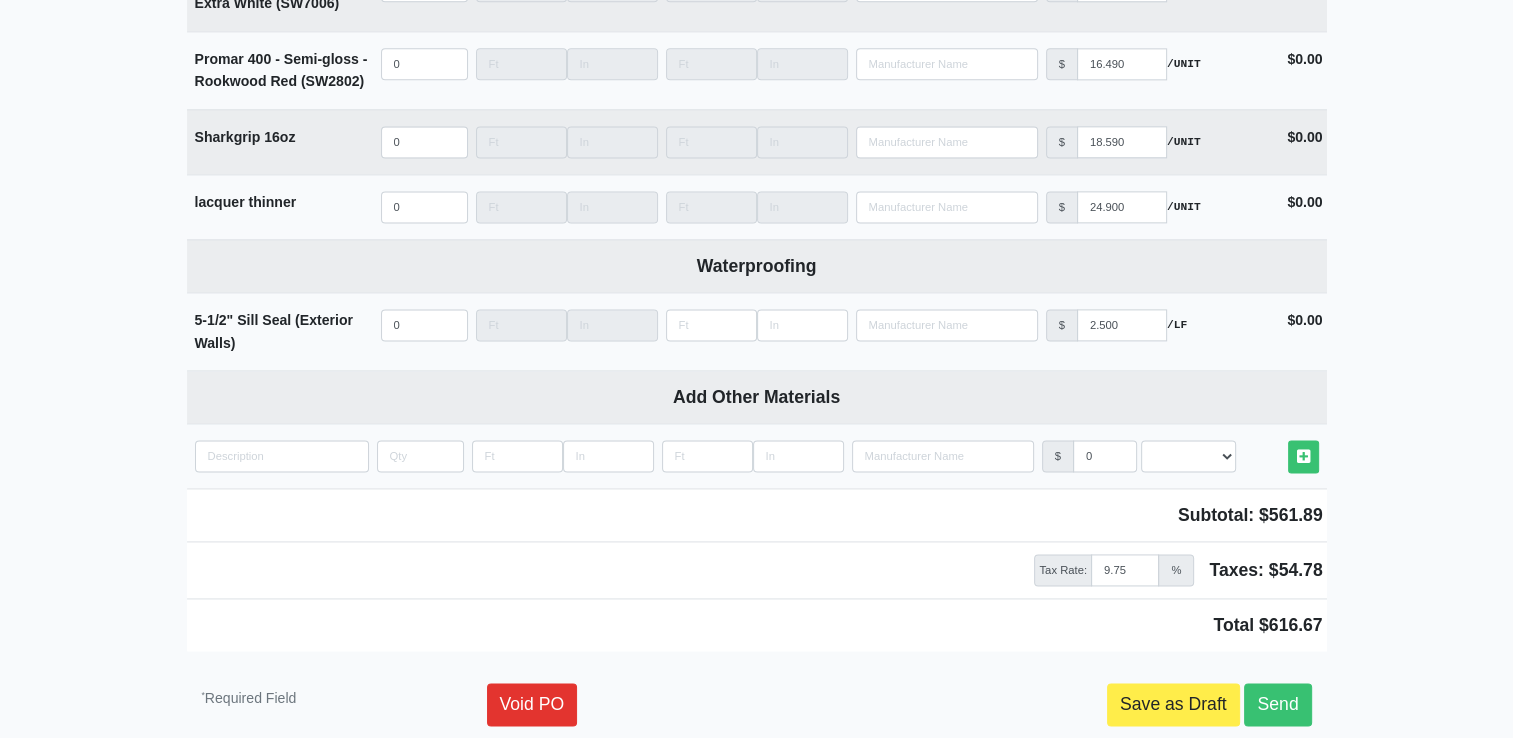 scroll, scrollTop: 10380, scrollLeft: 0, axis: vertical 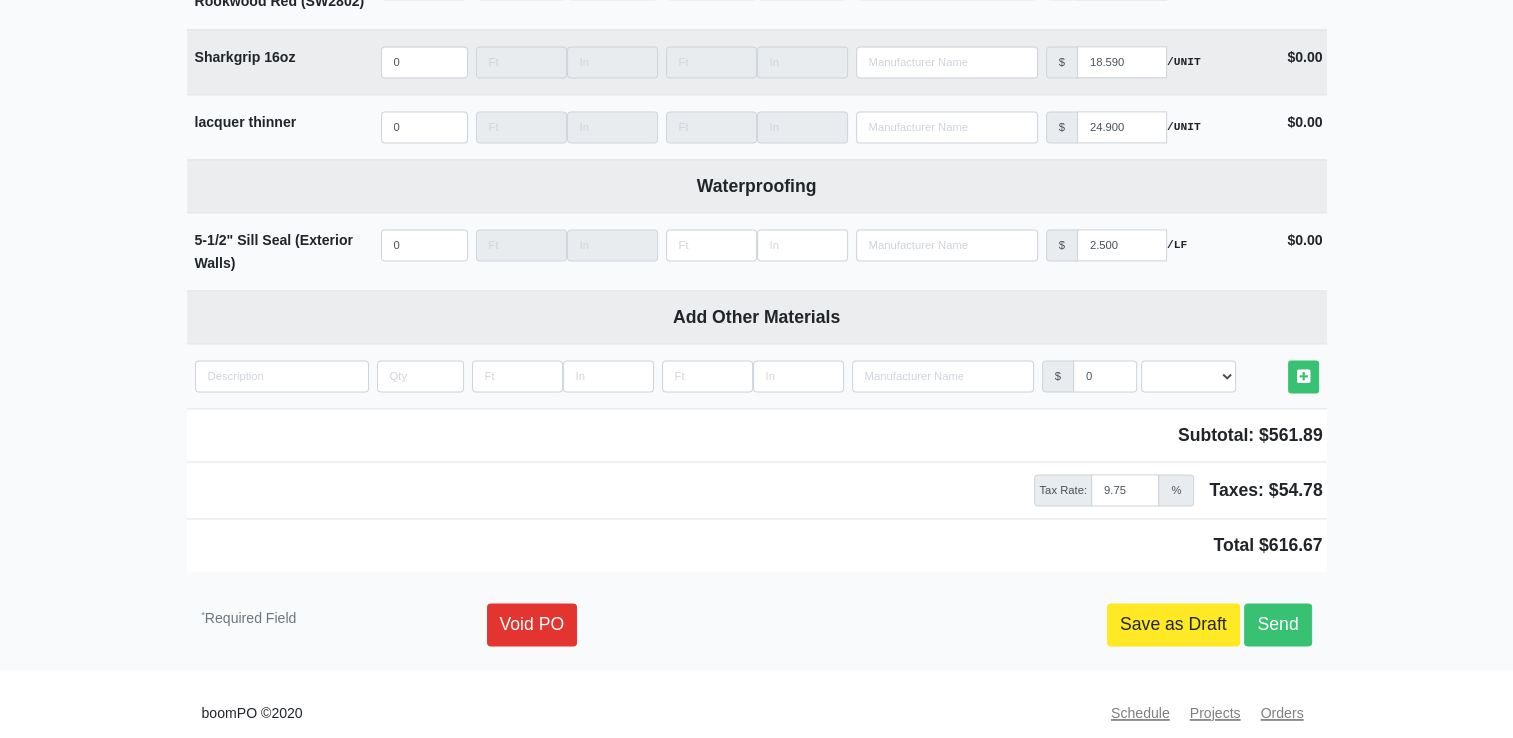 type on "Finishing Materials & cleaning materials" 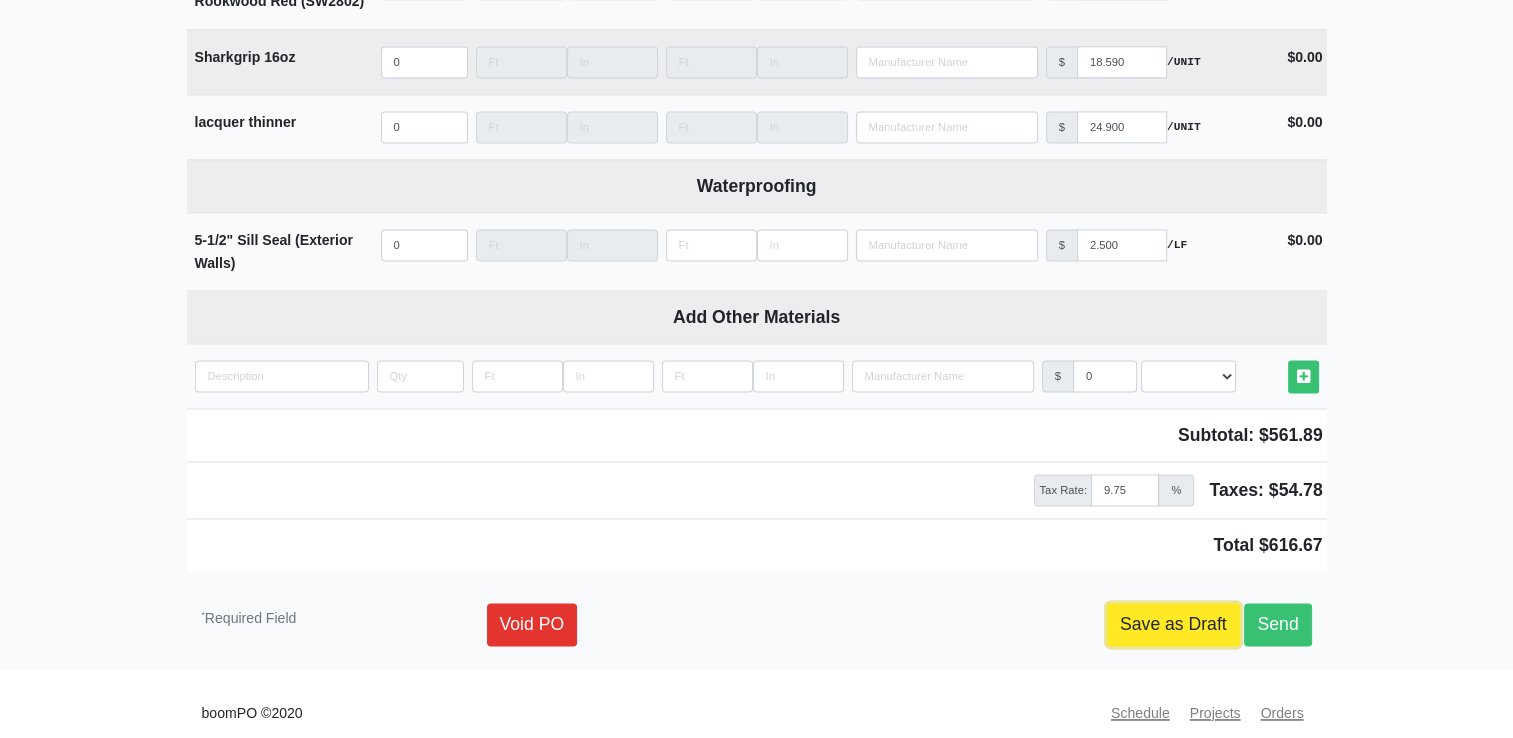 click on "Save as Draft" at bounding box center (1173, 624) 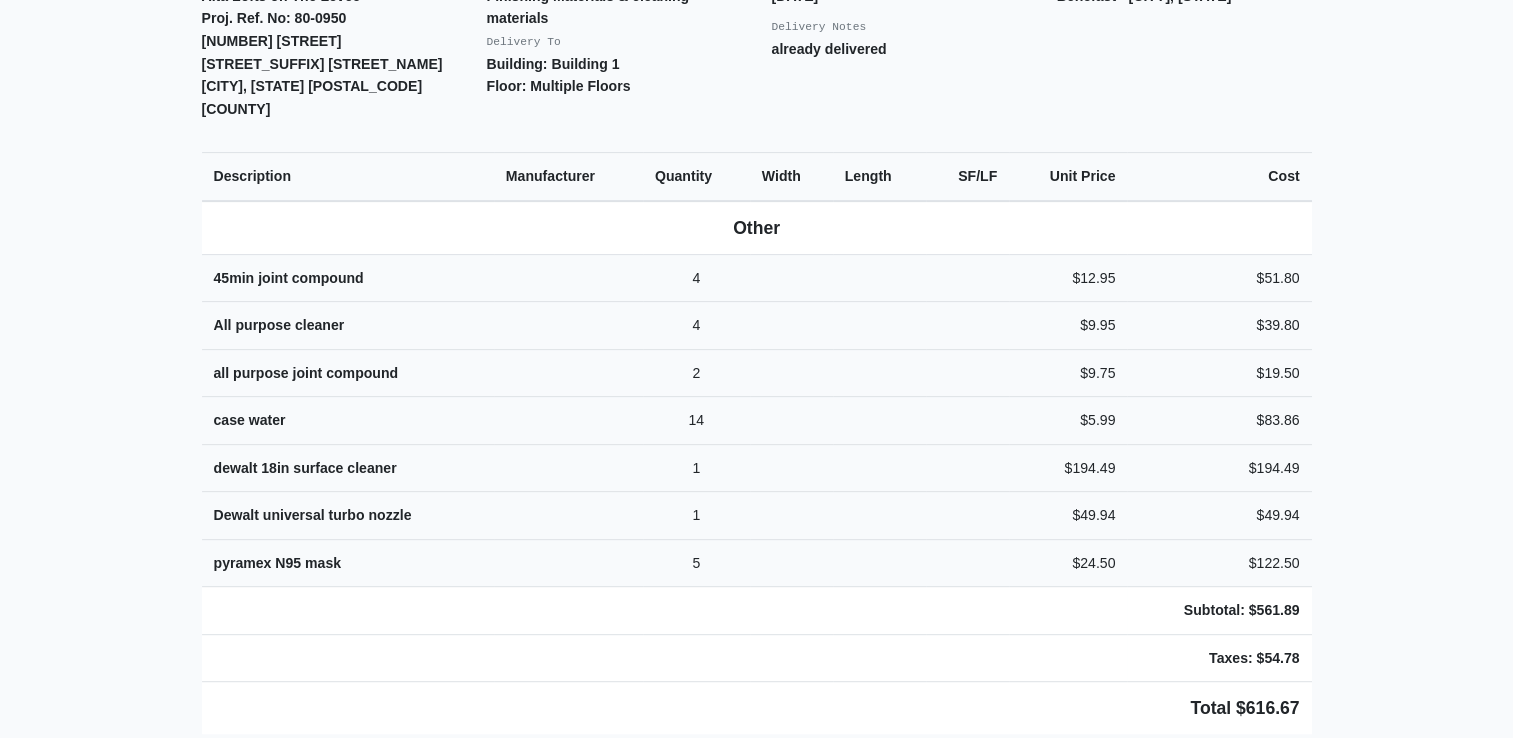 scroll, scrollTop: 303, scrollLeft: 0, axis: vertical 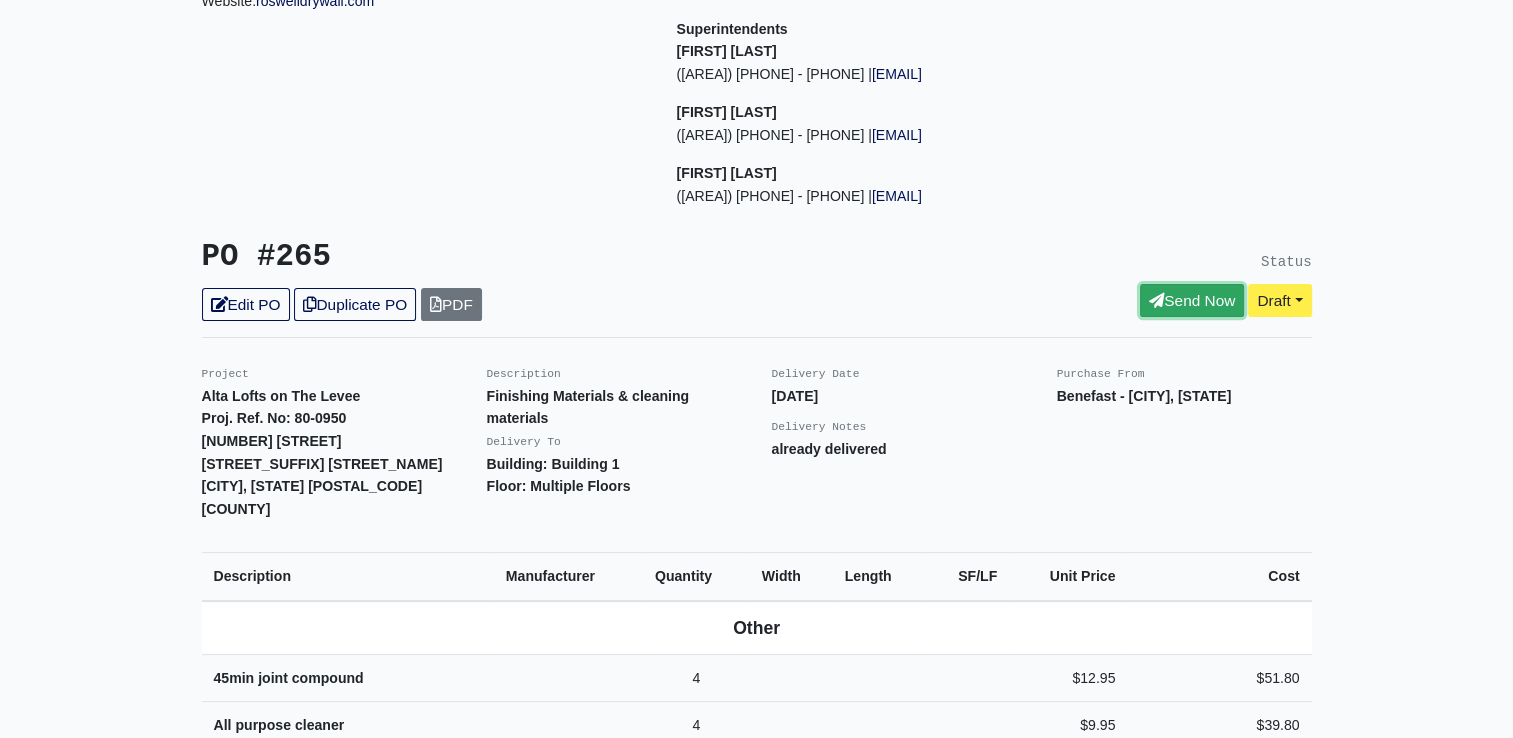click on "Send Now" at bounding box center (1192, 300) 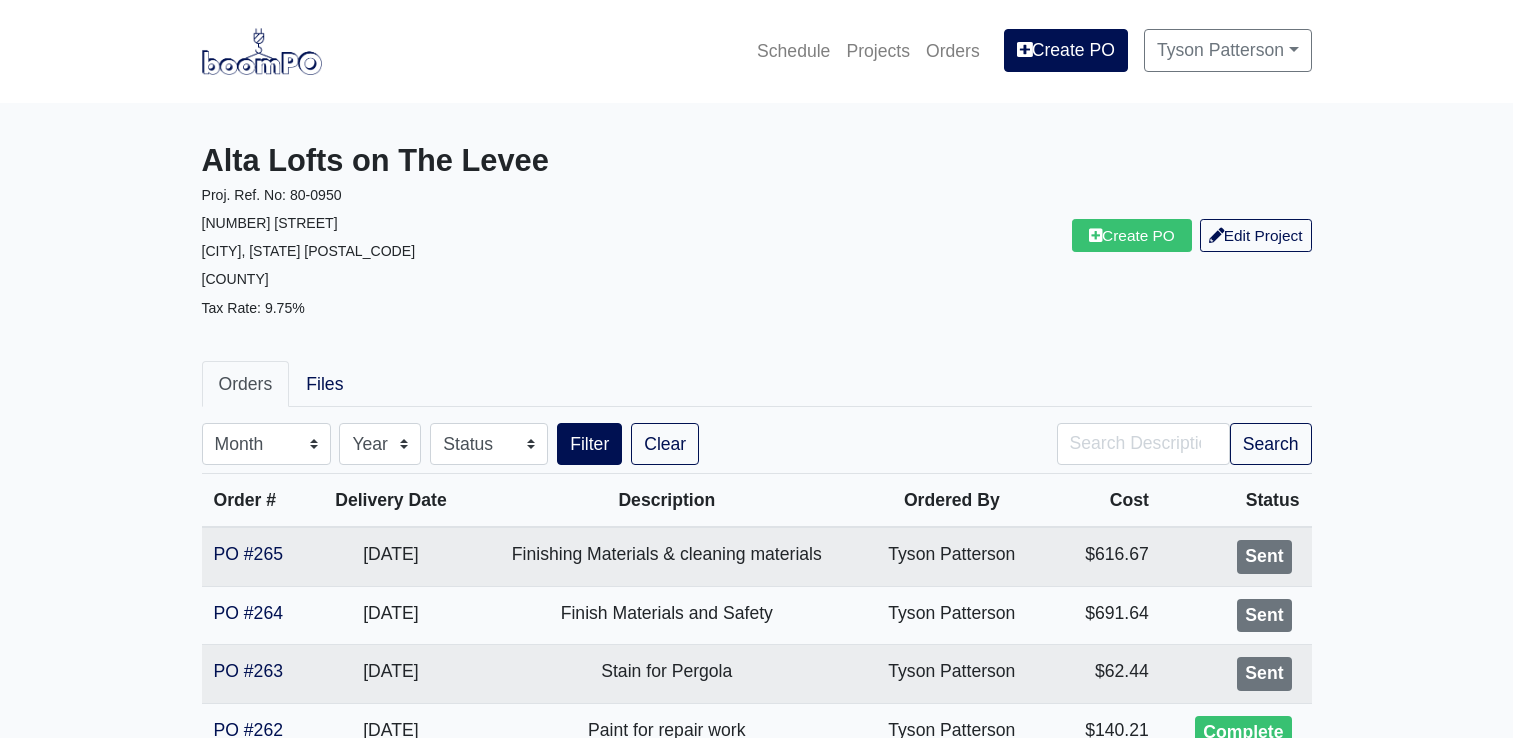 scroll, scrollTop: 0, scrollLeft: 0, axis: both 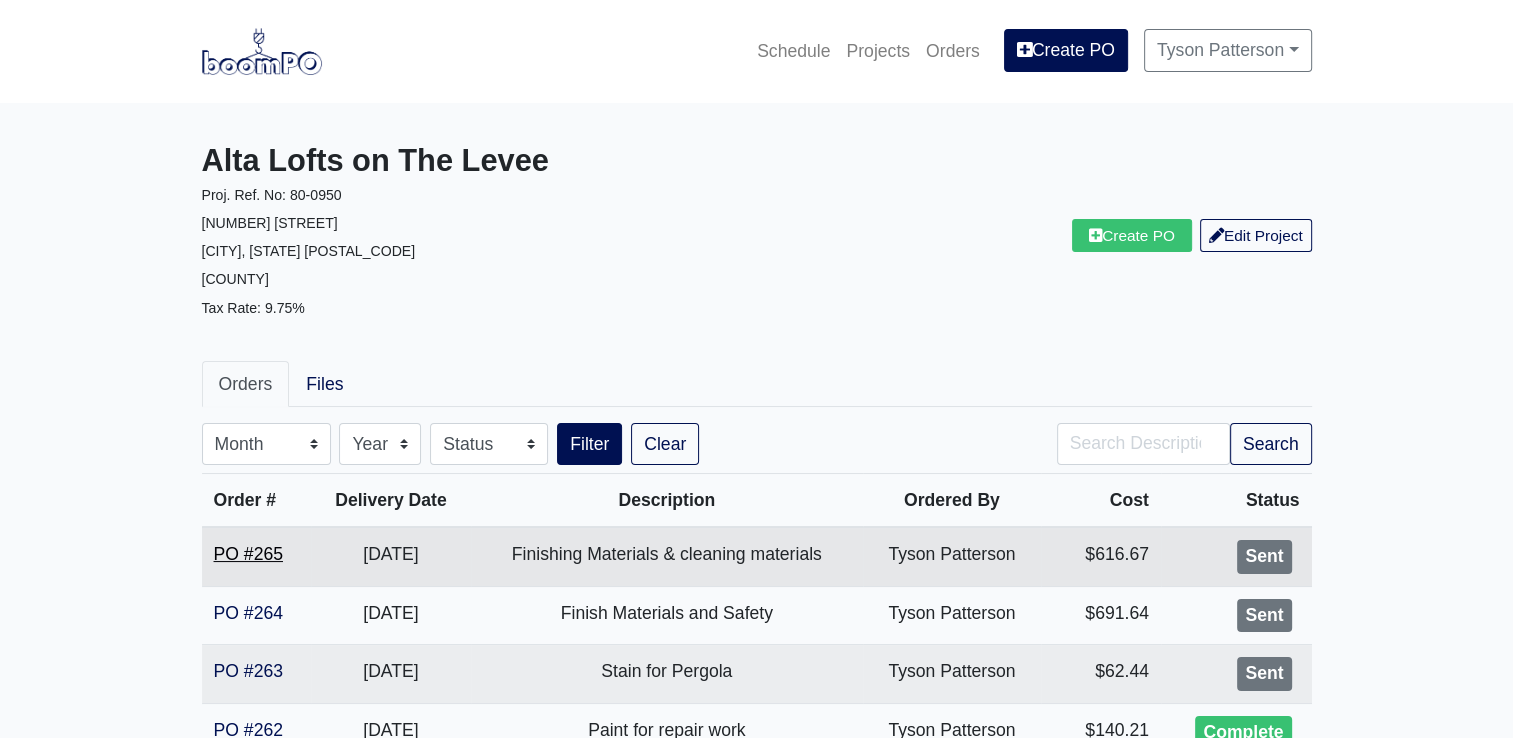 click on "PO #265" at bounding box center [248, 554] 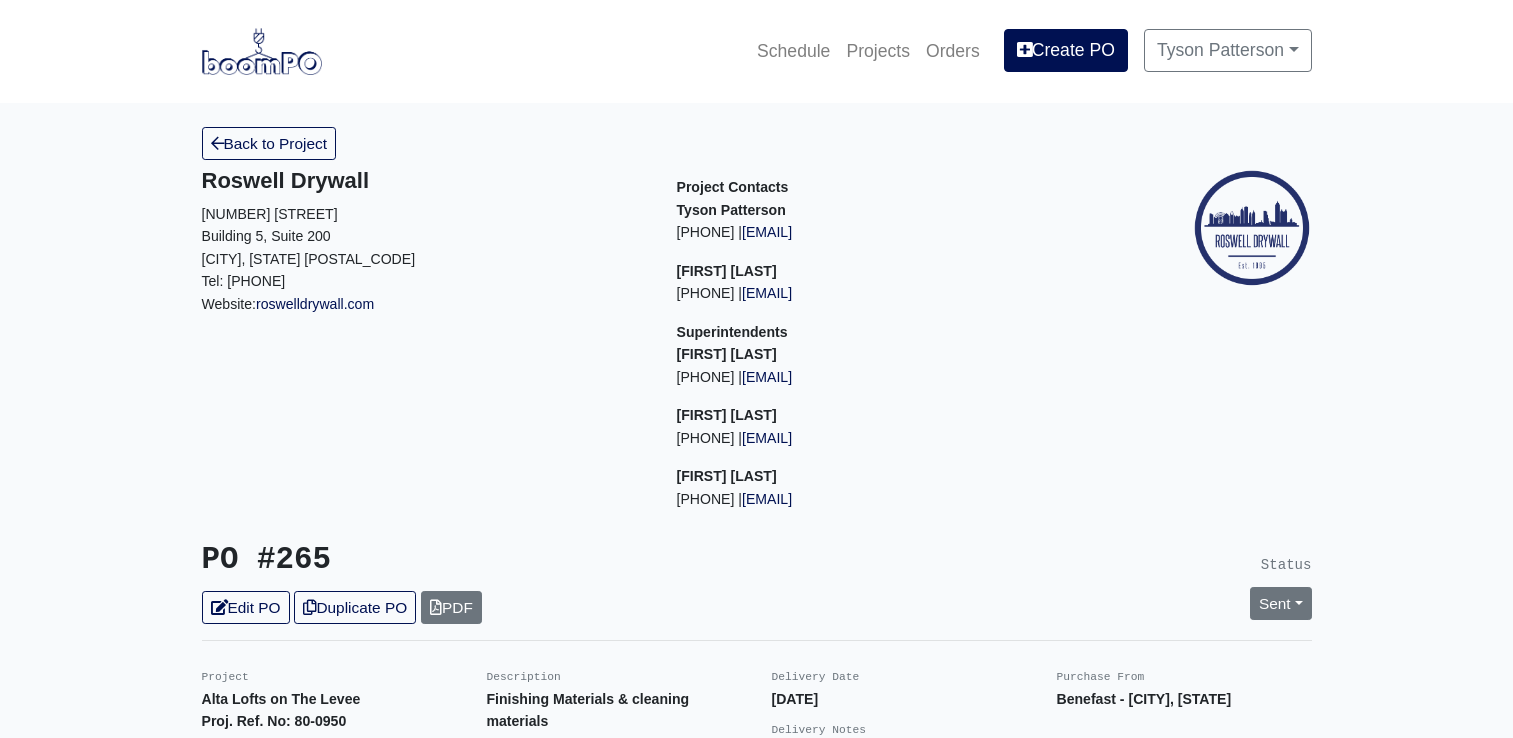 scroll, scrollTop: 0, scrollLeft: 0, axis: both 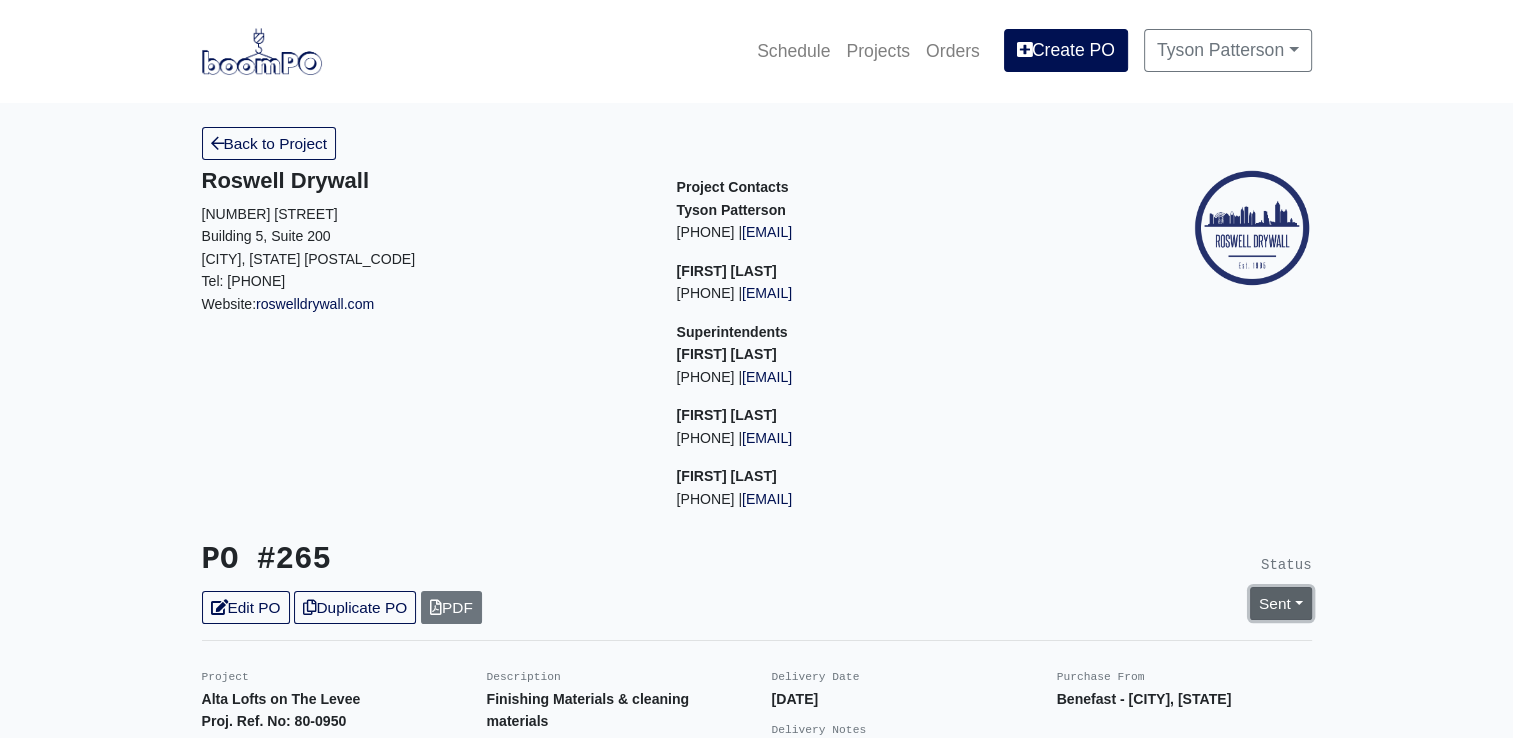 click on "Sent" at bounding box center [1281, 603] 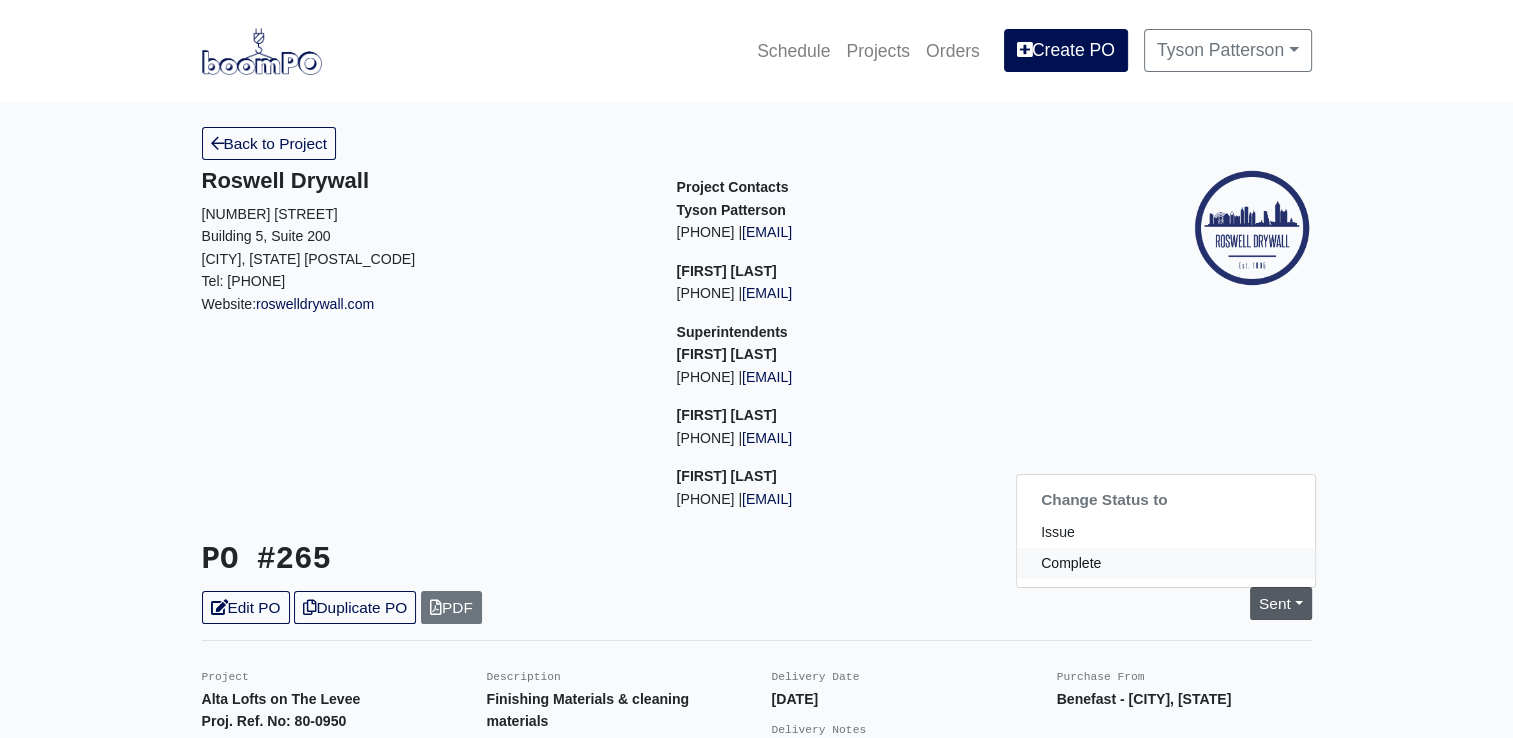 click on "Complete" at bounding box center [1166, 563] 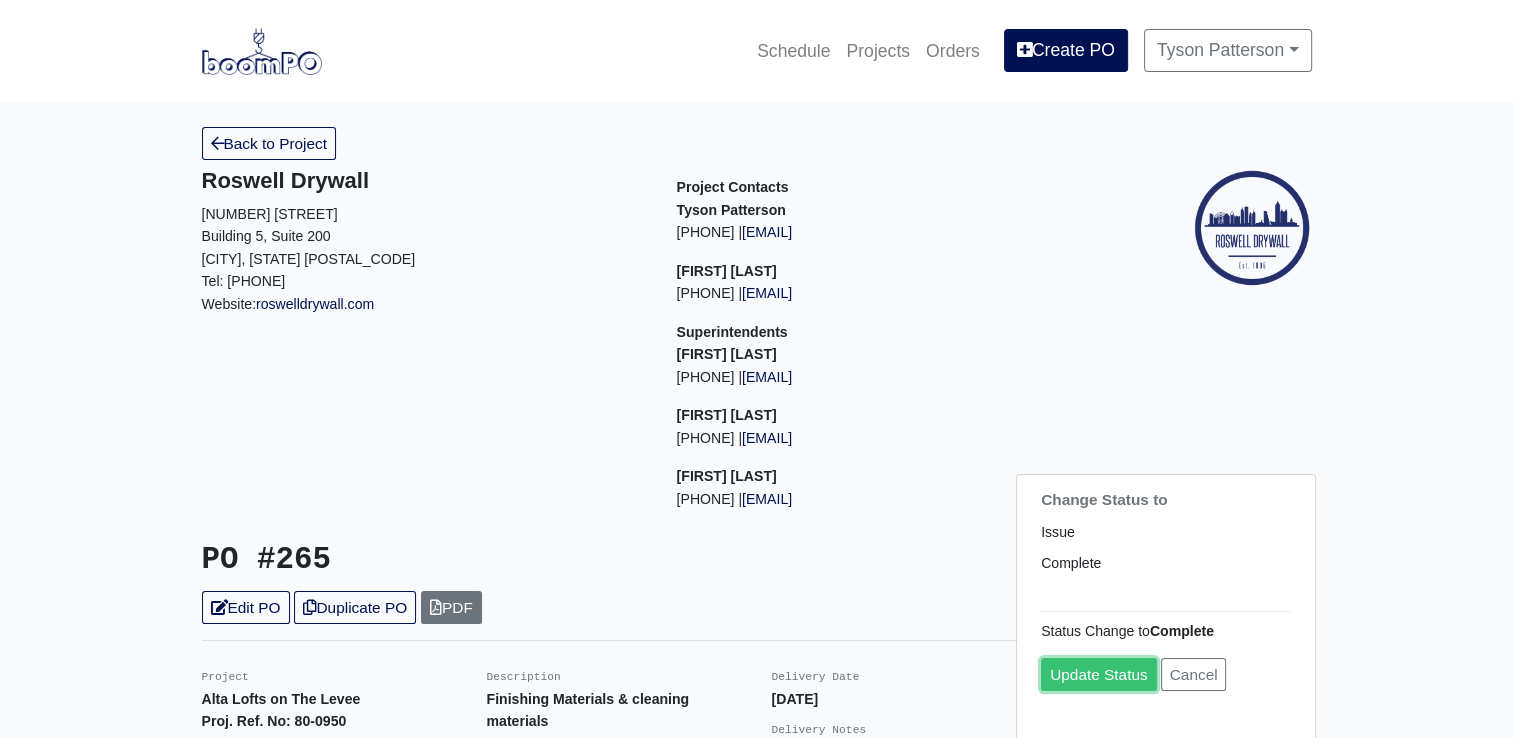 click on "Update Status" at bounding box center (1099, 674) 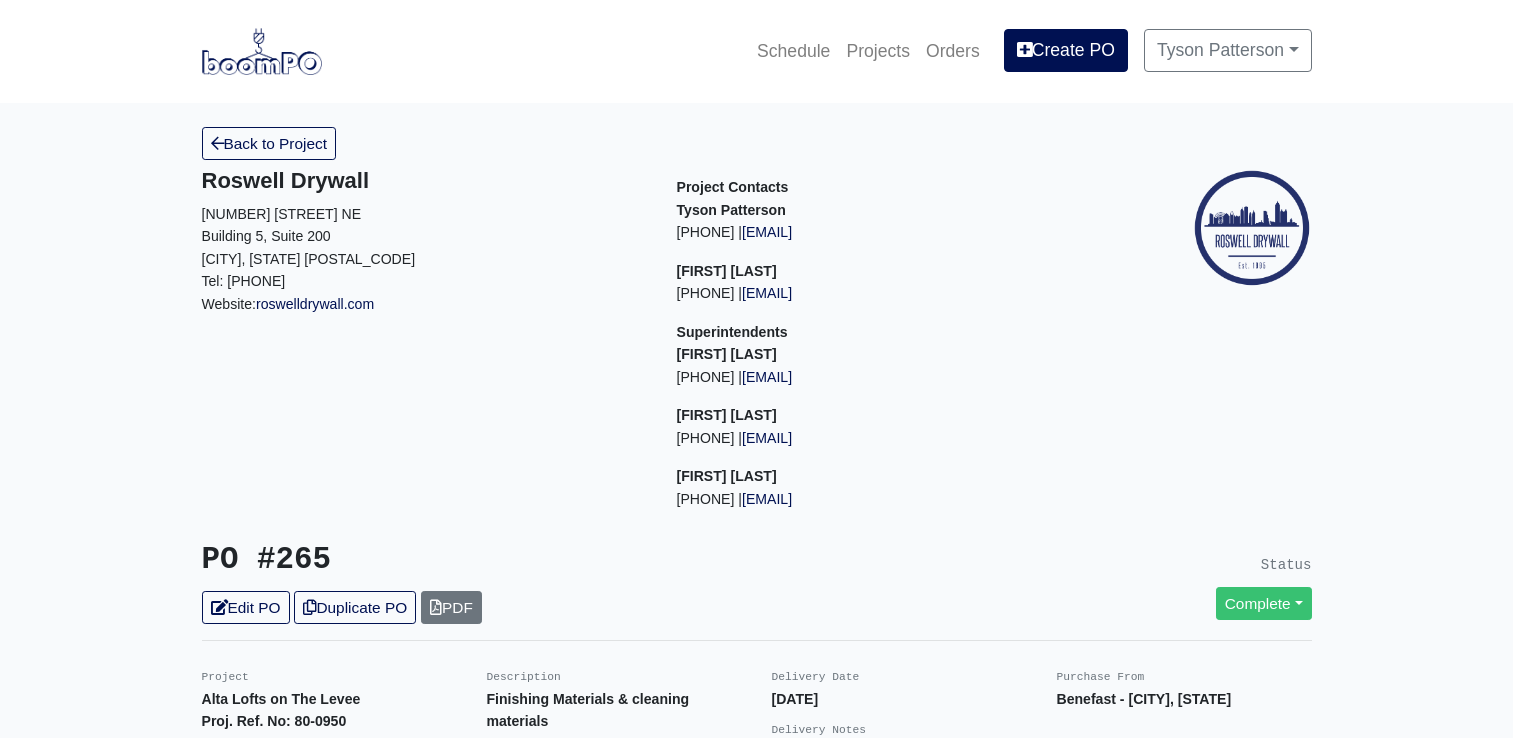 scroll, scrollTop: 0, scrollLeft: 0, axis: both 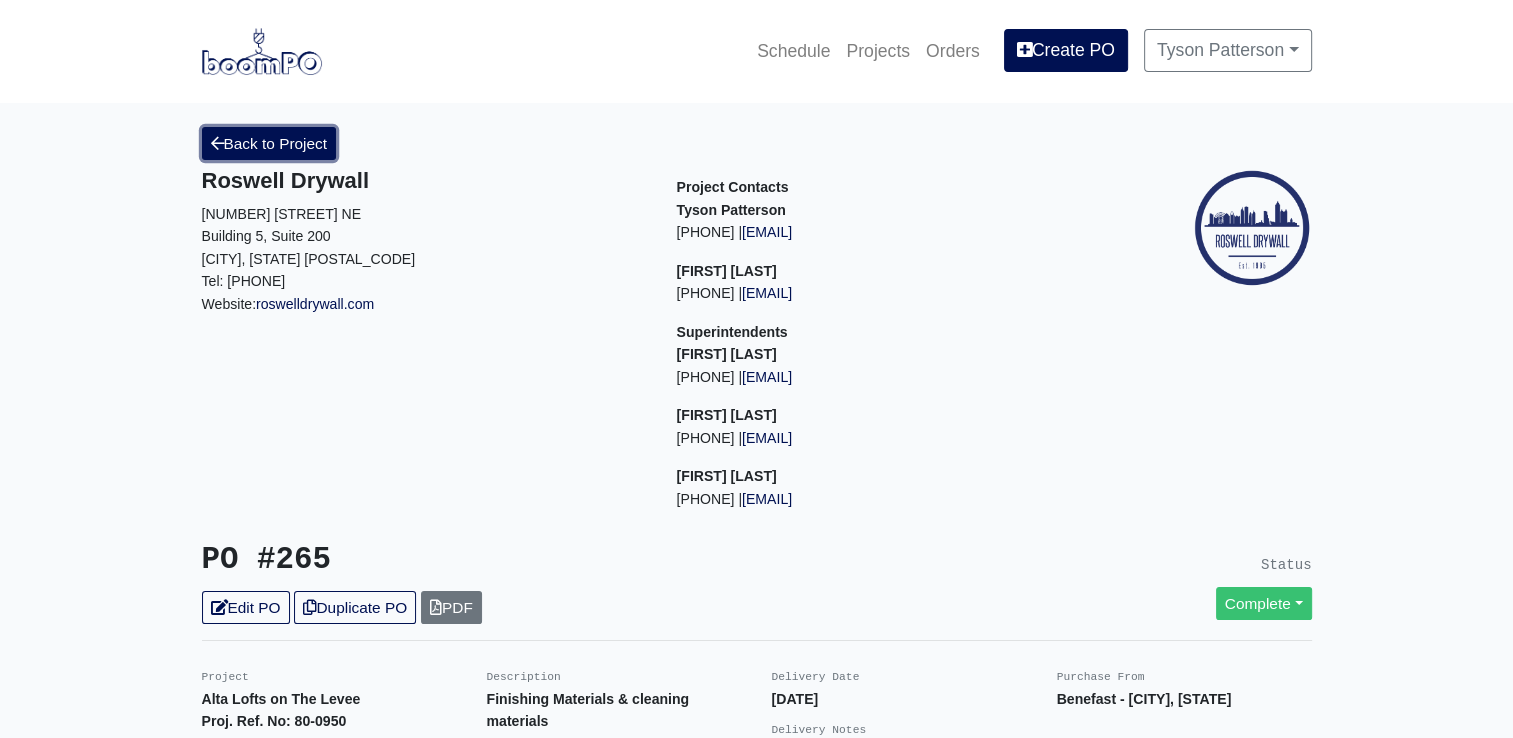 click on "Back to Project" at bounding box center (269, 143) 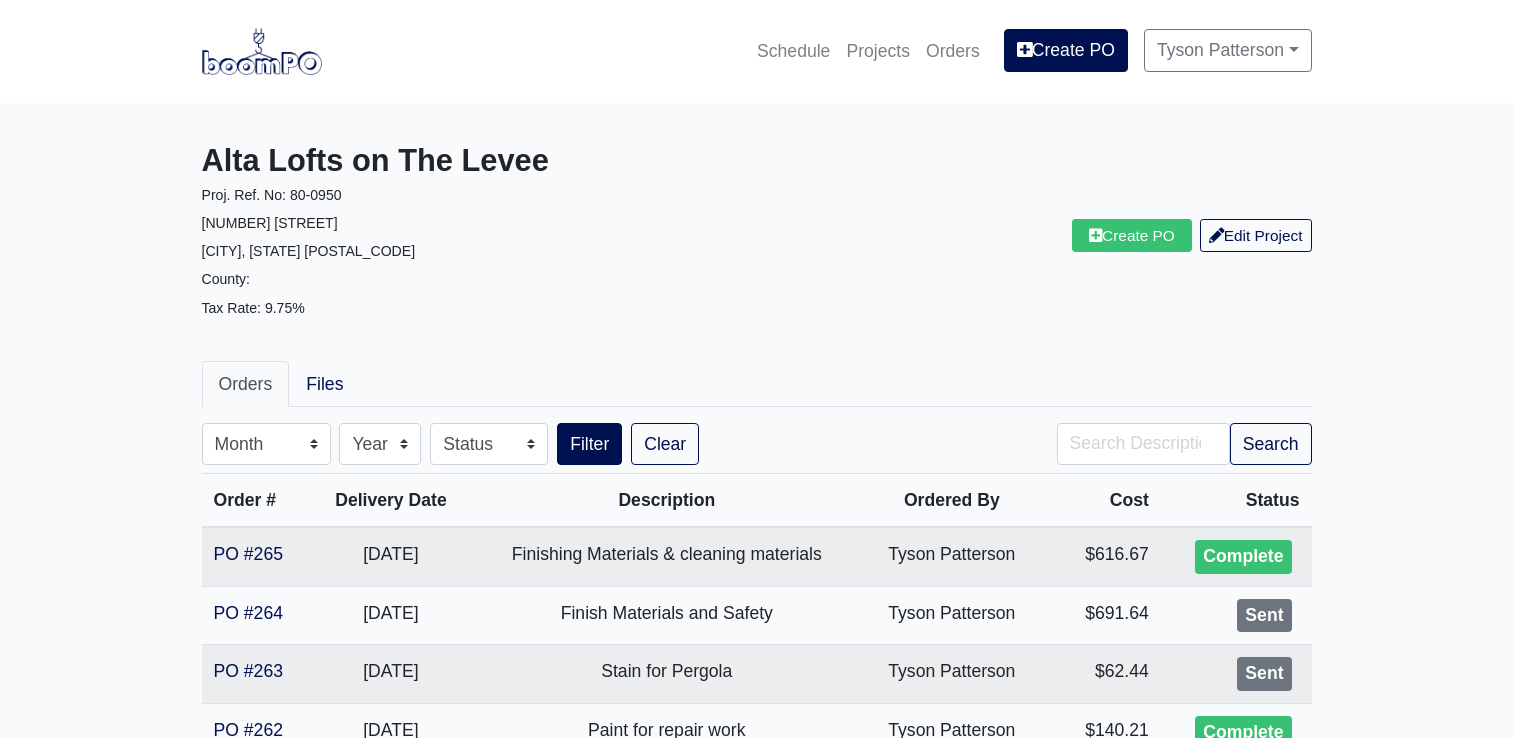 scroll, scrollTop: 0, scrollLeft: 0, axis: both 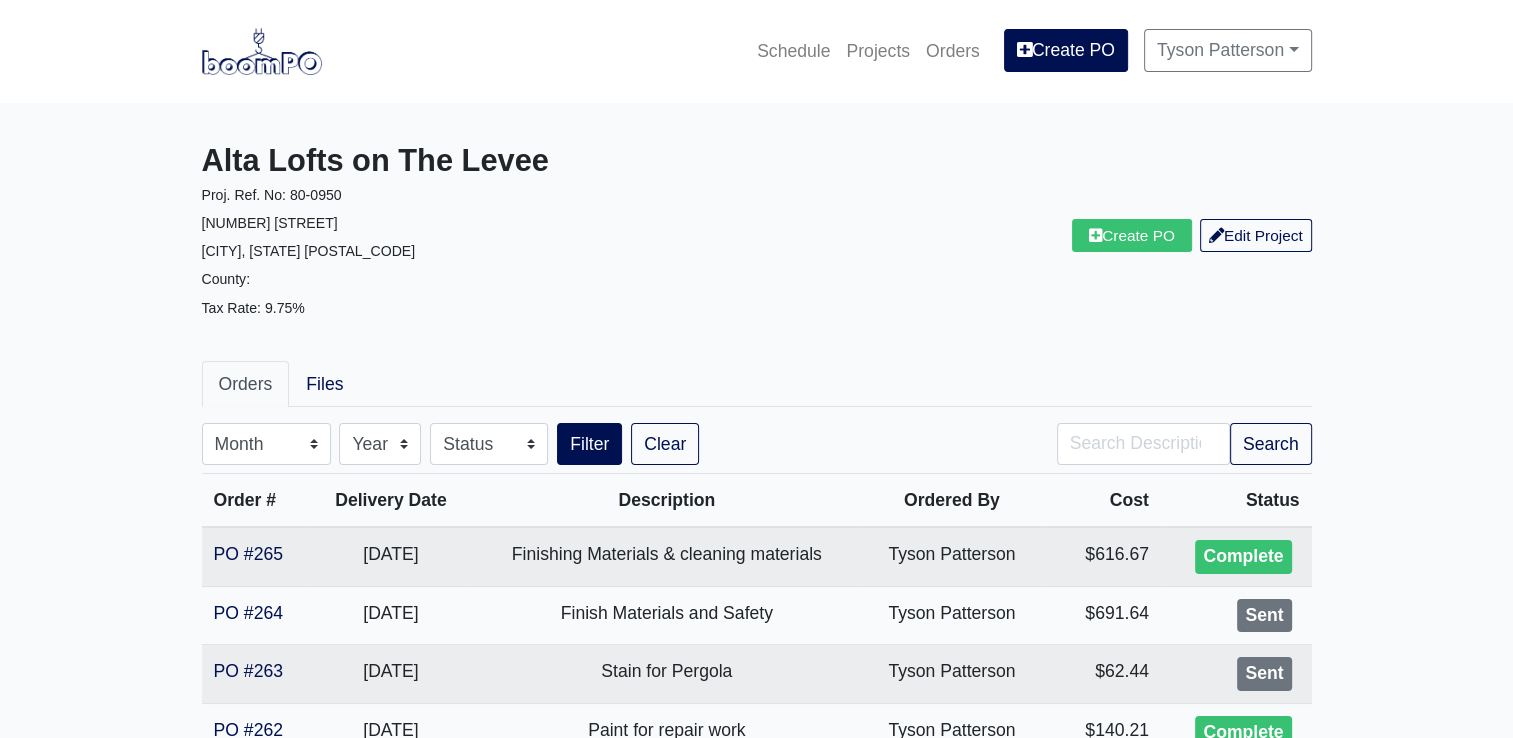 click at bounding box center (262, 51) 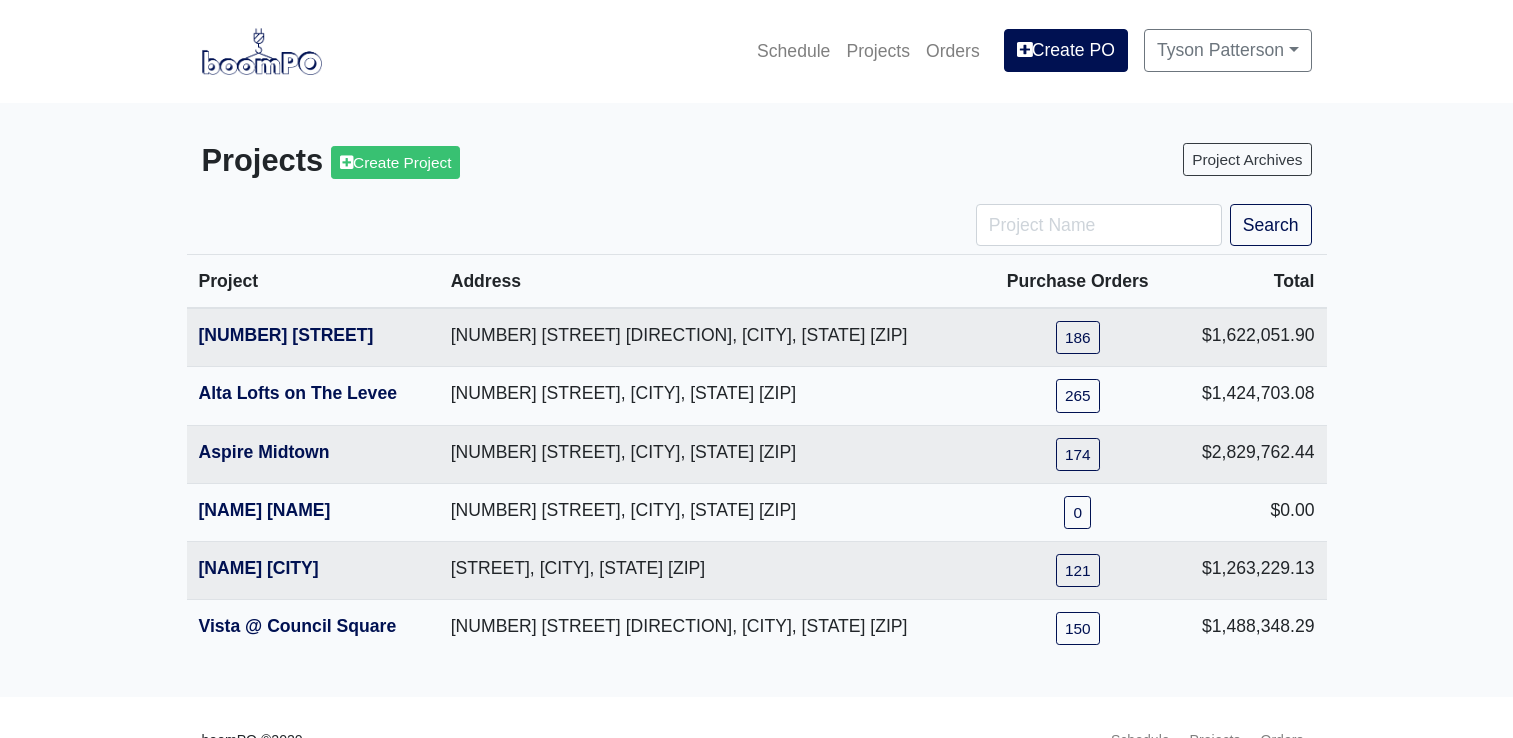 scroll, scrollTop: 0, scrollLeft: 0, axis: both 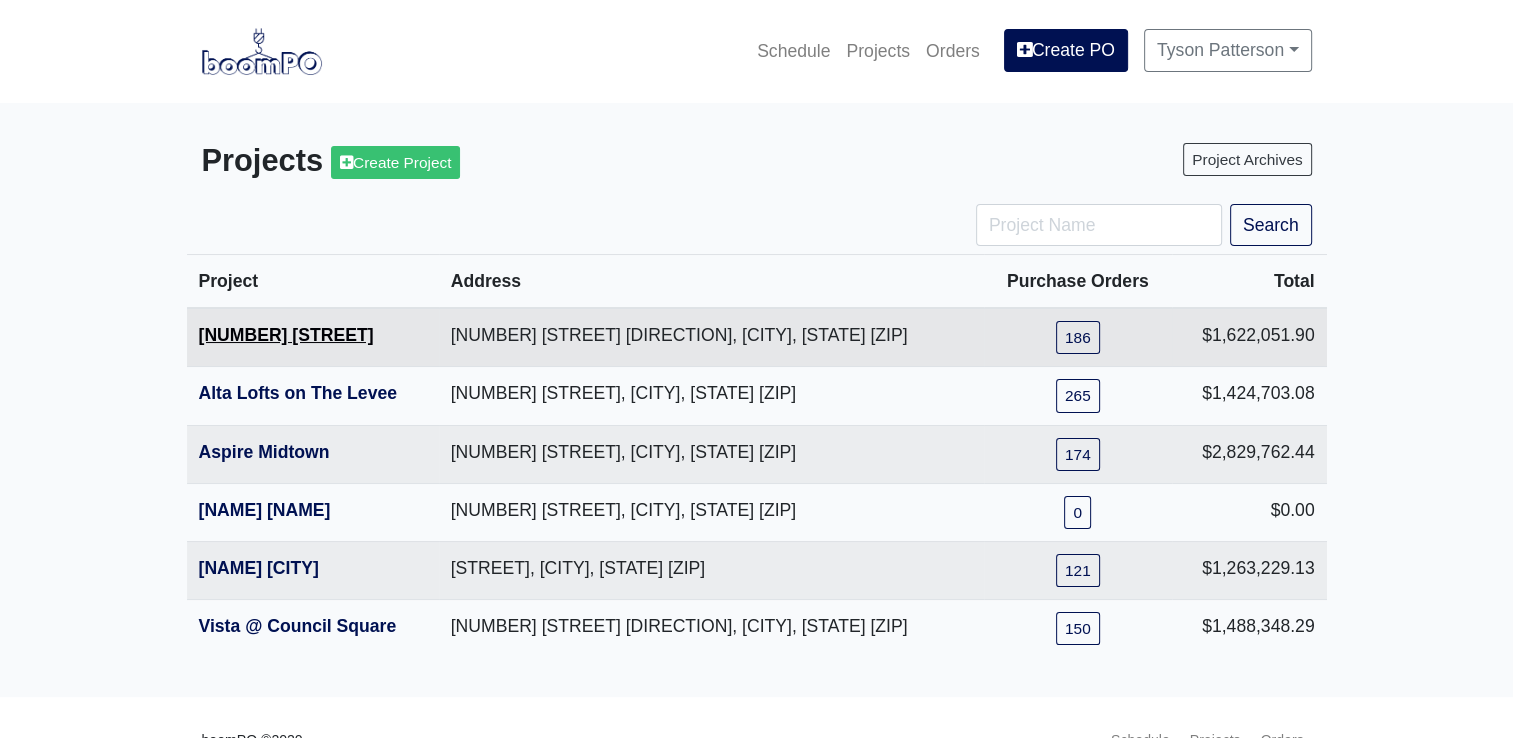 click on "1401 Gallatin Pike" at bounding box center (286, 335) 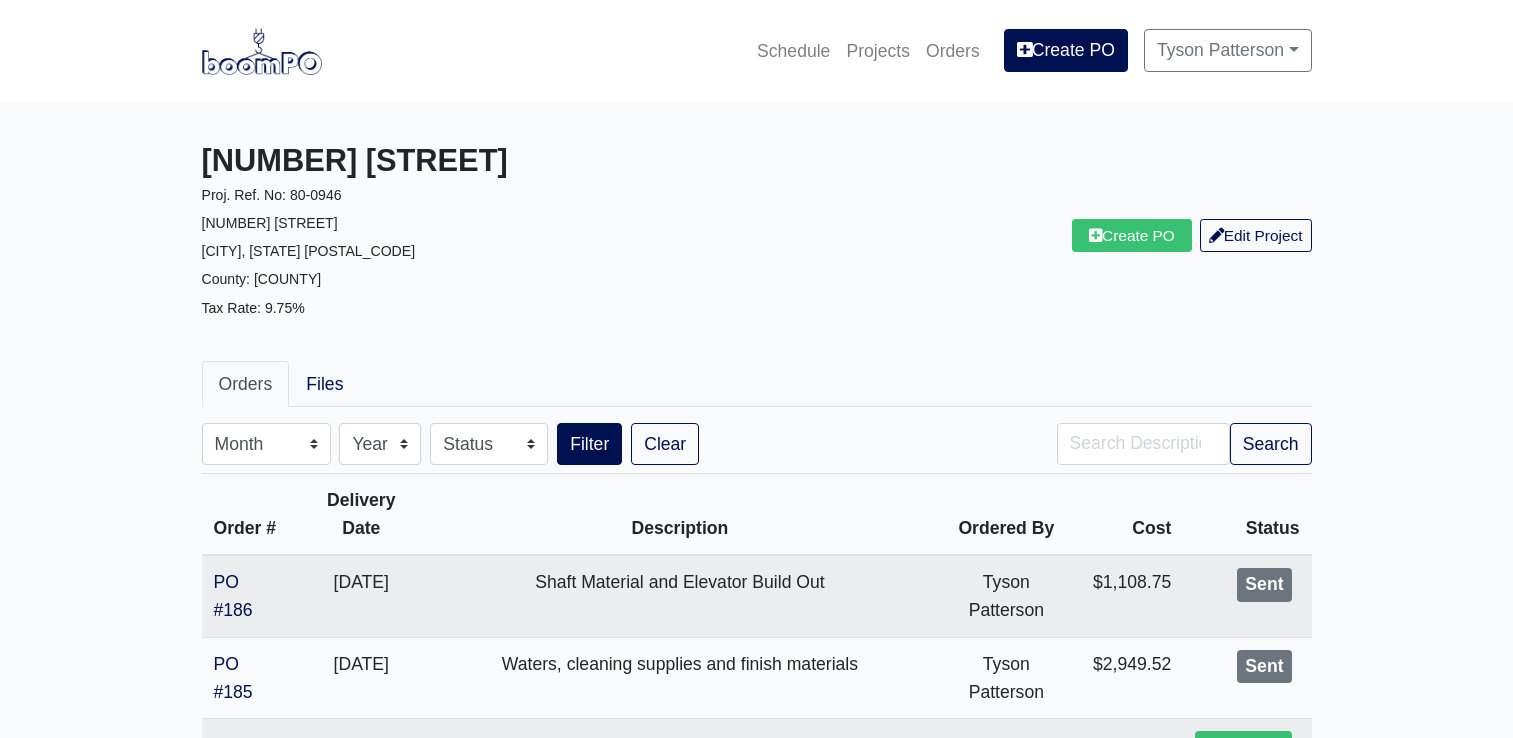 scroll, scrollTop: 0, scrollLeft: 0, axis: both 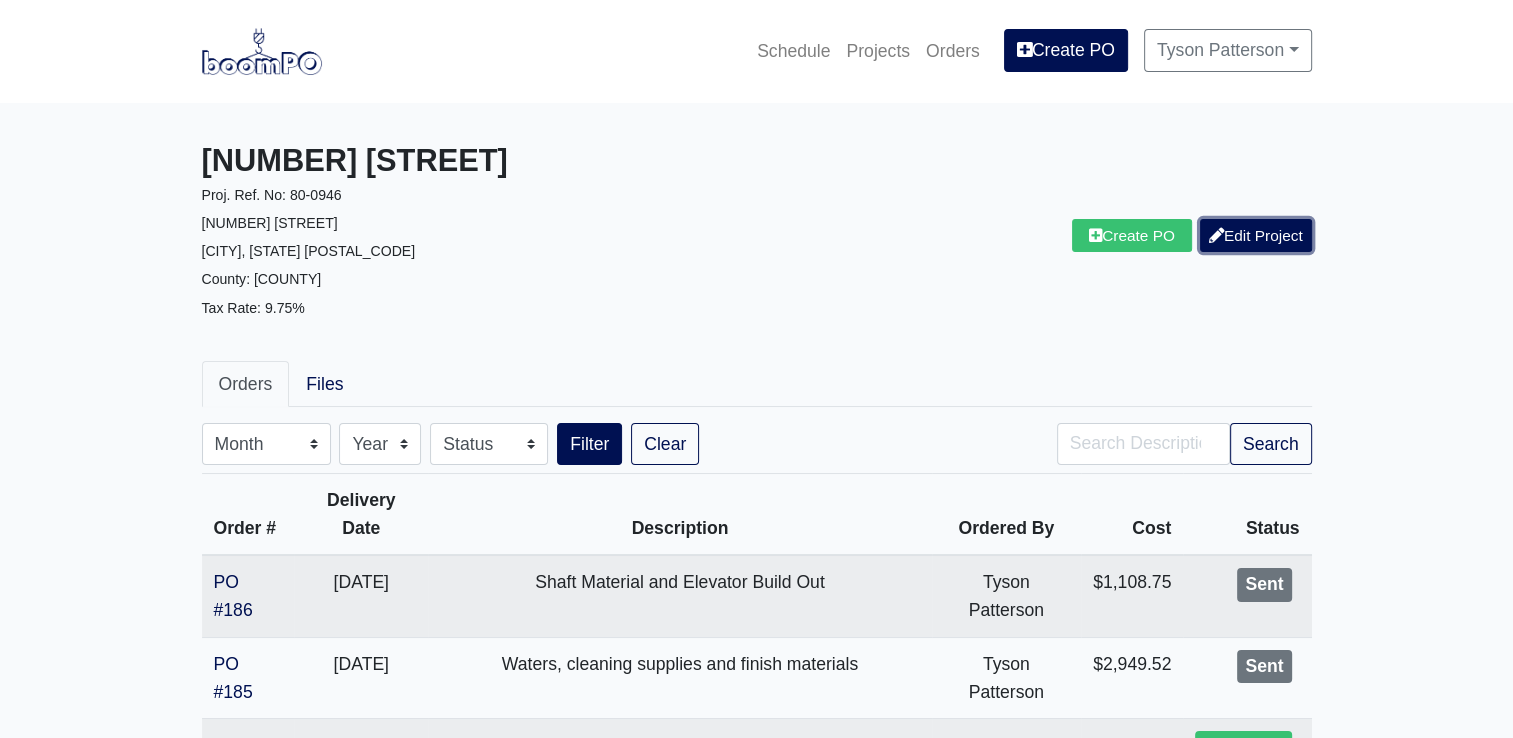 click on "Edit Project" at bounding box center [1256, 235] 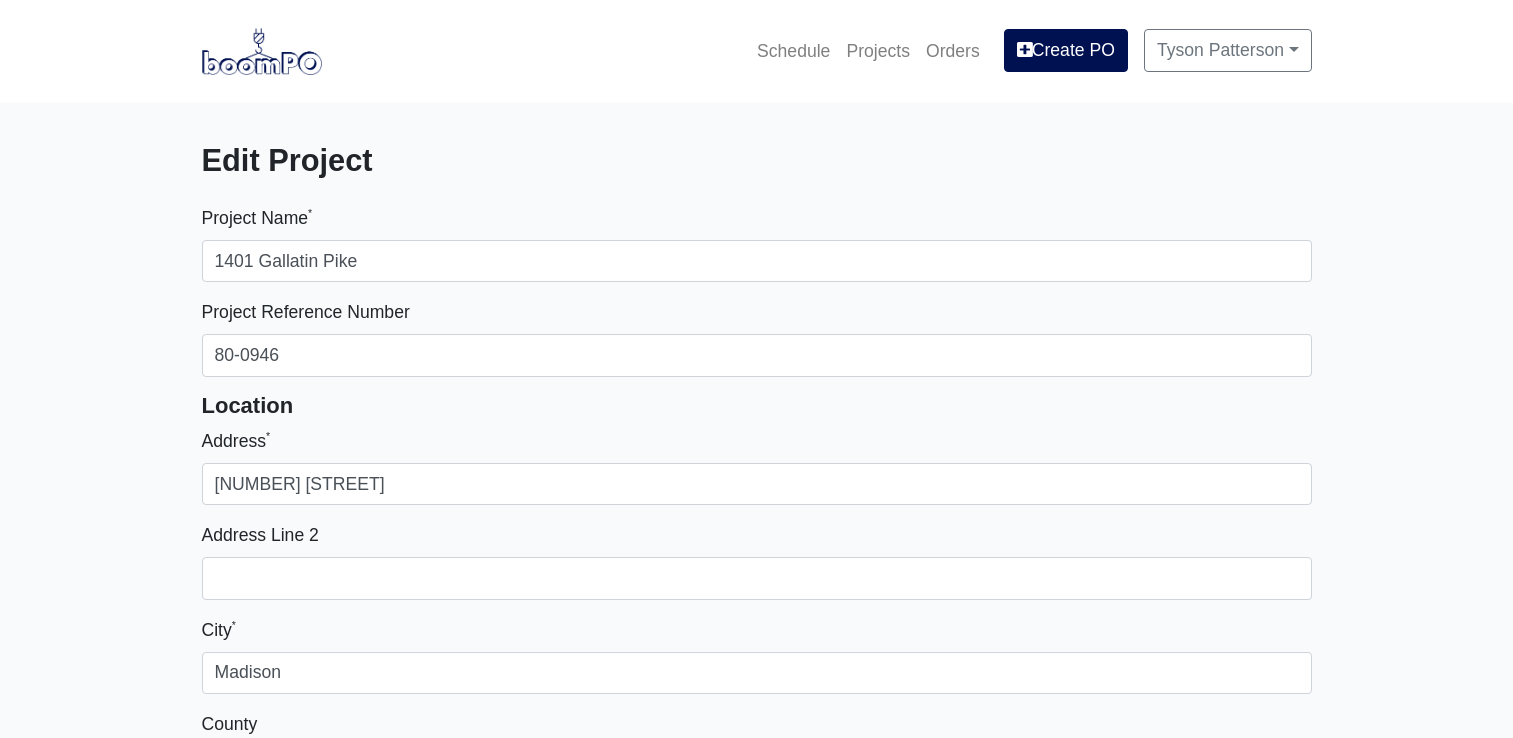 select 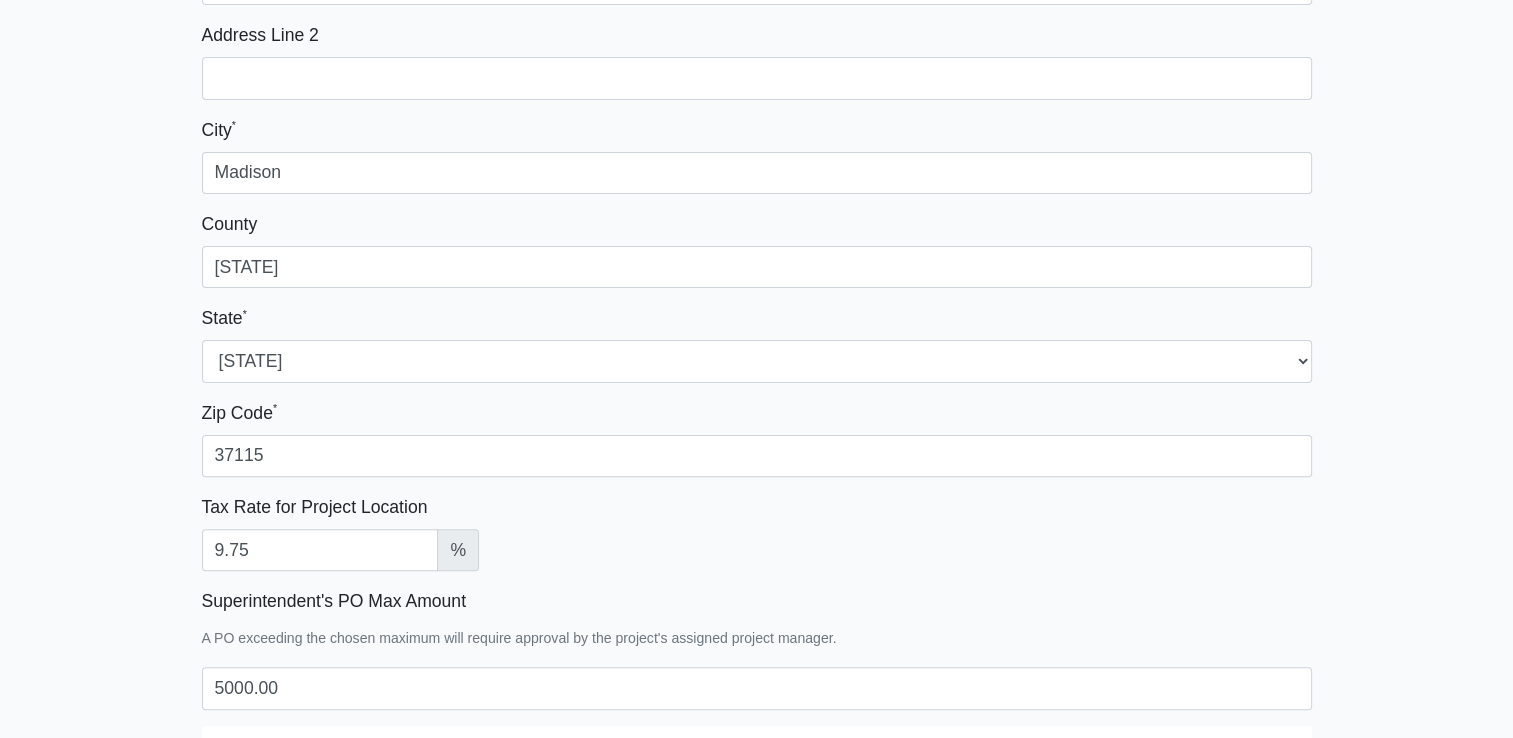 scroll, scrollTop: 0, scrollLeft: 0, axis: both 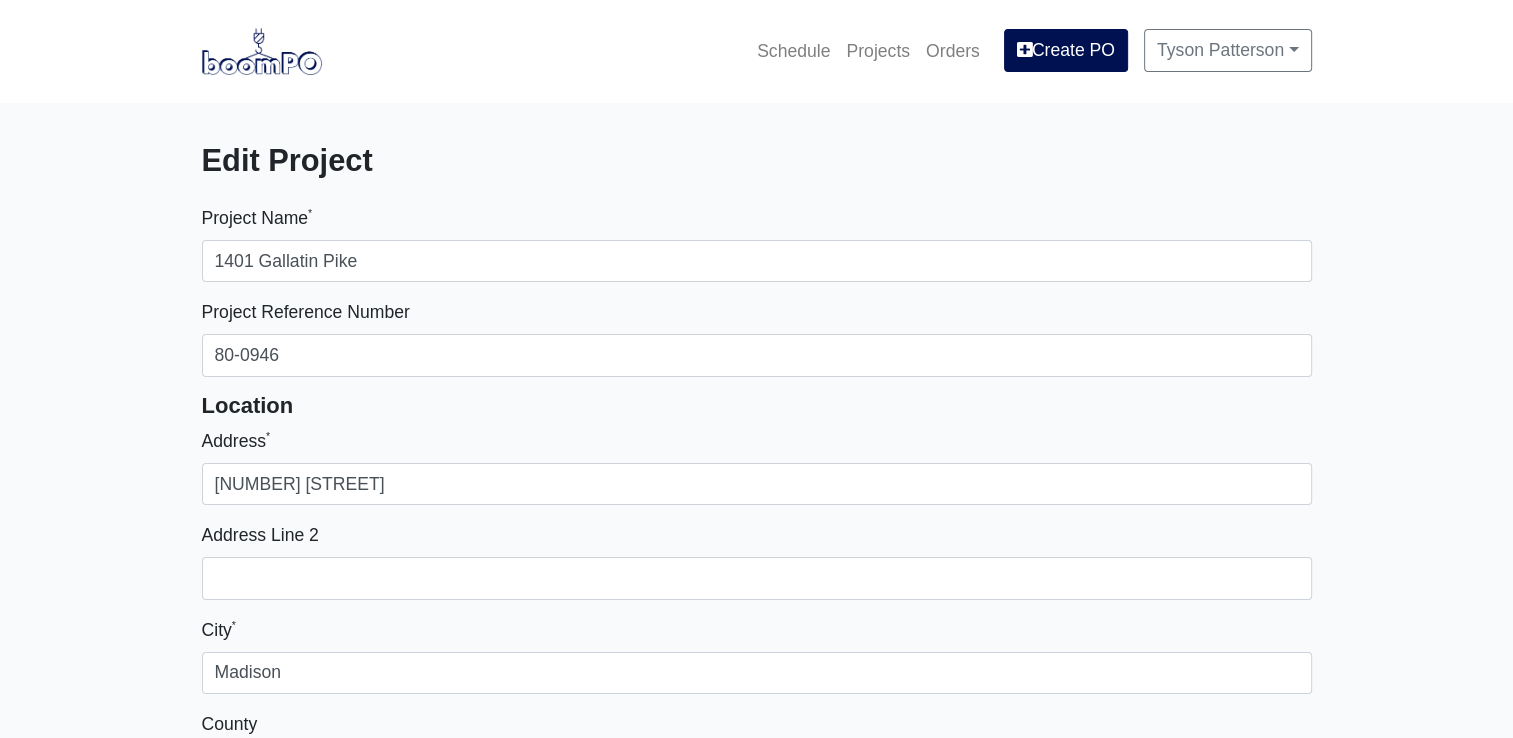 click at bounding box center (262, 51) 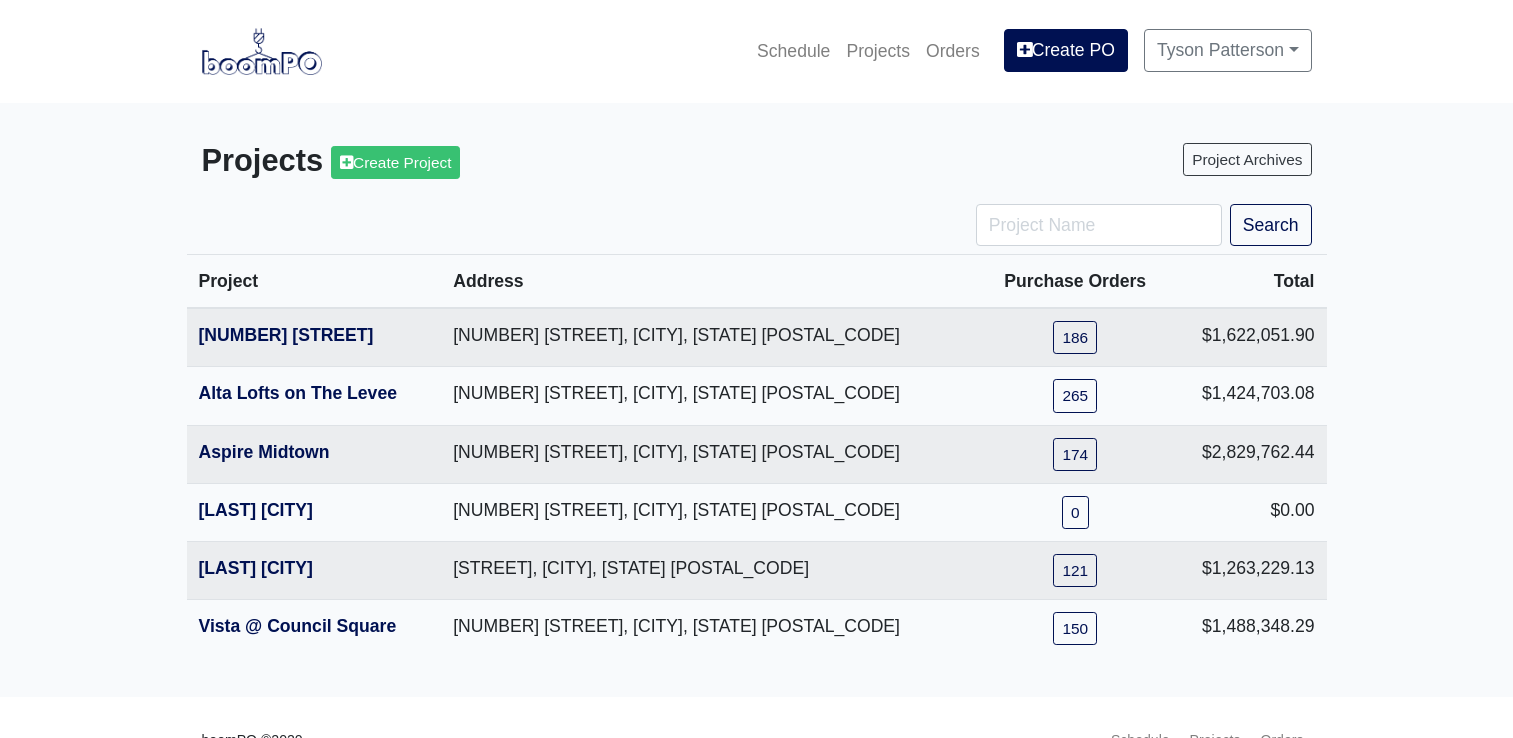 scroll, scrollTop: 0, scrollLeft: 0, axis: both 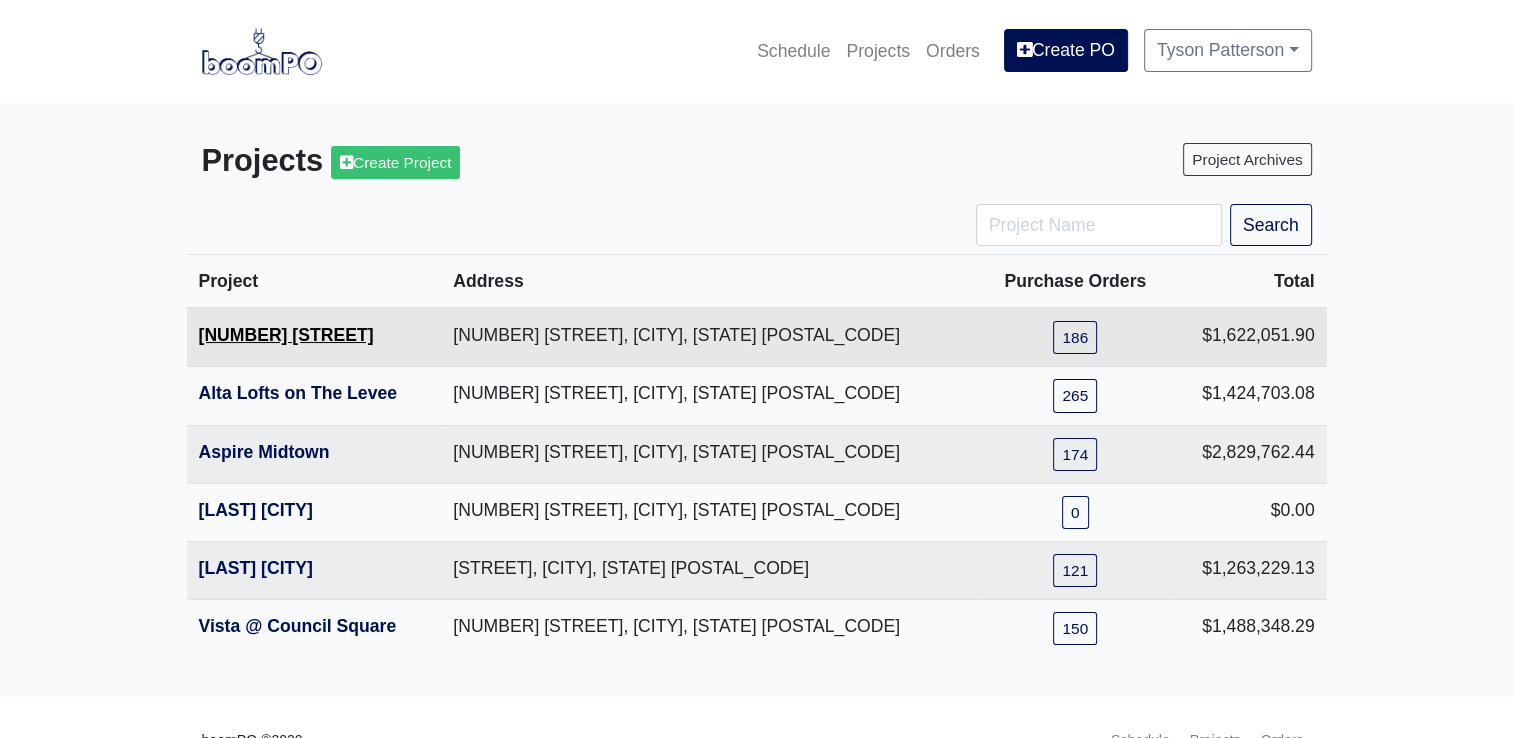 click on "[NUMBER] [STREET]" at bounding box center (286, 335) 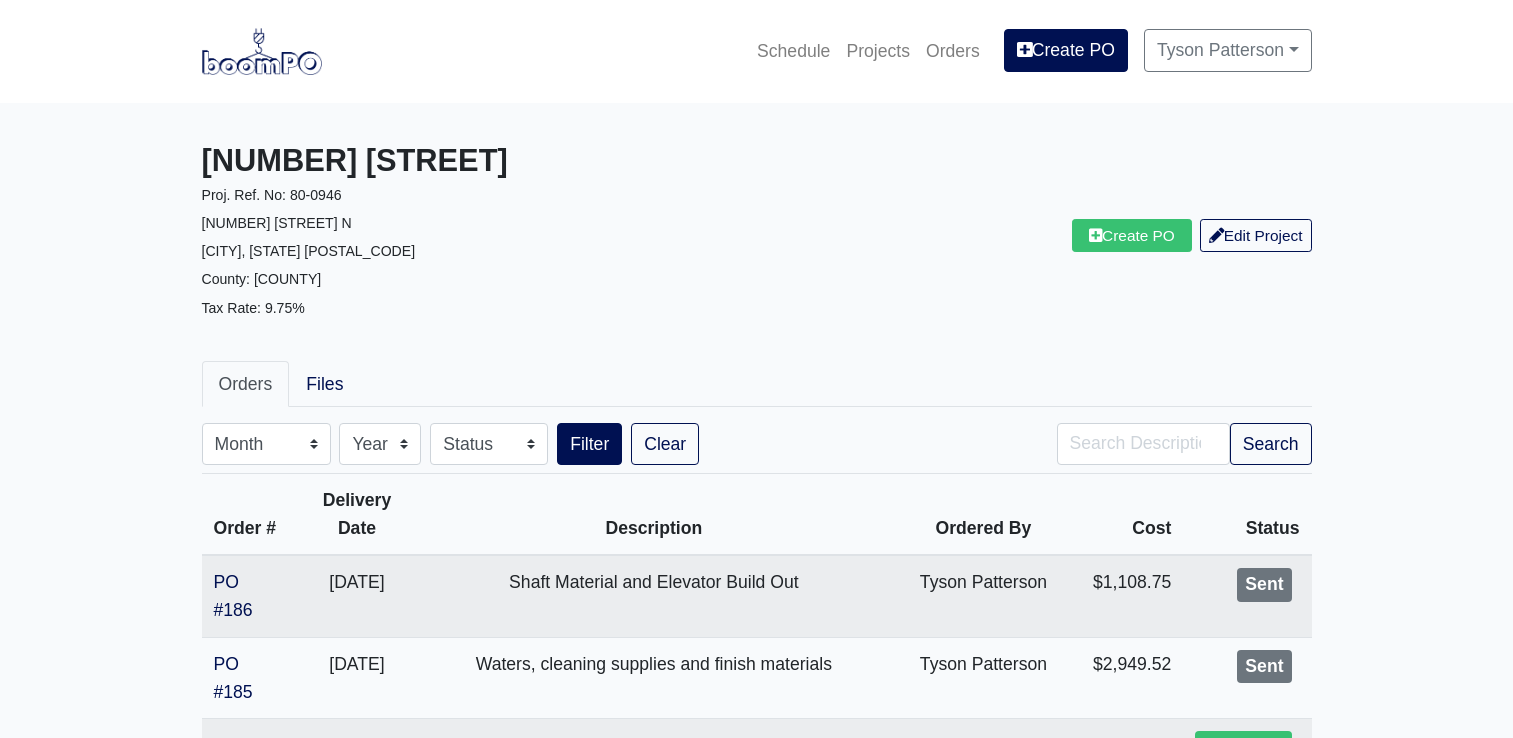 scroll, scrollTop: 0, scrollLeft: 0, axis: both 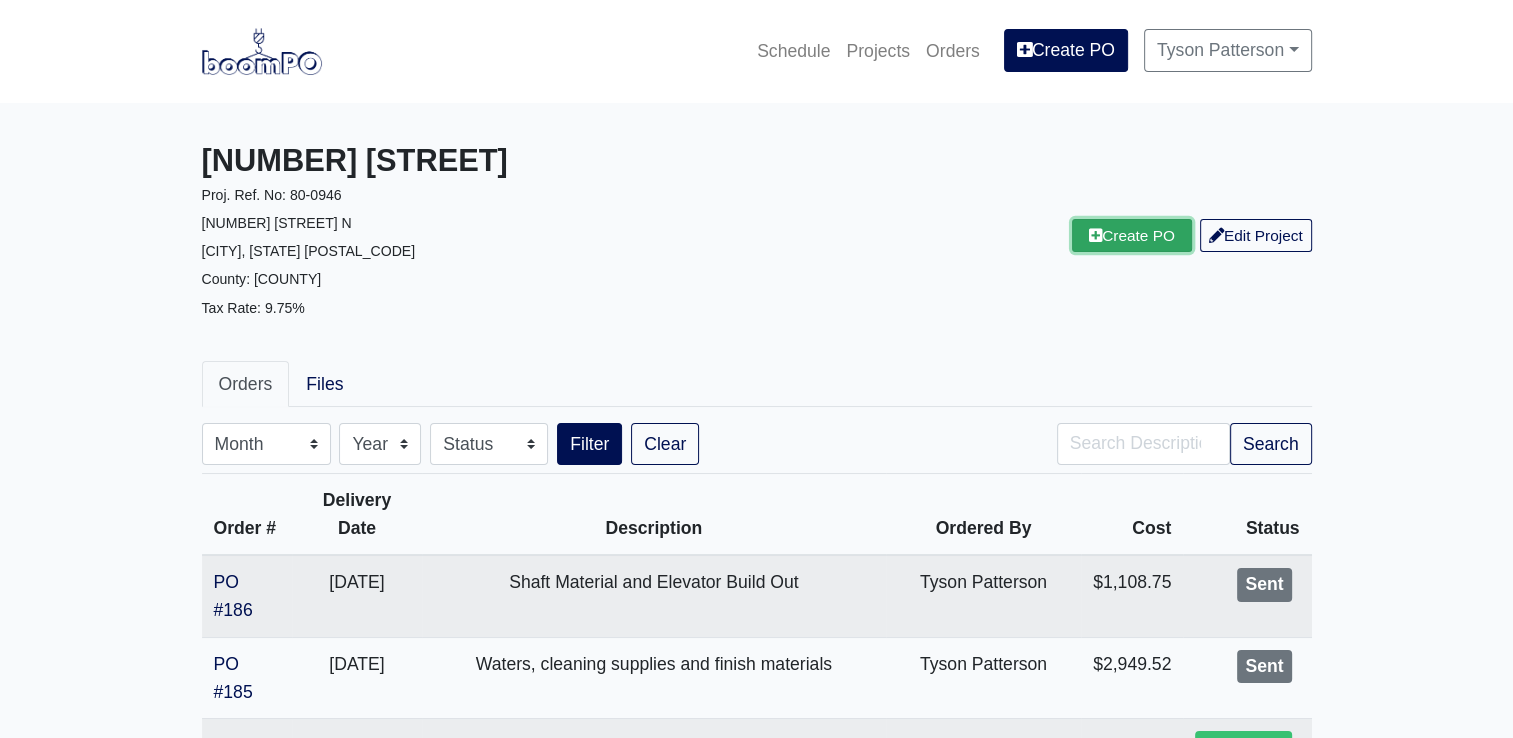click at bounding box center (1095, 235) 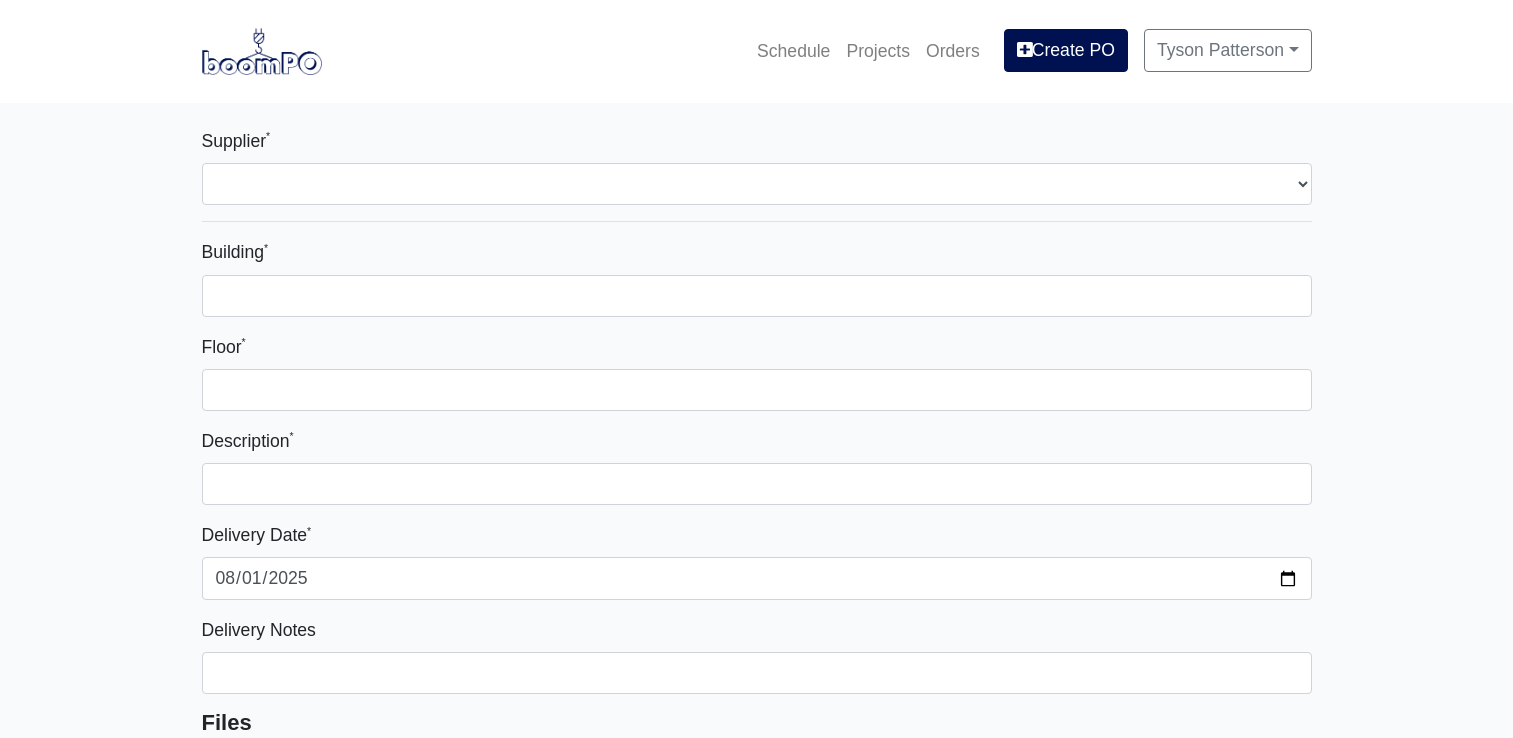 select 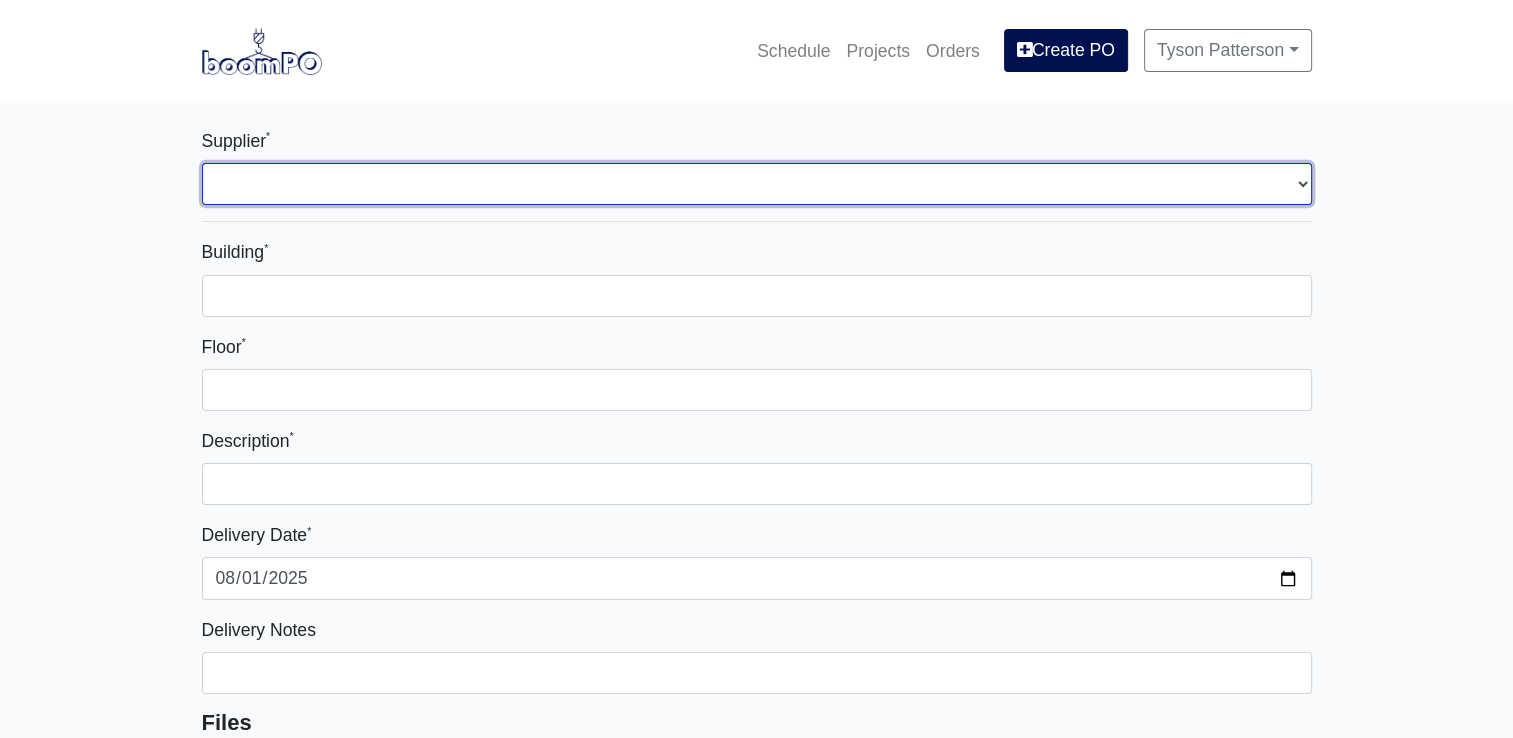 drag, startPoint x: 426, startPoint y: 169, endPoint x: 417, endPoint y: 176, distance: 11.401754 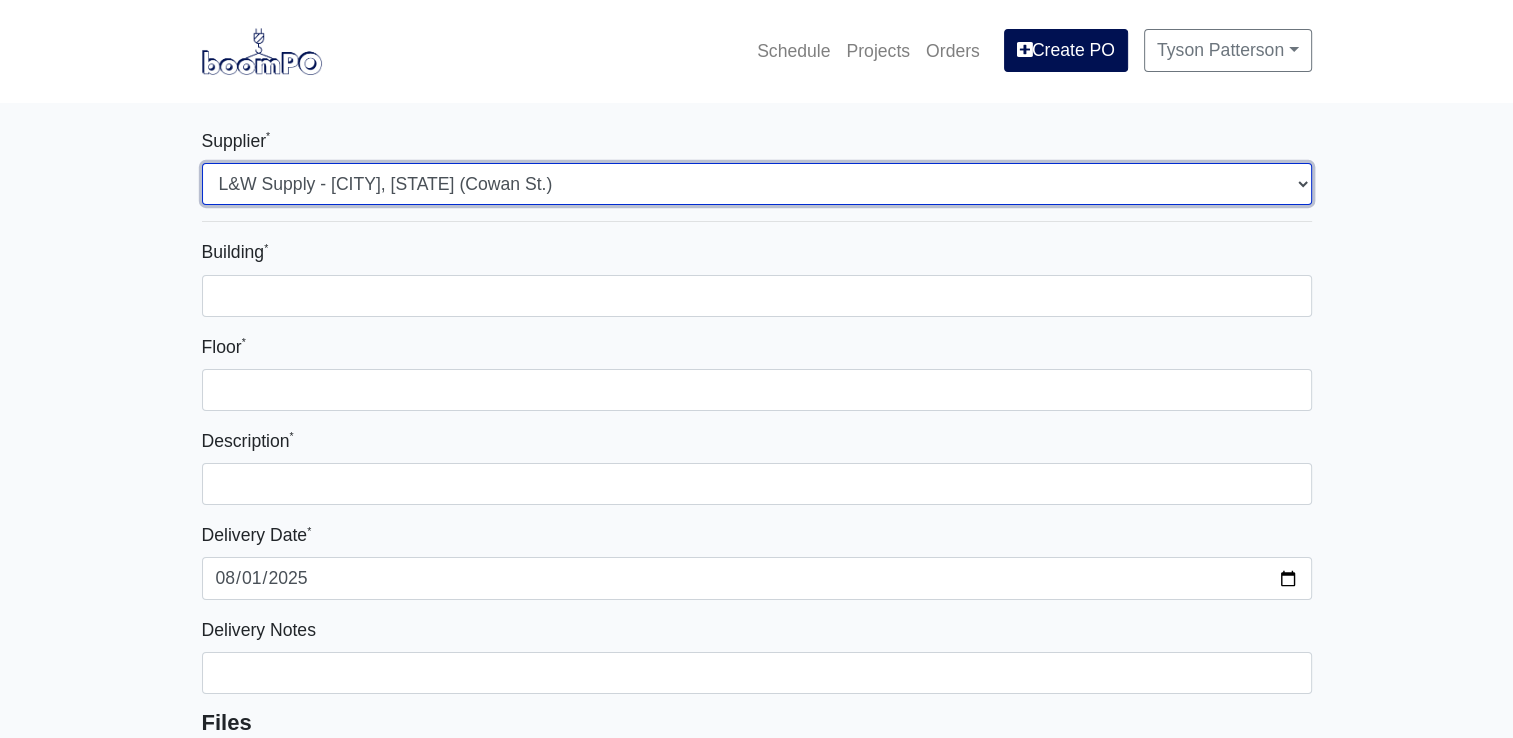 click on "Select one...   L&W Supply - Nashville, TN (Cowan St.) Benefast - Nashville, TN Sherwin-Williams - Nashville, TN Rew Materials - Nashville, TN" at bounding box center (757, 184) 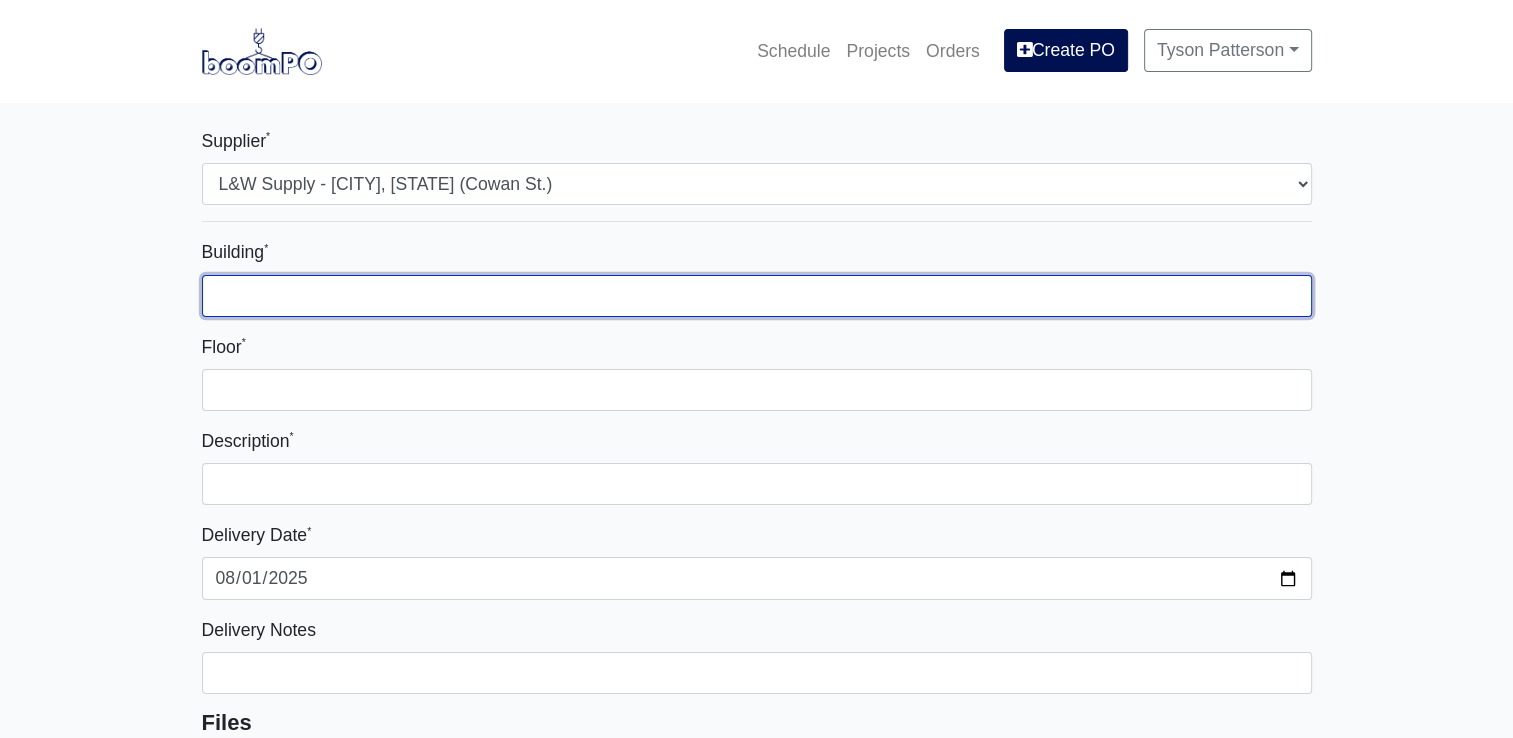click on "Building *" at bounding box center (757, 296) 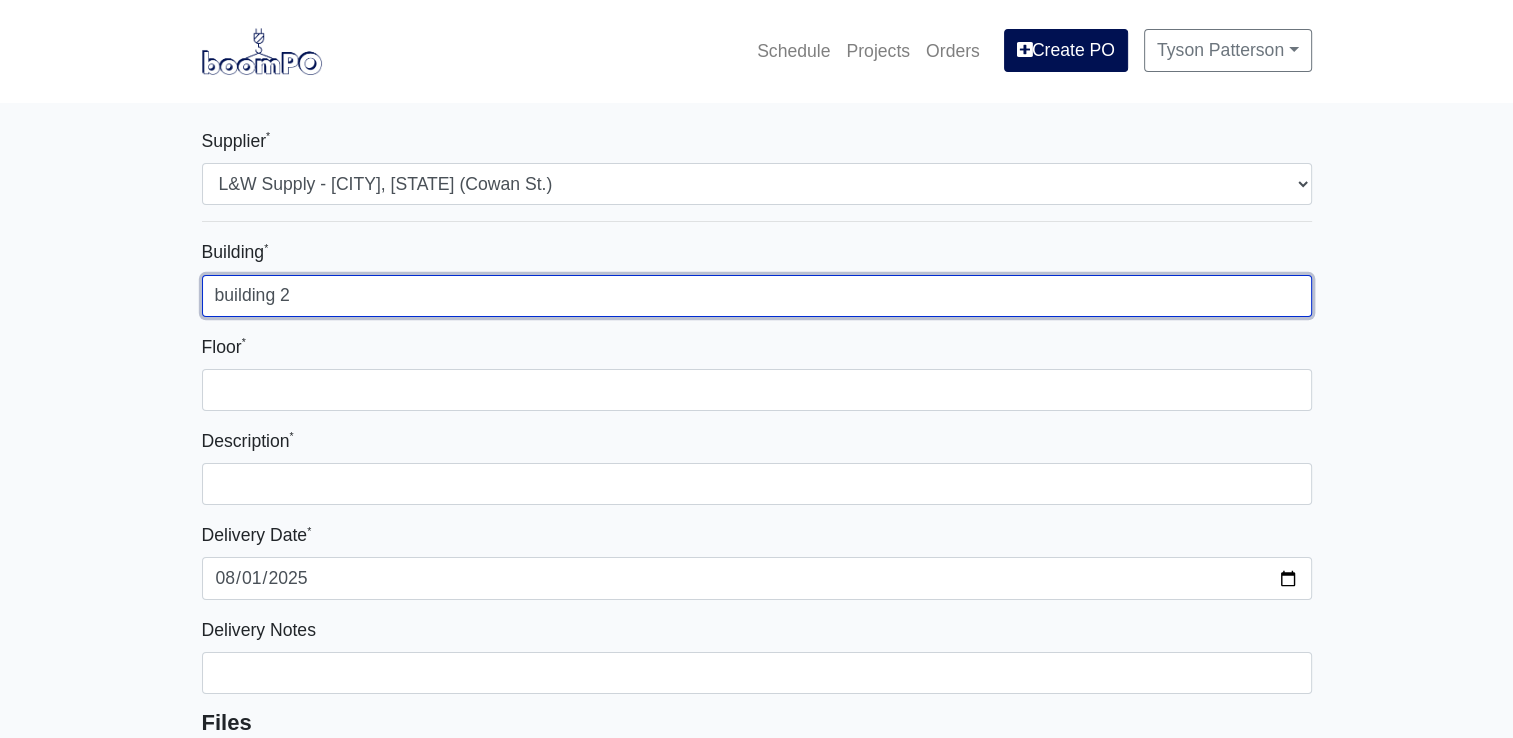 type on "building 2" 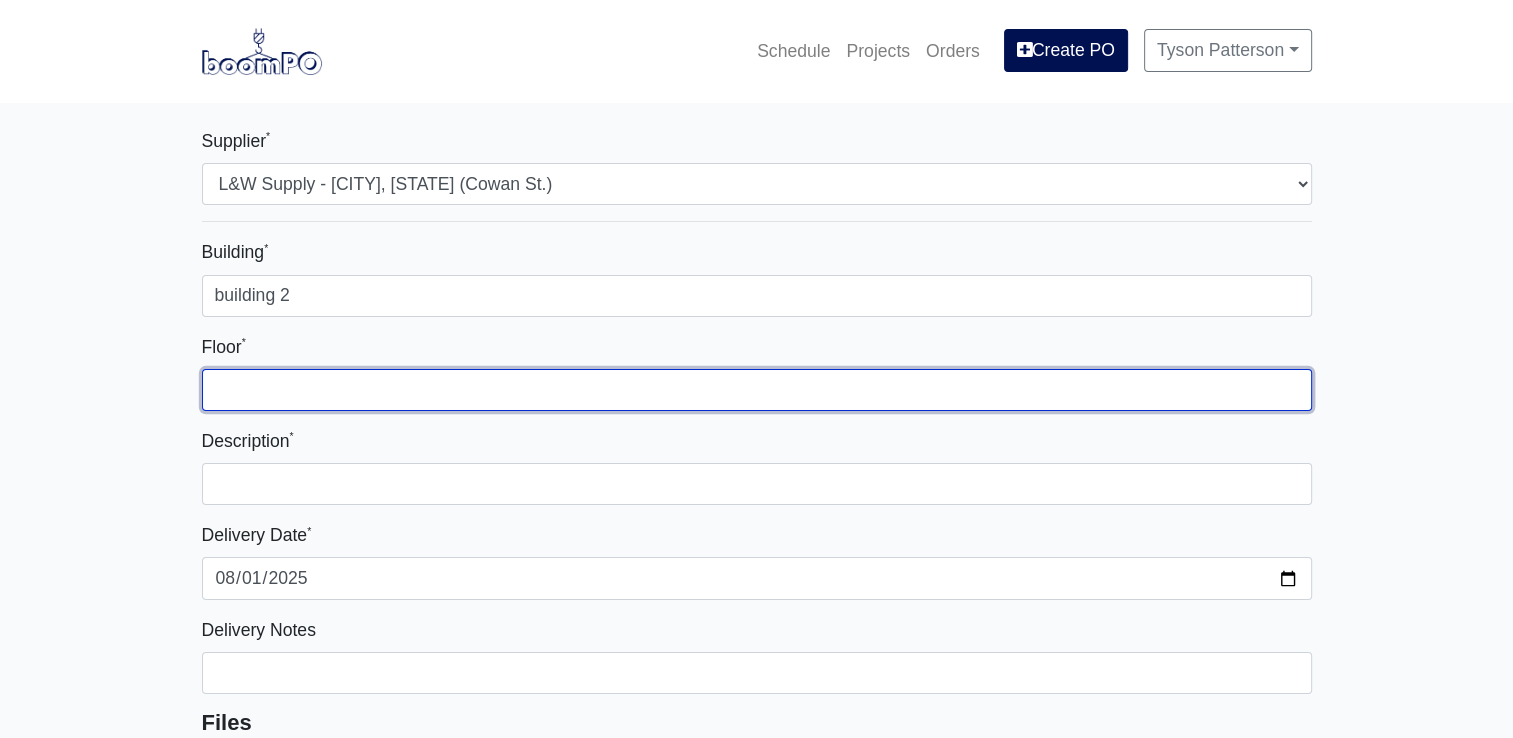 click on "Floor *" at bounding box center (757, 390) 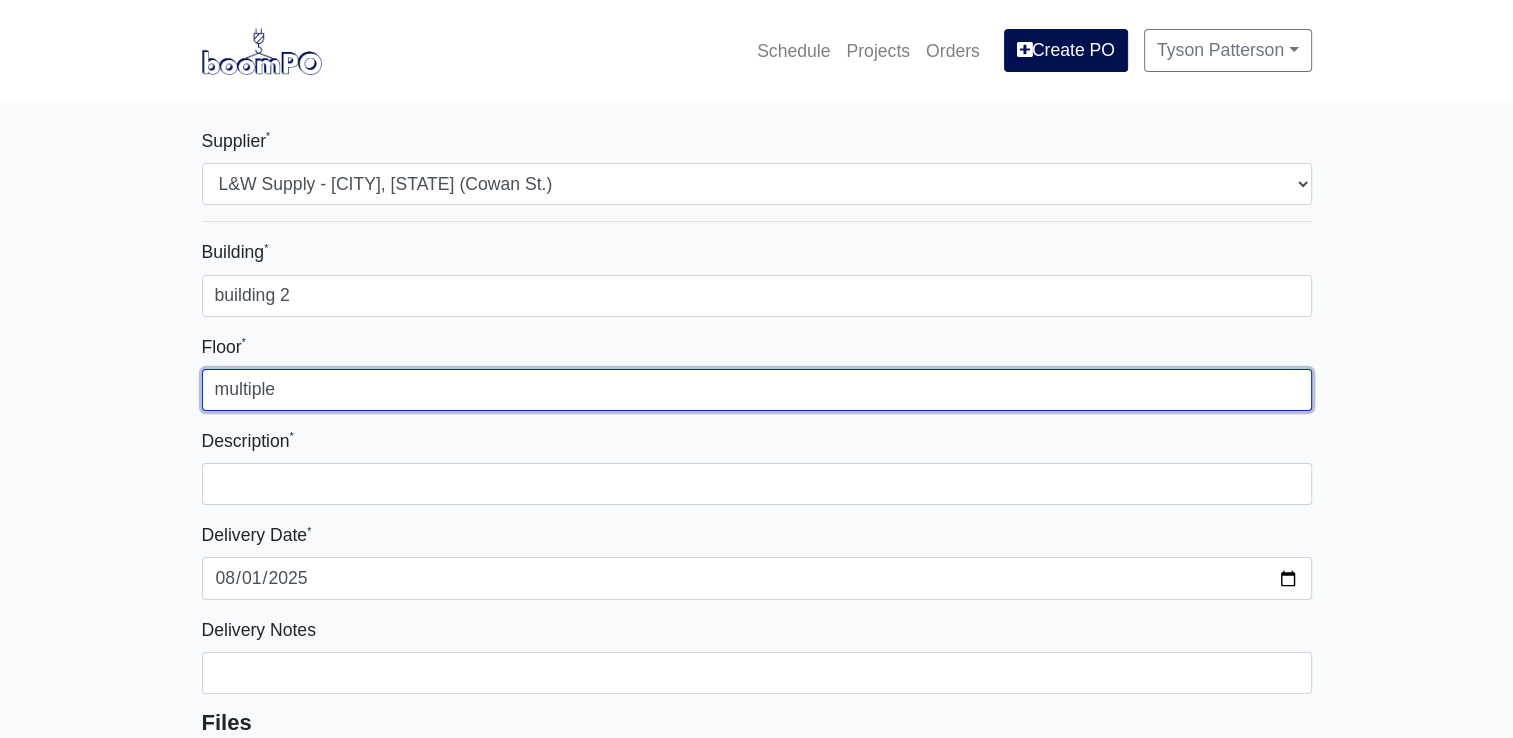 type on "Multiple Floors" 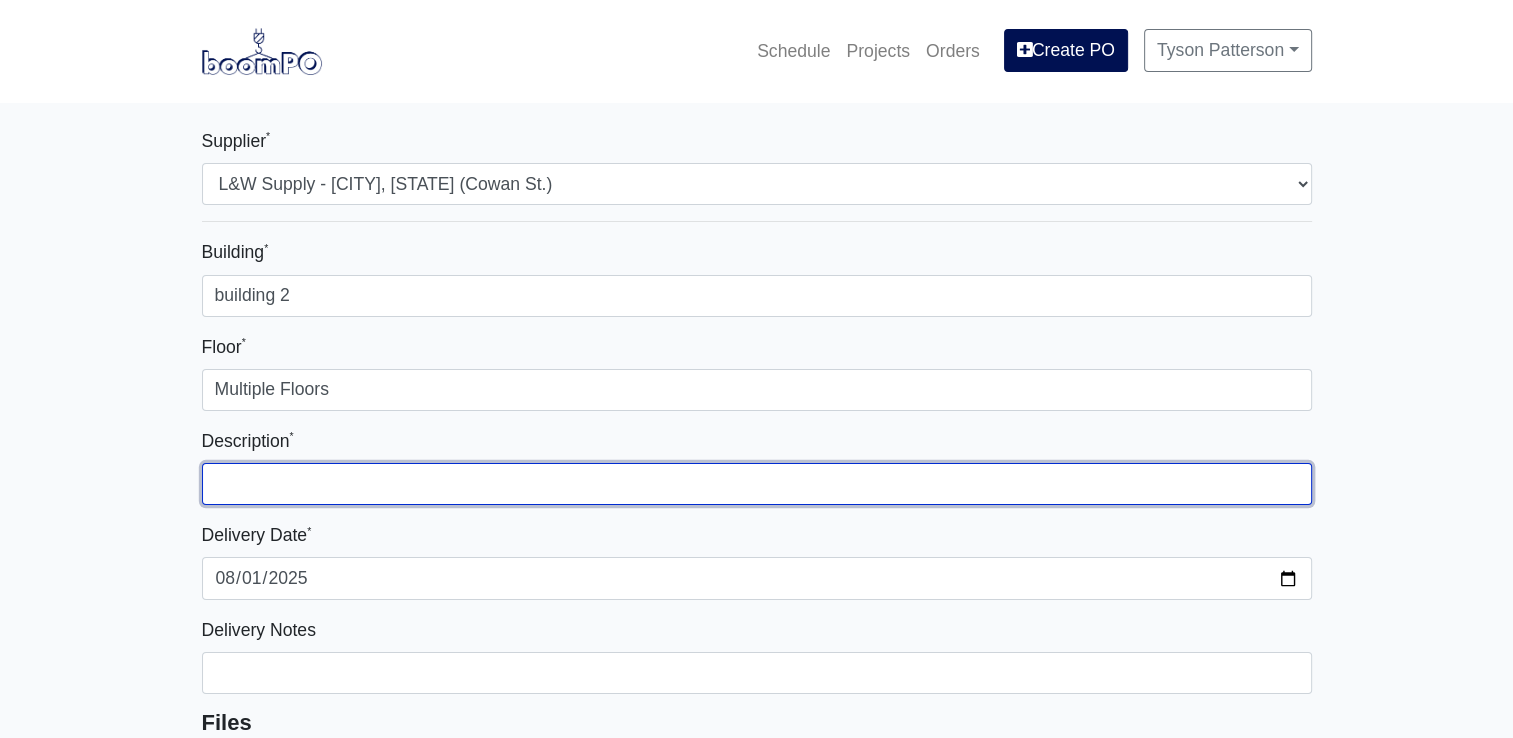 click at bounding box center [757, 484] 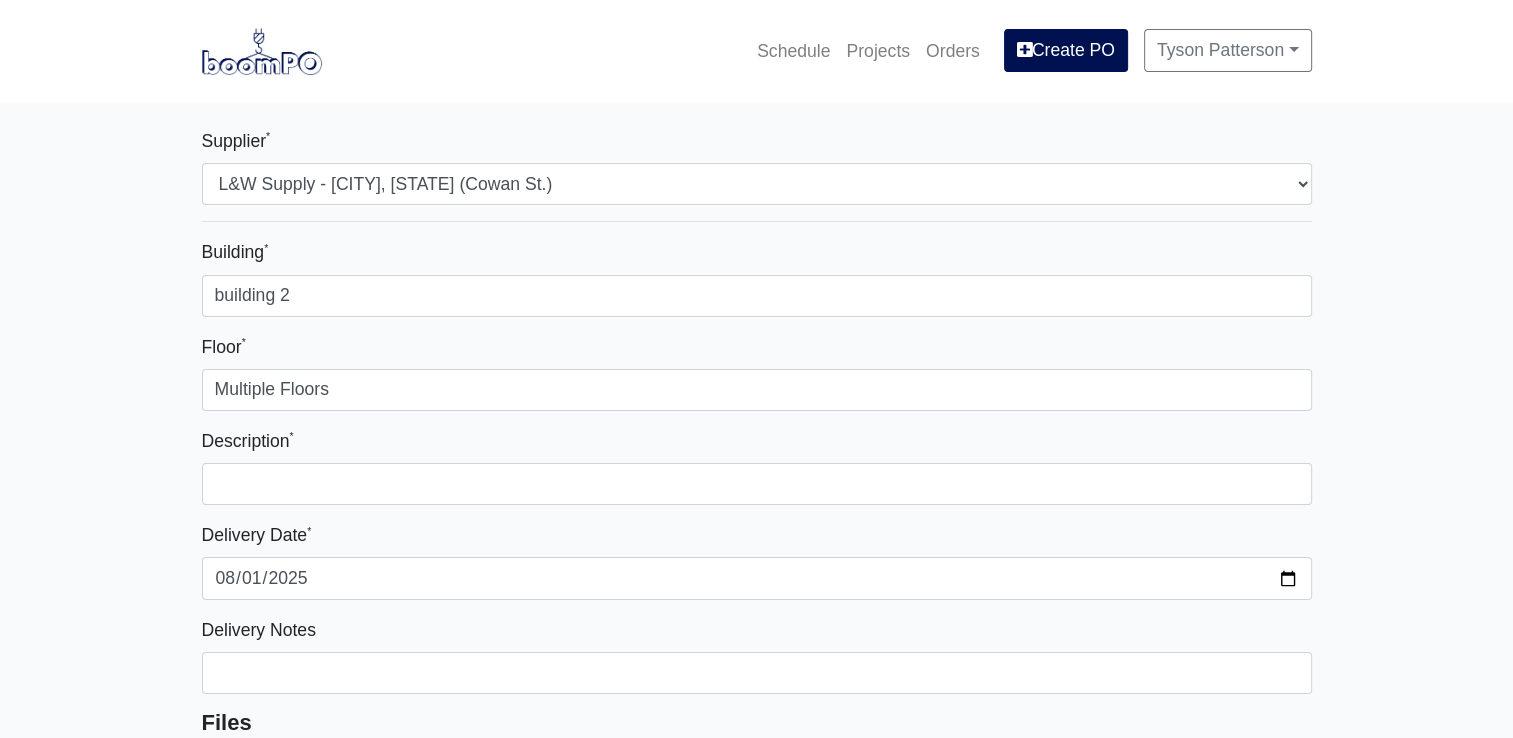 click on "Supplier *   Select one...   L&W Supply - Nashville, TN (Cowan St.) Benefast - Nashville, TN Sherwin-Williams - Nashville, TN Rew Materials - Nashville, TN     Building *   building 2   Floor *   Multiple Floors   Description *     Delivery Date *   2025-08-01   Delivery Notes     Files   Upload files associated with the order.           Description   Quantity   Width   Length   Manufacturer   Unit Price   Cost   Materials   Acoustical Ceilings   6' Hanger Wire w/ 1" Pin and Clip (12 Gauge) (Bundle/100)        Qty   0   Width       Length       Manufacturer         No Results   Price   $   85.000   /UNIT   Cost $0.00 Angle Molding 144" x 7/8"      12'   Qty   0   Width       Length   12.000     Manufacturer         No Results   Price   $   0.550   /LF   Cost $0.00 Caulk   1050 Painter's Caulk        Qty   0   Width       Length       Manufacturer         No Results   Price   $   2.370   /UNIT   Cost $0.00 Acoustical Caulk (20oz Sausage)        Qty   0   Width       Length       Manufacturer" at bounding box center [756, 4191] 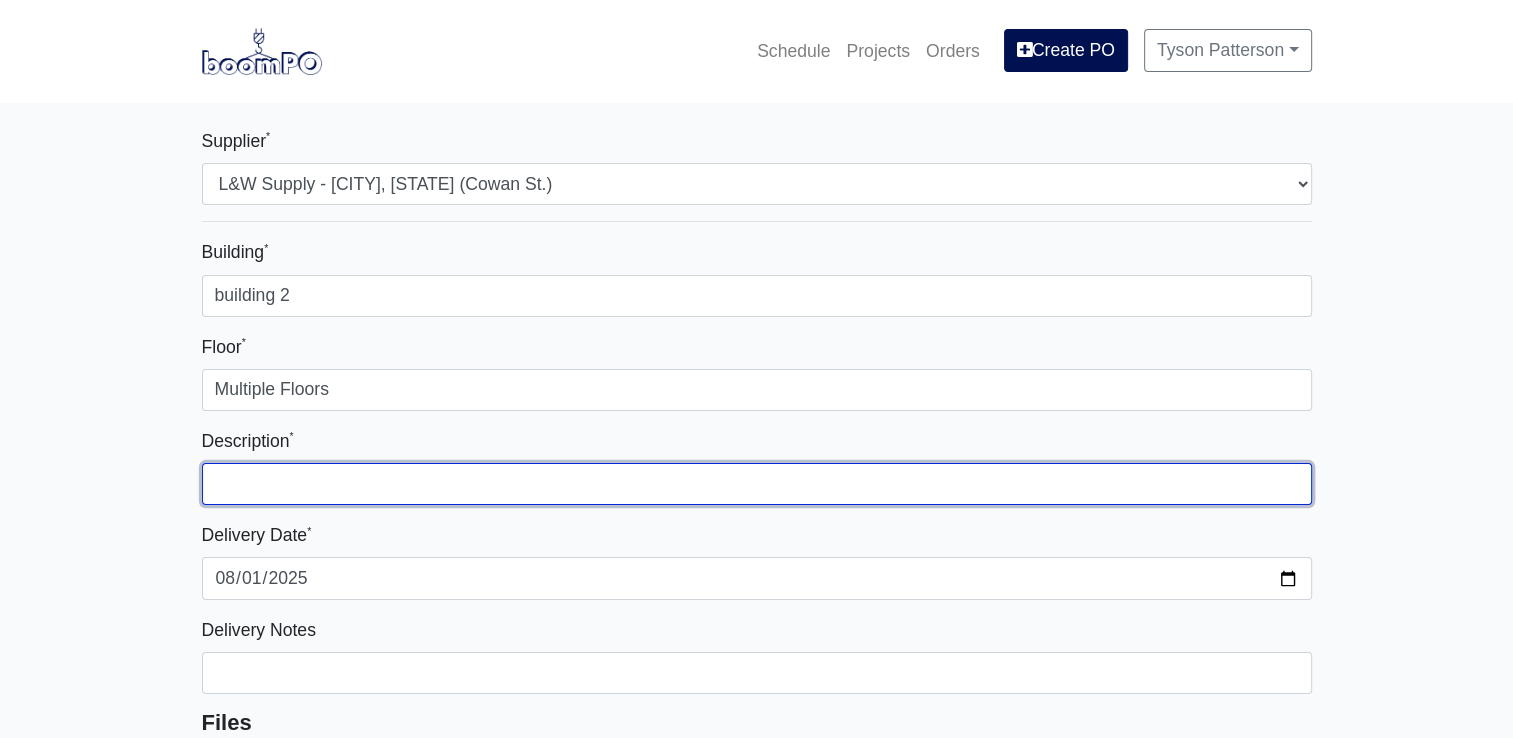 click at bounding box center (757, 484) 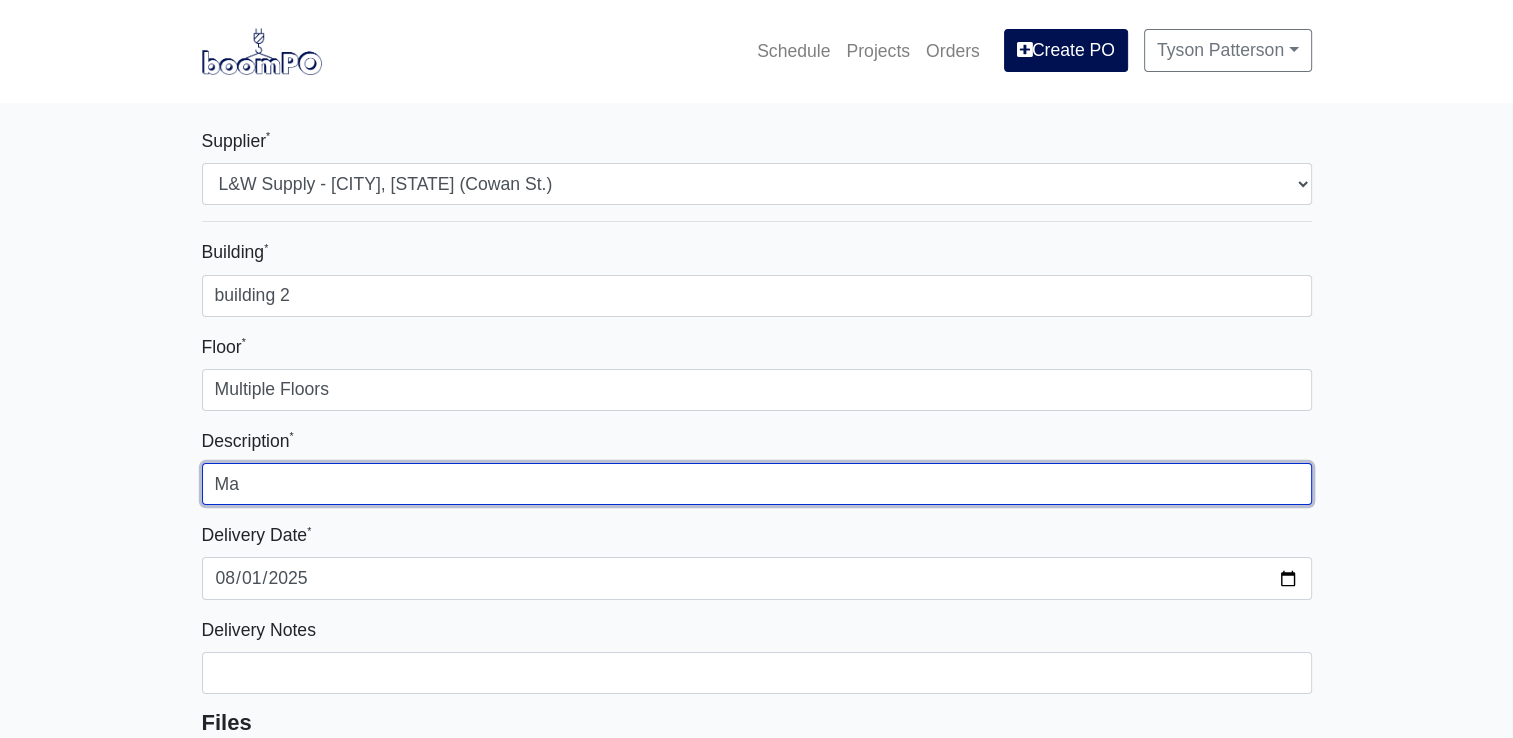 type on "M" 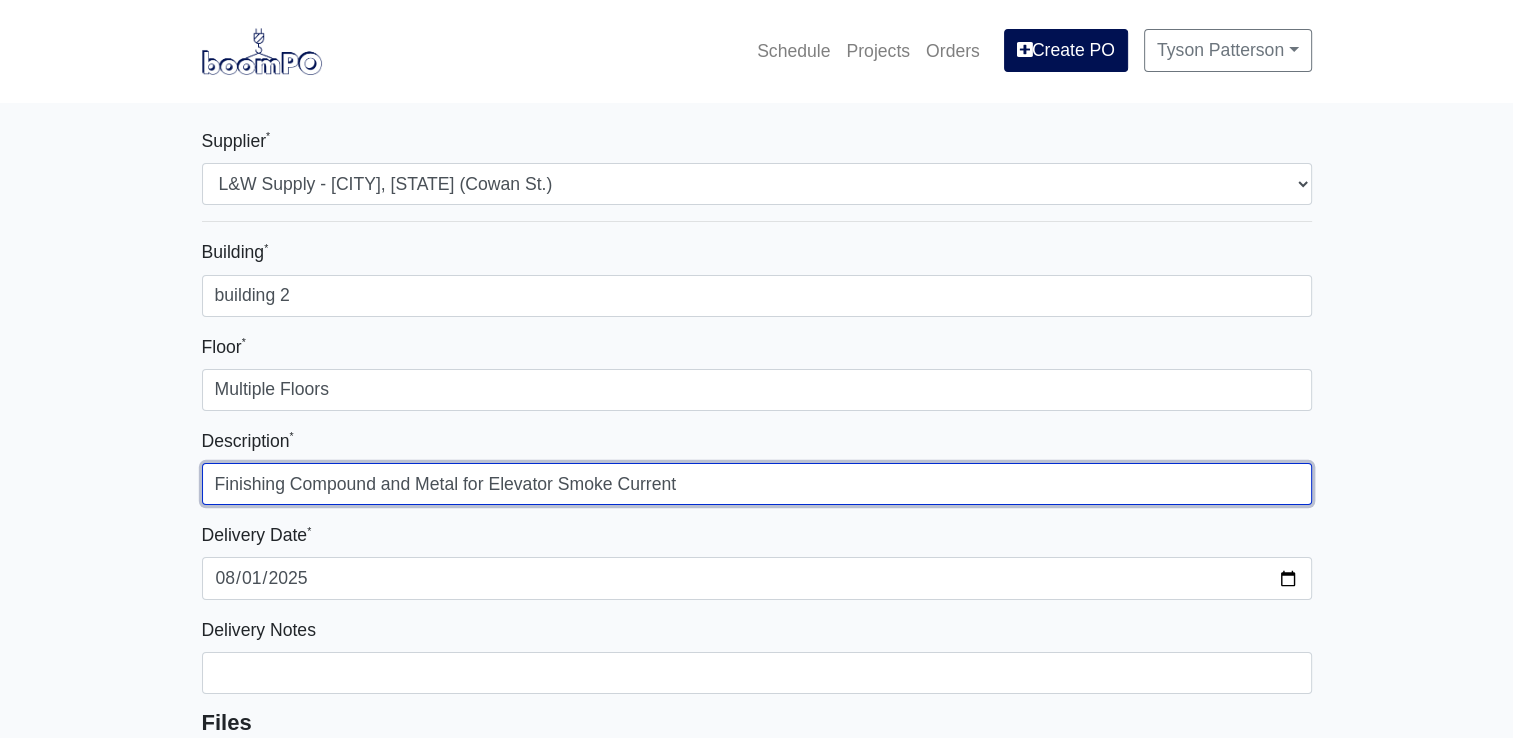 scroll, scrollTop: 100, scrollLeft: 0, axis: vertical 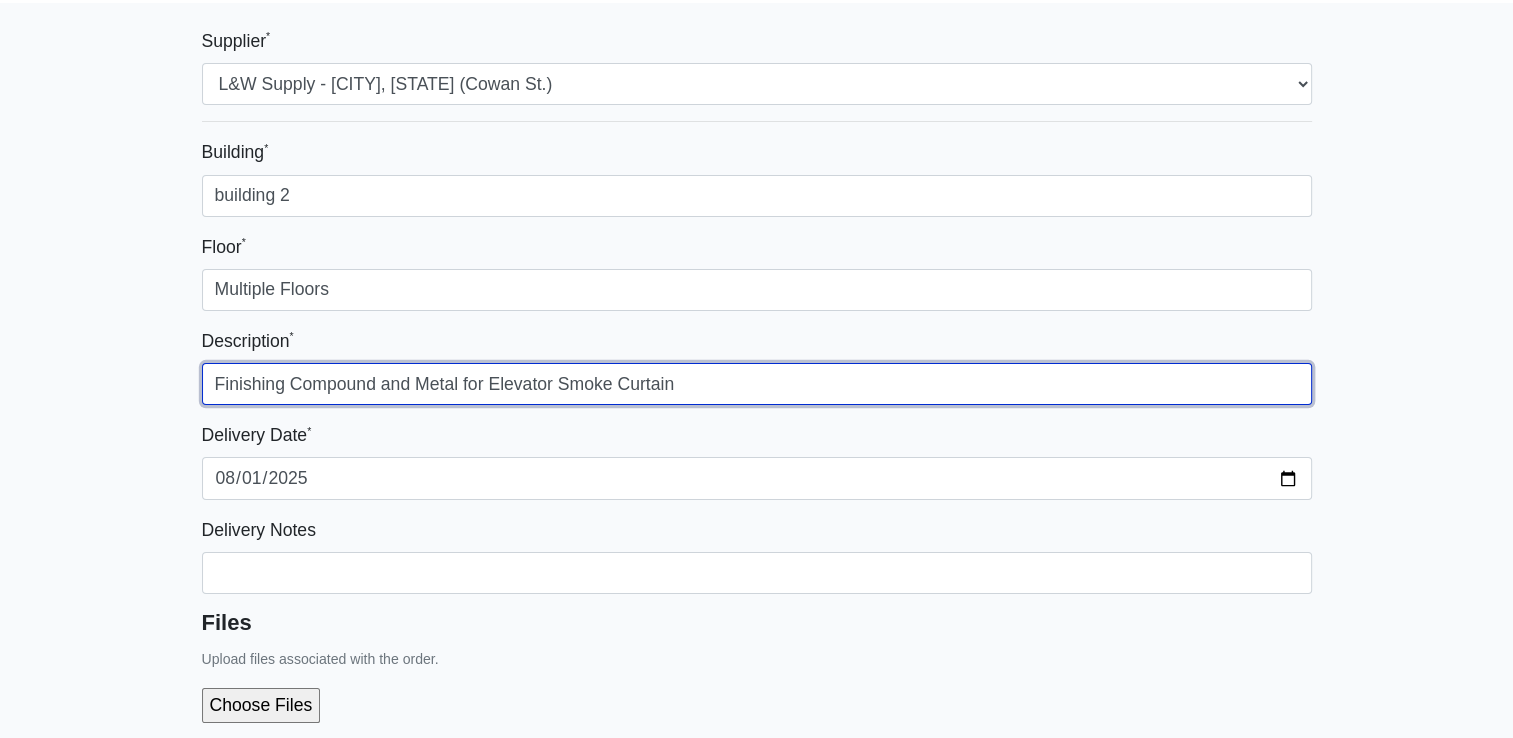 type on "Finishing Compound and Metal for Elevator Smoke Curtain" 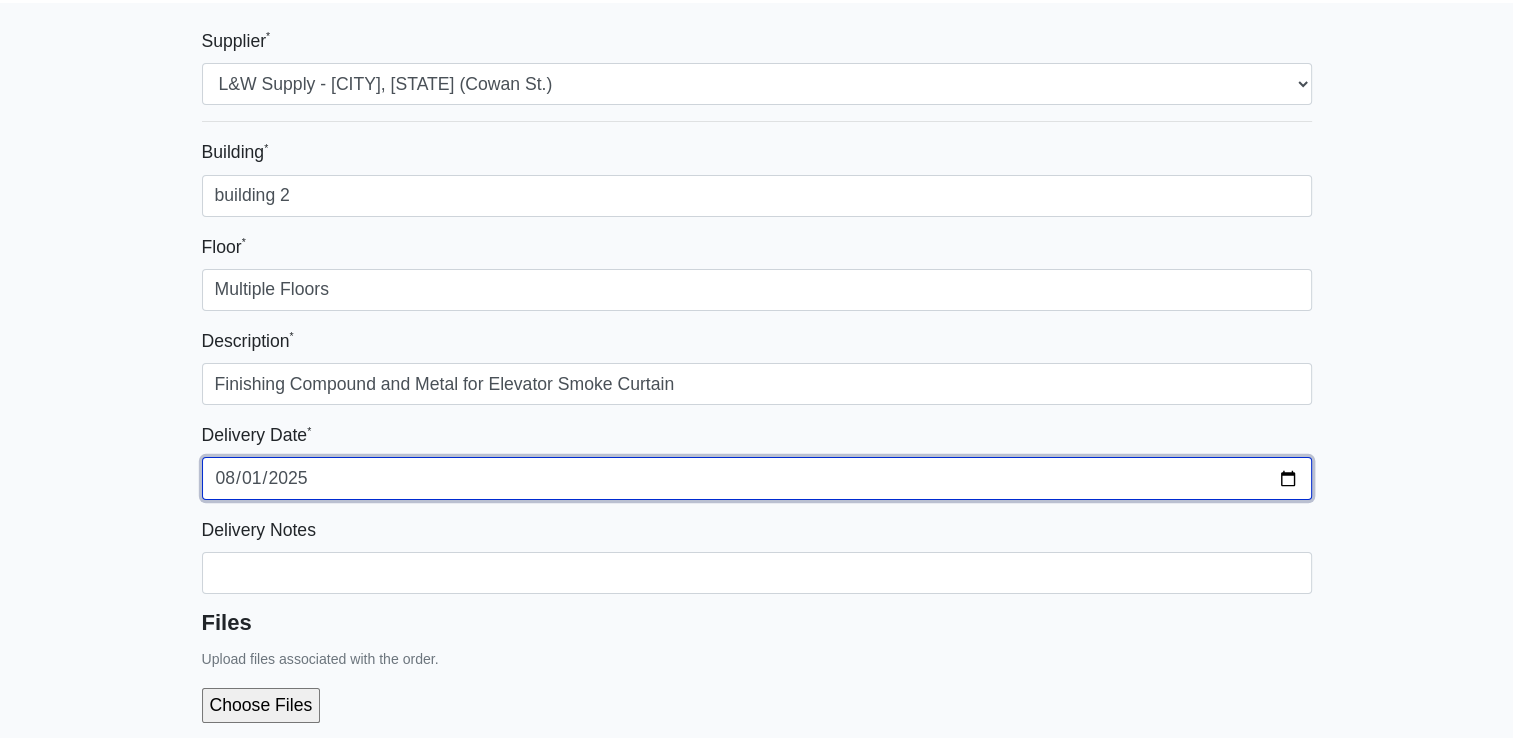 click on "2025-08-01" at bounding box center (757, 478) 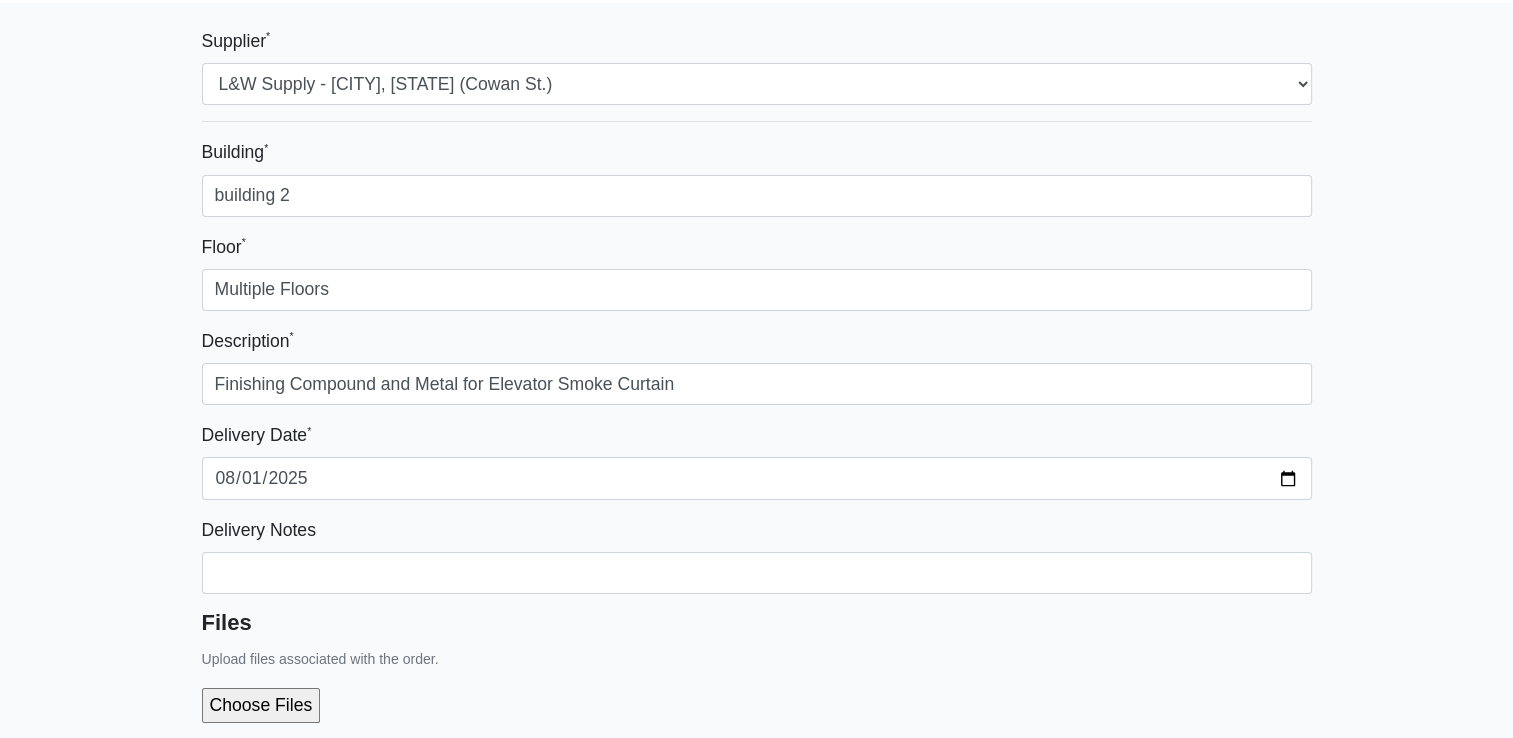 click on "Supplier *   Select one...   L&W Supply - Nashville, TN (Cowan St.) Benefast - Nashville, TN Sherwin-Williams - Nashville, TN Rew Materials - Nashville, TN     Building *   building 2   Floor *   Multiple Floors   Description *   Finishing Compound and Metal for Elevator Smoke Curtain   Delivery Date *   2025-08-04   Delivery Notes     Files   Upload files associated with the order.           Description   Quantity   Width   Length   Manufacturer   Unit Price   Cost   Materials   Acoustical Ceilings   6' Hanger Wire w/ 1" Pin and Clip (12 Gauge) (Bundle/100)        Qty   0   Width       Length       Manufacturer         No Results   Price   $   85.000   /UNIT   Cost $0.00 Angle Molding 144" x 7/8"      12'   Qty   0   Width       Length   12.000     Manufacturer         No Results   Price   $   0.550   /LF   Cost $0.00 Caulk   1050 Painter's Caulk        Qty   0   Width       Length       Manufacturer         No Results   Price   $   2.370   /UNIT   Cost $0.00 Acoustical Caulk (20oz Sausage)        Qty" at bounding box center [756, 4091] 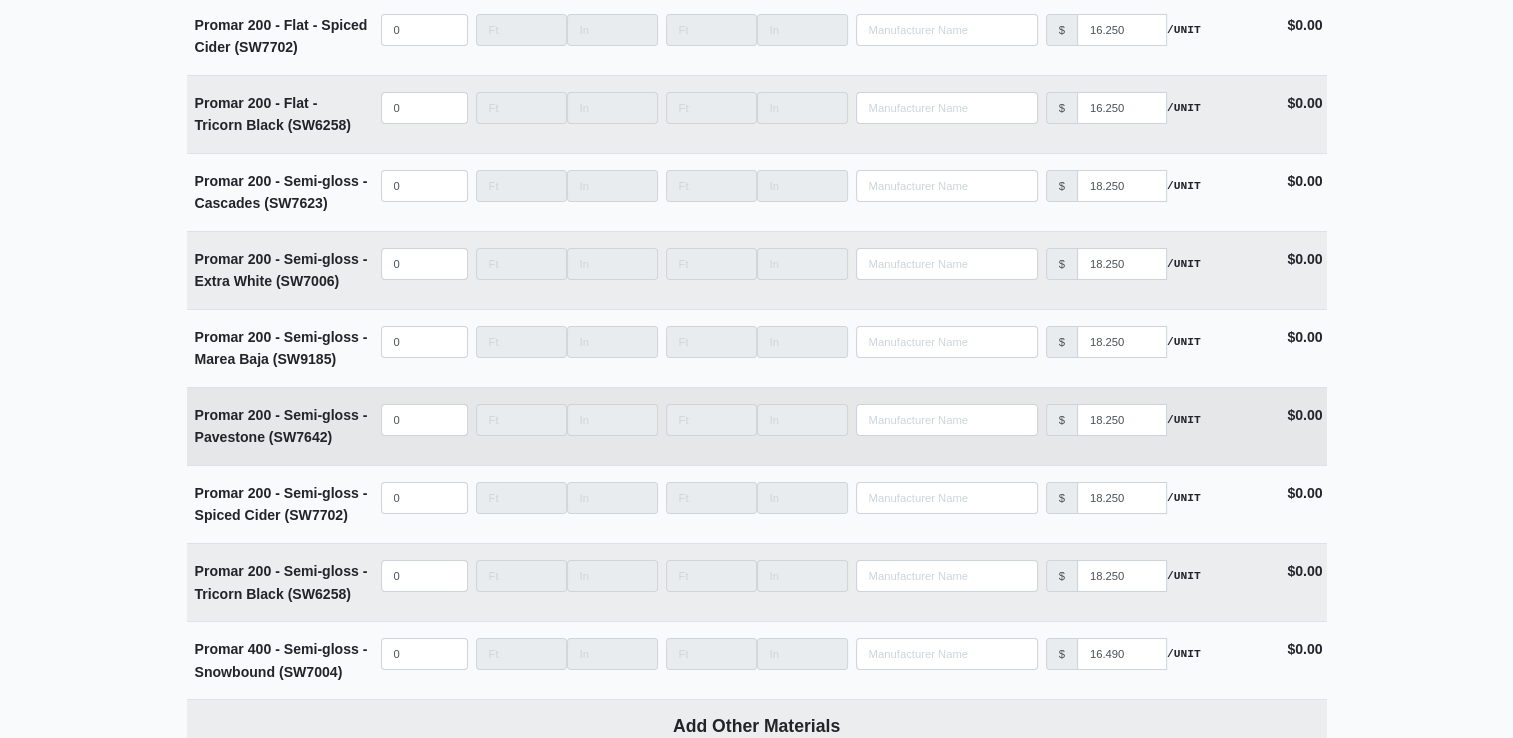 scroll, scrollTop: 7615, scrollLeft: 0, axis: vertical 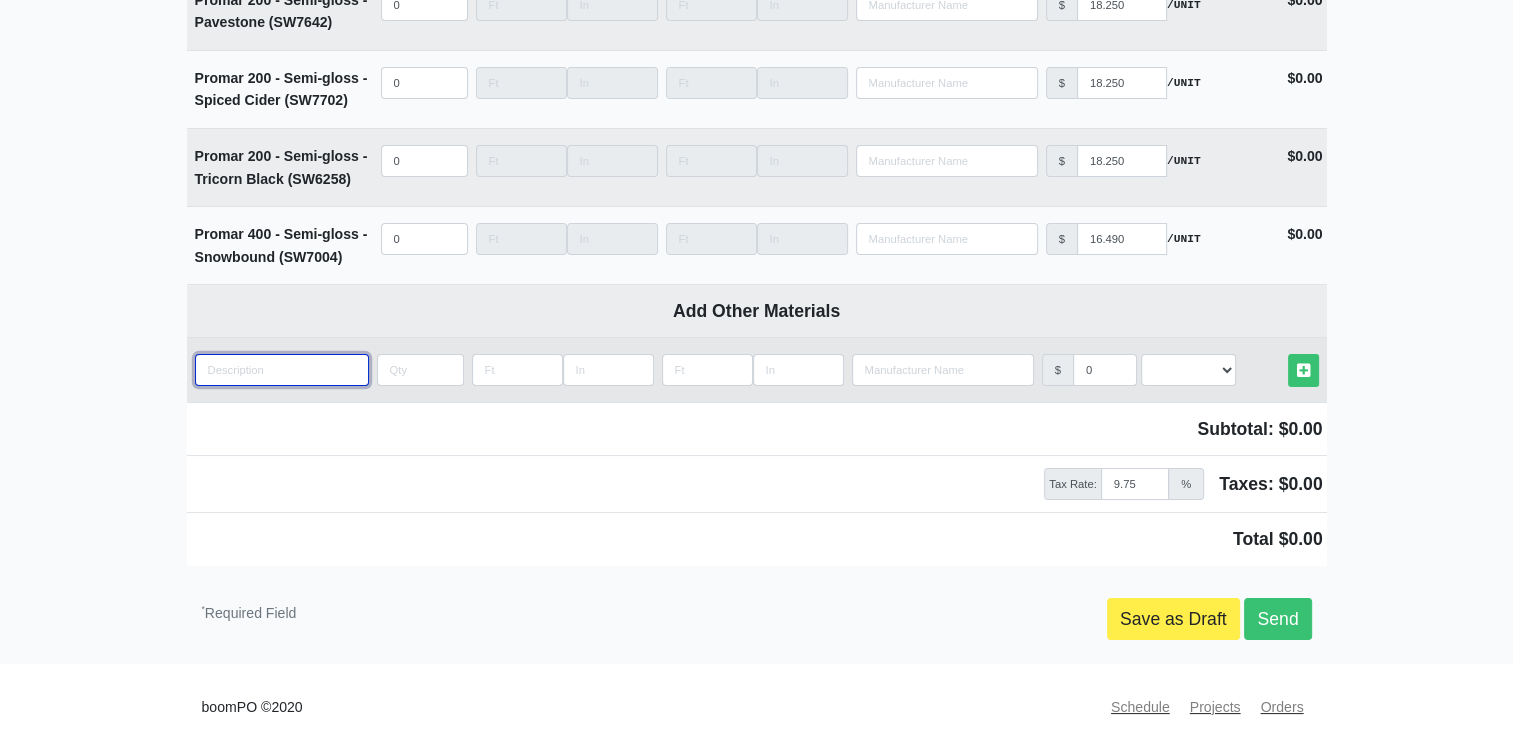 click at bounding box center (282, 370) 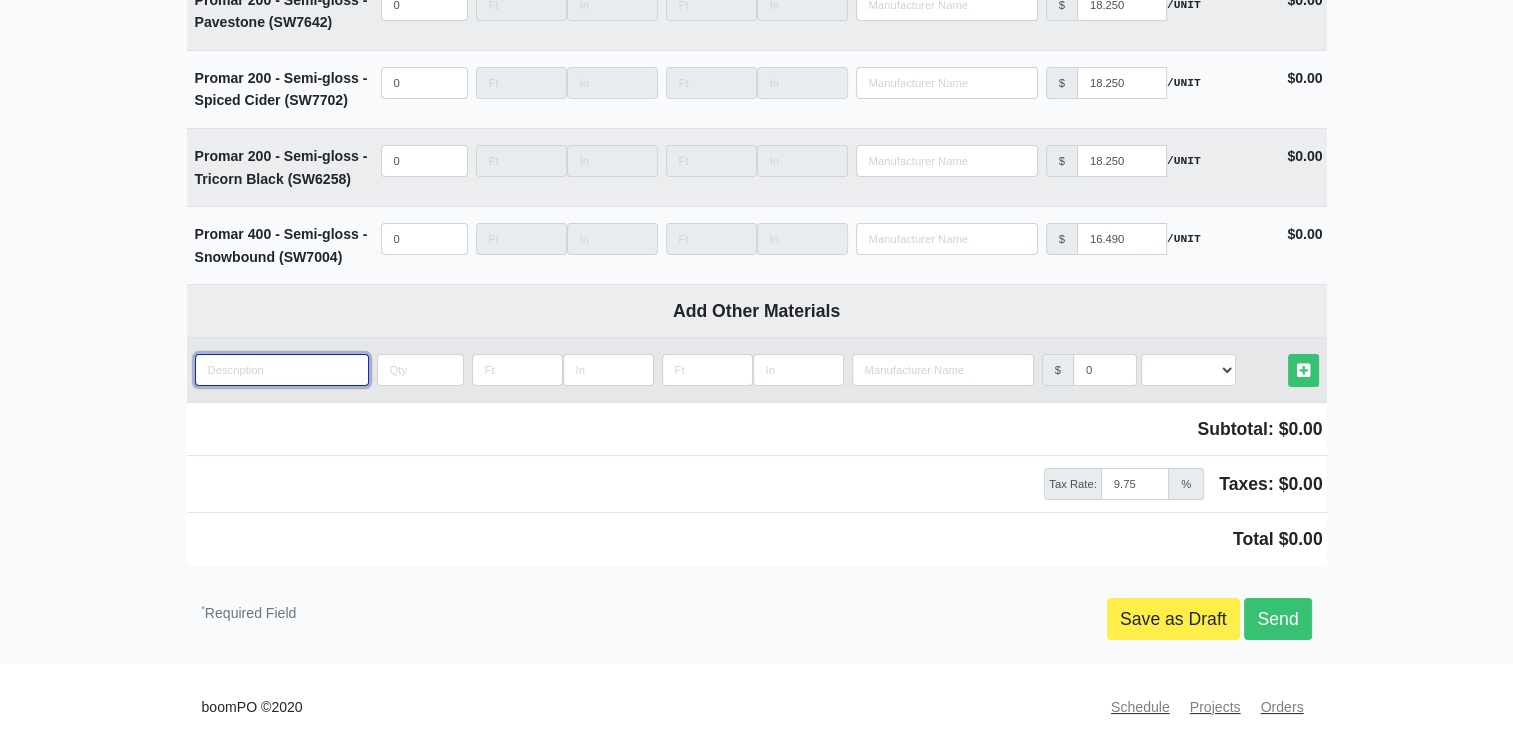 type on "2" 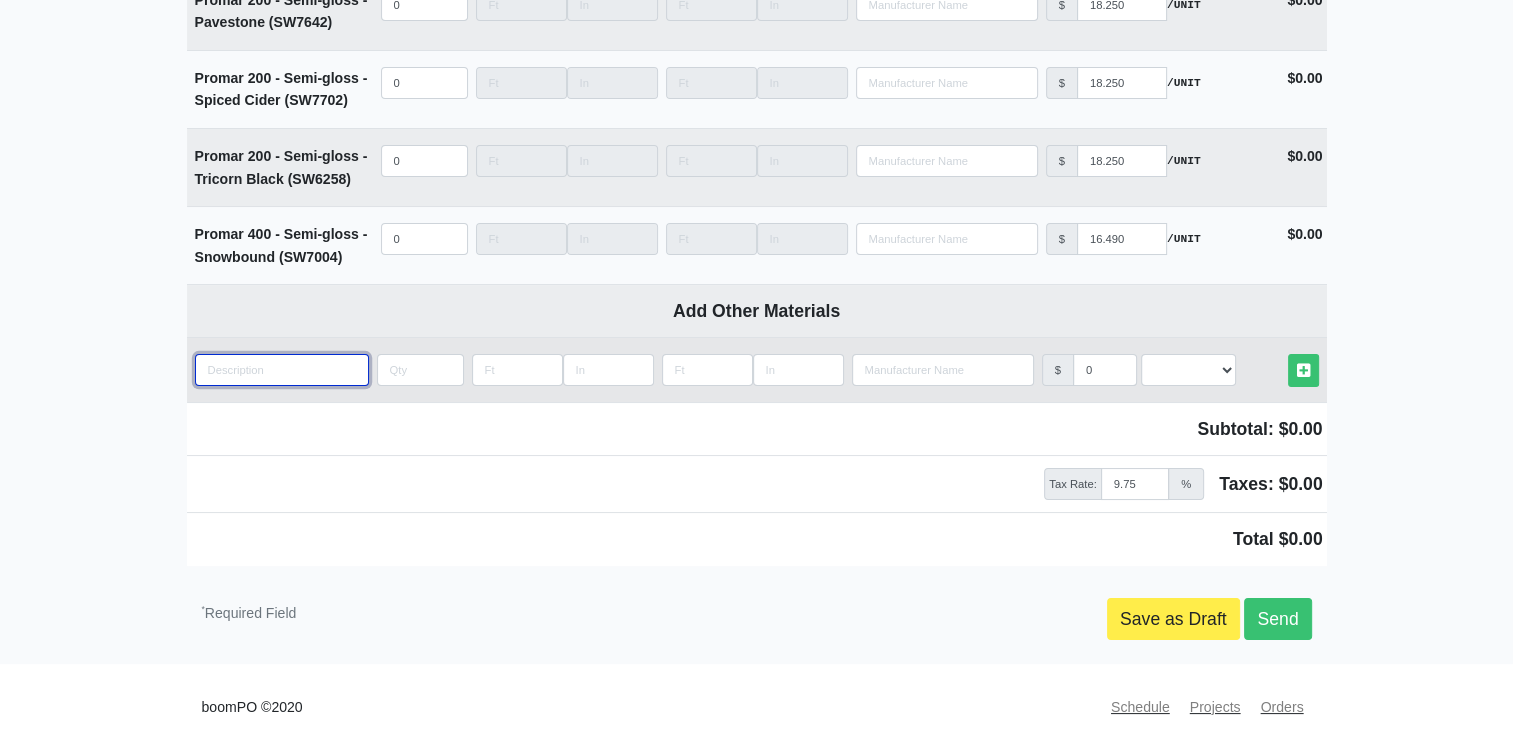 select 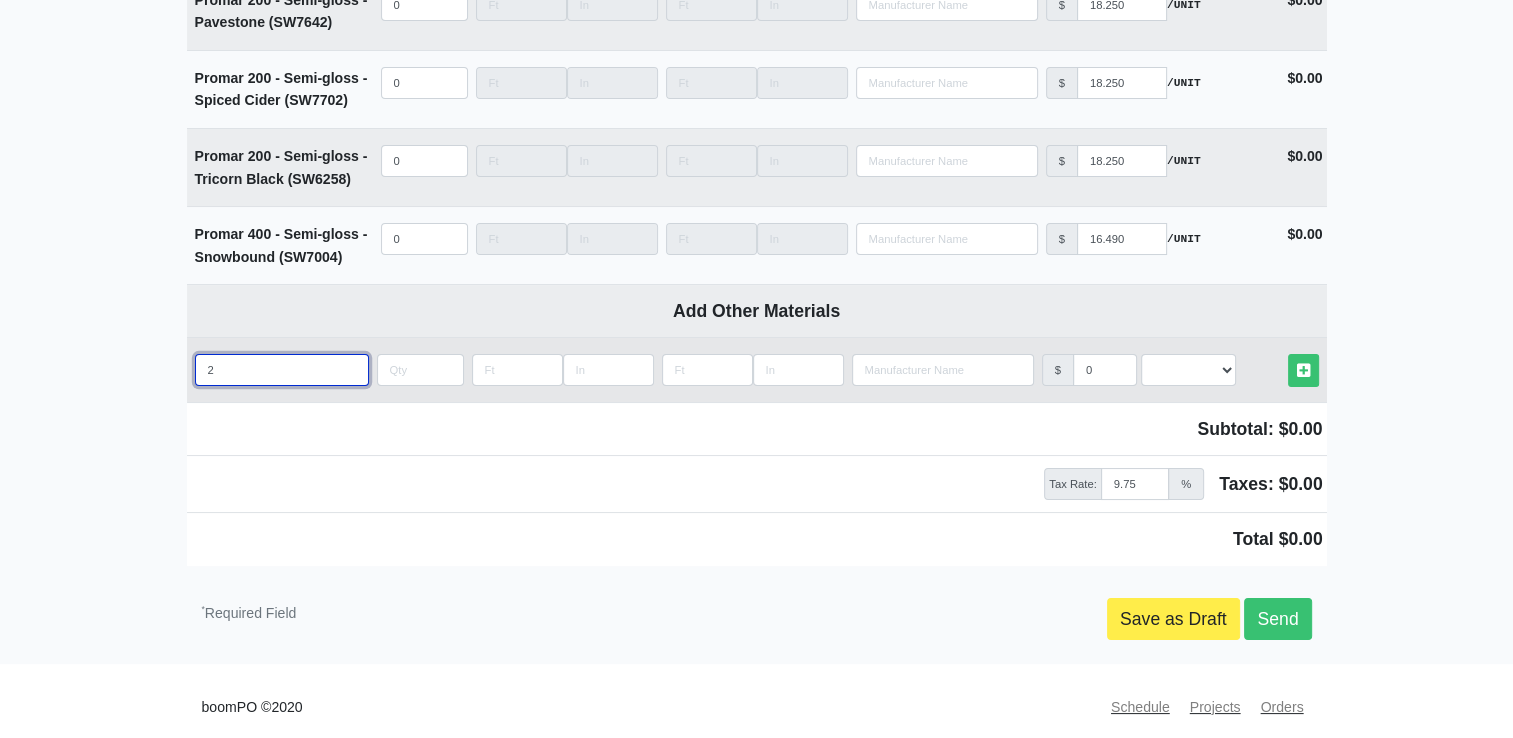 type on "2"" 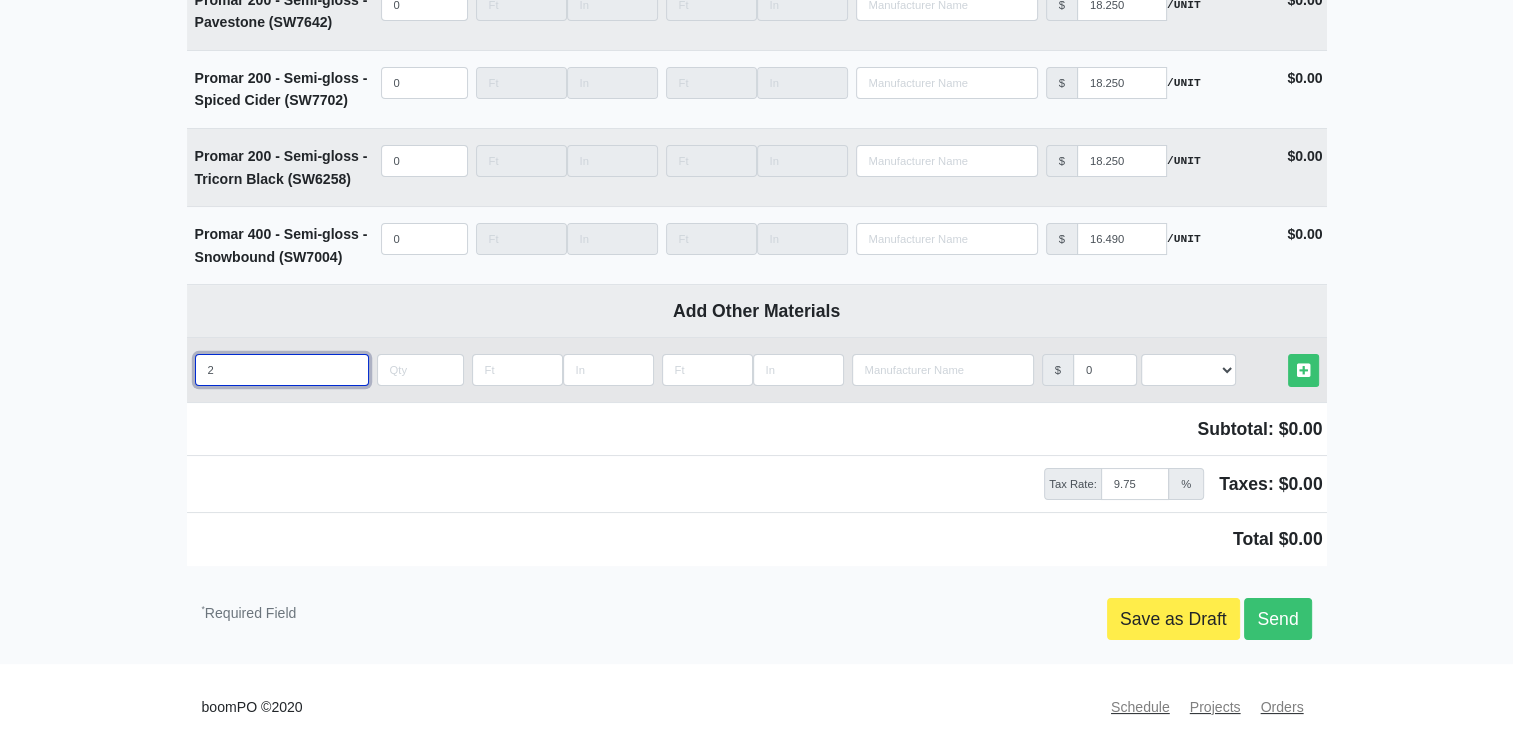 select 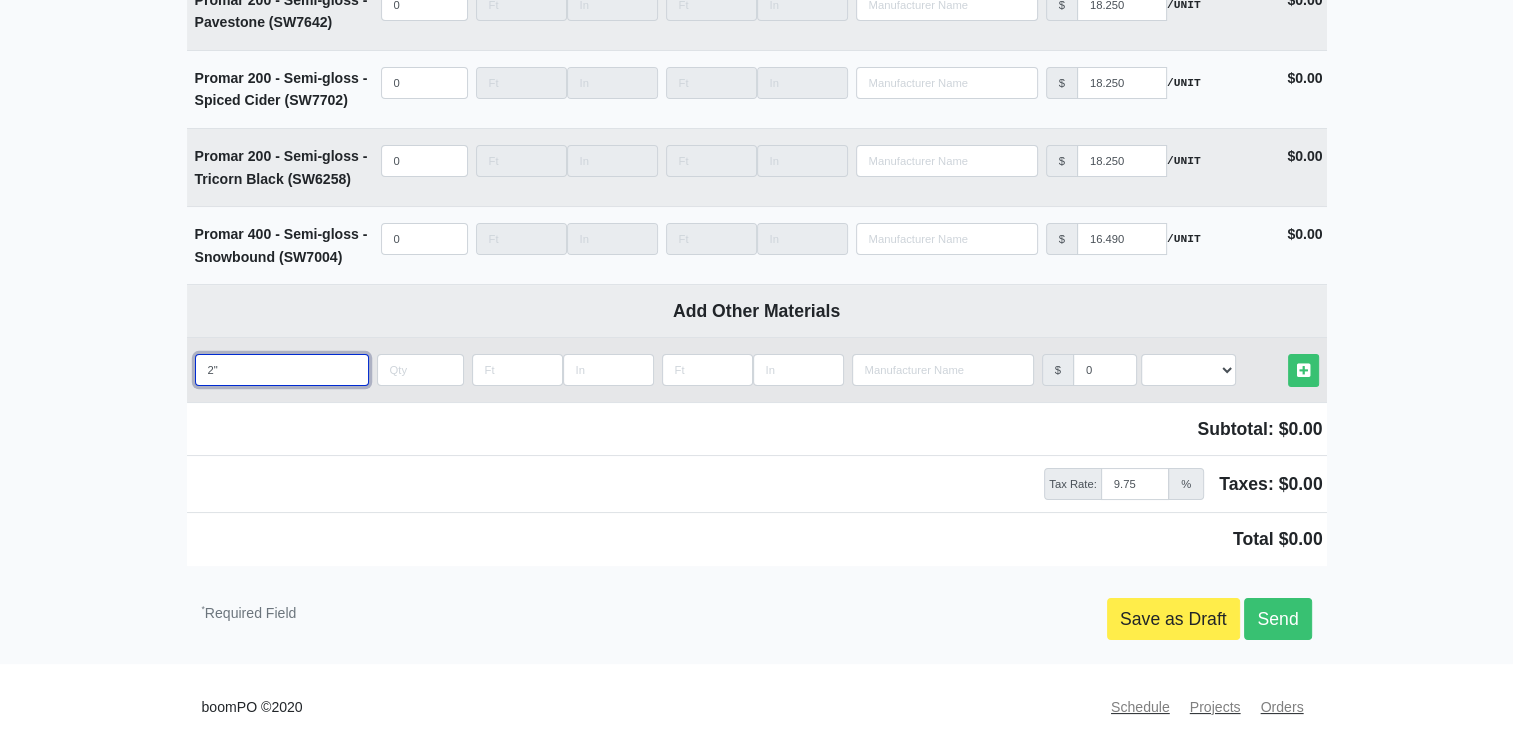 type on "2"" 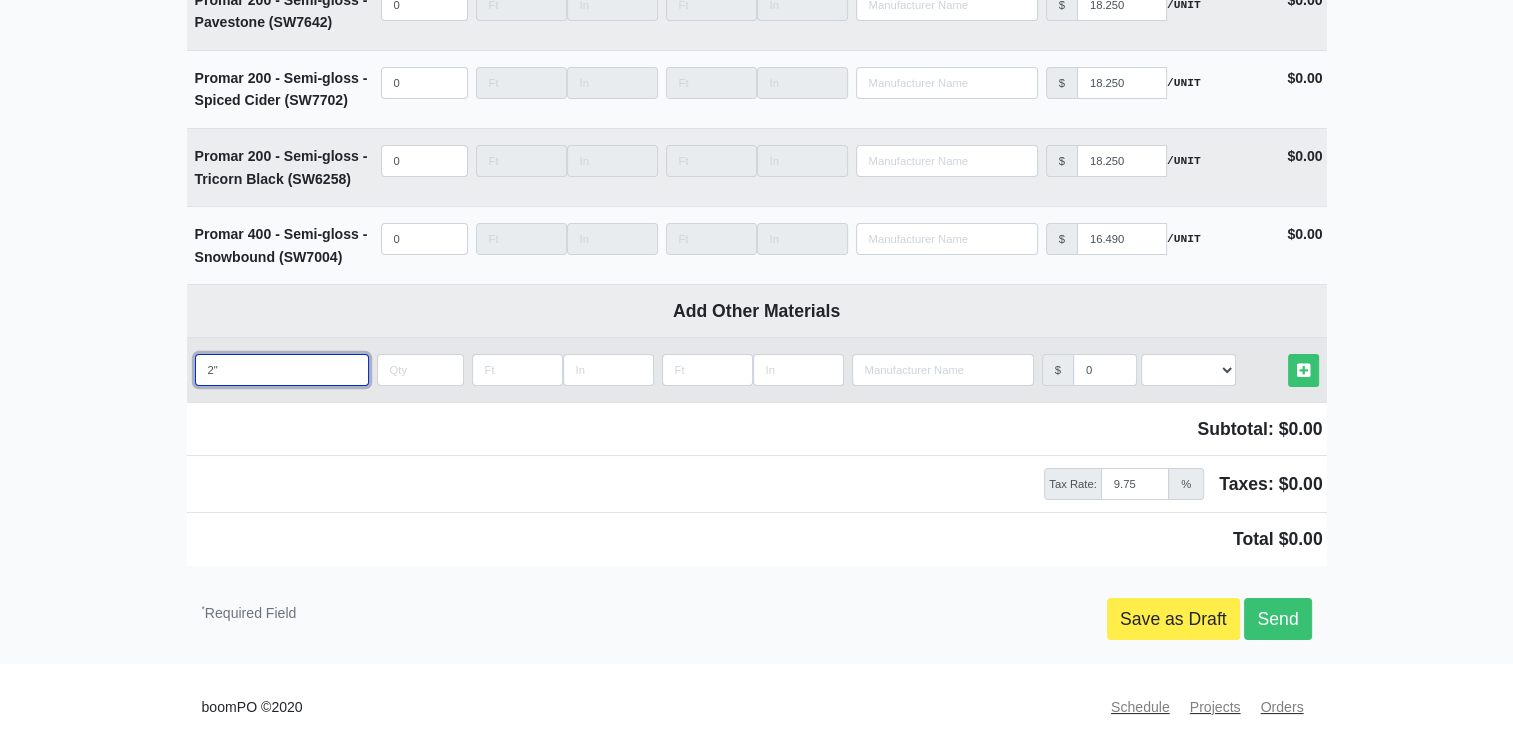 select 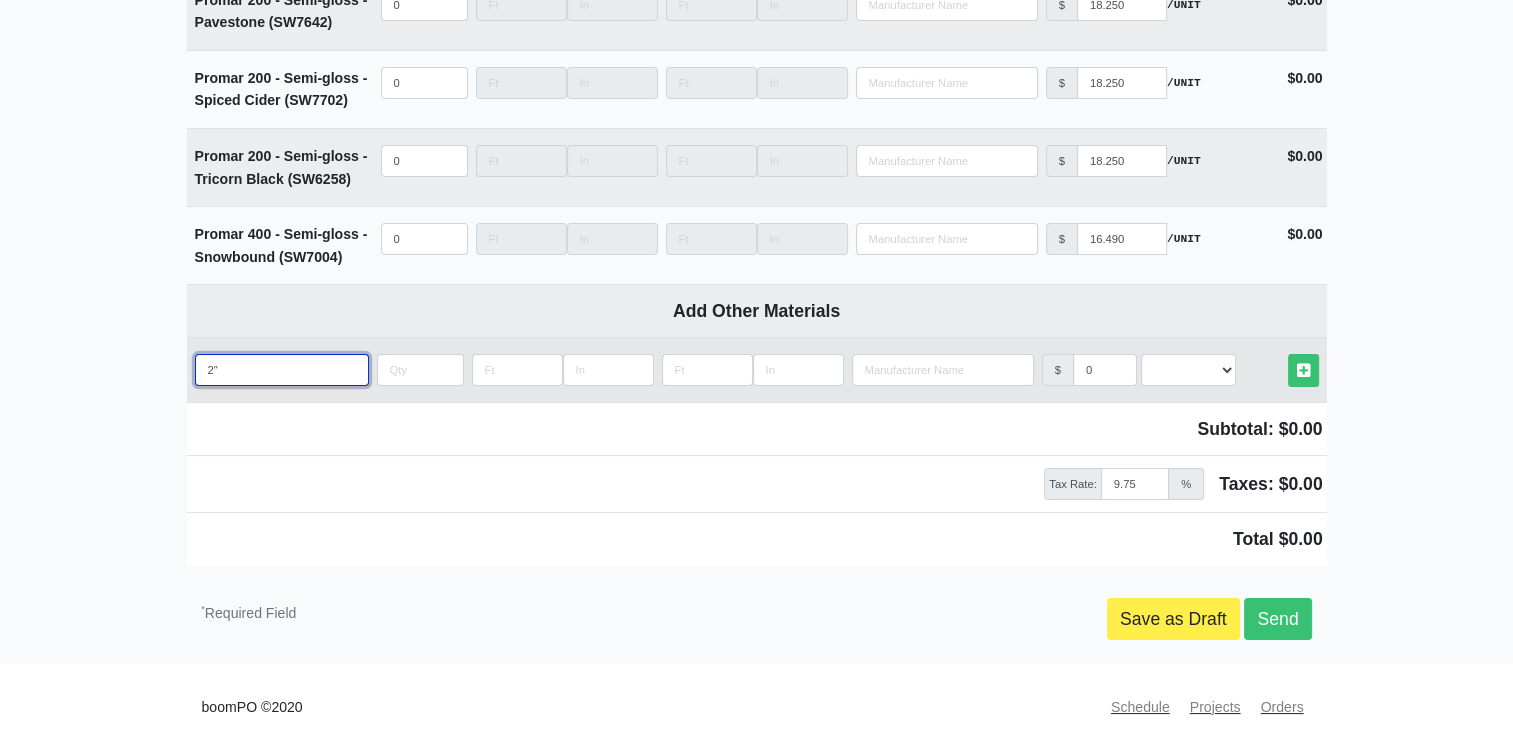 type on "2" a" 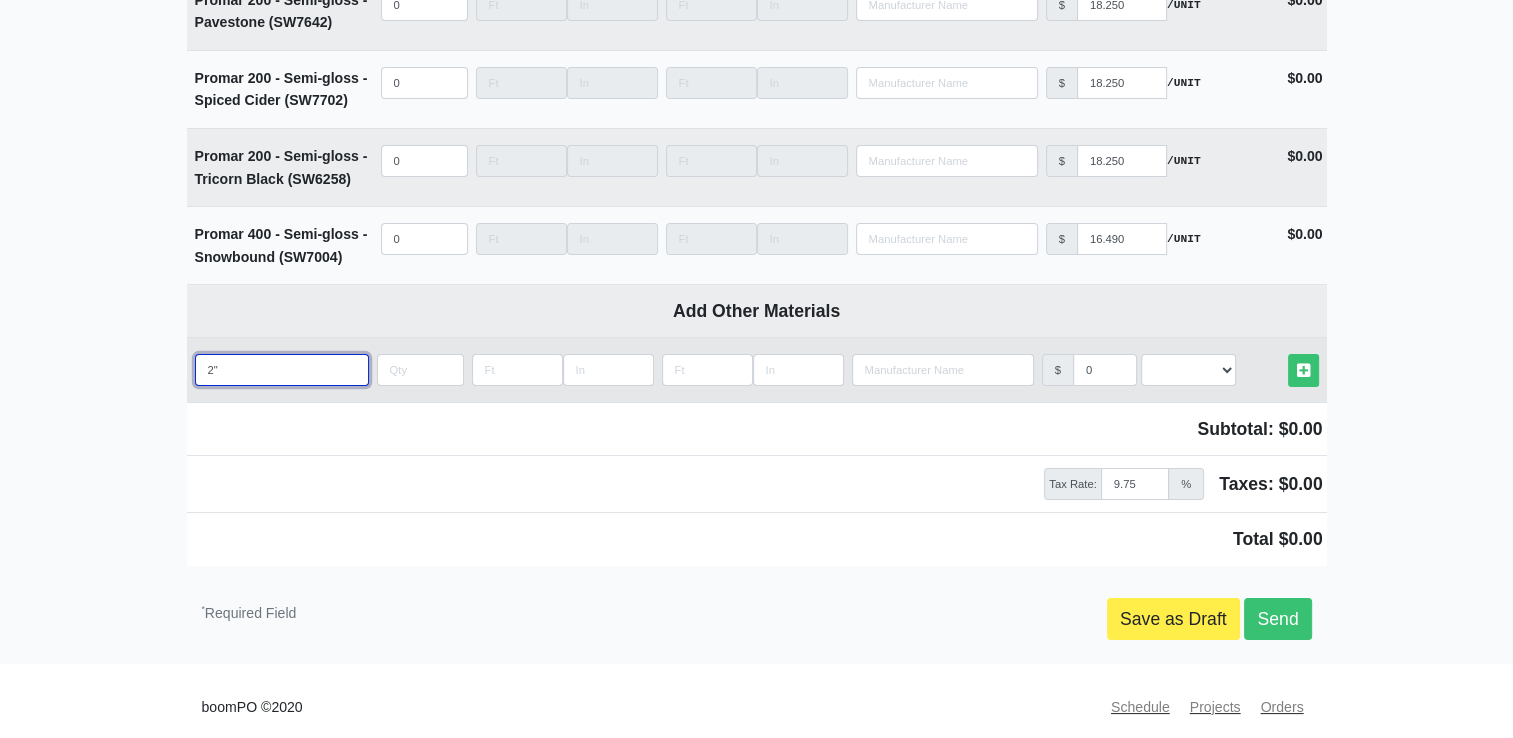select 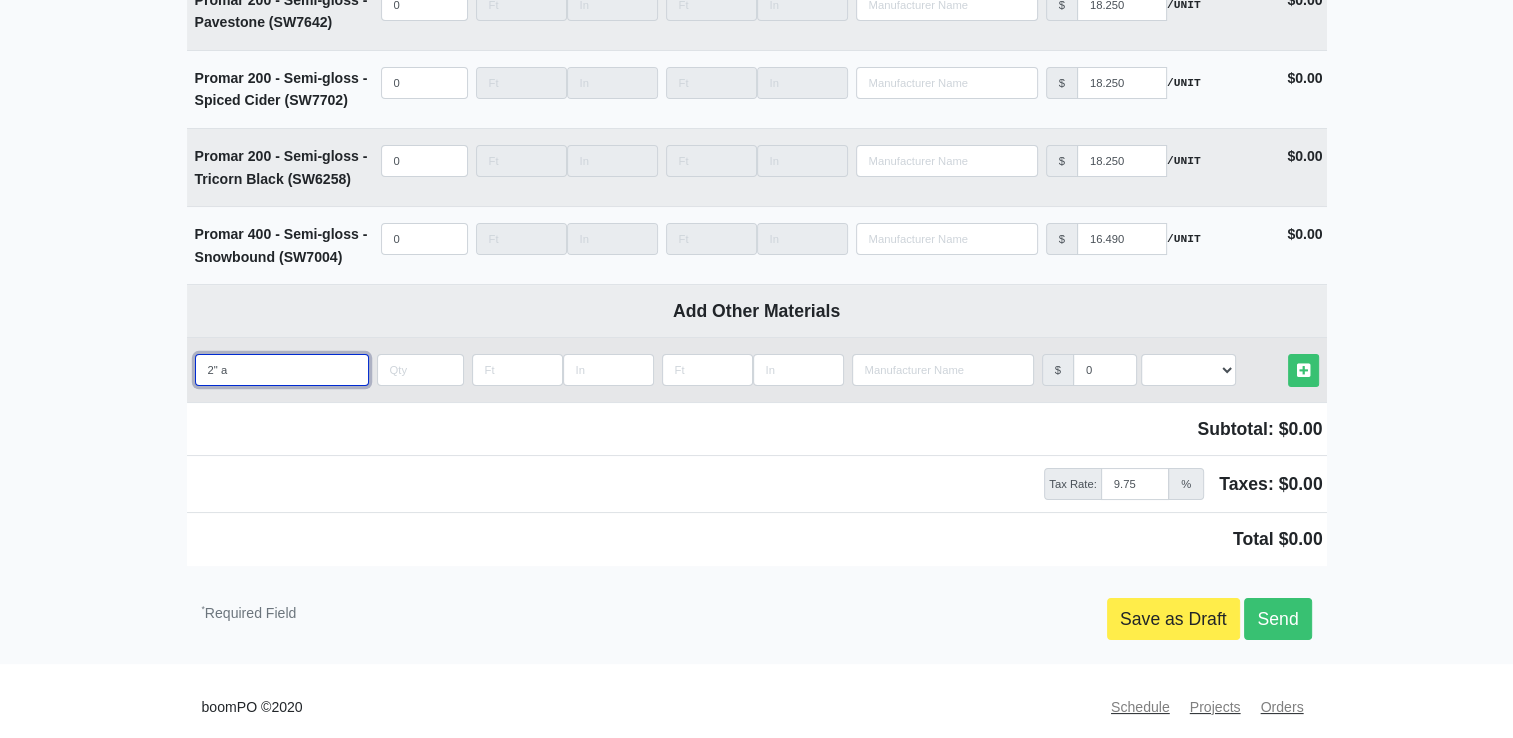 type on "2" an" 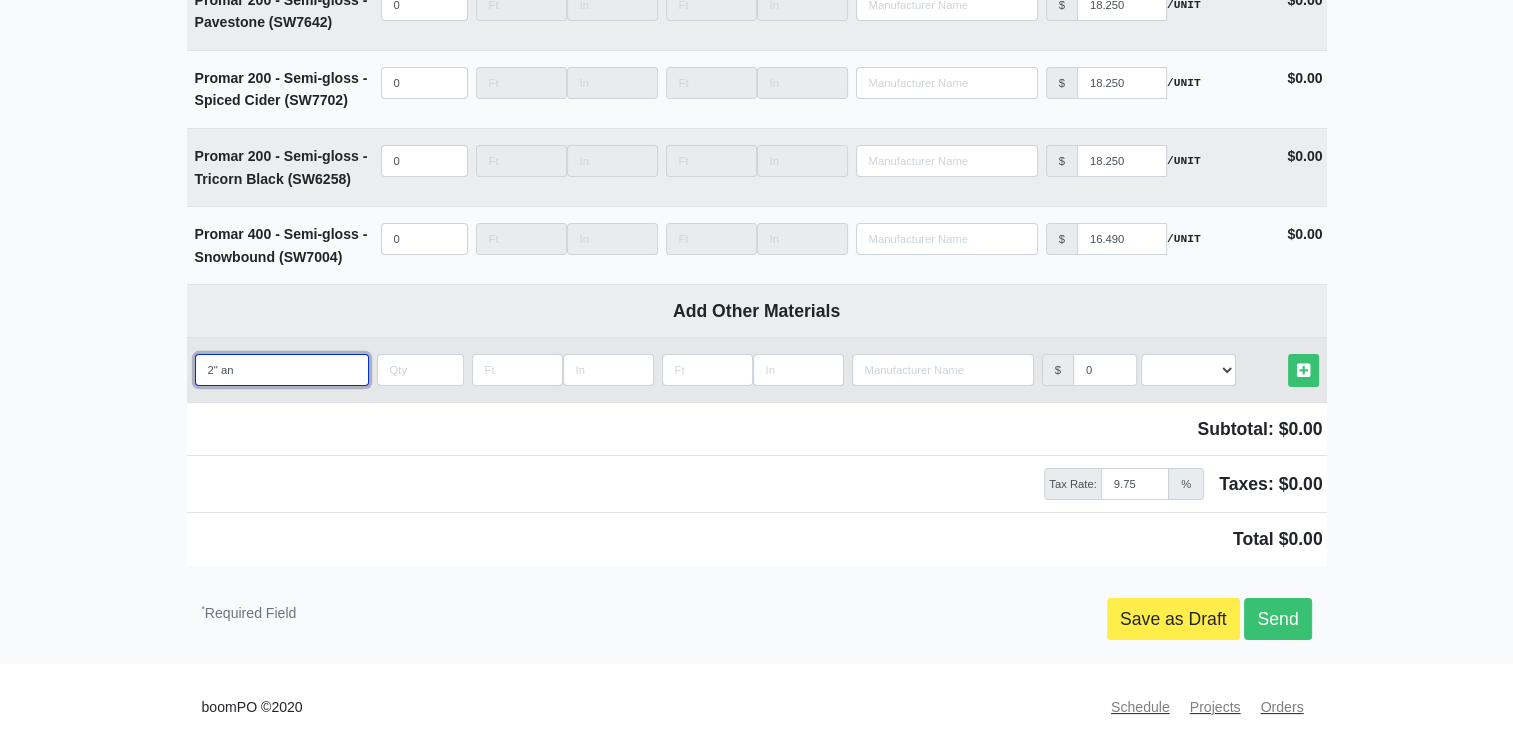 select 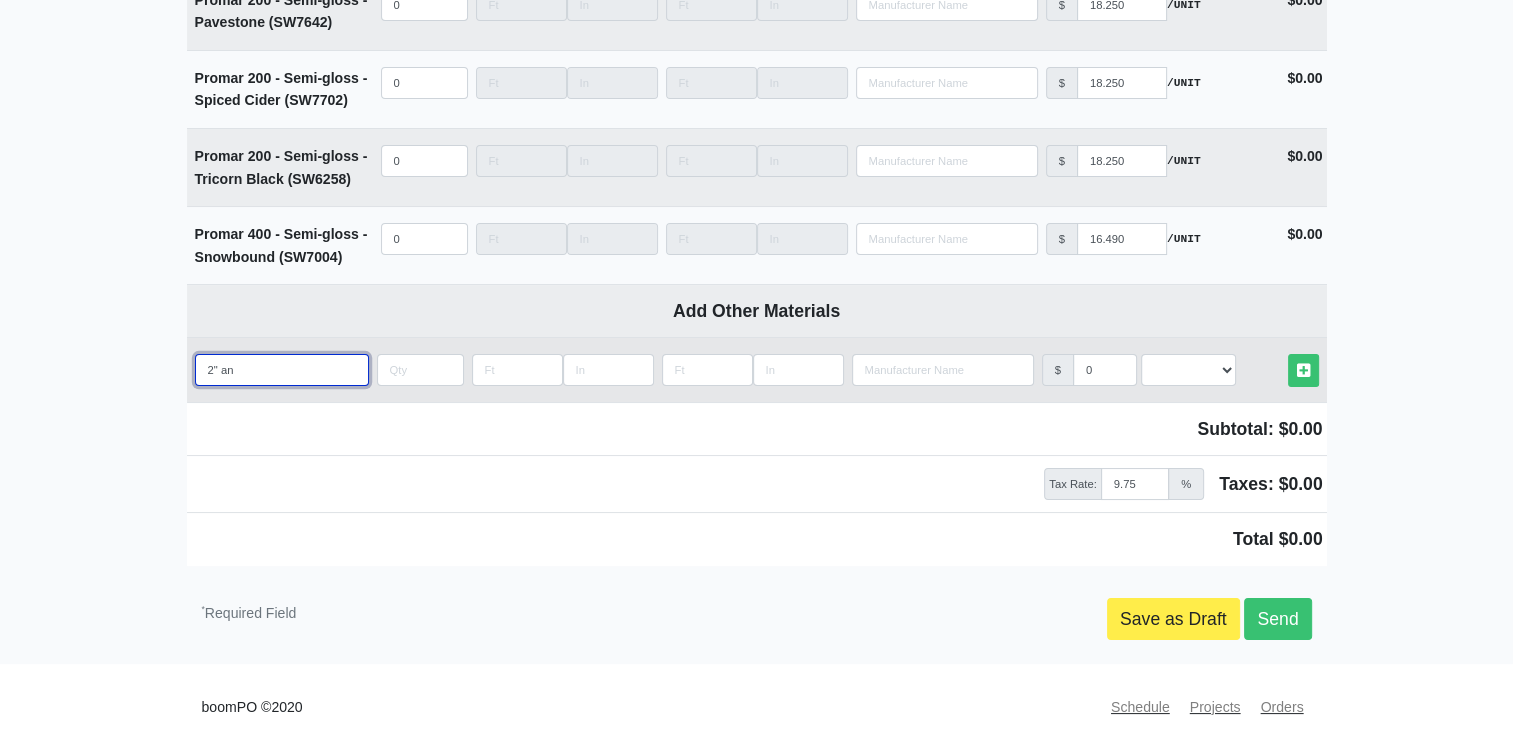 type on "2" ang" 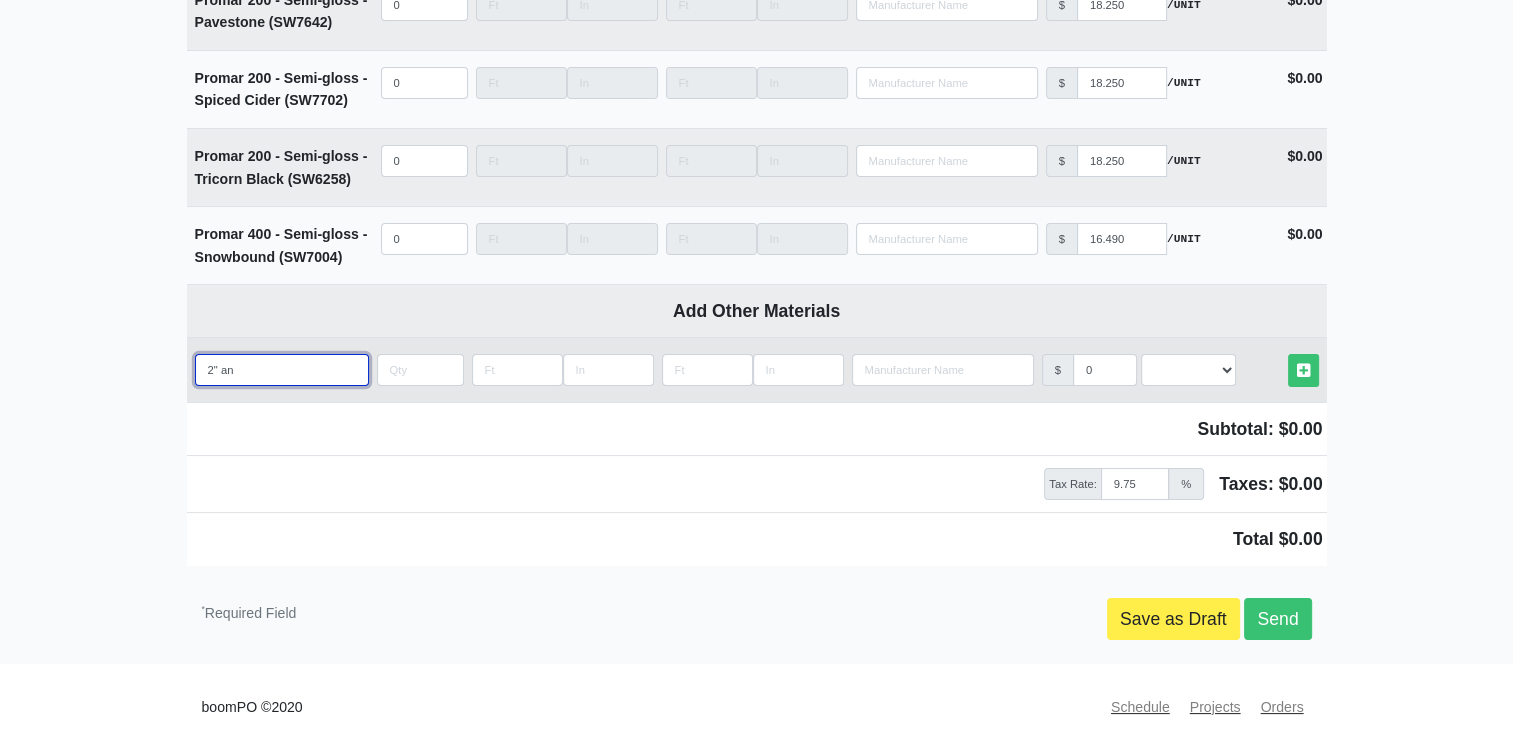 select 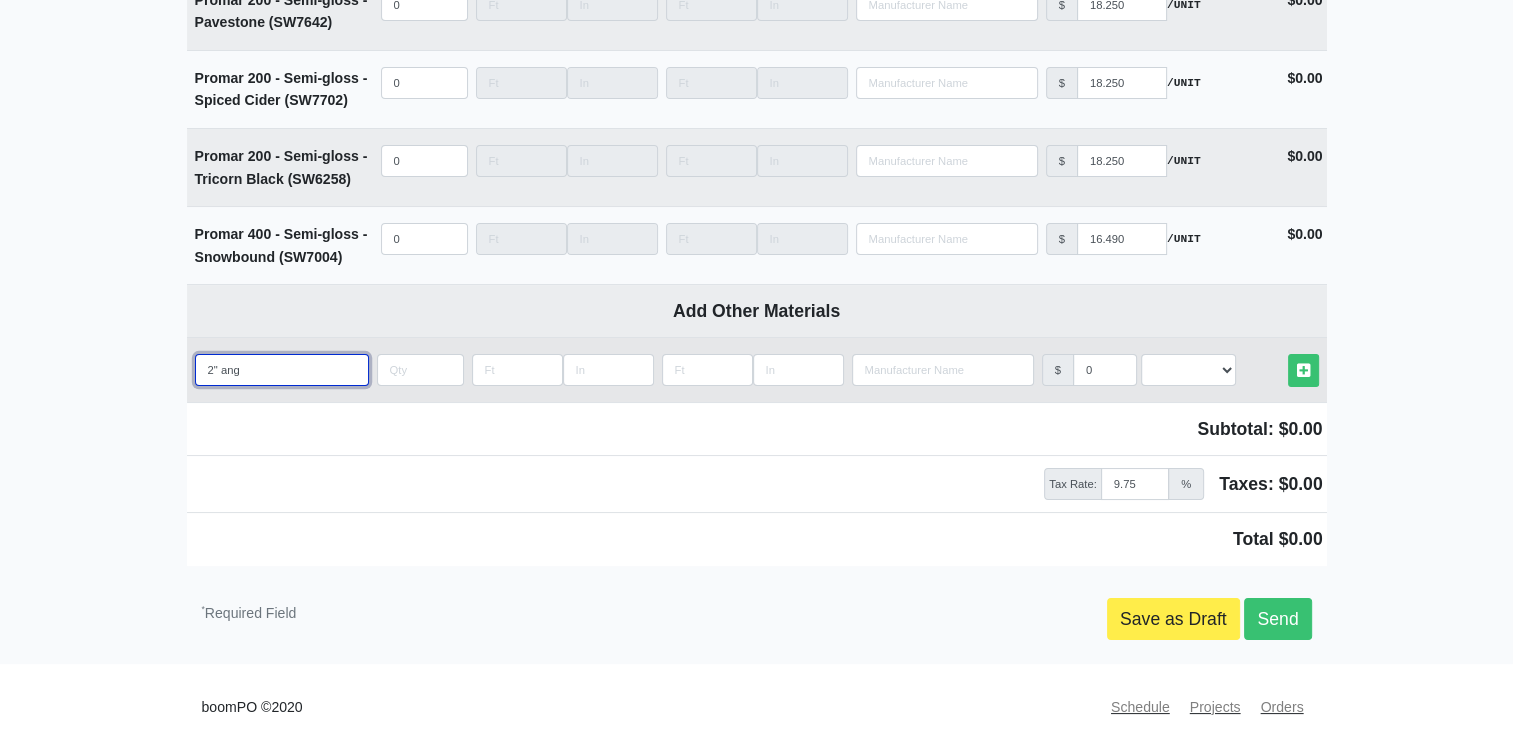 type on "2" angl" 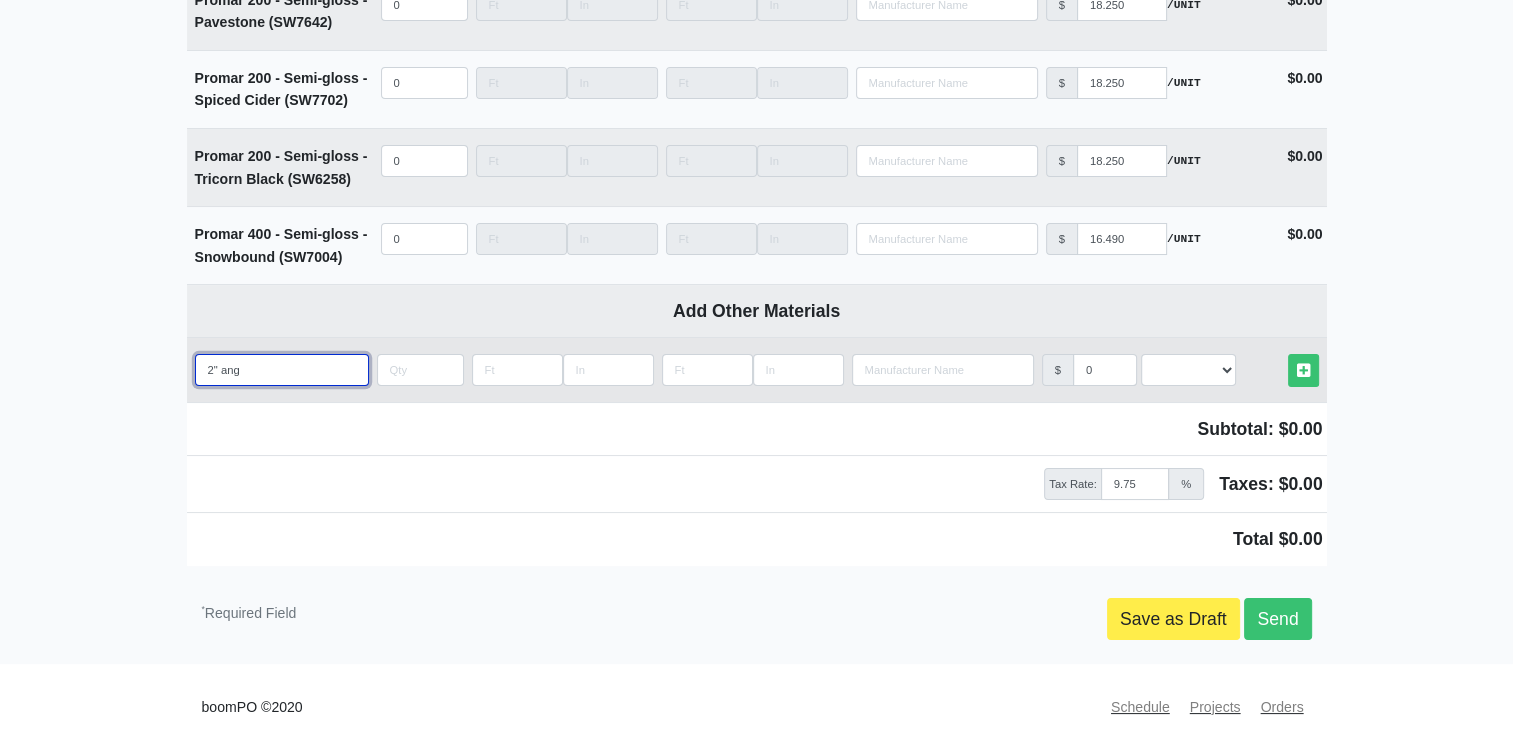 select 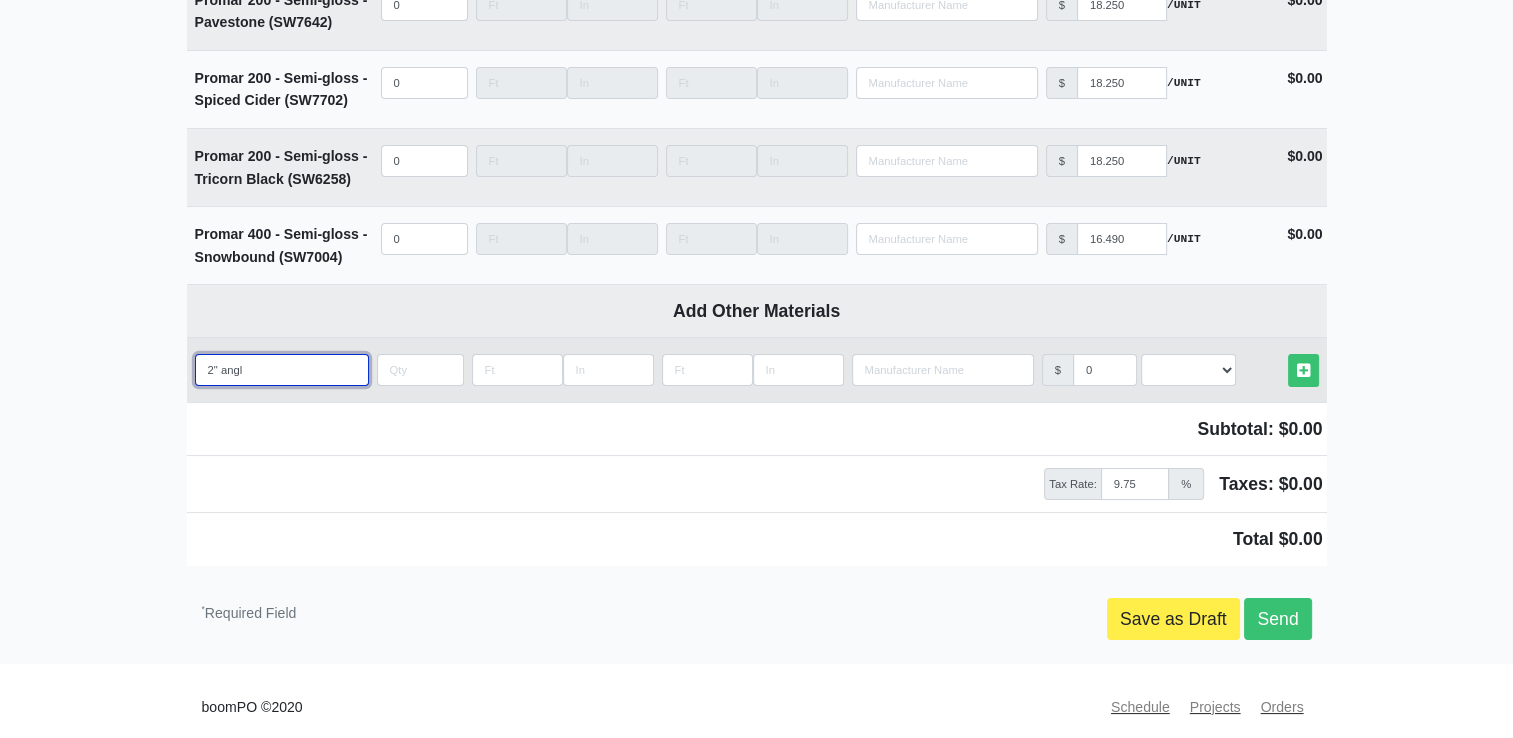 type on "2" angle" 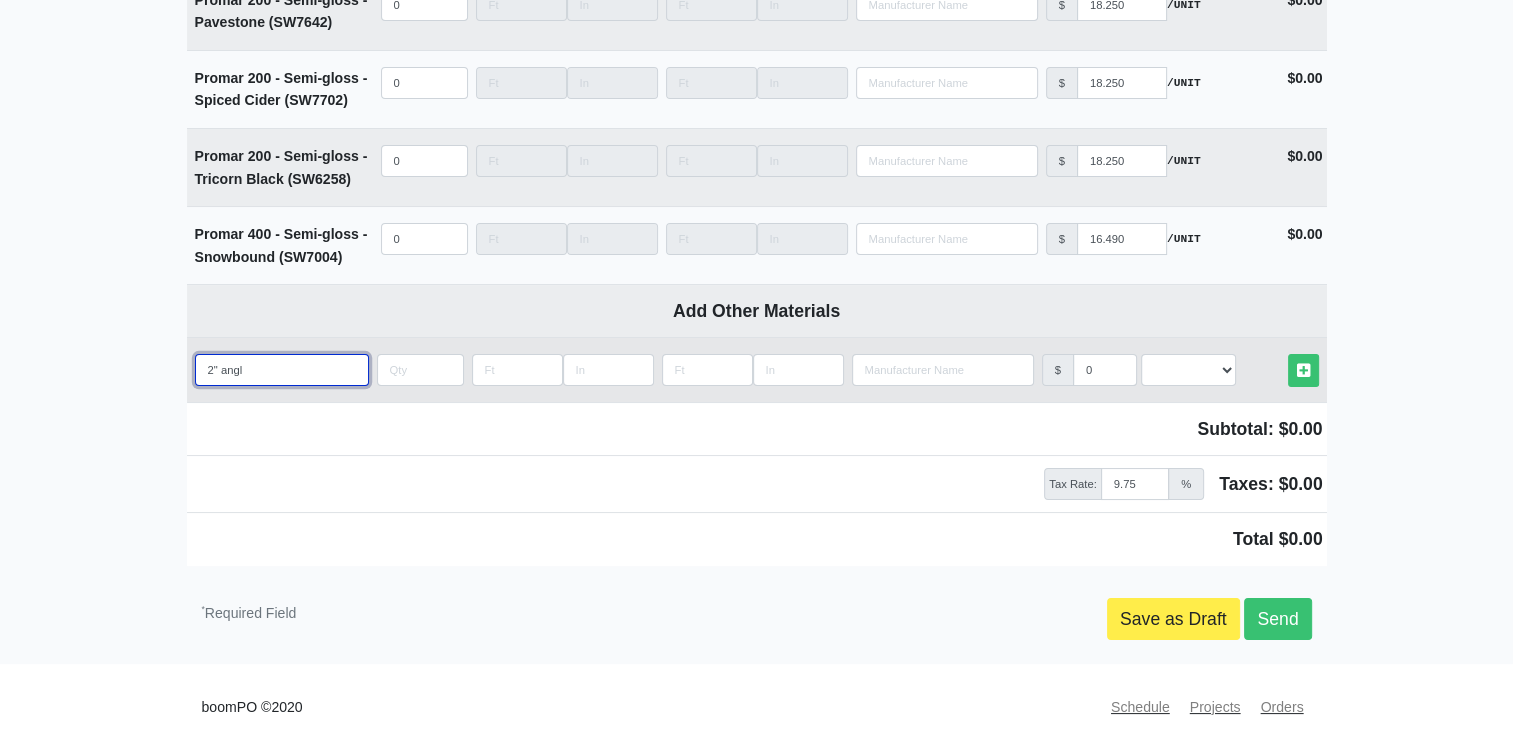 select 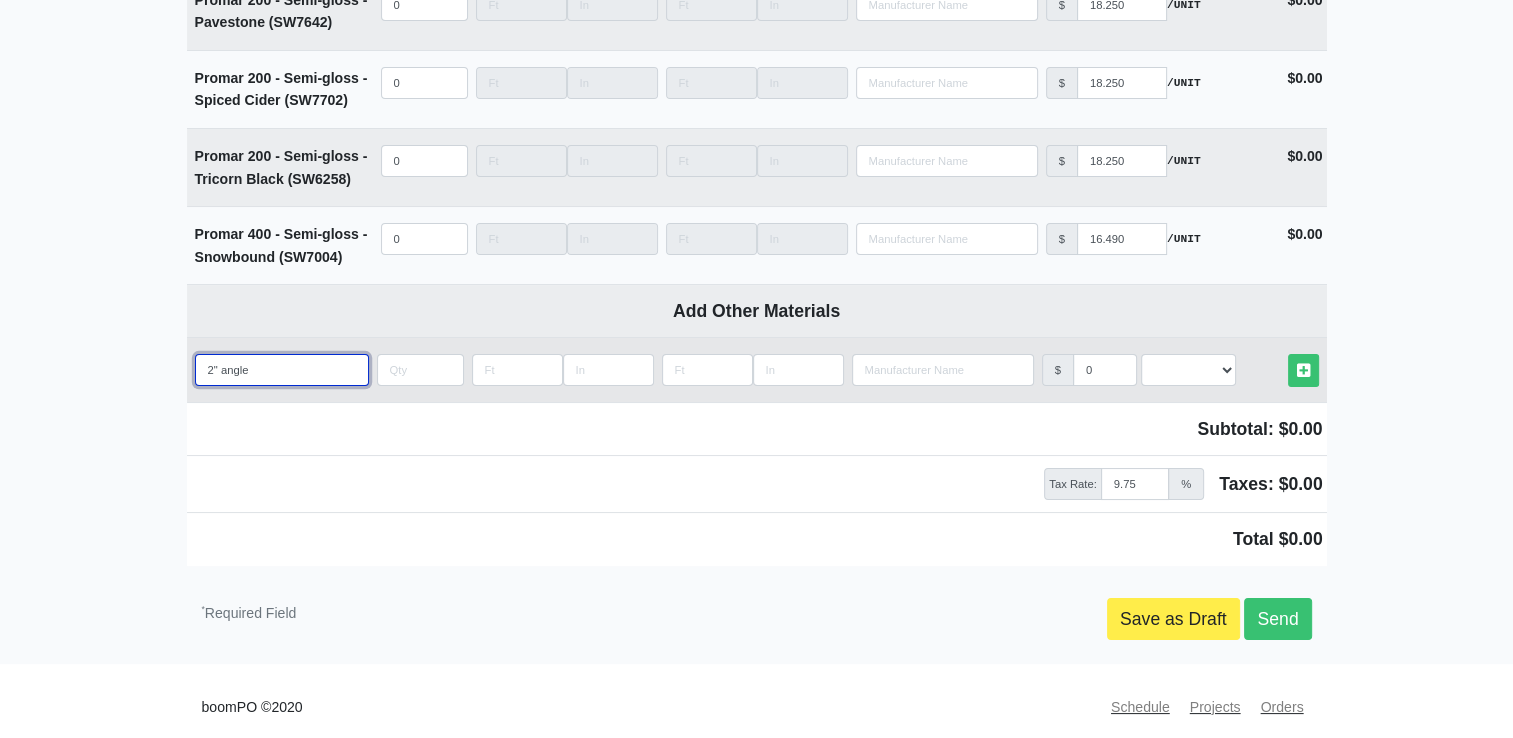 type on "2" angle" 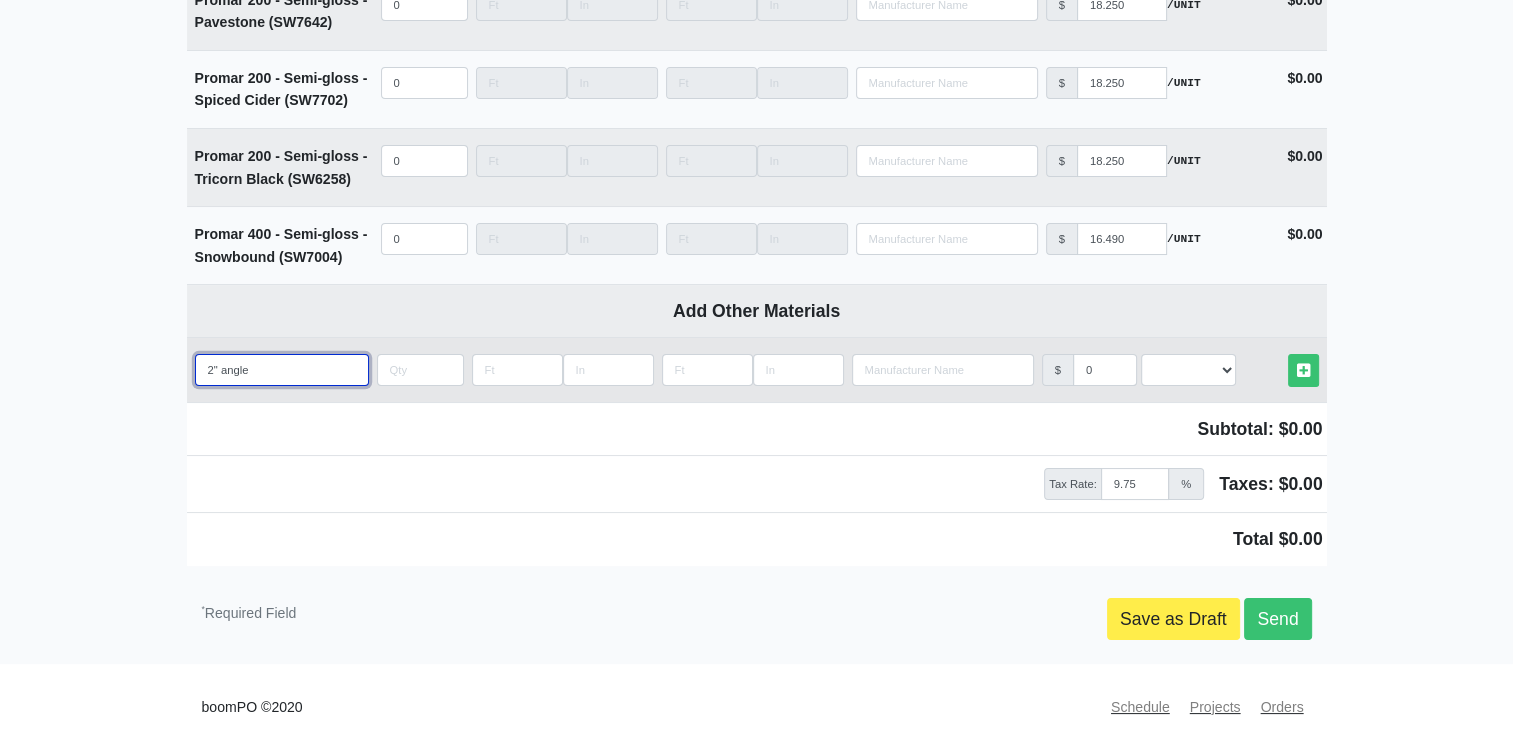 select 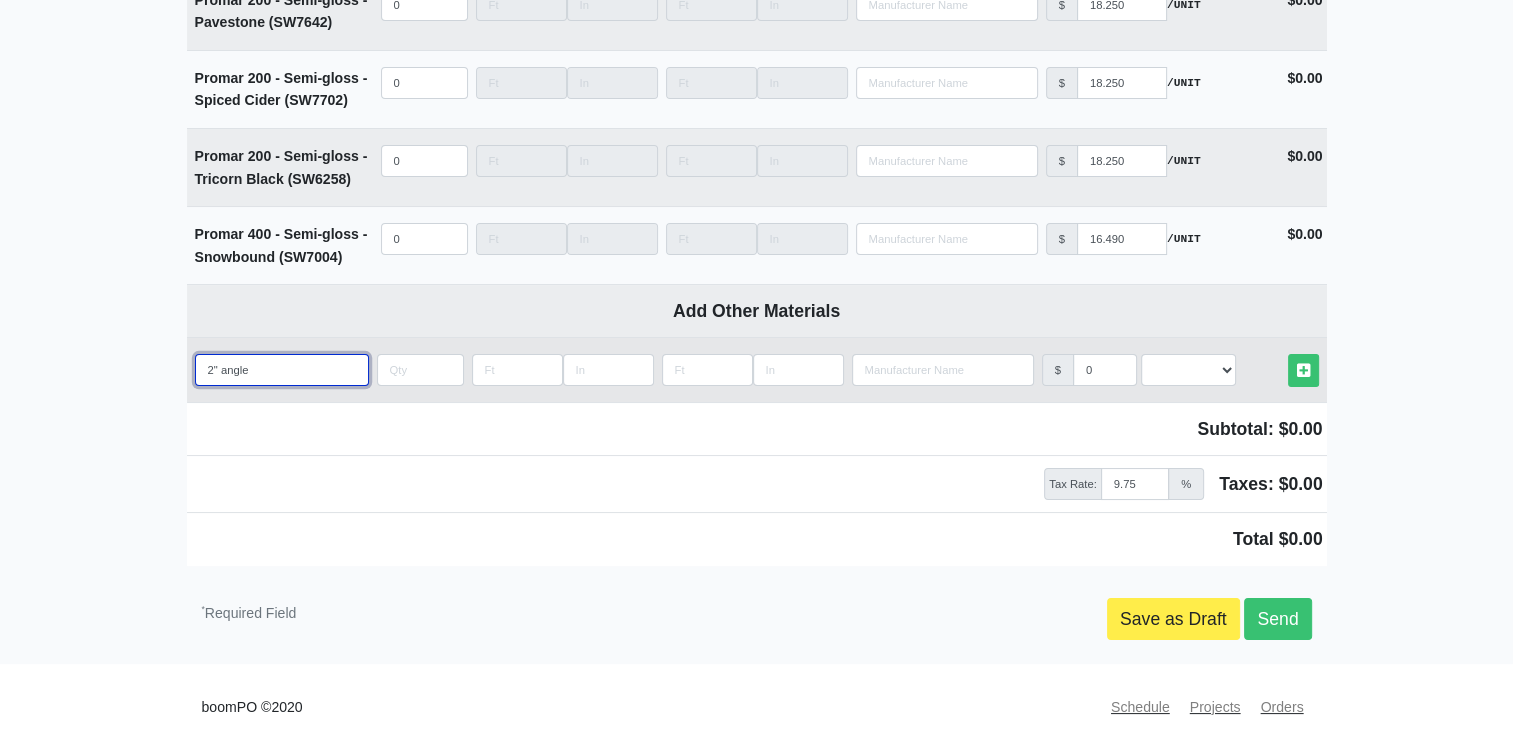 type on "2" angle (" 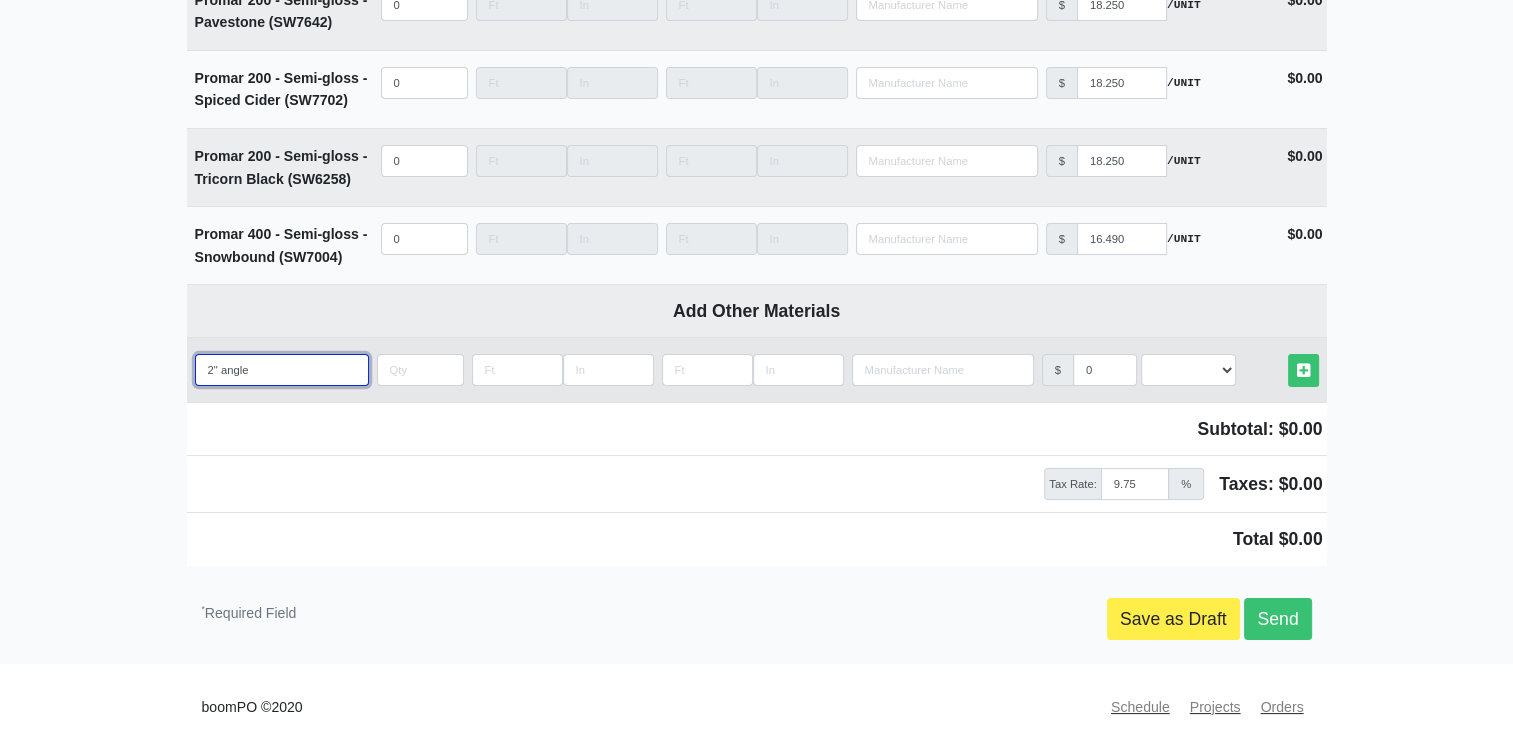select 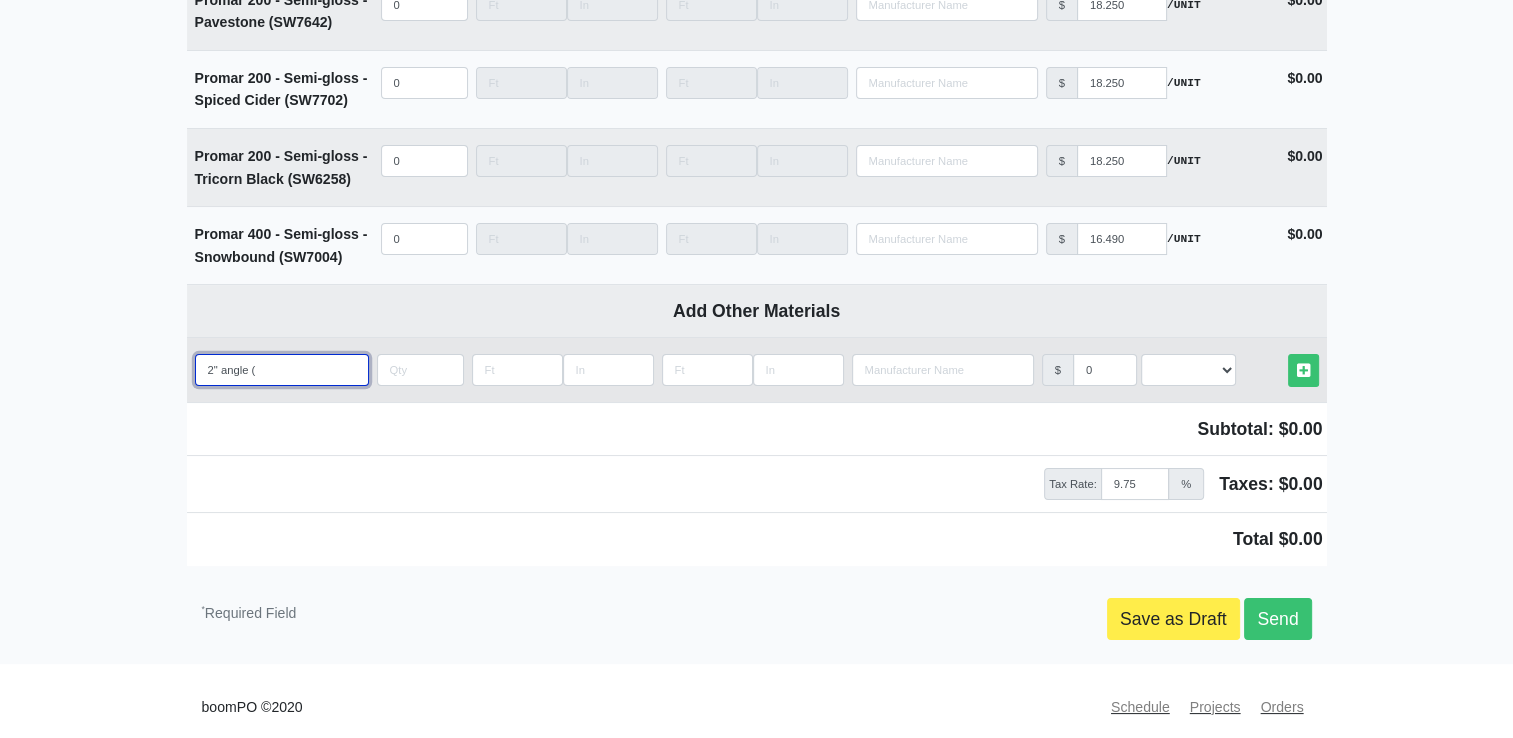 type on "2" angle (2" 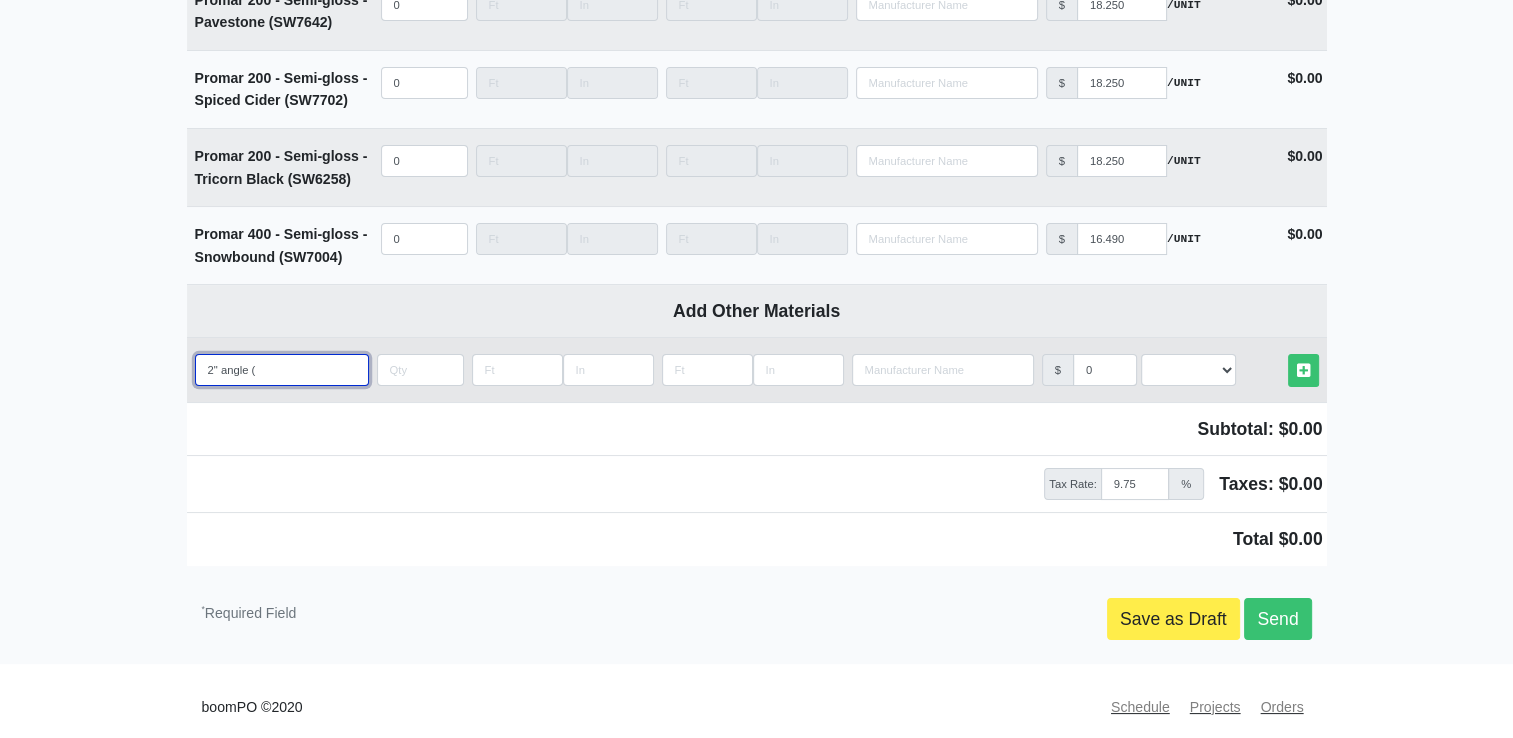 select 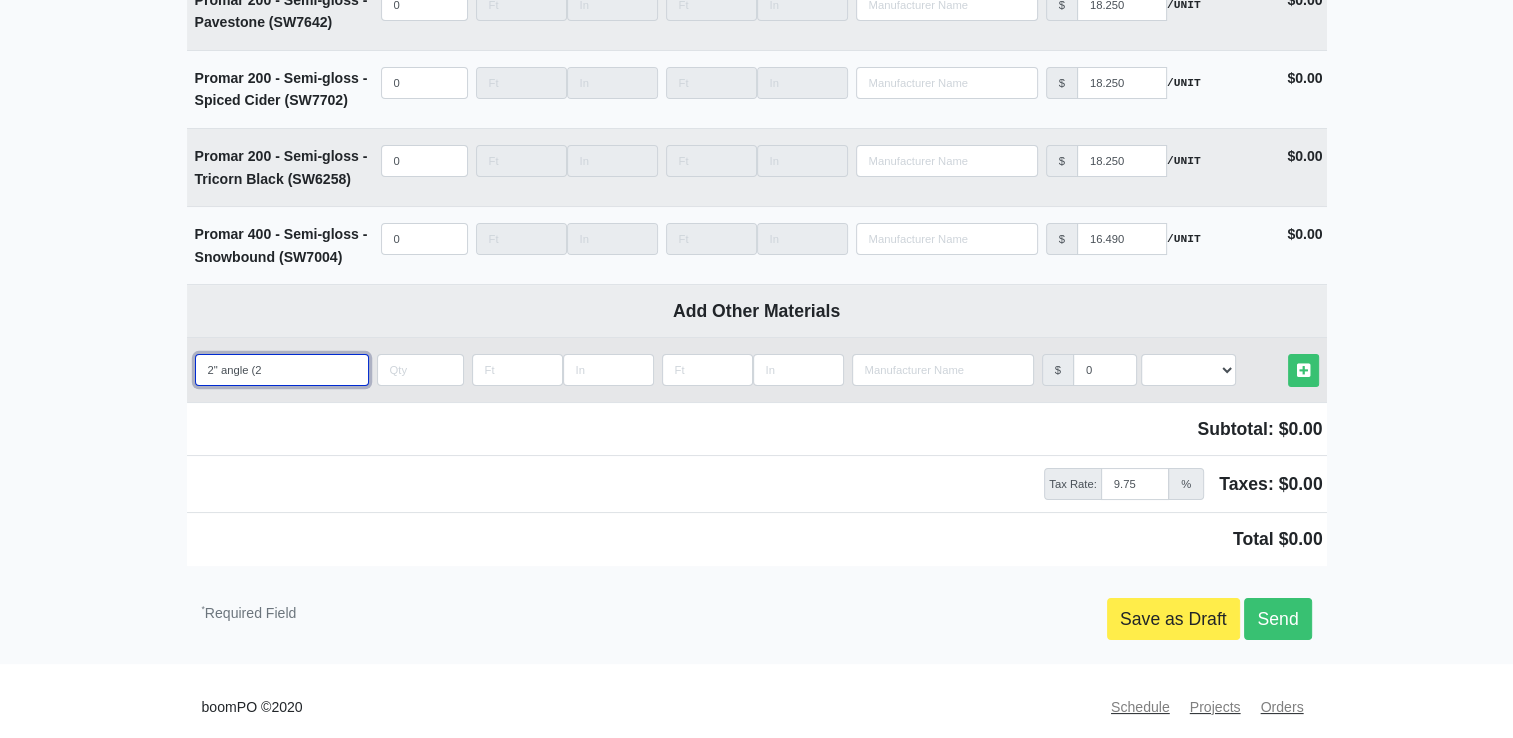 type on "2" angle (20" 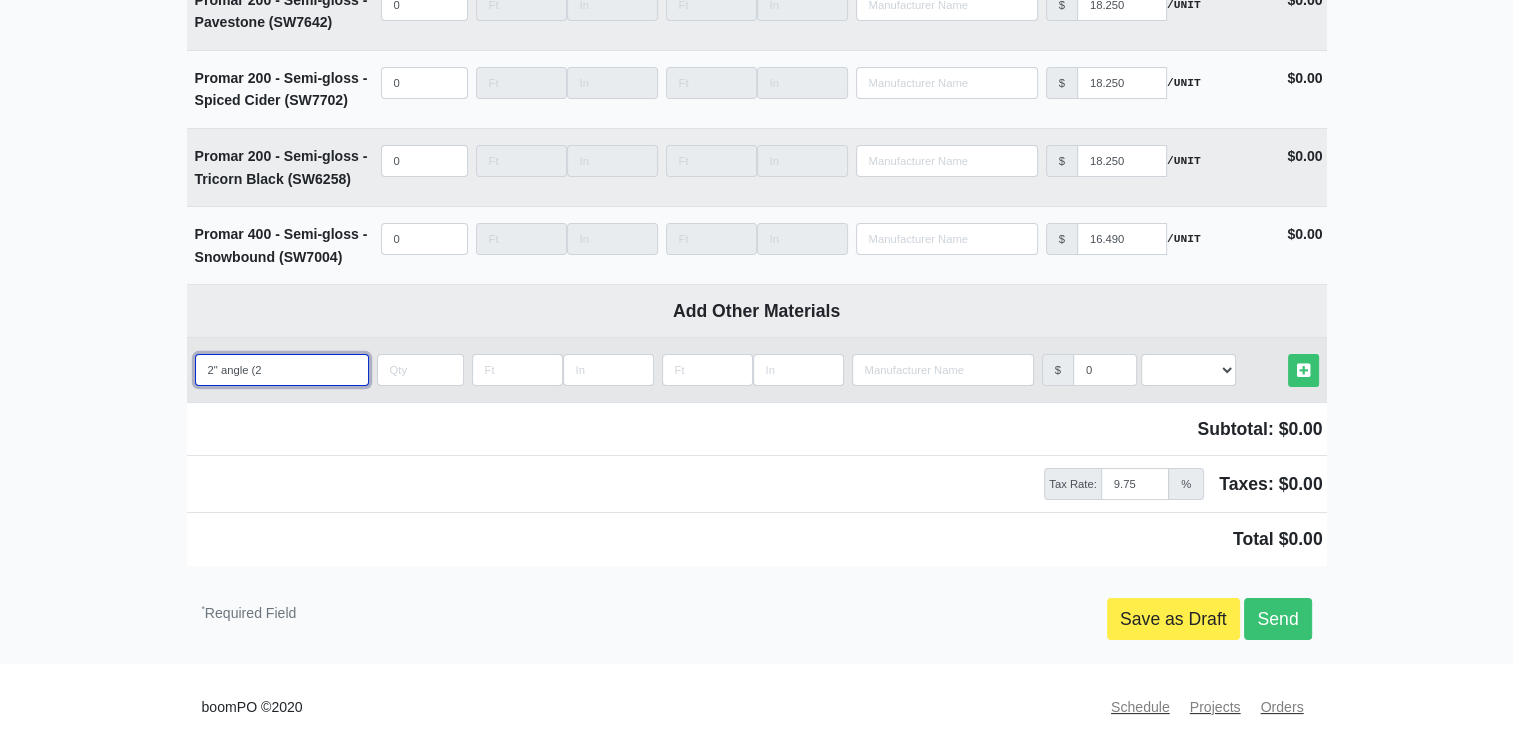 select 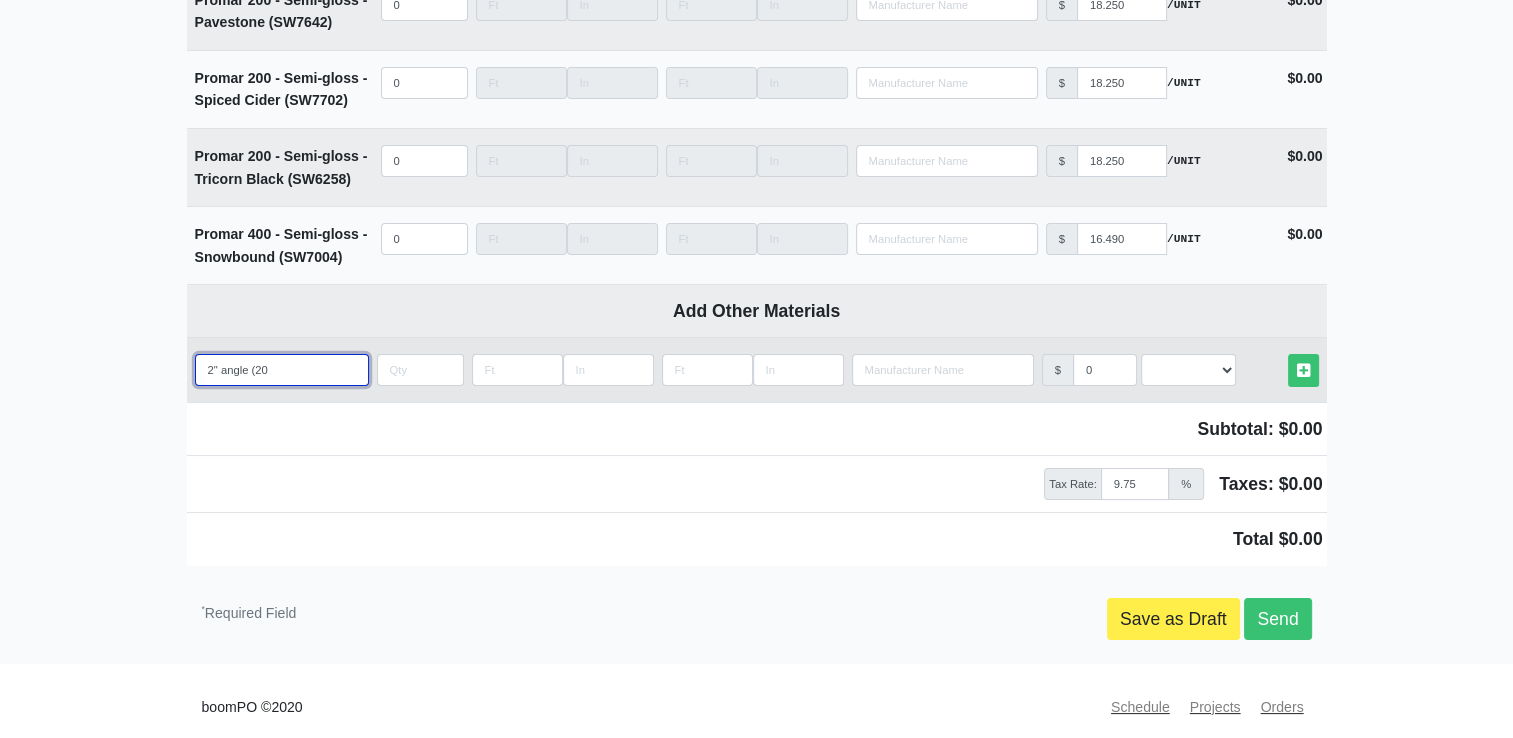 type on "2" angle (20G" 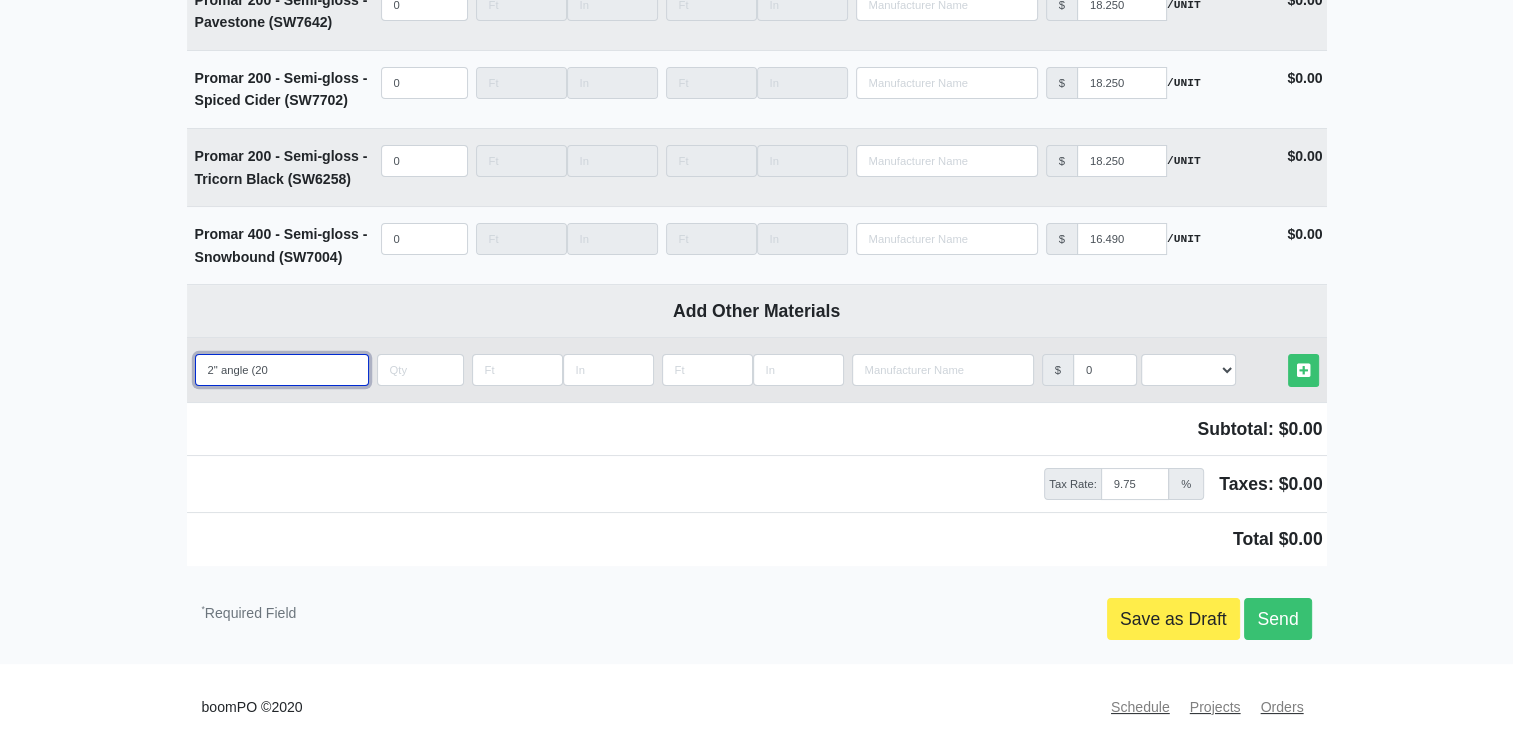 select 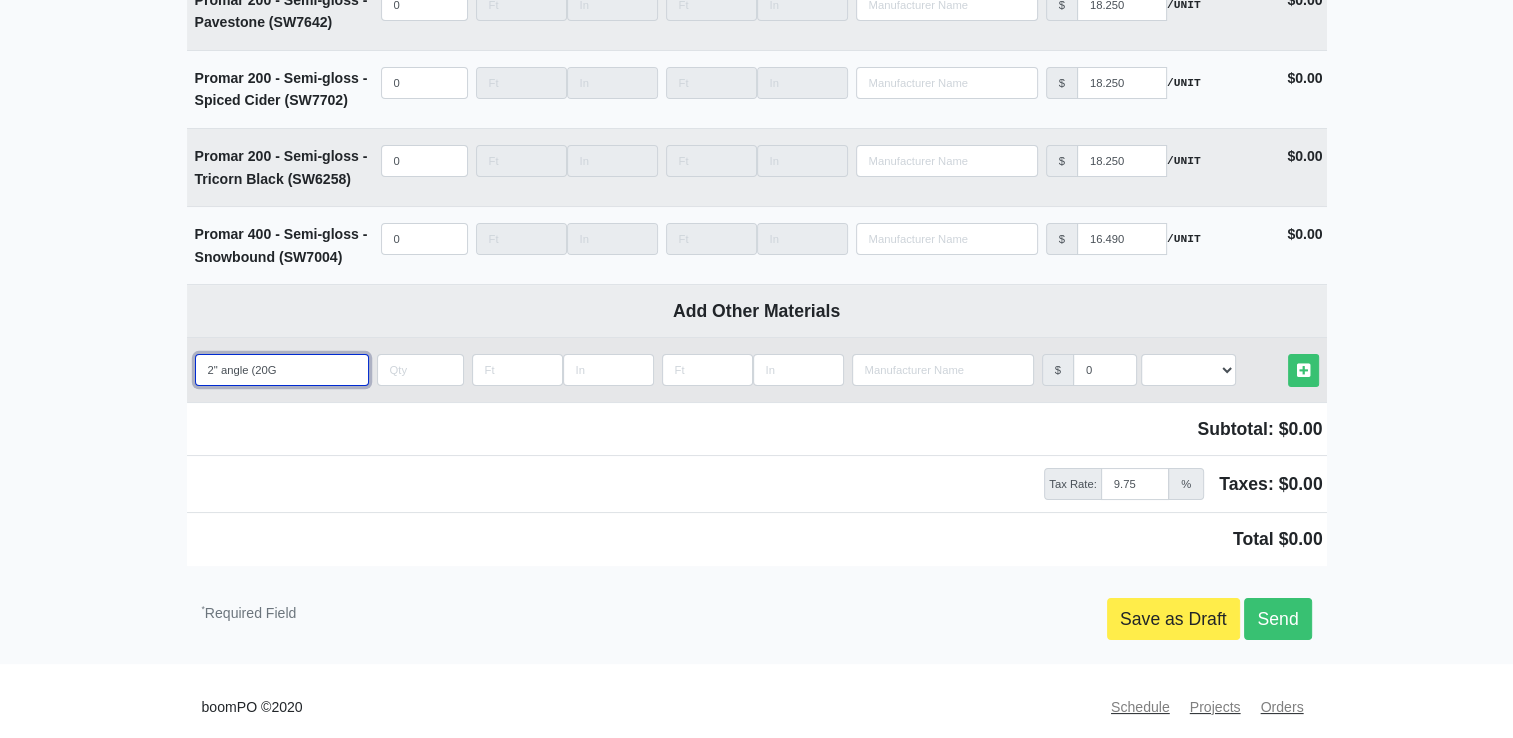 type on "2" angle (20GA" 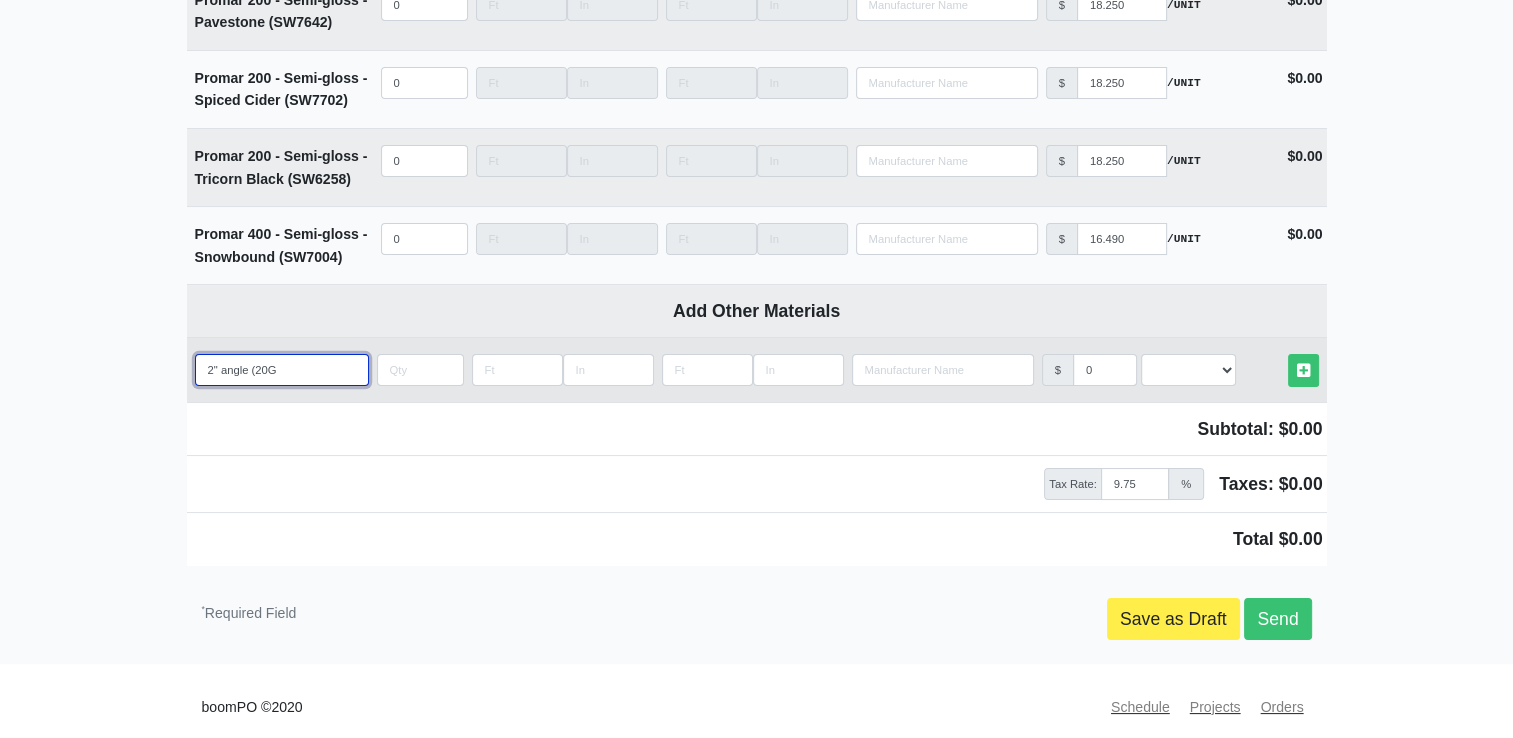 select 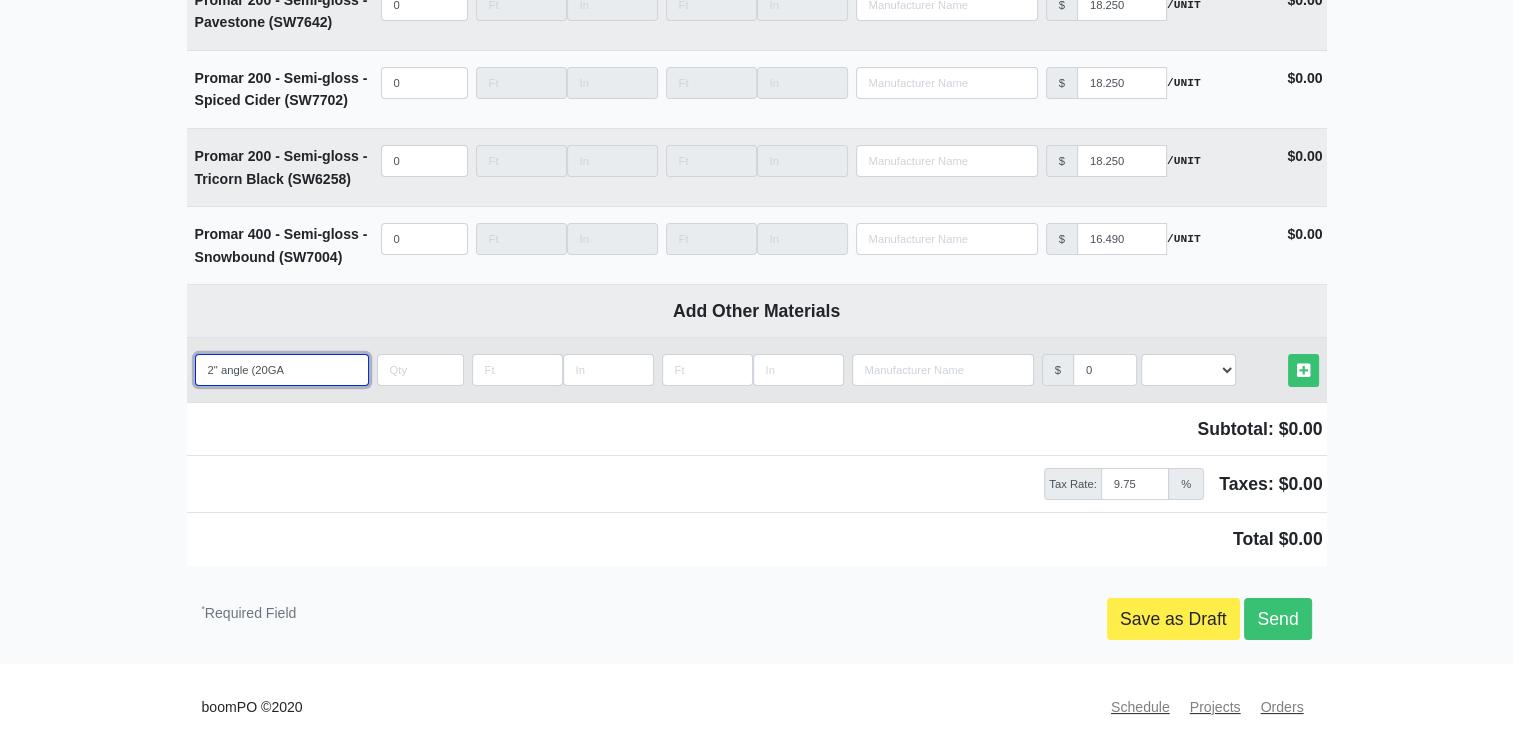 type on "2" angle (20GA)" 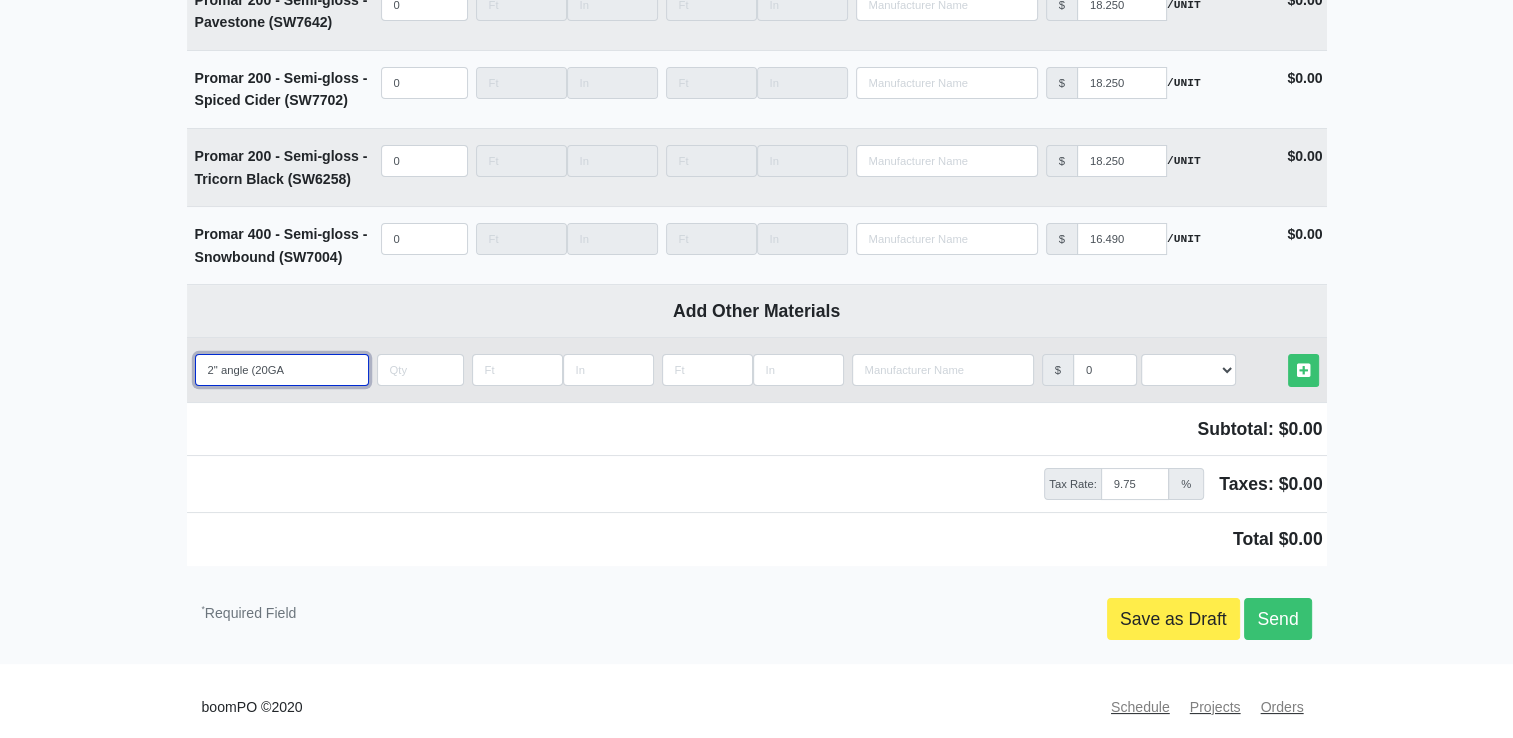 select 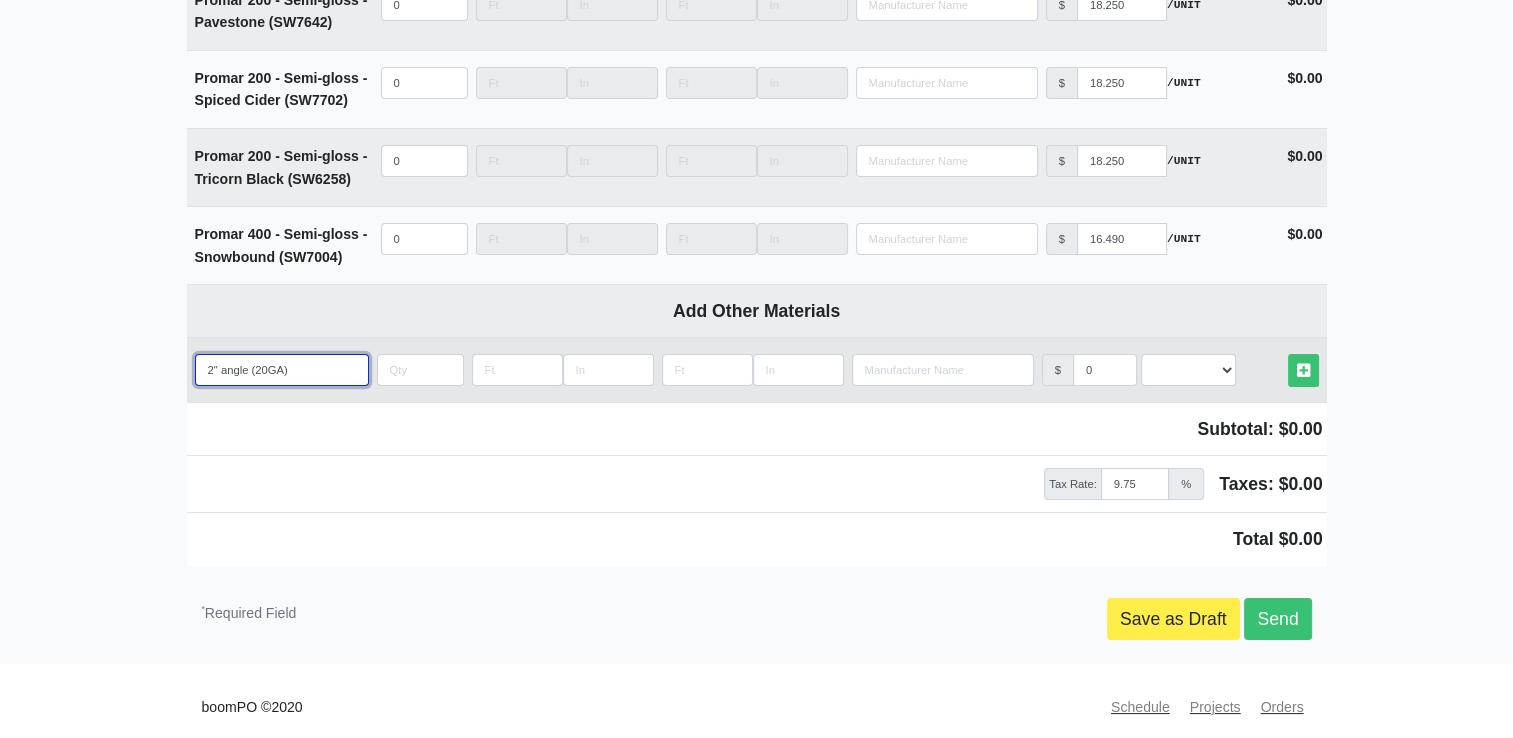 type on "2" angle (20GA)" 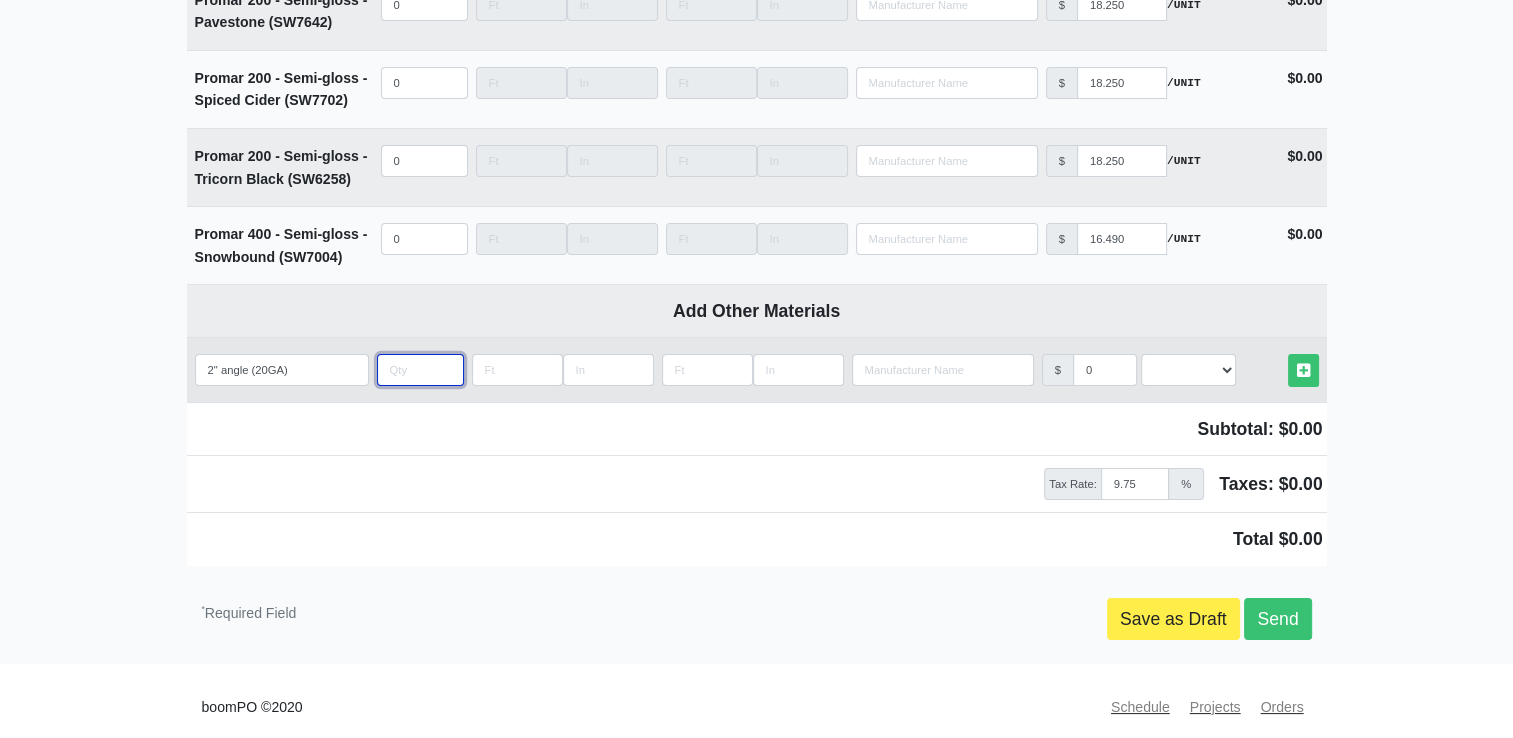 click at bounding box center (420, 370) 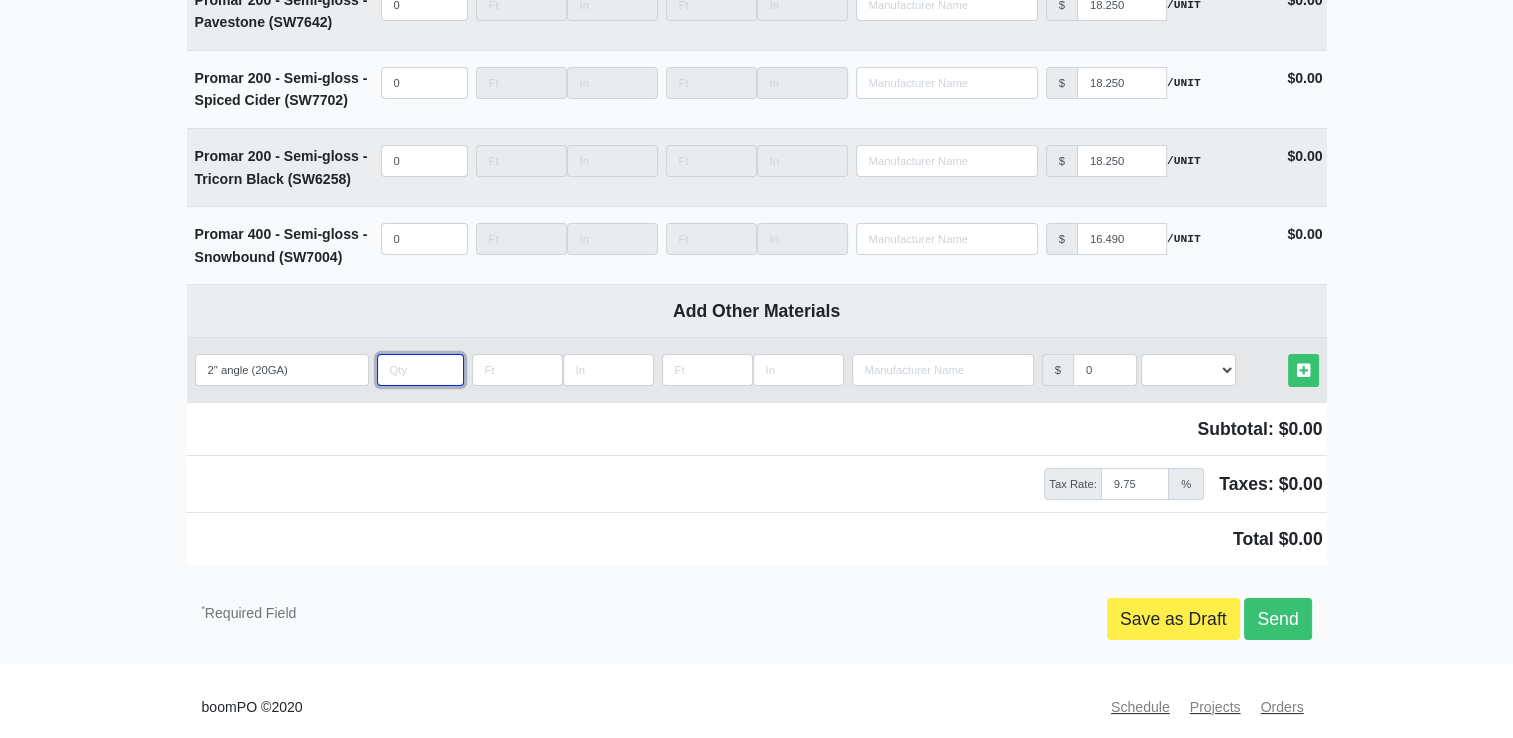 type on "6" 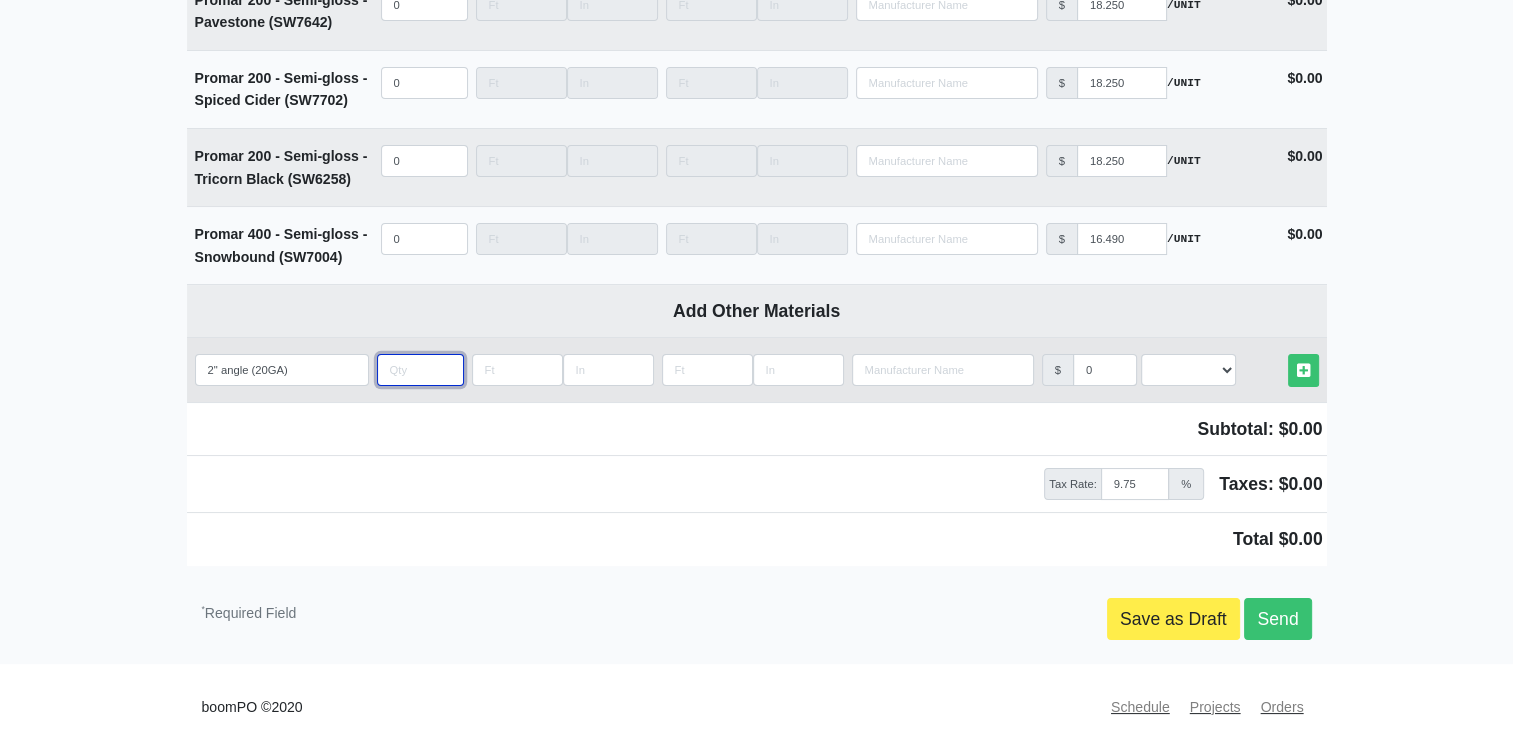 select 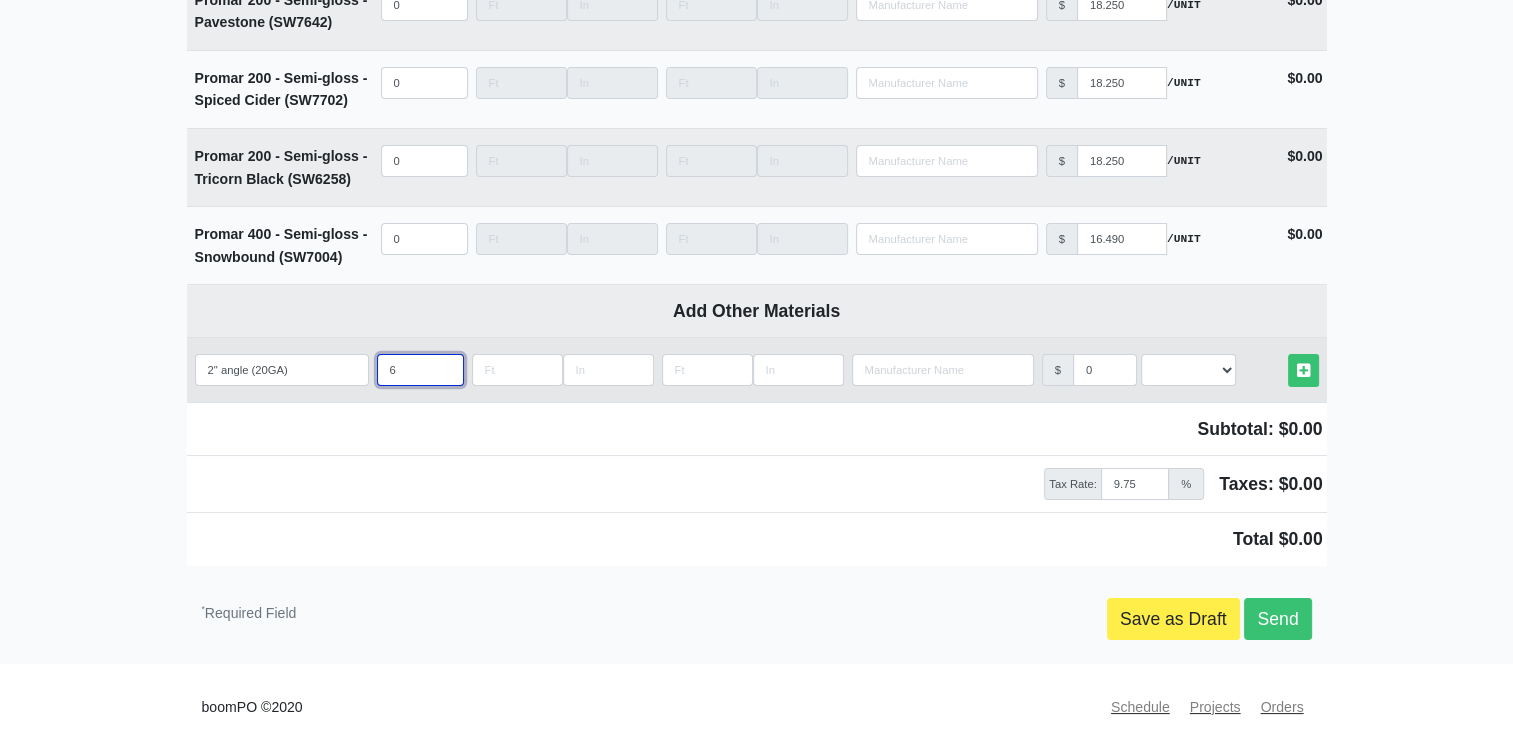 type on "6" 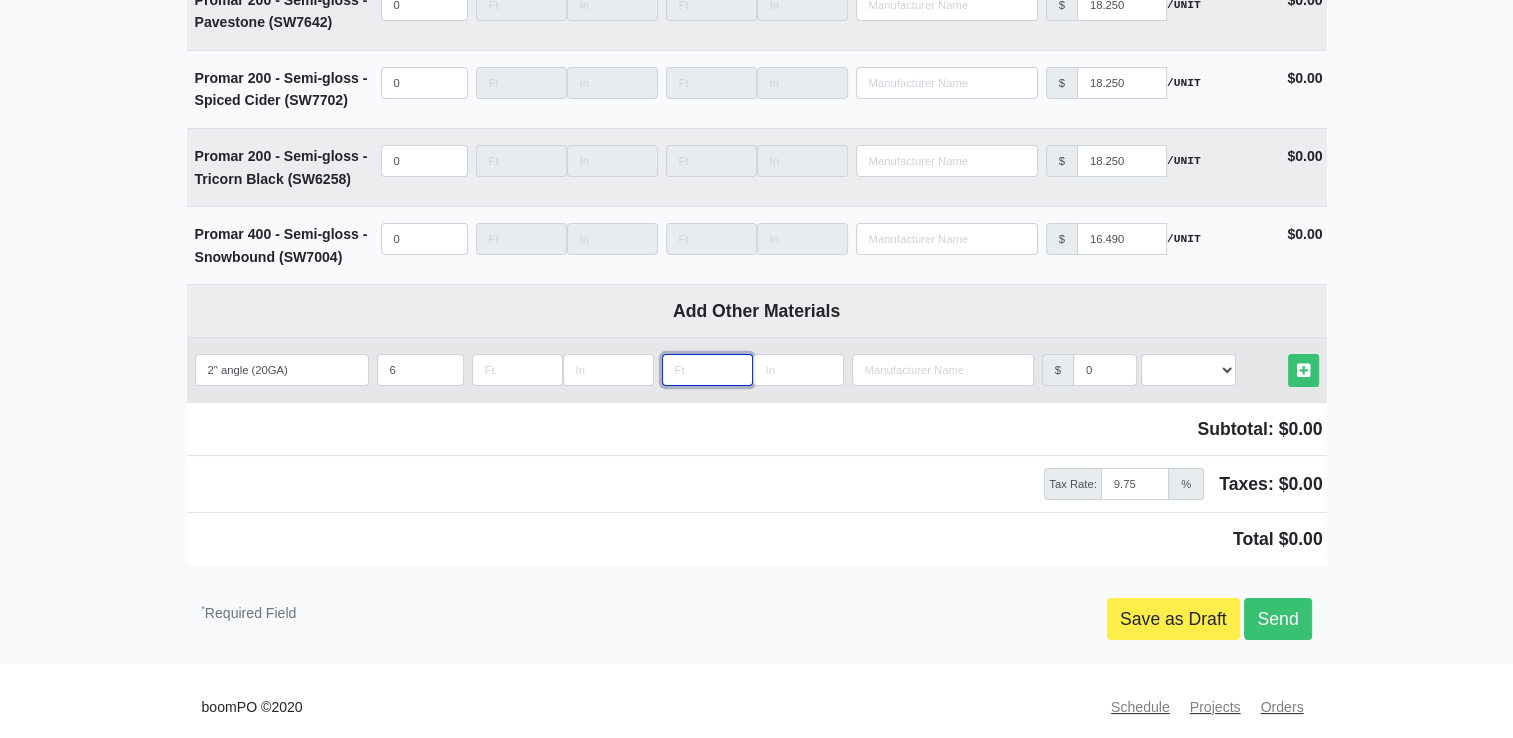 click at bounding box center (707, 370) 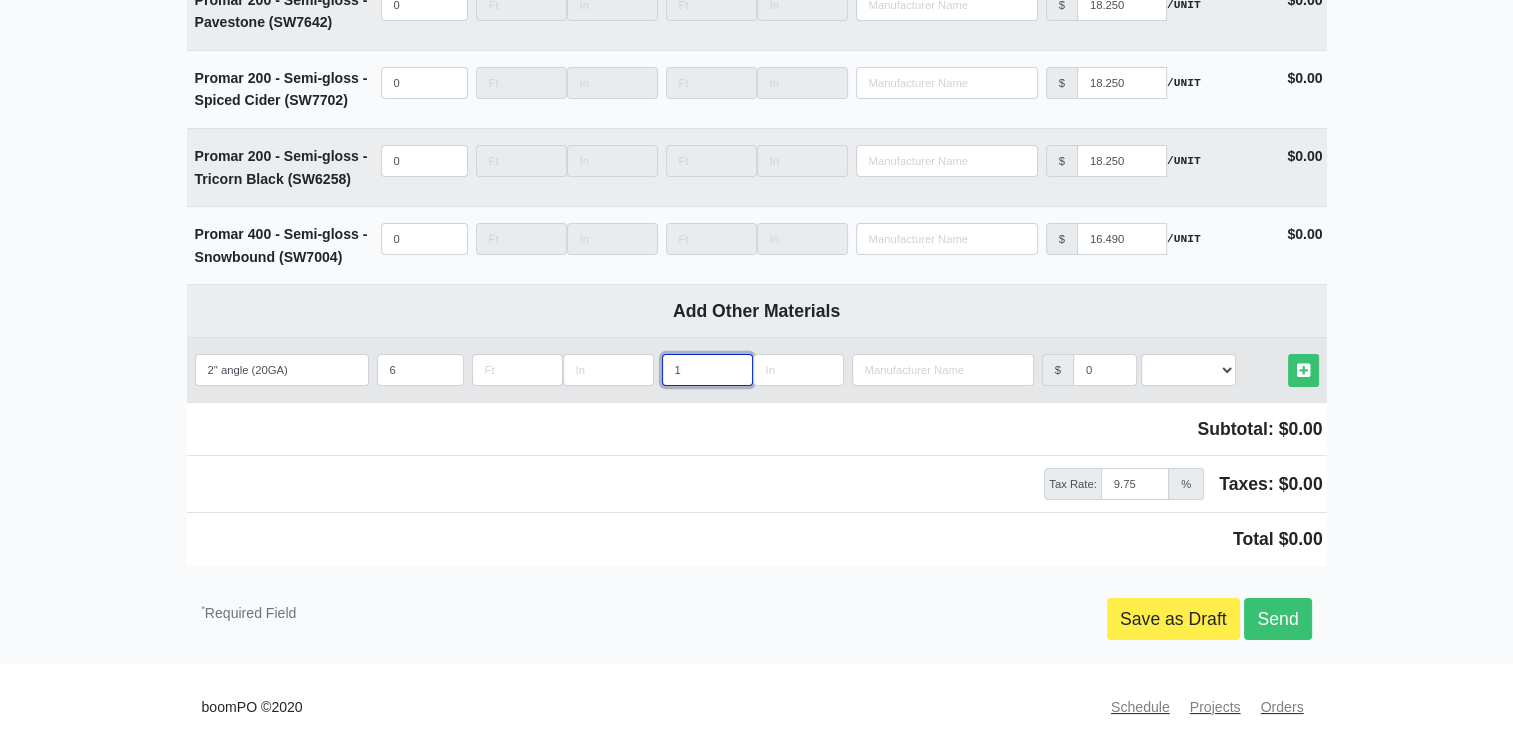 type on "10" 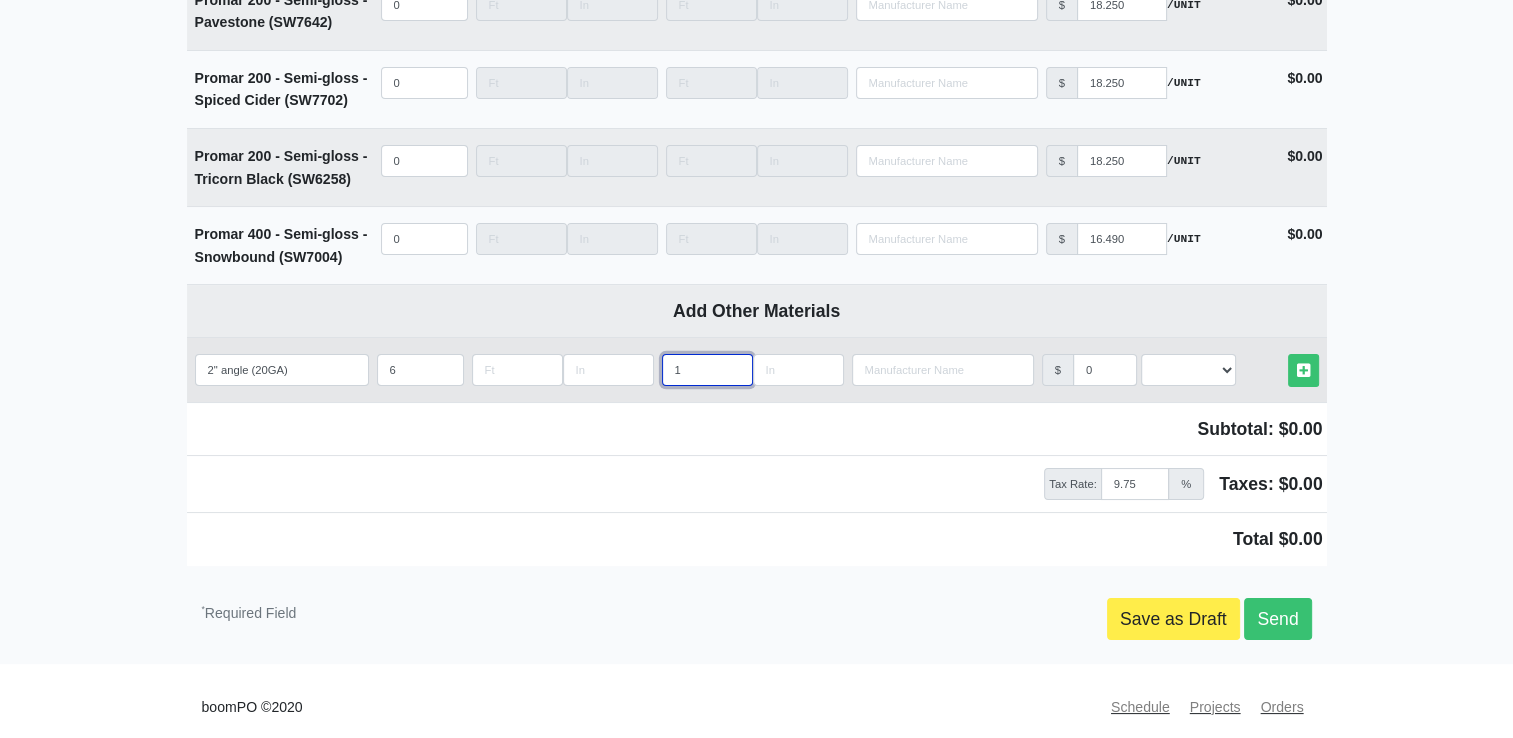 select 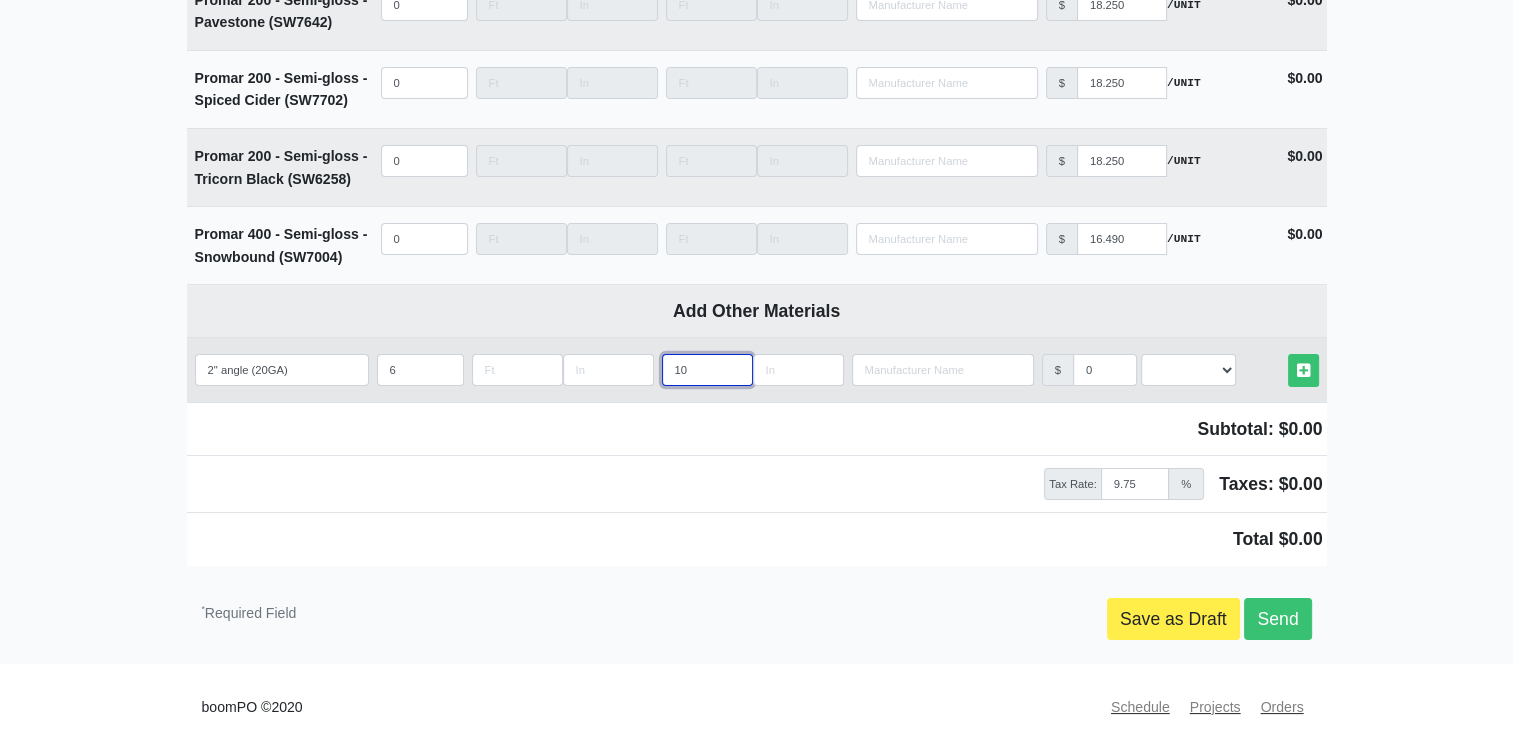 type on "10" 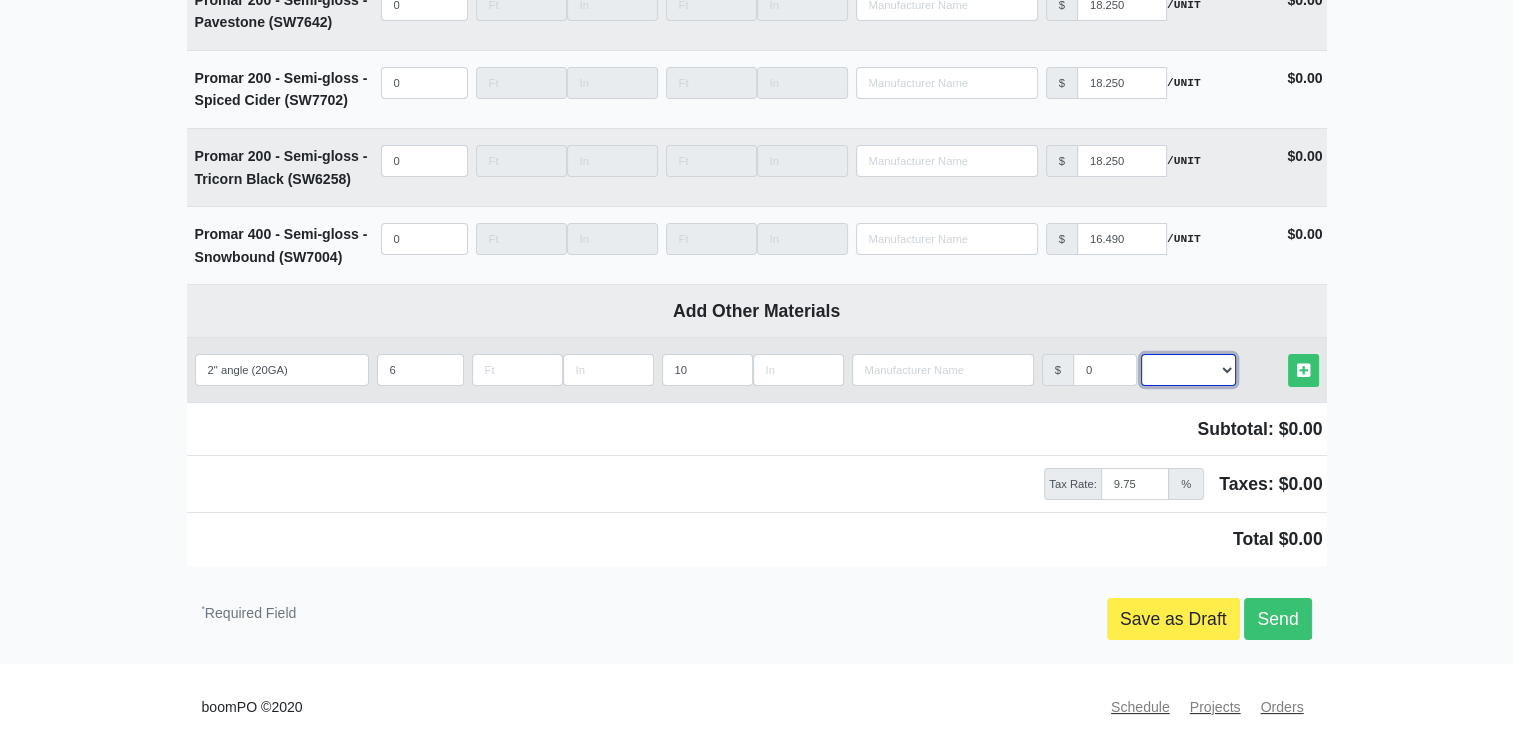 click on "Select an Option!   UNIT   MLF   LF   MSQFT   SQFT" at bounding box center (1188, 370) 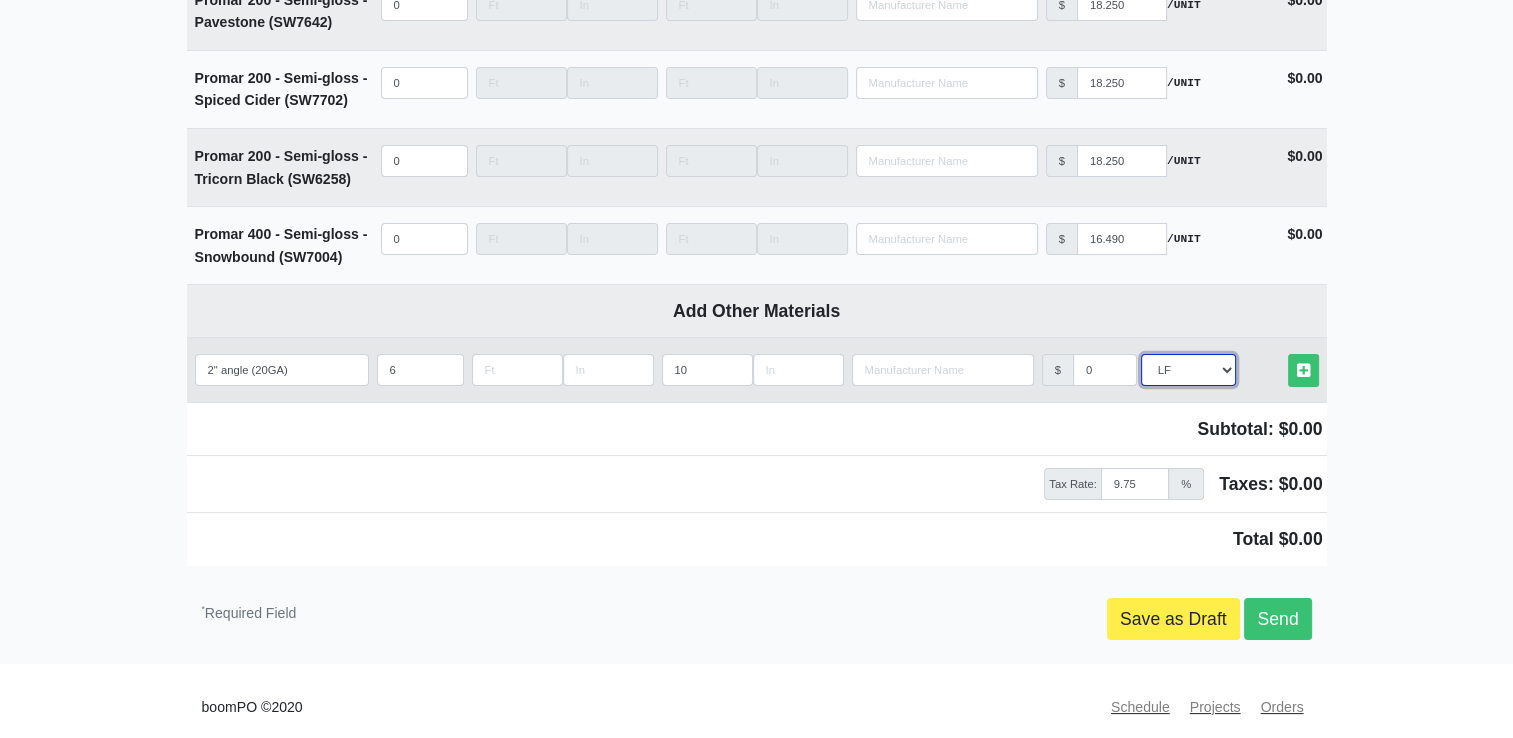 click on "Select an Option!   UNIT   MLF   LF   MSQFT   SQFT" at bounding box center (1188, 370) 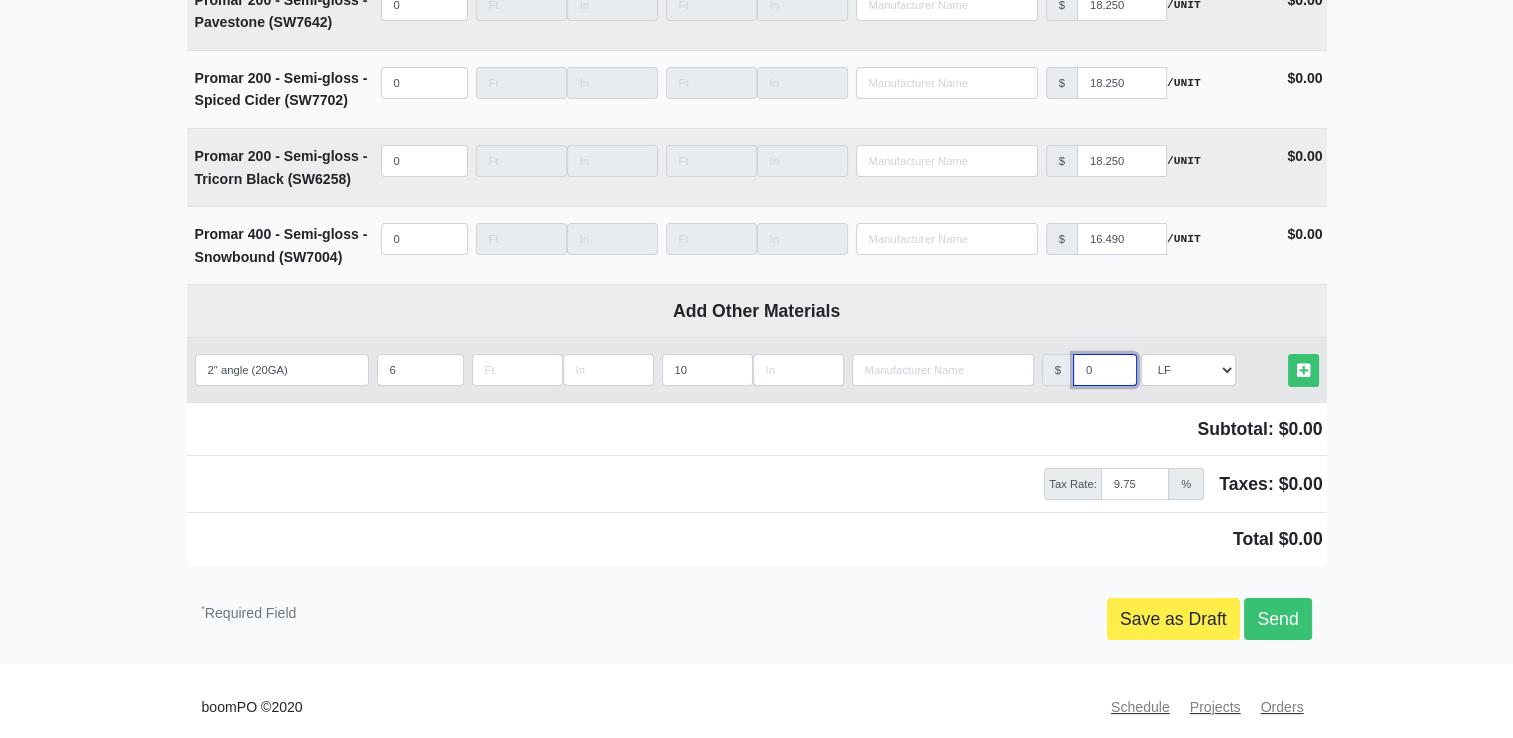 click on "0" at bounding box center (1105, 370) 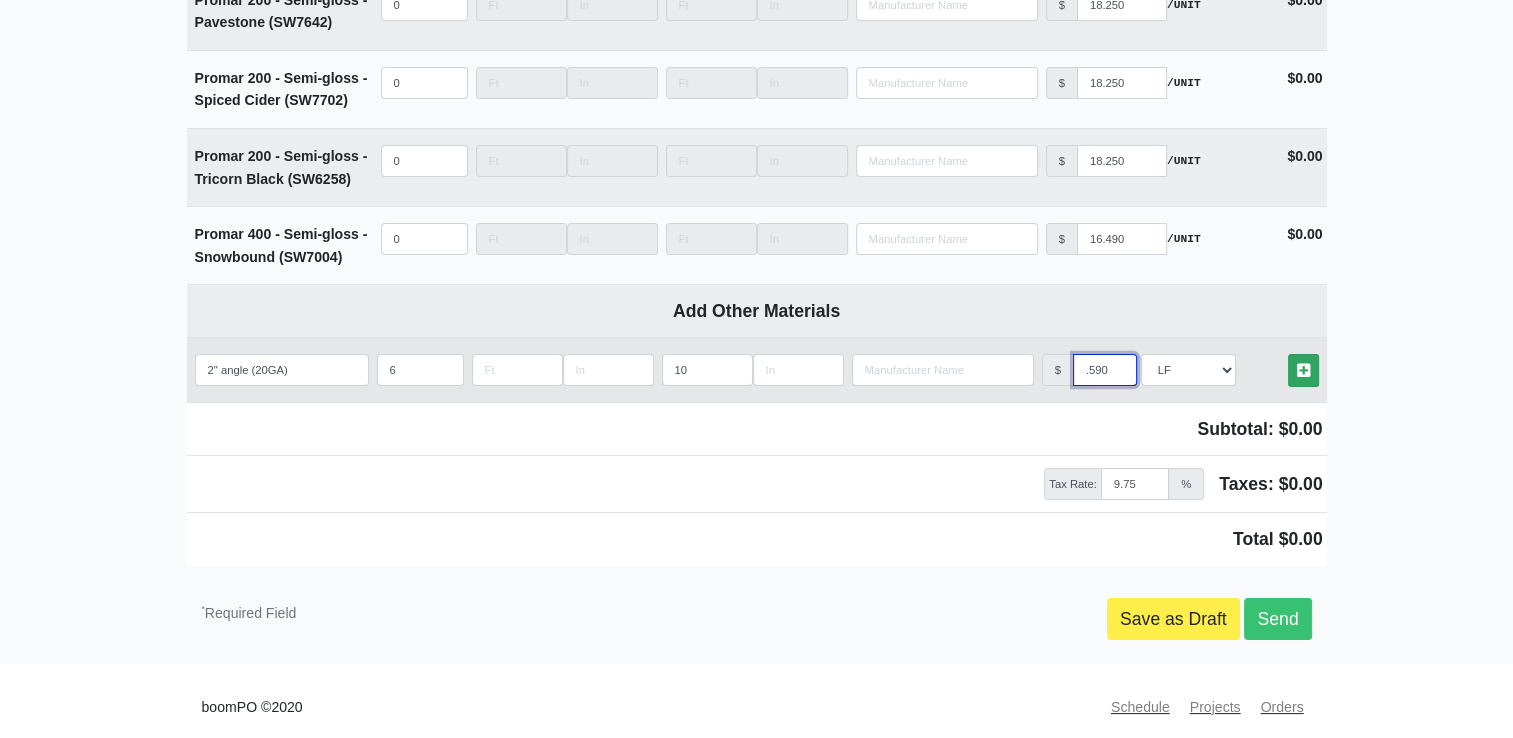 type on ".590" 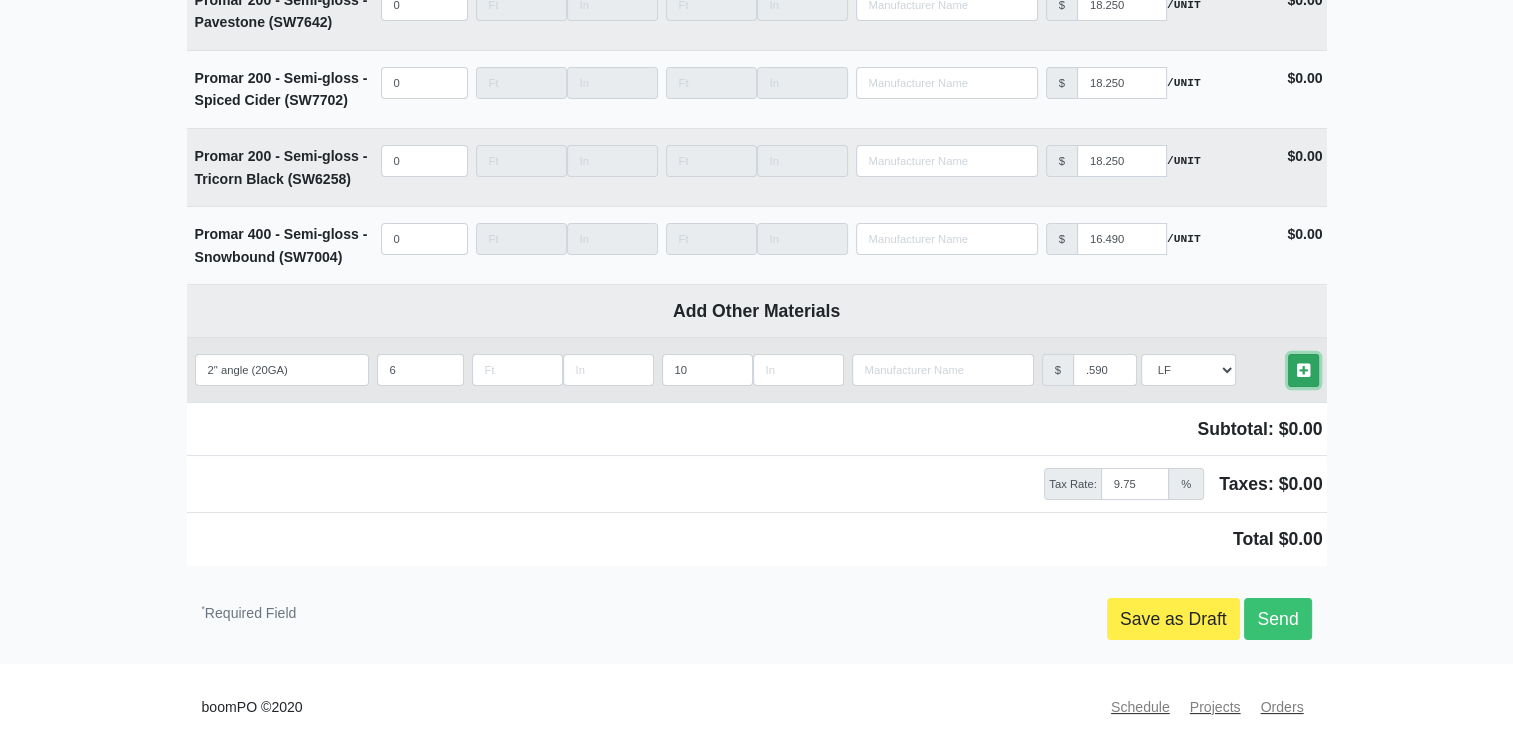 click on "Other Materials" at bounding box center [1303, 370] 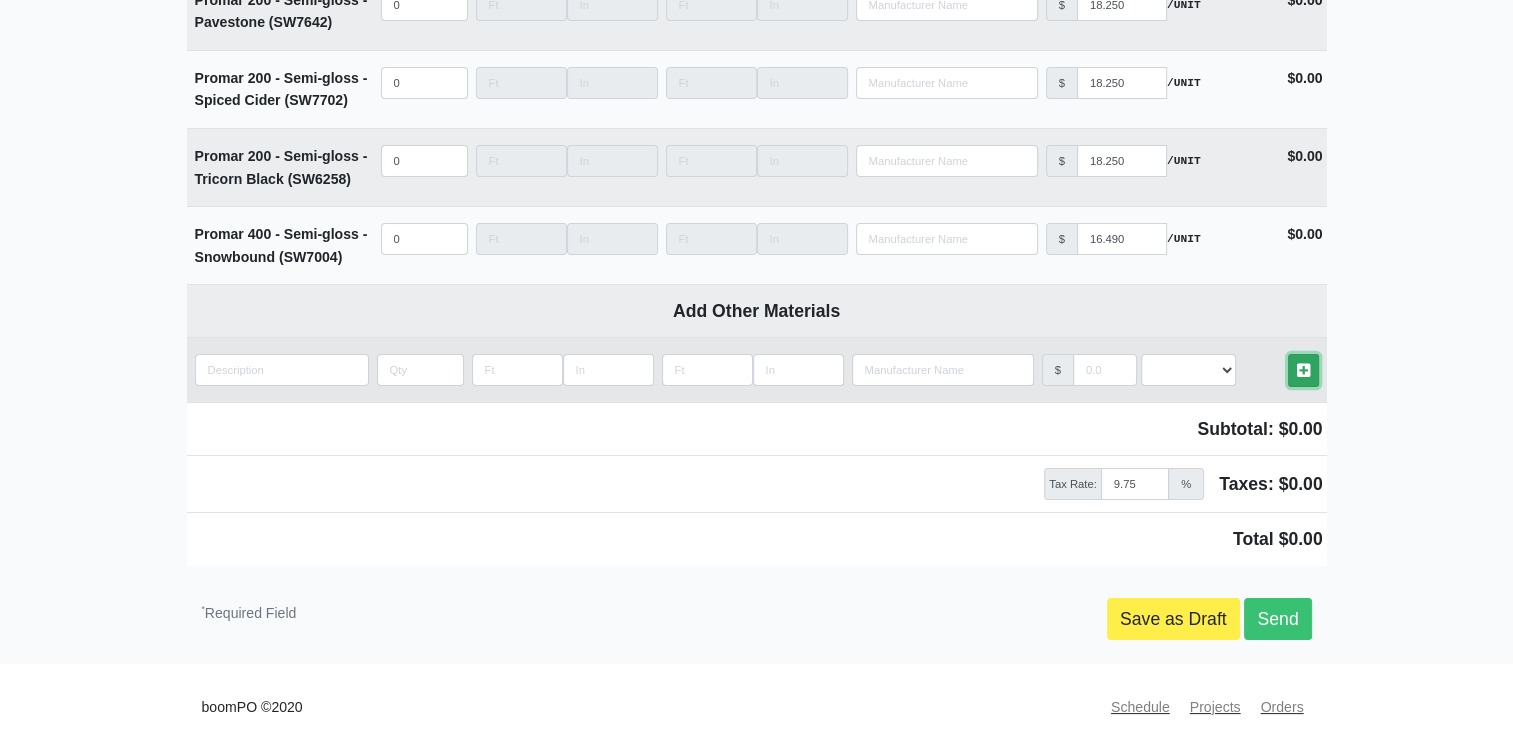 scroll, scrollTop: 7733, scrollLeft: 0, axis: vertical 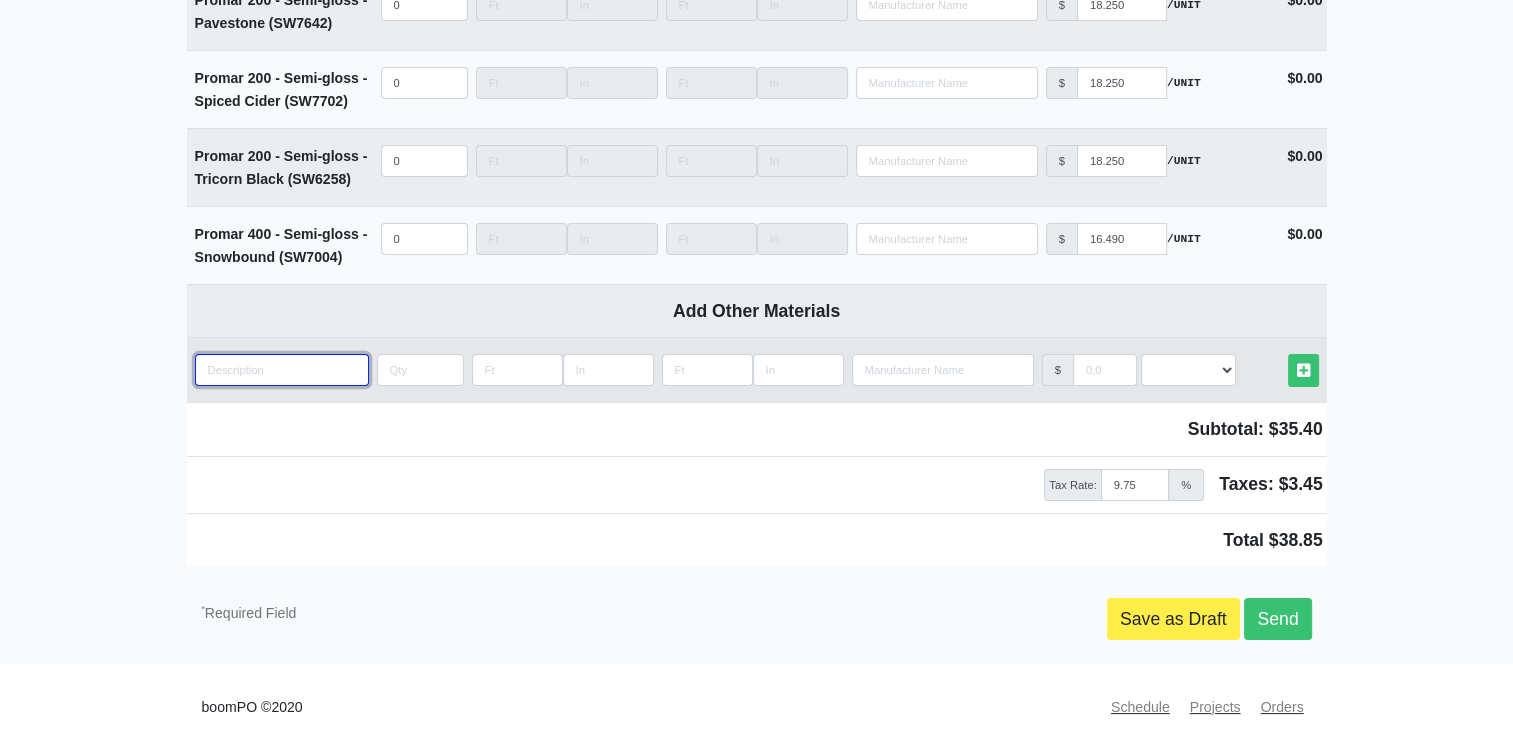 click at bounding box center [282, 370] 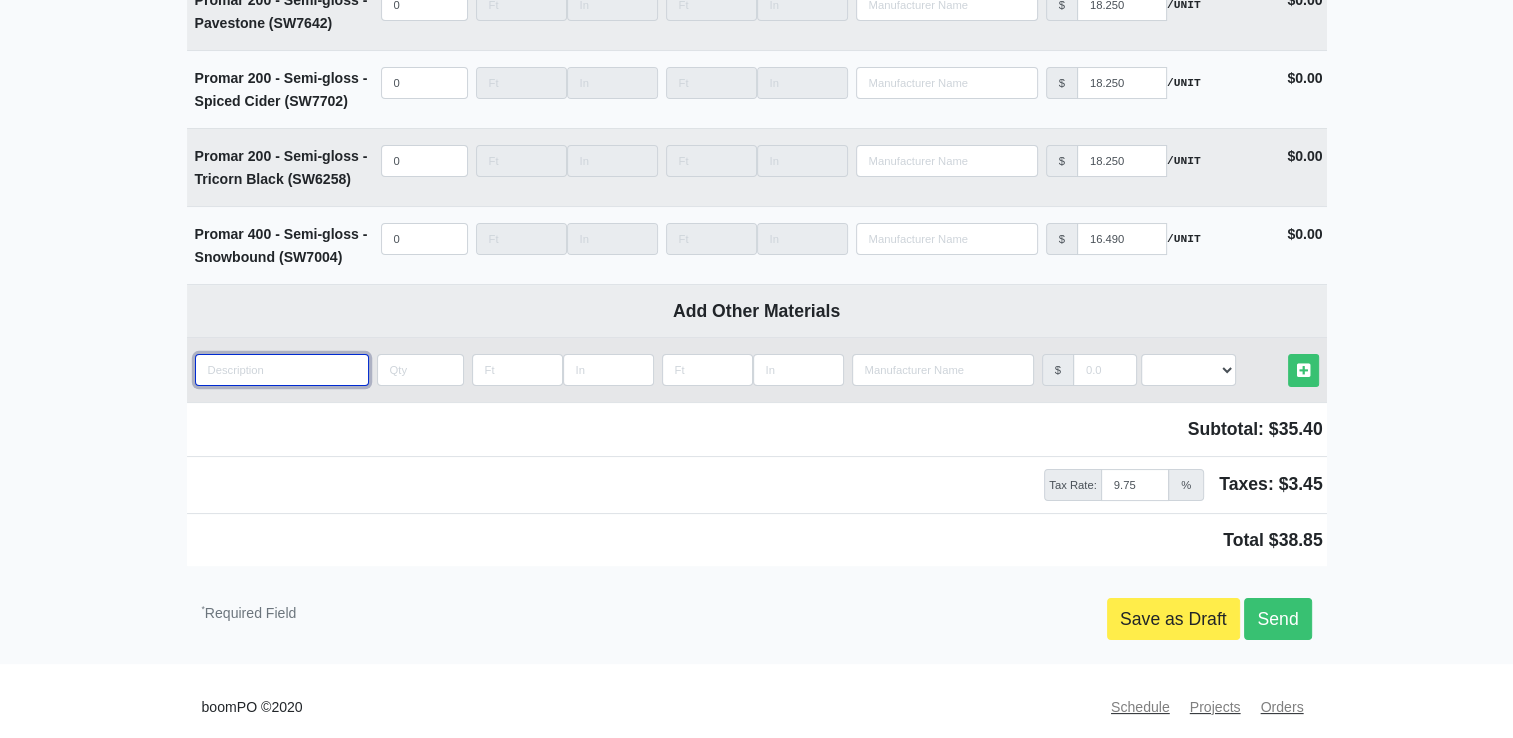 type on "P" 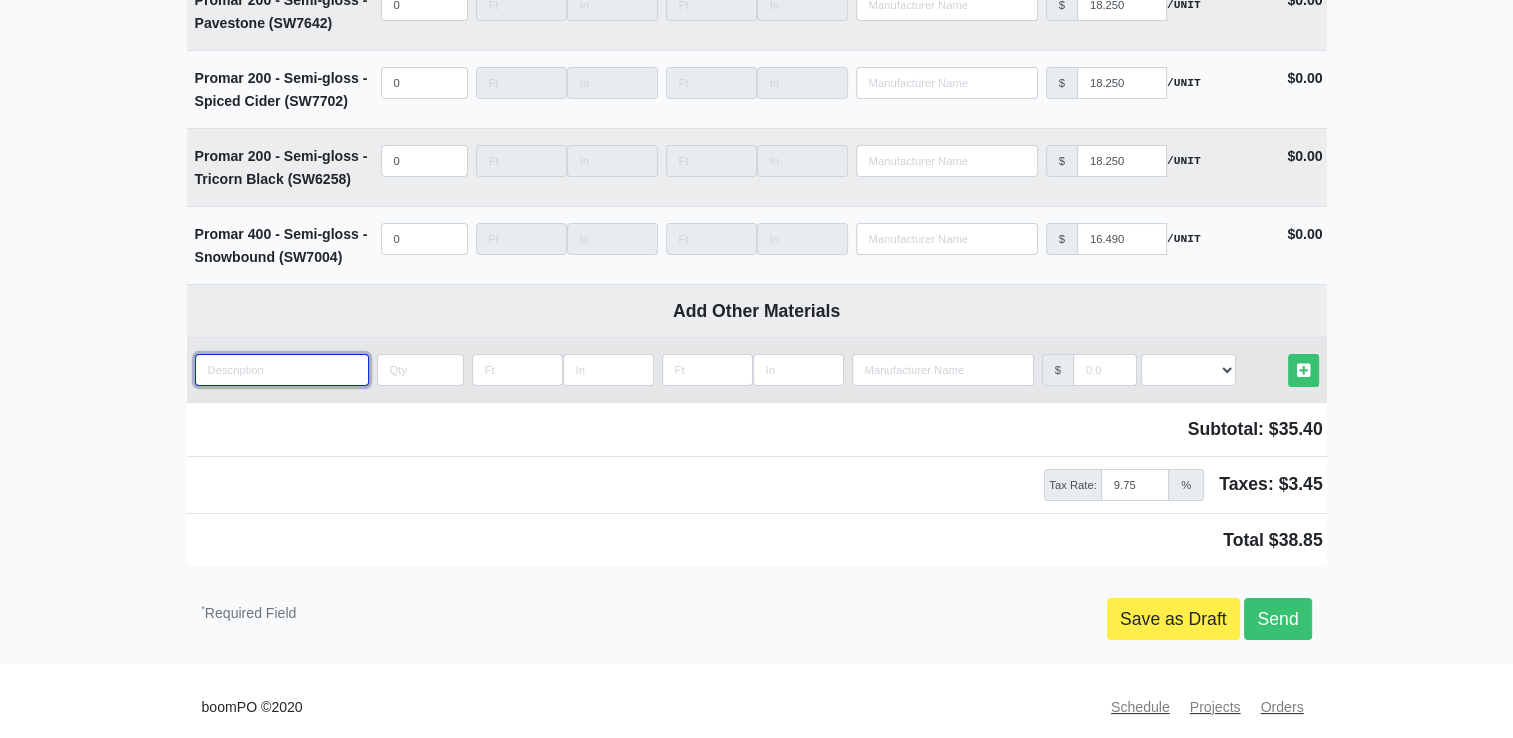 select 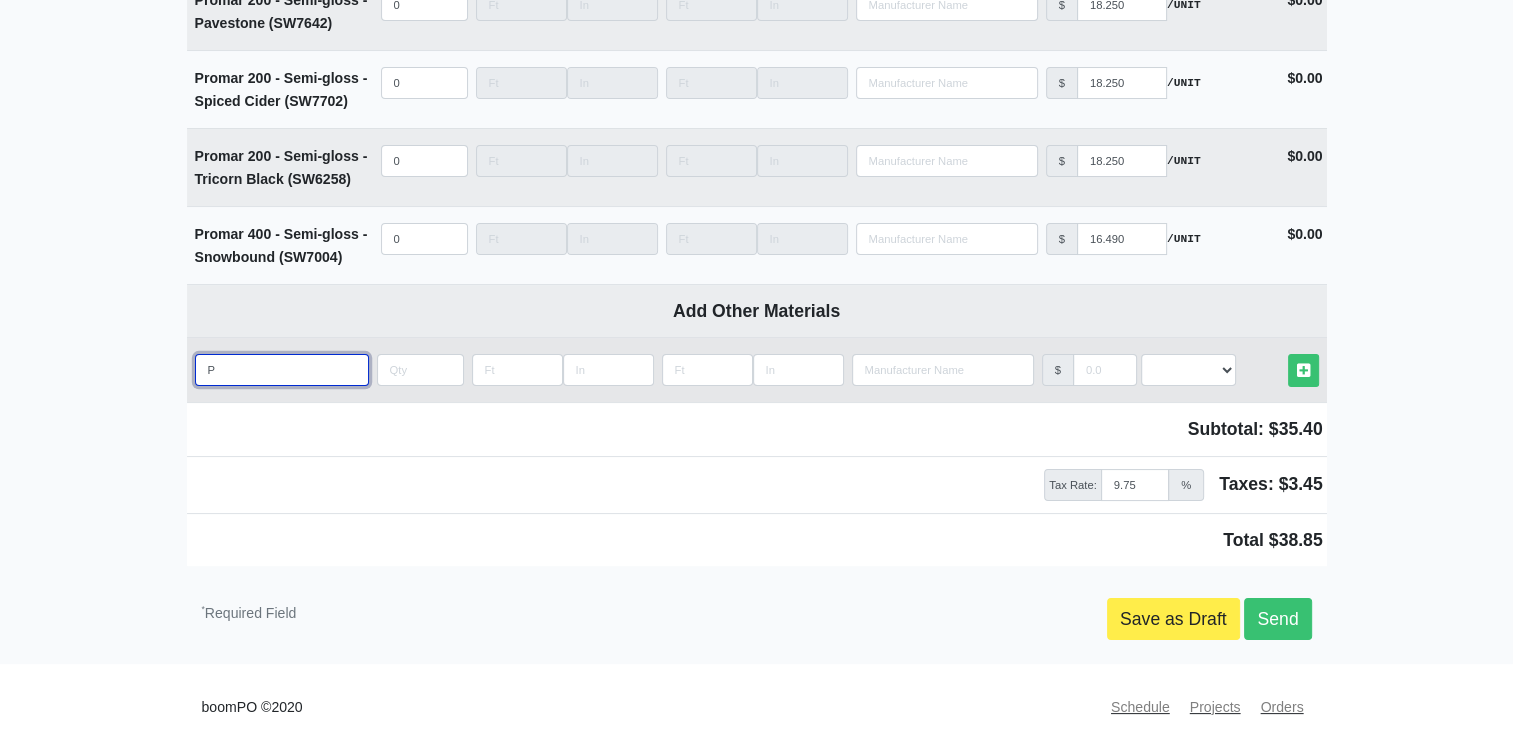 type on "Pi" 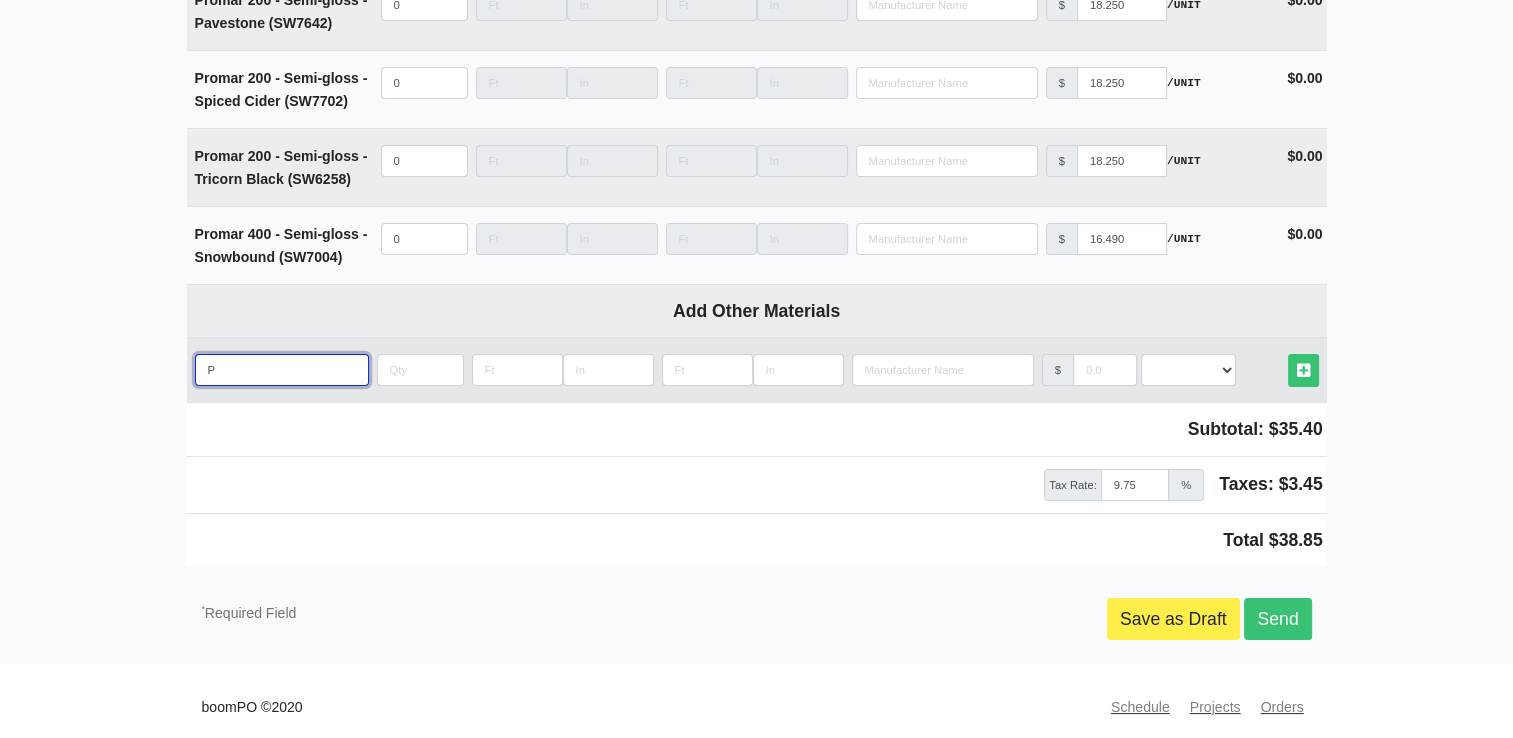 select 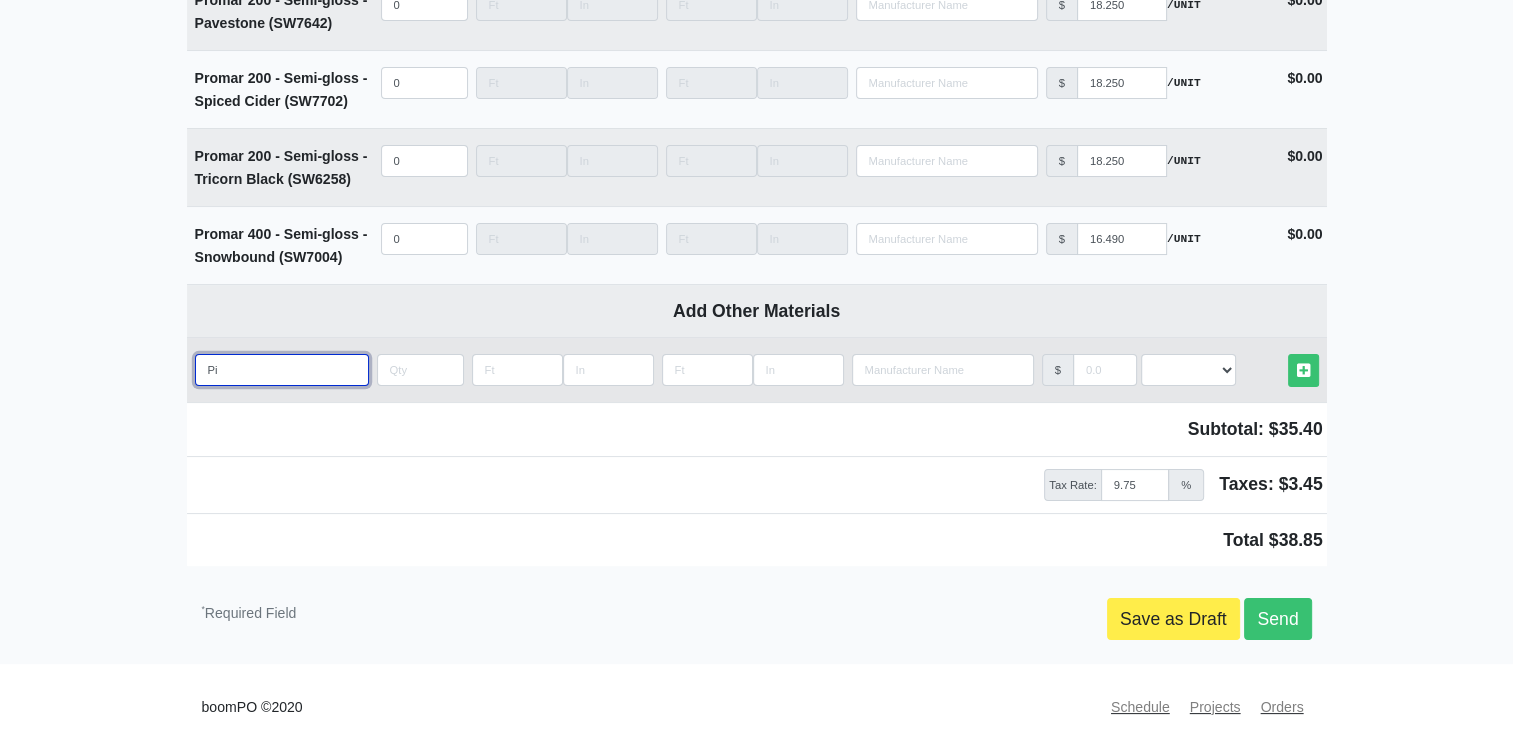 type on "Pin" 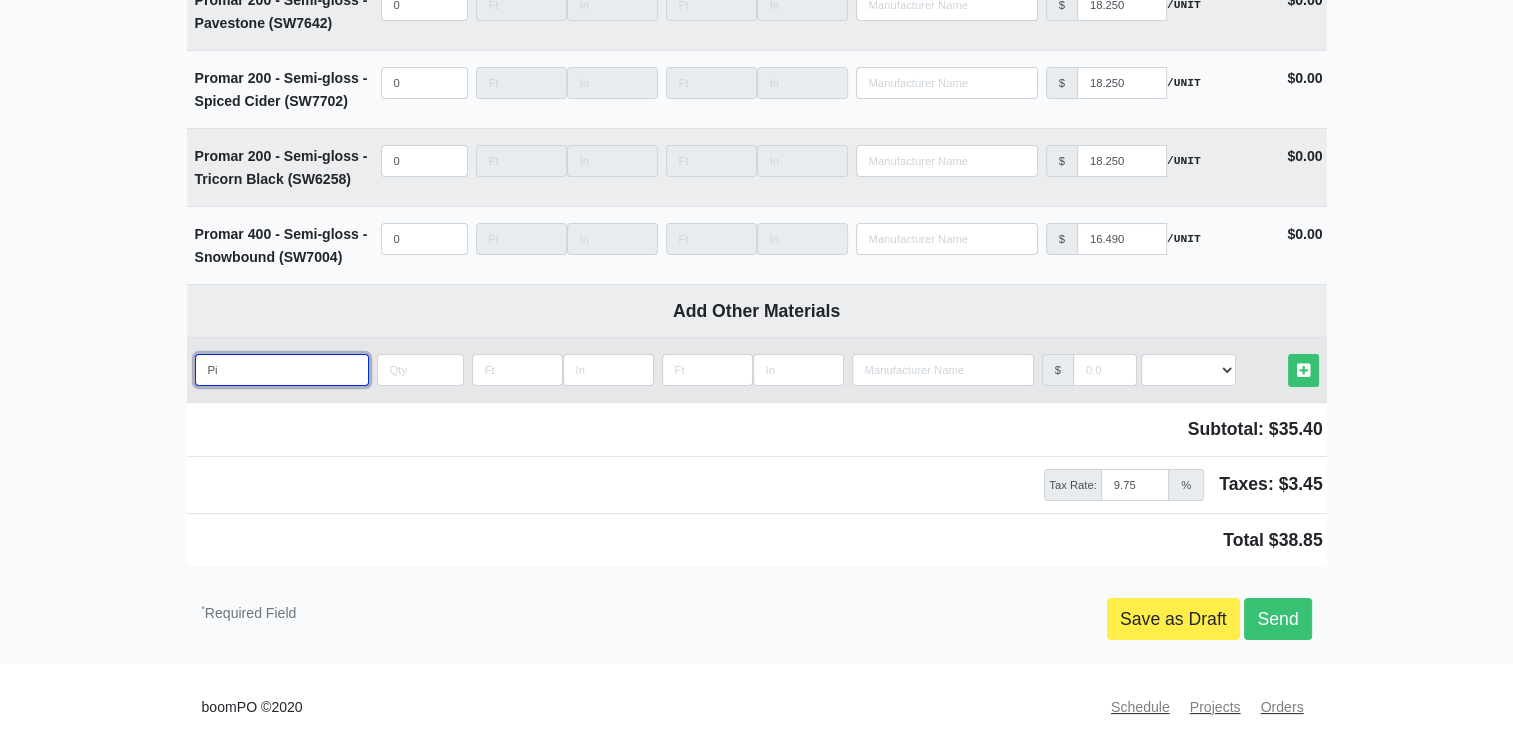 select 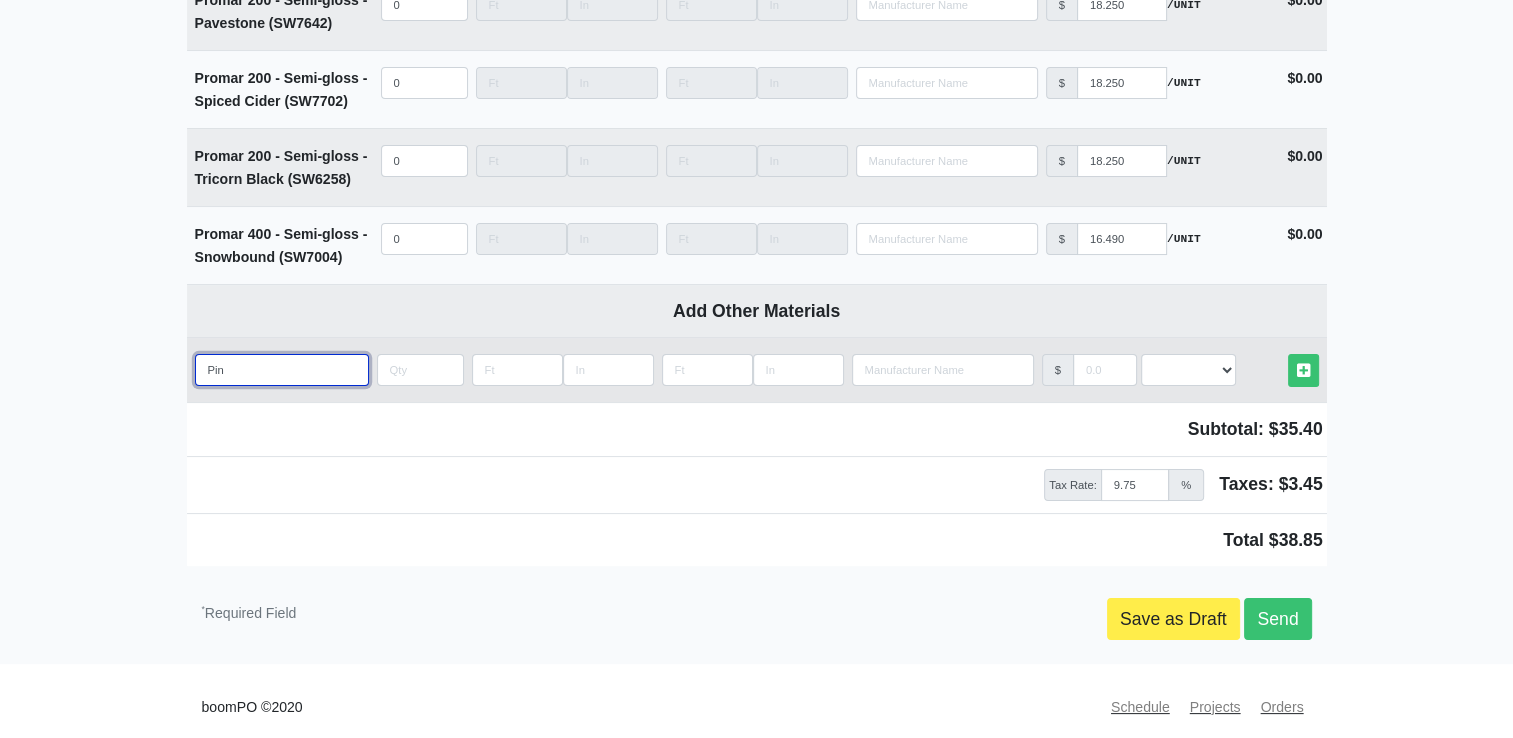 type on "Pine" 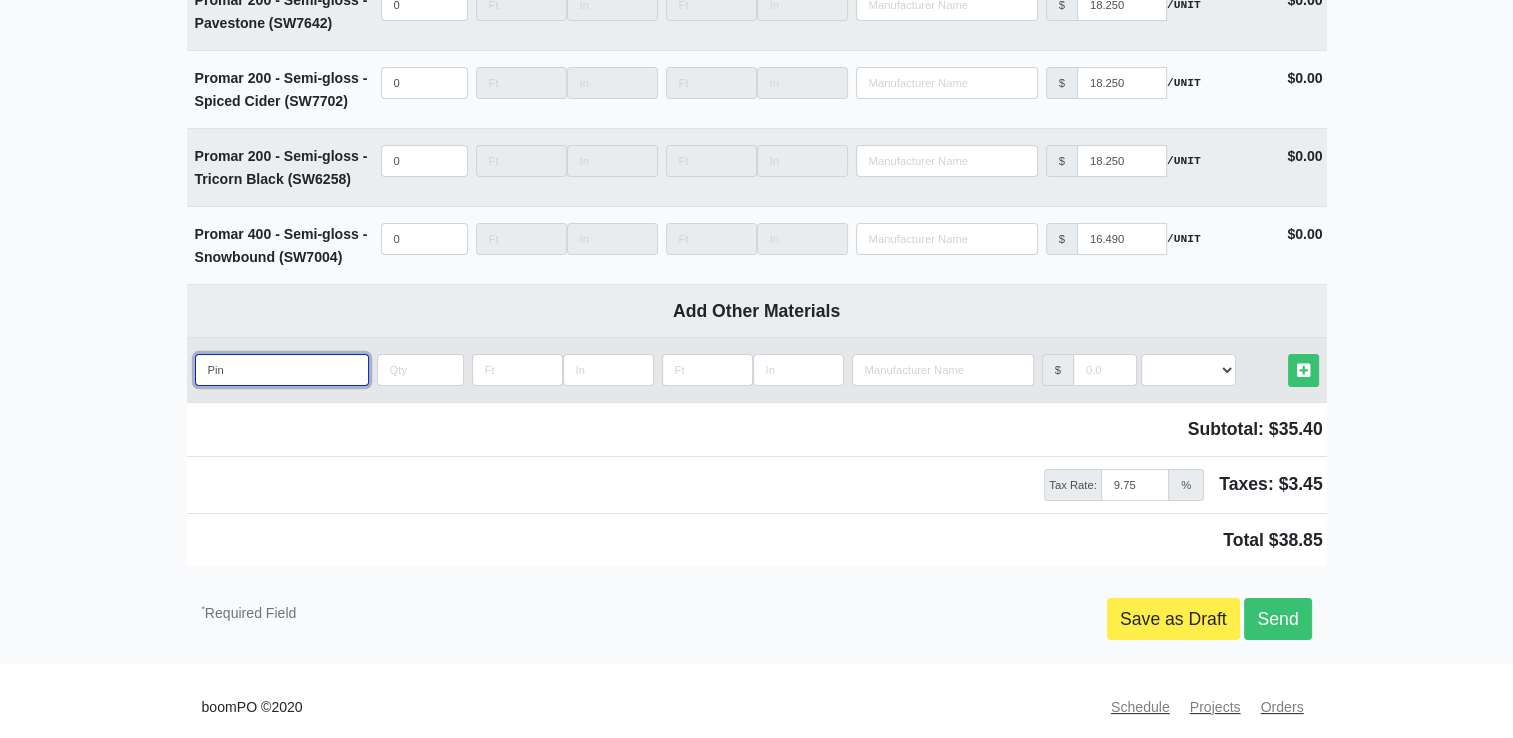 select 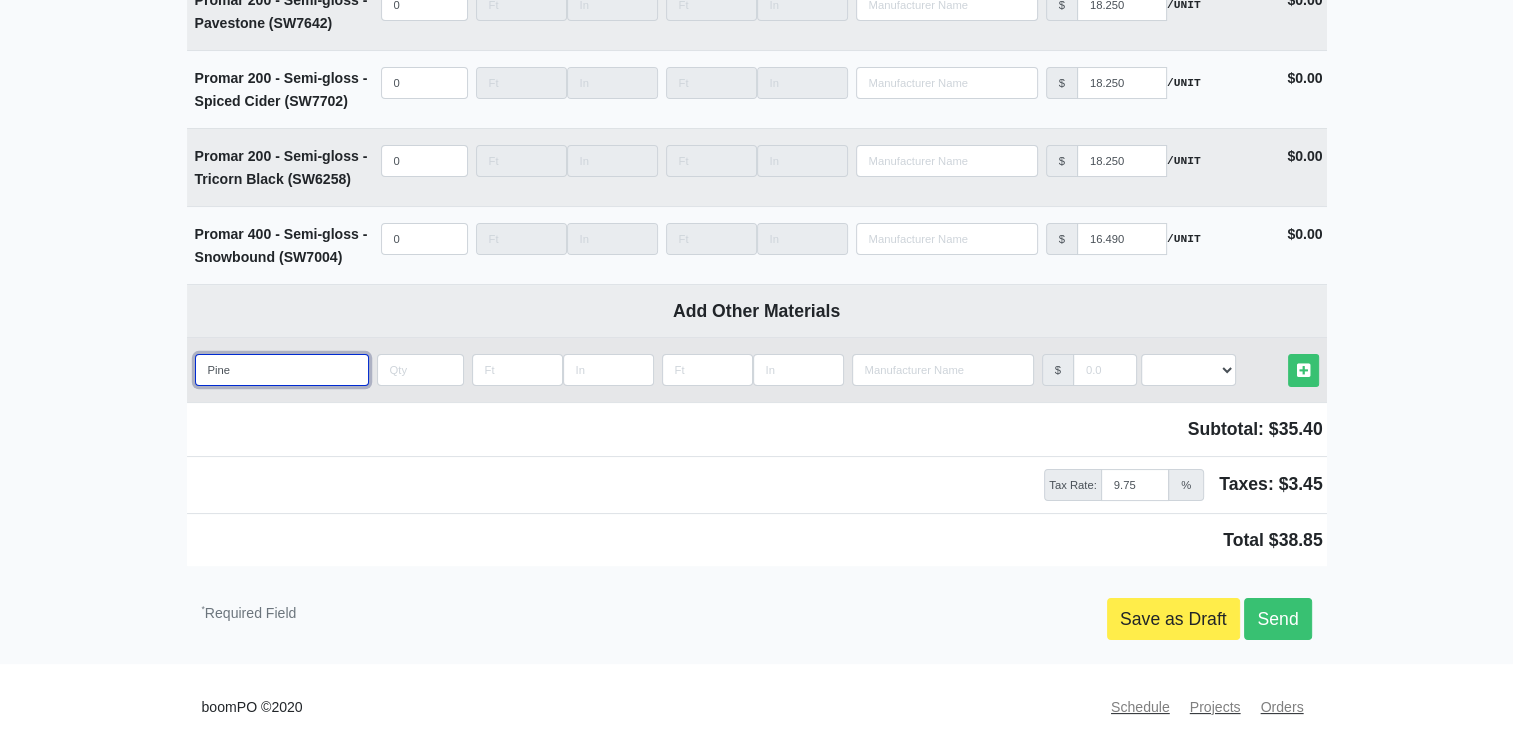 type on "Pine" 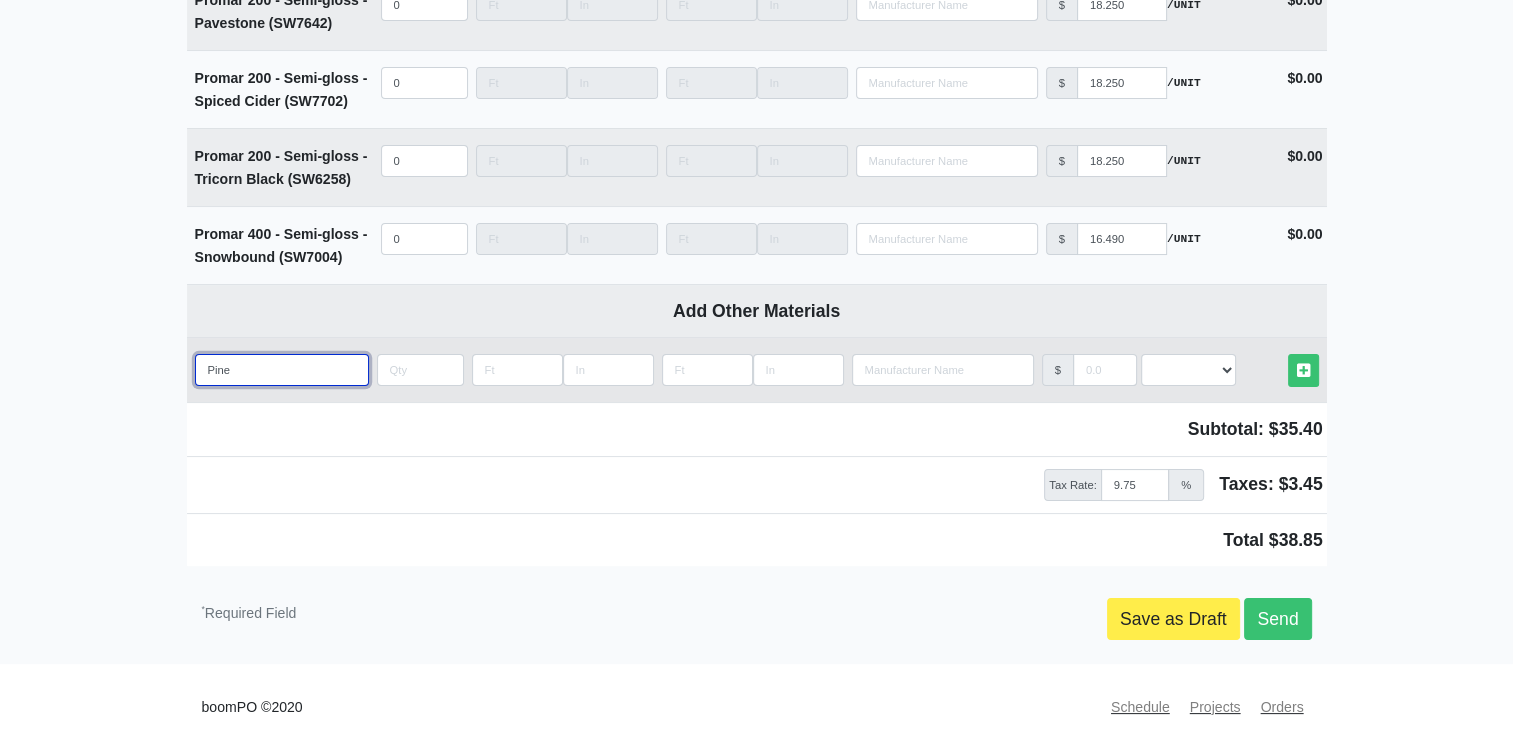 select 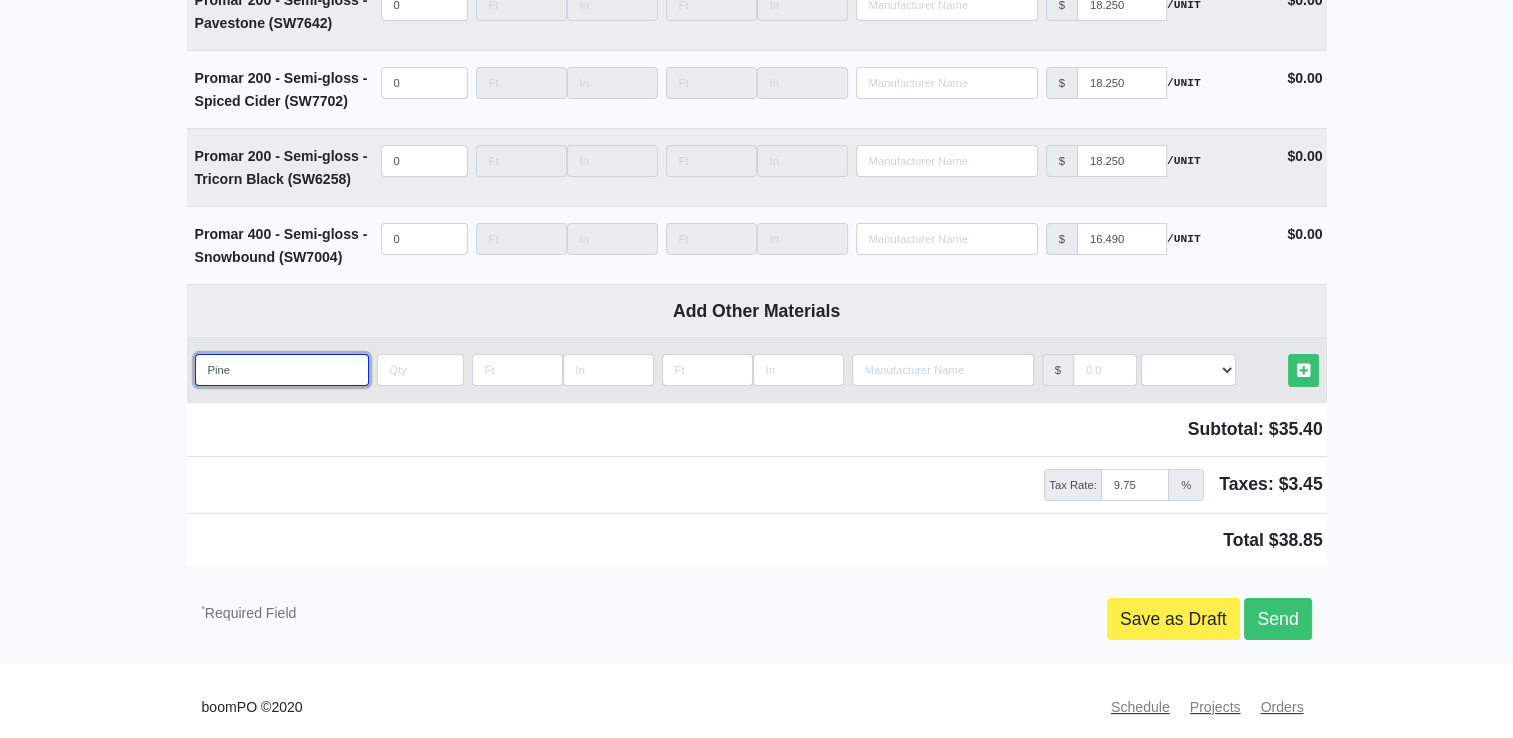 type on "Pine S" 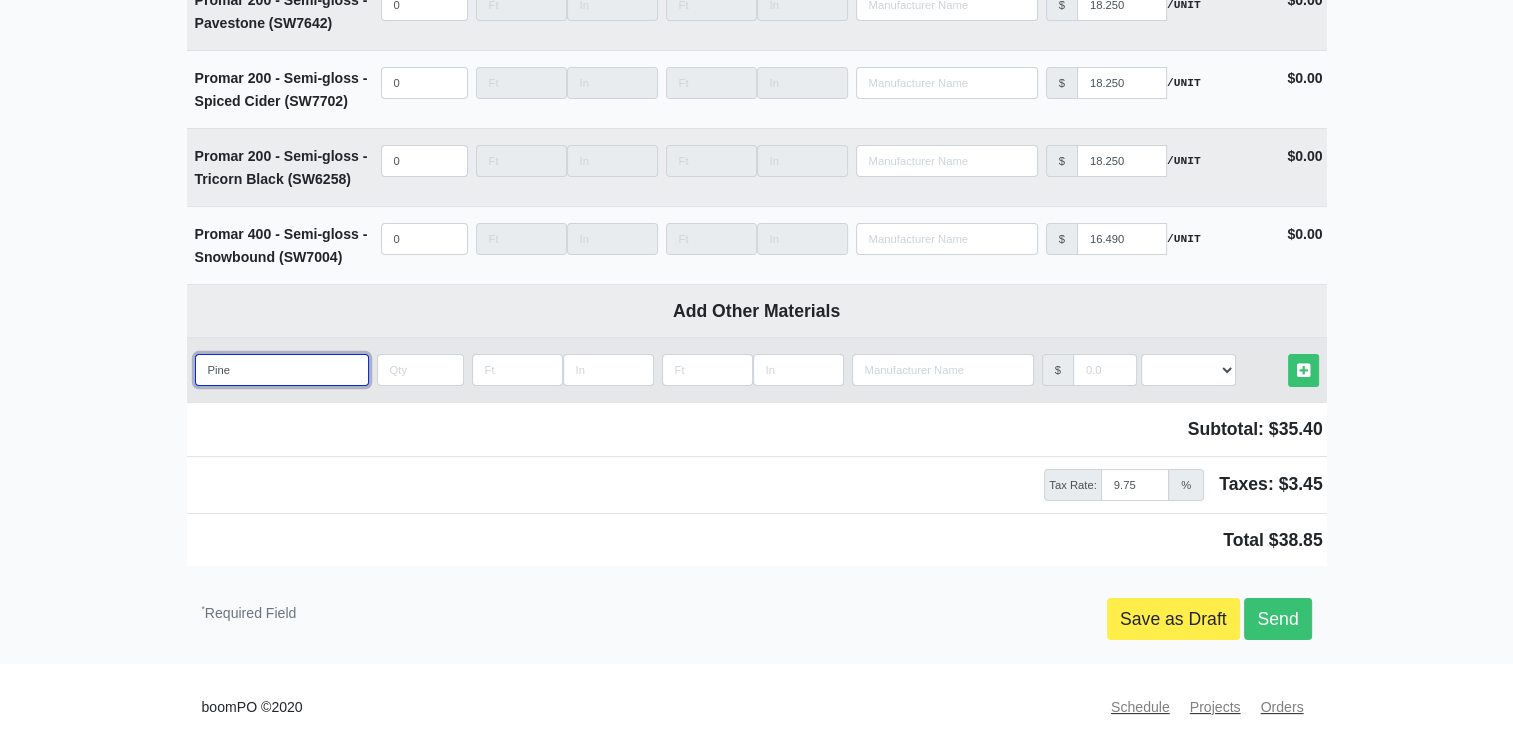 select 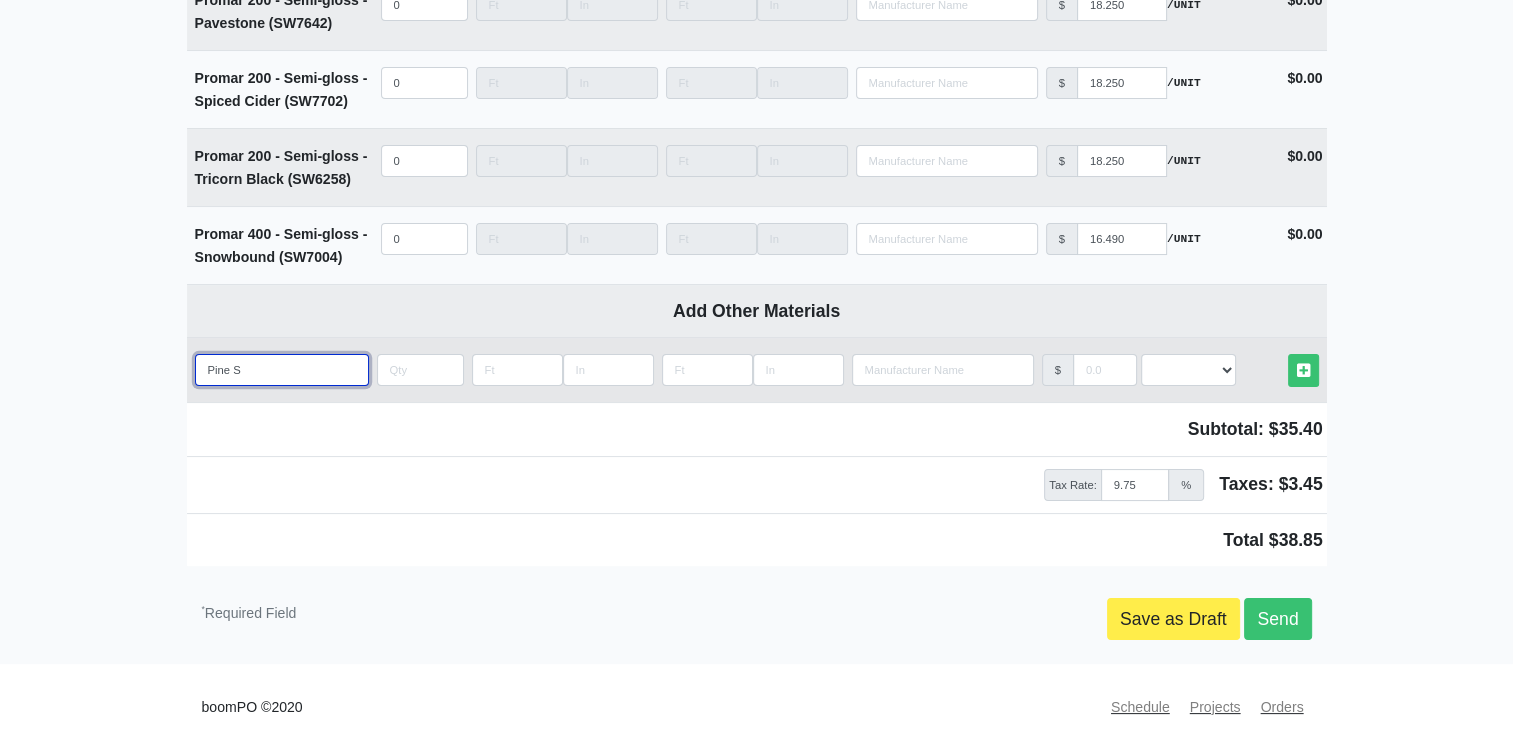 type on "Pine St" 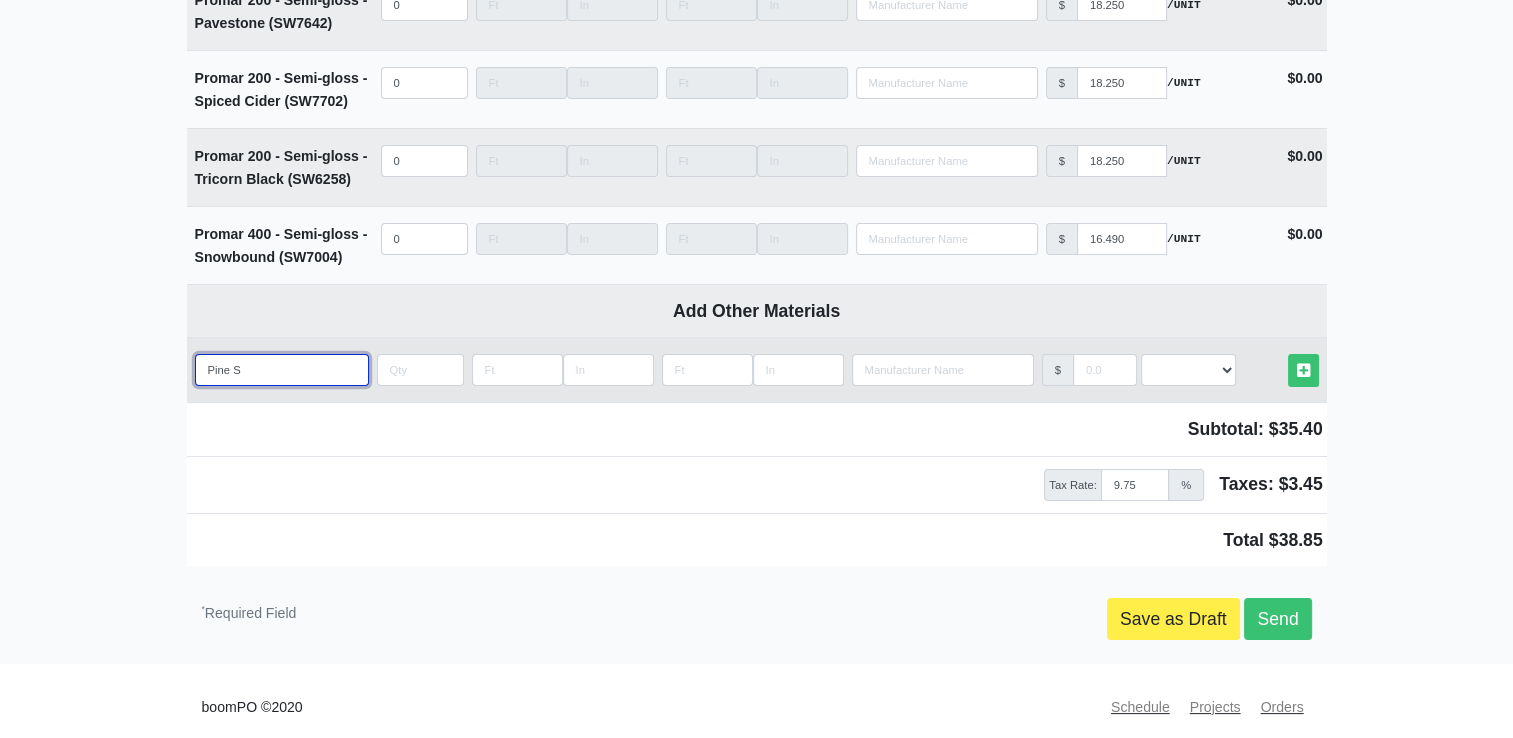 select 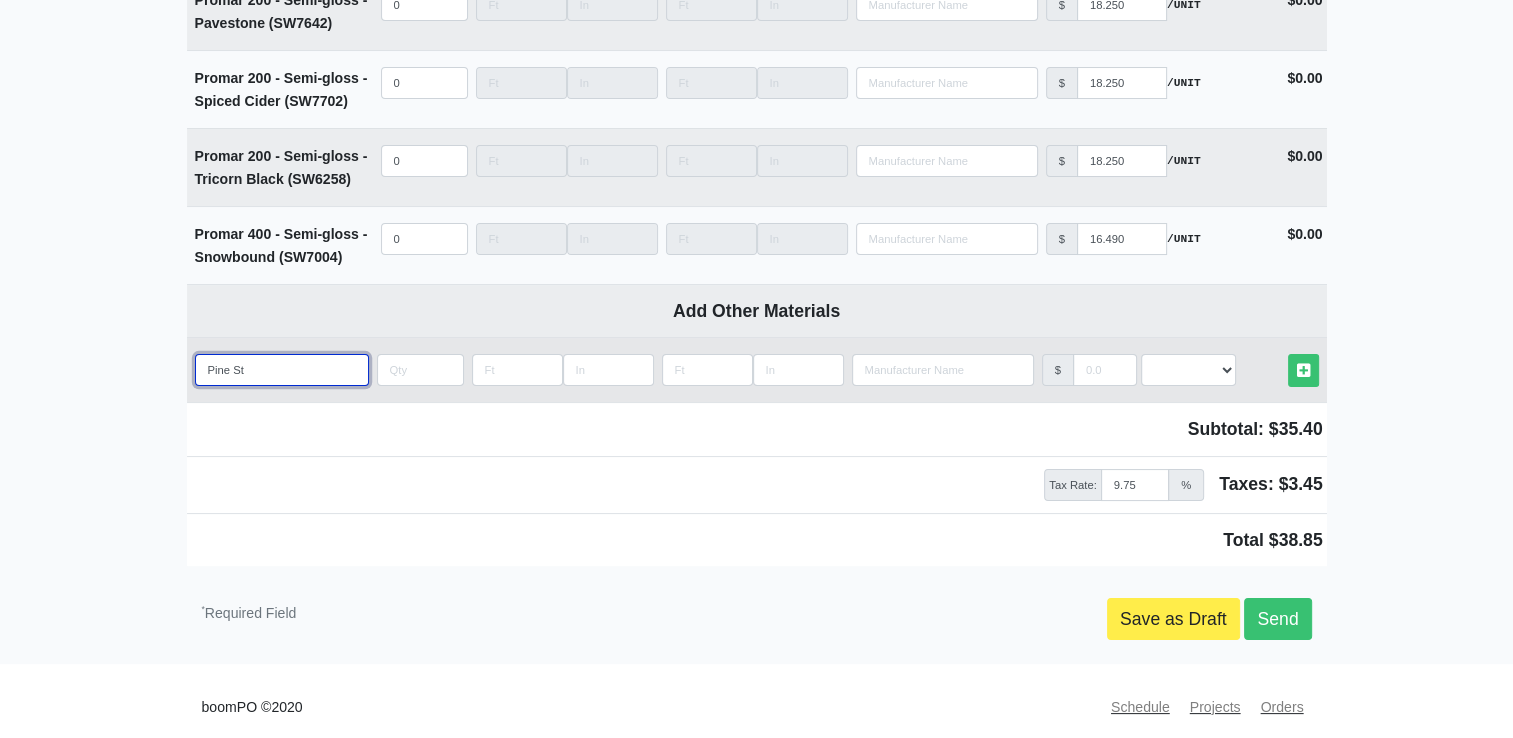 type on "Pine Stu" 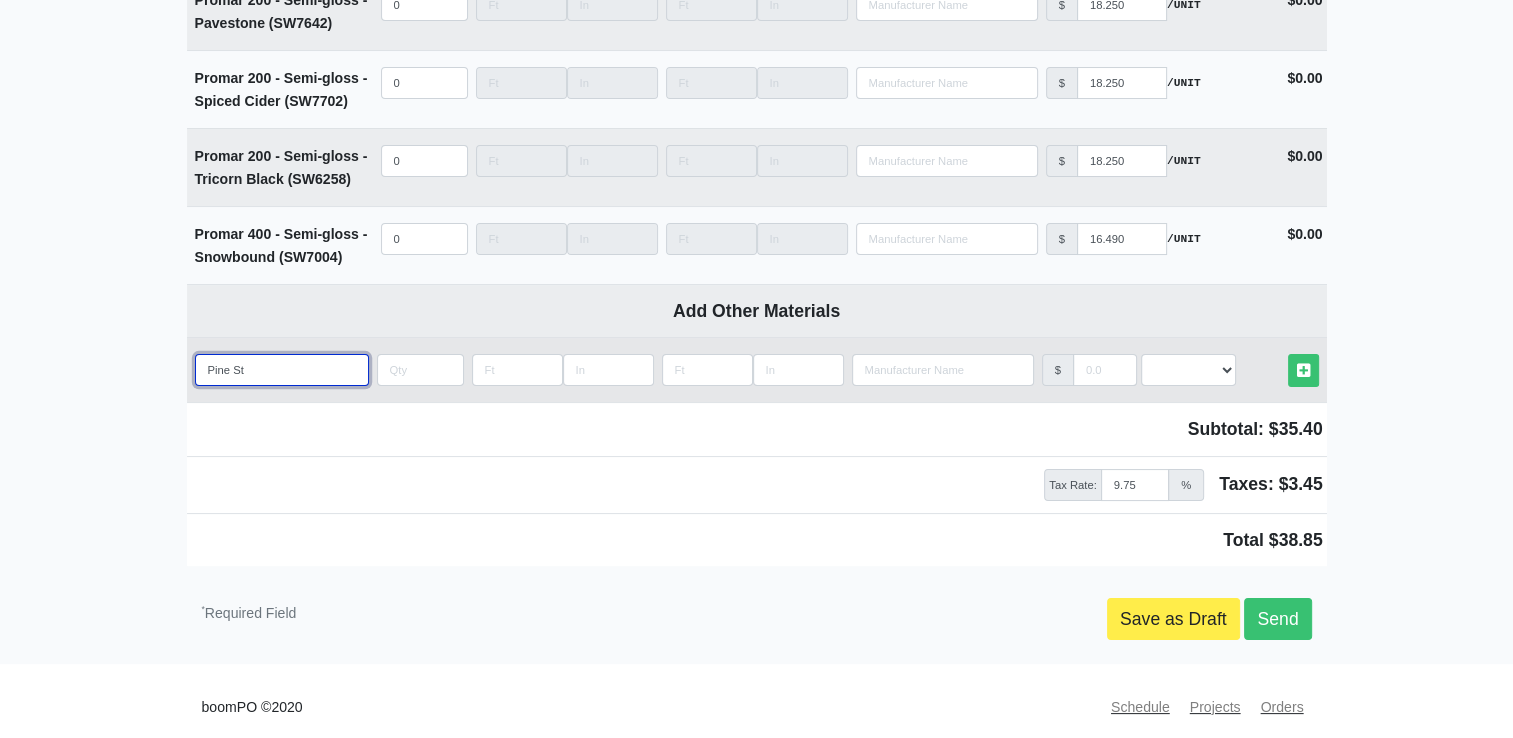 select 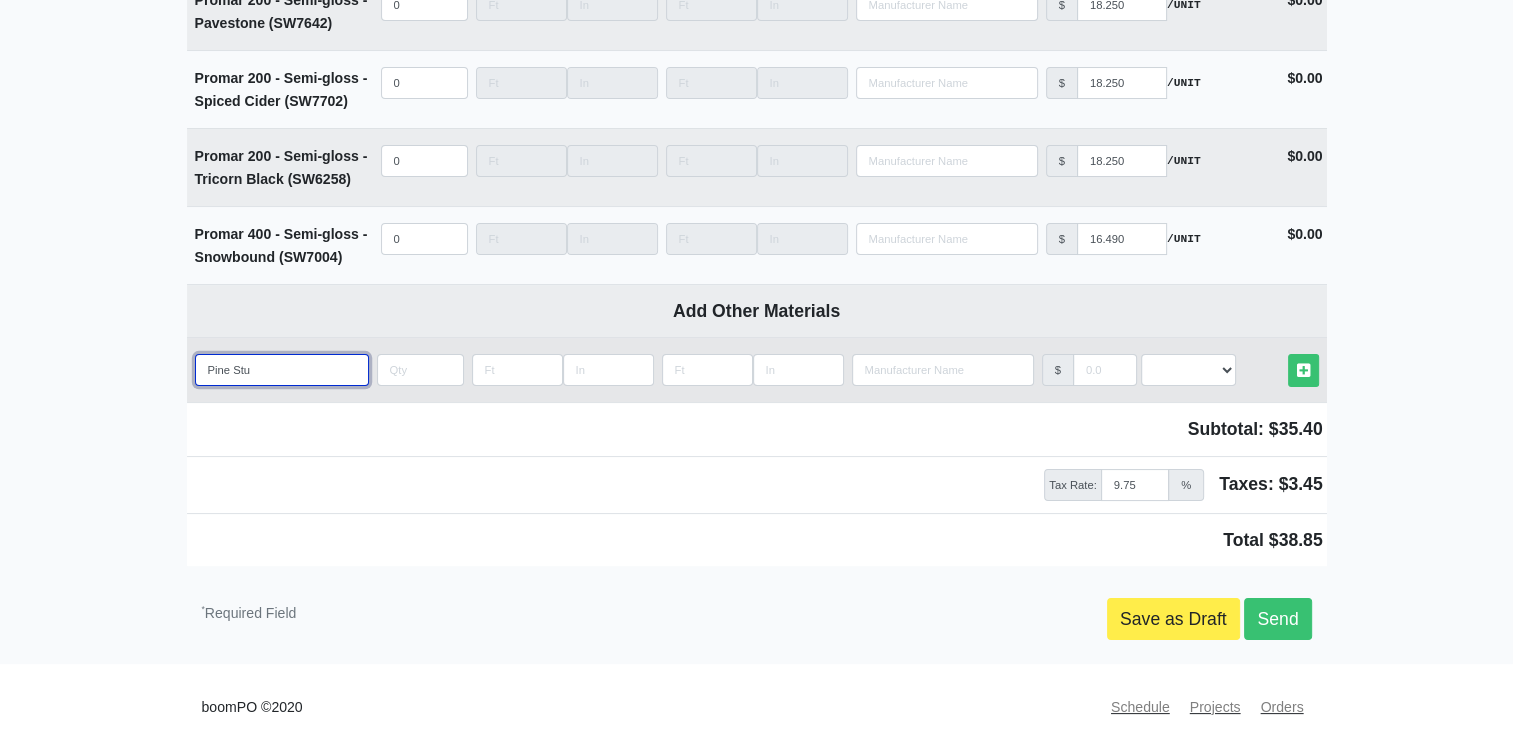 type on "Pine Stud" 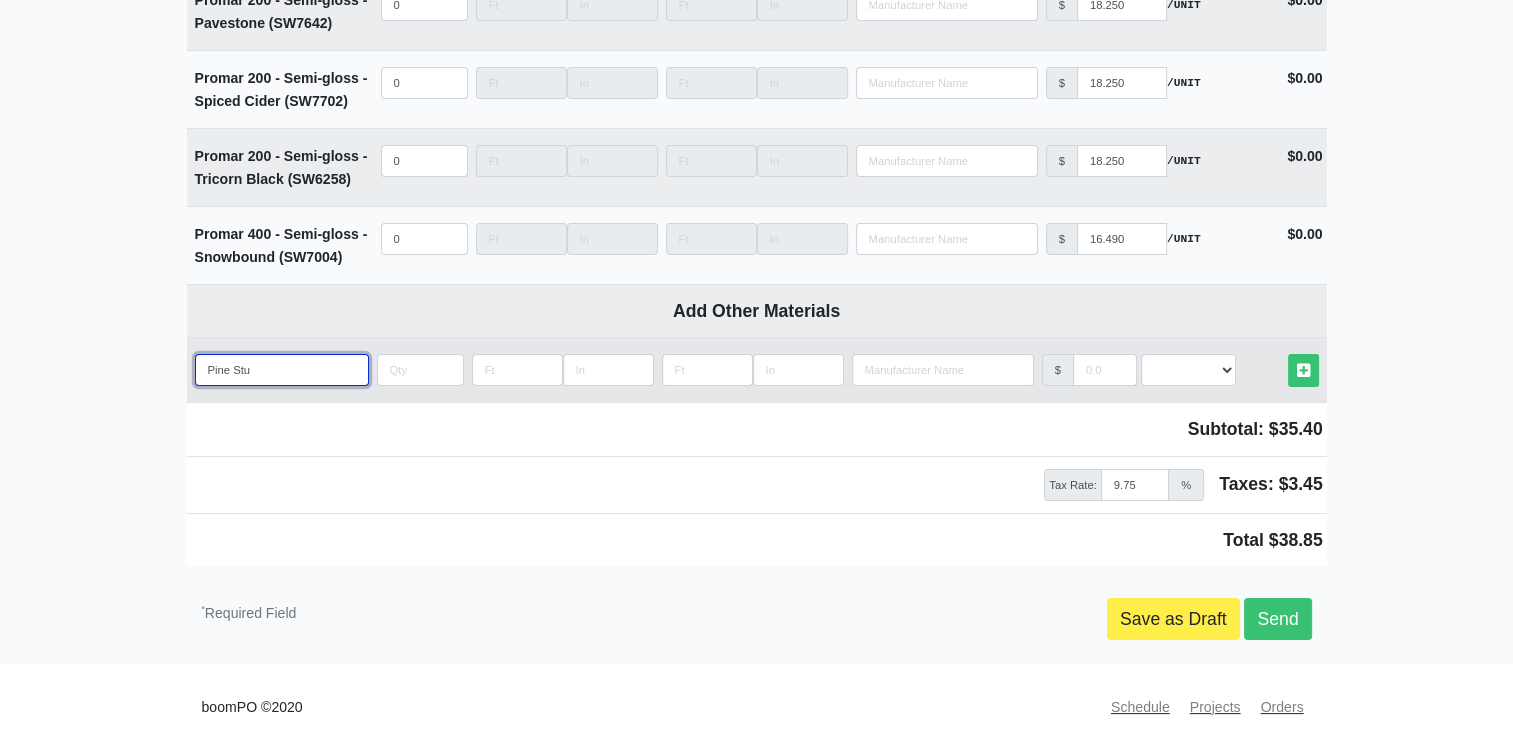 select 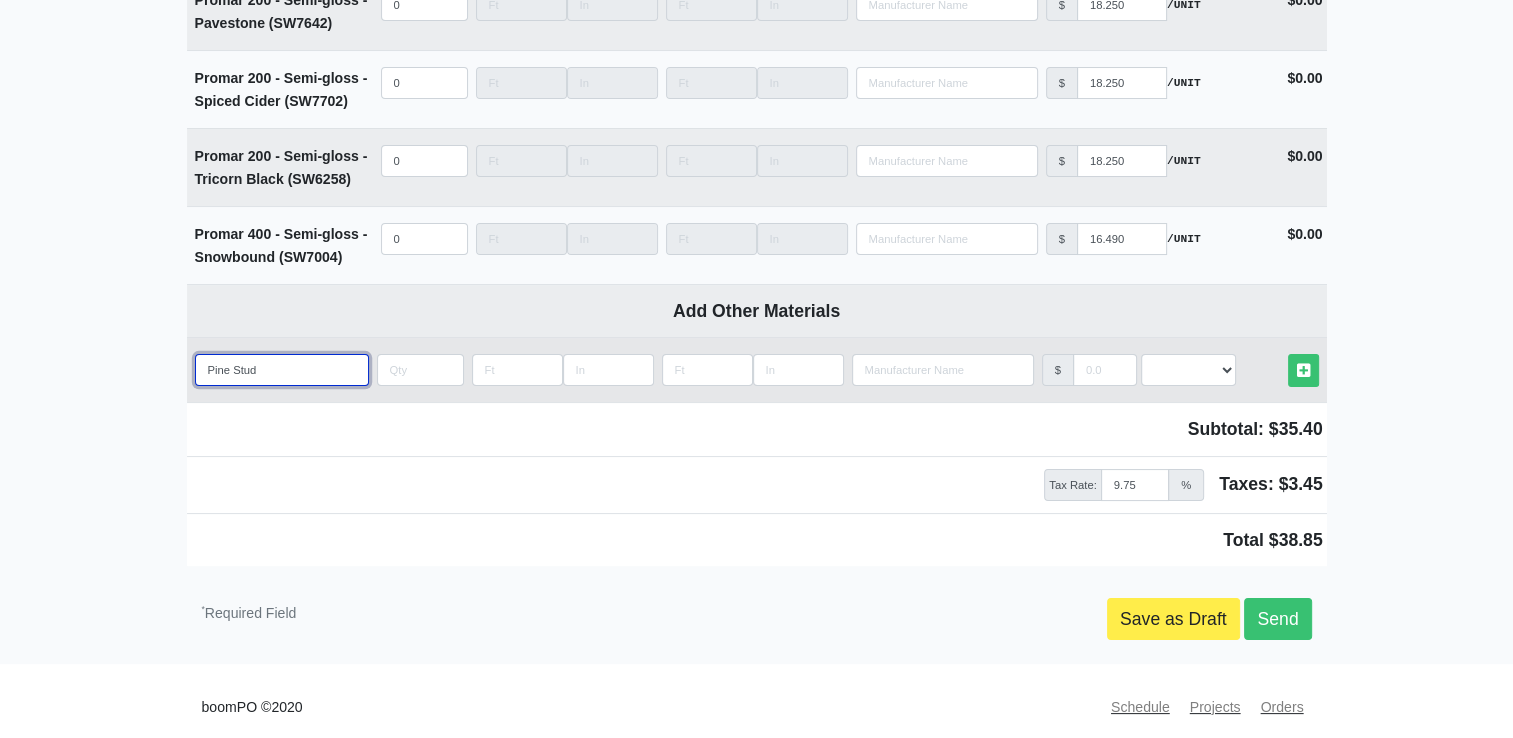 type on "Pine Stud" 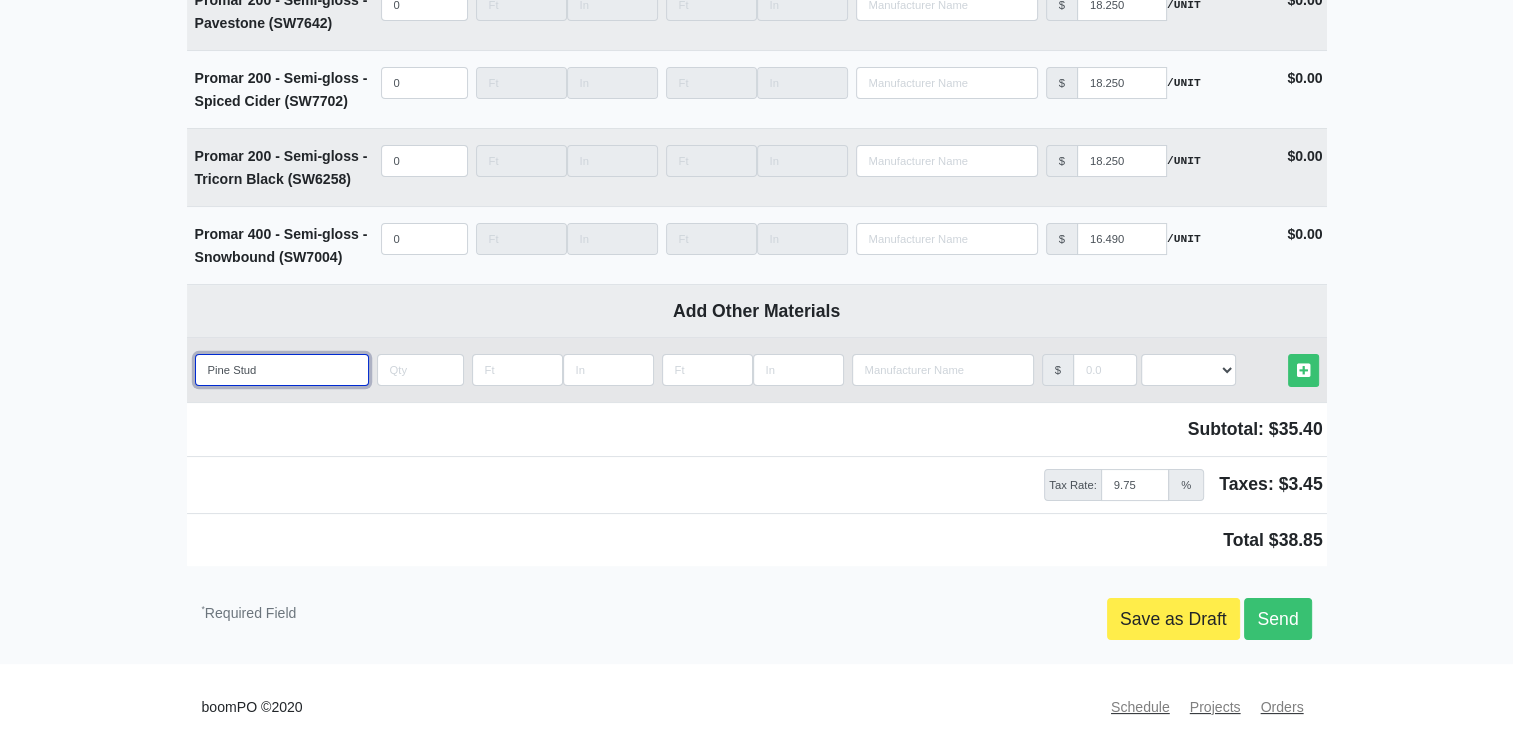 select 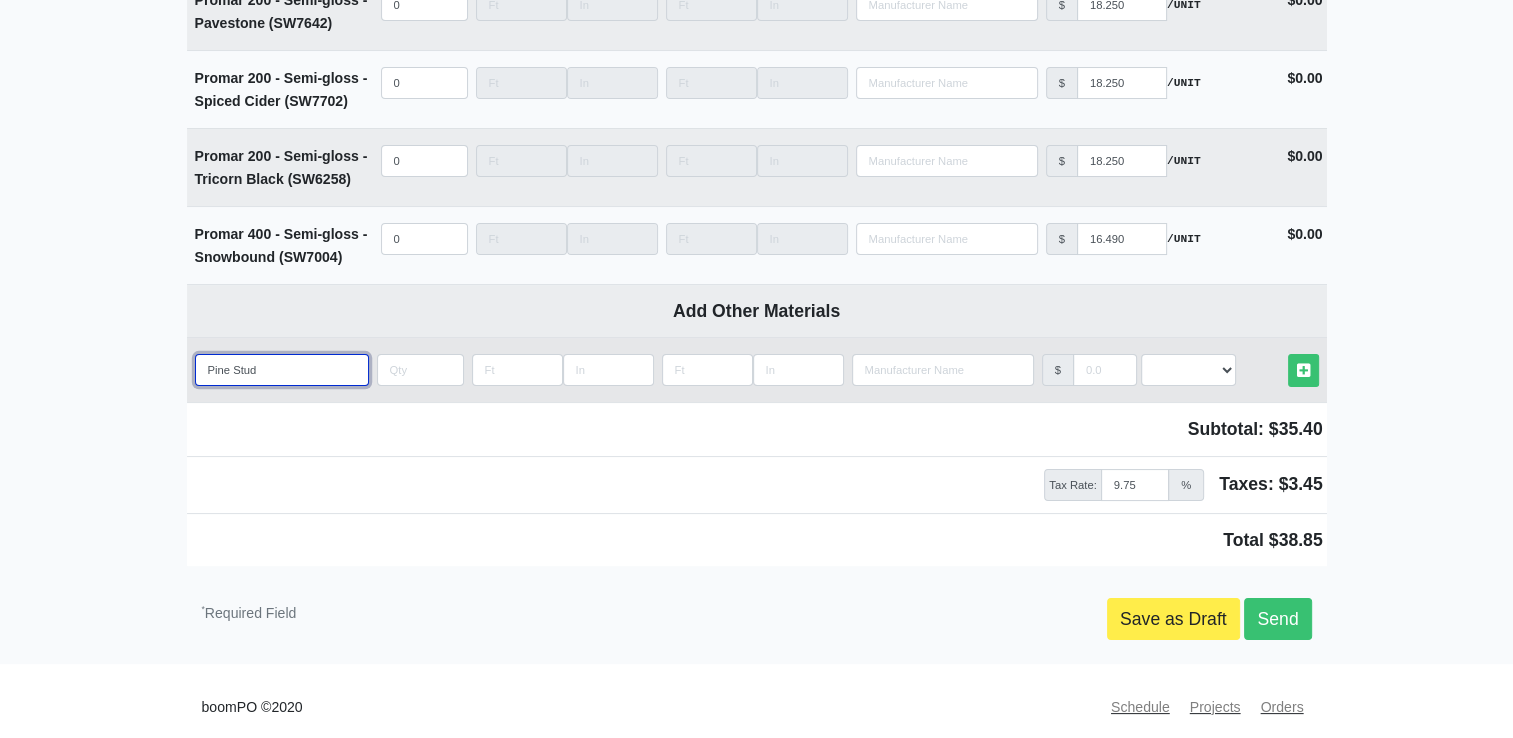 type on "Pine Stud 1" 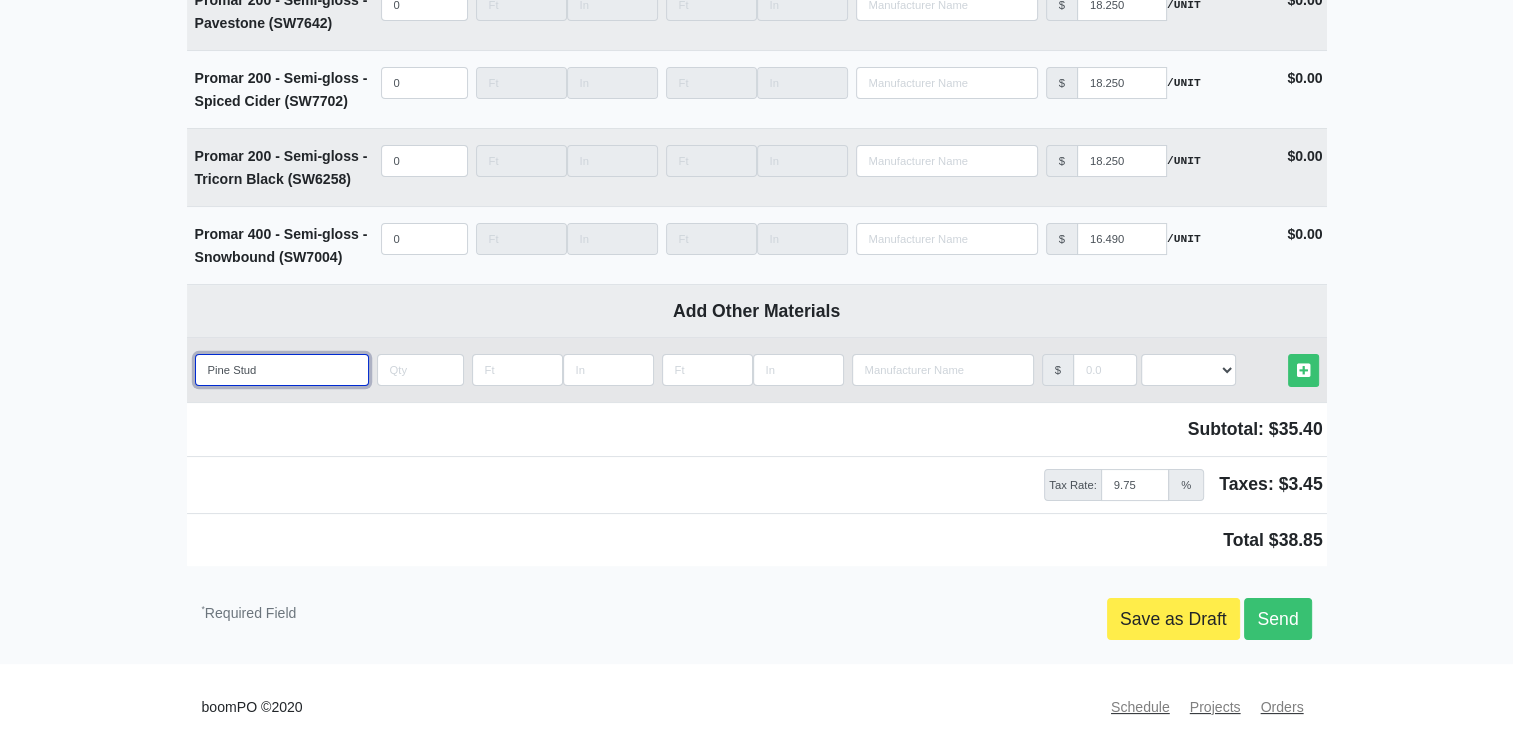 select 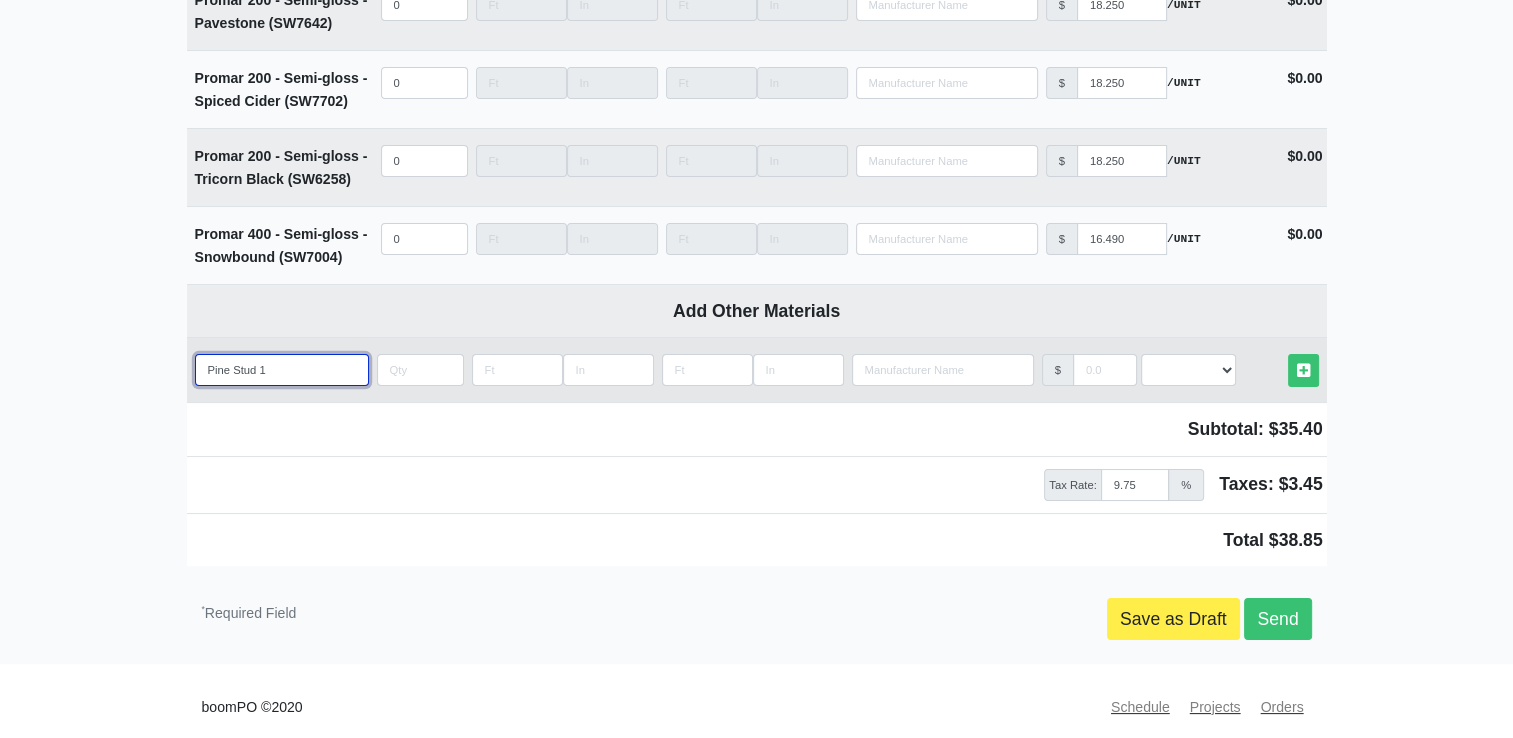 type on "Pine Stud 10" 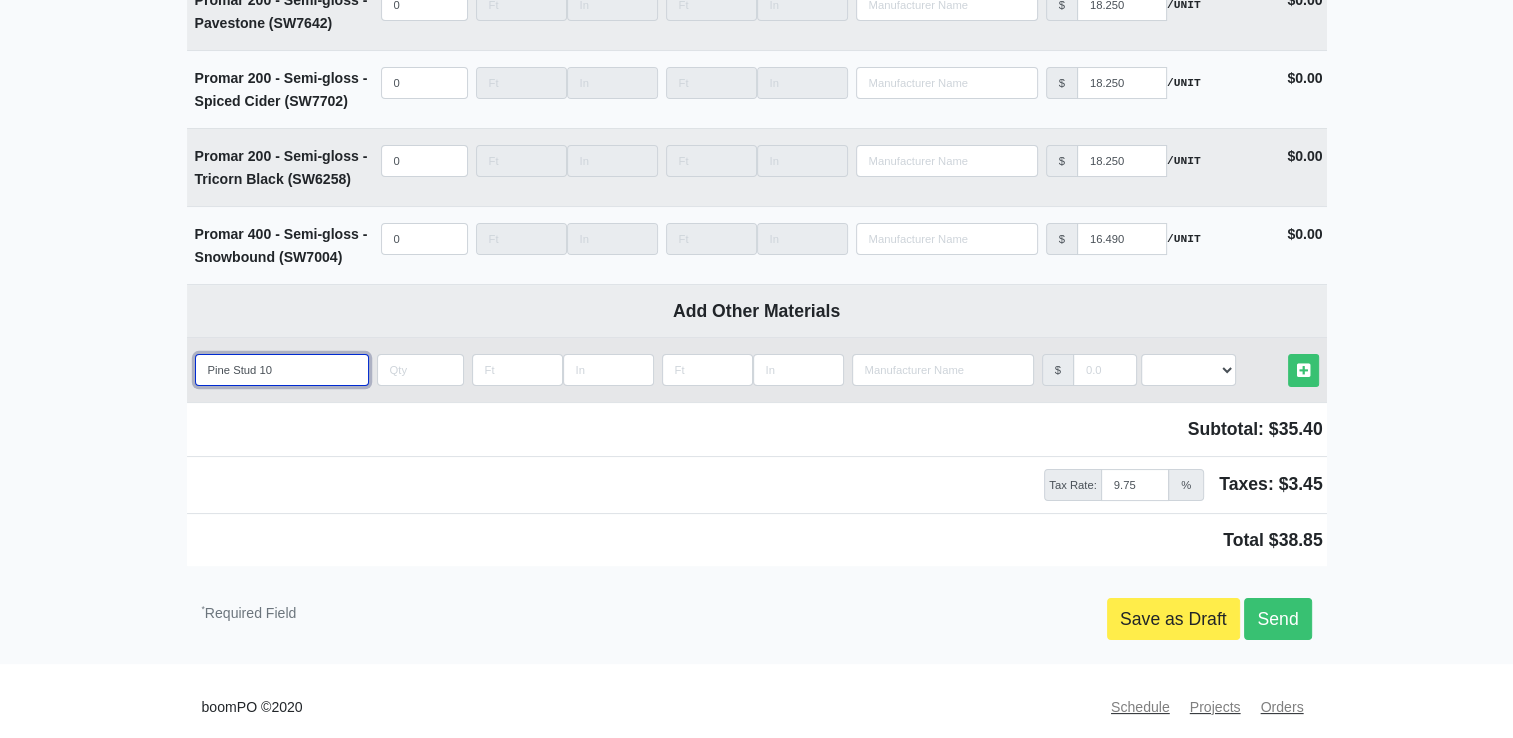 select 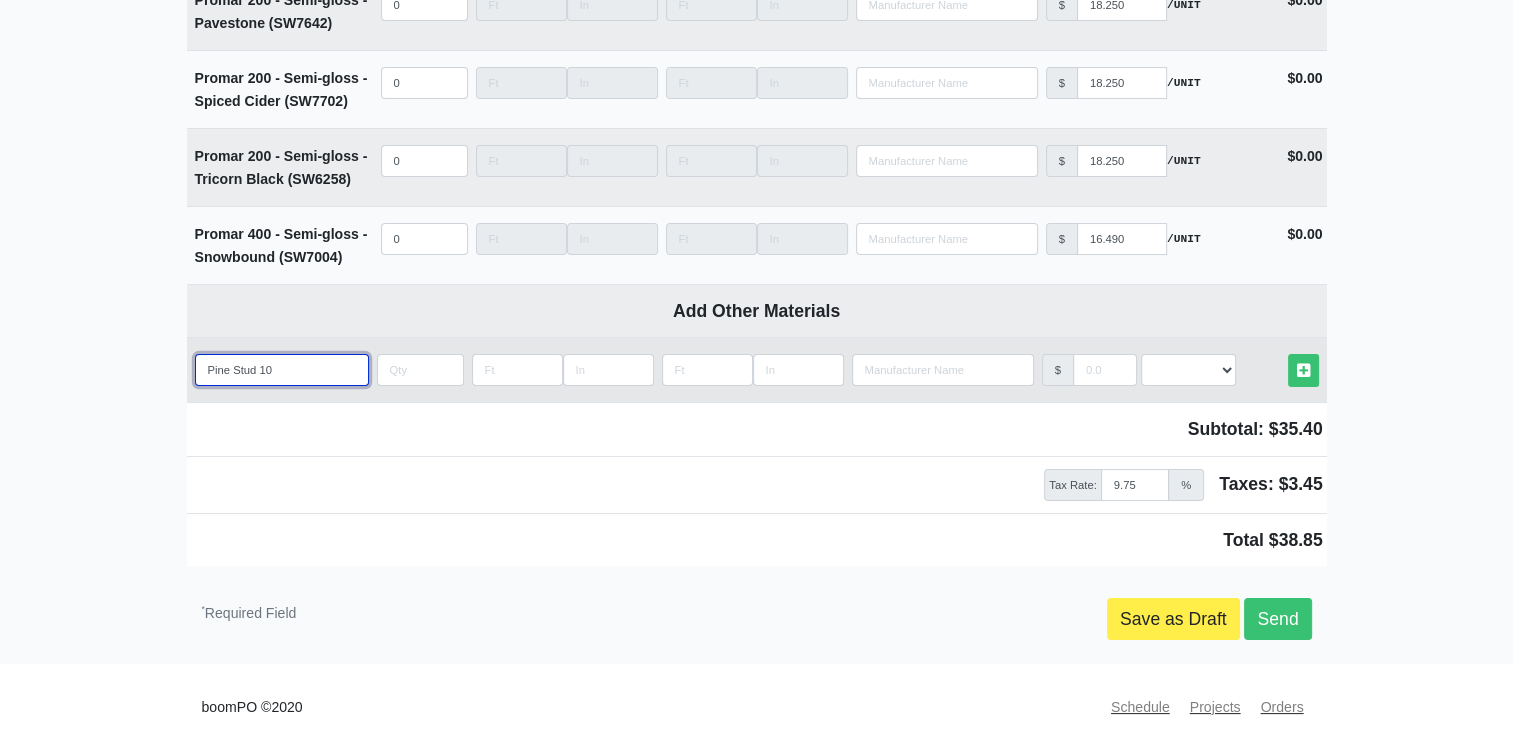 type on "Pine Stud 10'" 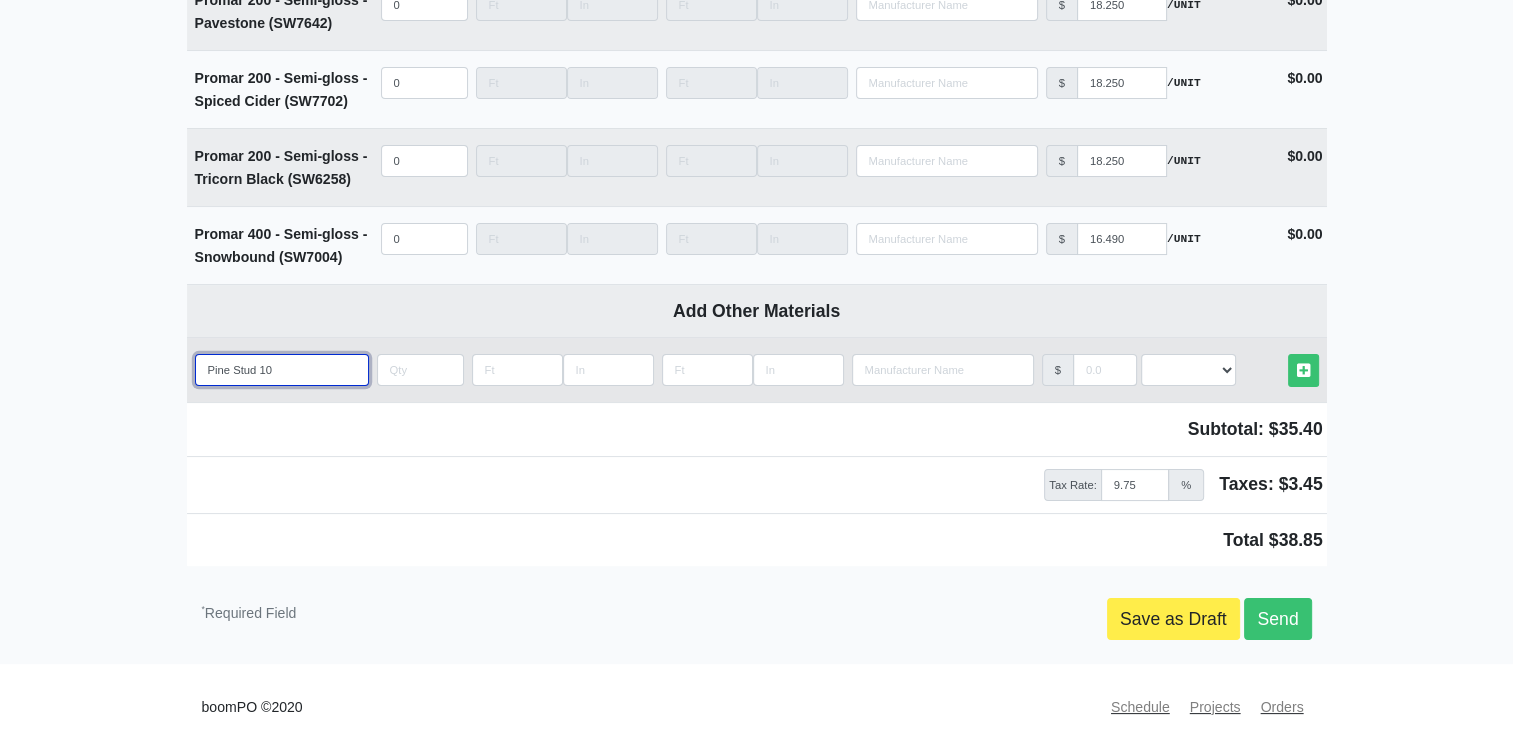 select 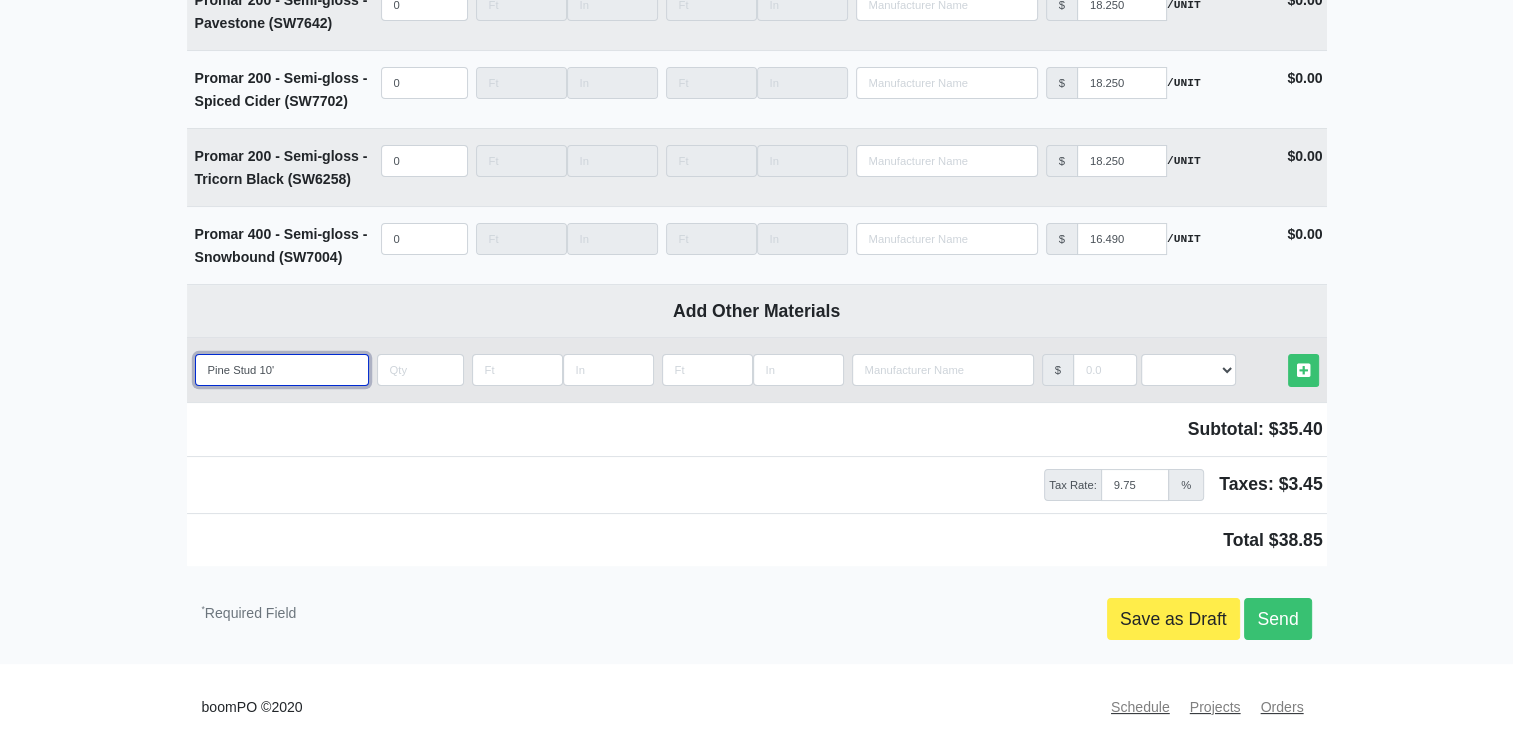 type on "Pine Stud 10'" 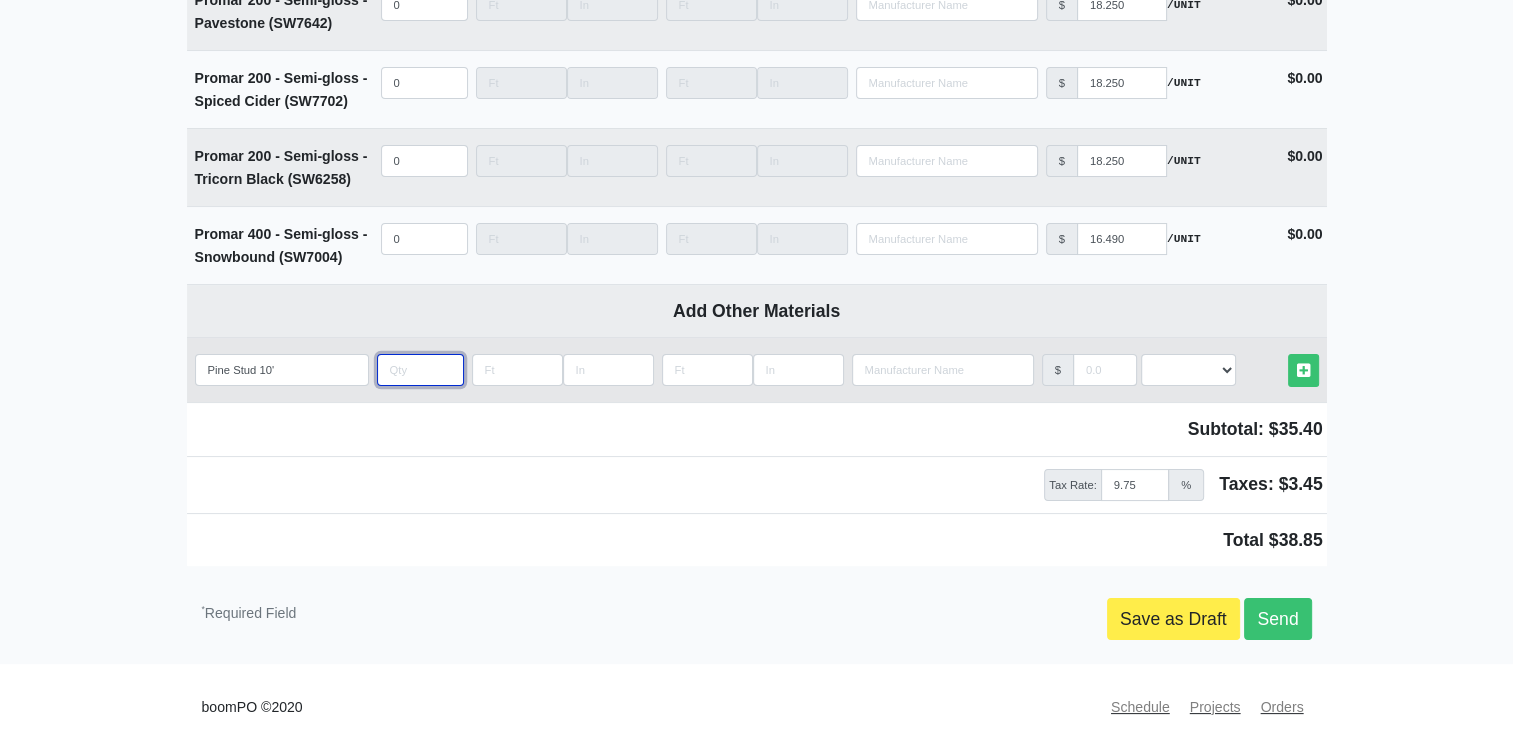 click at bounding box center [420, 370] 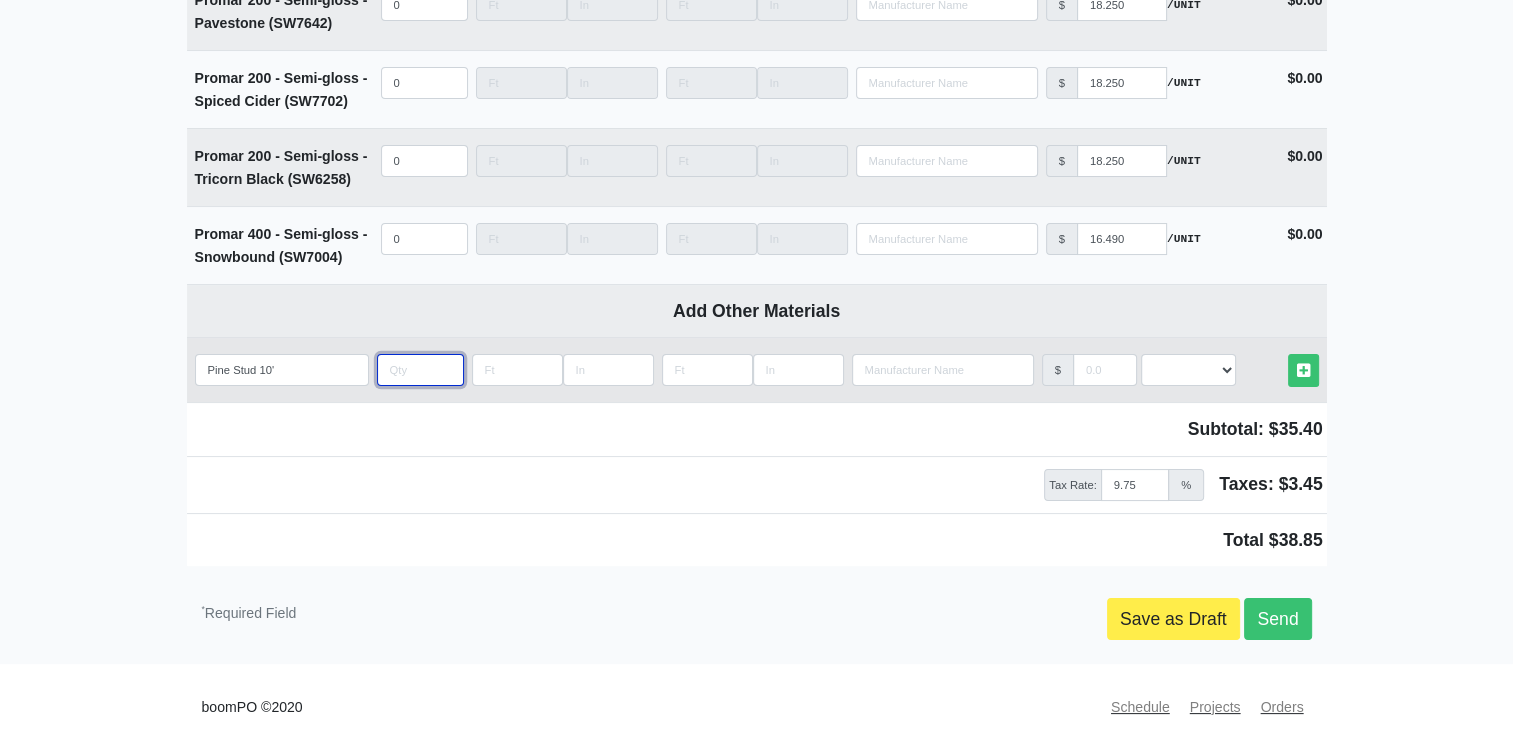 type on "8" 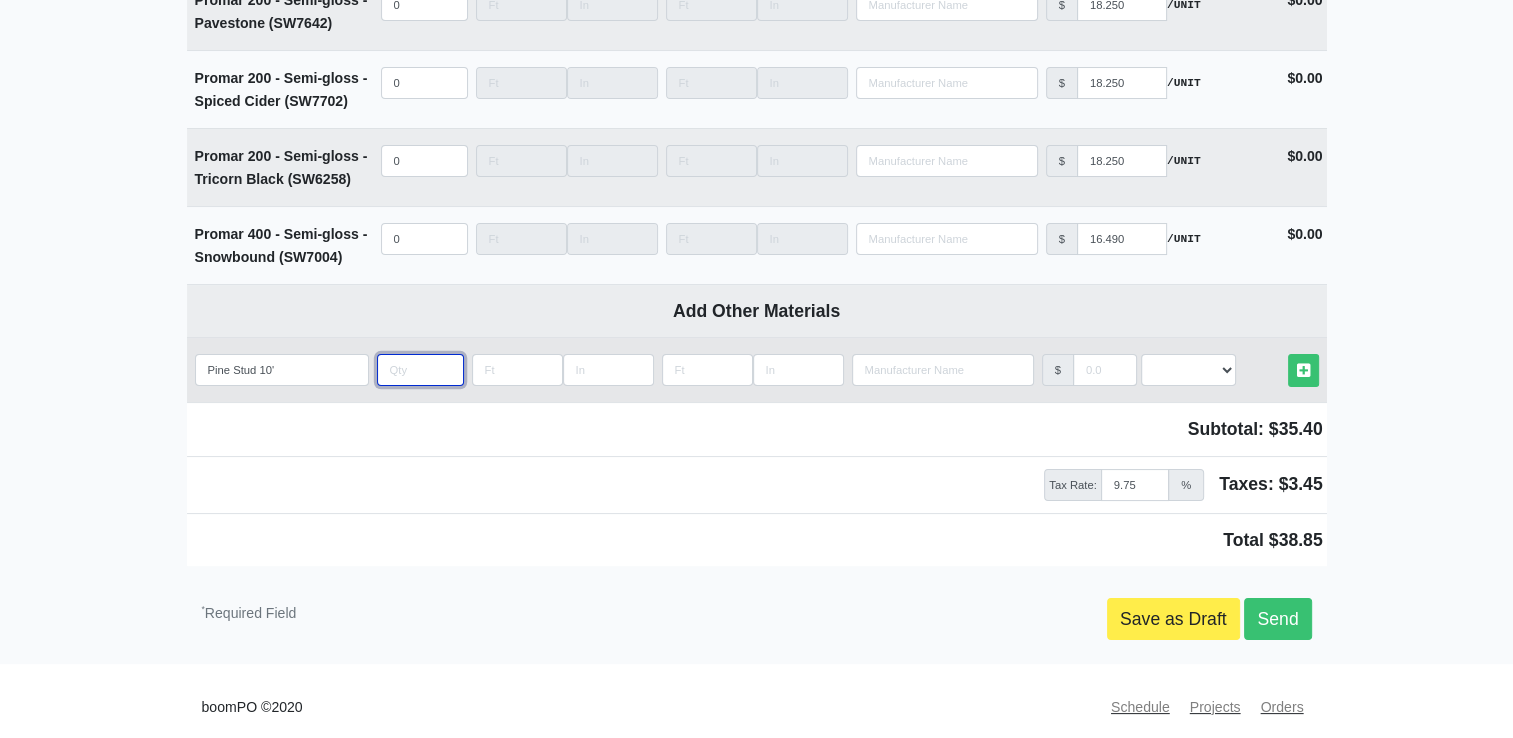 select 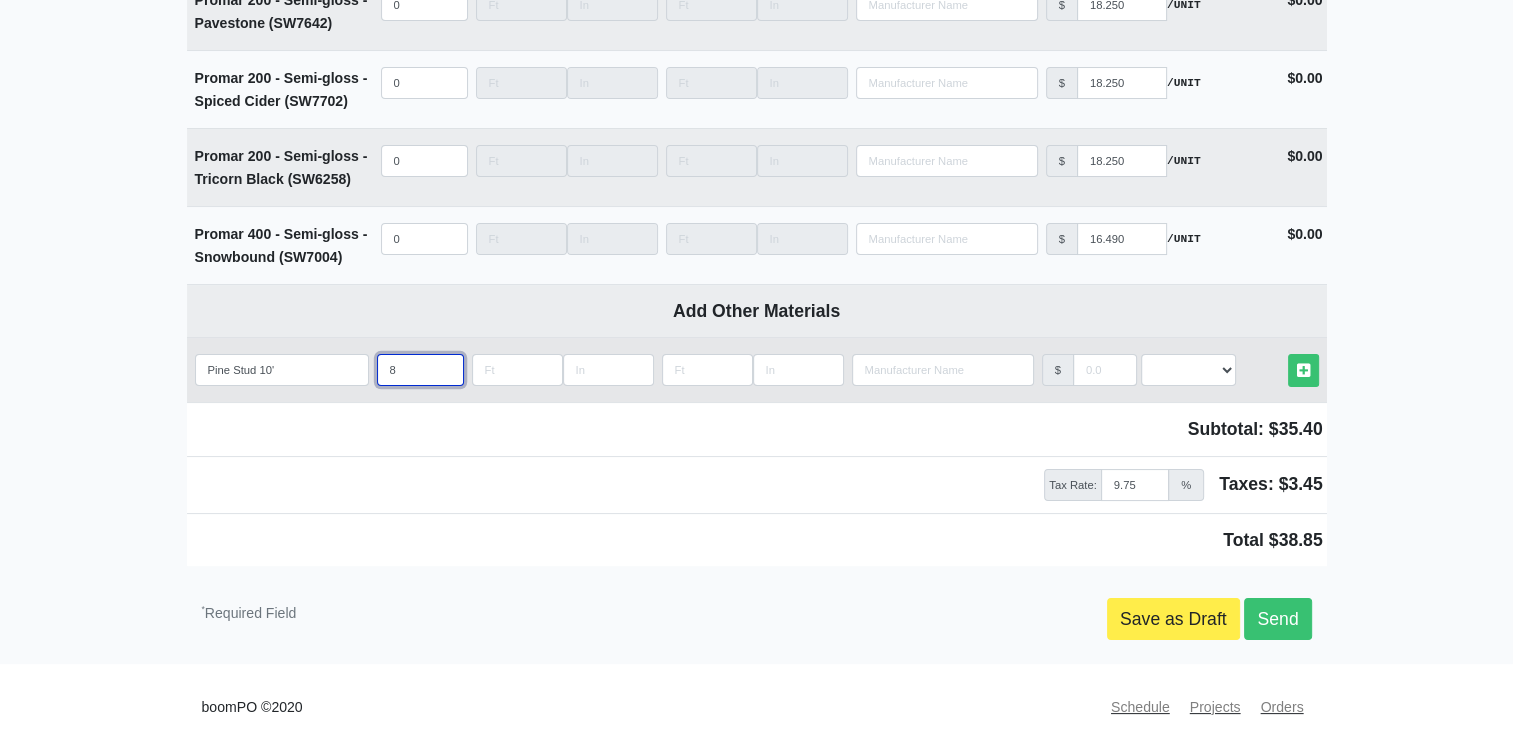 type on "8" 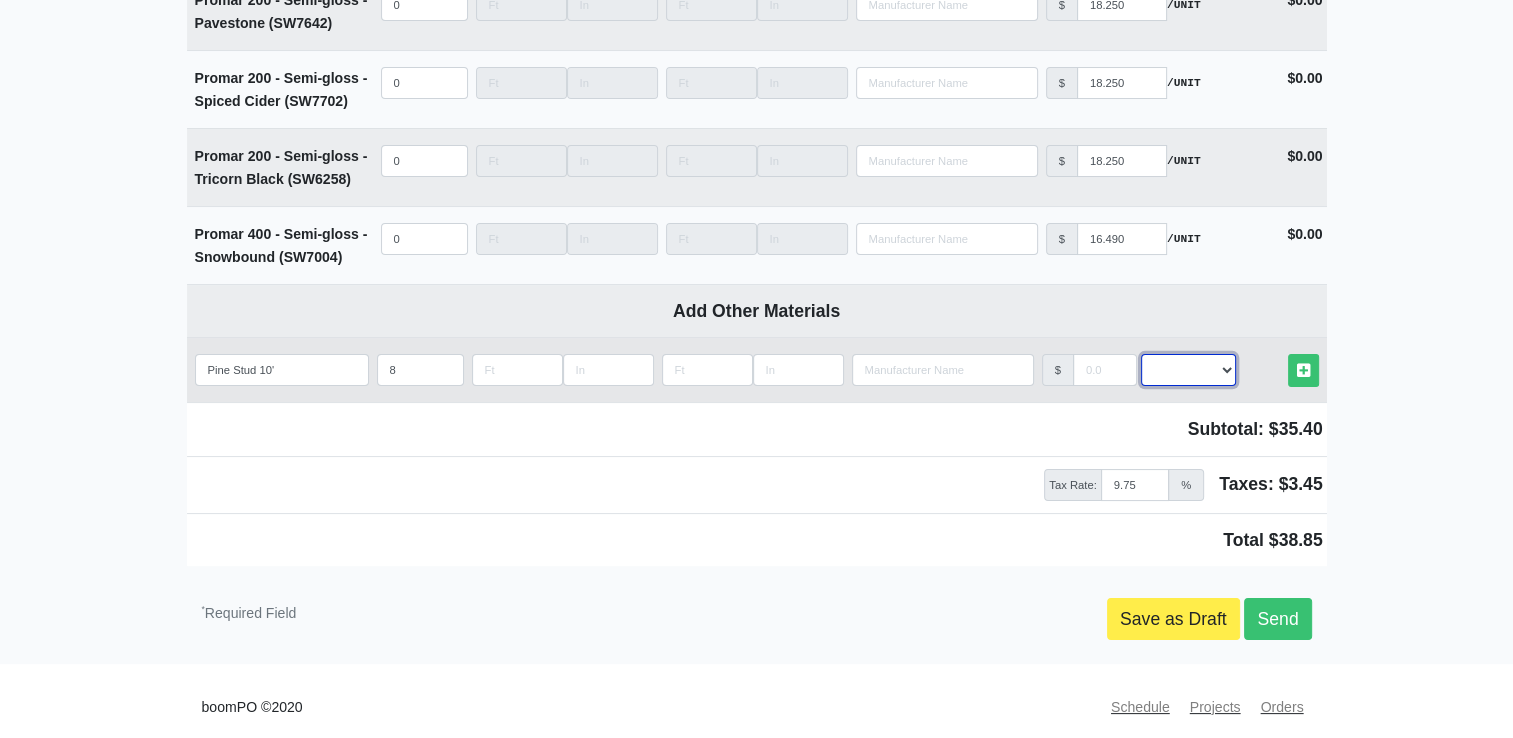 click on "Select an Option!   UNIT   MLF   LF   MSQFT   SQFT" at bounding box center (1188, 370) 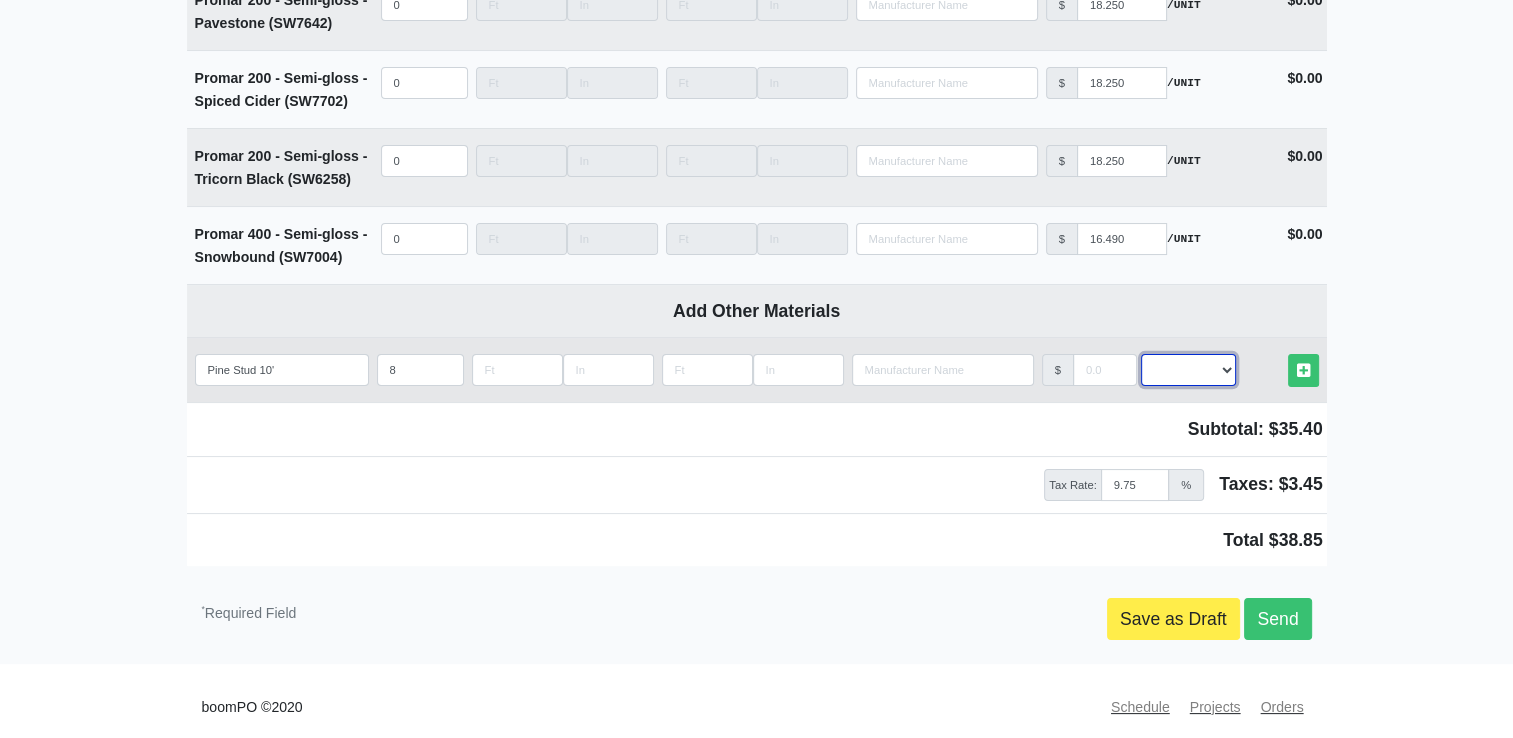select on "2" 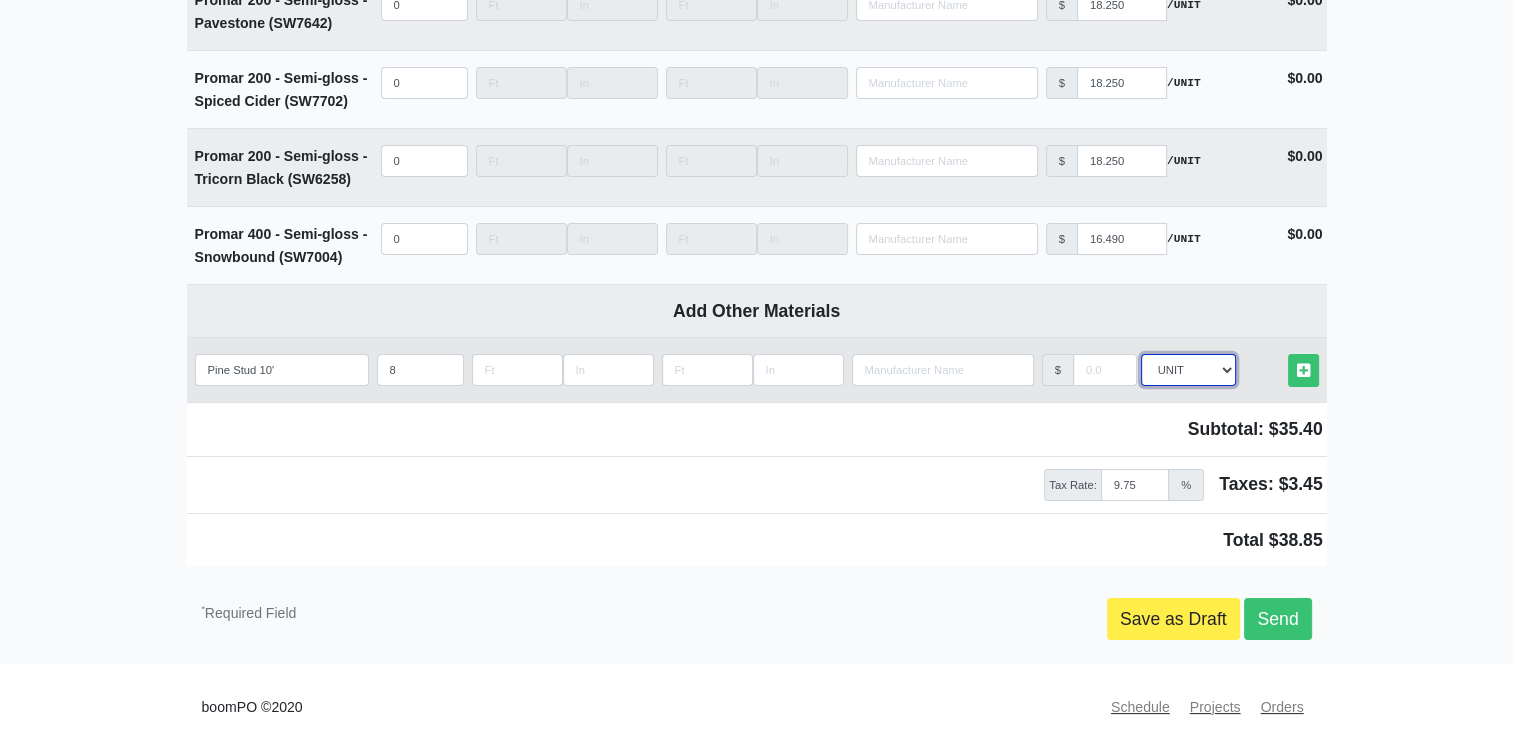 click on "Select an Option!   UNIT   MLF   LF   MSQFT   SQFT" at bounding box center (1188, 370) 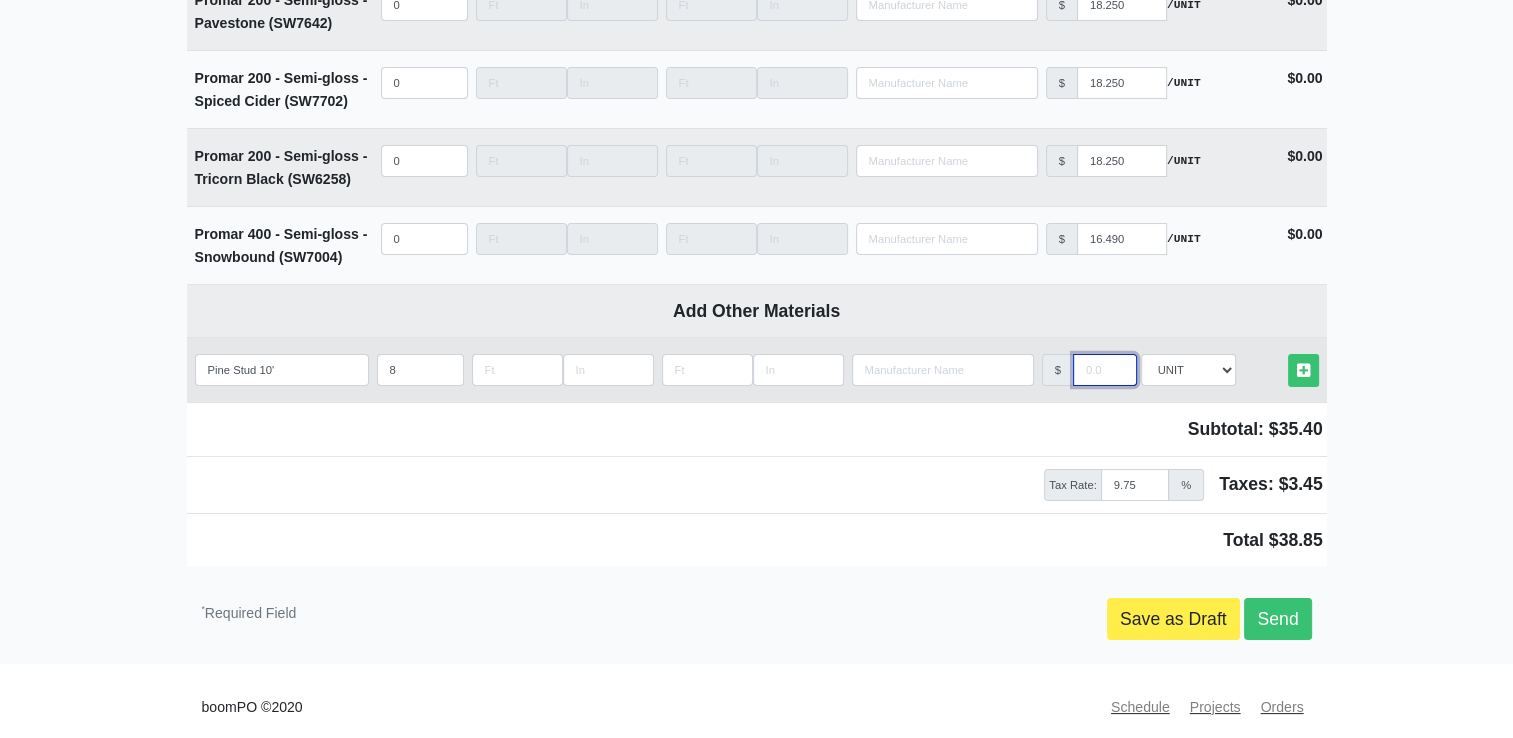 click at bounding box center [1105, 370] 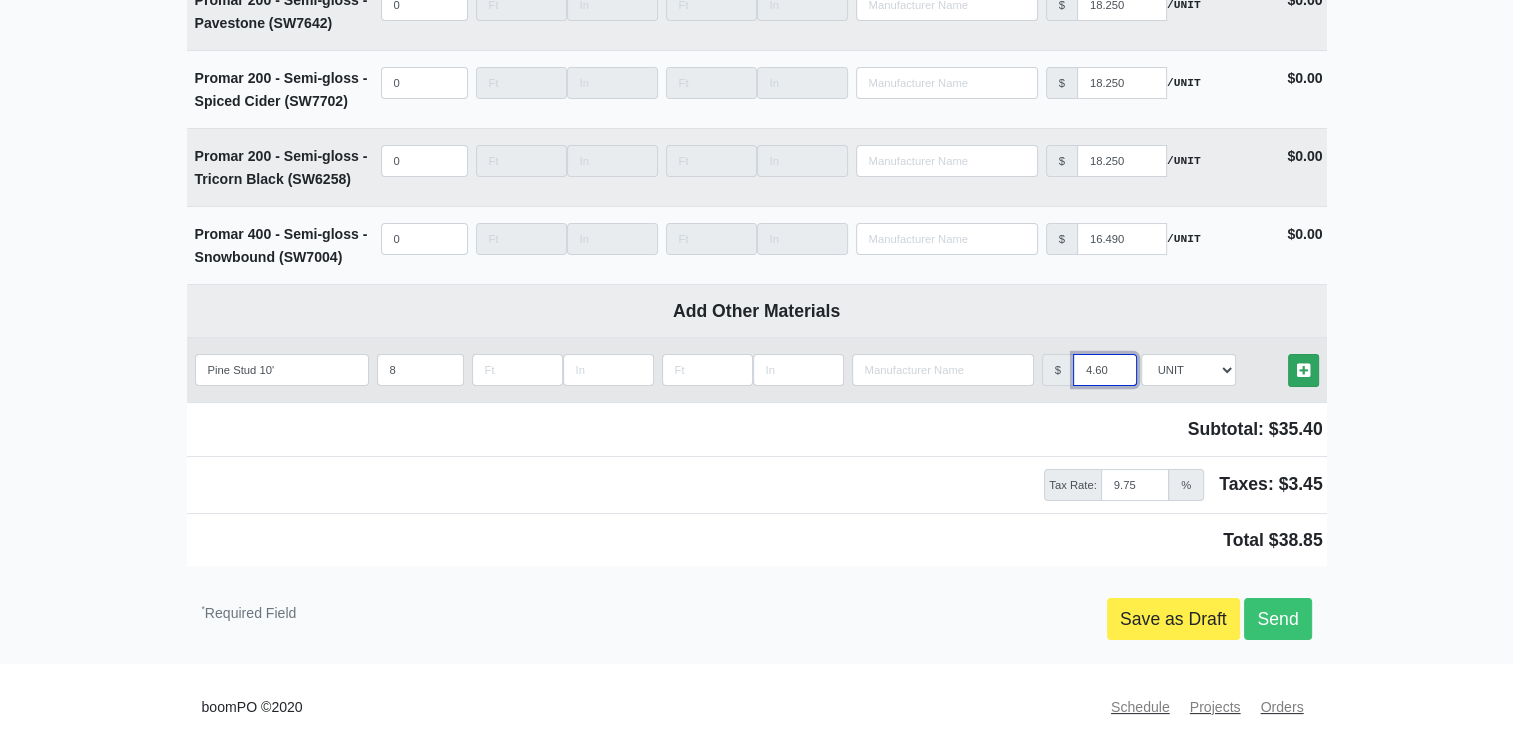 type on "4.60" 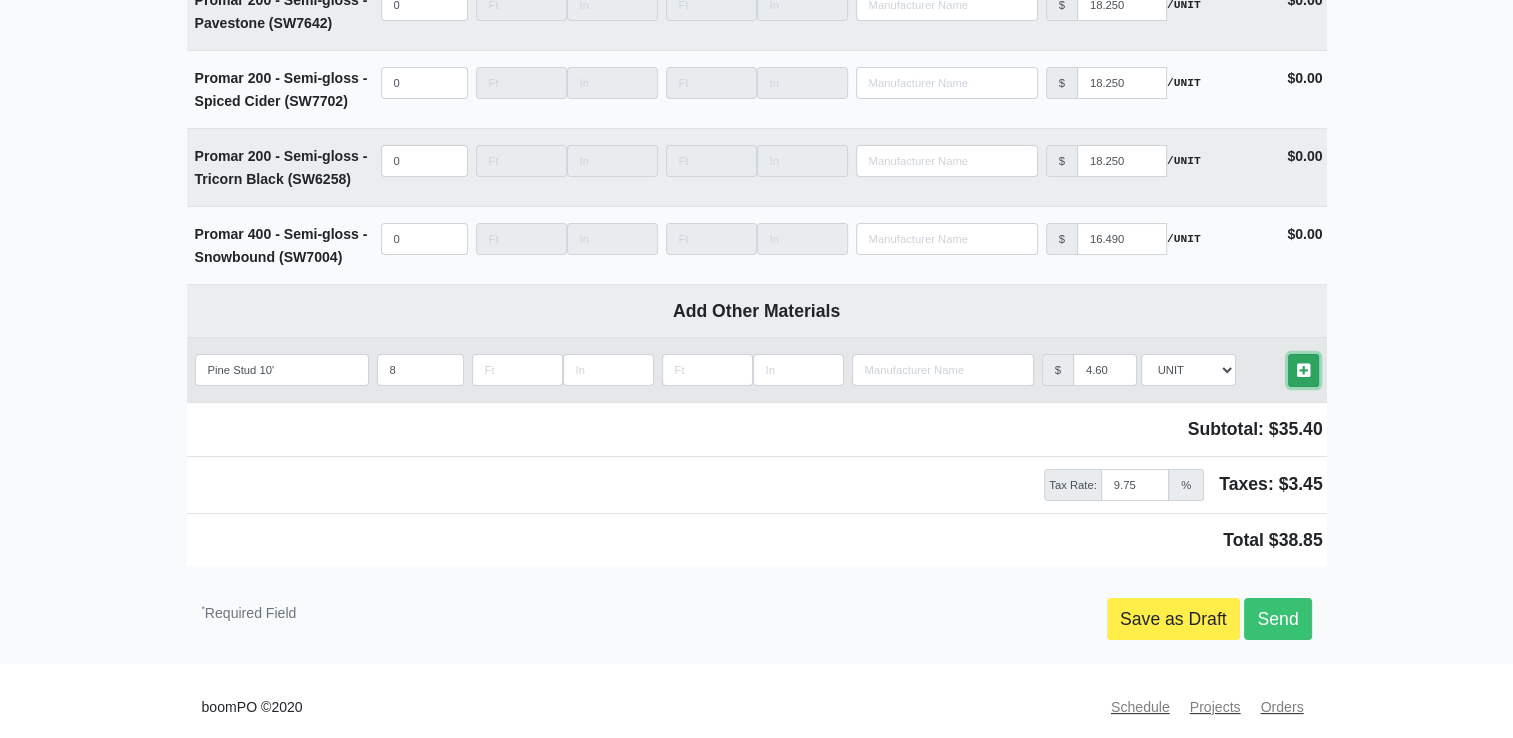 click at bounding box center [1303, 370] 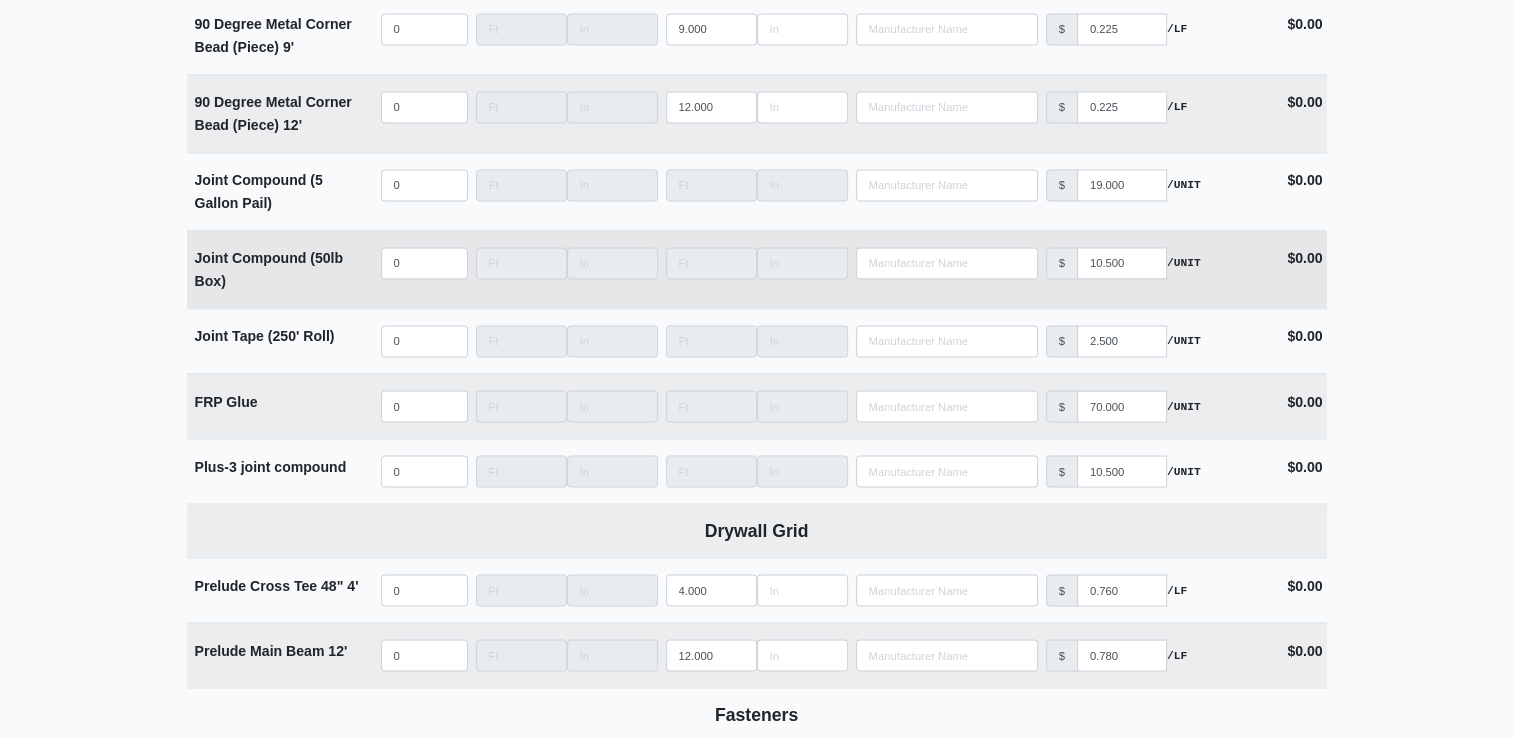 scroll, scrollTop: 3298, scrollLeft: 0, axis: vertical 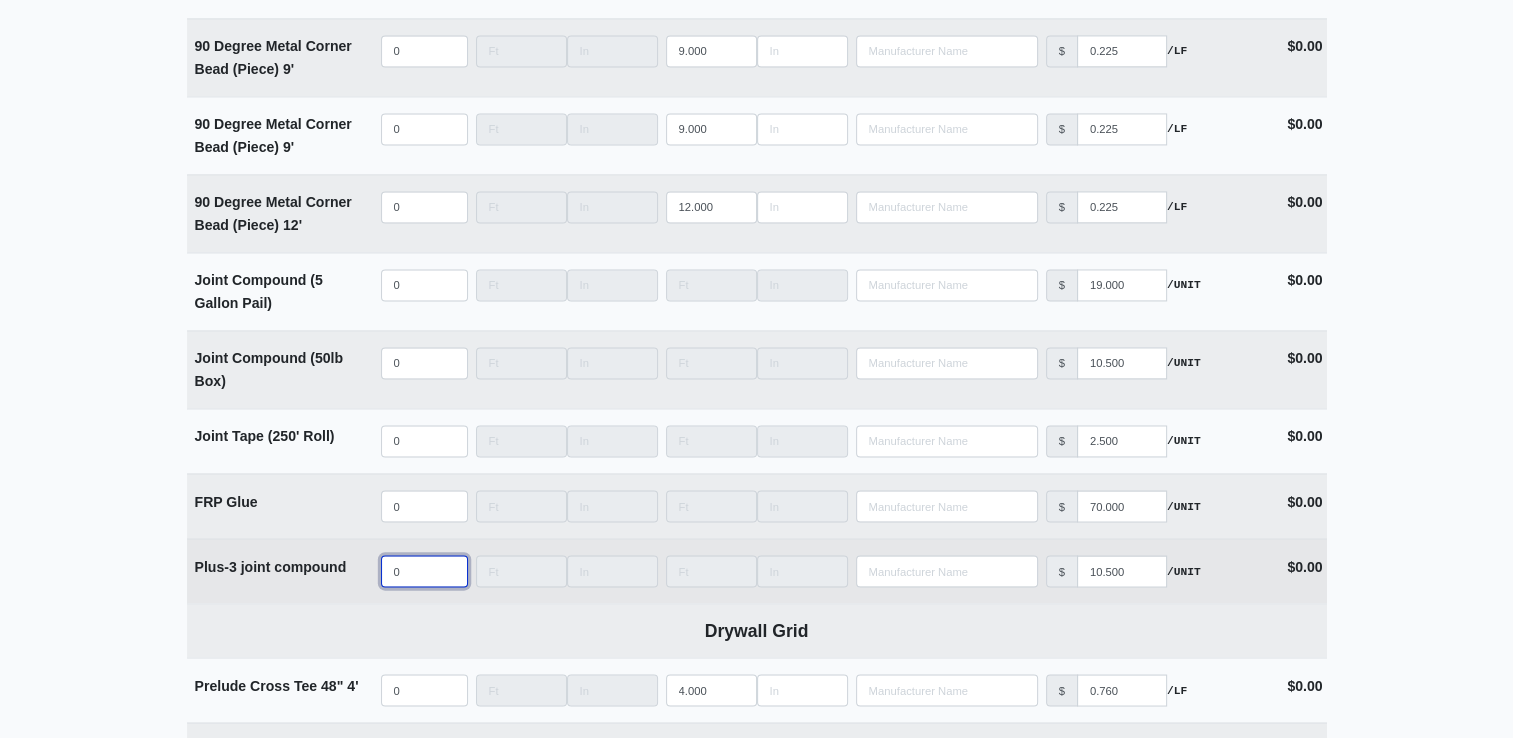 type 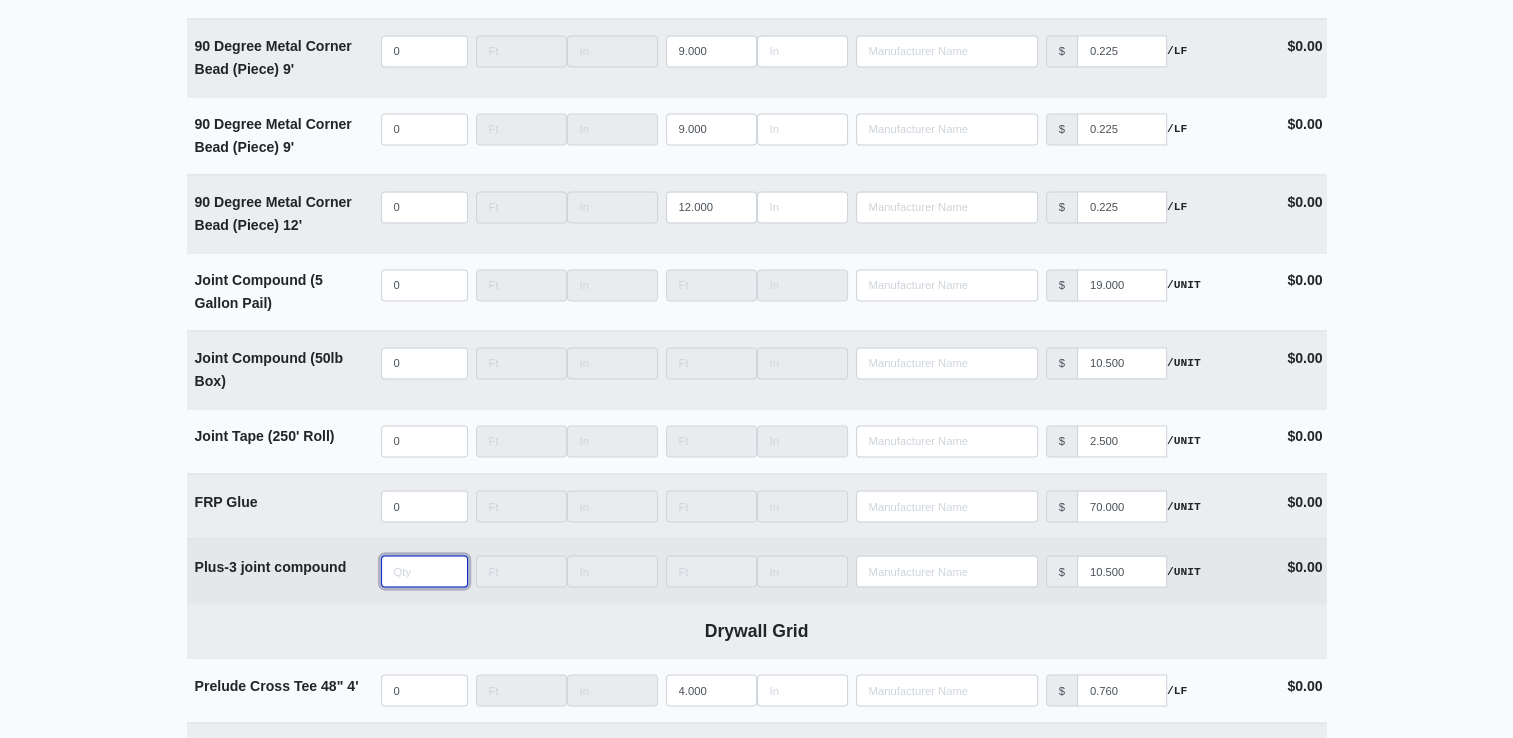 click at bounding box center [424, 571] 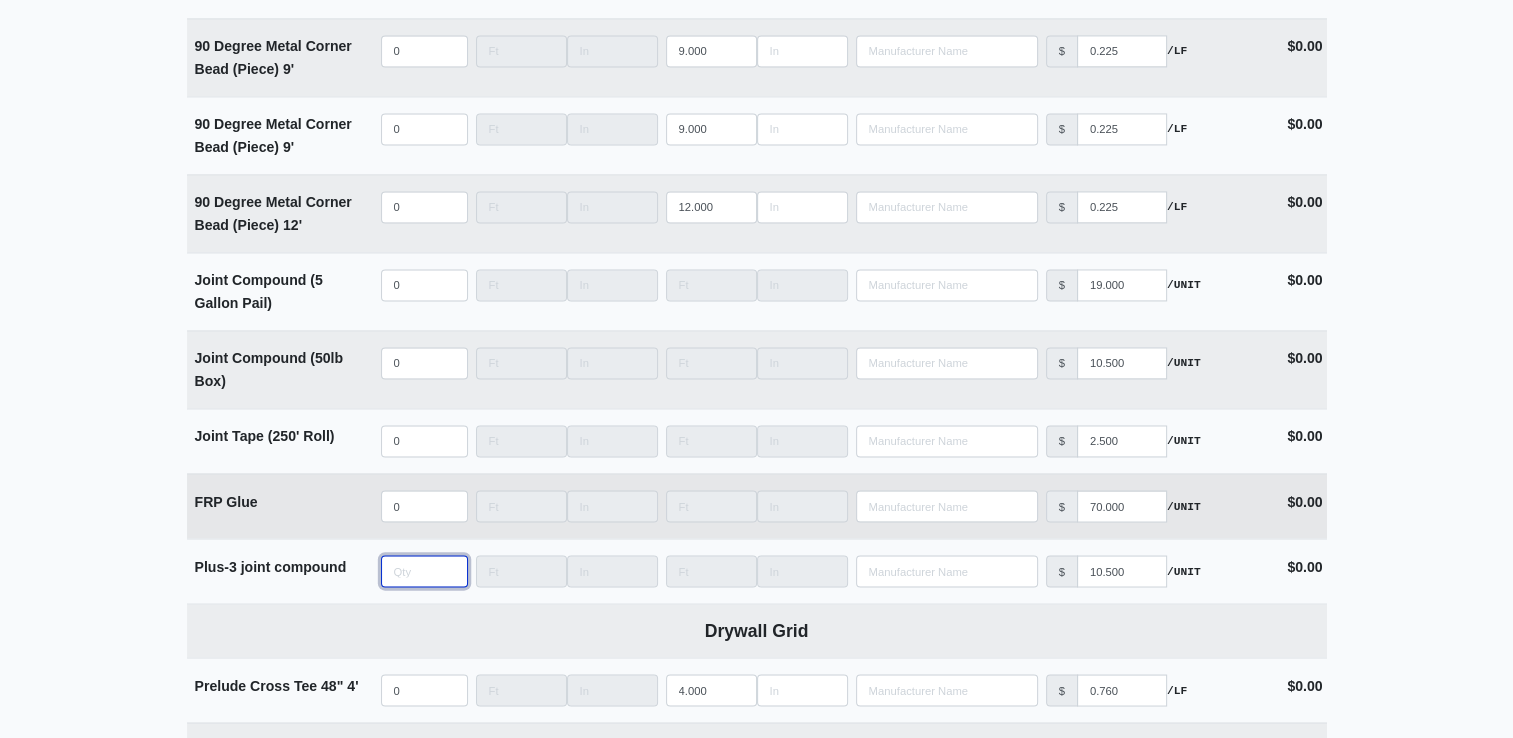 type on "9" 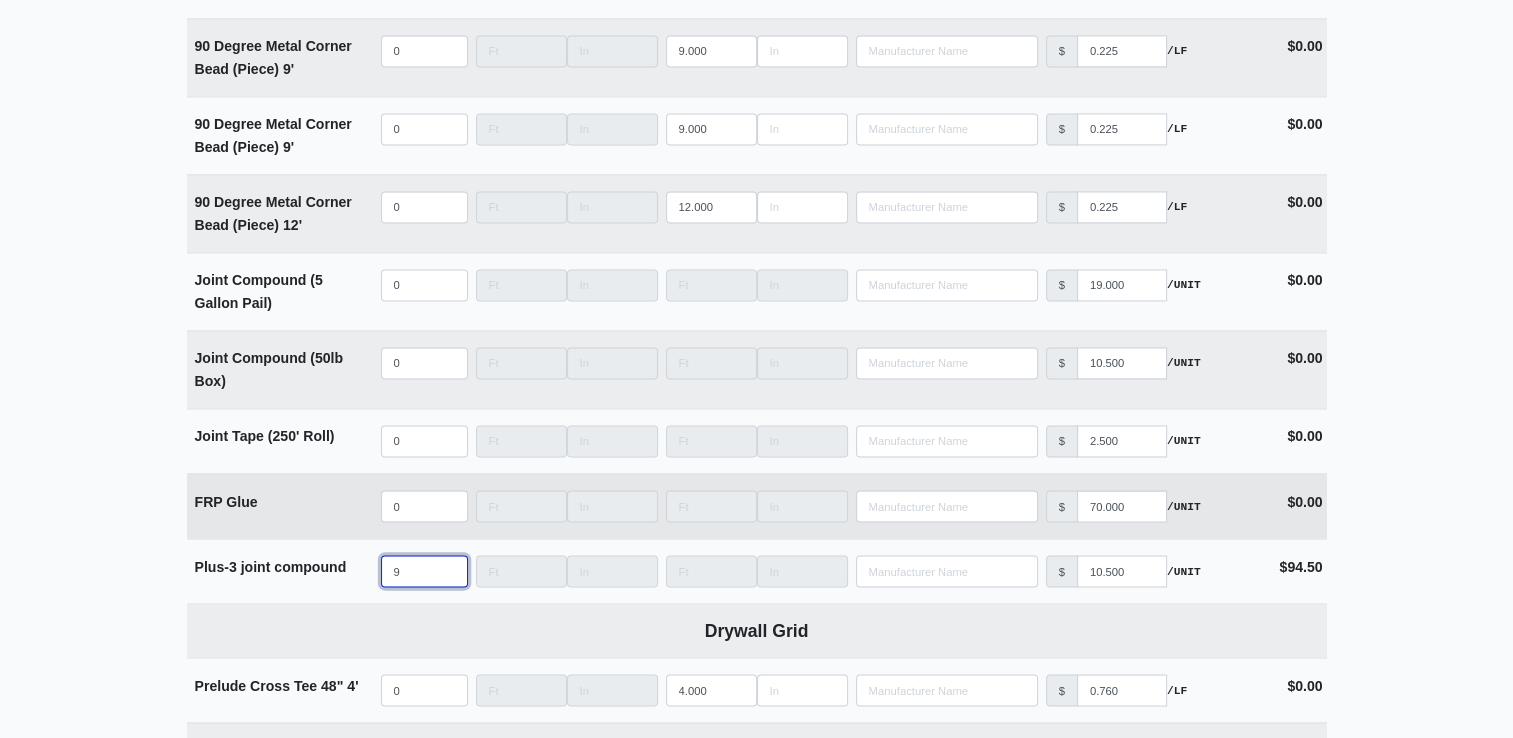 type on "96" 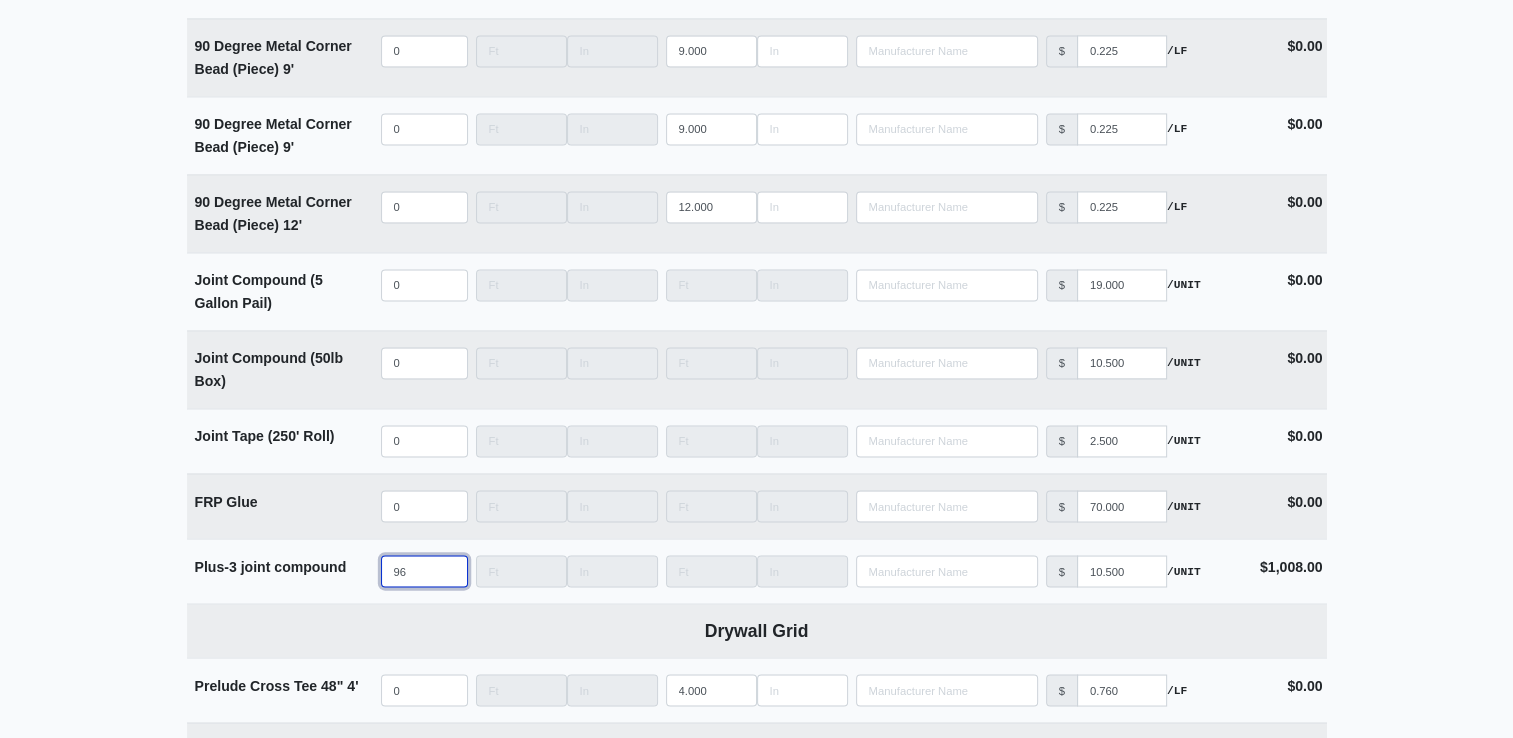 type on "96" 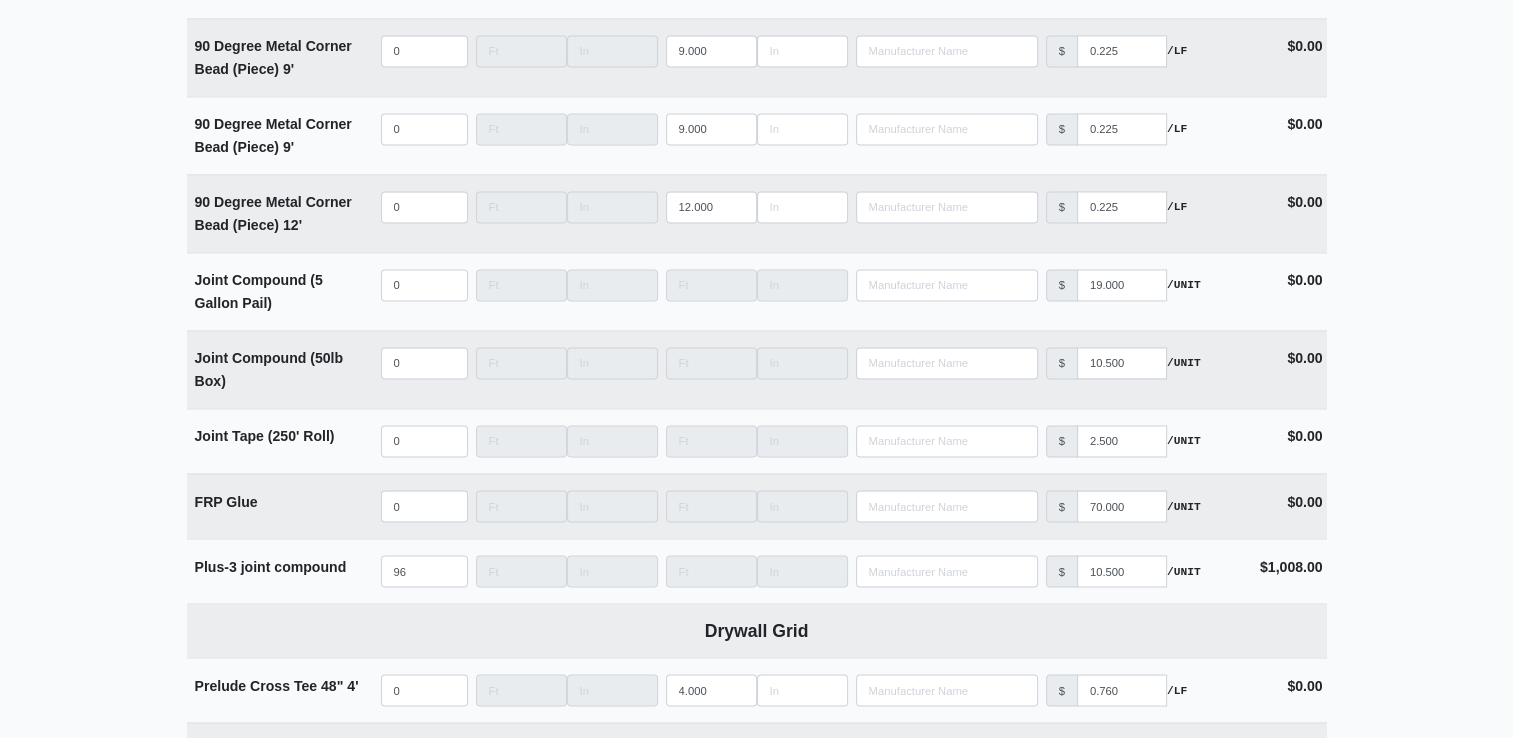 click on "Supplier *   Select one...   L&W Supply - Nashville, TN (Cowan St.) Benefast - Nashville, TN Sherwin-Williams - Nashville, TN Rew Materials - Nashville, TN     Building *   building 2   Floor *   Multiple Floors   Description *   Finishing Compound and Metal for Elevator Smoke Curtain   Delivery Date *   2025-08-01   Delivery Notes     Files   Upload files associated with the order.           Description   Quantity   Width   Length   Manufacturer   Unit Price   Cost   Materials   Acoustical Ceilings   6' Hanger Wire w/ 1" Pin and Clip (12 Gauge) (Bundle/100)        Qty   0   Width       Length       Manufacturer         No Results   Price   $   85.000   /UNIT   Cost $0.00 Angle Molding 144" x 7/8"      12'   Qty   0   Width       Length   12.000     Manufacturer         No Results   Price   $   0.550   /LF   Cost $0.00 Caulk   1050 Painter's Caulk        Qty   0   Width       Length       Manufacturer         No Results   Price   $   2.370   /UNIT   Cost $0.00 Acoustical Caulk (20oz Sausage)        Qty" at bounding box center [756, 984] 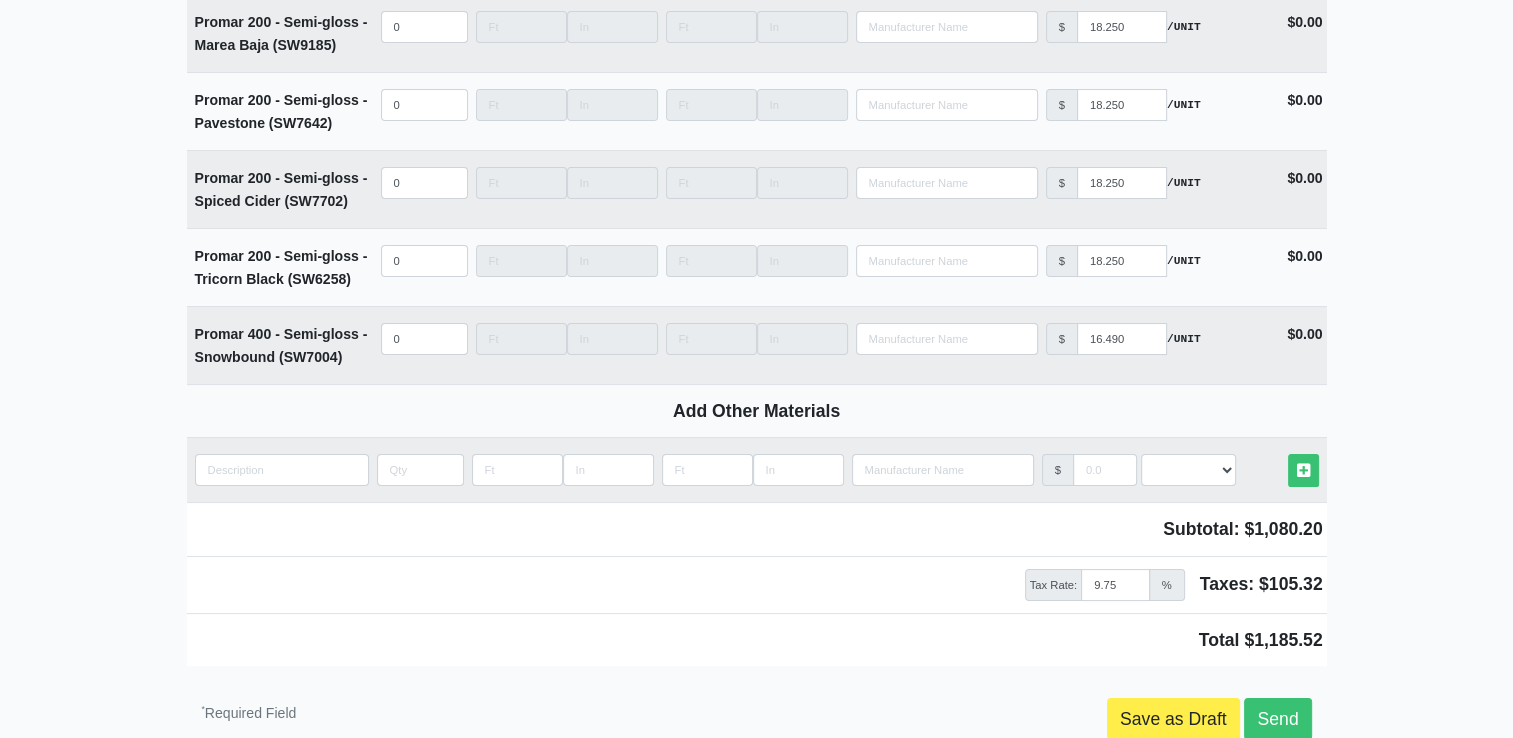 scroll, scrollTop: 7798, scrollLeft: 0, axis: vertical 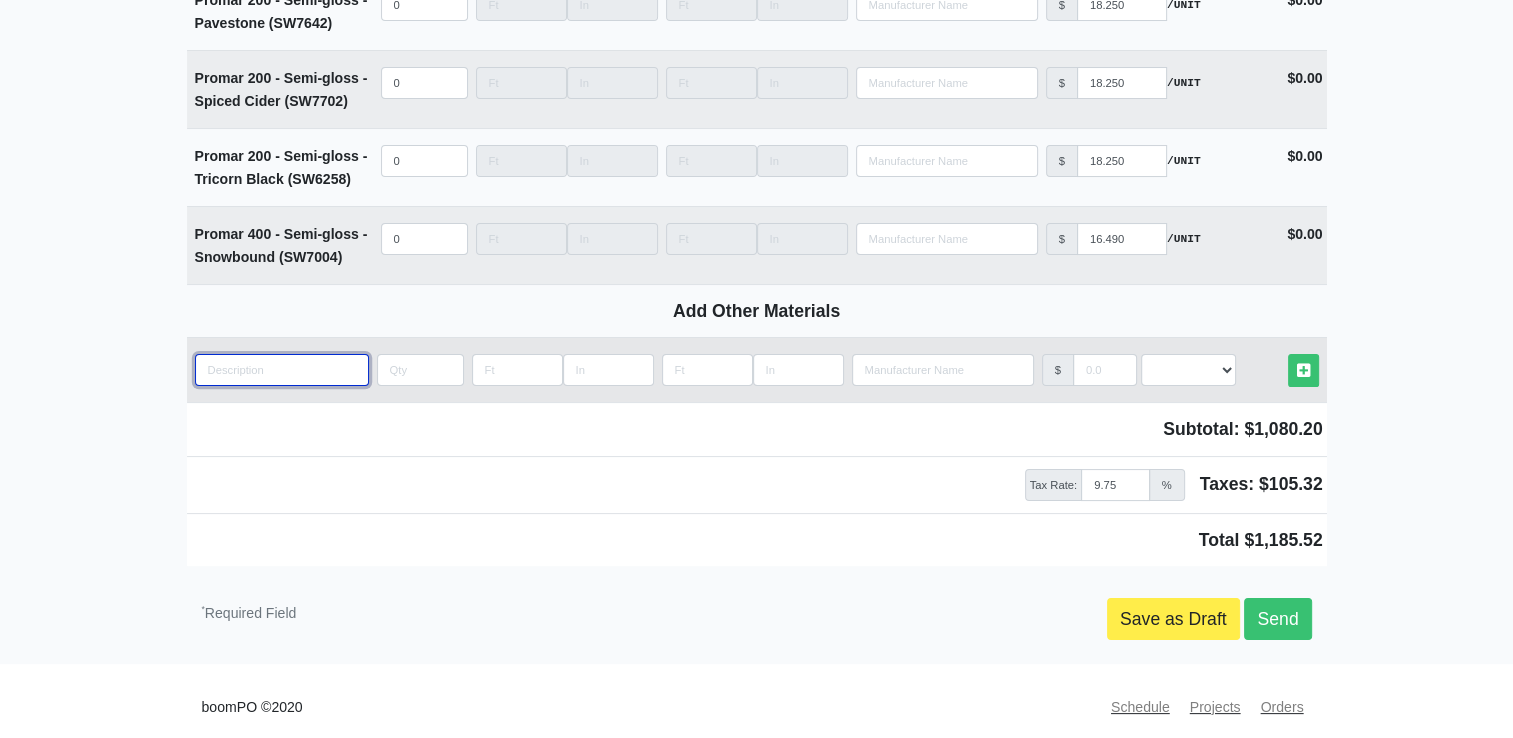 click at bounding box center [282, 370] 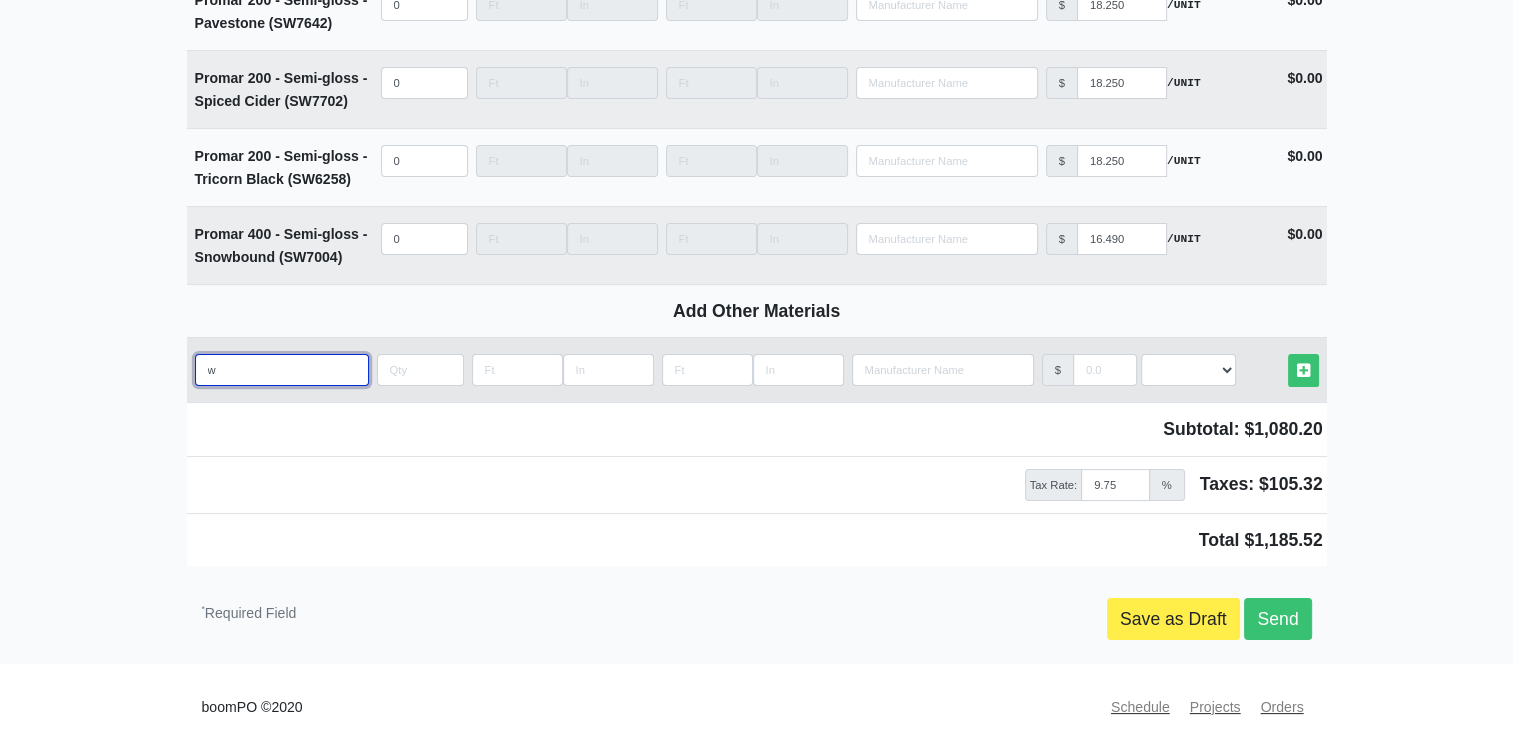 type on "wh" 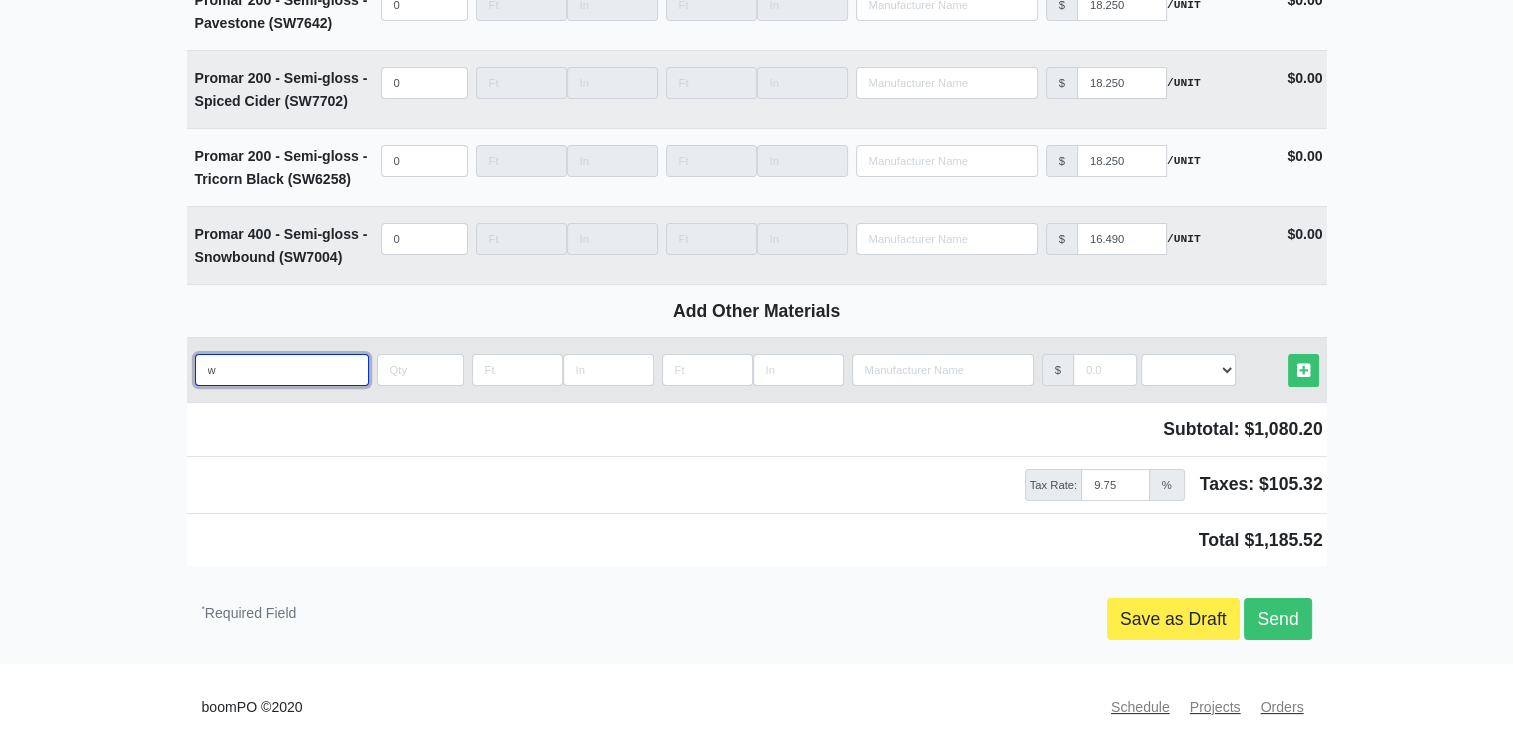 select 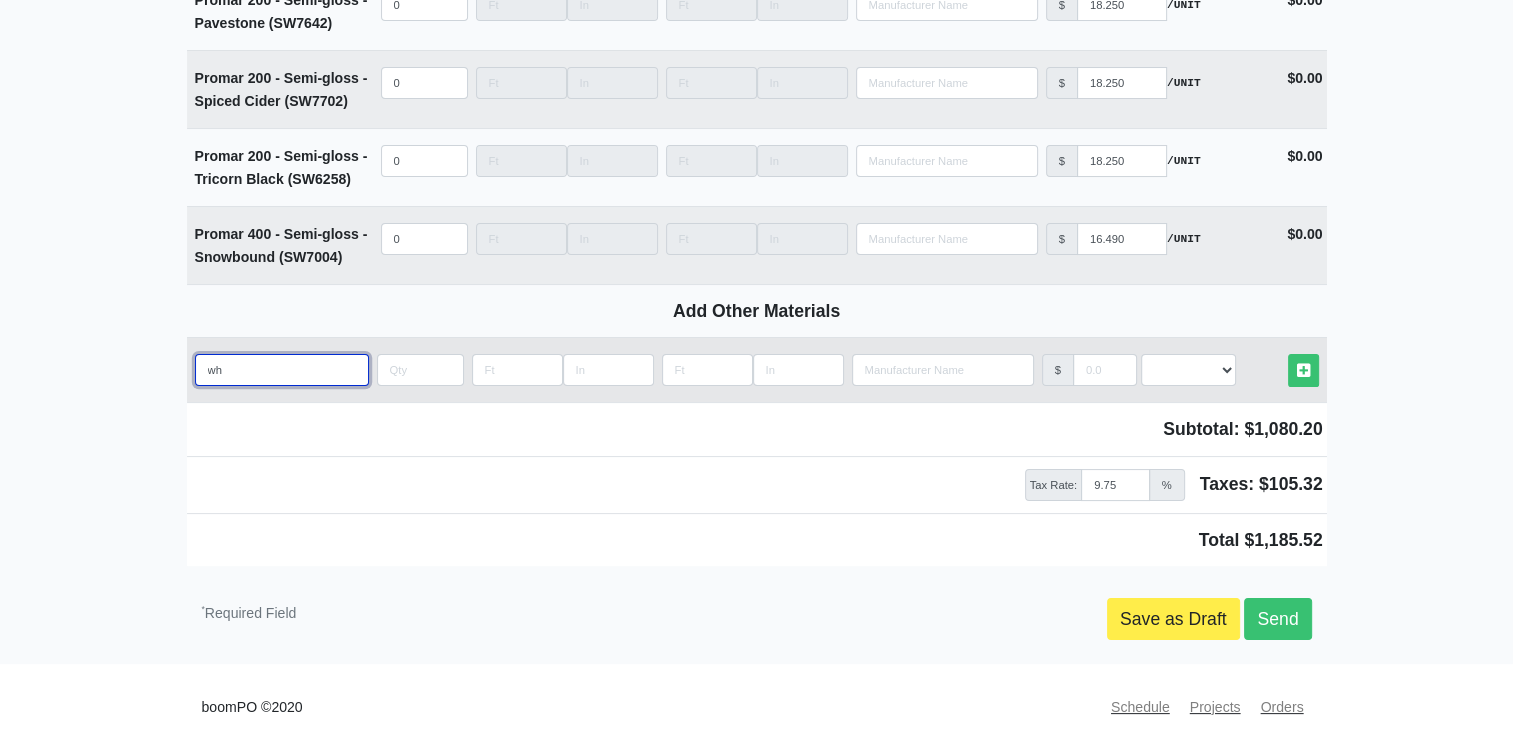 type on "whi" 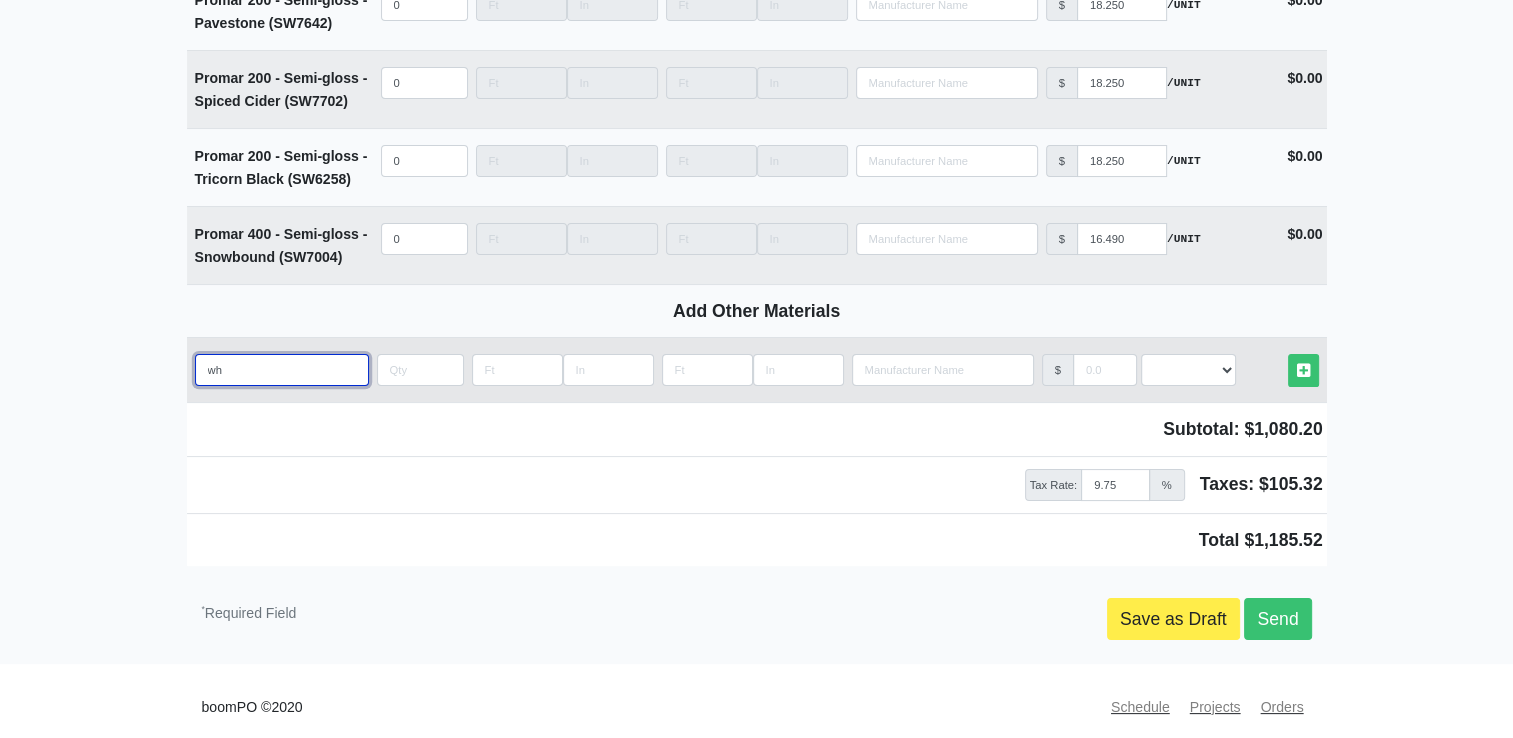 select 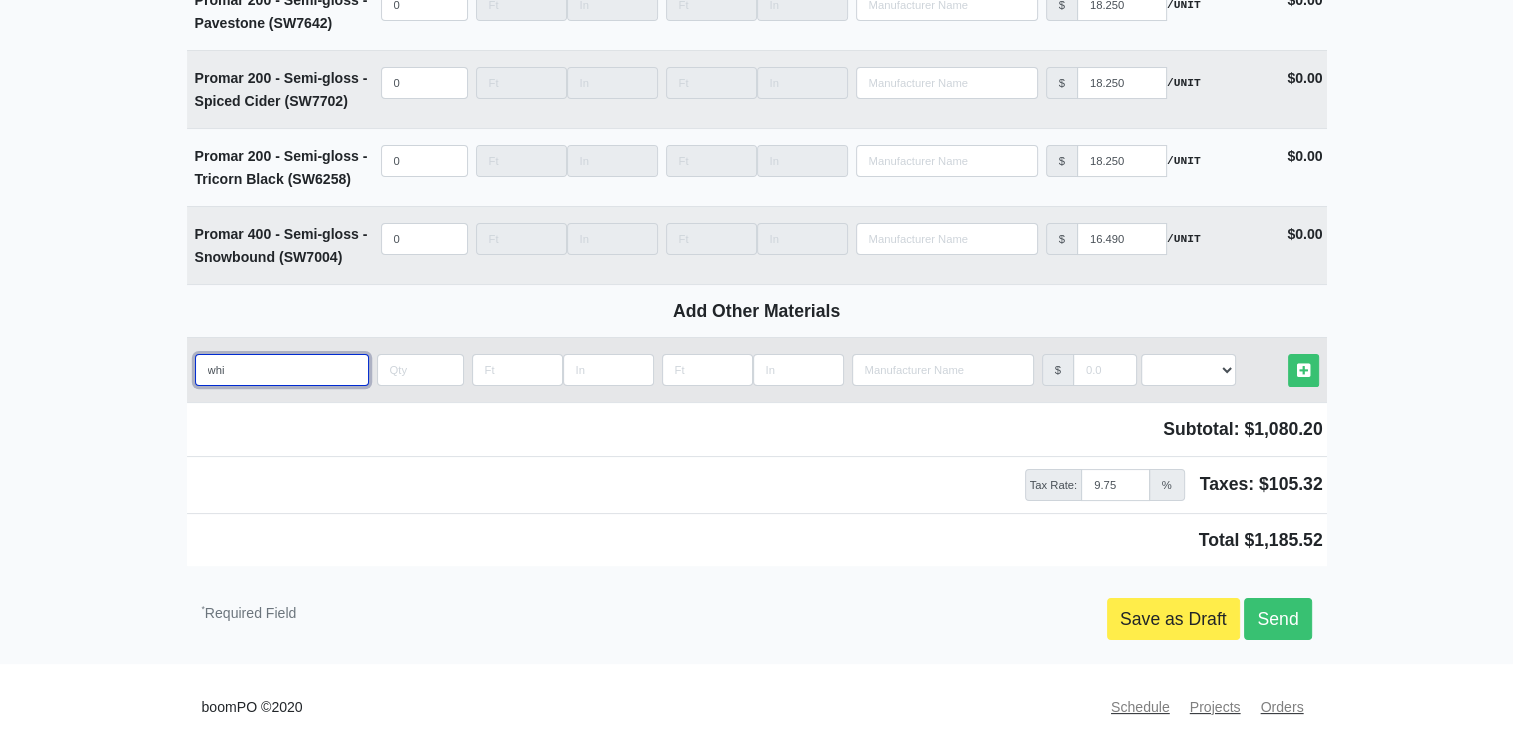 type on "whit" 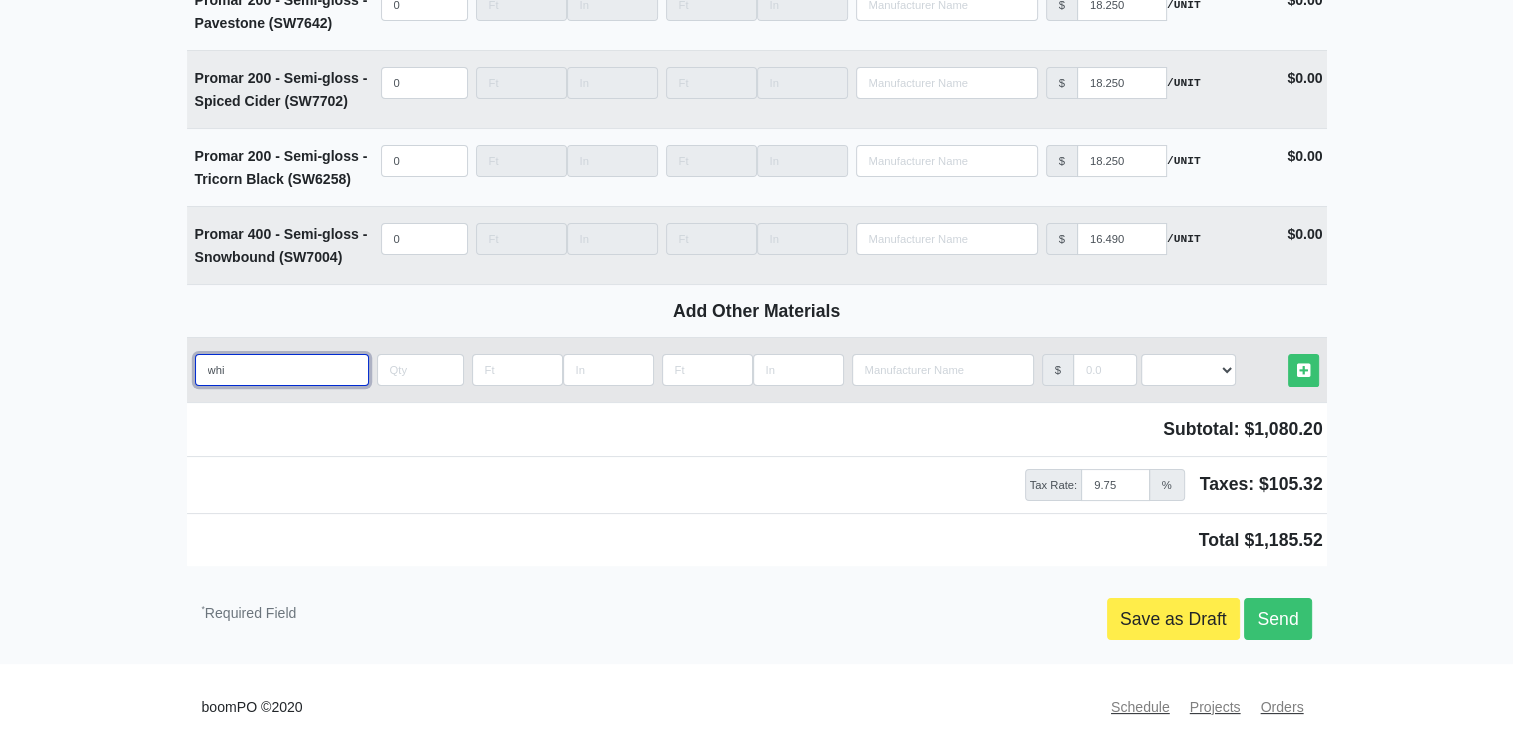 select 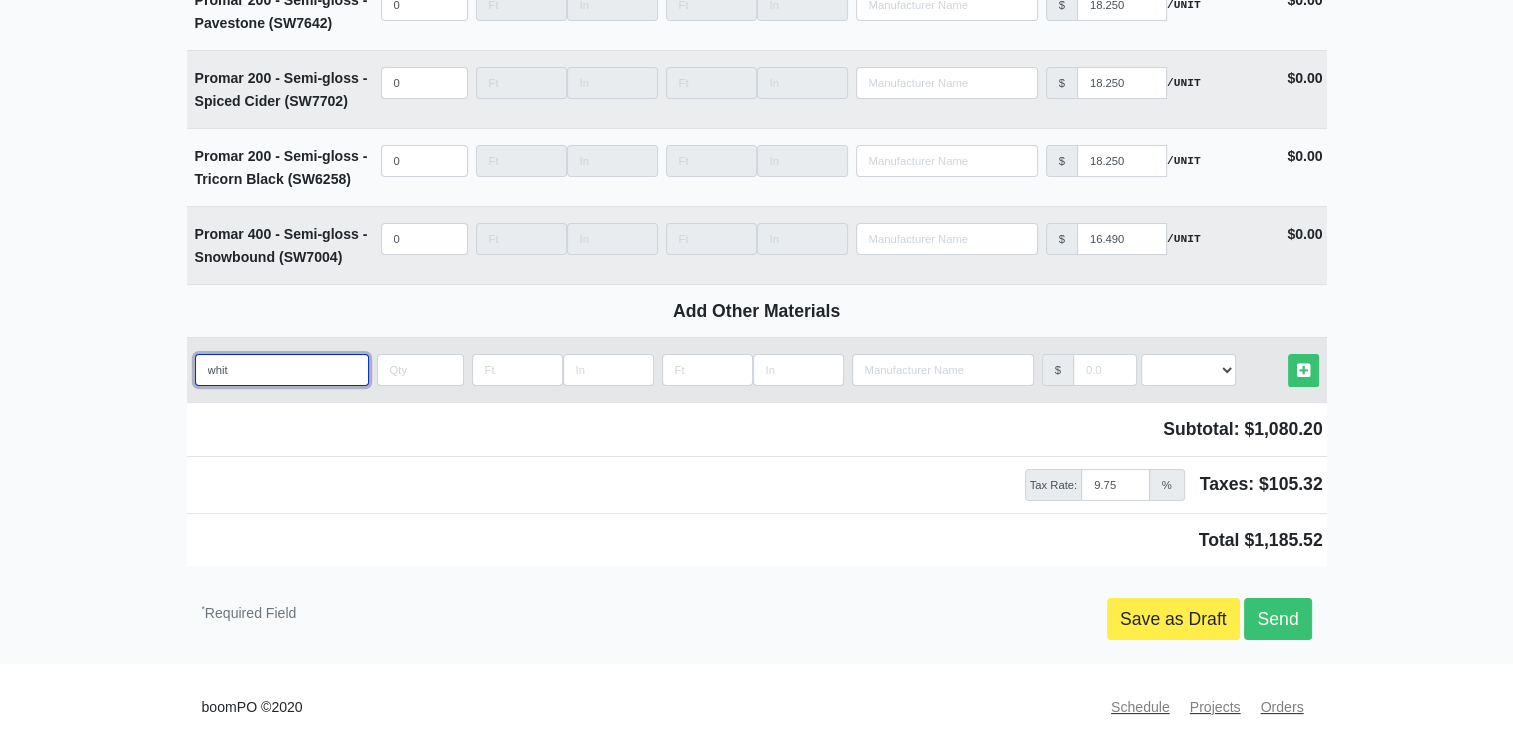 type on "white" 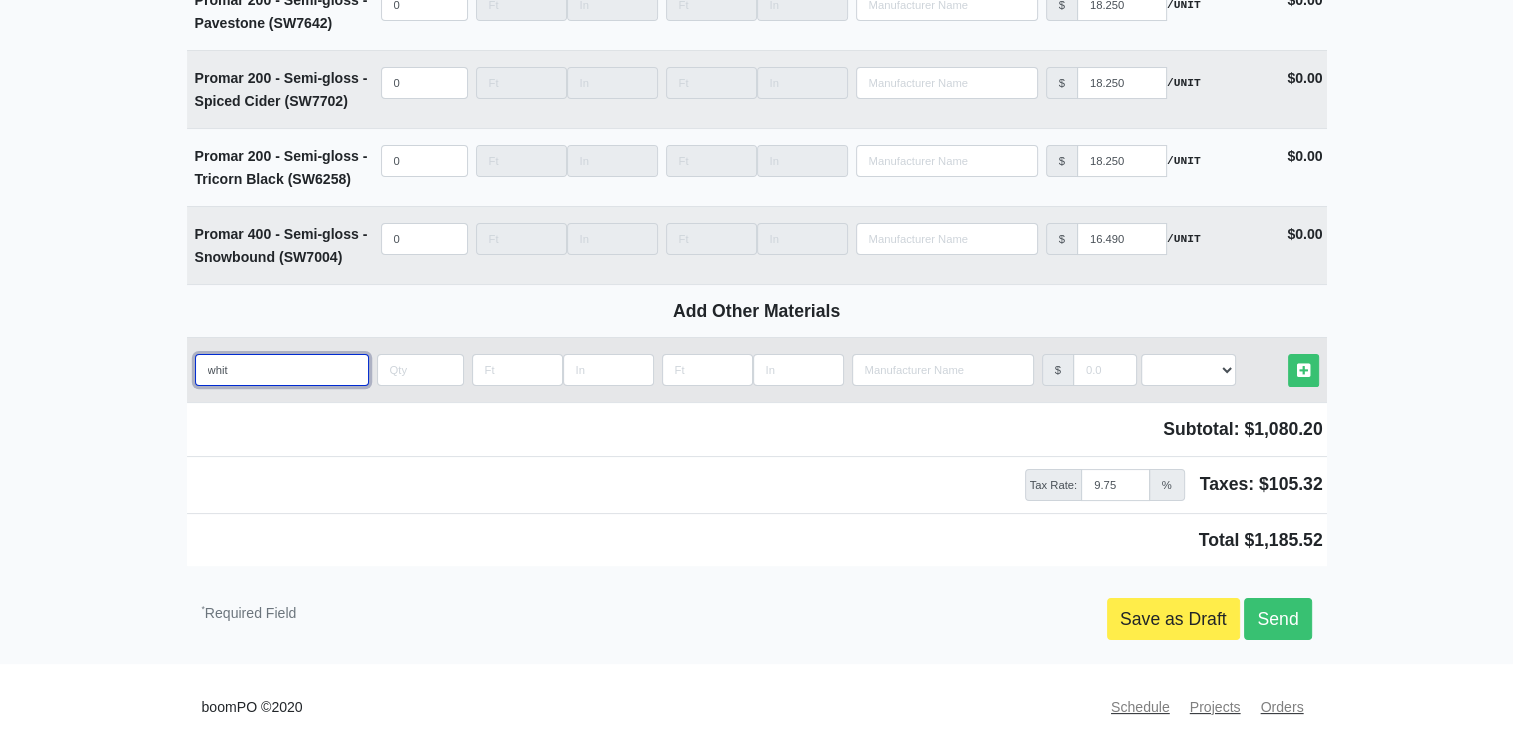 select 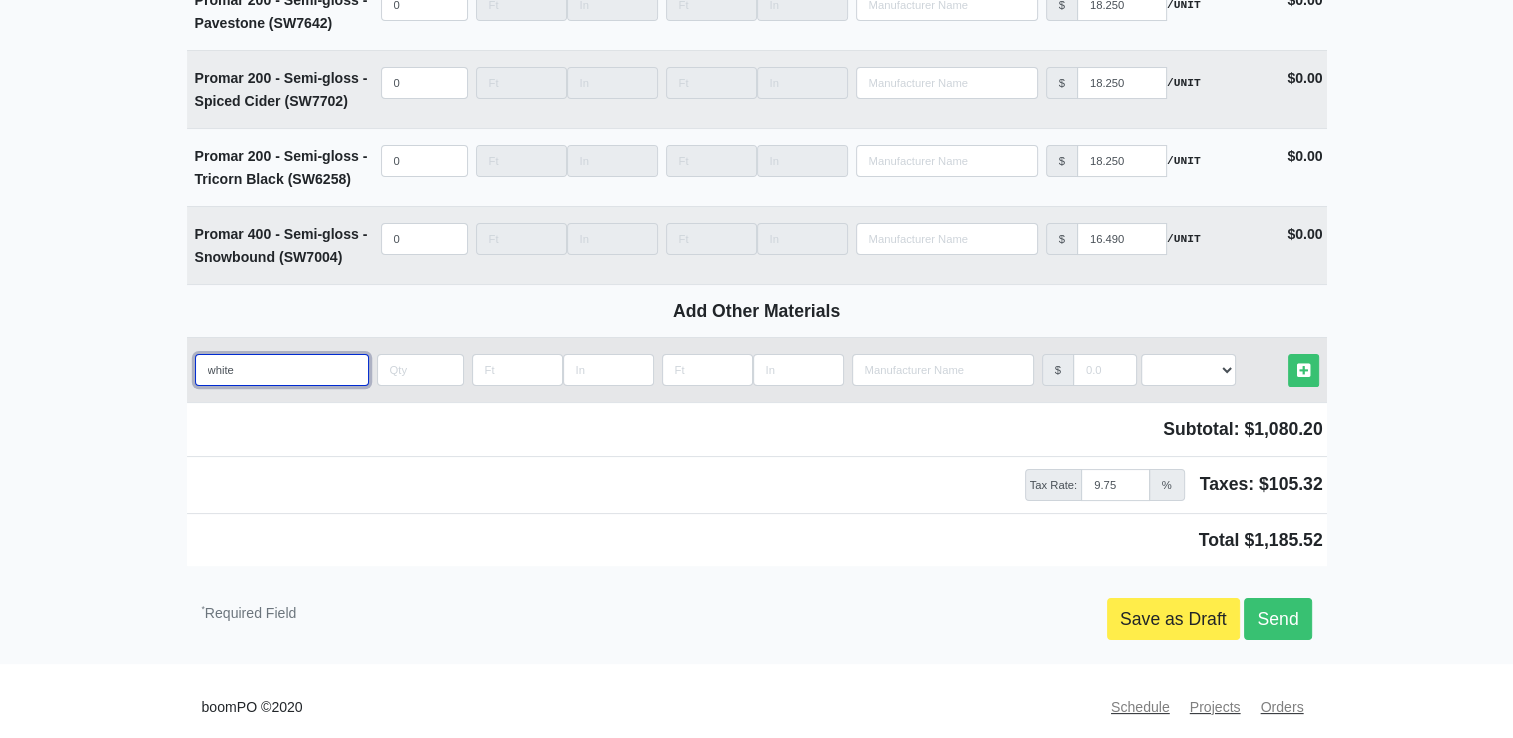 type on "white" 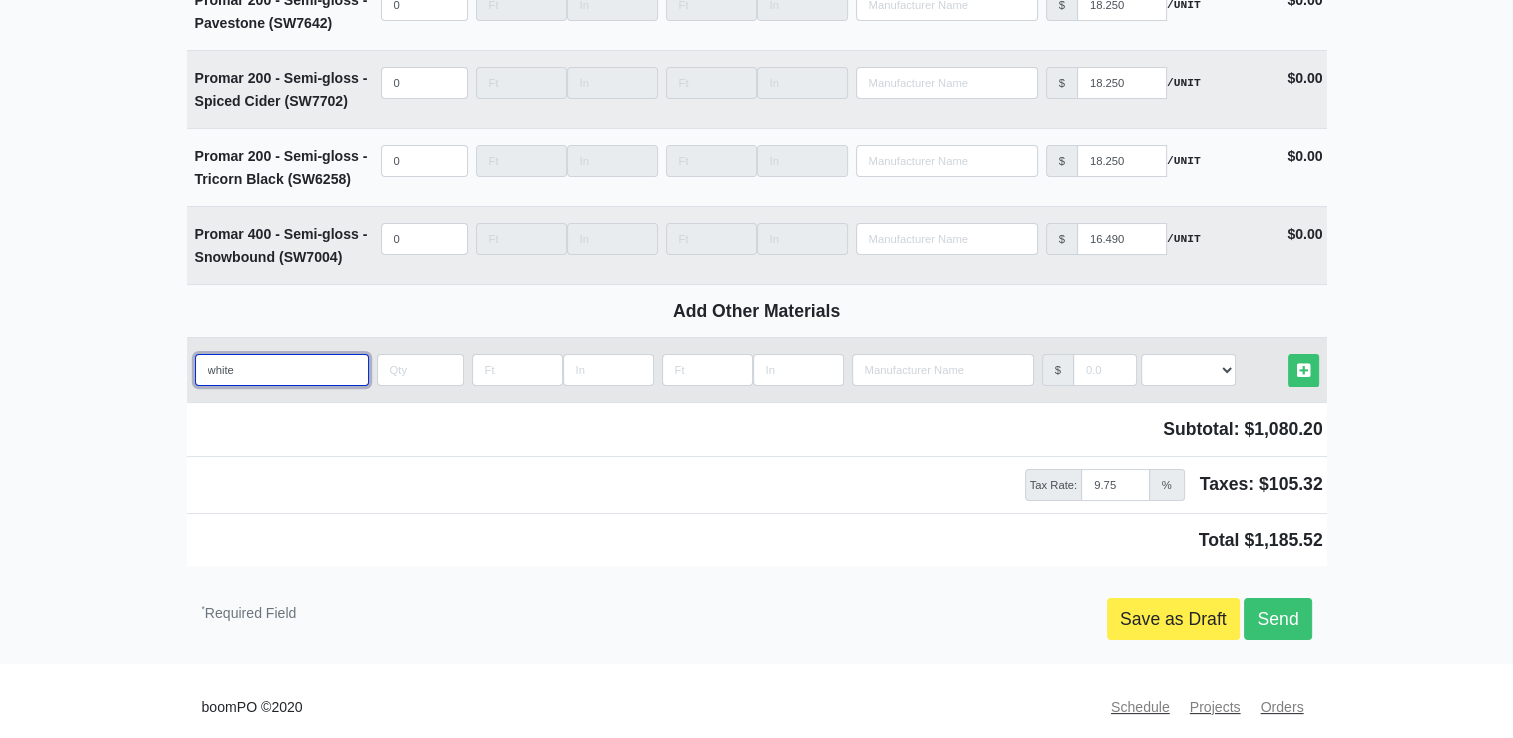 select 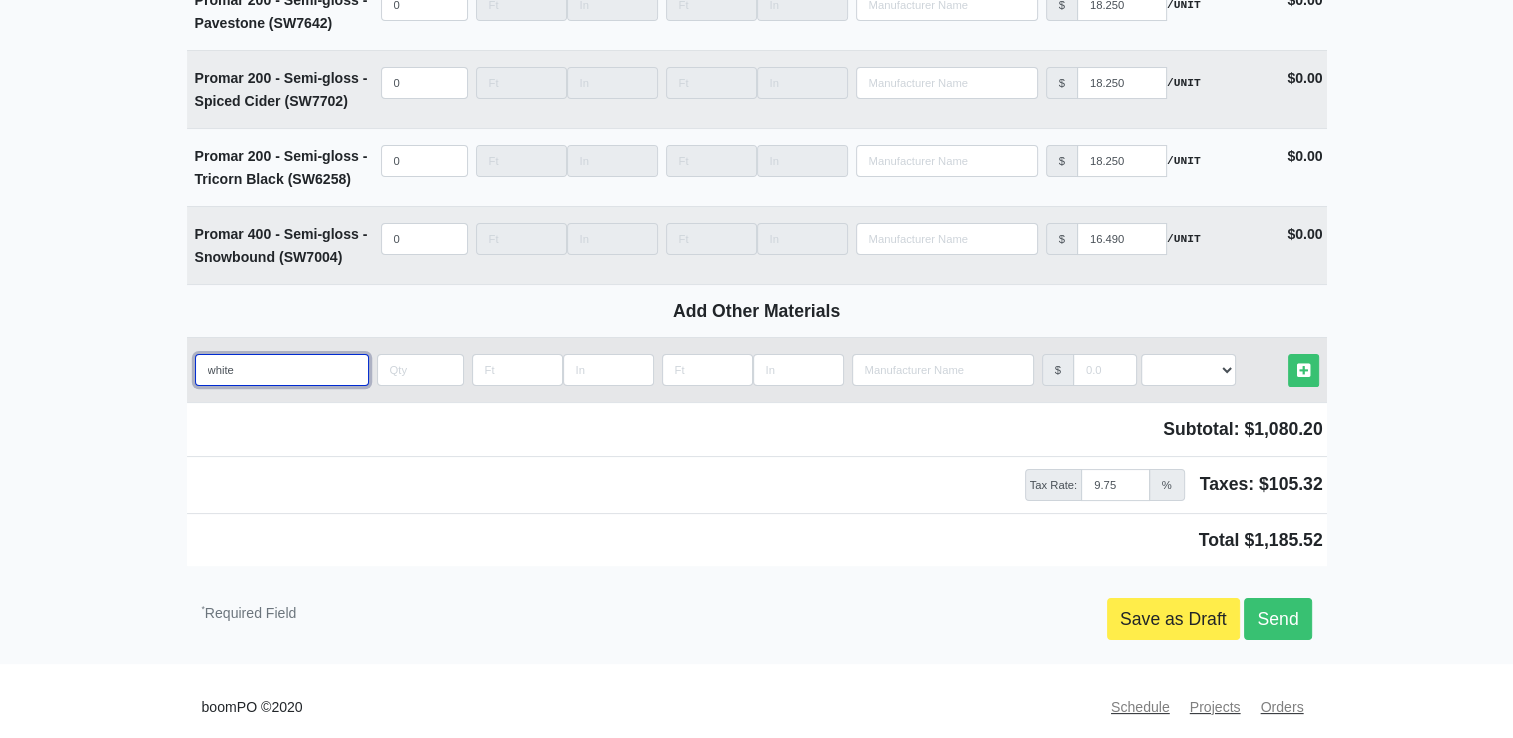 type on "white m" 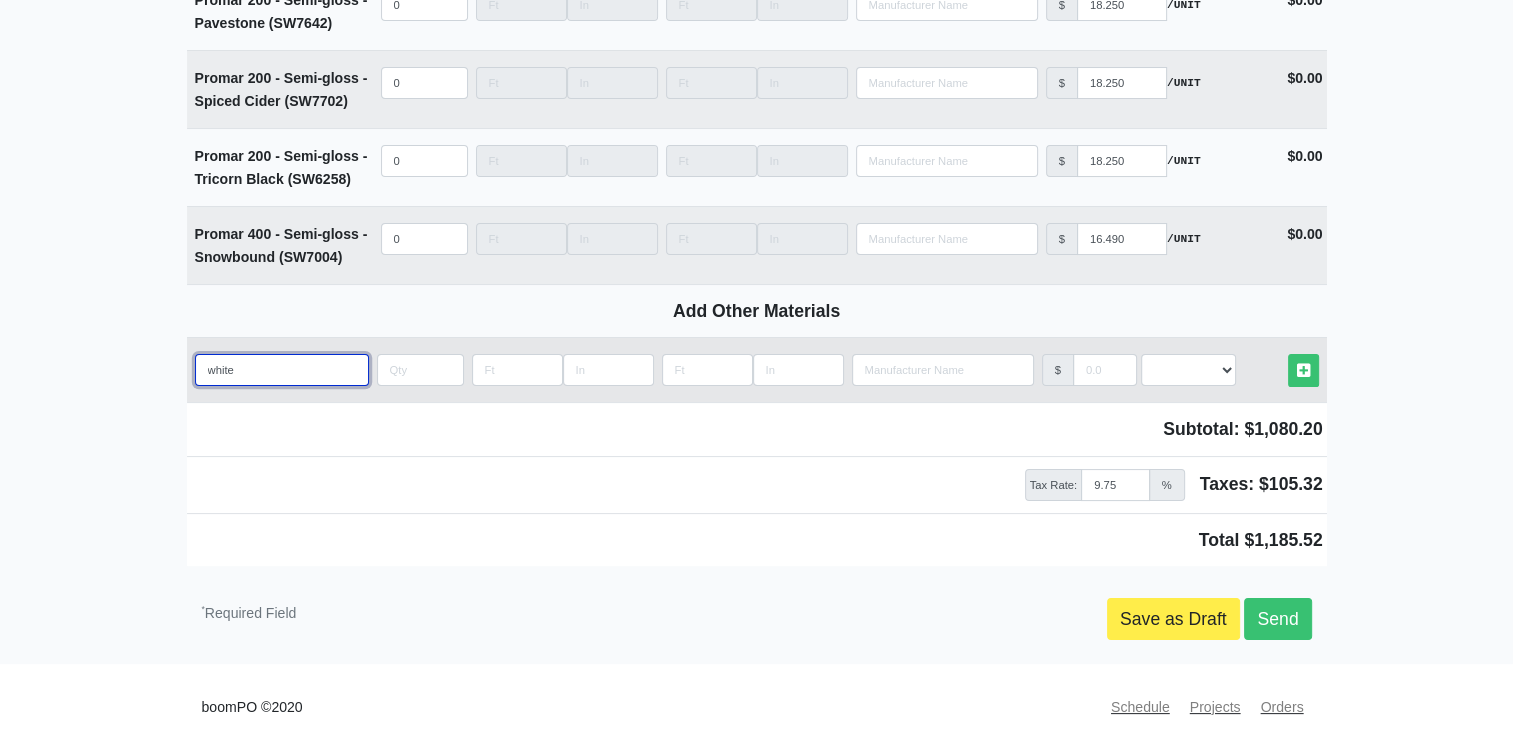 select 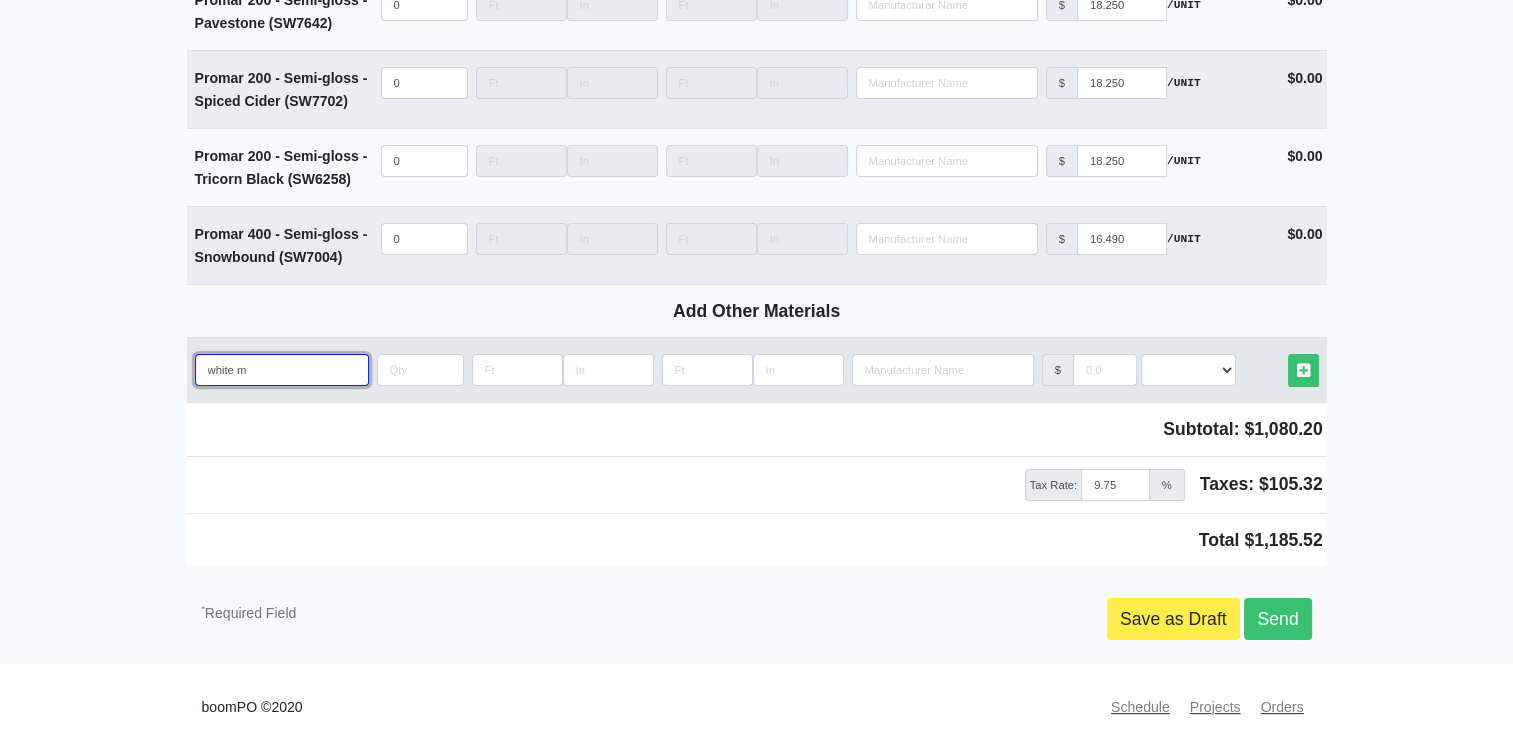 type on "white me" 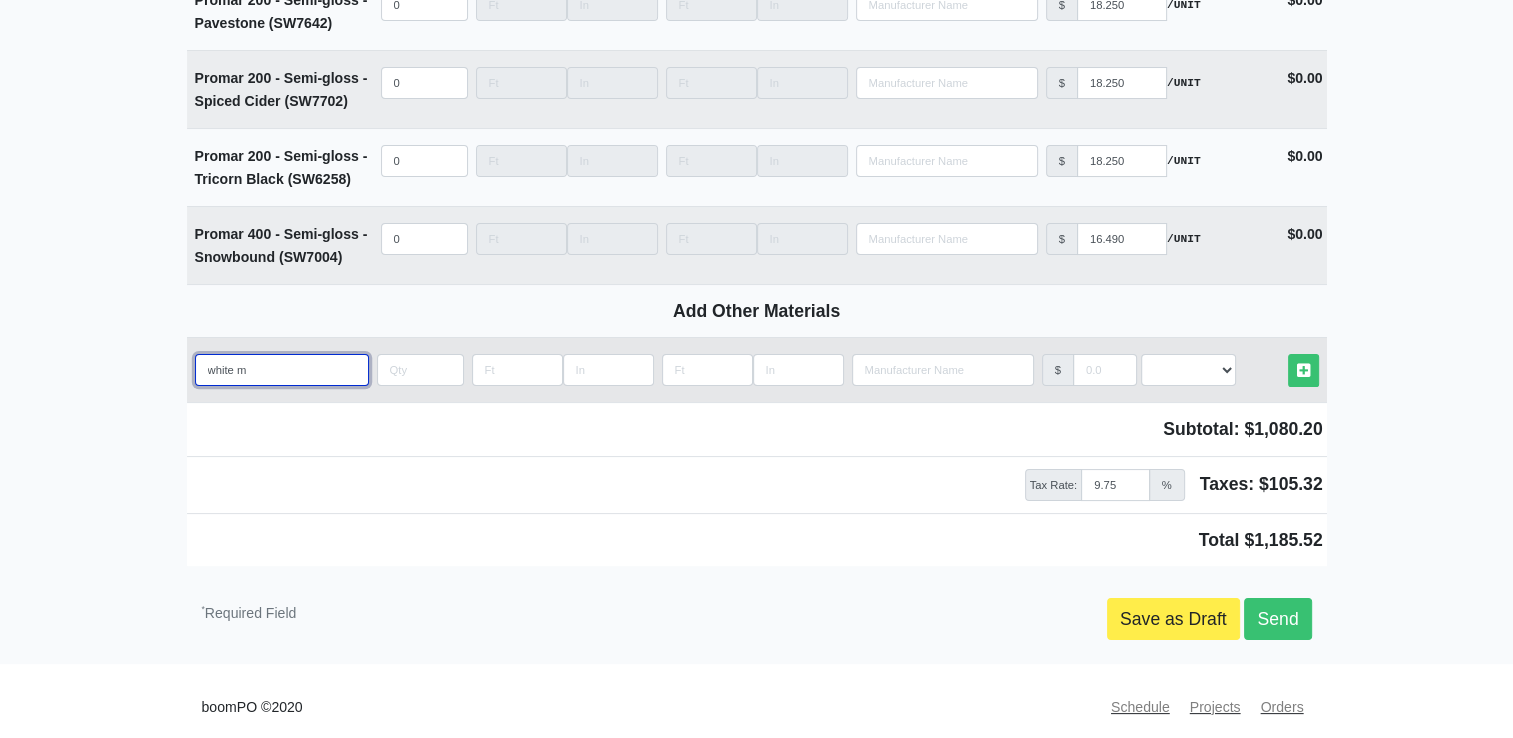 select 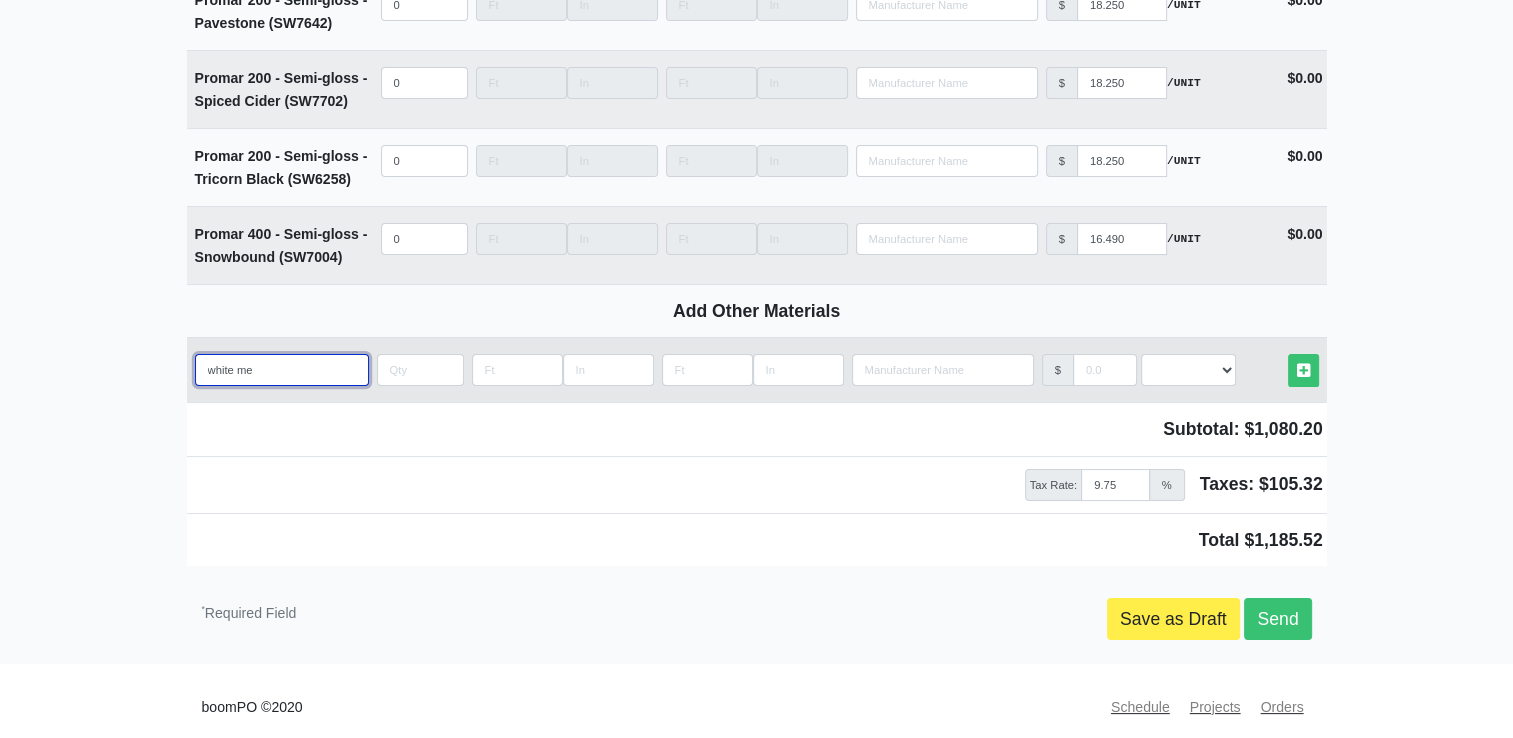 type on "white mes" 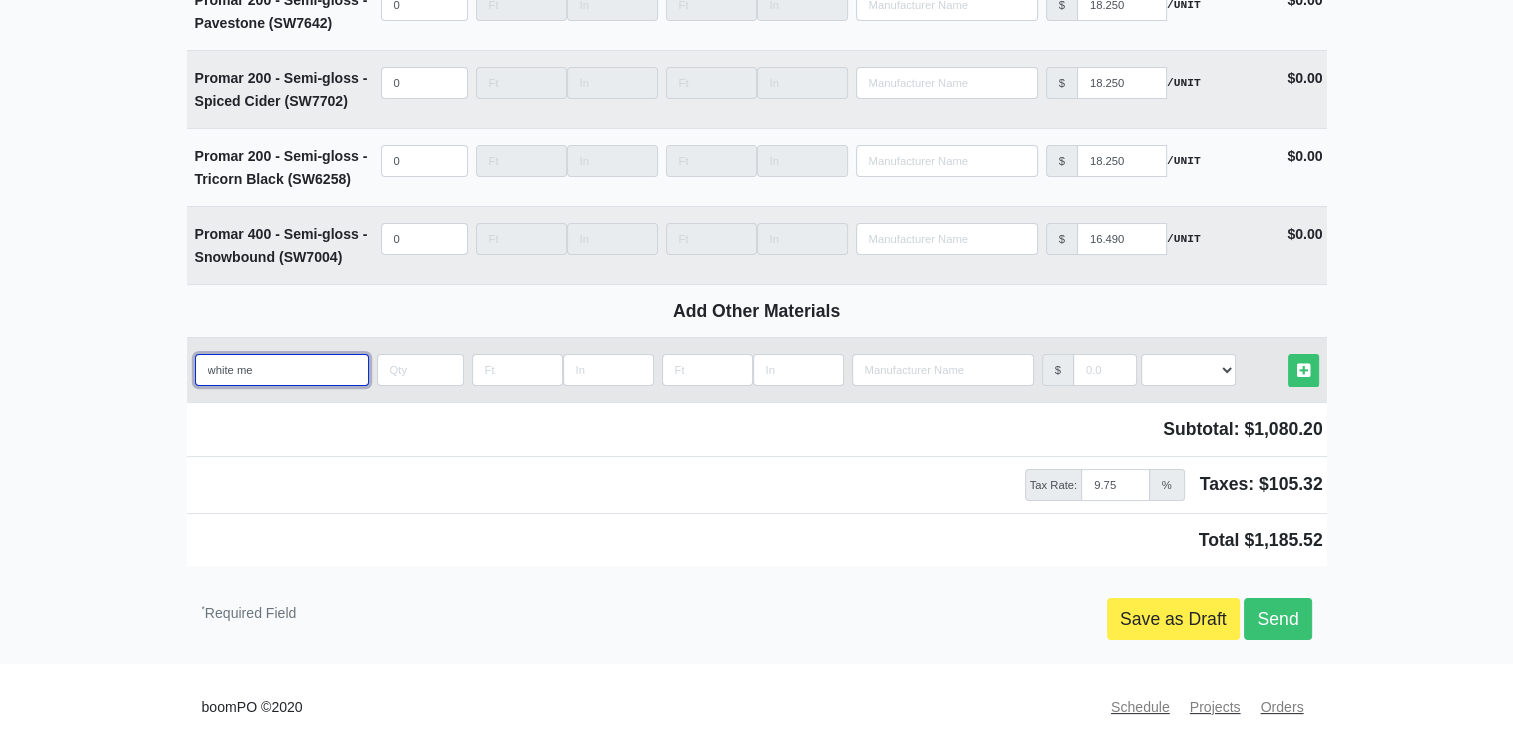 select 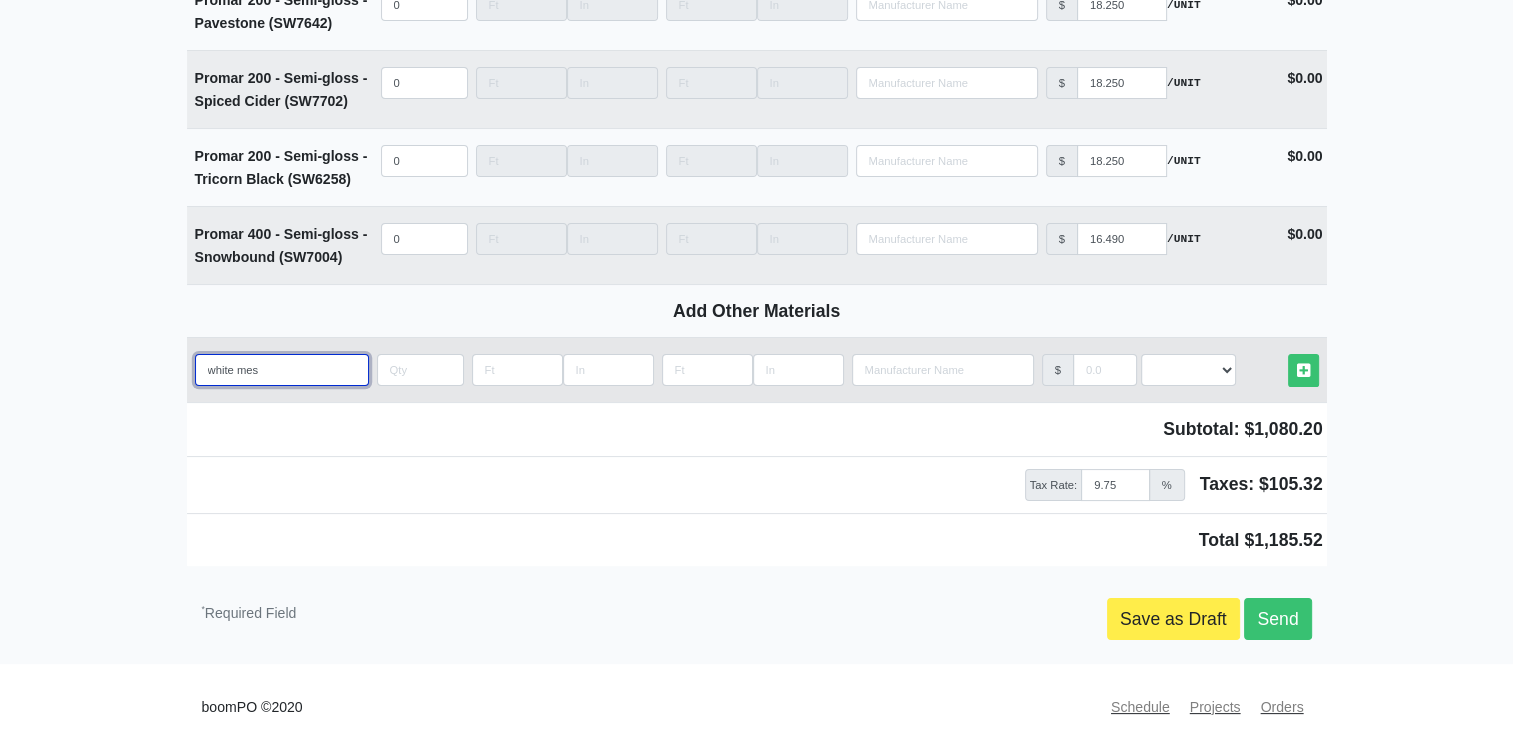 type on "white mesh" 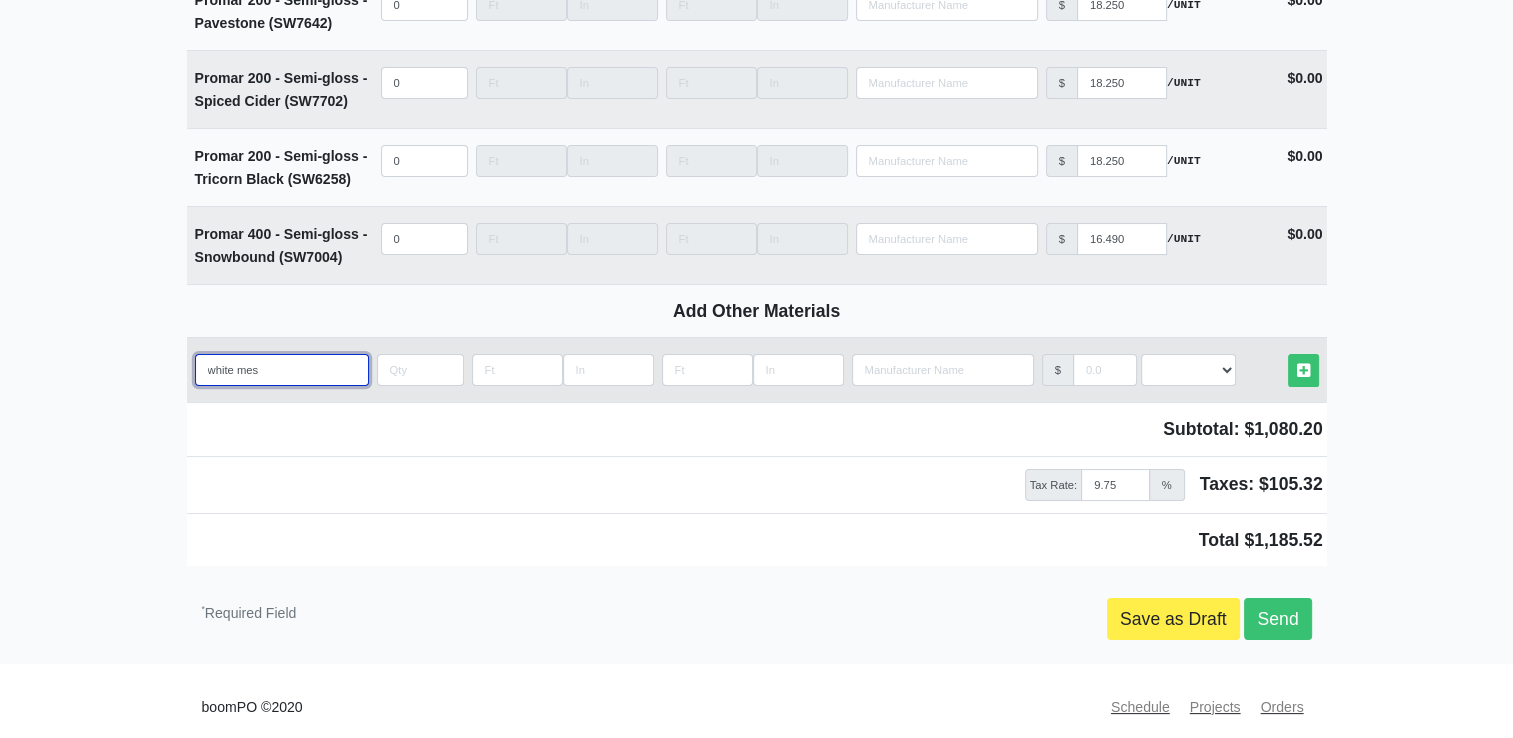 select 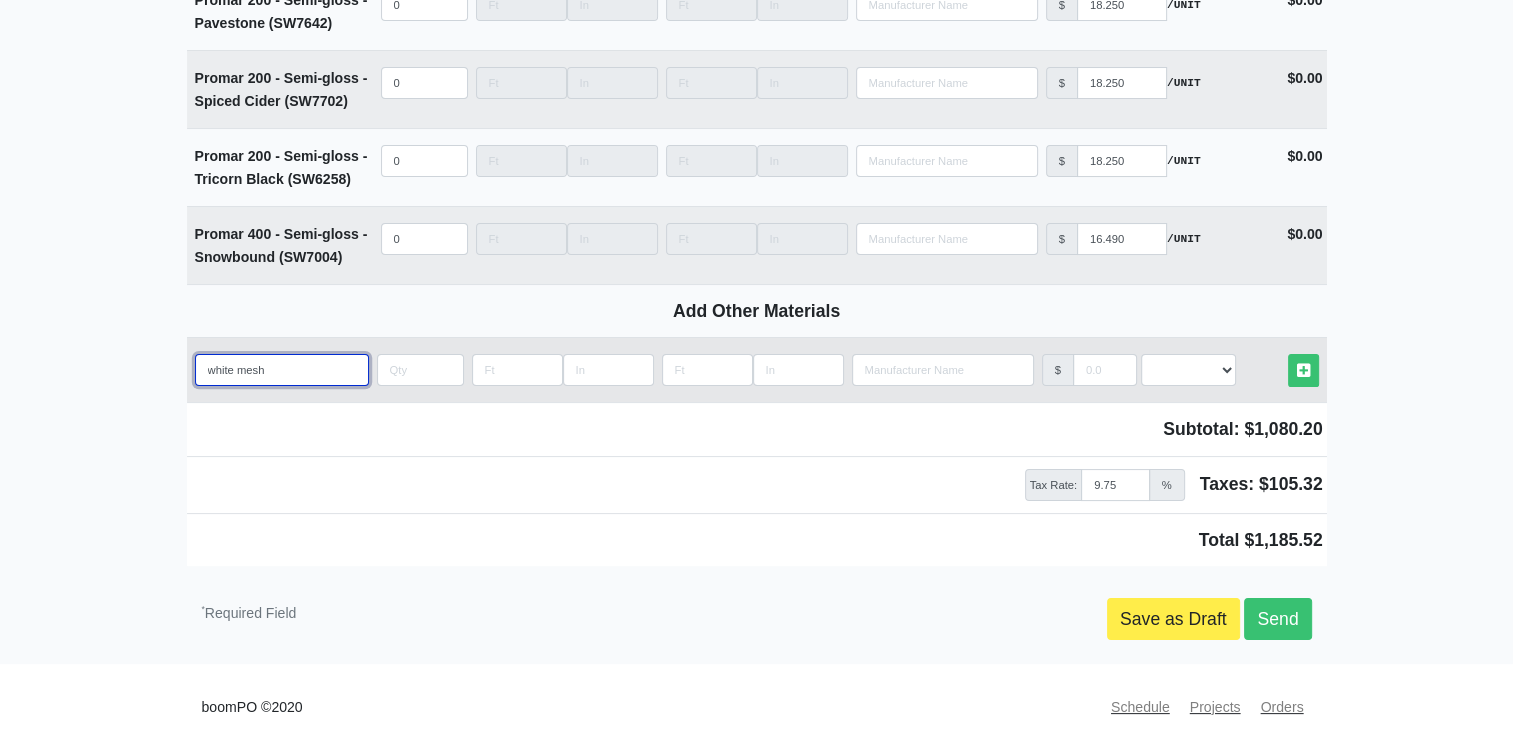type on "white mesh" 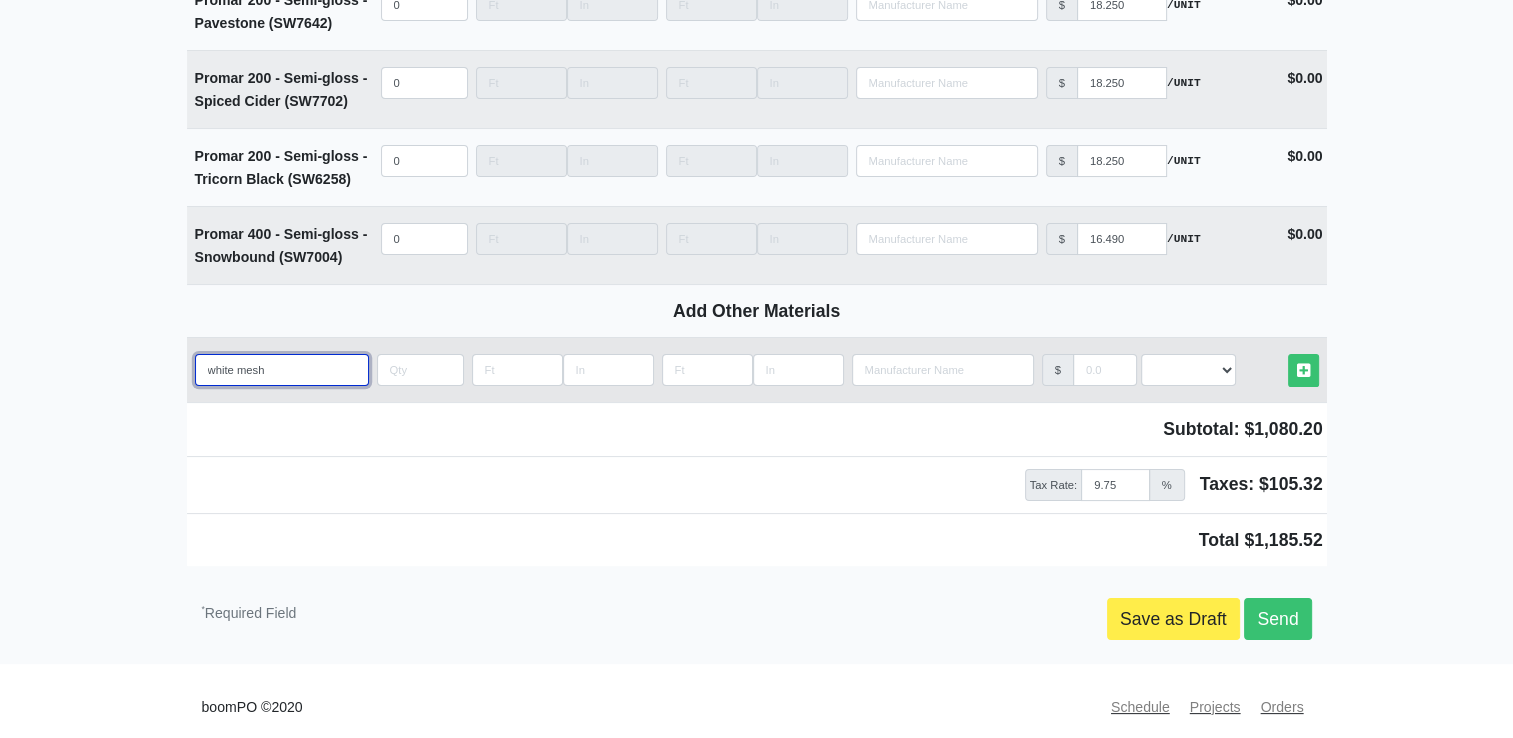 select 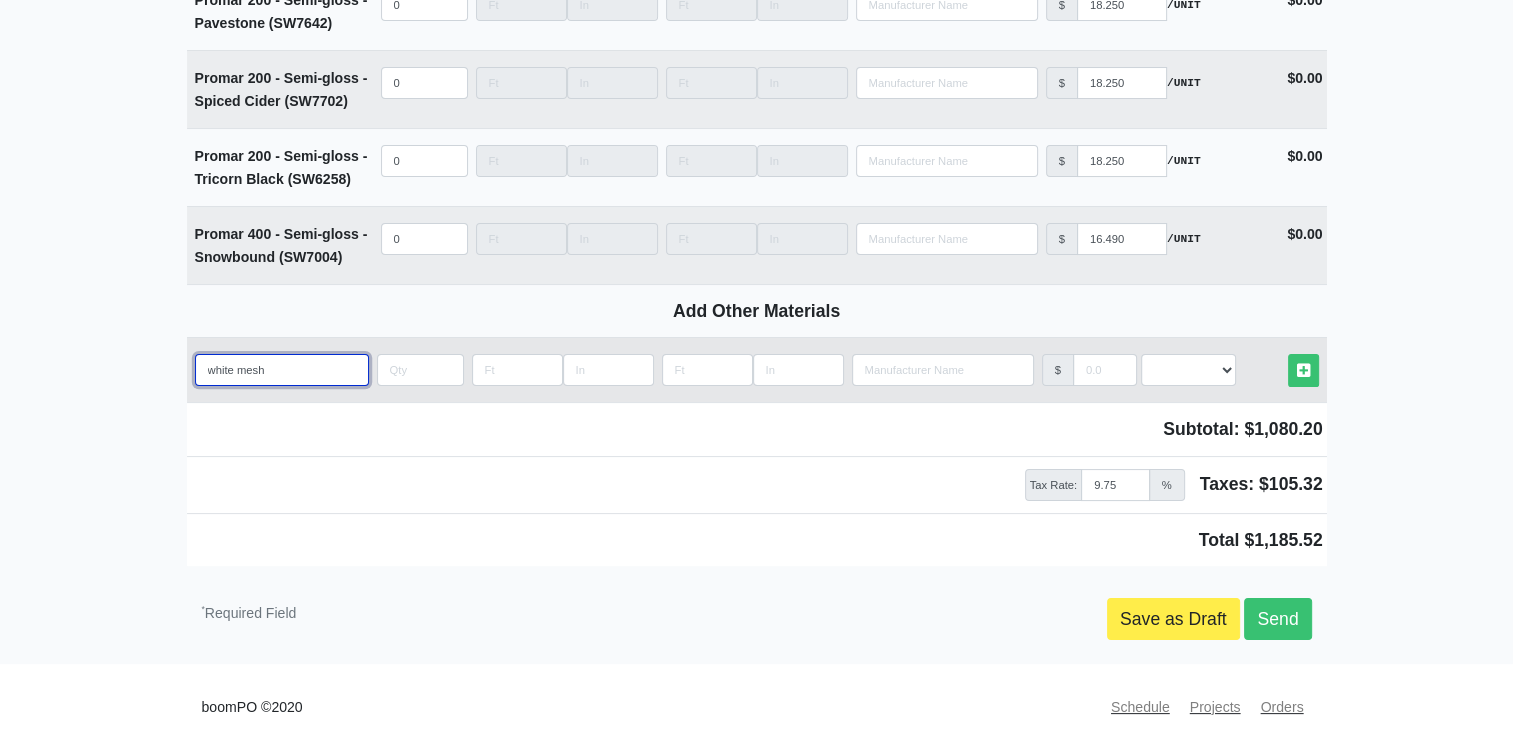 type on "white mesh t" 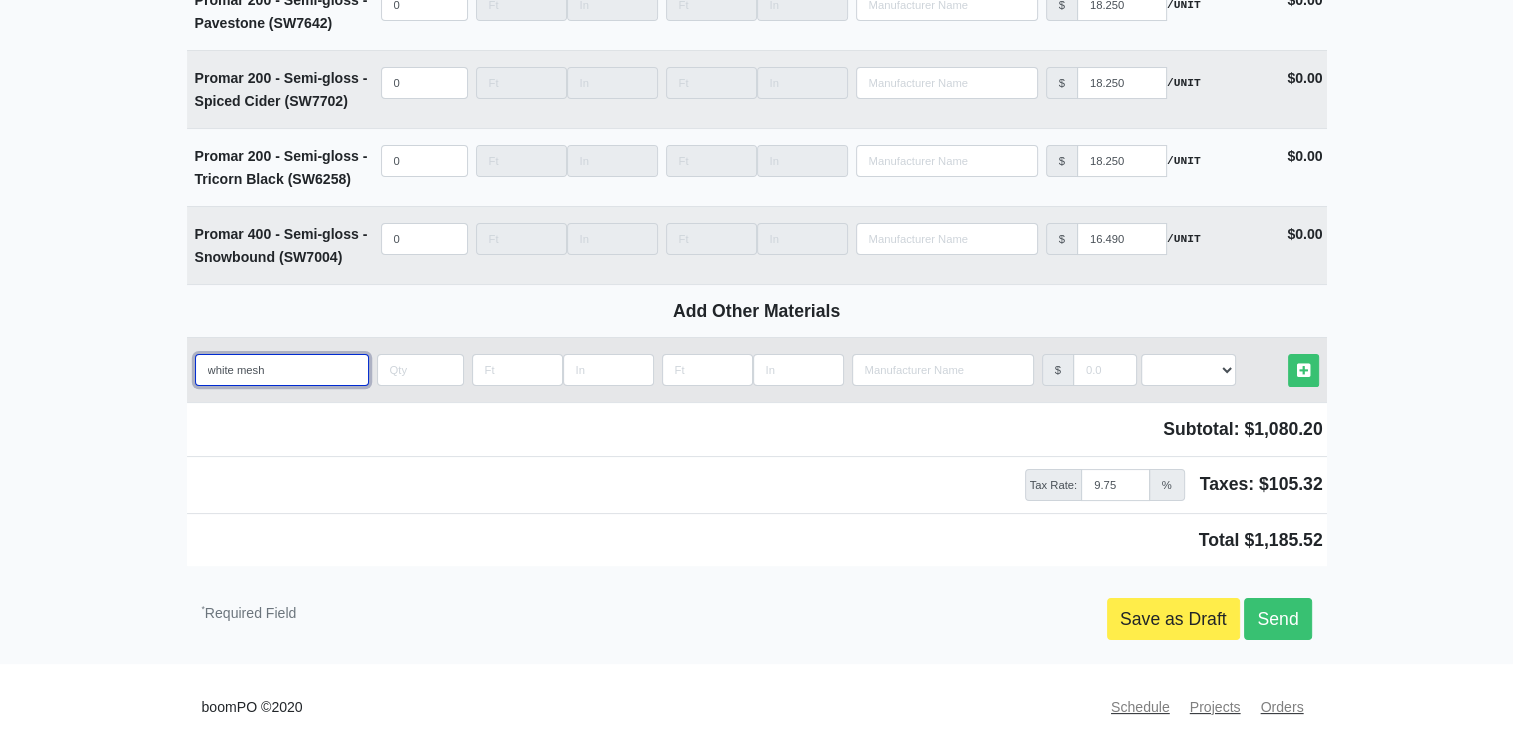 select 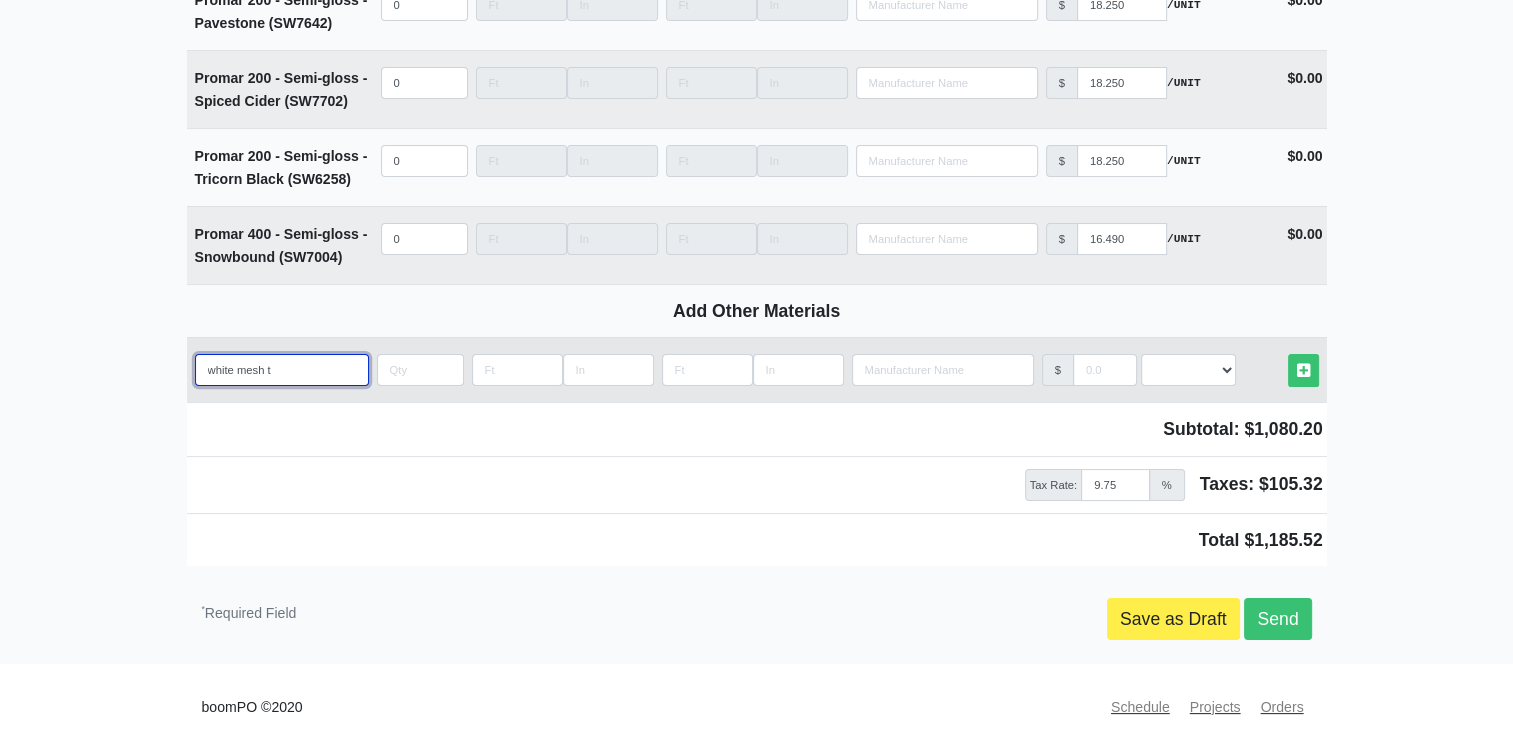 type on "white mesh ta" 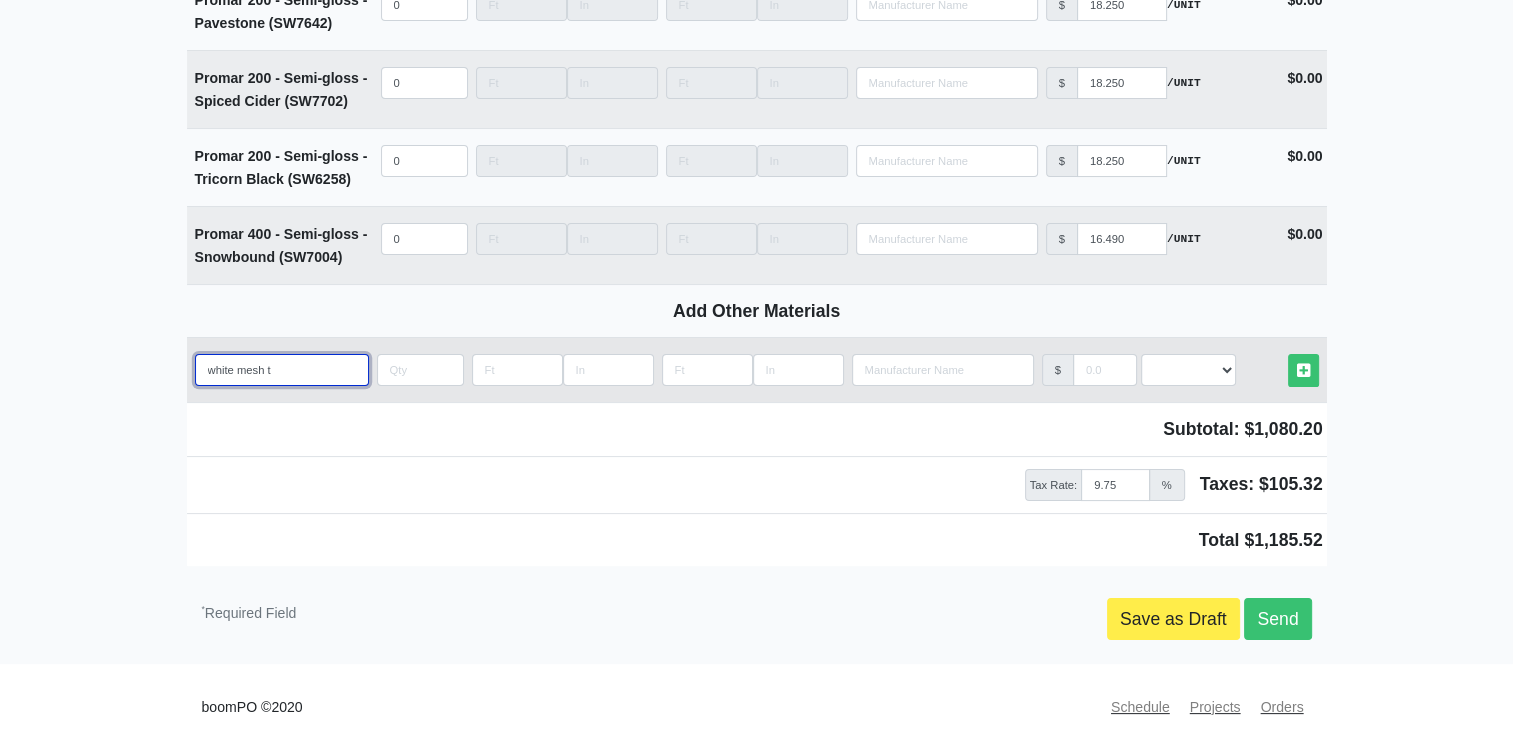 select 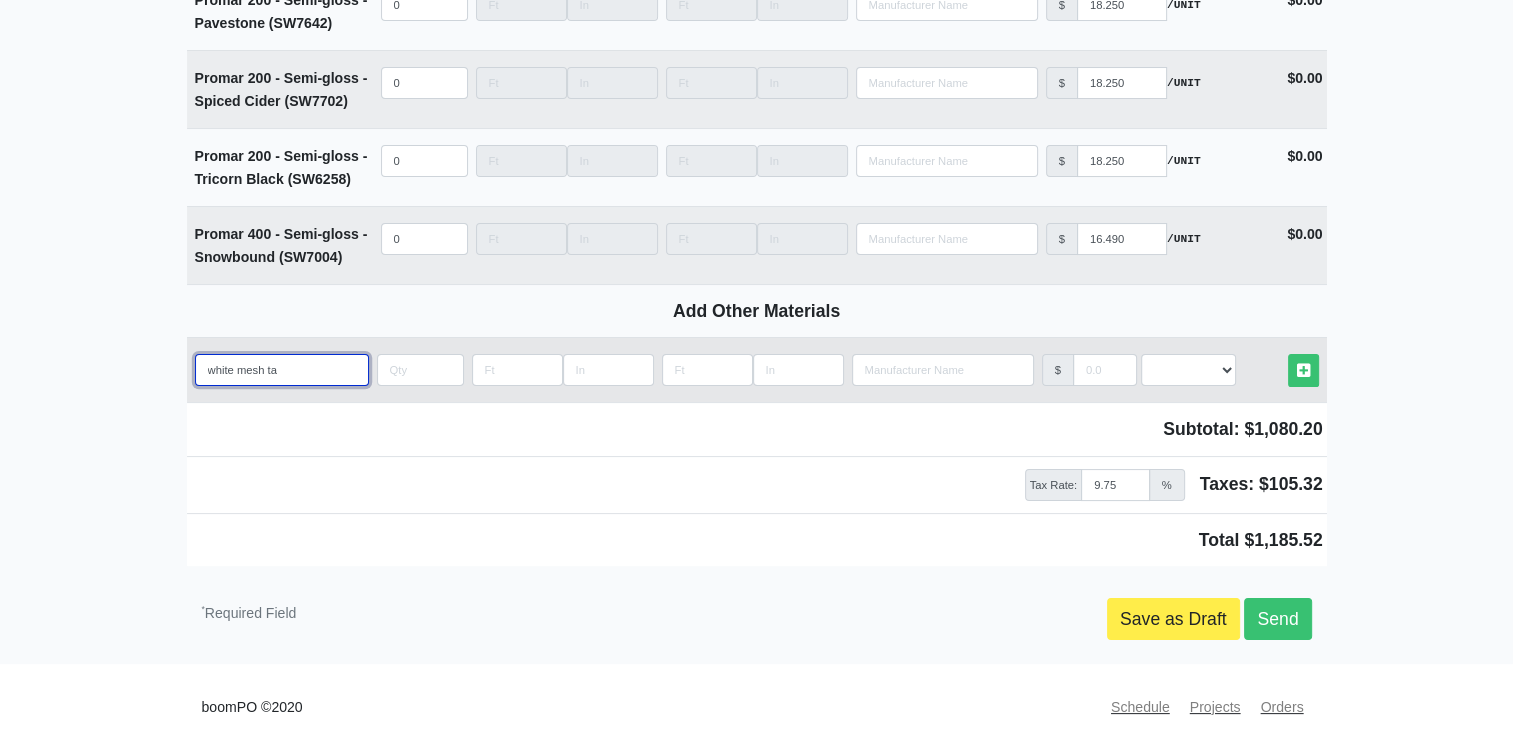 type on "white mesh tap" 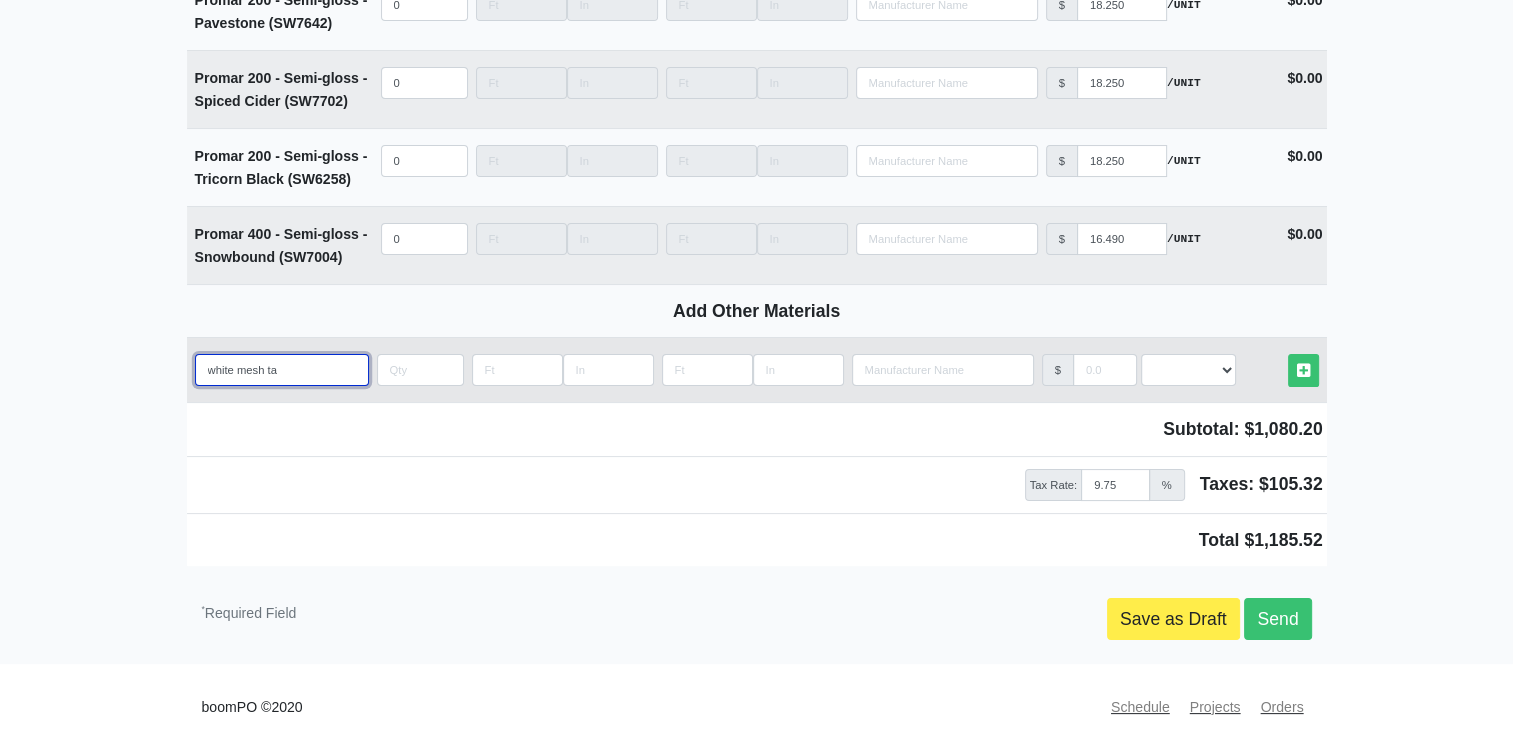 select 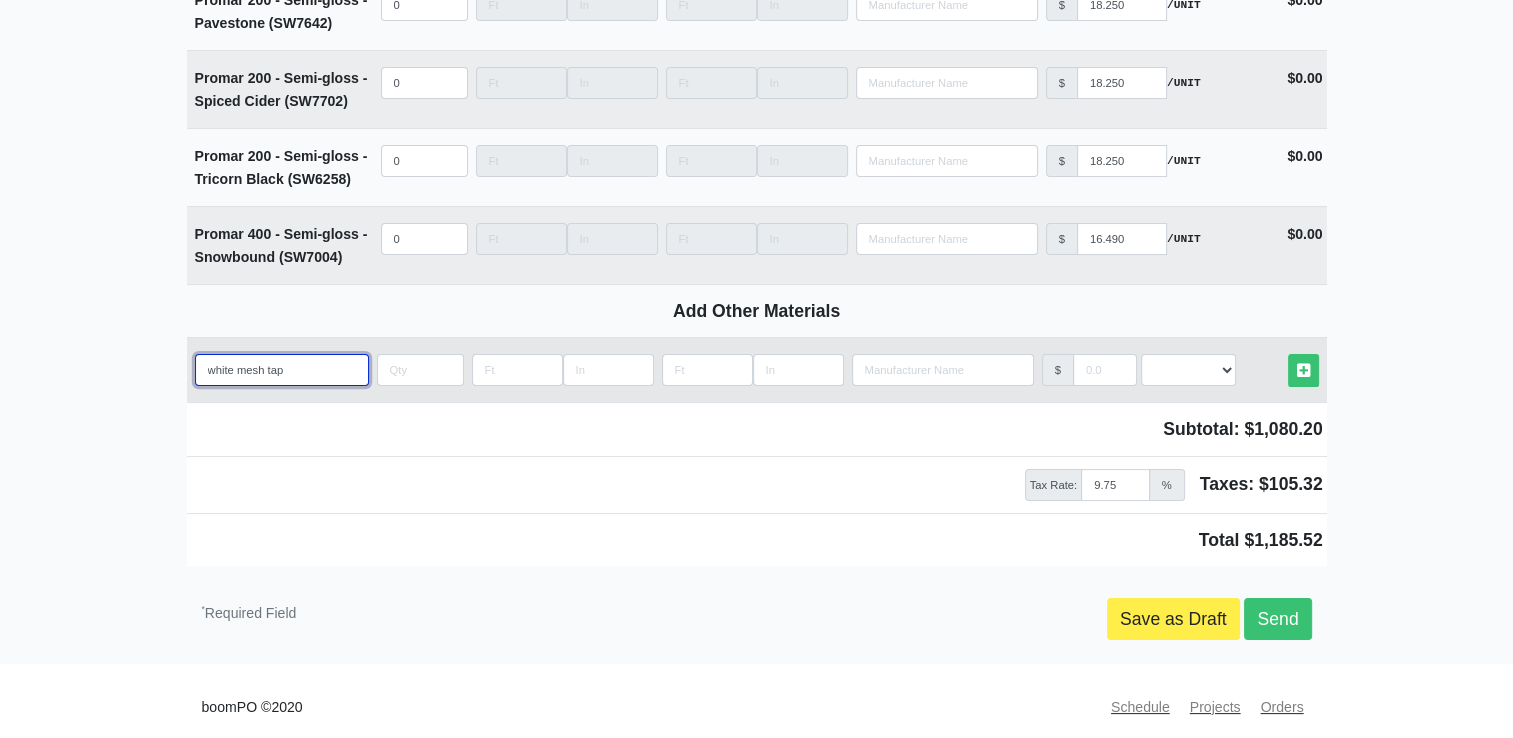 type on "white mesh tape" 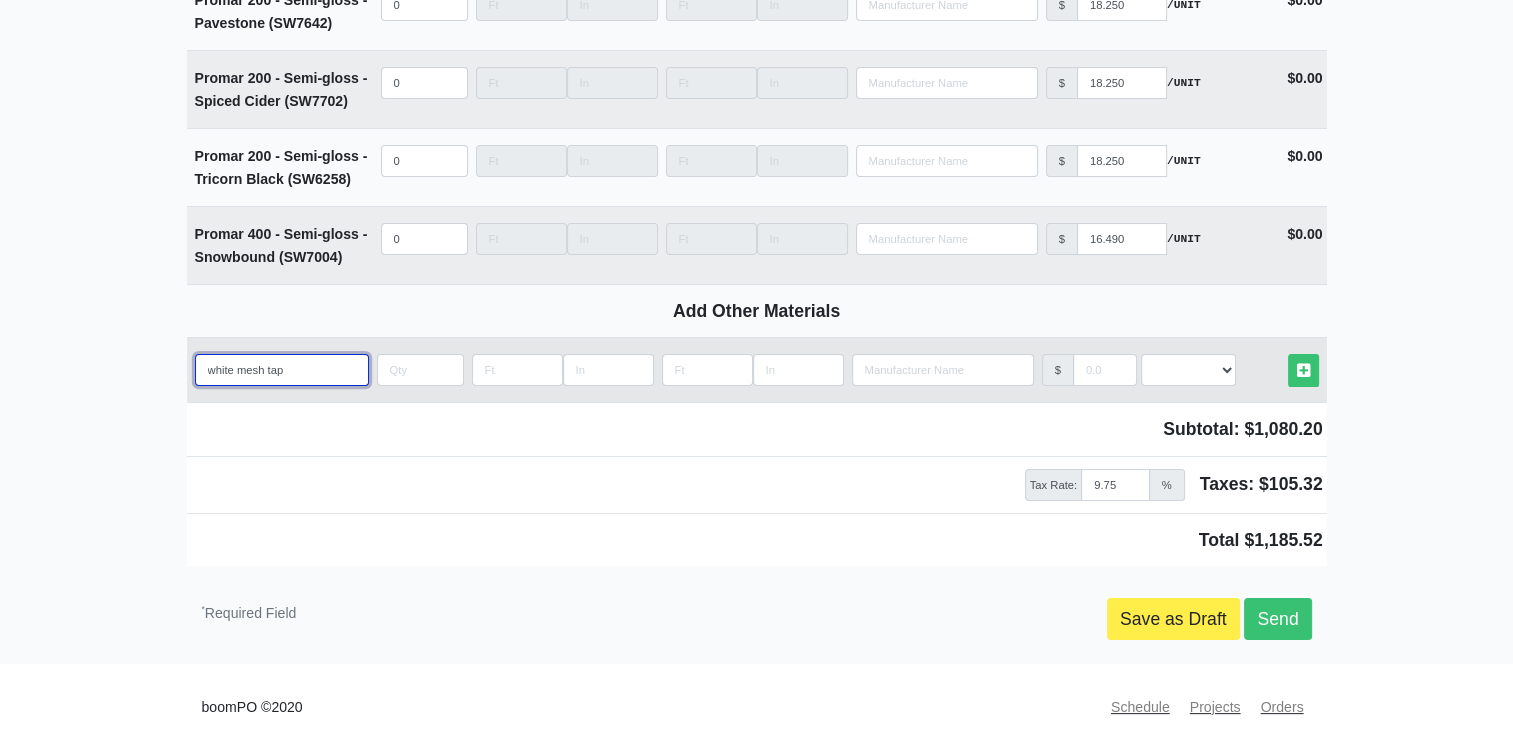 select 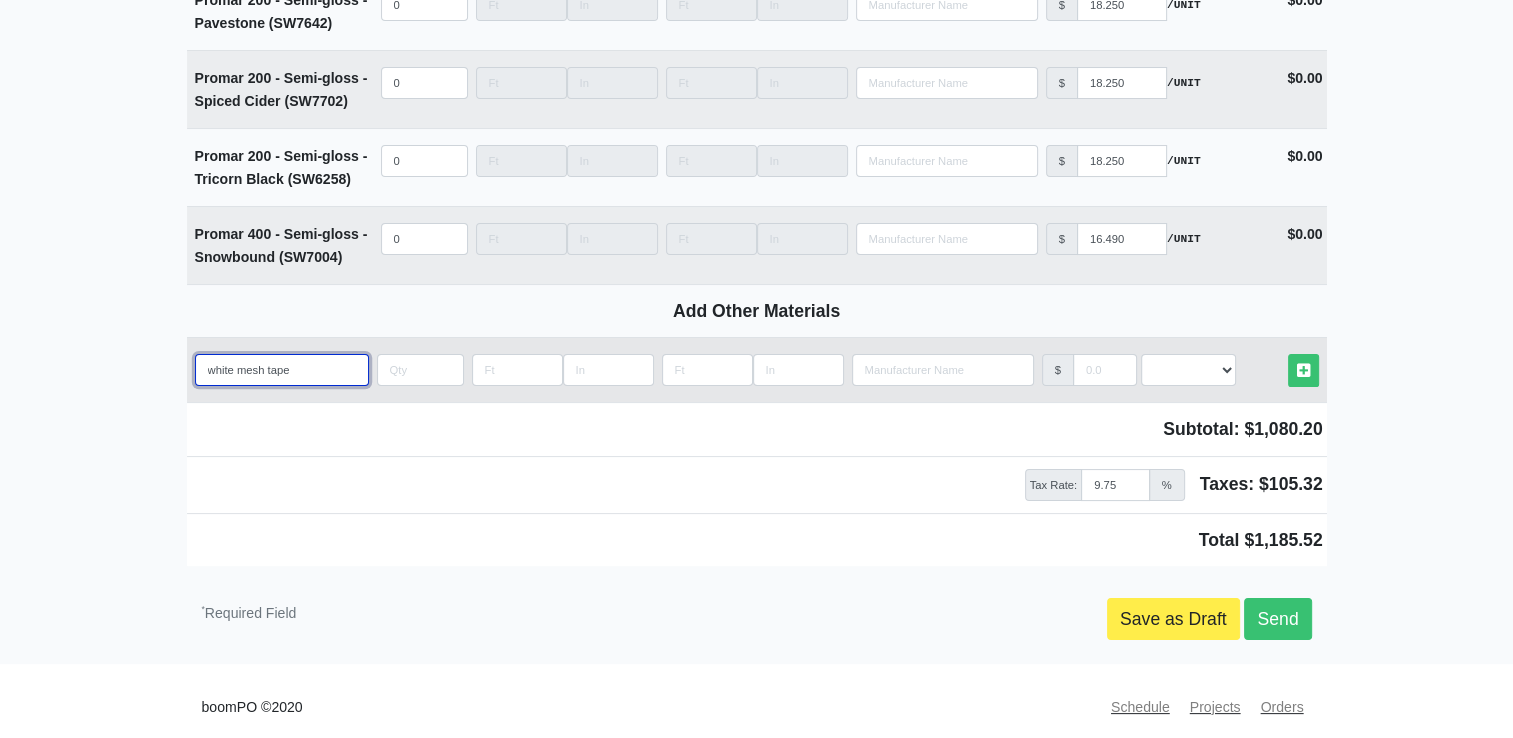 type on "white mesh tape" 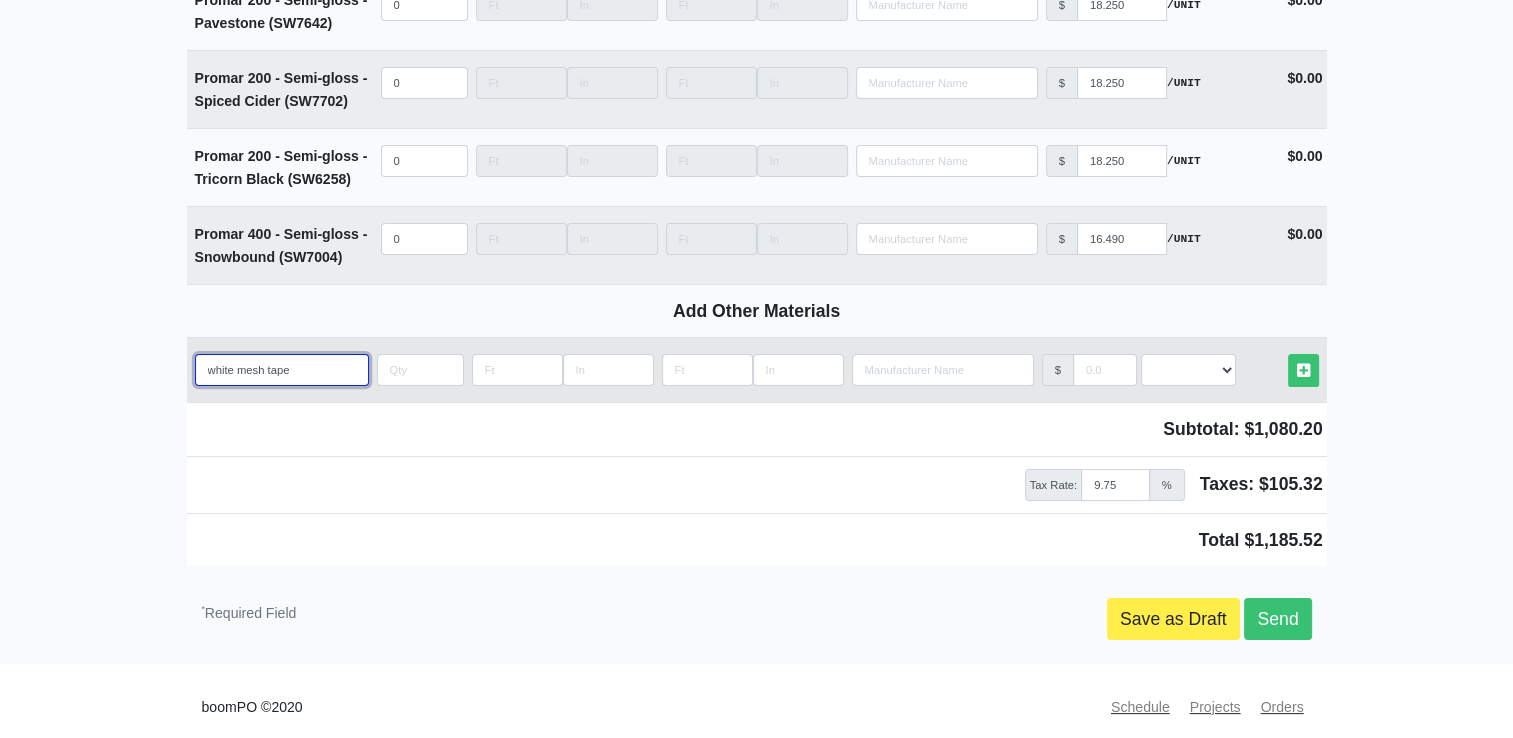 select 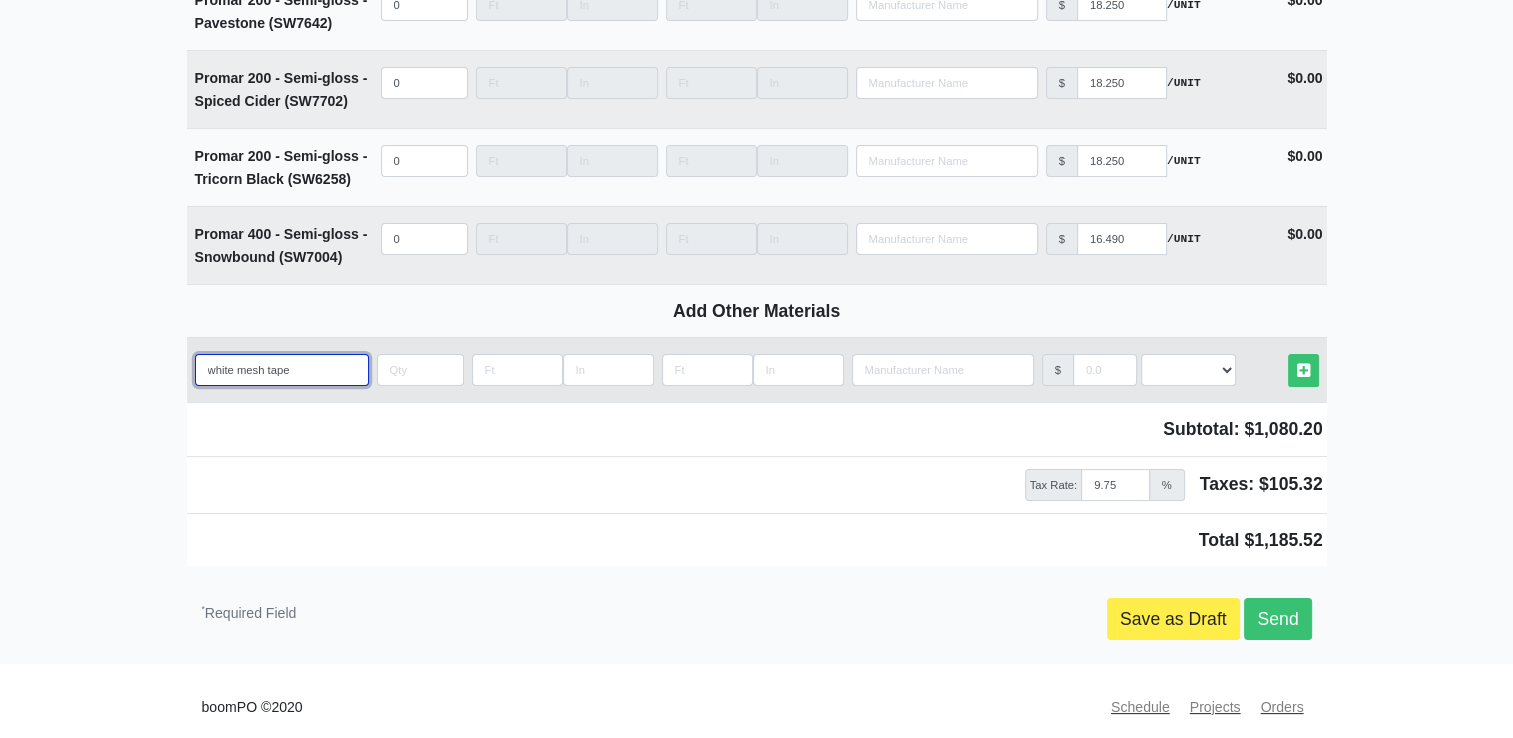 type on "white mesh tape" 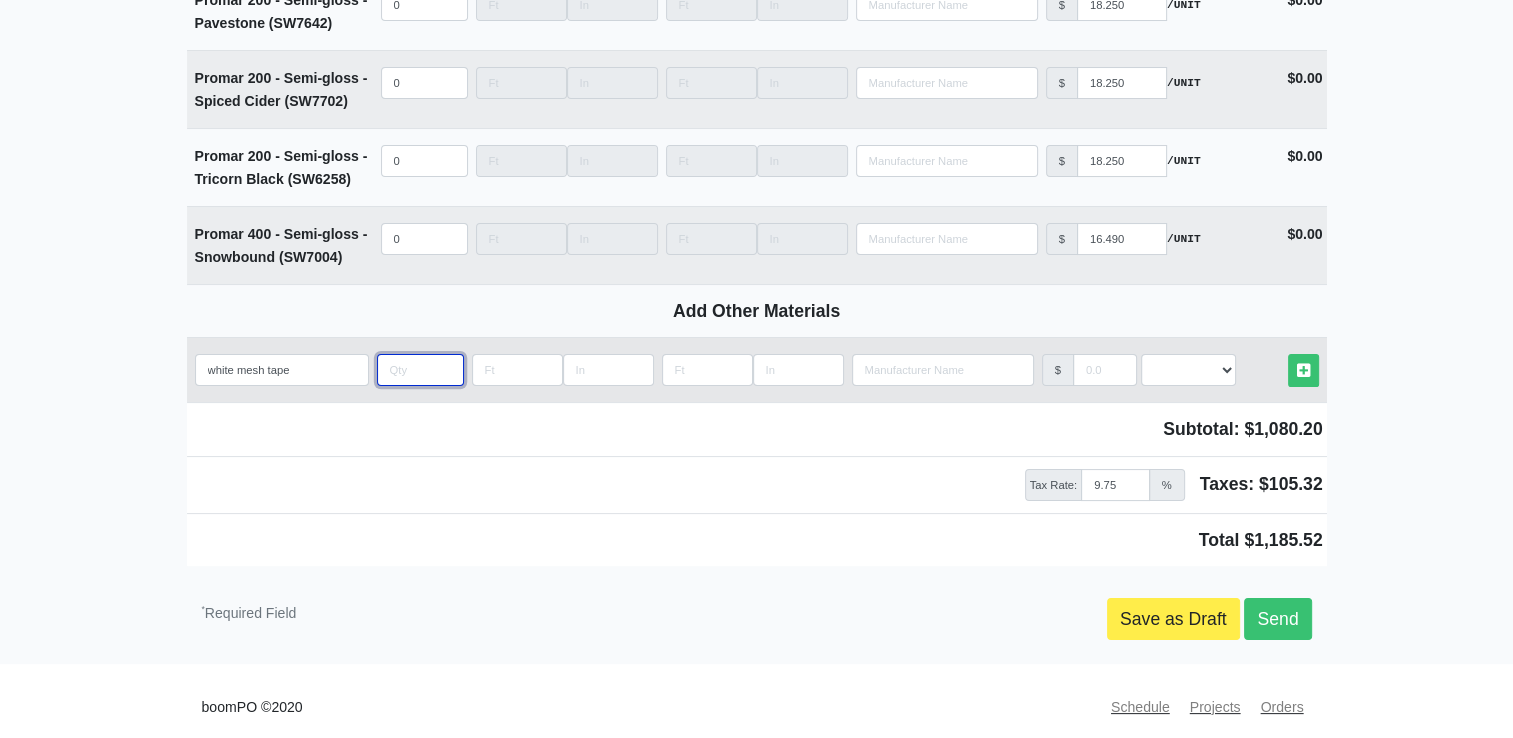 click at bounding box center [420, 370] 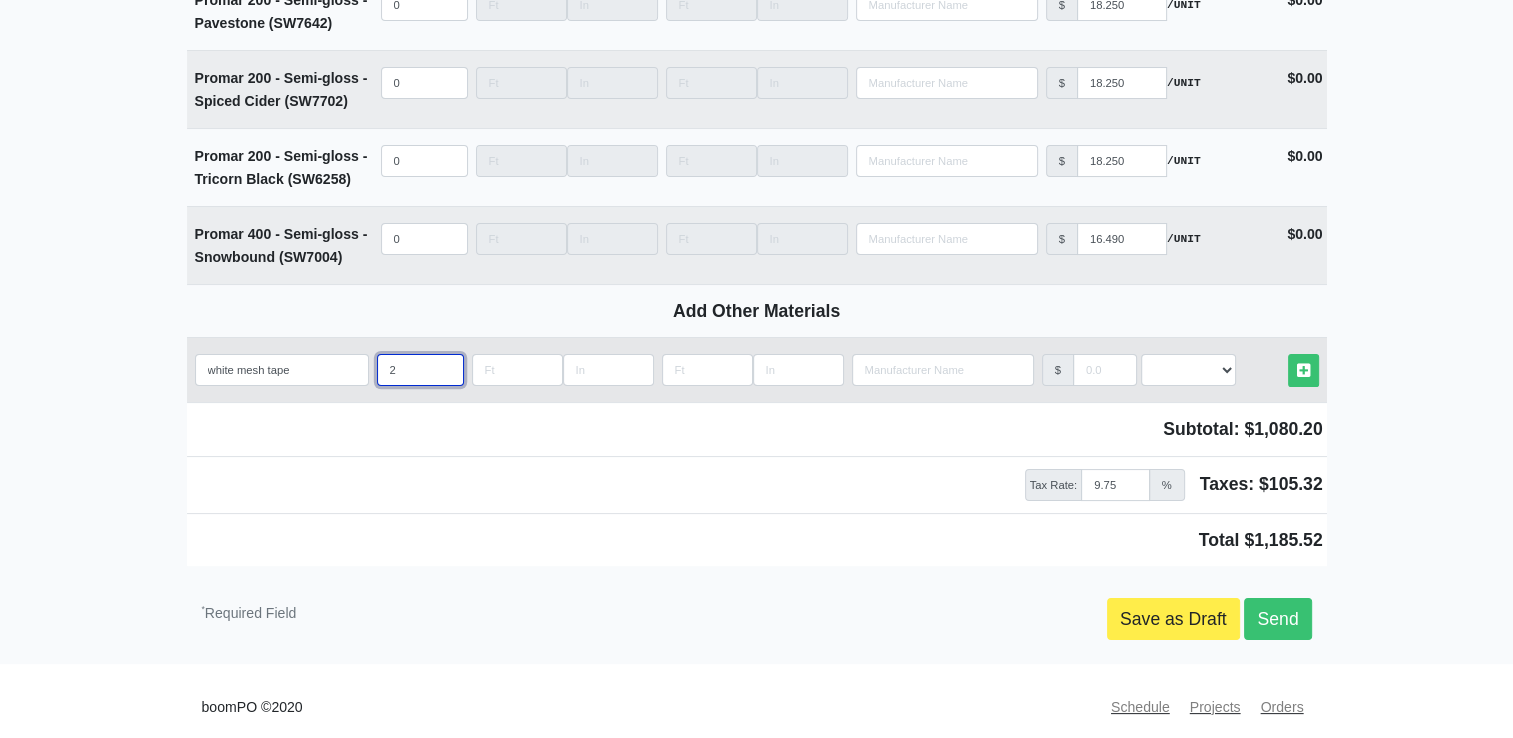 type on "24" 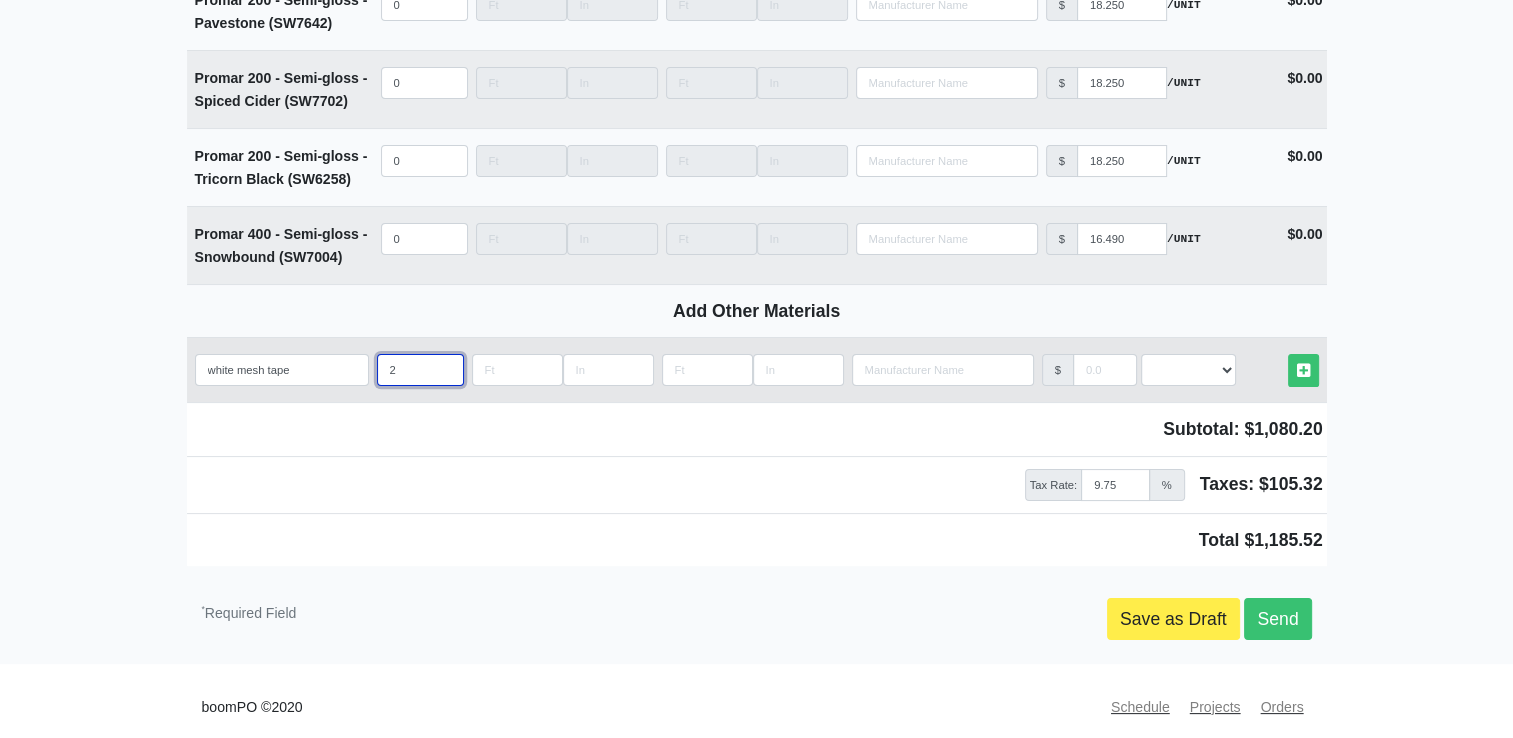 select 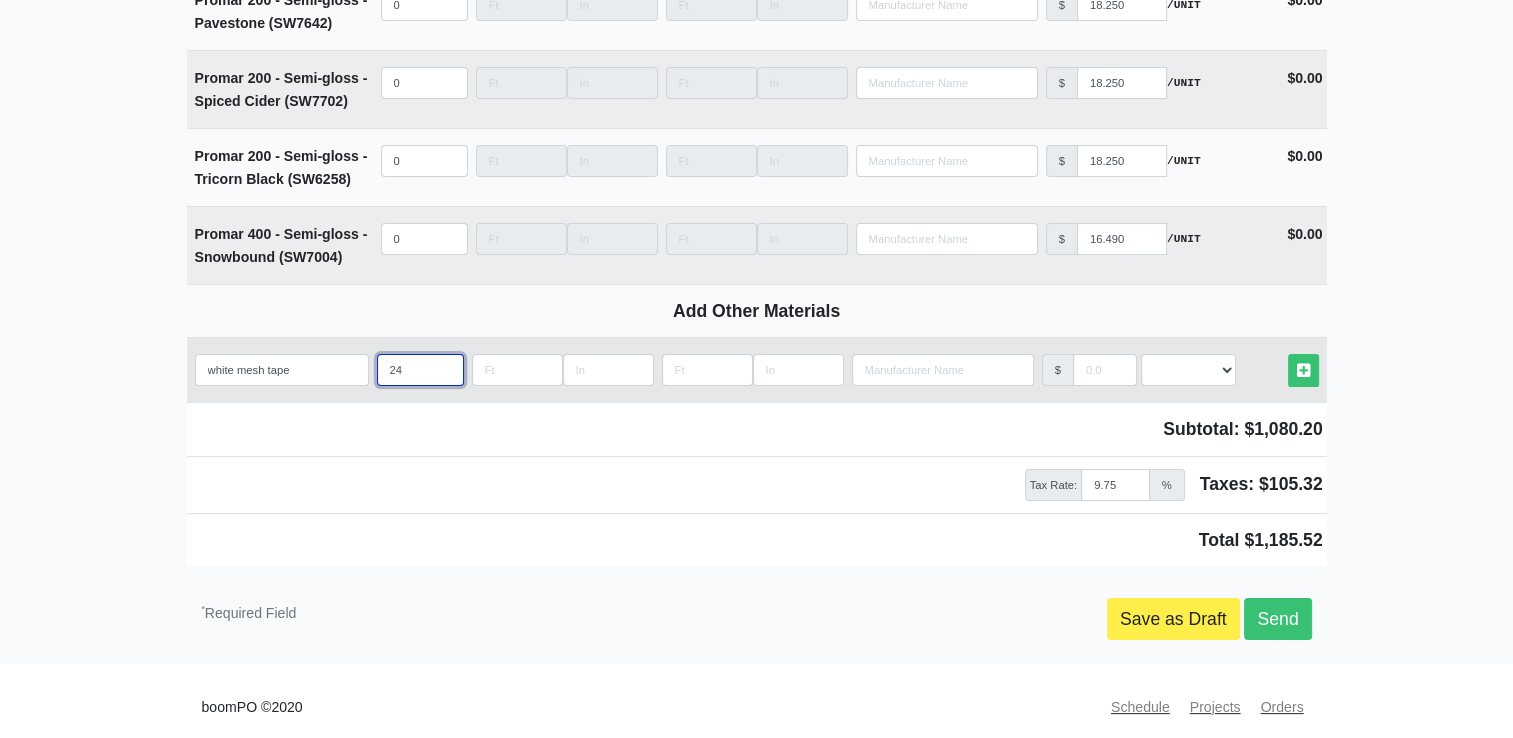 type on "24" 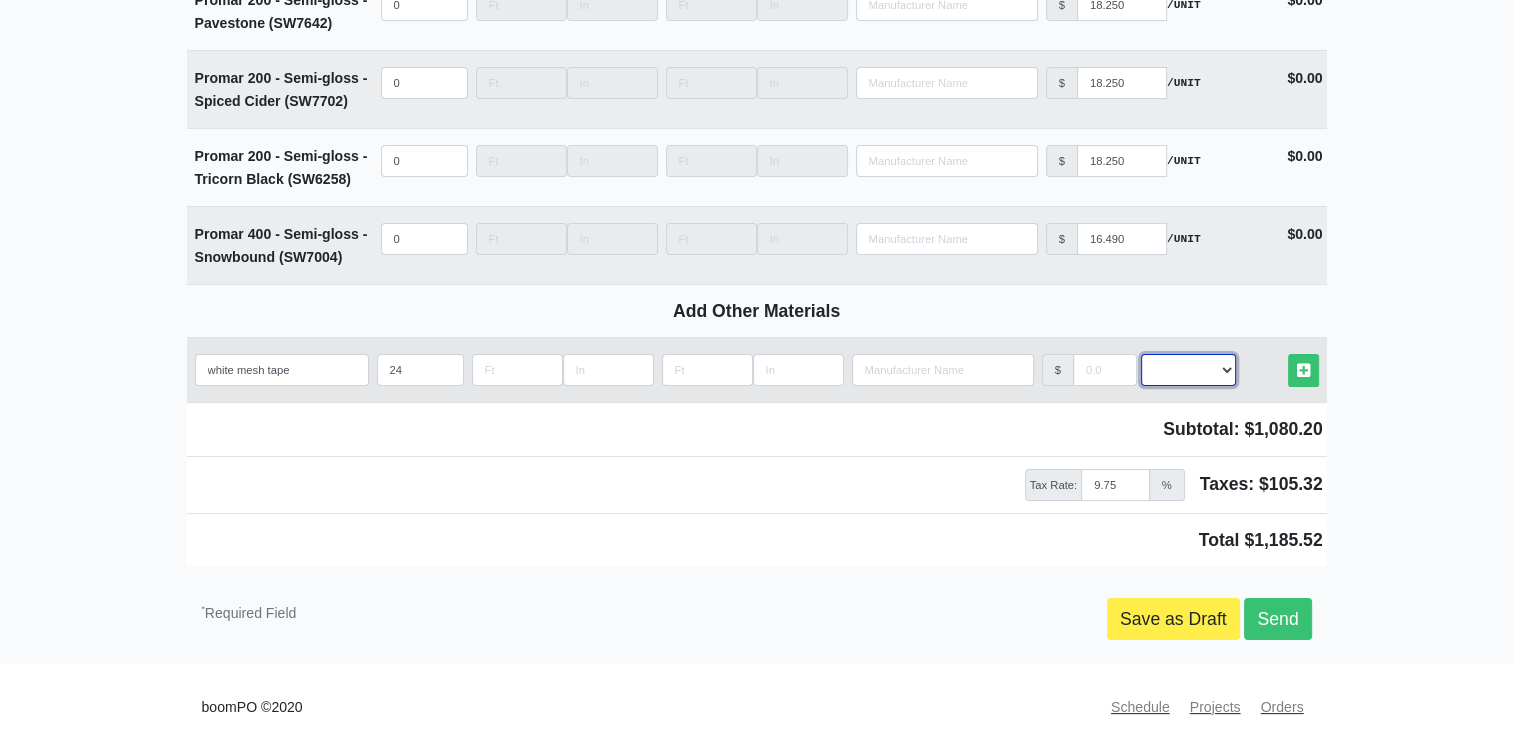 drag, startPoint x: 1160, startPoint y: 346, endPoint x: 1171, endPoint y: 358, distance: 16.27882 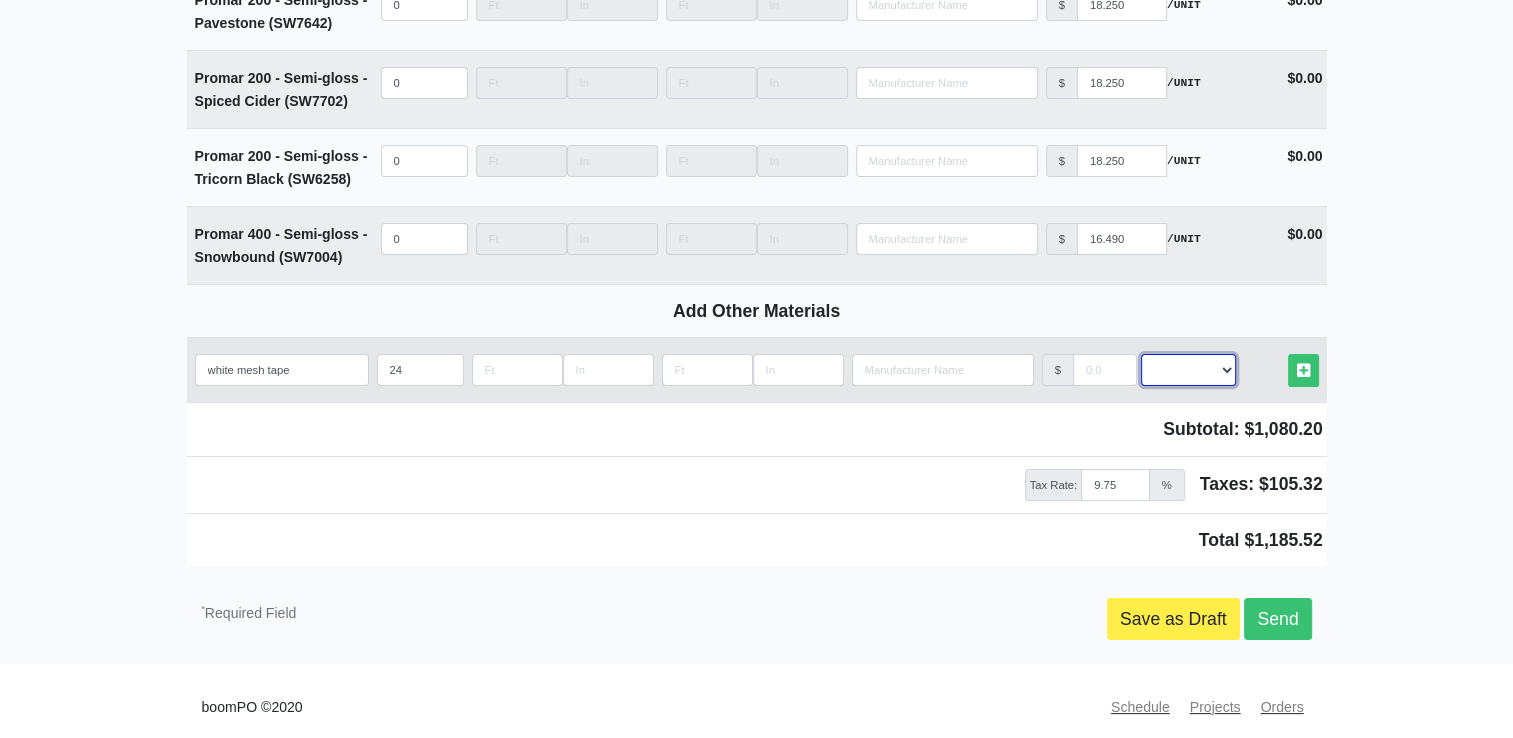 click on "Select an Option!   UNIT   MLF   LF   MSQFT   SQFT" at bounding box center (1188, 370) 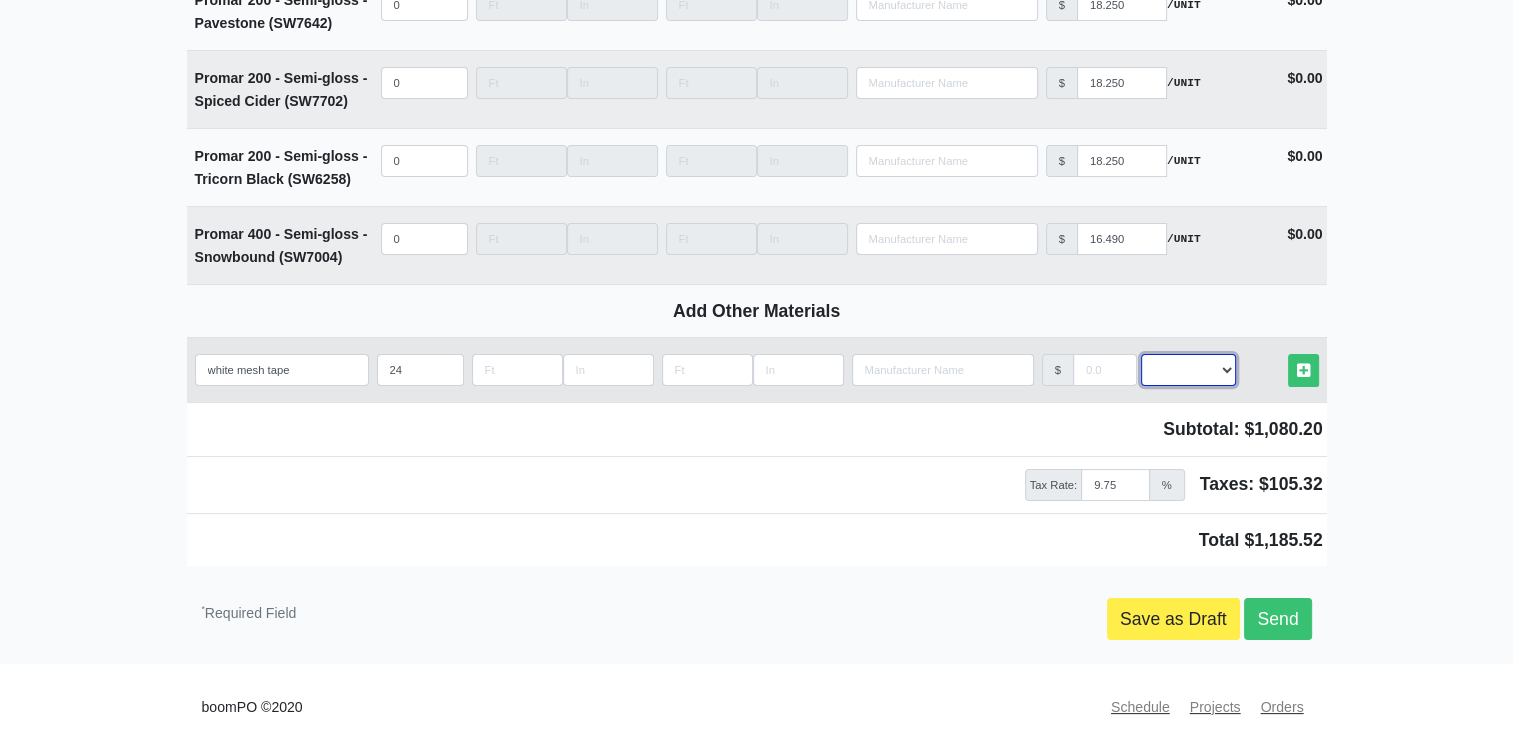 select on "2" 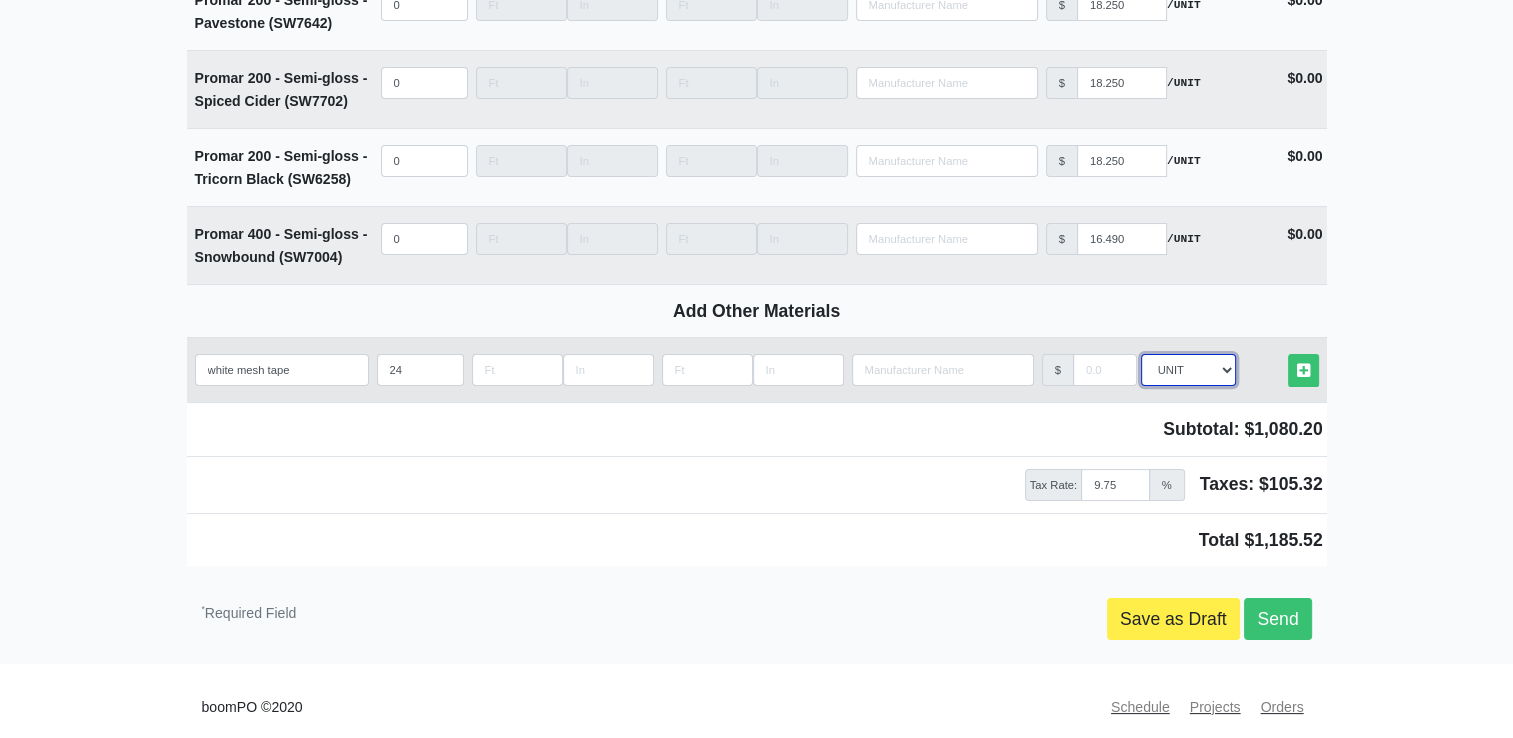 click on "Select an Option!   UNIT   MLF   LF   MSQFT   SQFT" at bounding box center (1188, 370) 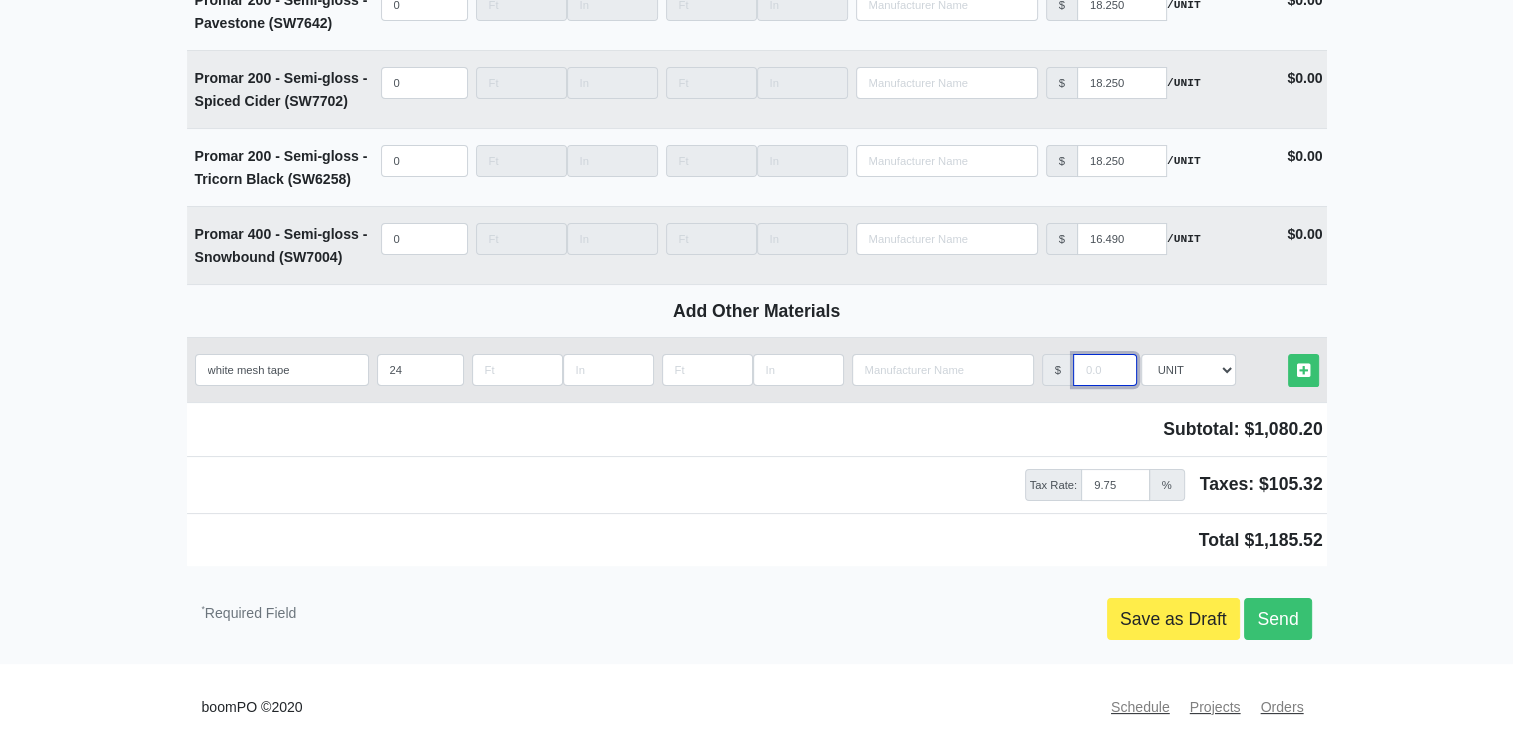 click at bounding box center [1105, 370] 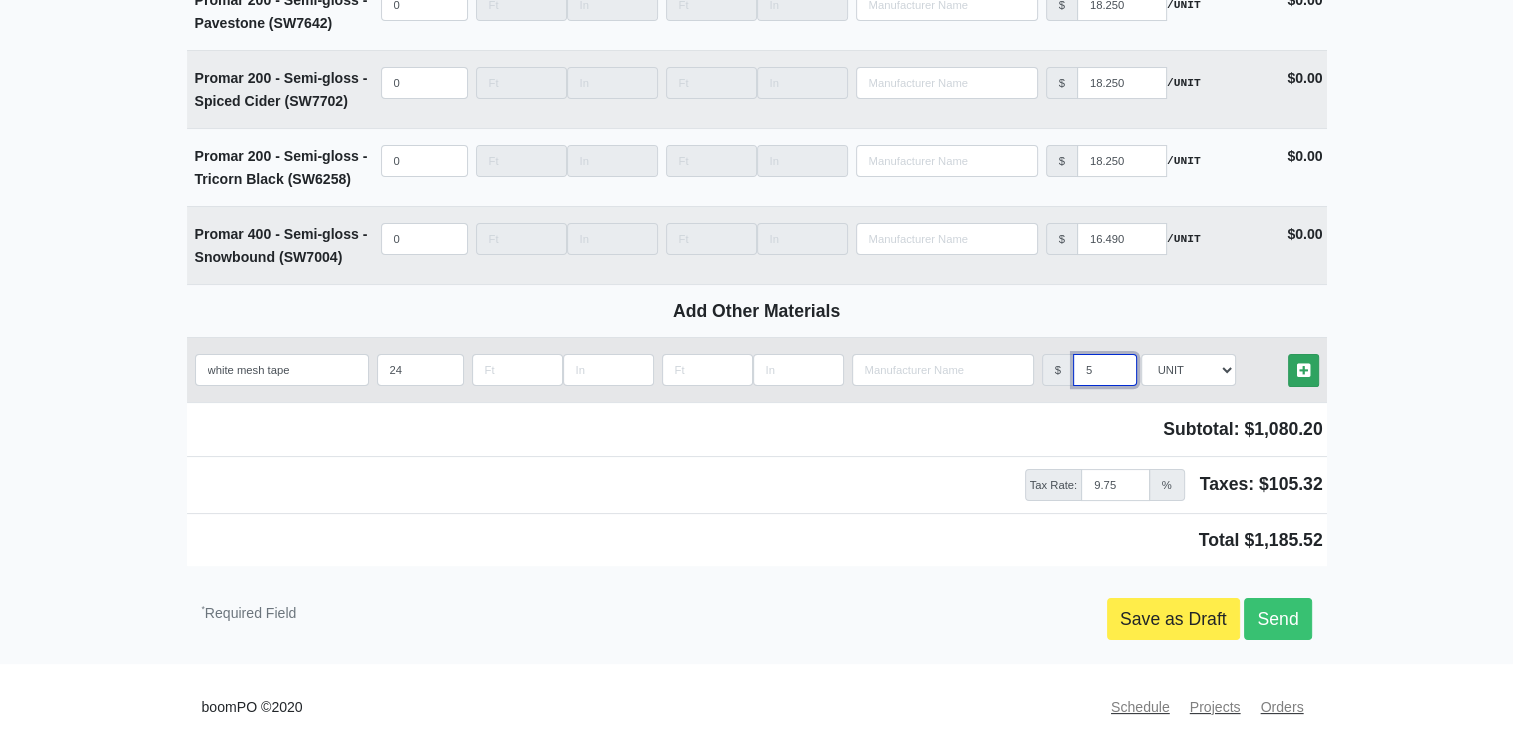 type on "5" 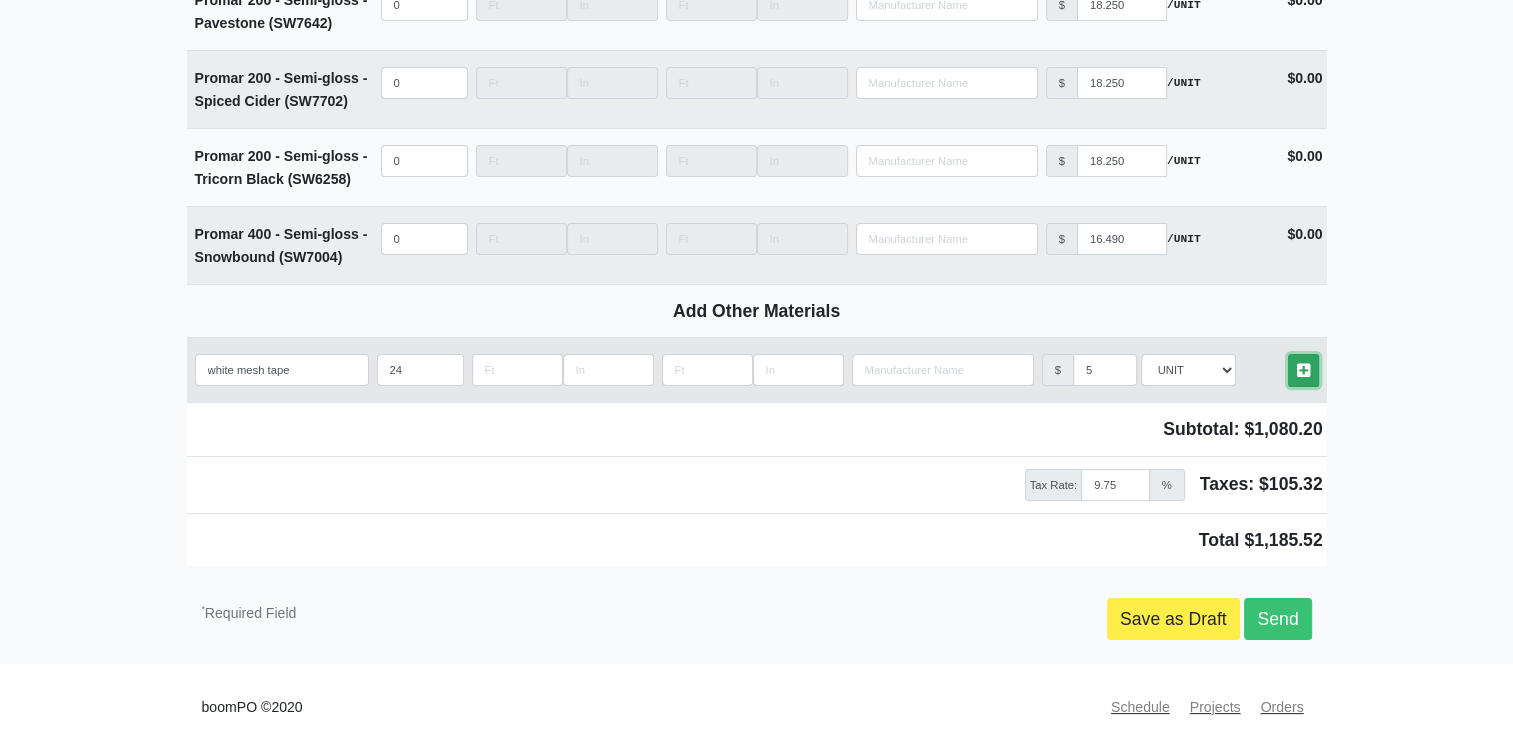 click on "Other Materials" at bounding box center (1303, 370) 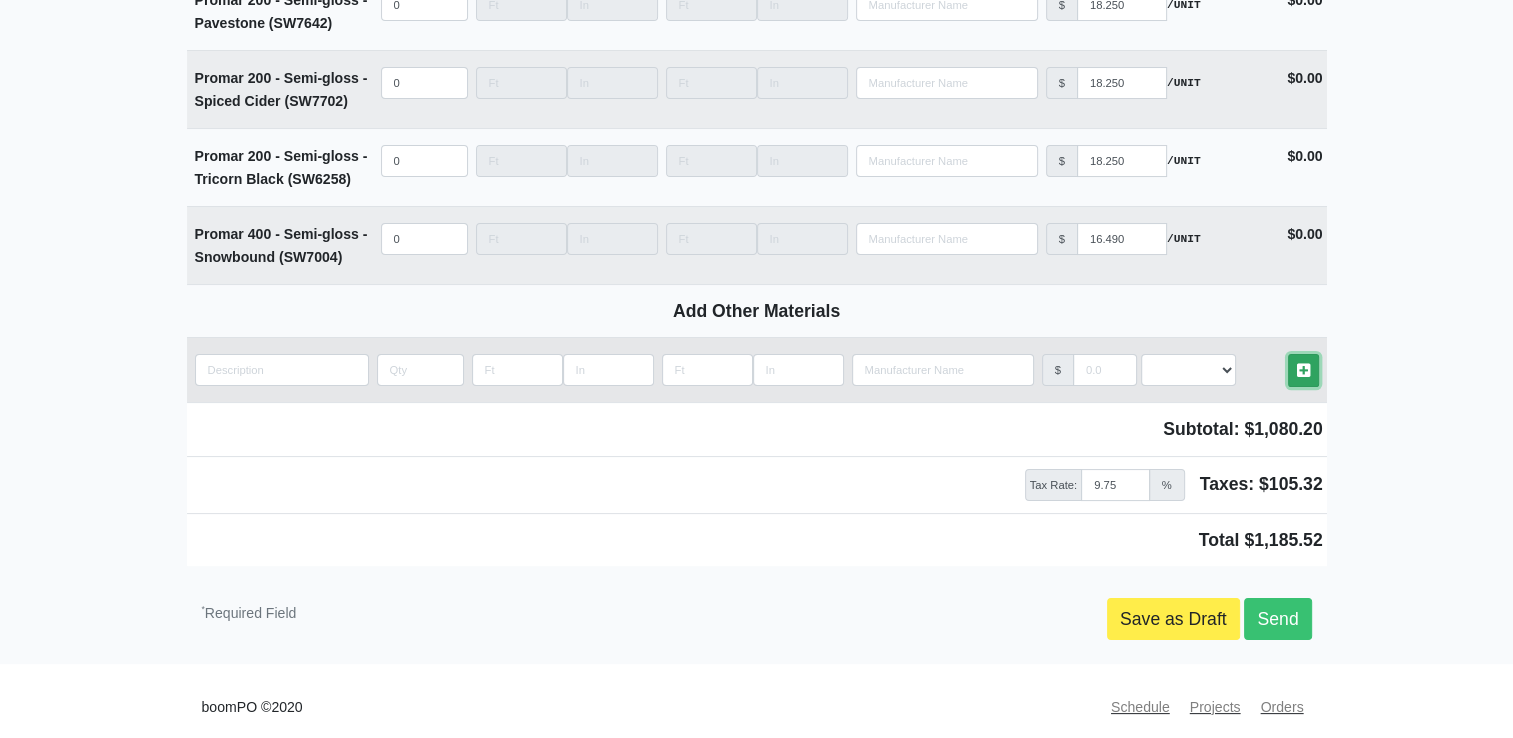 scroll, scrollTop: 7863, scrollLeft: 0, axis: vertical 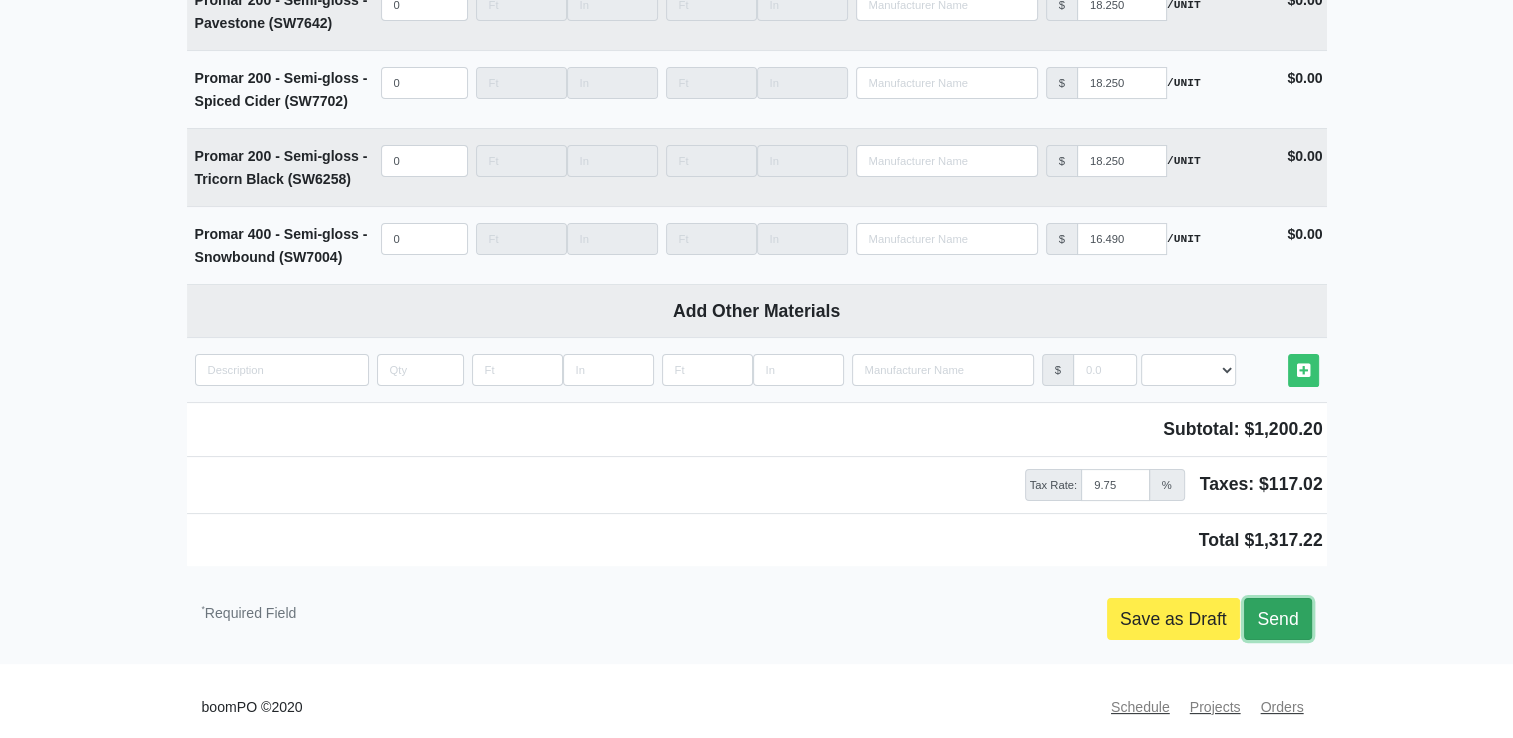 click on "Send" at bounding box center (1277, 619) 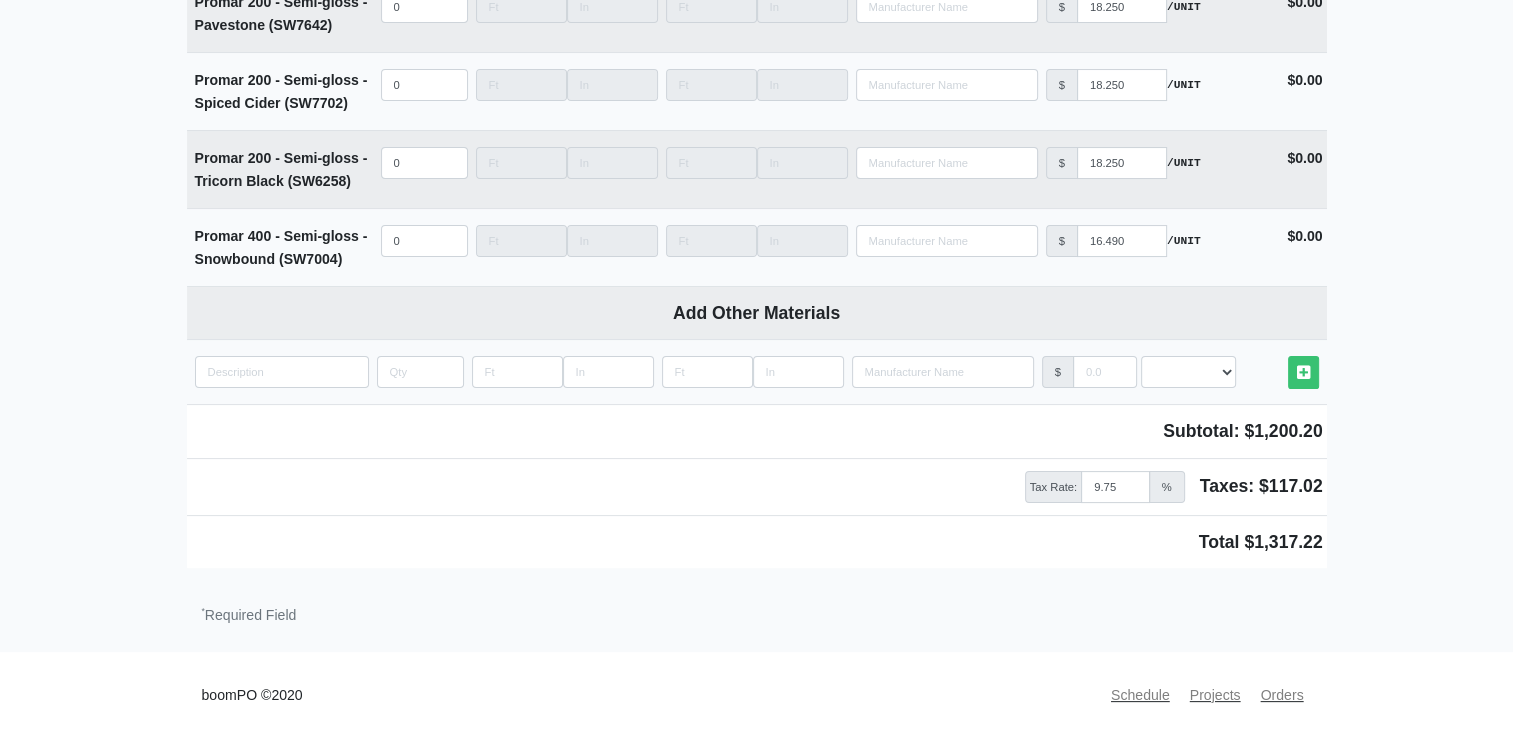scroll, scrollTop: 7849, scrollLeft: 0, axis: vertical 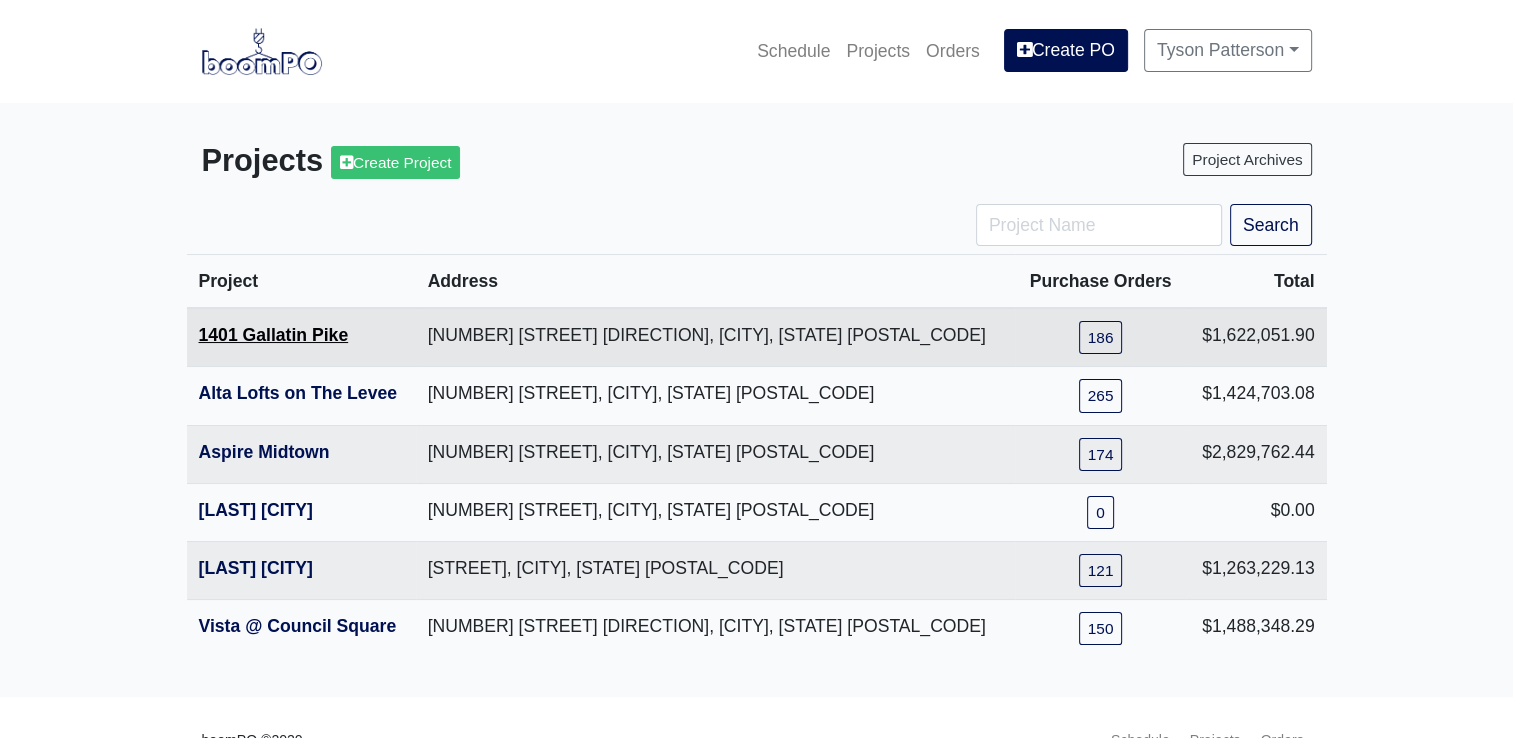 click on "1401 Gallatin Pike" at bounding box center [274, 335] 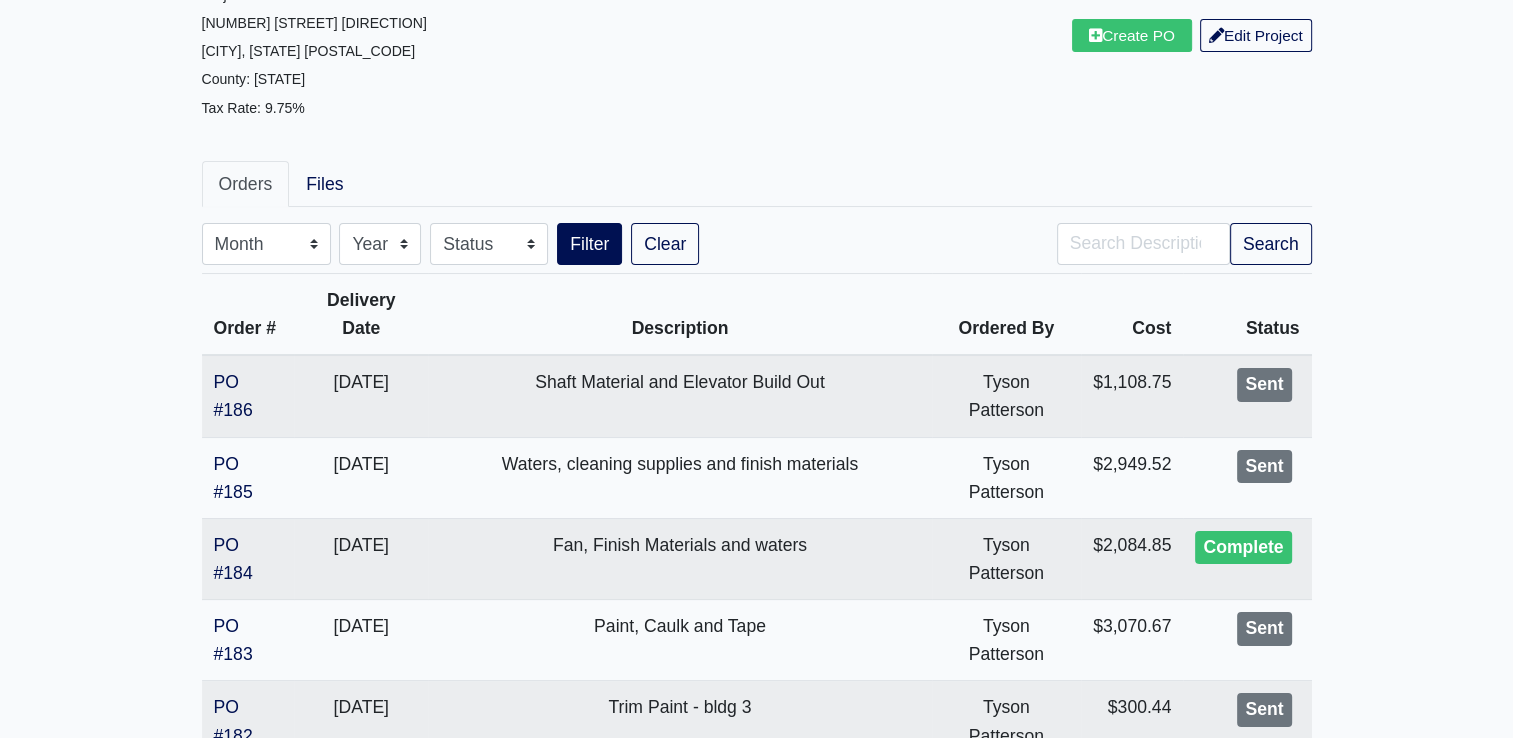 scroll, scrollTop: 300, scrollLeft: 0, axis: vertical 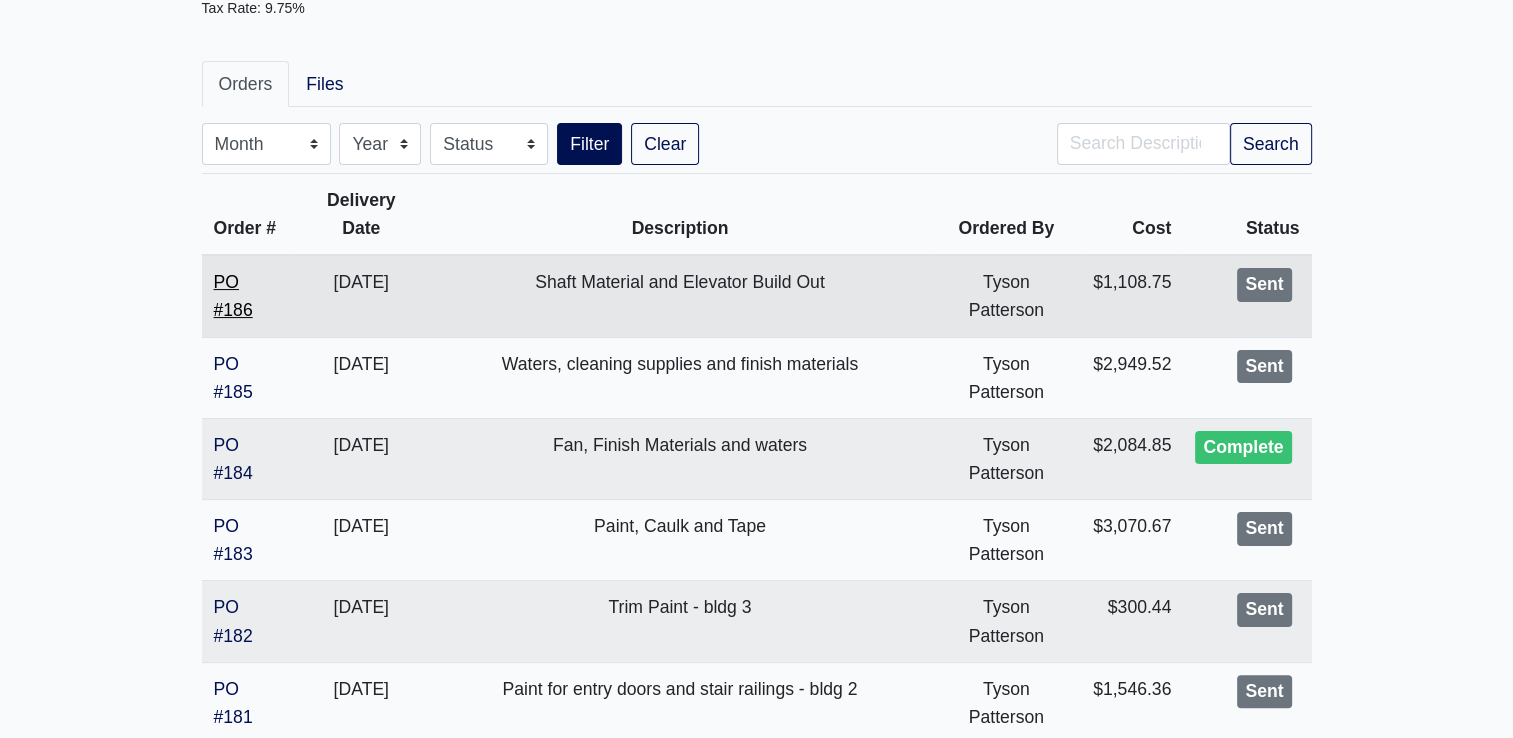 click on "PO #186" at bounding box center [233, 296] 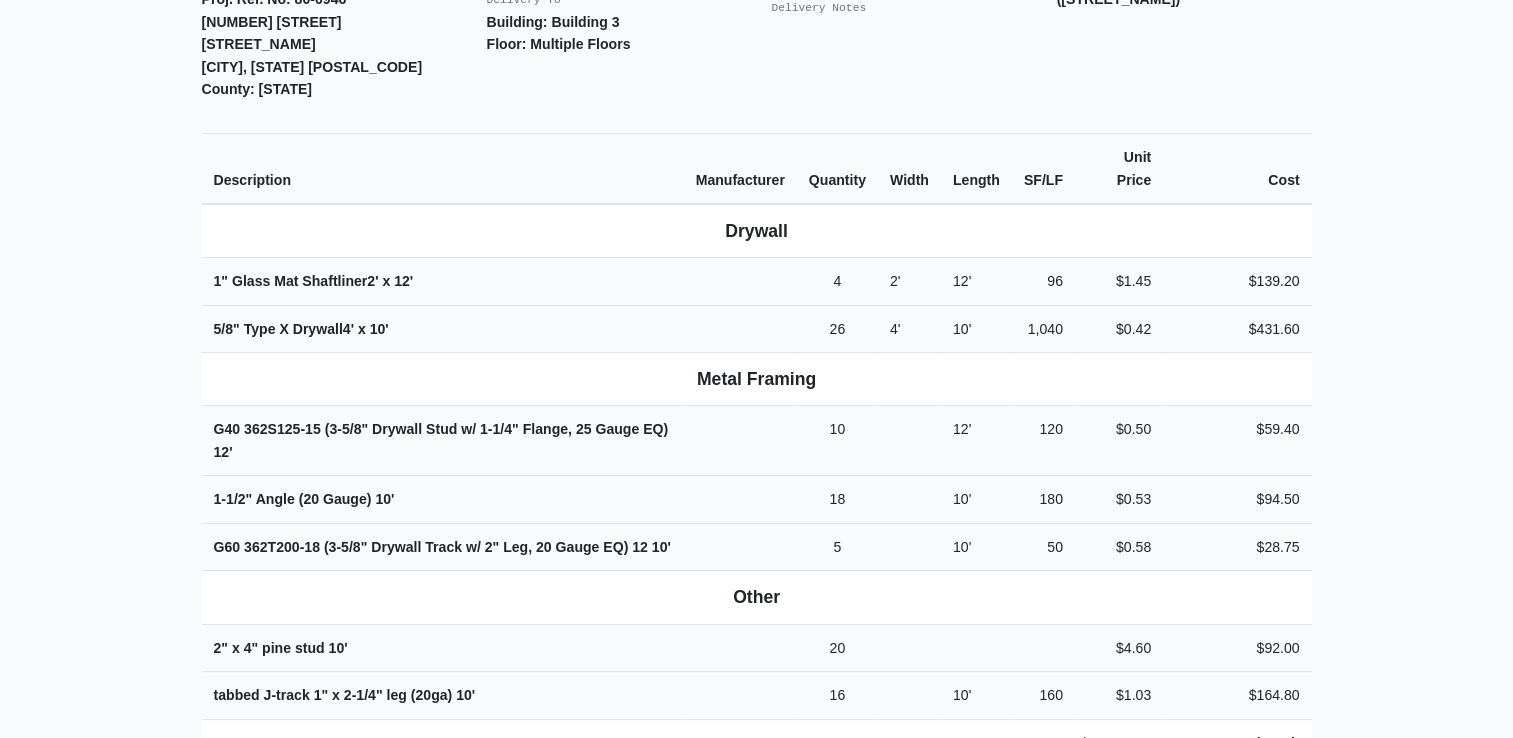 scroll, scrollTop: 700, scrollLeft: 0, axis: vertical 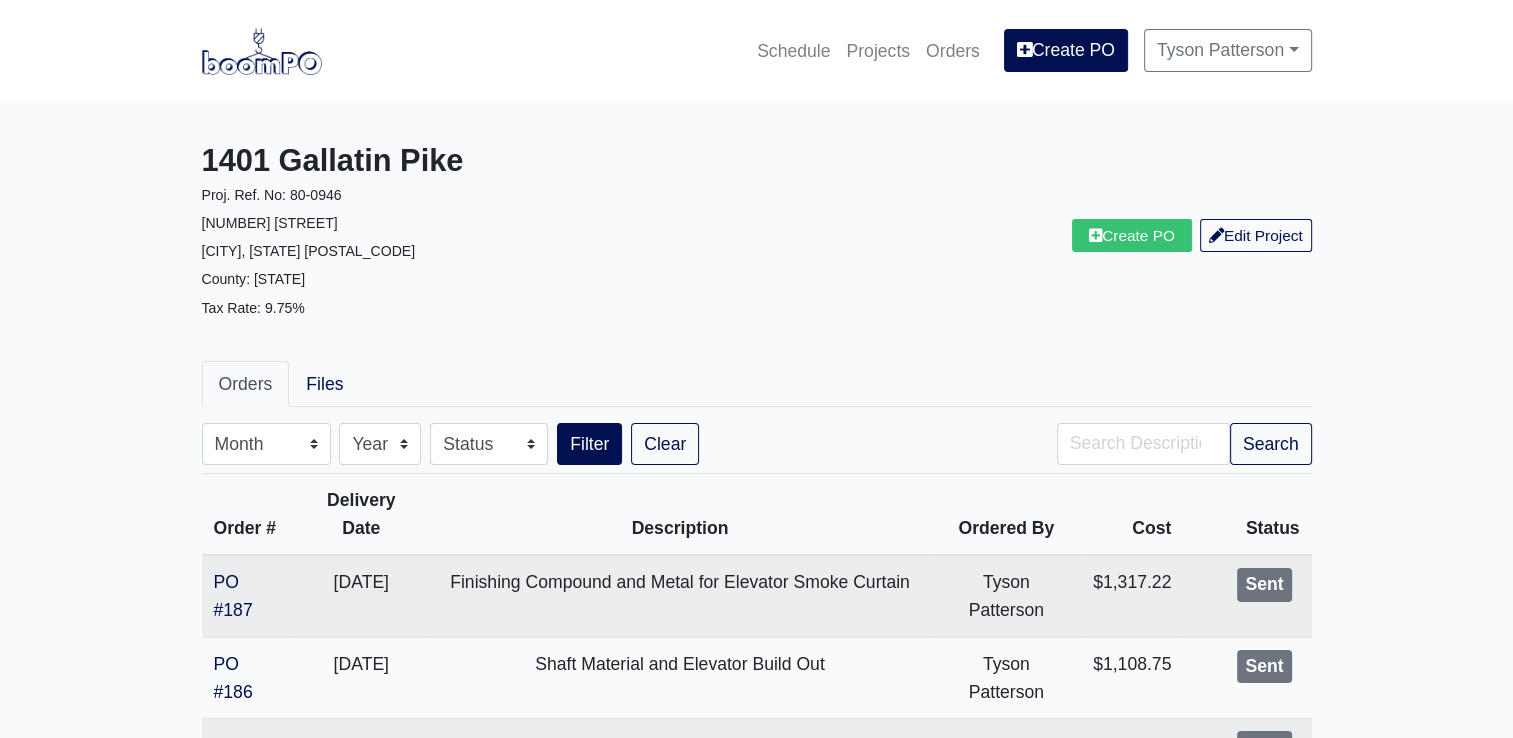 click on "Create PO    Edit Project" at bounding box center [1042, 236] 